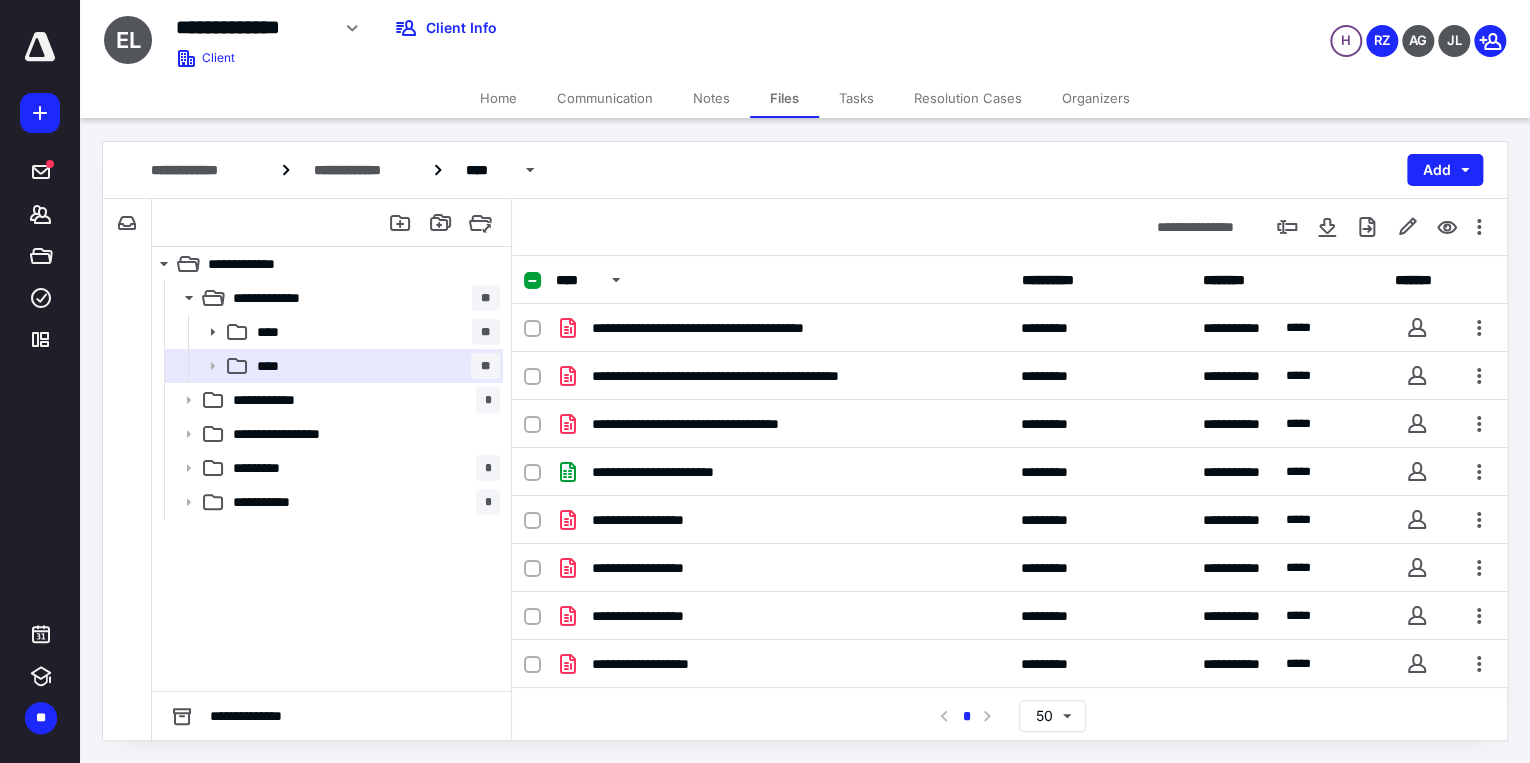 scroll, scrollTop: 0, scrollLeft: 0, axis: both 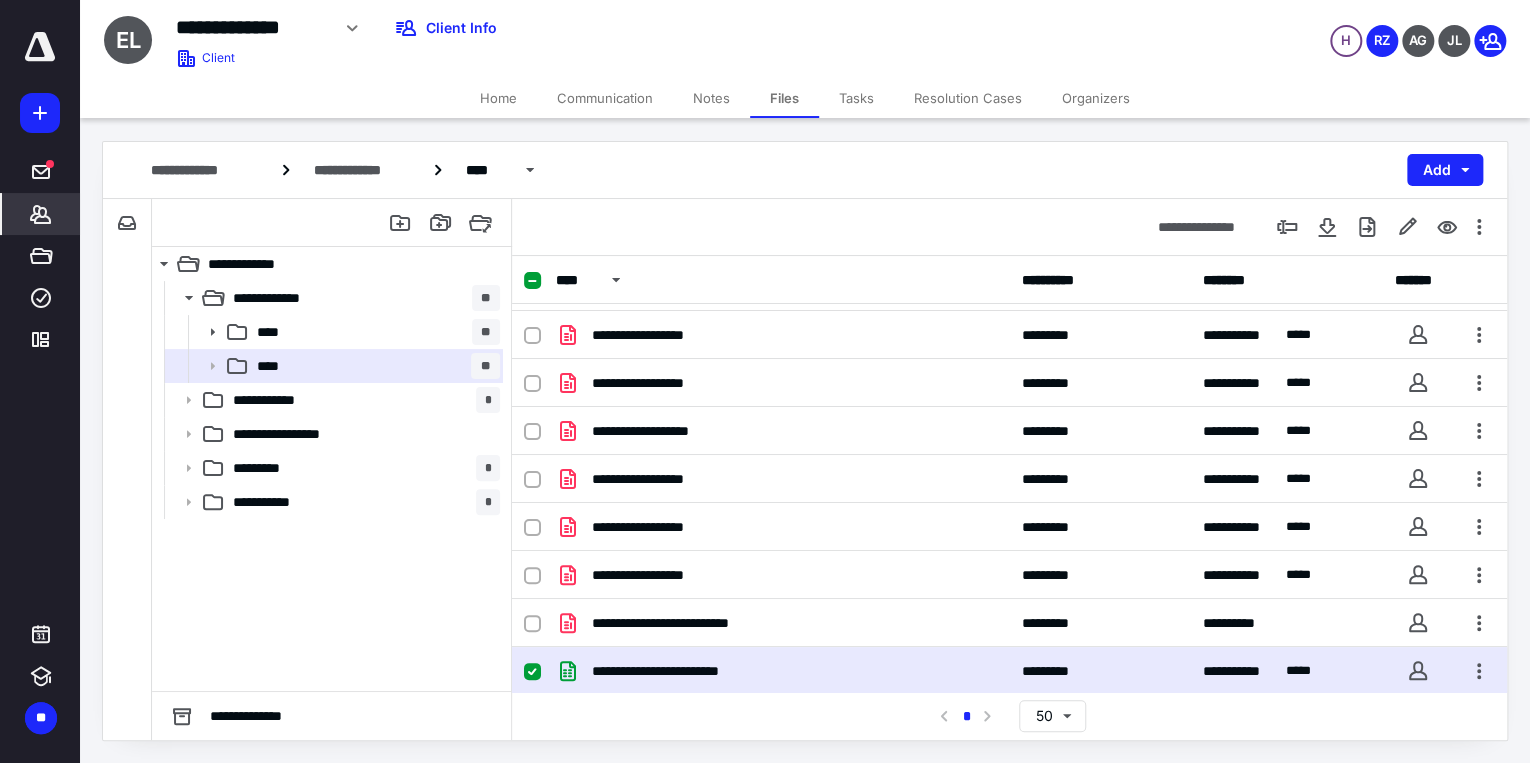 click 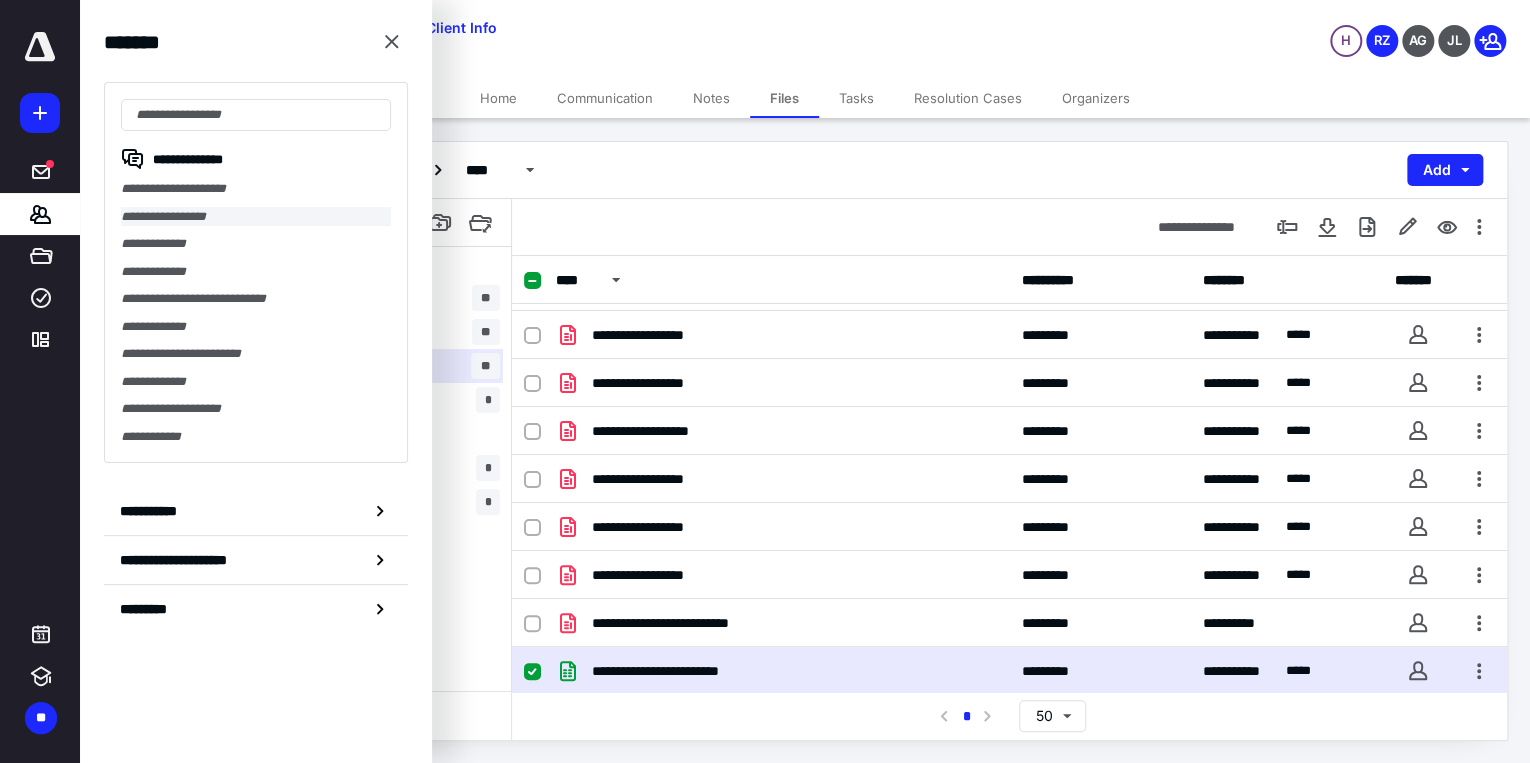 click on "**********" at bounding box center [256, 217] 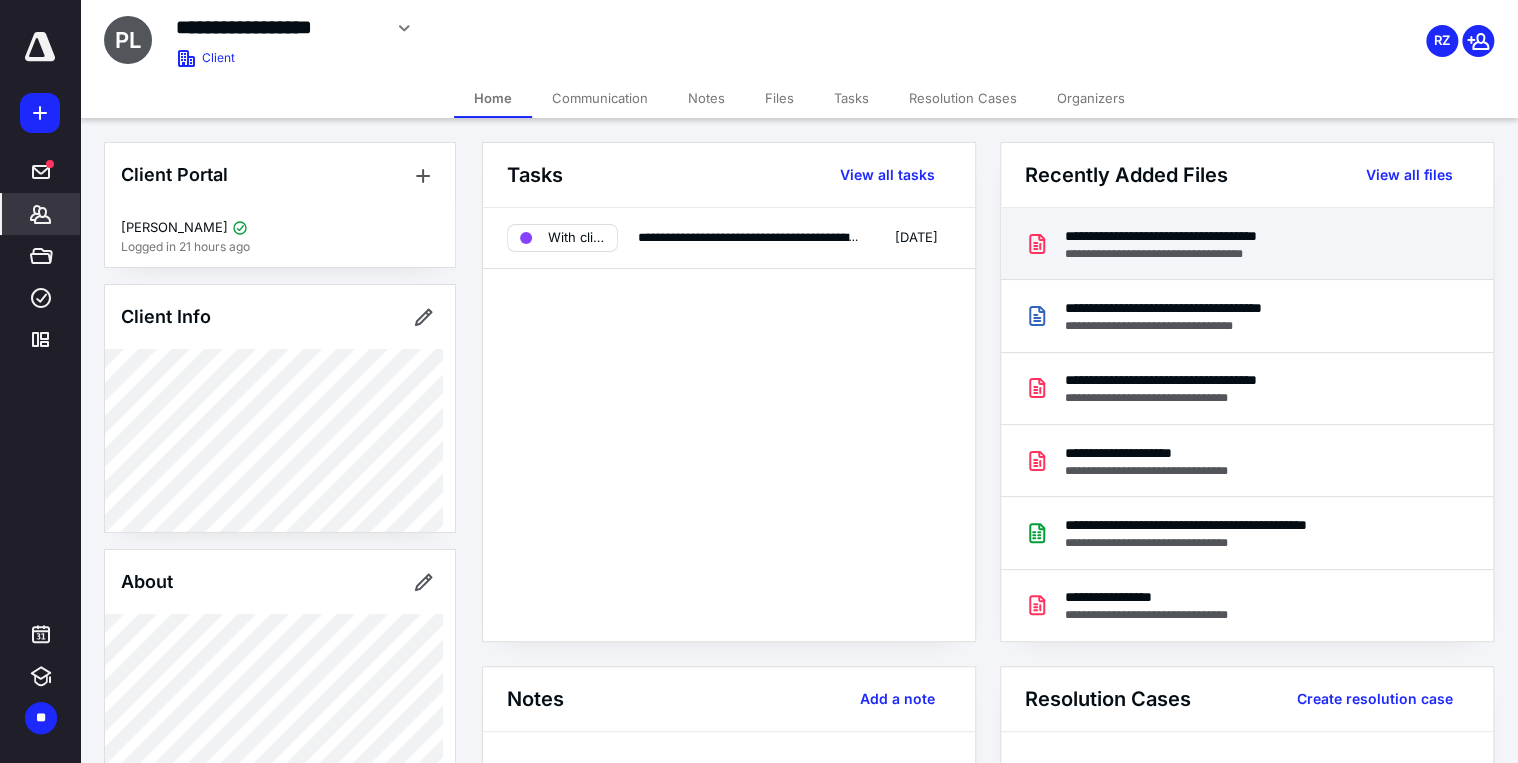 click on "**********" at bounding box center [1205, 236] 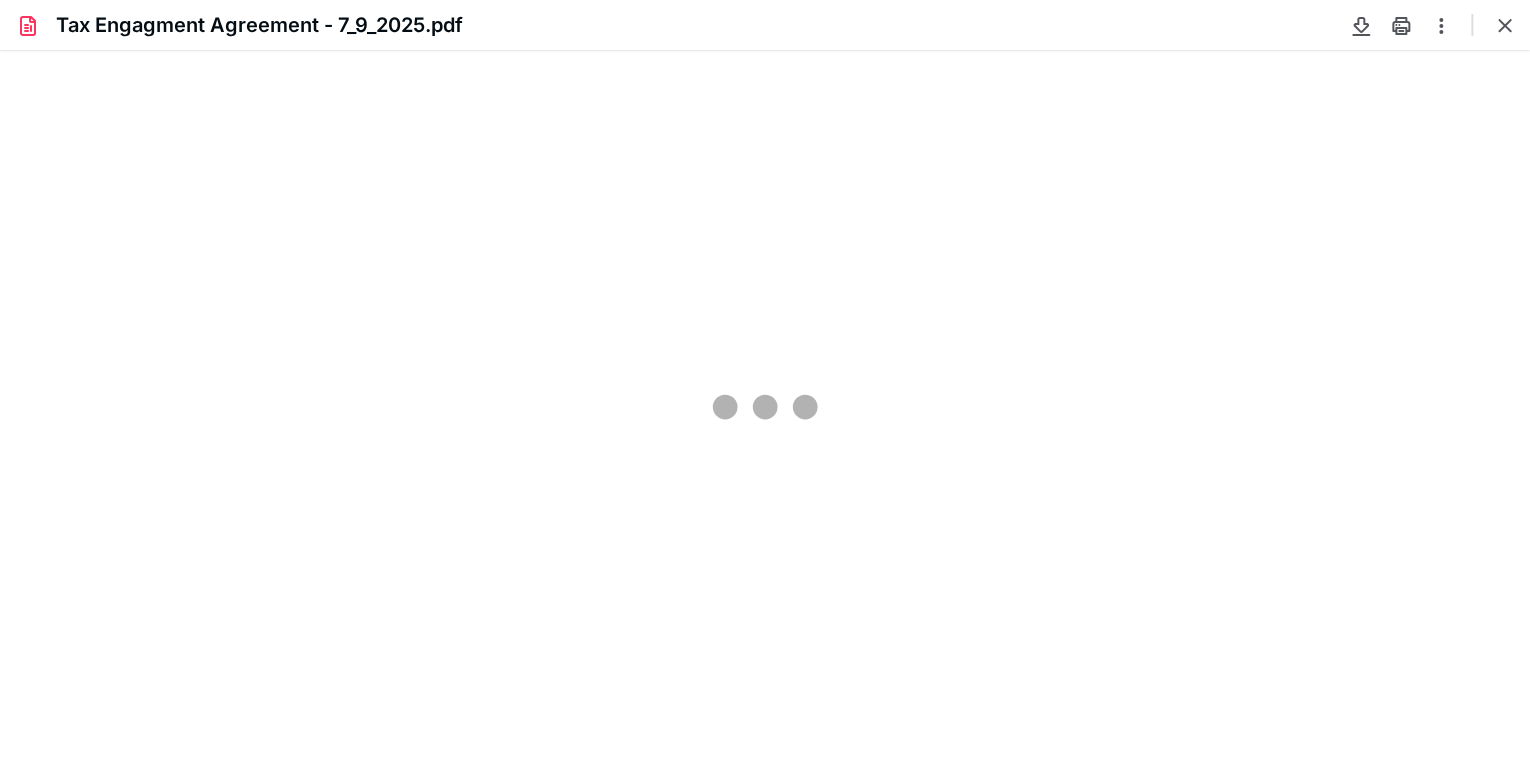 scroll, scrollTop: 0, scrollLeft: 0, axis: both 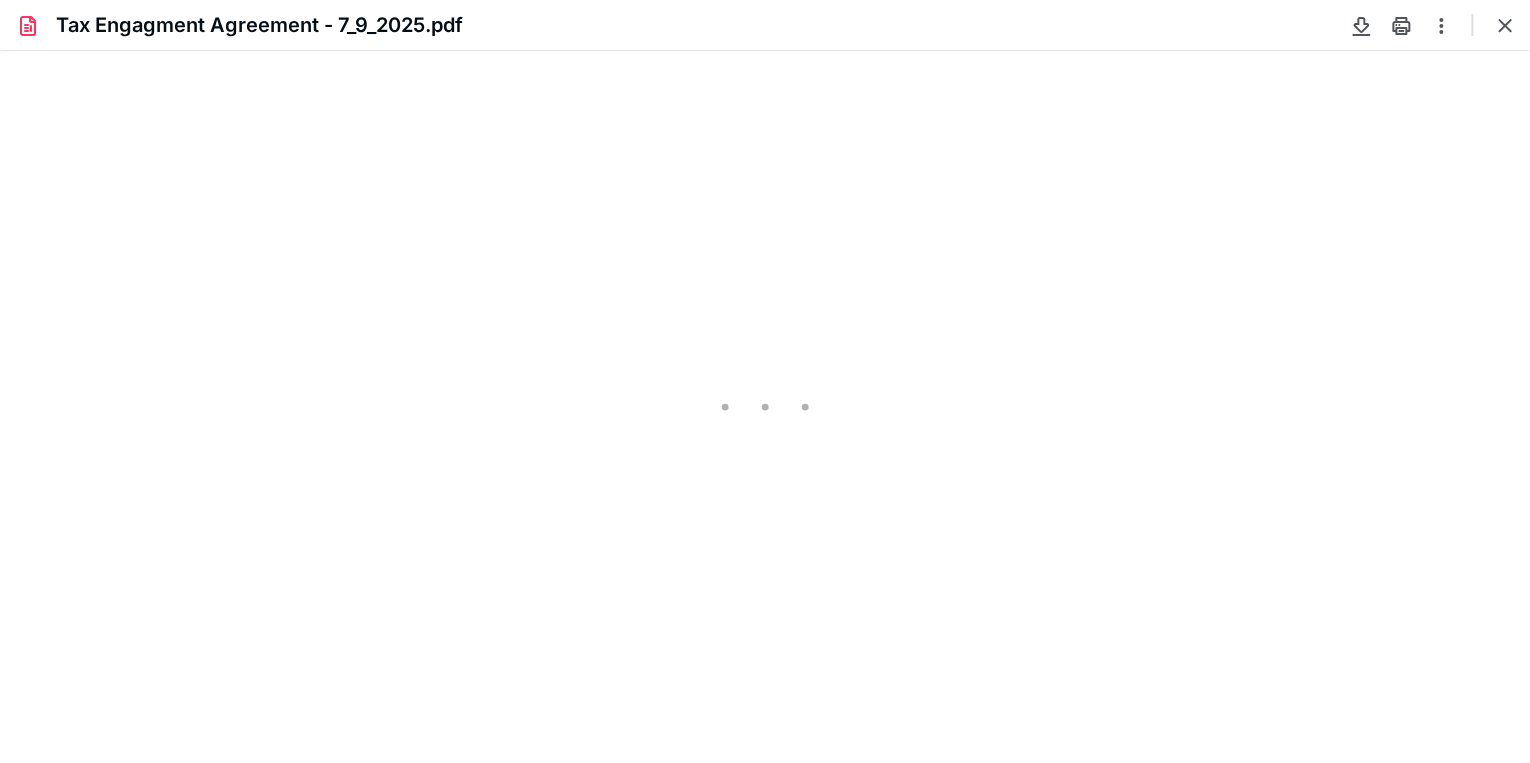 type on "85" 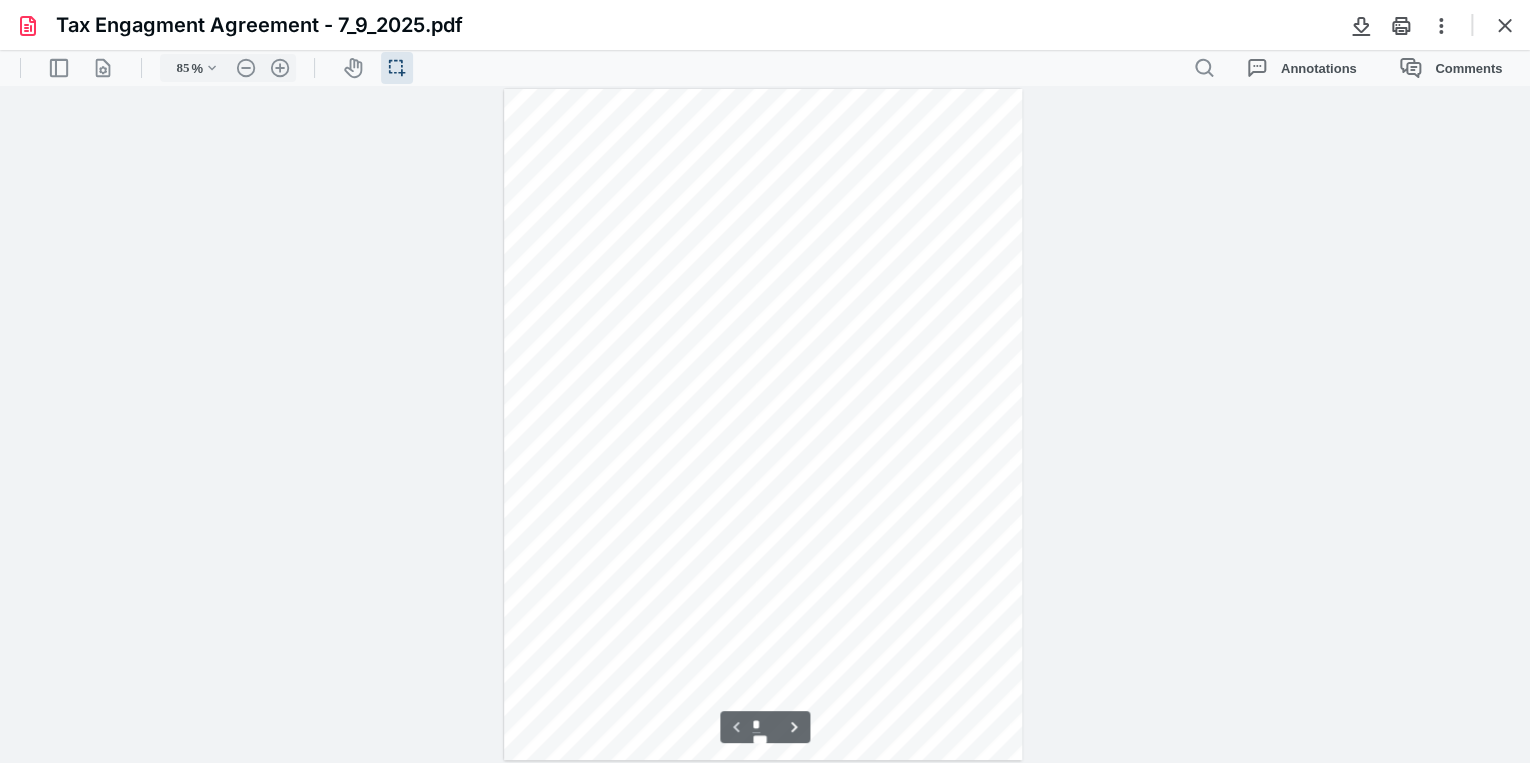 scroll, scrollTop: 39, scrollLeft: 0, axis: vertical 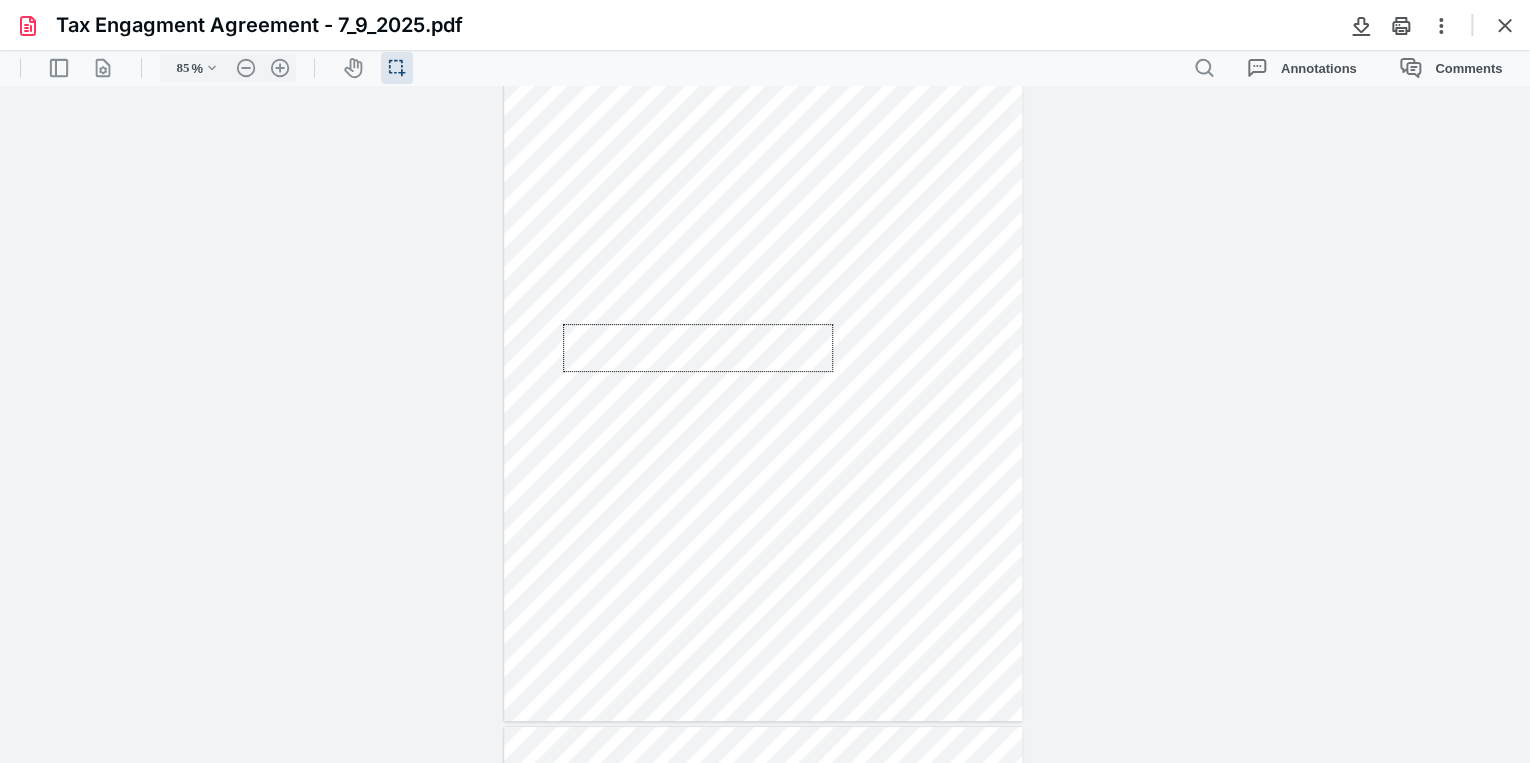 drag, startPoint x: 833, startPoint y: 372, endPoint x: 563, endPoint y: 324, distance: 274.2335 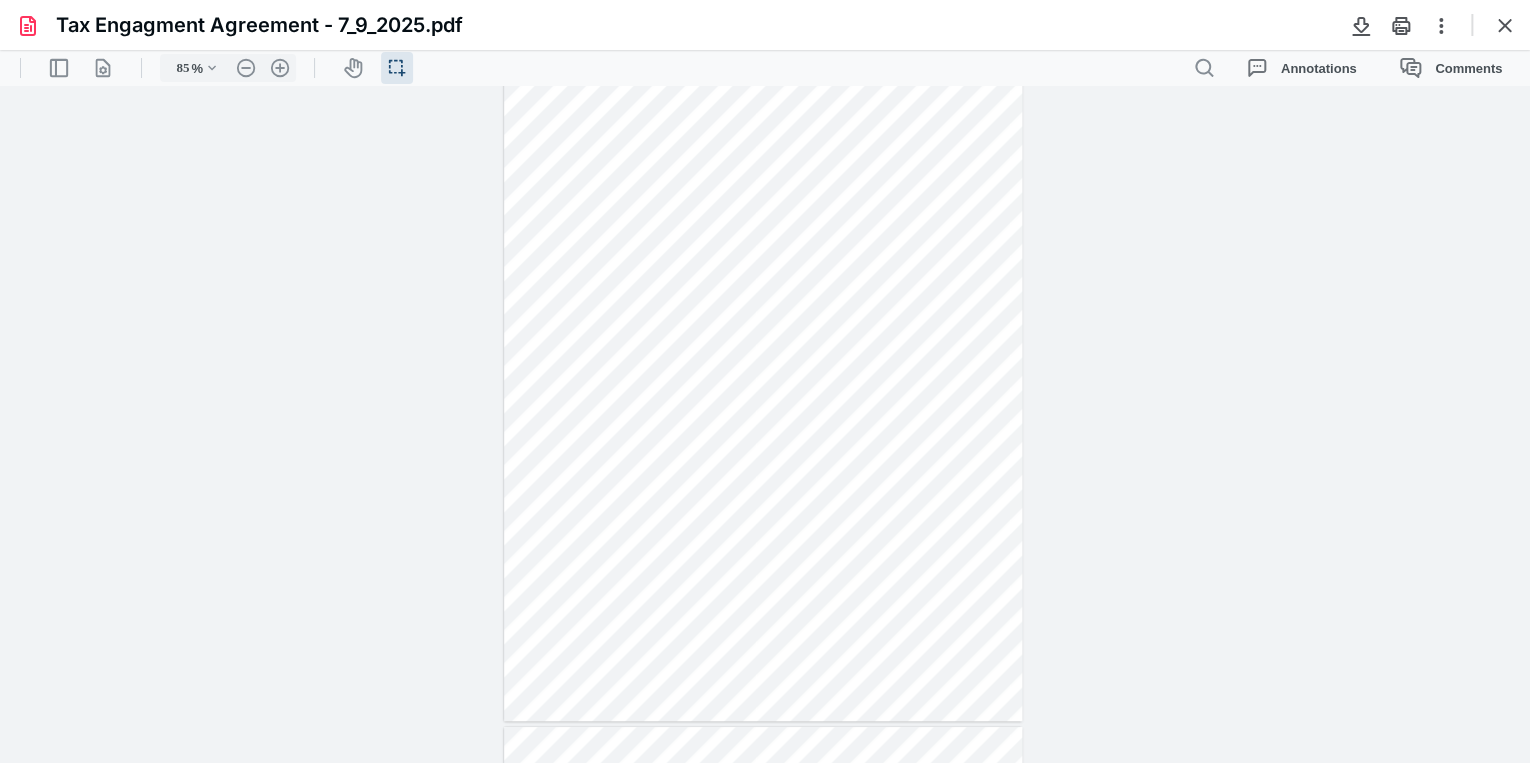 drag, startPoint x: 562, startPoint y: 316, endPoint x: 870, endPoint y: 375, distance: 313.60007 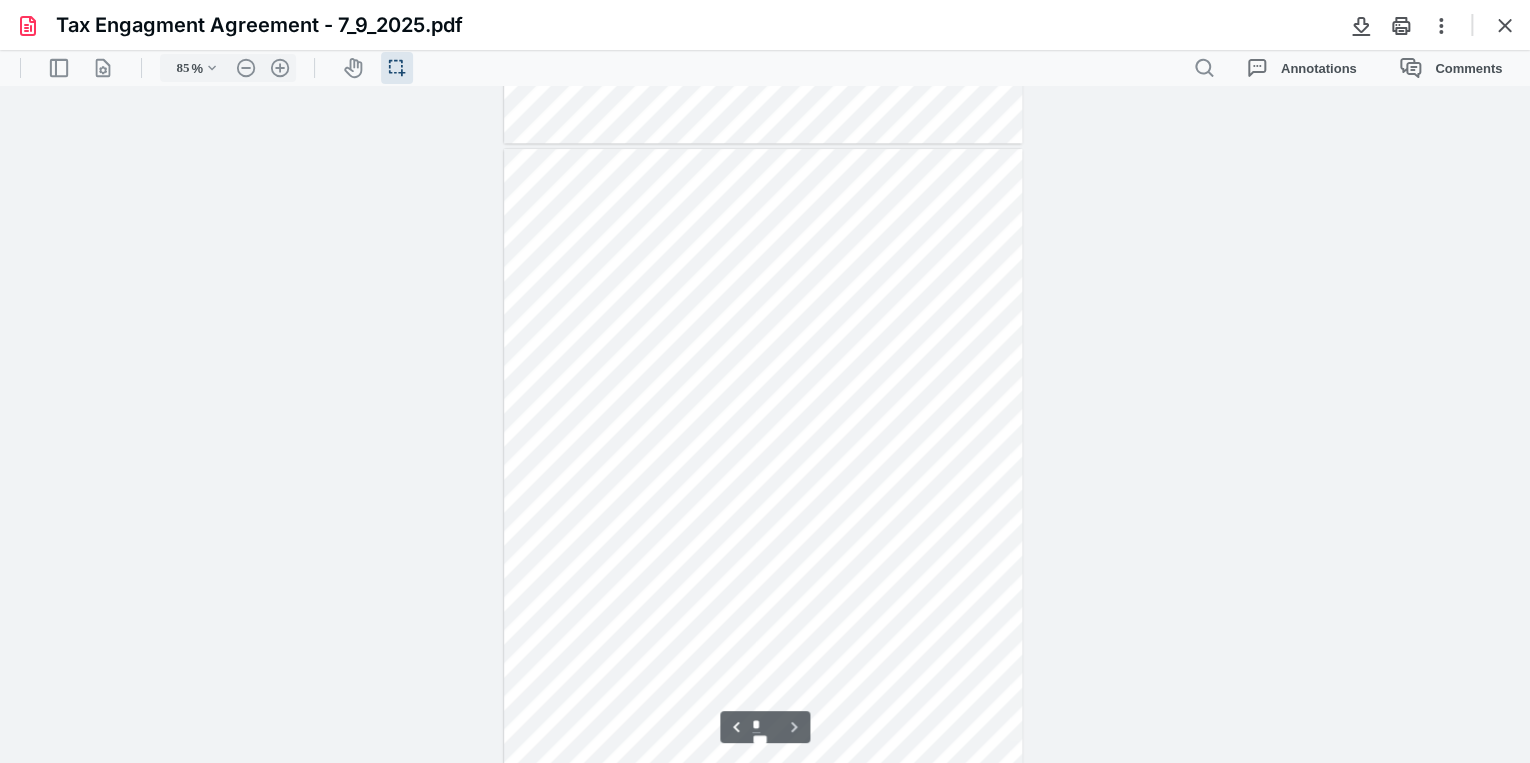 scroll, scrollTop: 4738, scrollLeft: 0, axis: vertical 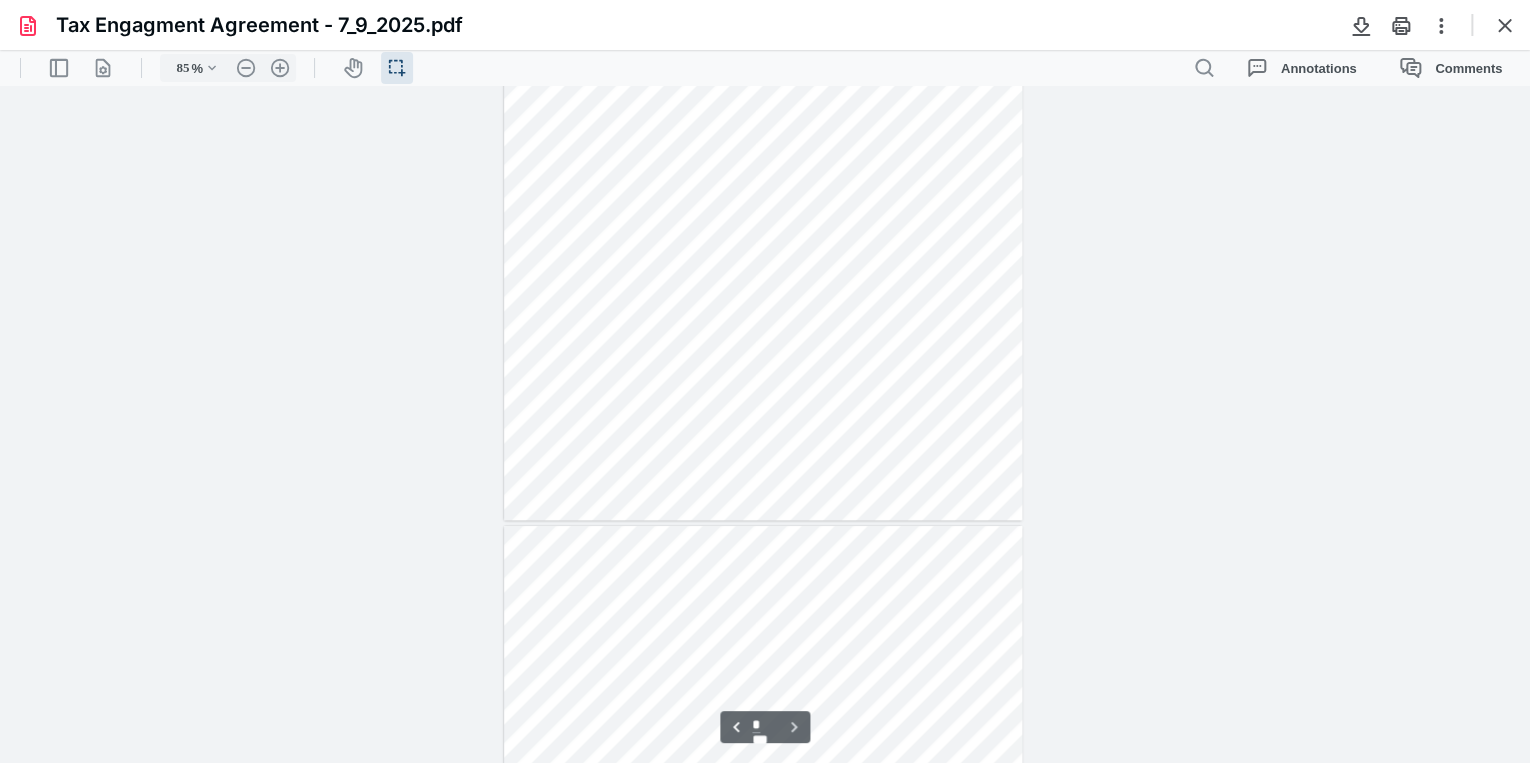 type on "*" 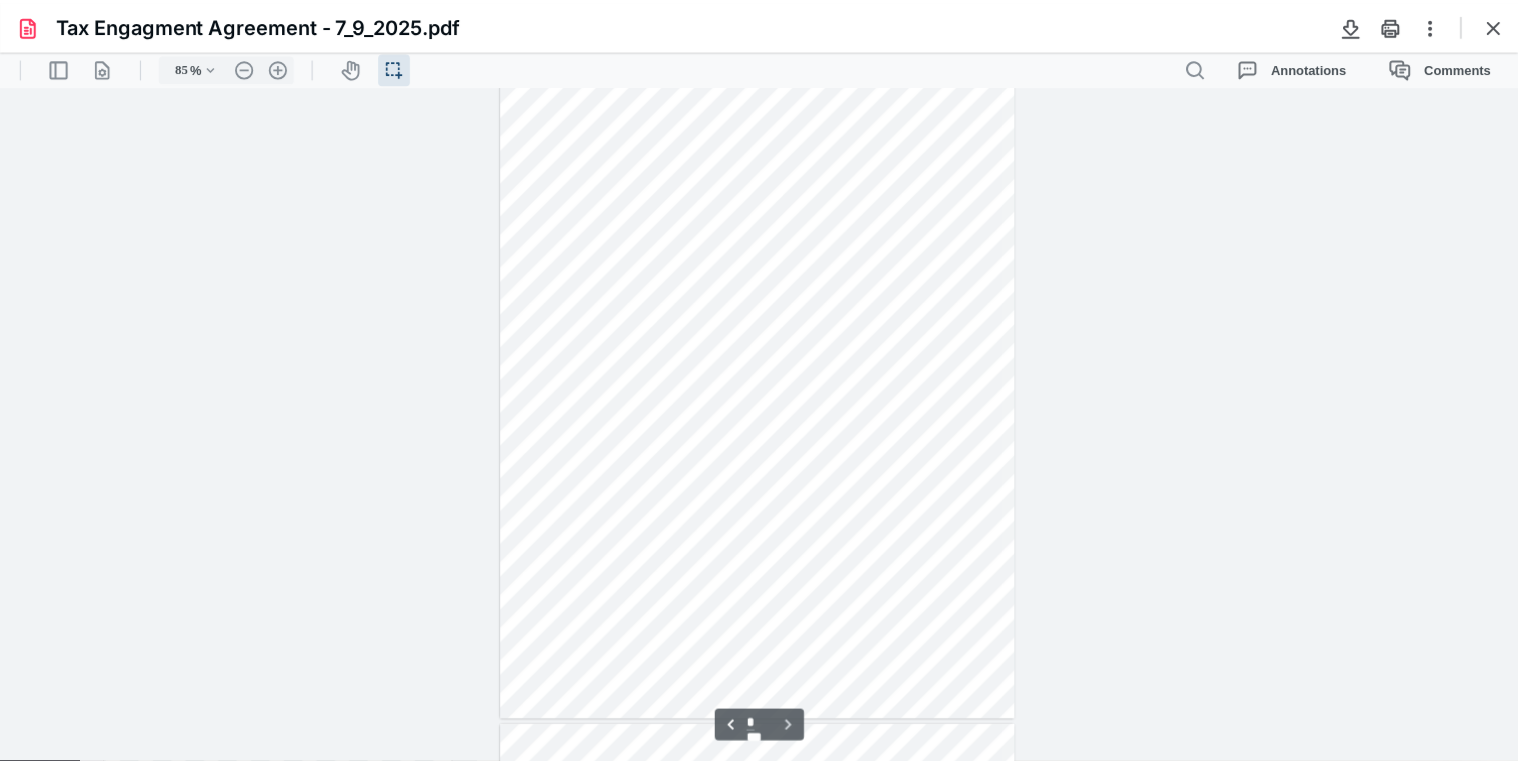 scroll, scrollTop: 4098, scrollLeft: 0, axis: vertical 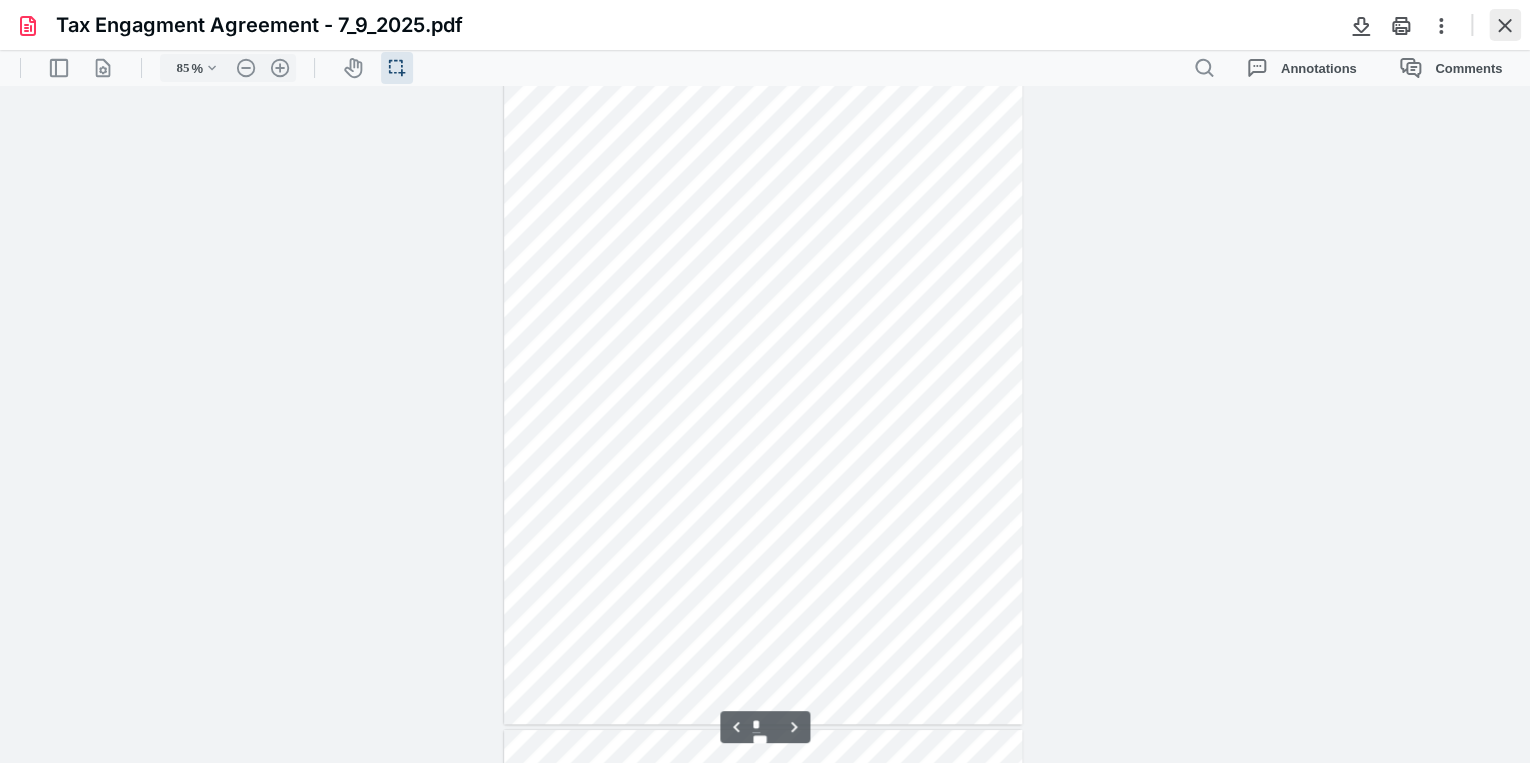 click at bounding box center (1505, 25) 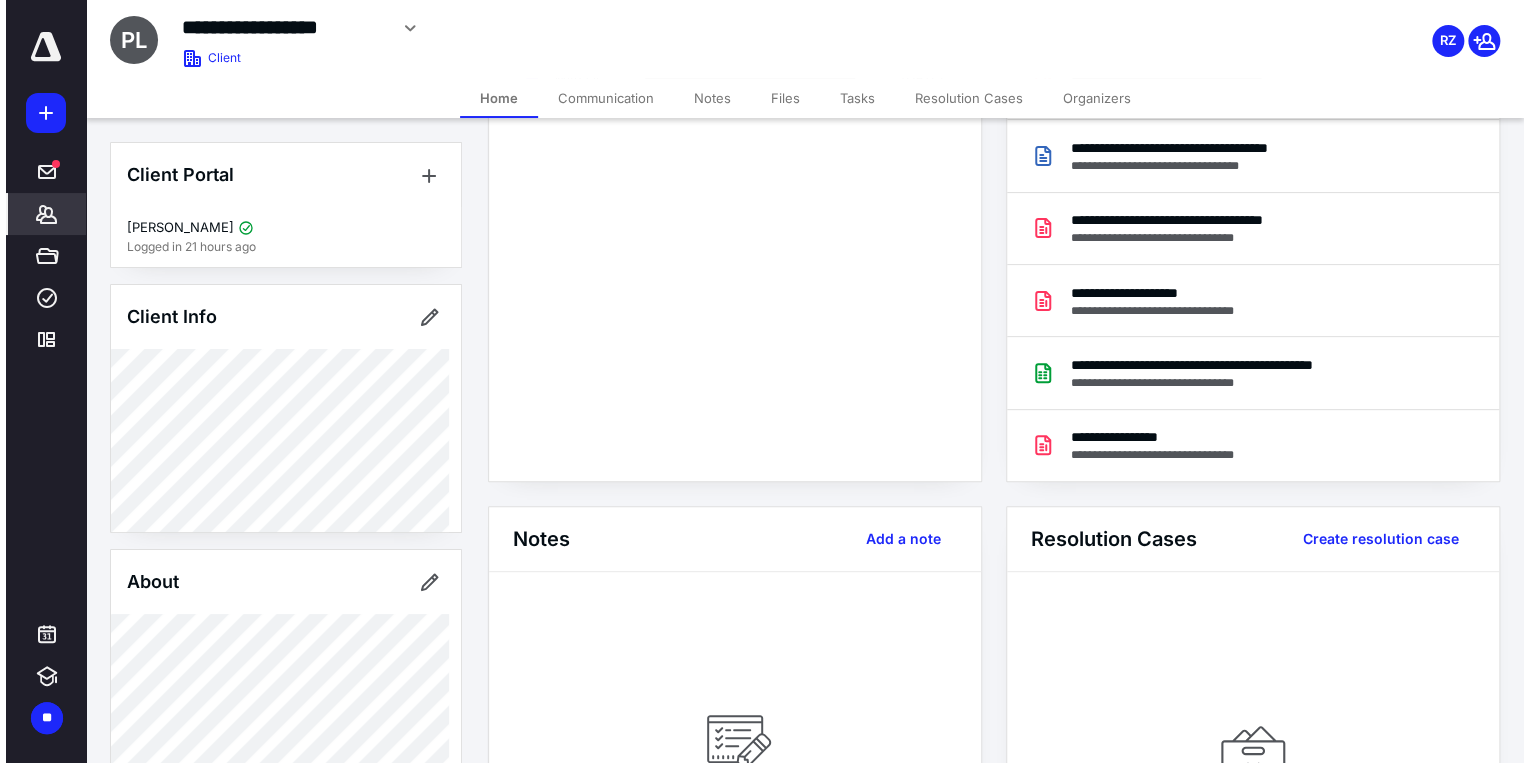 scroll, scrollTop: 0, scrollLeft: 0, axis: both 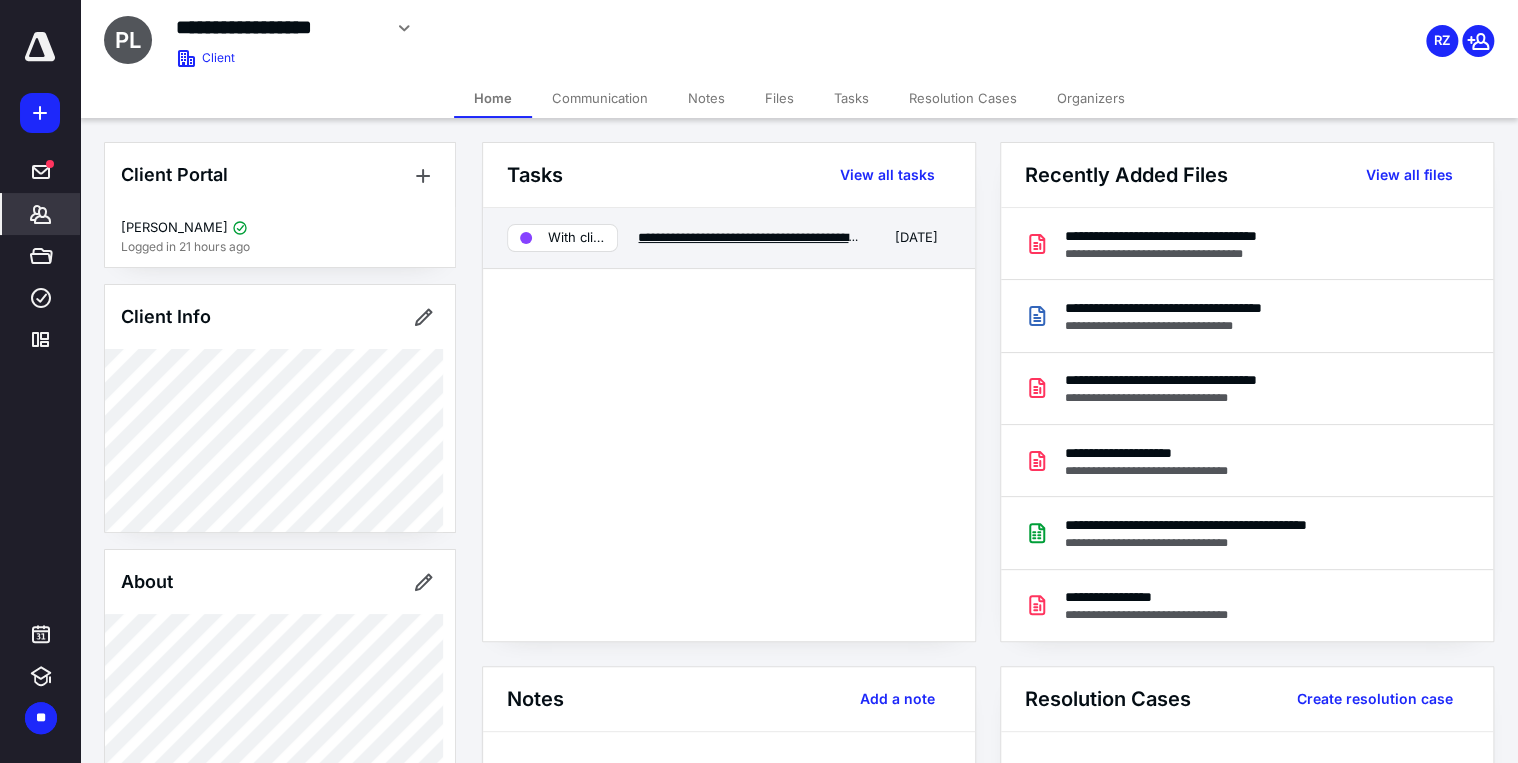 click on "**********" at bounding box center (770, 237) 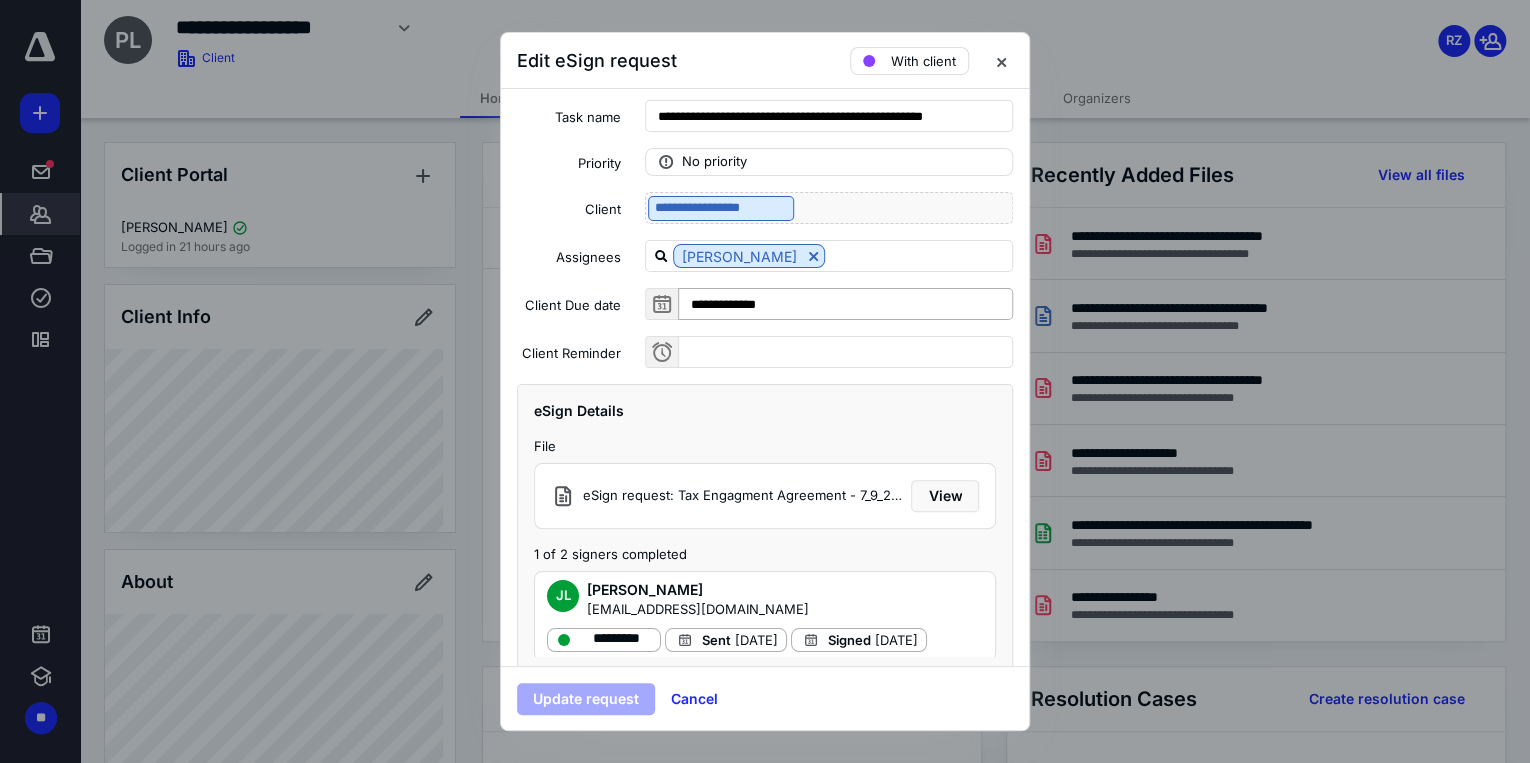 scroll, scrollTop: 68, scrollLeft: 0, axis: vertical 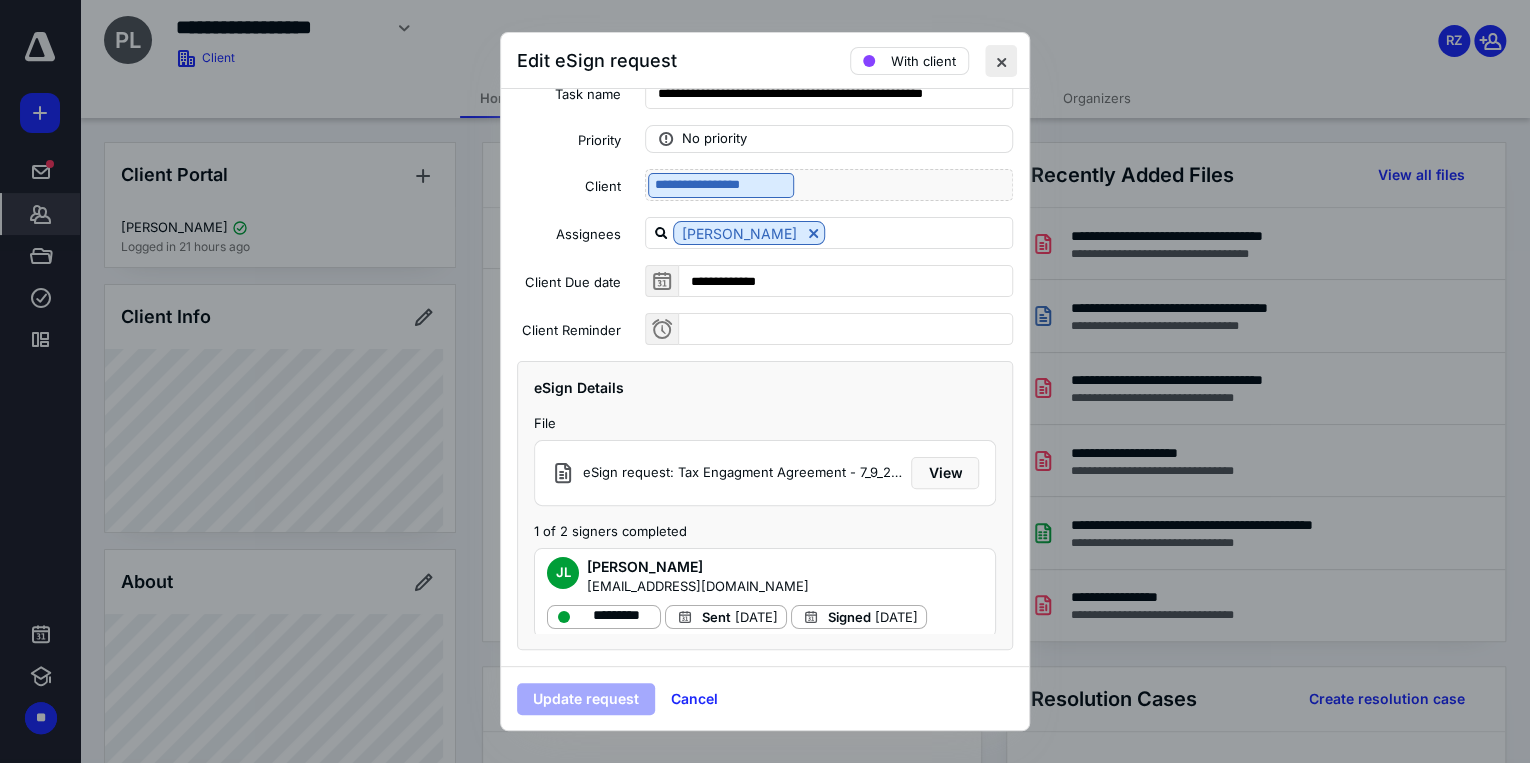click at bounding box center [1001, 61] 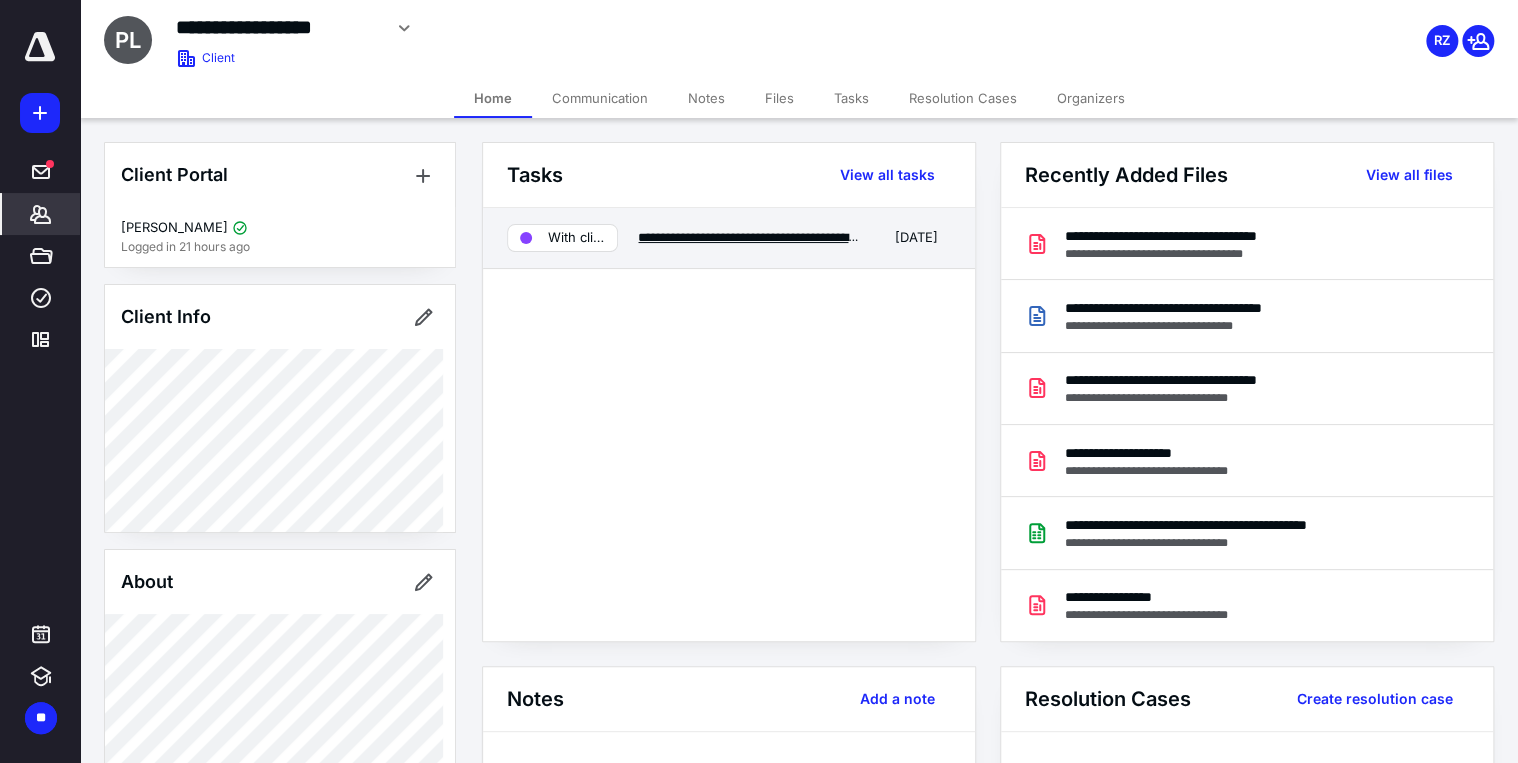 click on "**********" at bounding box center [770, 237] 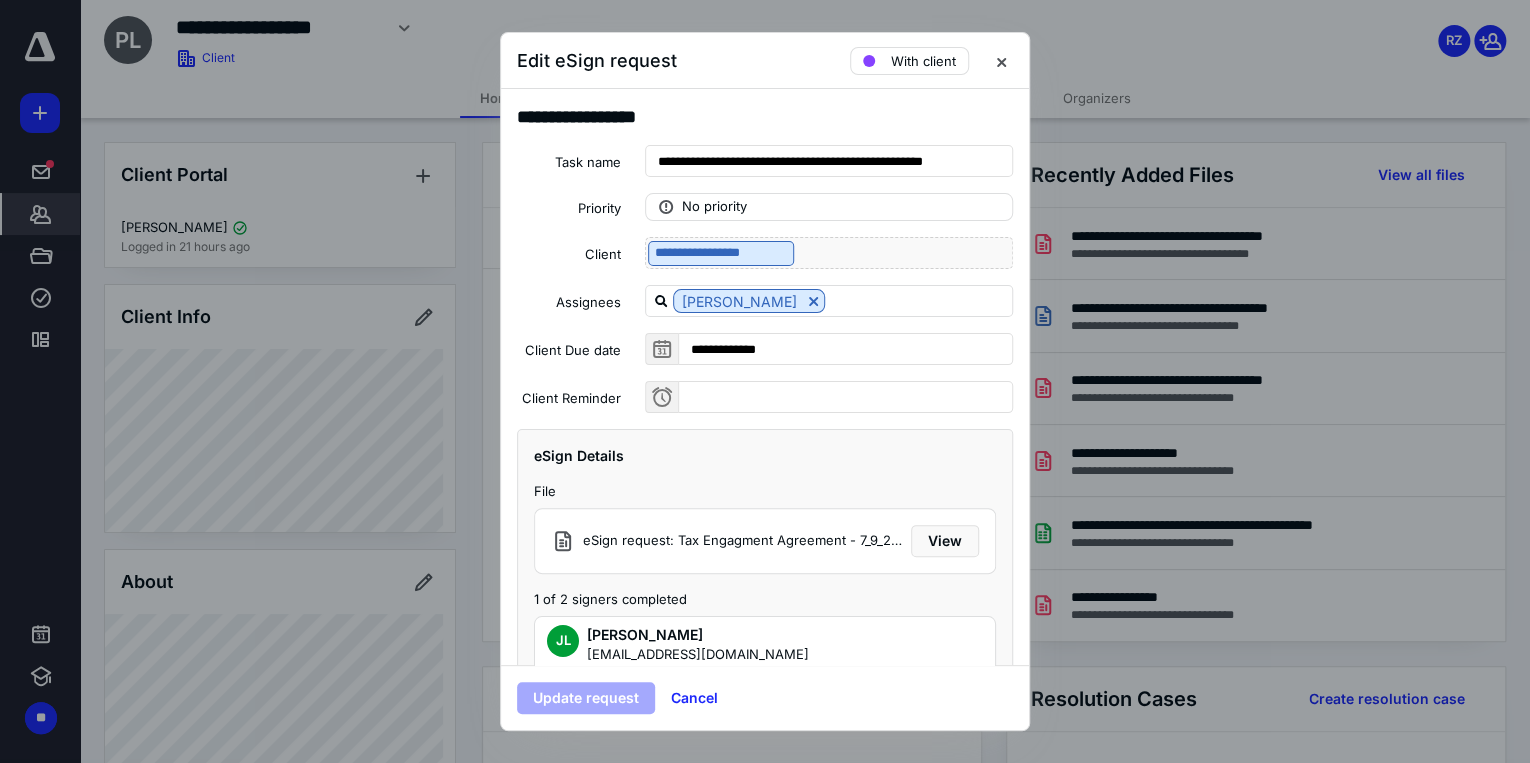 click at bounding box center (1001, 61) 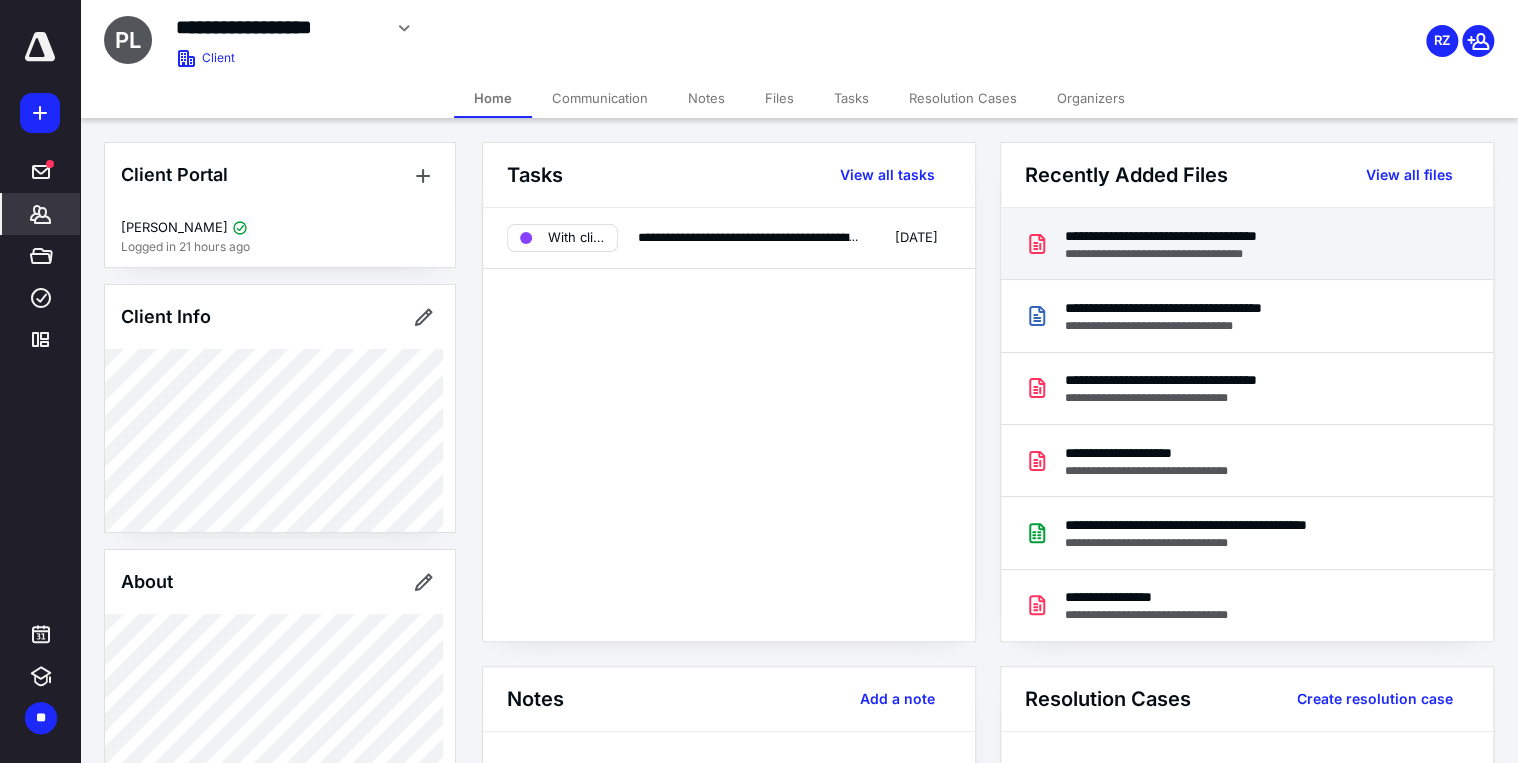 click on "**********" at bounding box center (1205, 236) 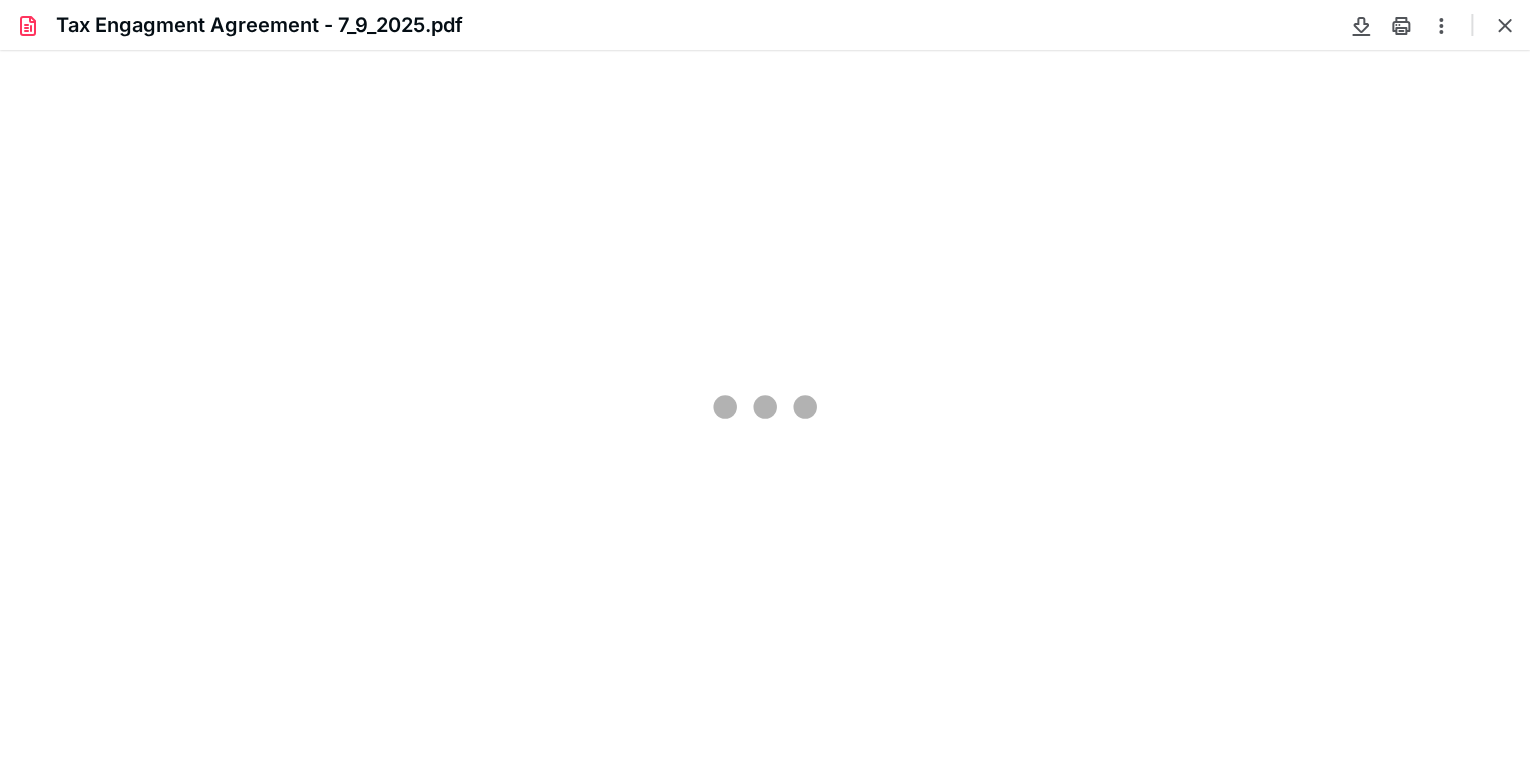scroll, scrollTop: 0, scrollLeft: 0, axis: both 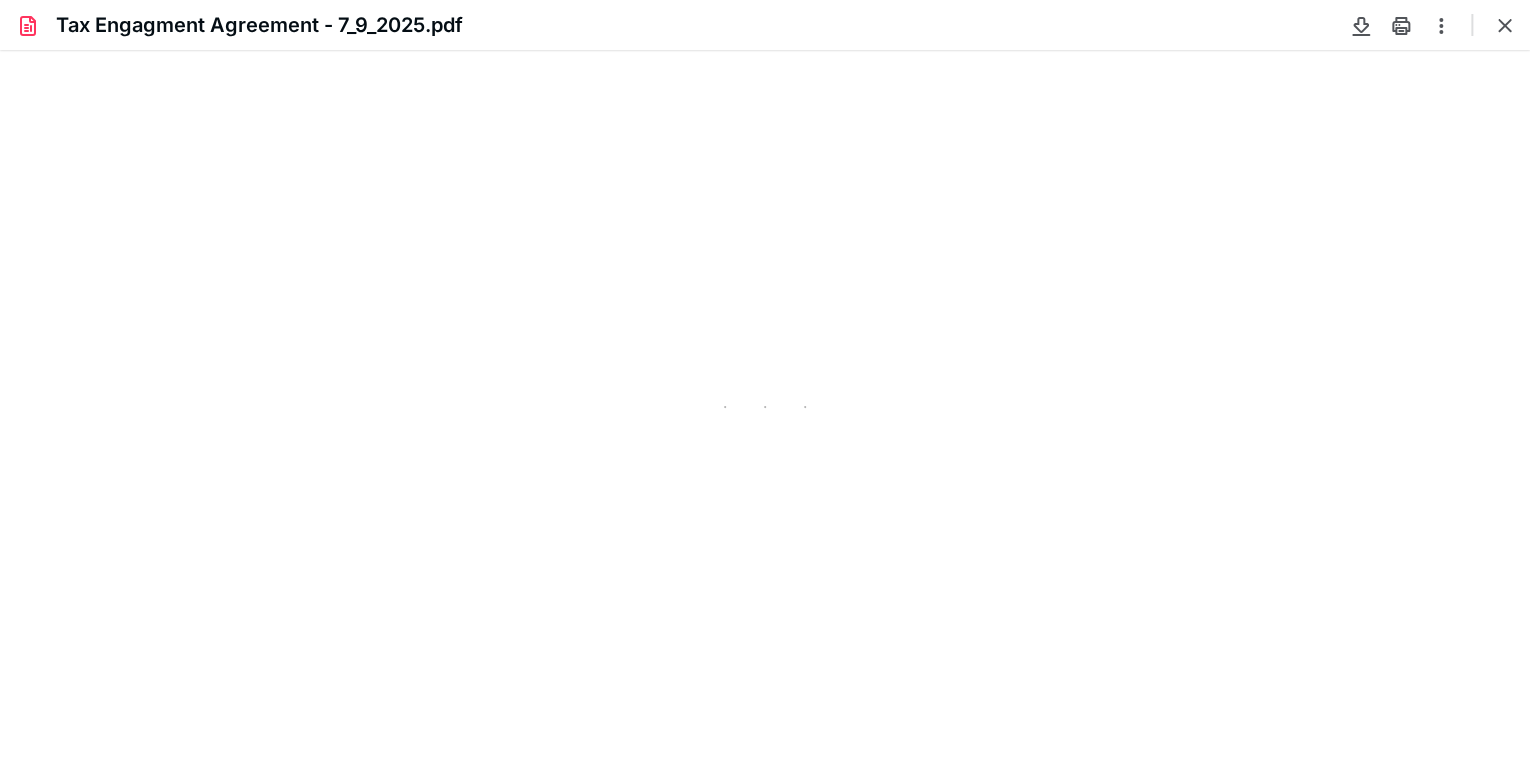 type on "85" 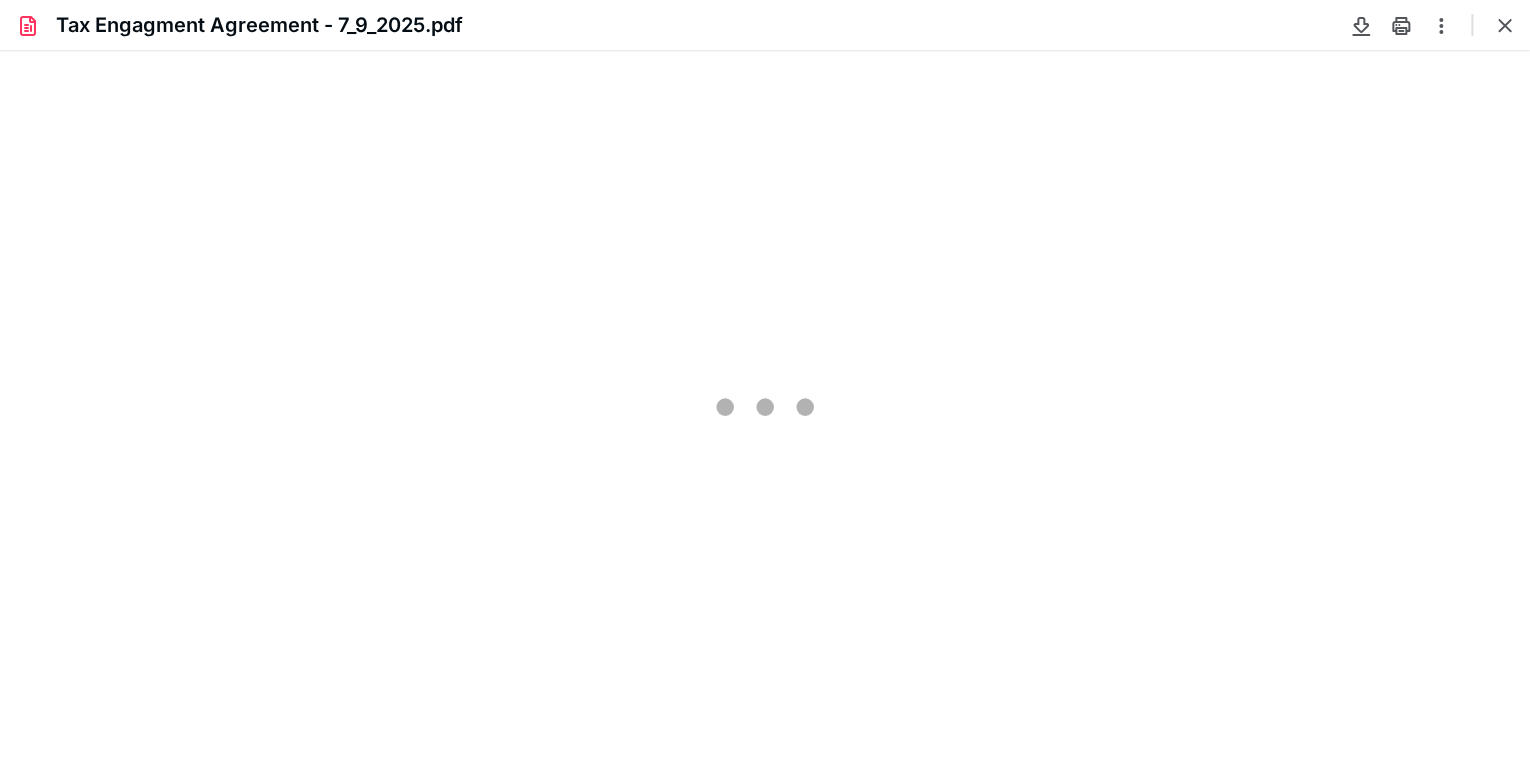 scroll, scrollTop: 39, scrollLeft: 0, axis: vertical 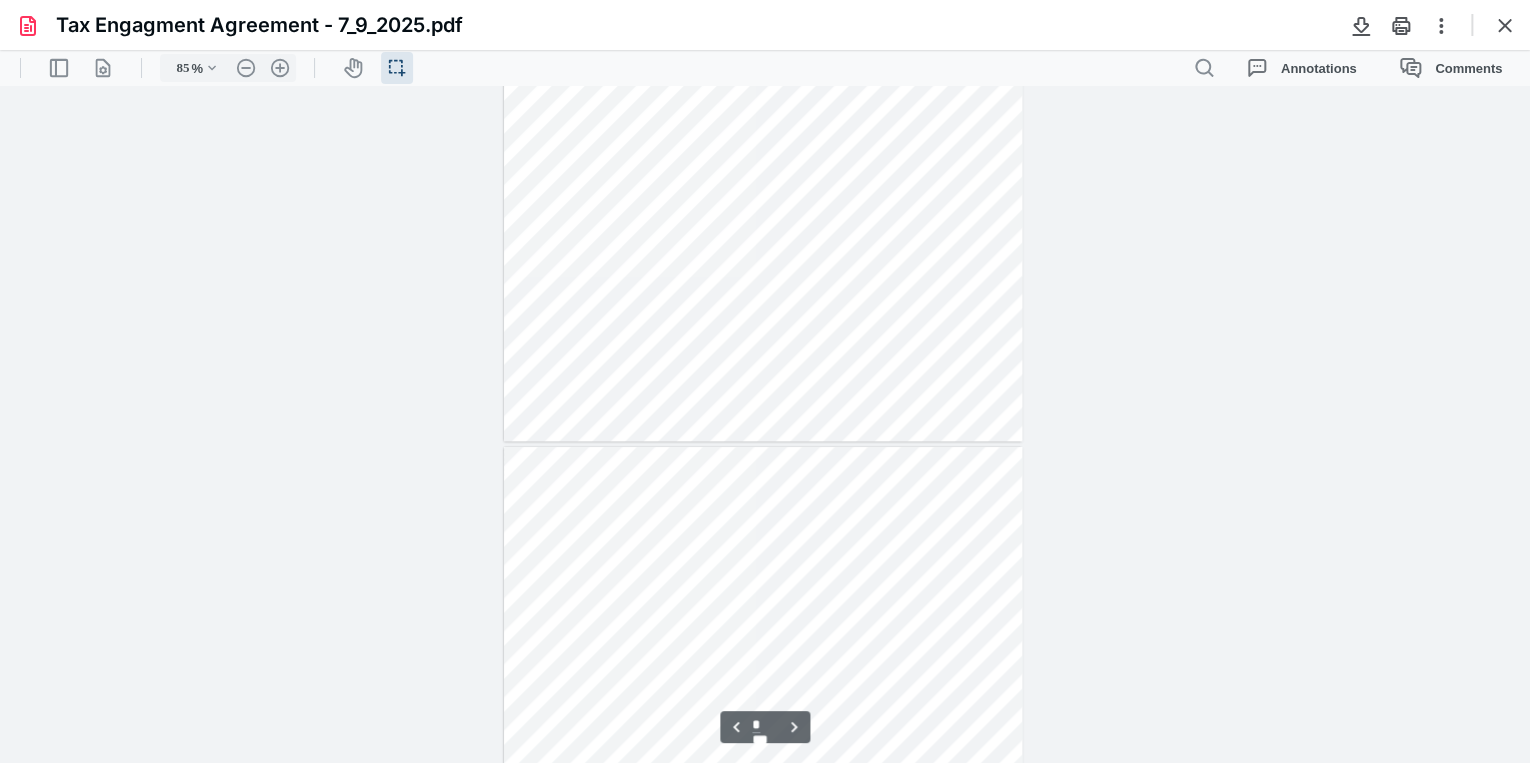 type on "*" 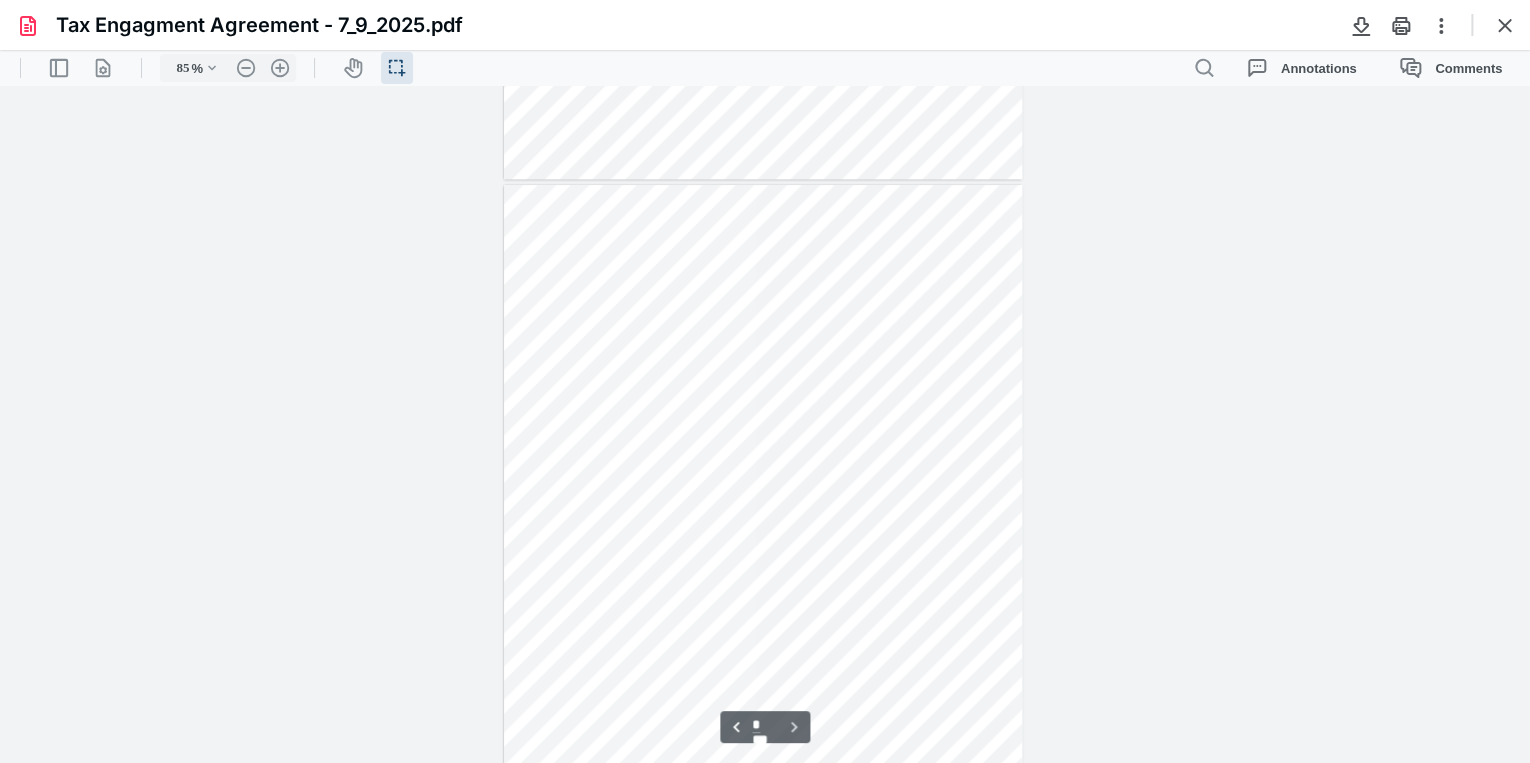scroll, scrollTop: 4679, scrollLeft: 0, axis: vertical 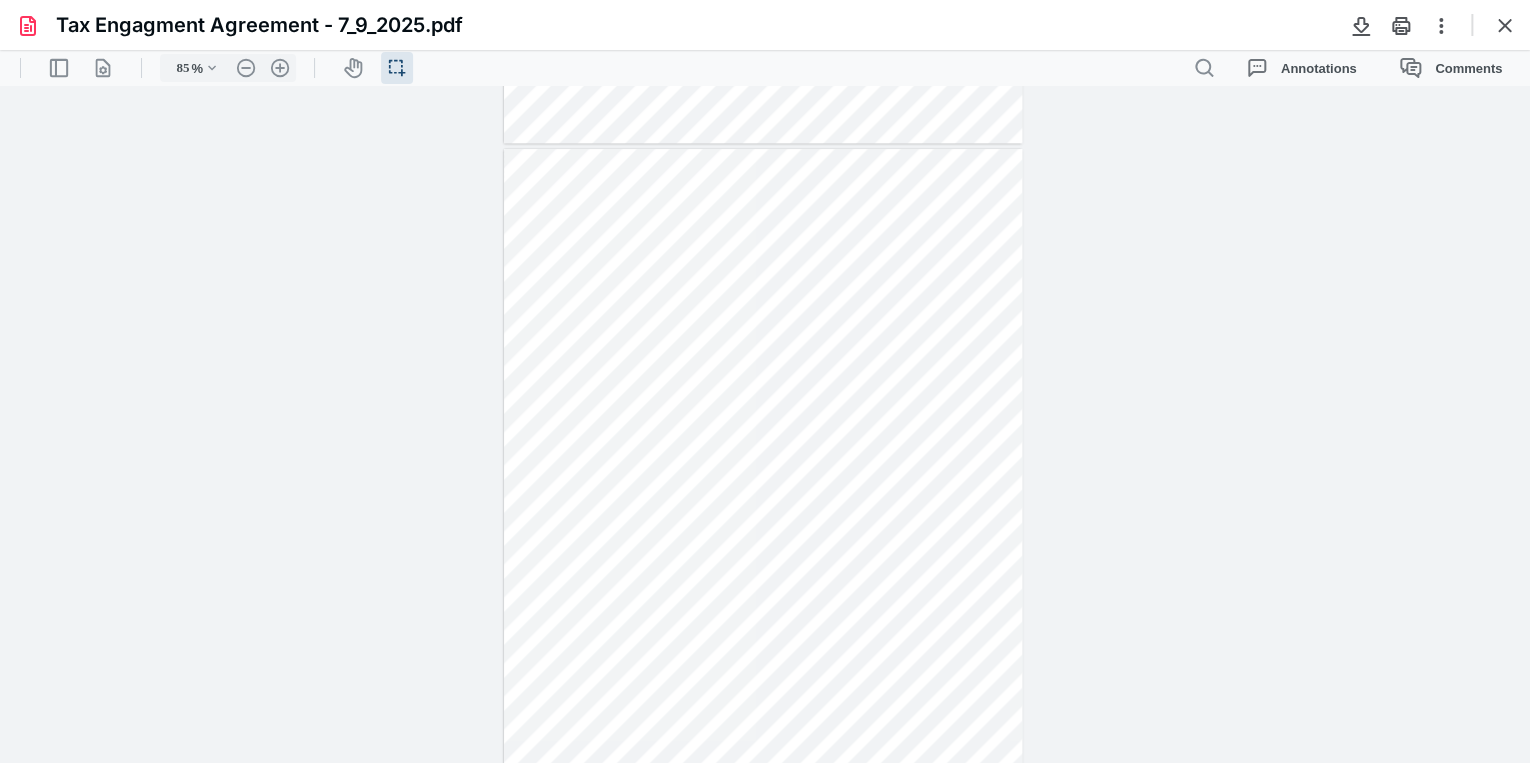 drag, startPoint x: 848, startPoint y: 495, endPoint x: 556, endPoint y: 390, distance: 310.3047 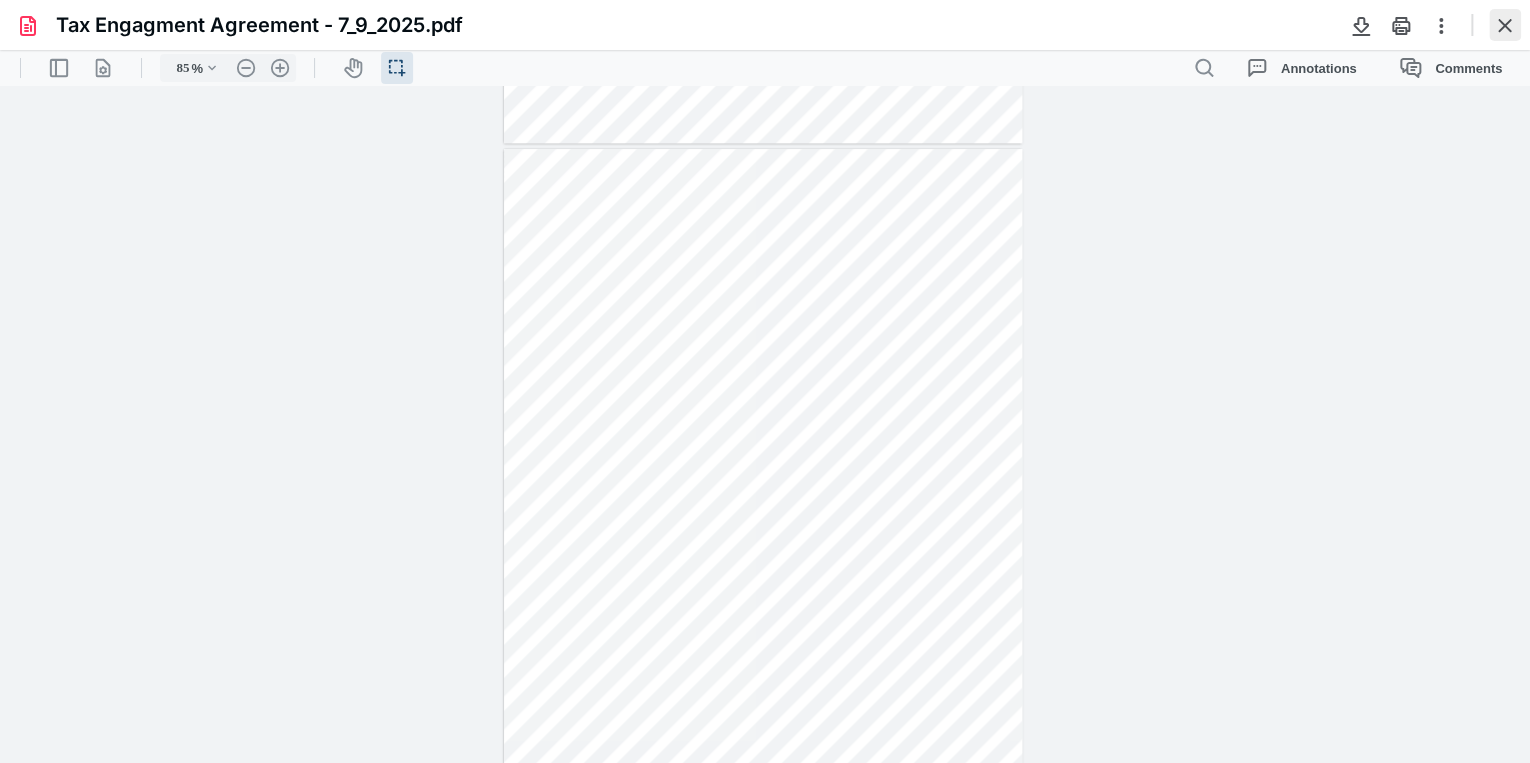 click at bounding box center (1505, 25) 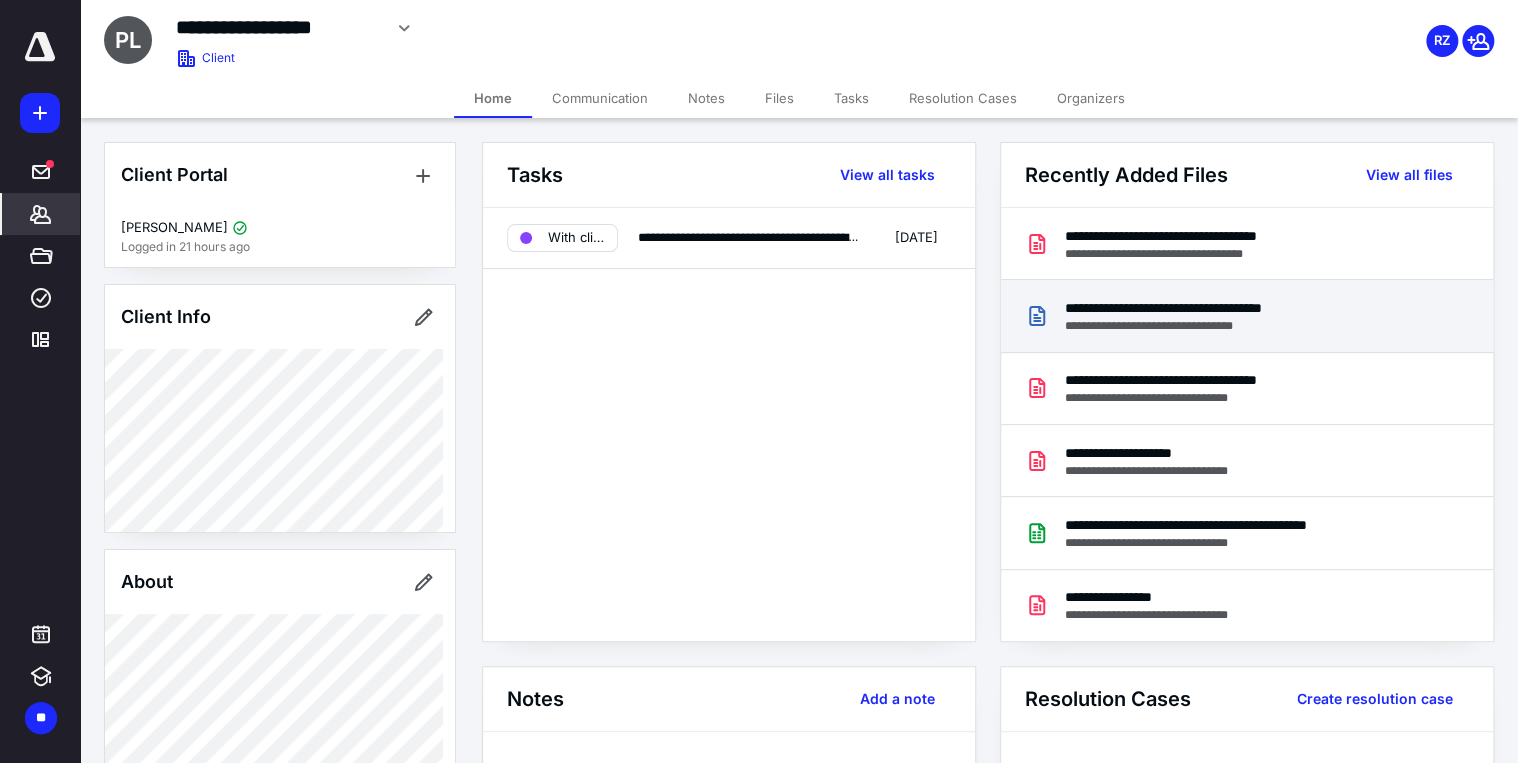 click on "**********" at bounding box center [1211, 308] 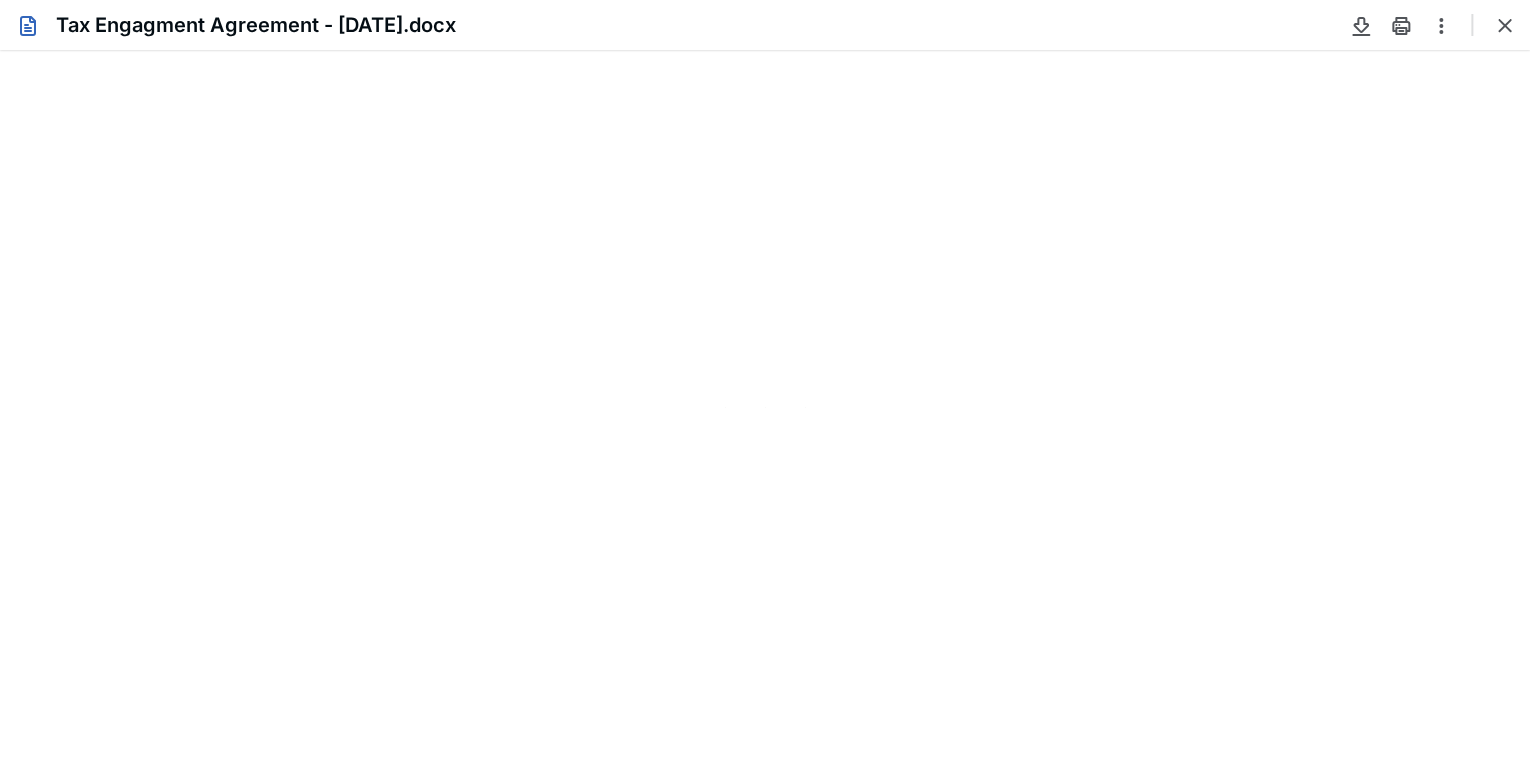 scroll, scrollTop: 0, scrollLeft: 0, axis: both 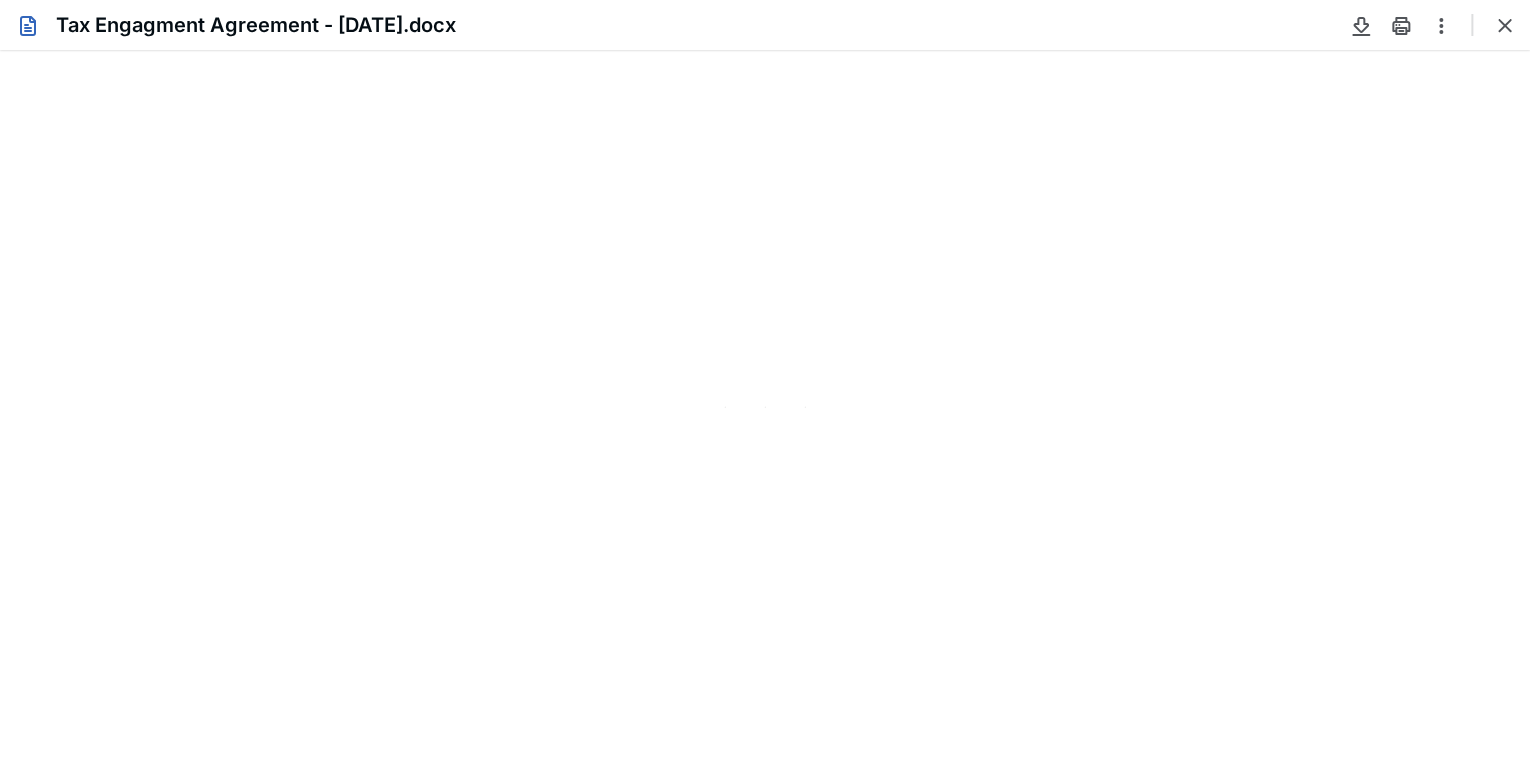 type on "85" 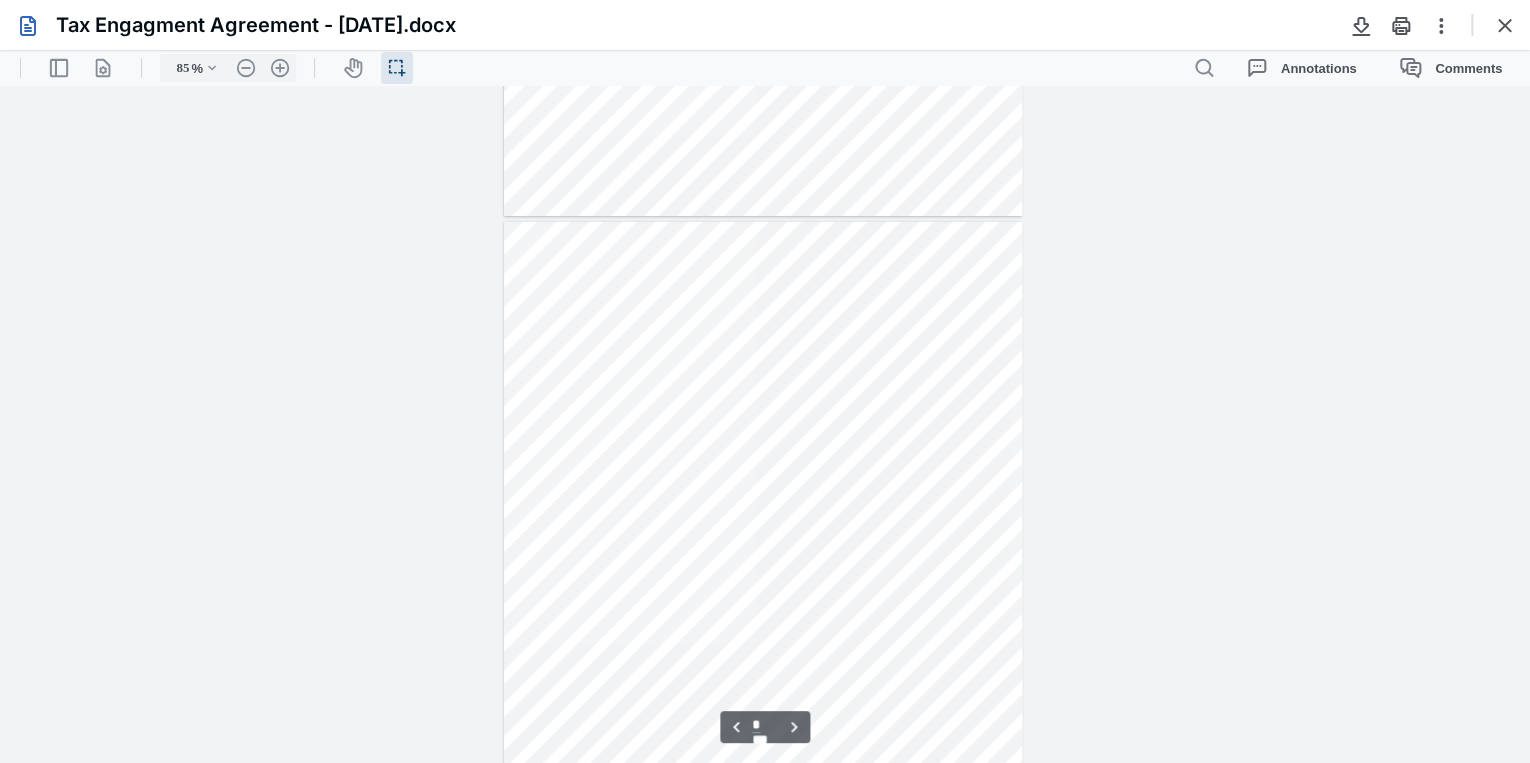 scroll, scrollTop: 3239, scrollLeft: 0, axis: vertical 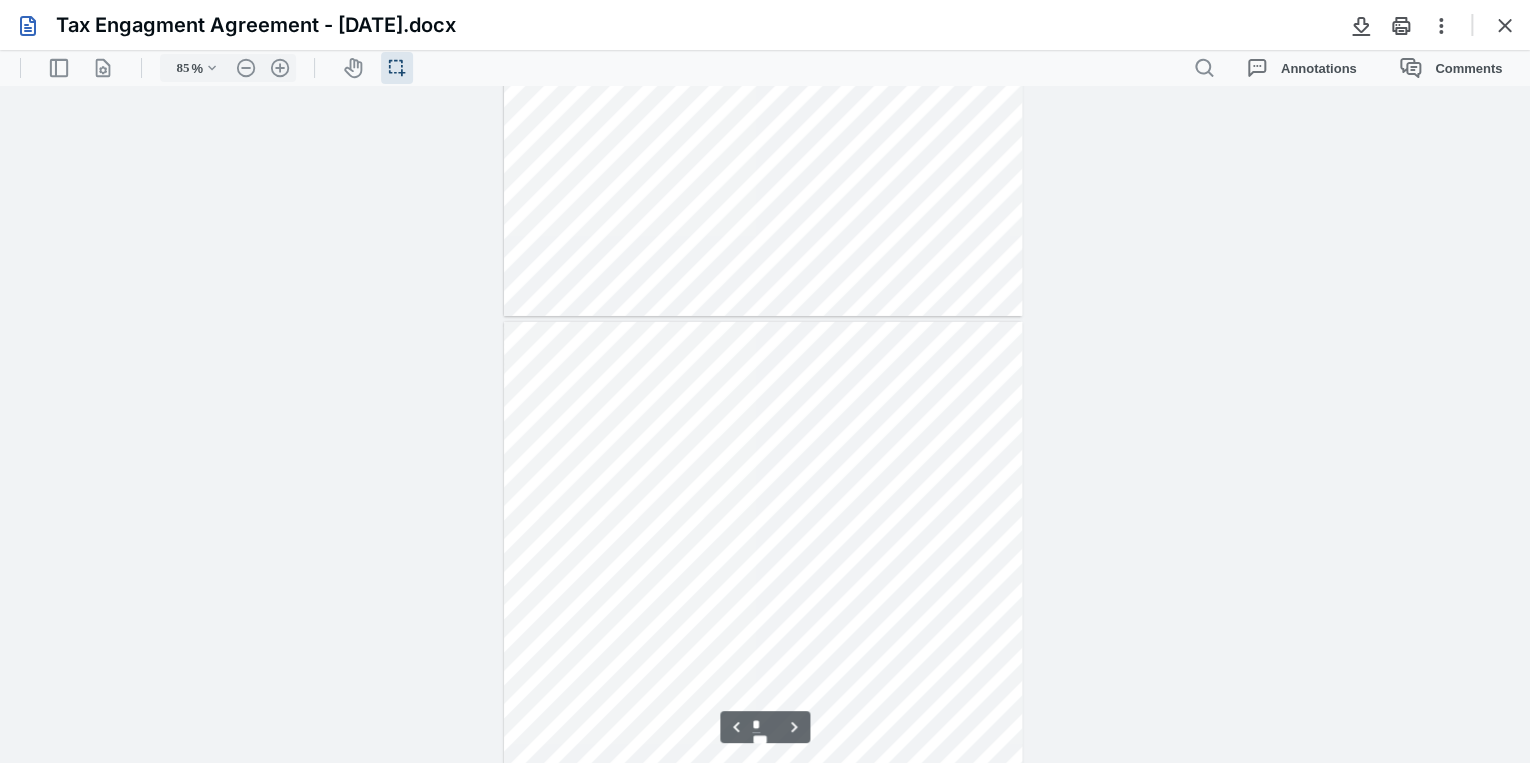 type on "*" 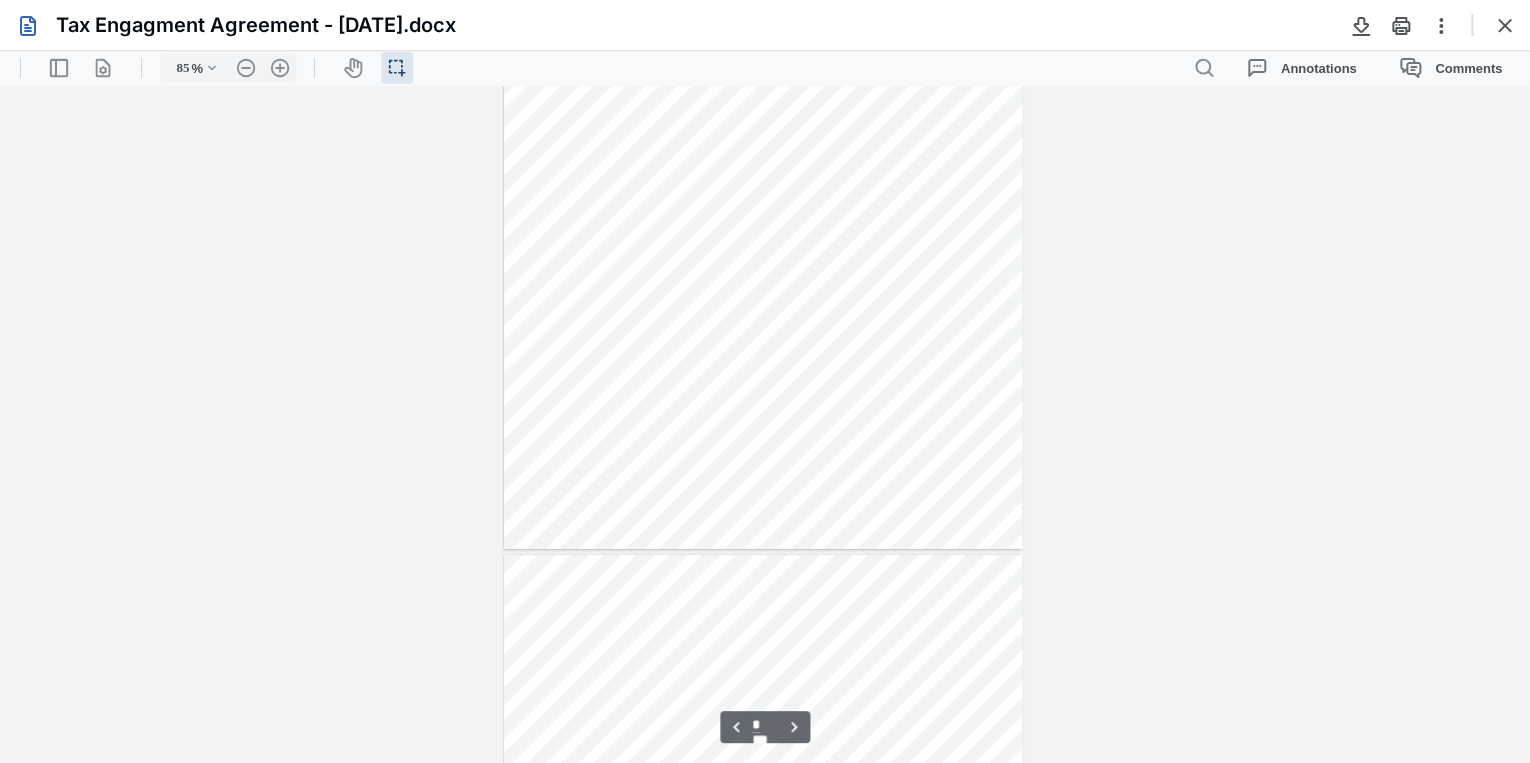 scroll, scrollTop: 2759, scrollLeft: 0, axis: vertical 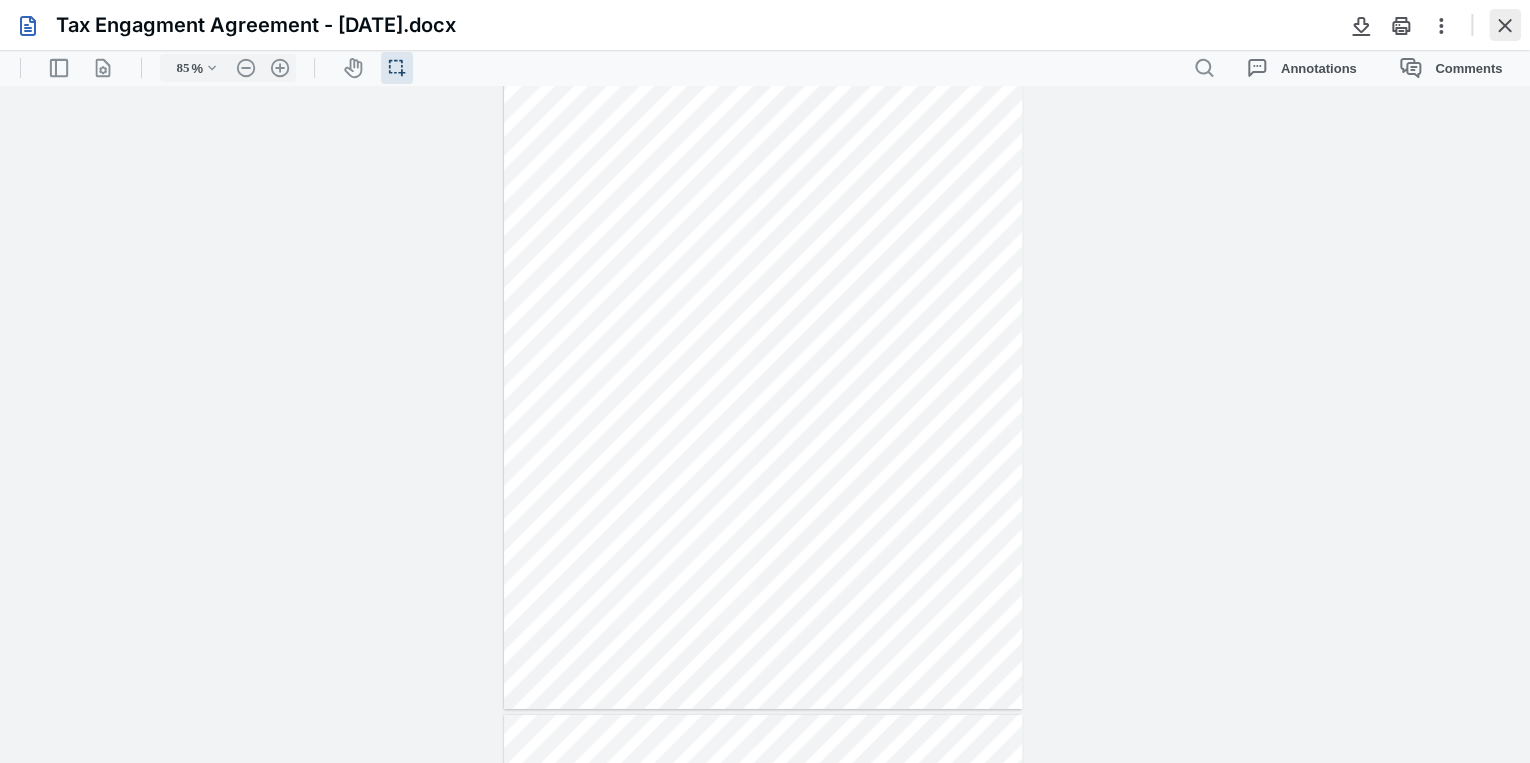 click at bounding box center (1505, 25) 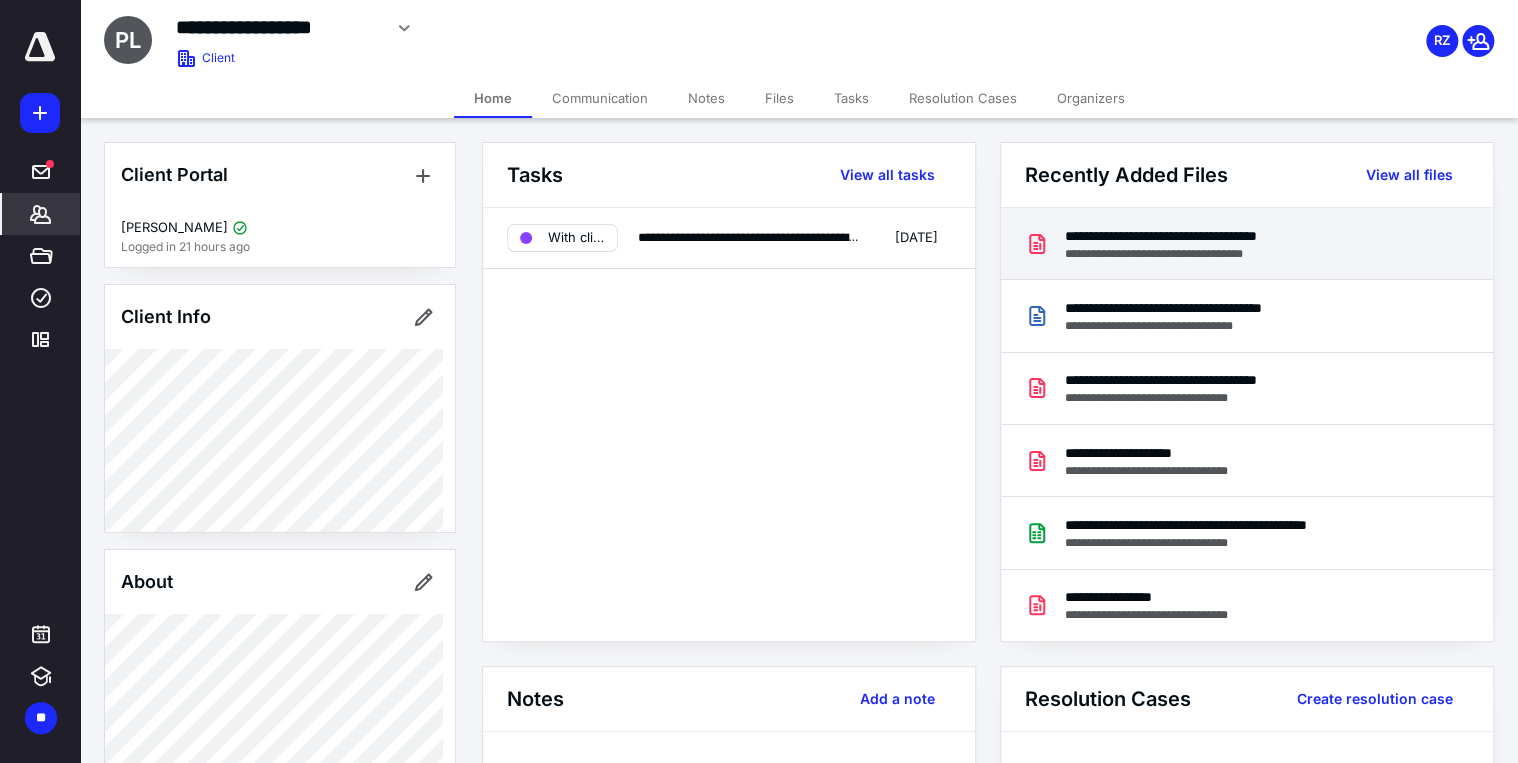 click on "**********" at bounding box center [1205, 236] 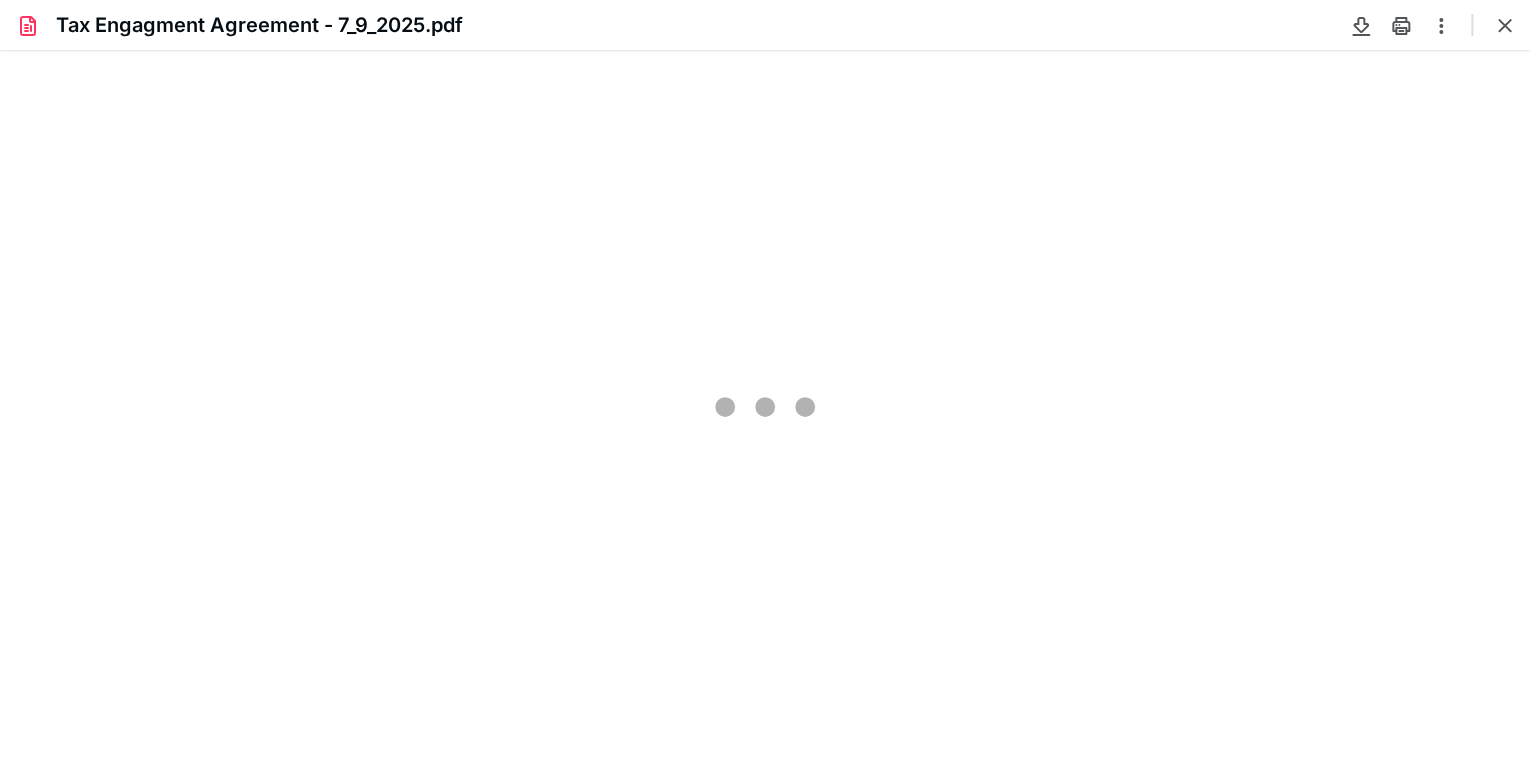 scroll, scrollTop: 0, scrollLeft: 0, axis: both 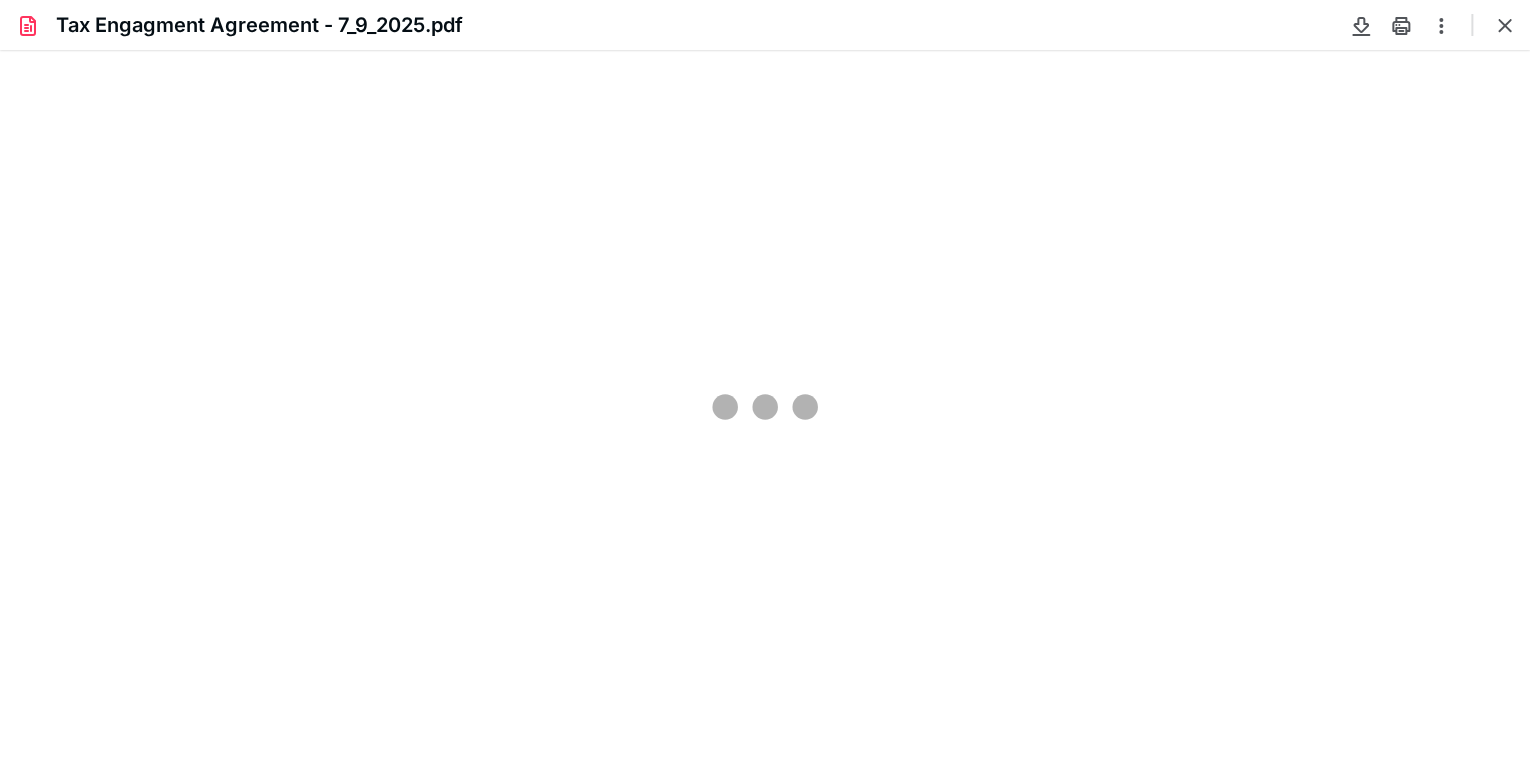 type on "85" 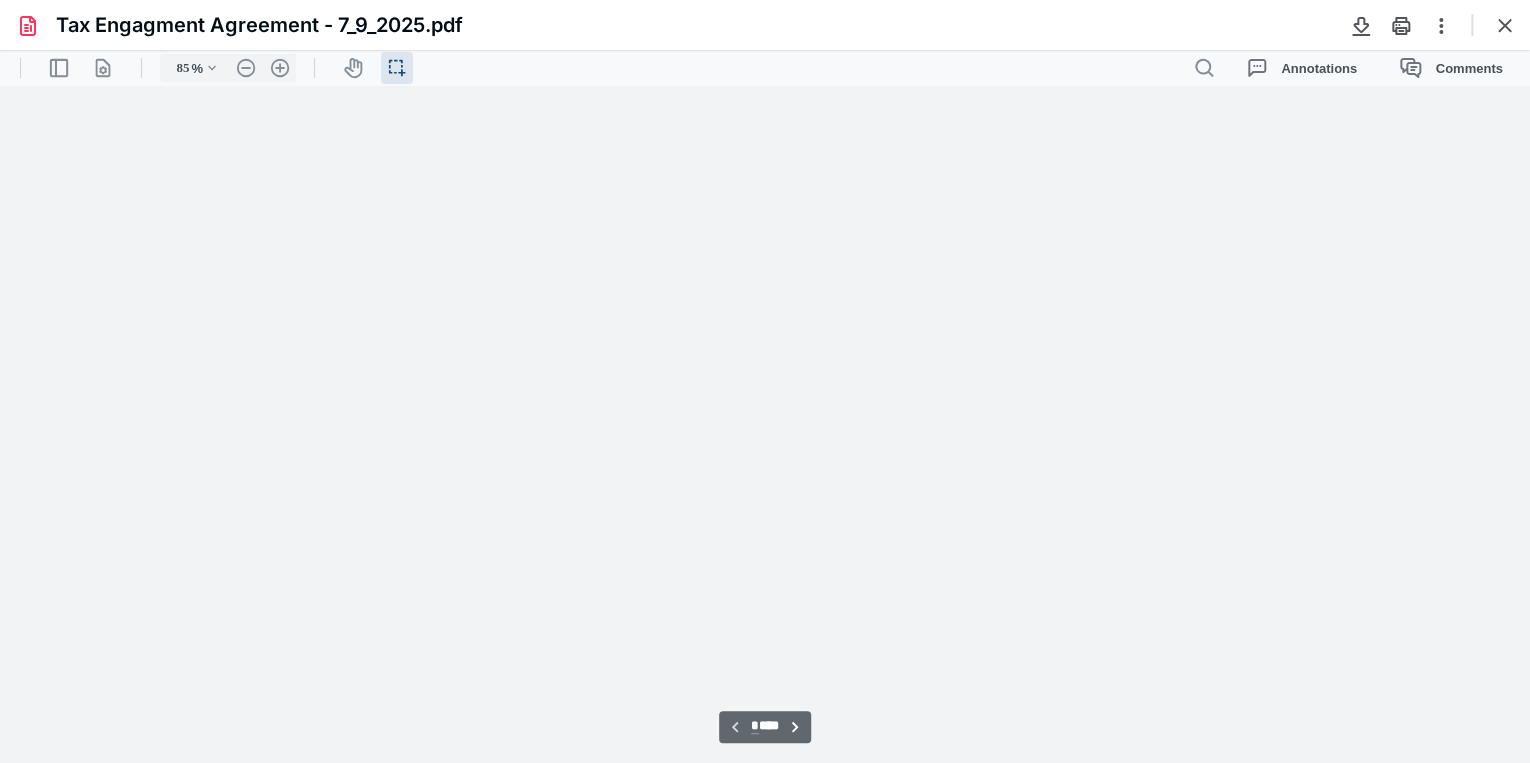 scroll, scrollTop: 39, scrollLeft: 0, axis: vertical 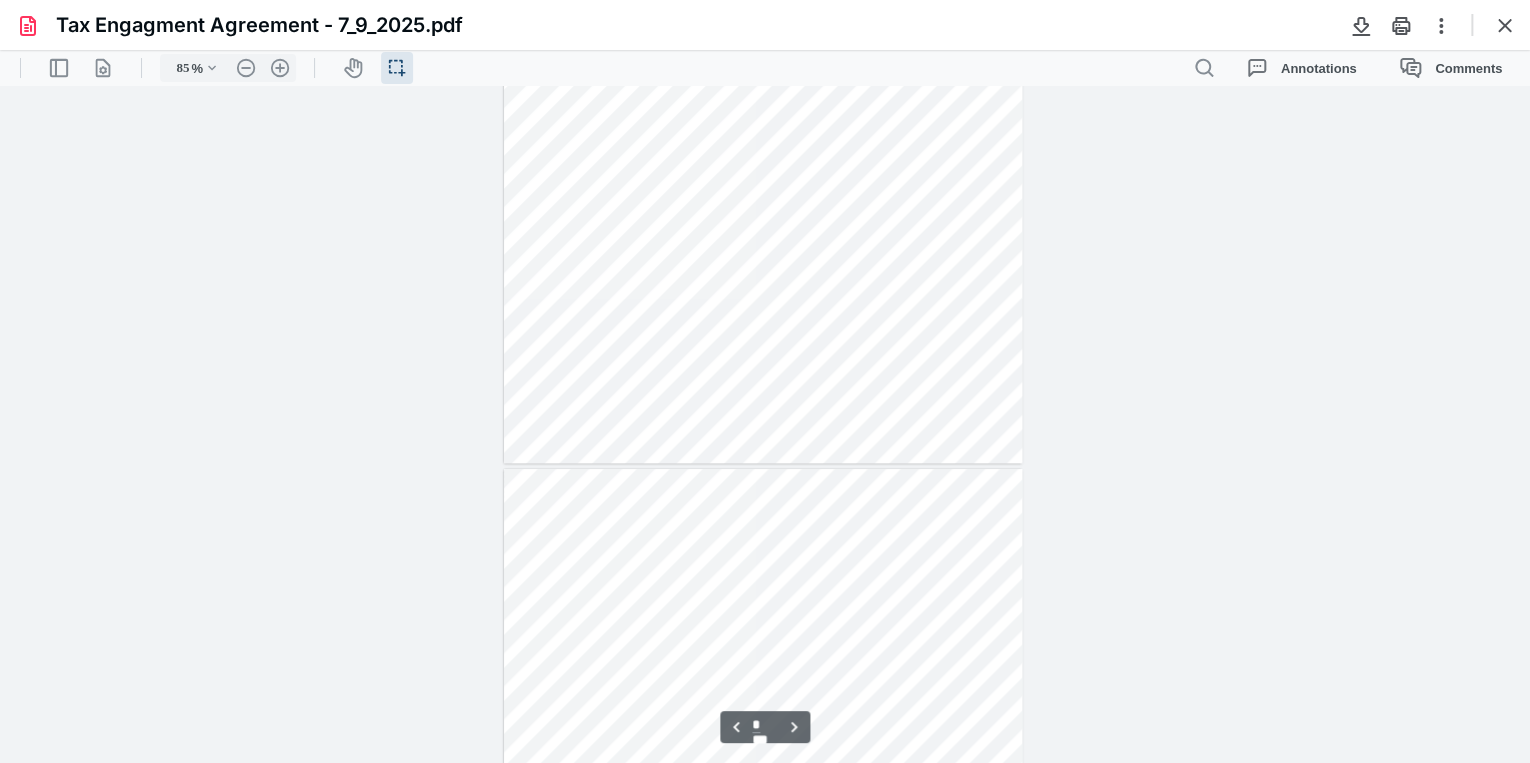 type on "*" 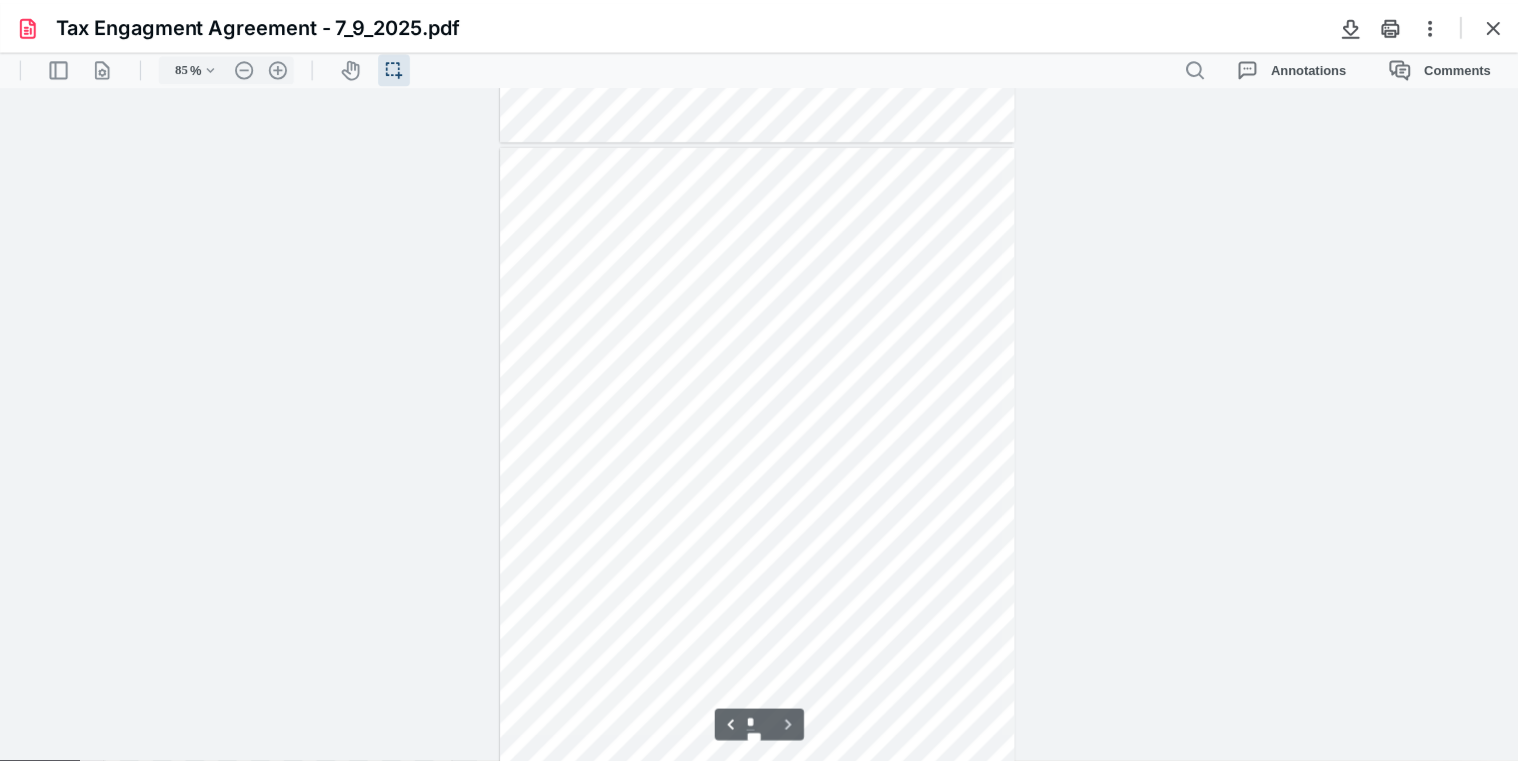 scroll, scrollTop: 4658, scrollLeft: 0, axis: vertical 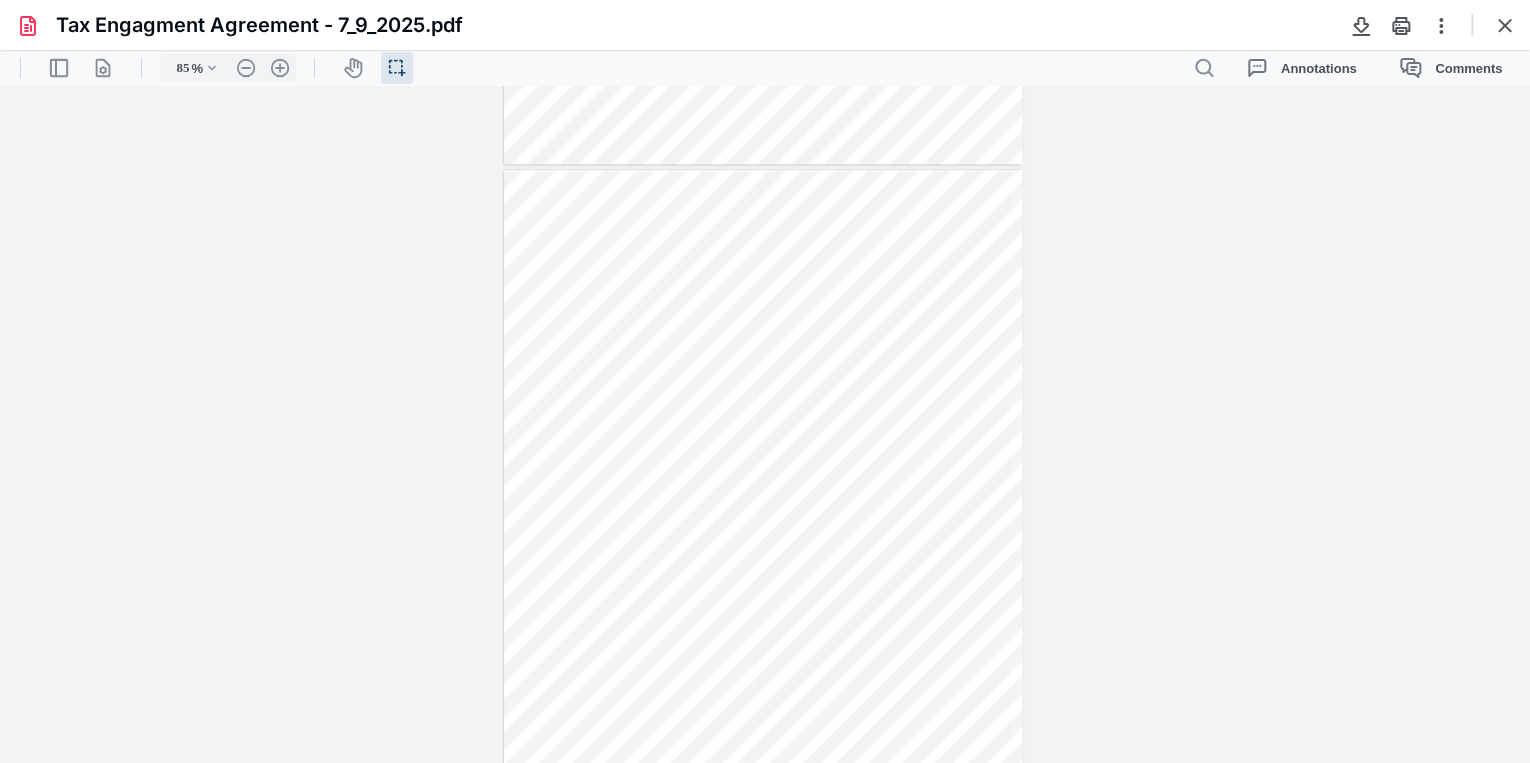 click at bounding box center (1505, 25) 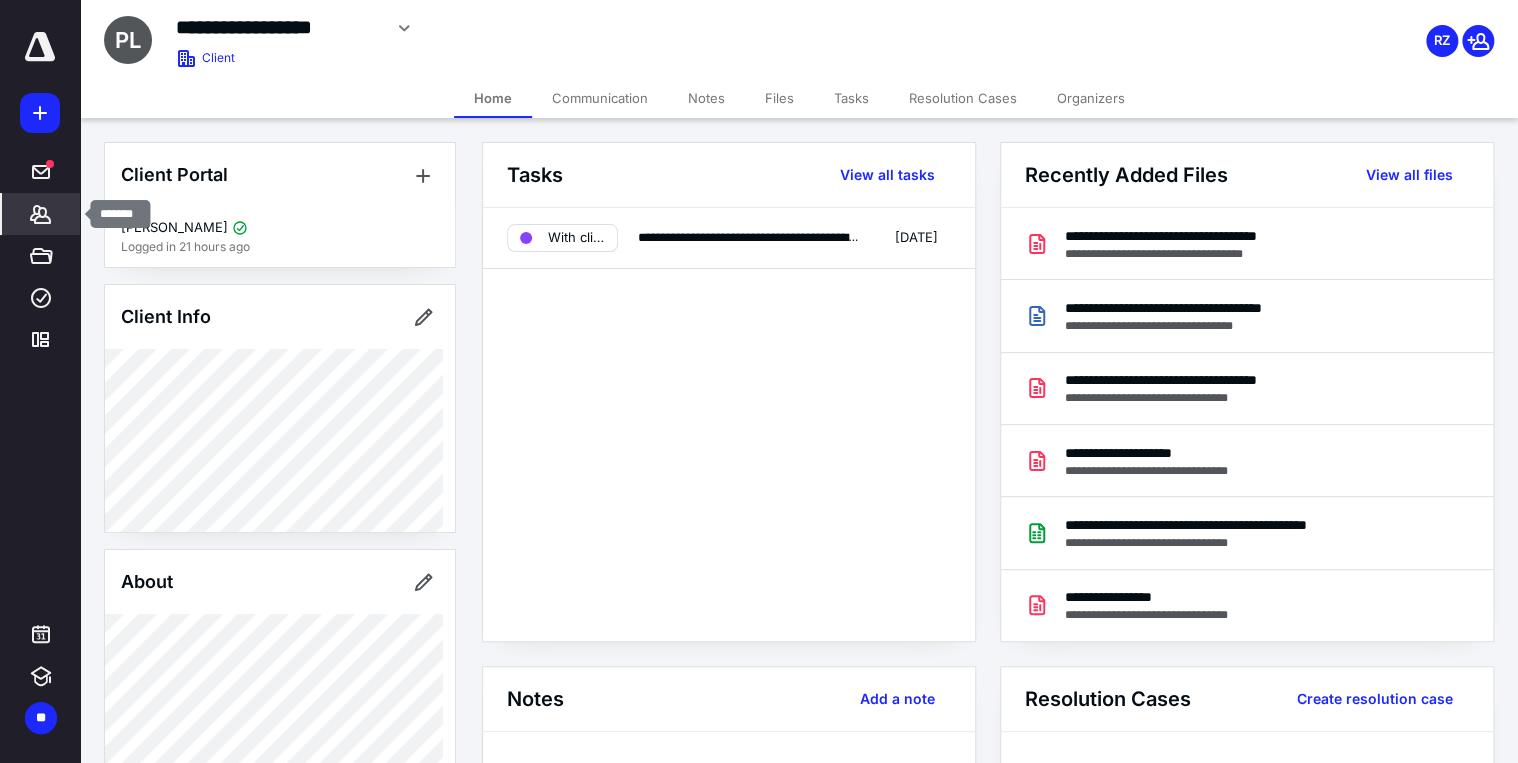 click 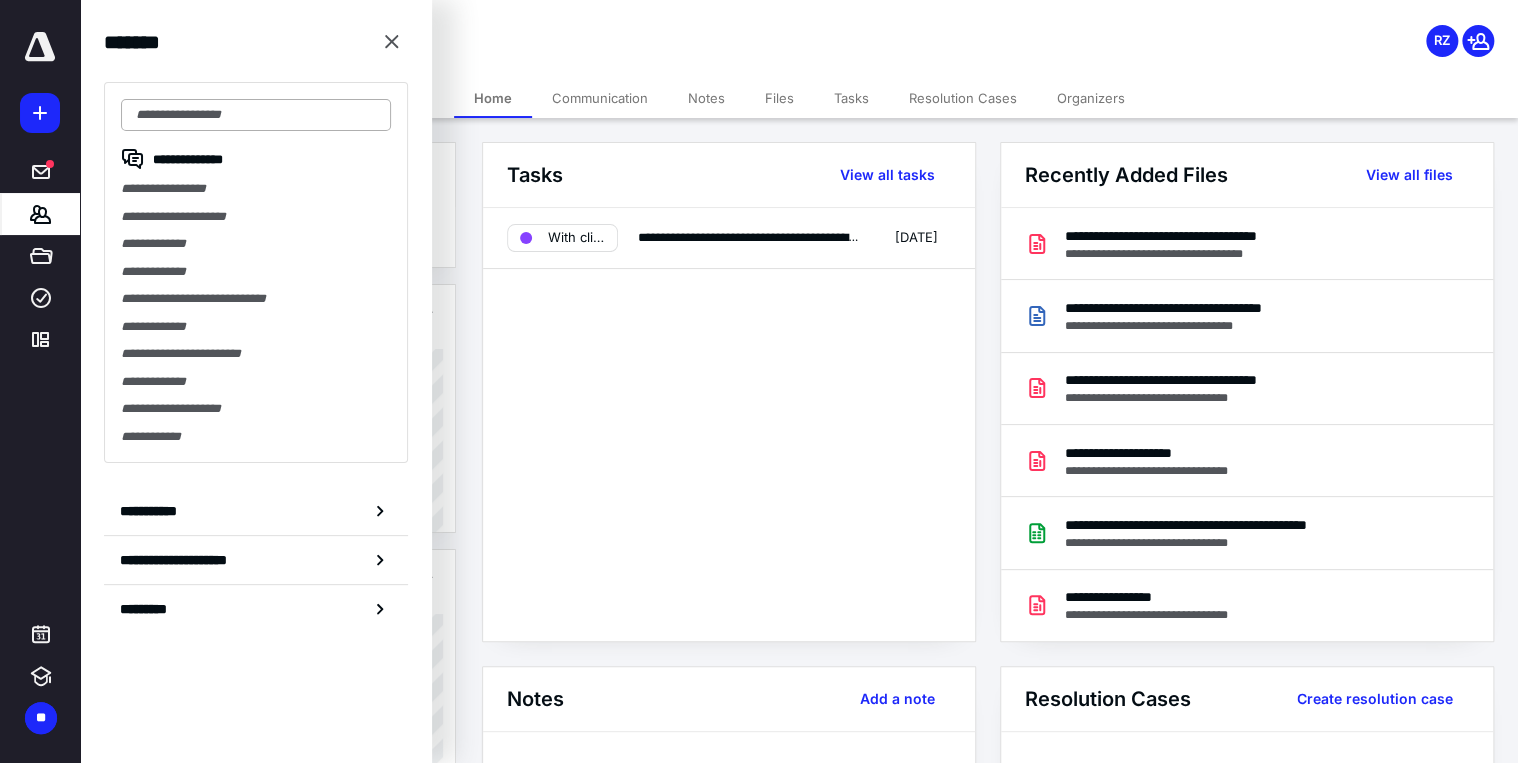 click at bounding box center [256, 115] 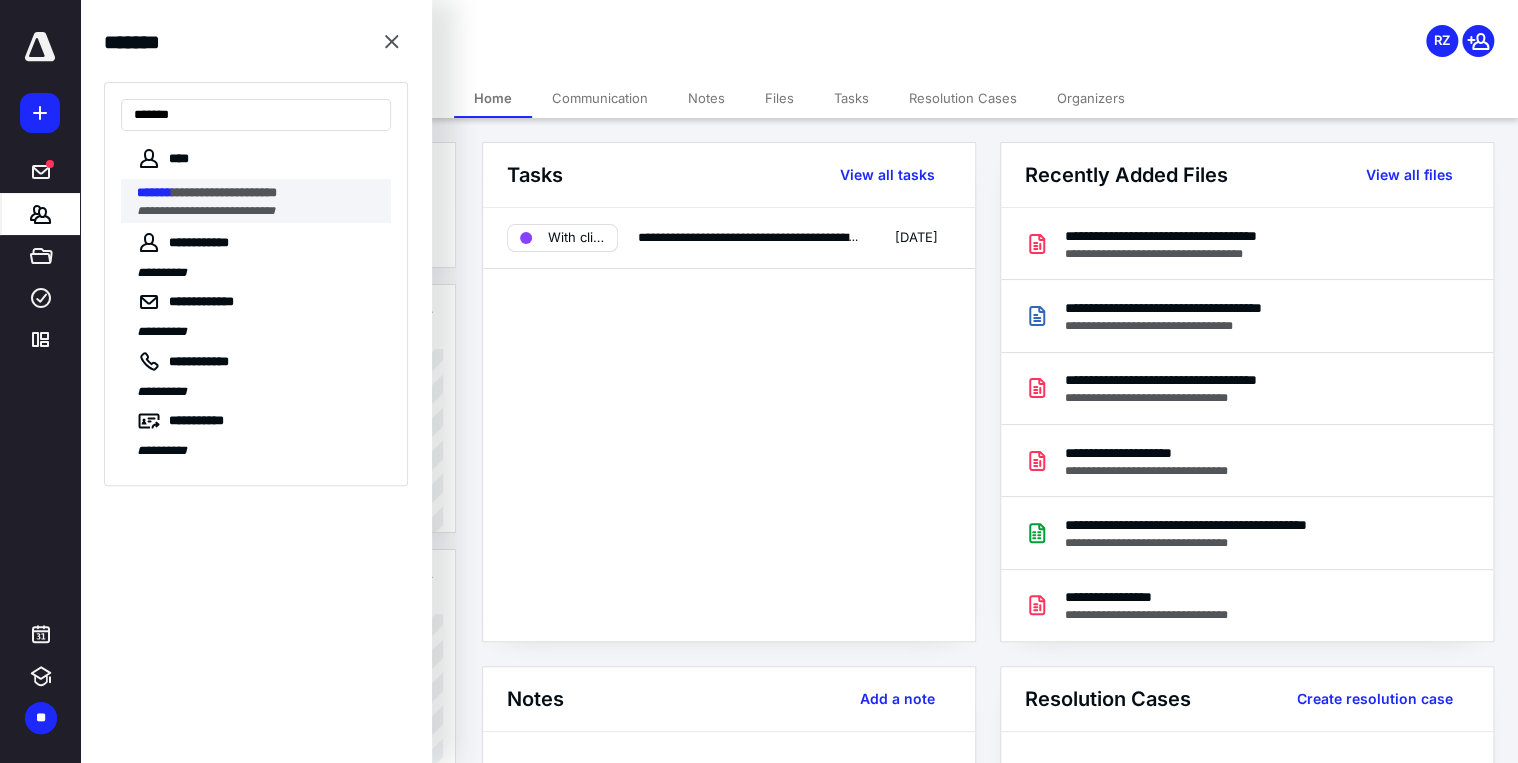 type on "*******" 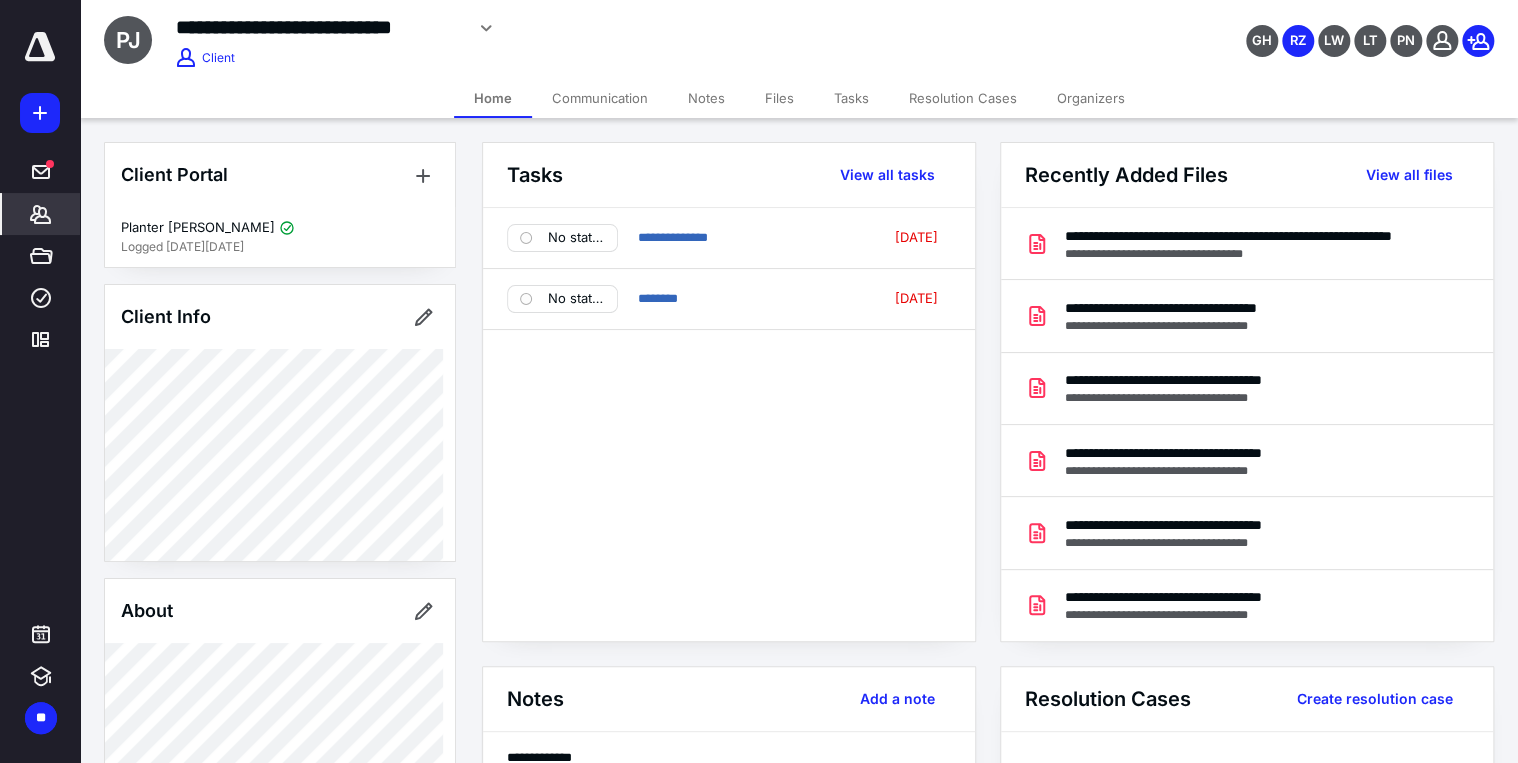 click at bounding box center (40, 47) 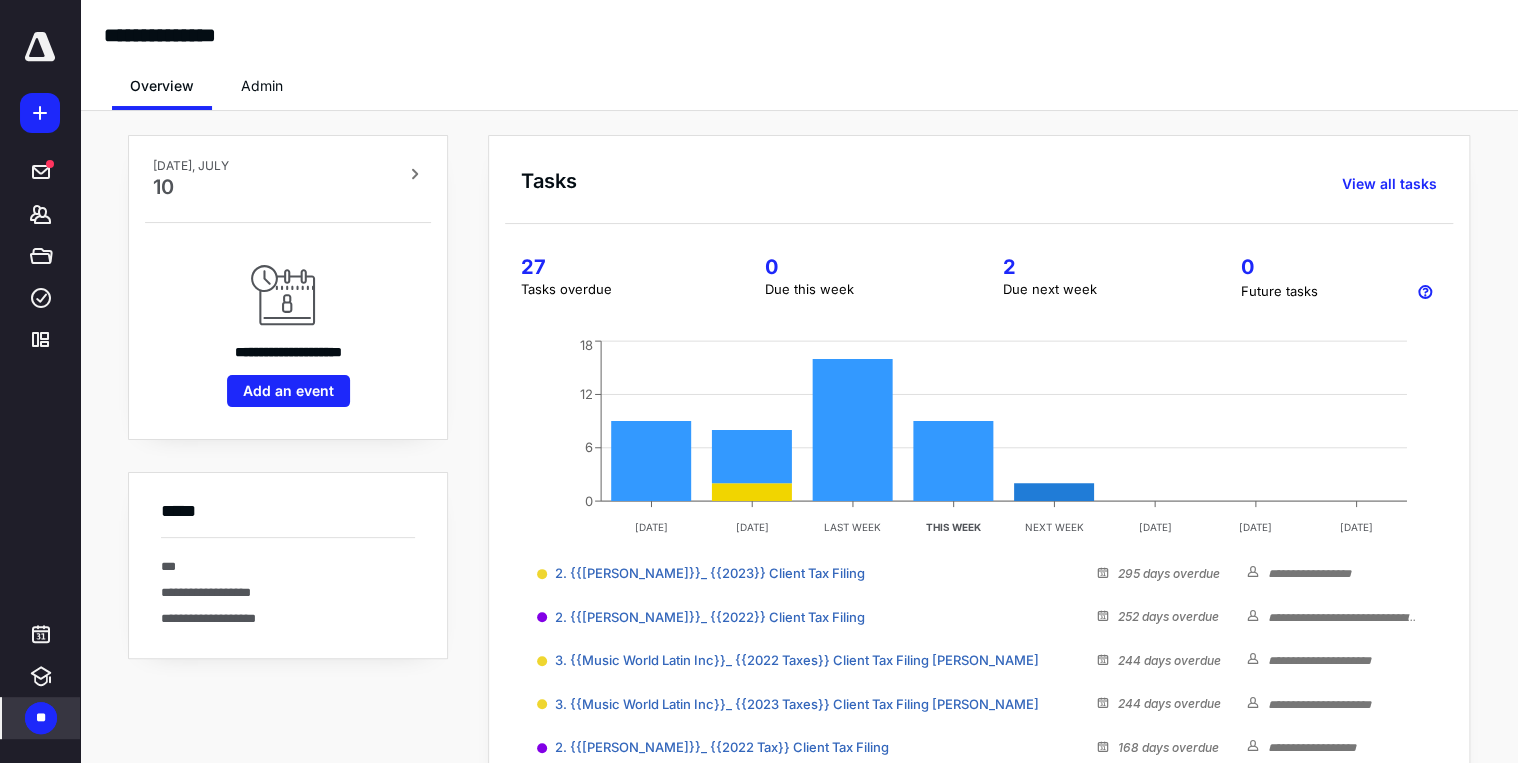 click on "**" at bounding box center [41, 718] 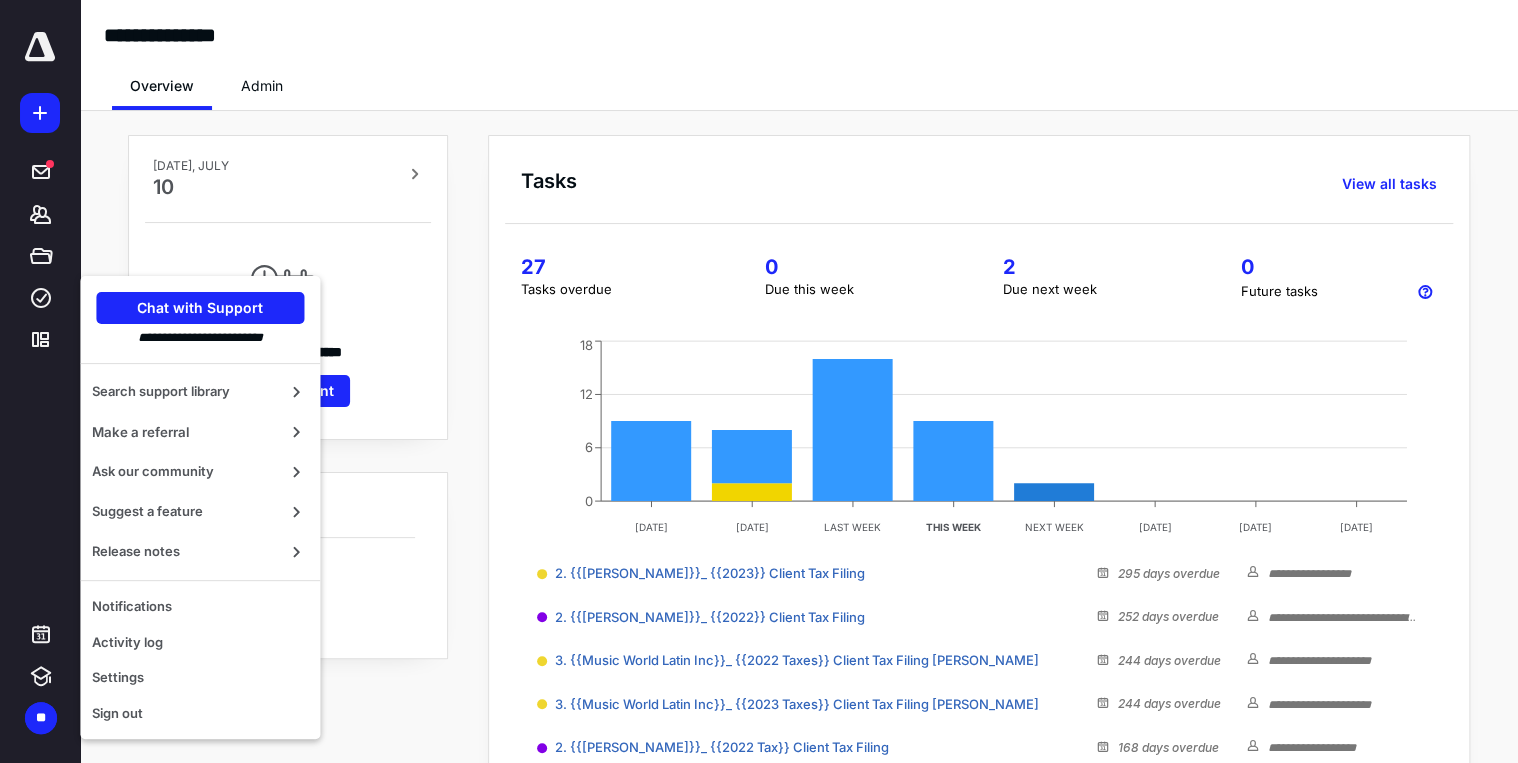 click on "**********" at bounding box center (40, 381) 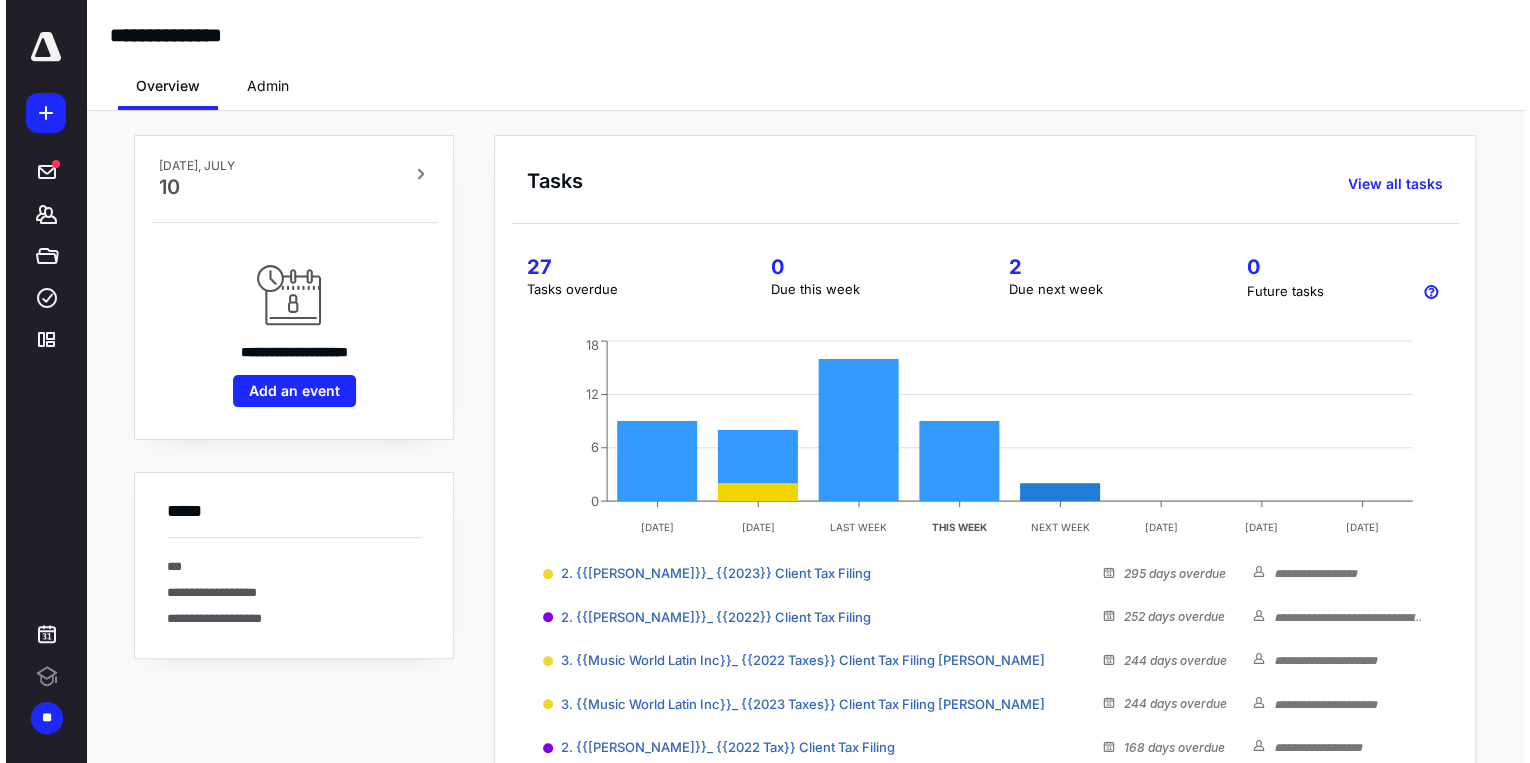 scroll, scrollTop: 0, scrollLeft: 0, axis: both 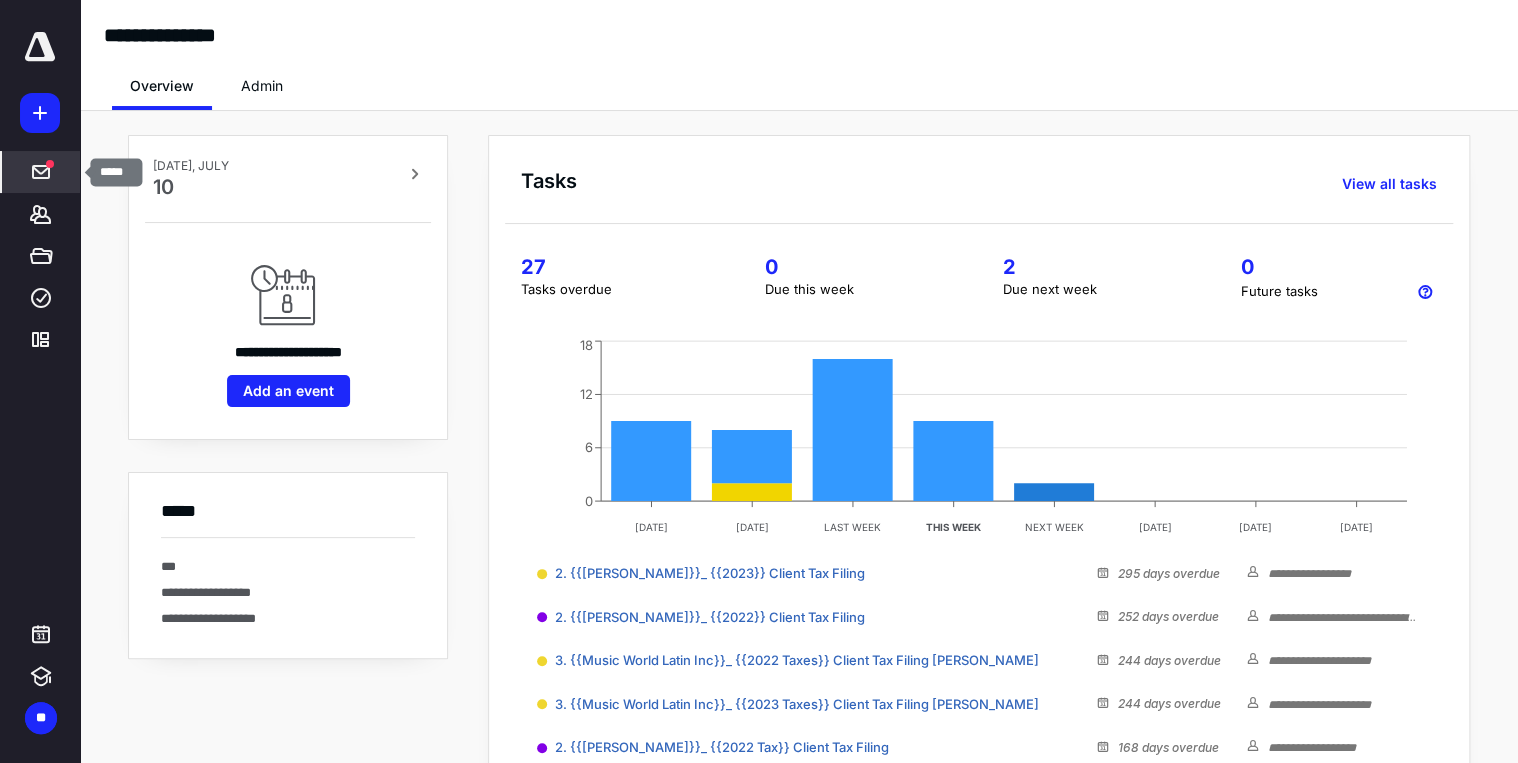 click 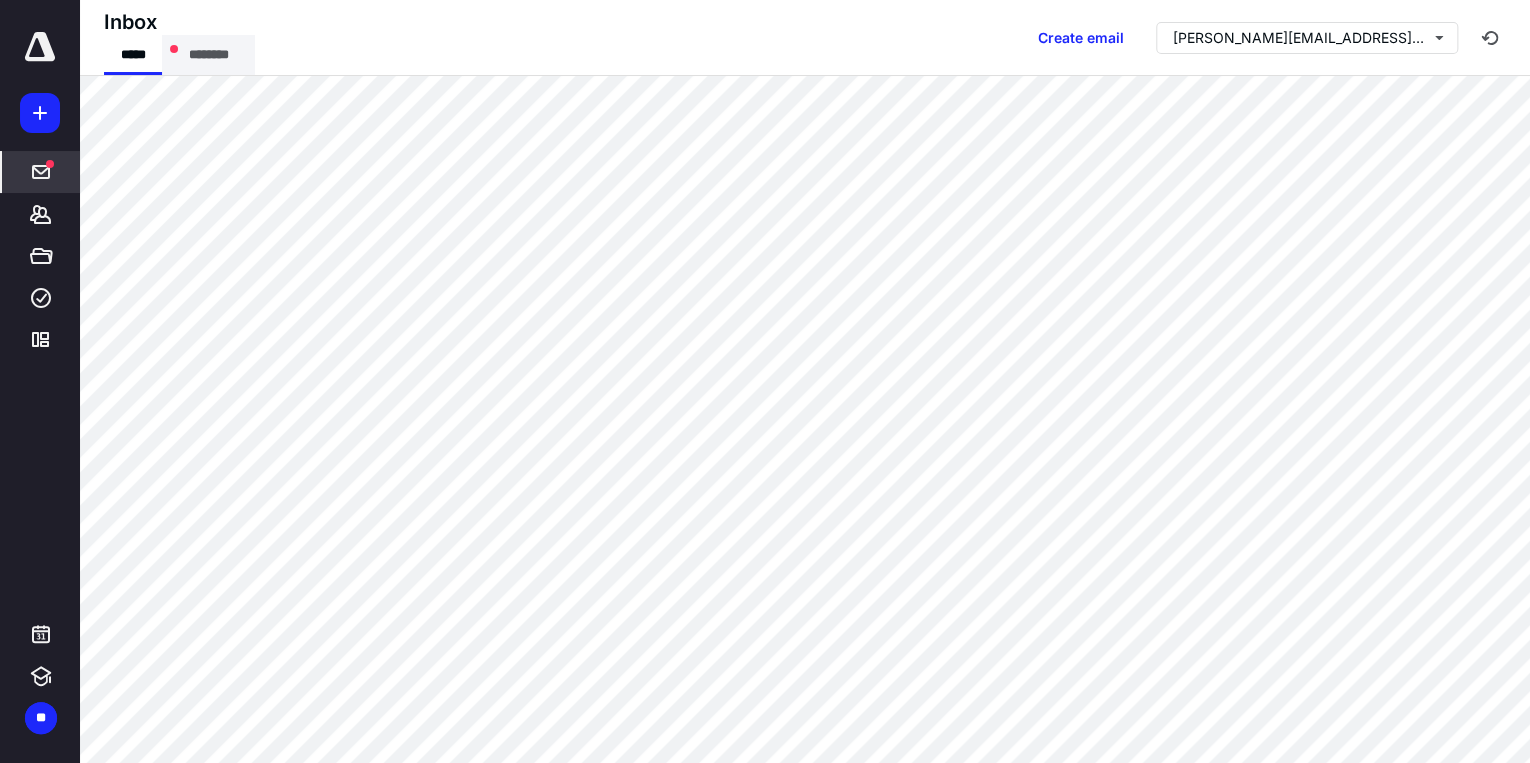 click on "********" at bounding box center (208, 55) 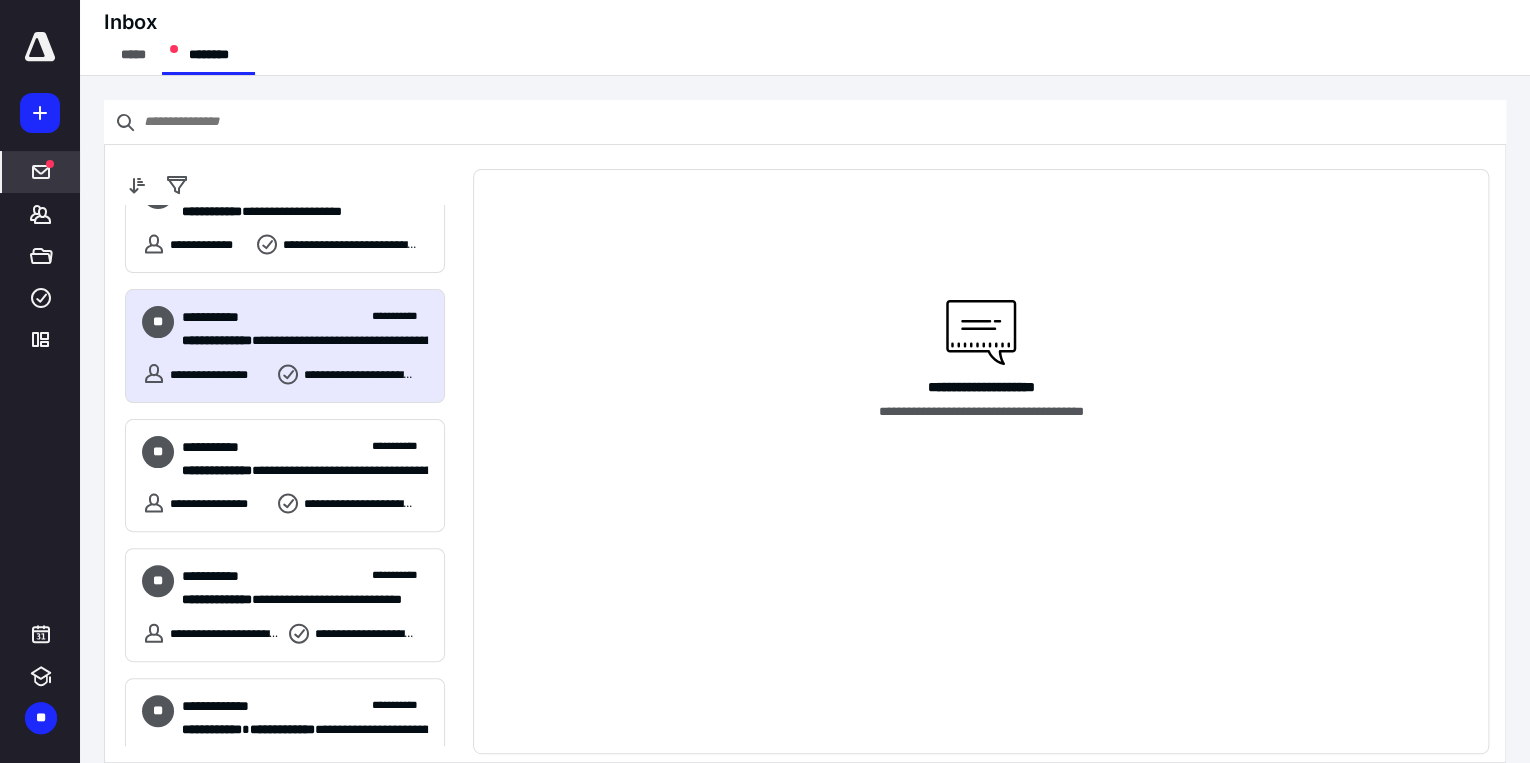 scroll, scrollTop: 2044, scrollLeft: 0, axis: vertical 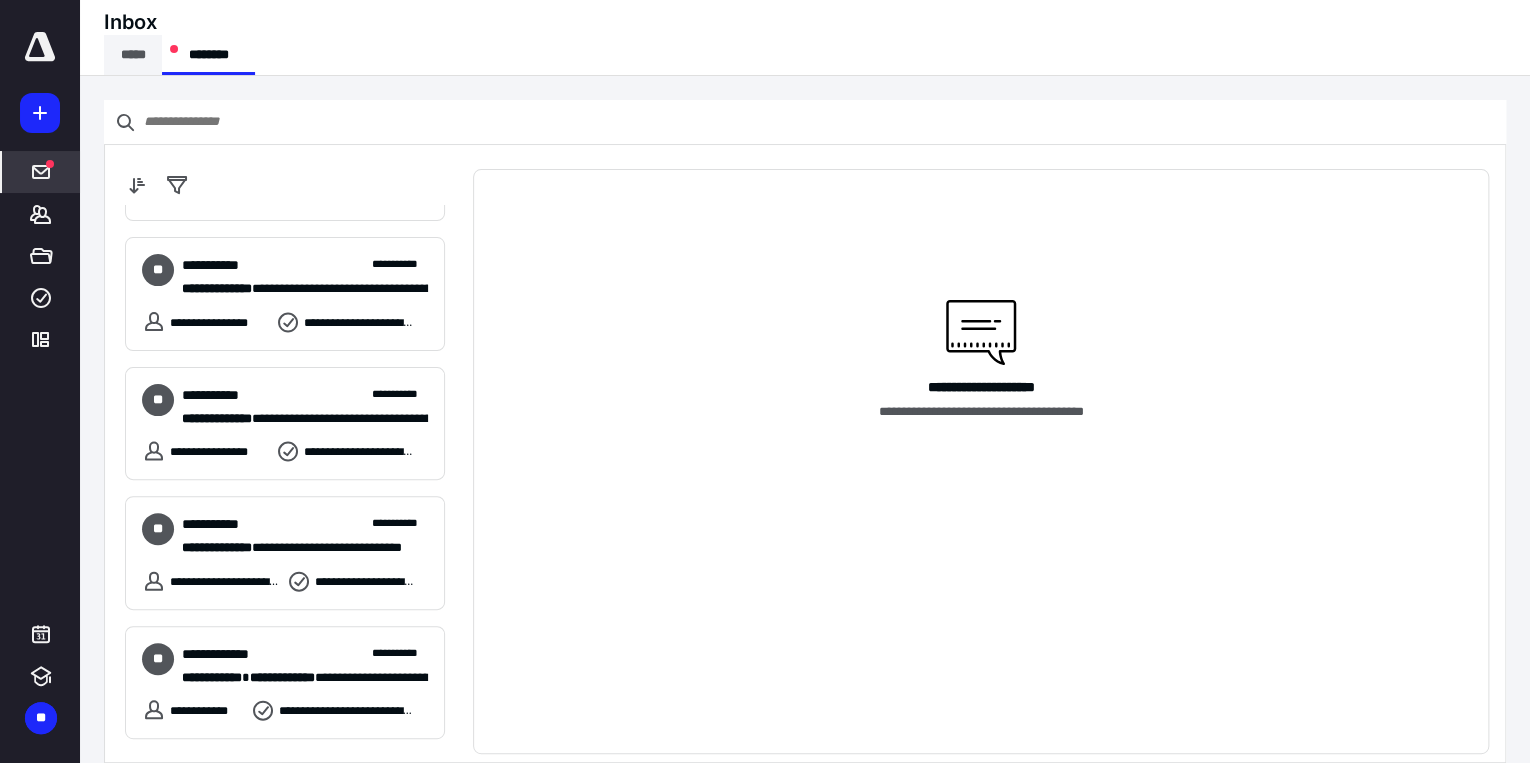 click on "*****" at bounding box center [133, 55] 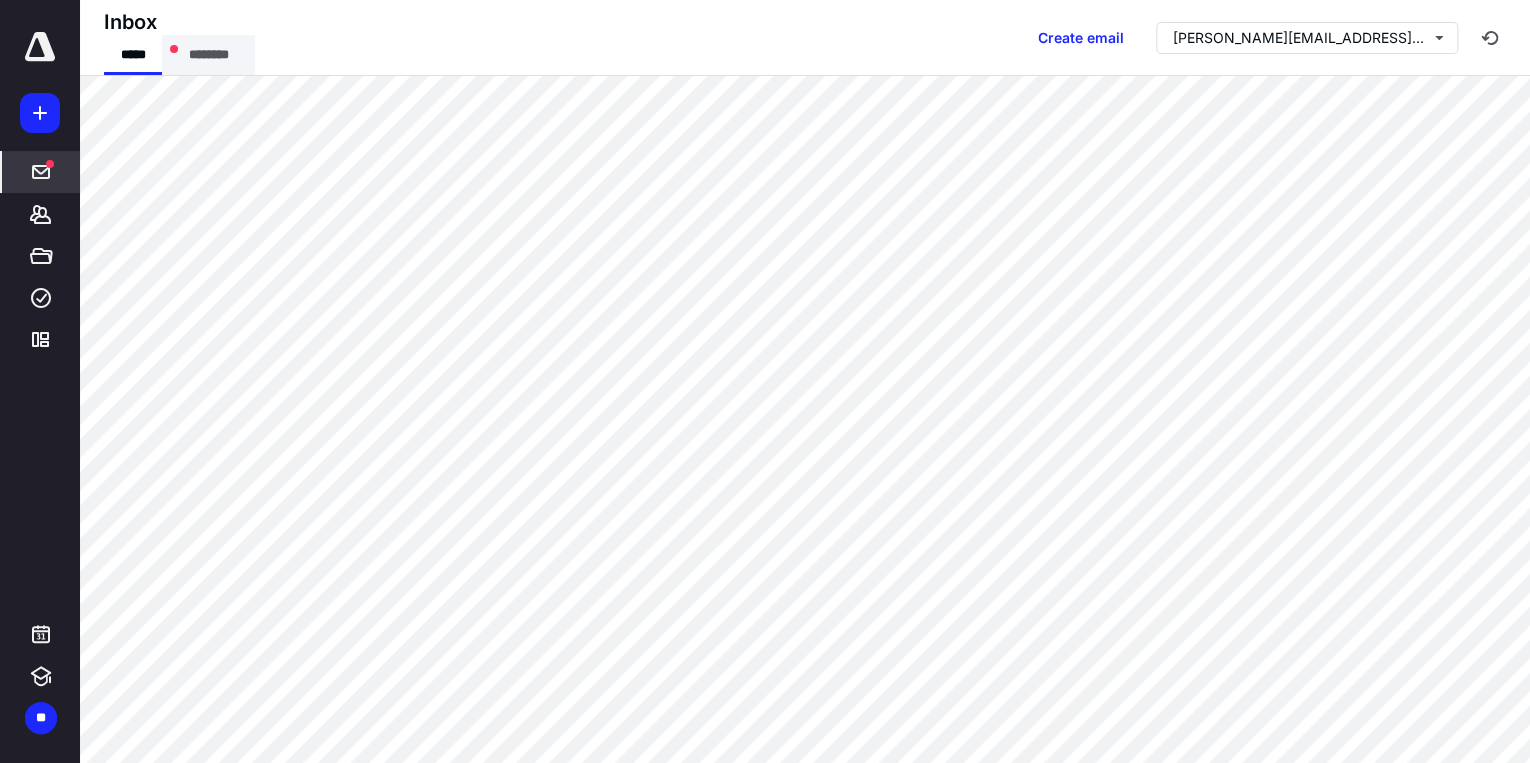 click on "********" at bounding box center (208, 55) 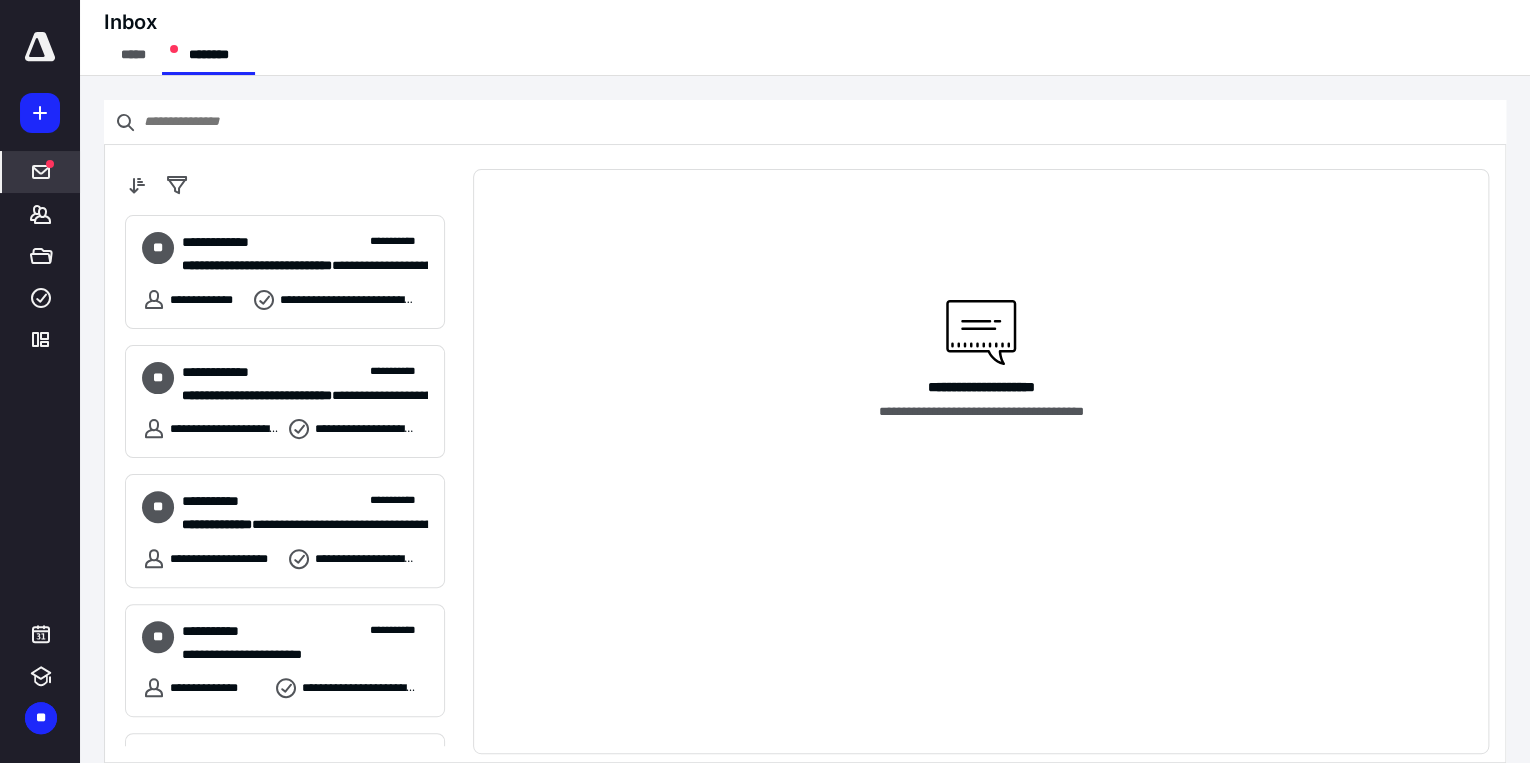 scroll, scrollTop: 800, scrollLeft: 0, axis: vertical 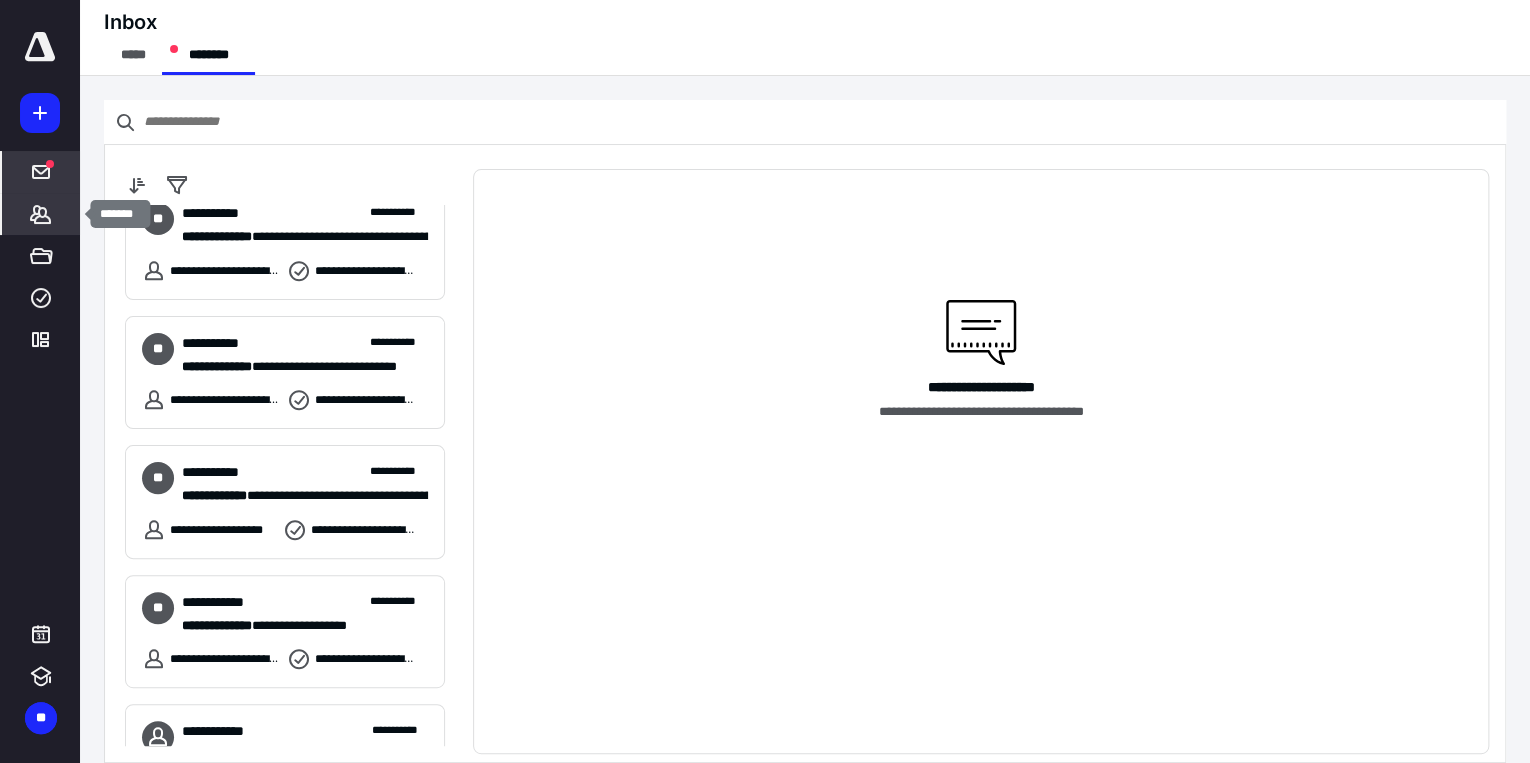 click on "*******" at bounding box center (41, 214) 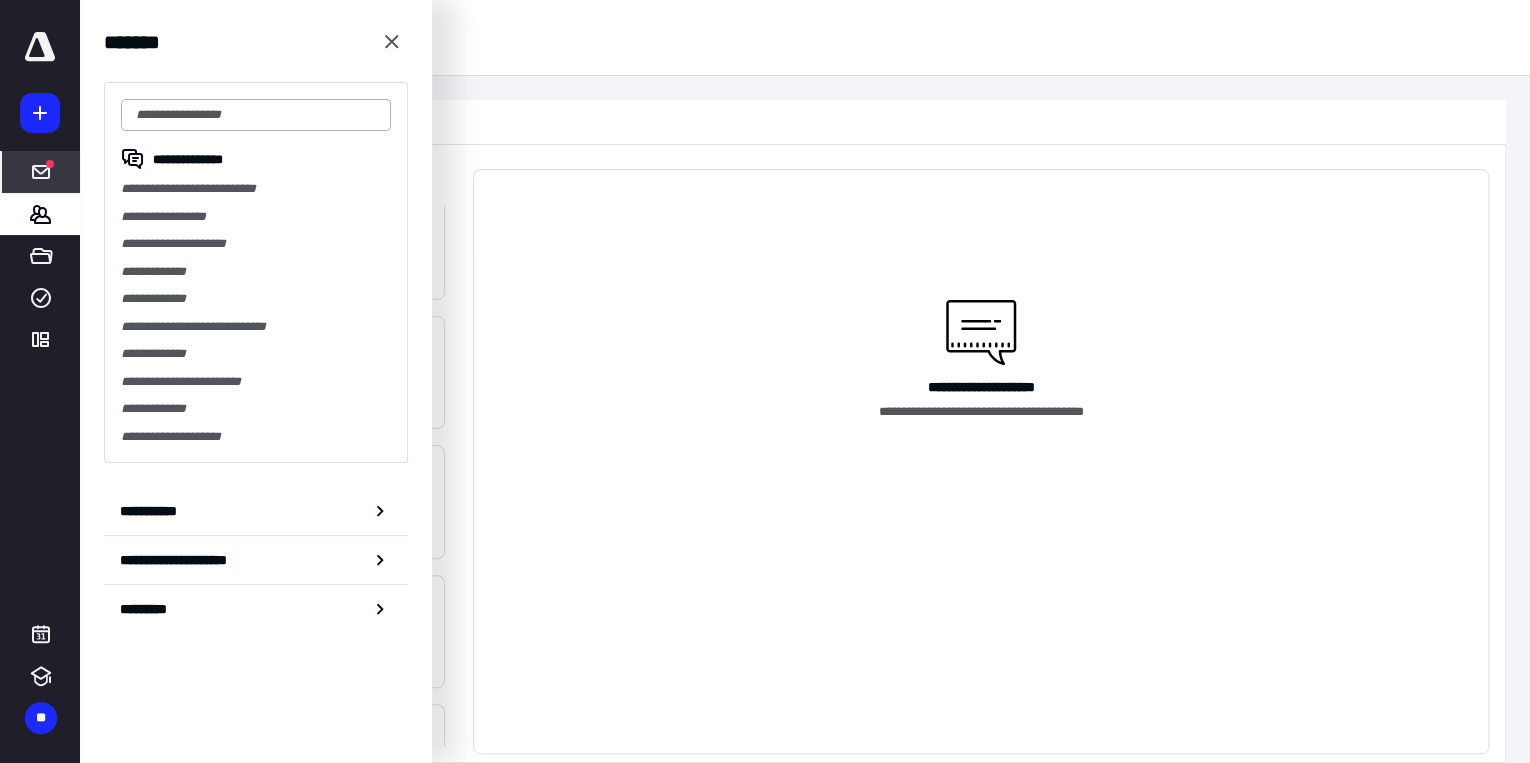 click at bounding box center (256, 115) 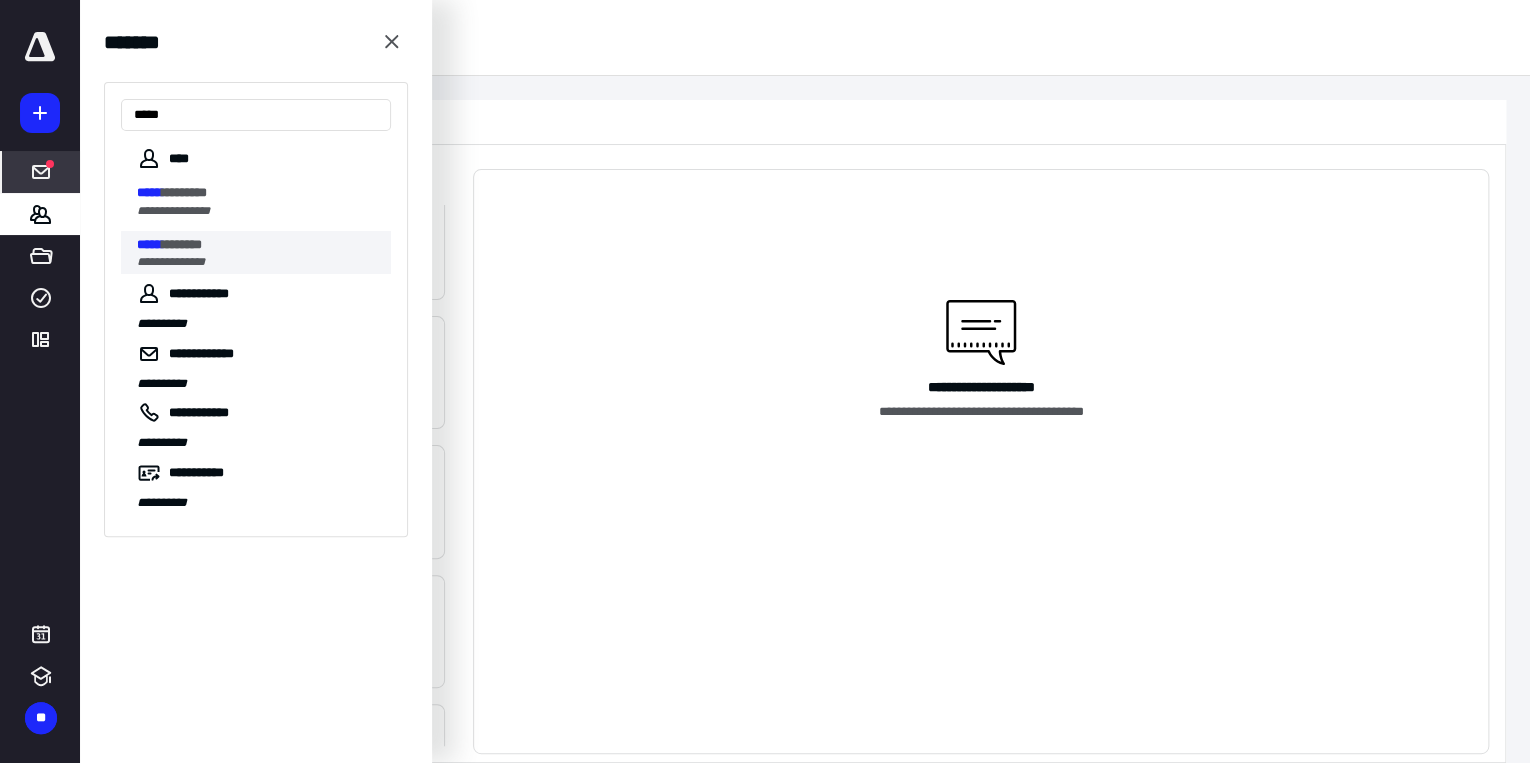 type on "*****" 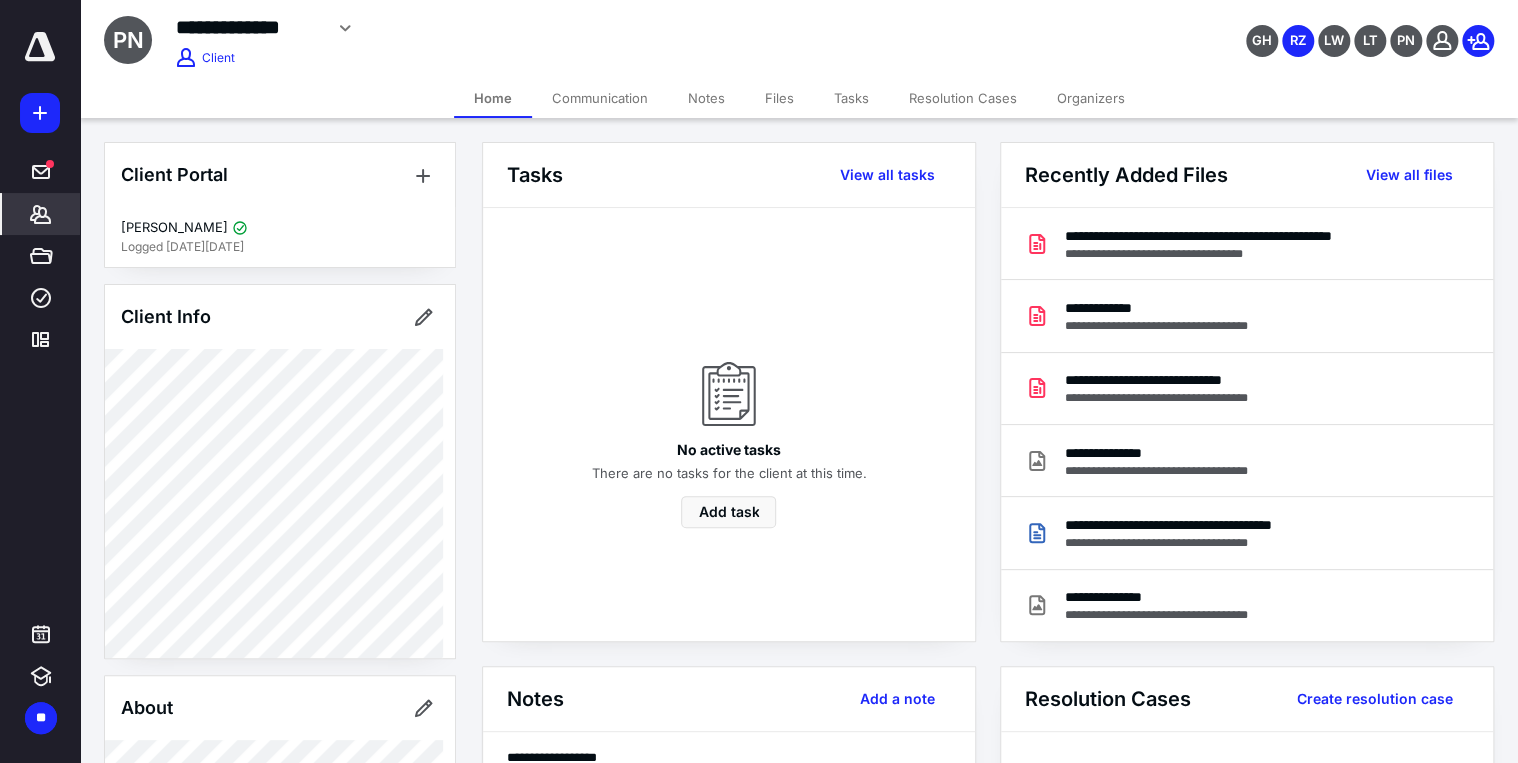 click on "Files" at bounding box center [779, 98] 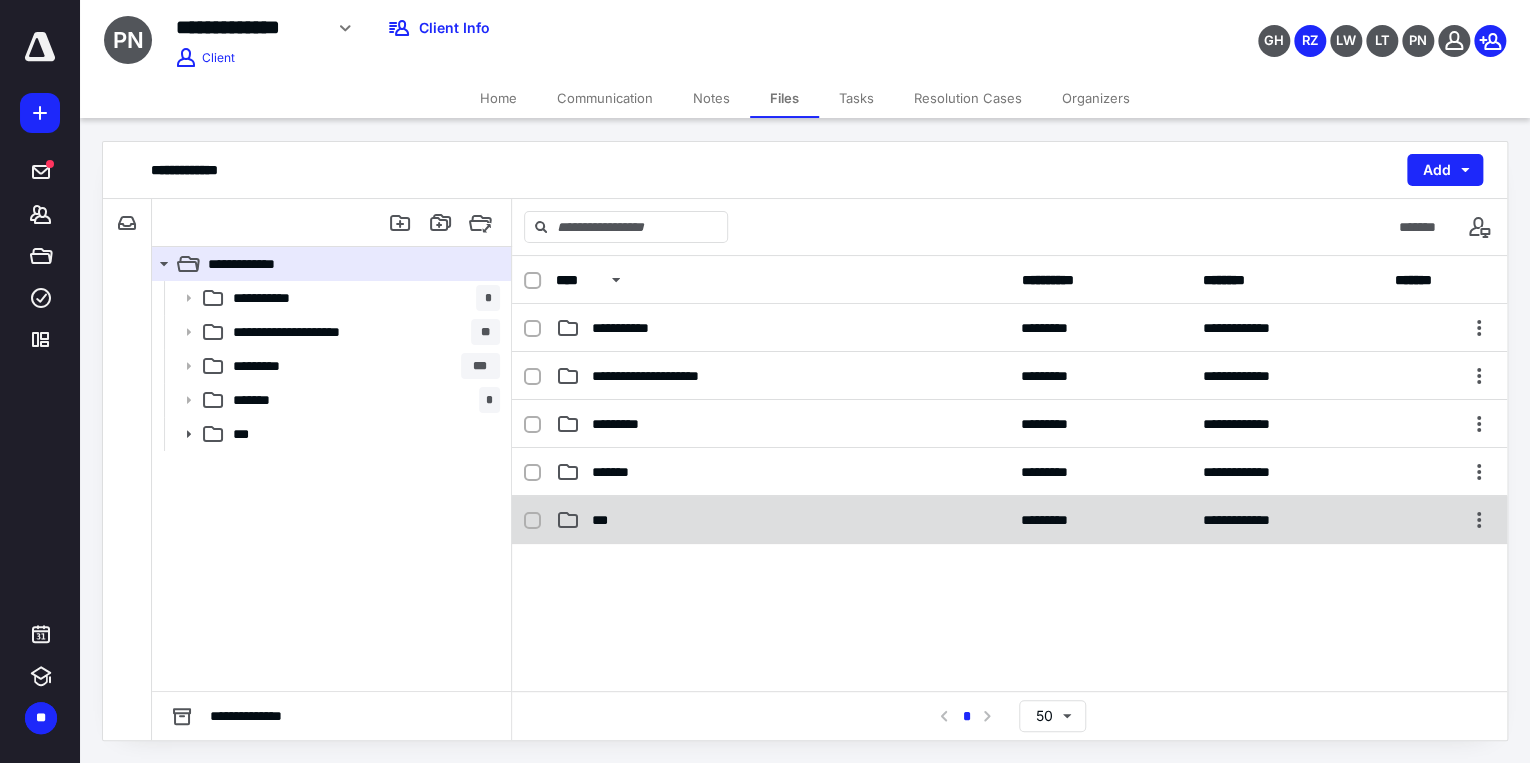 click on "***" at bounding box center (604, 520) 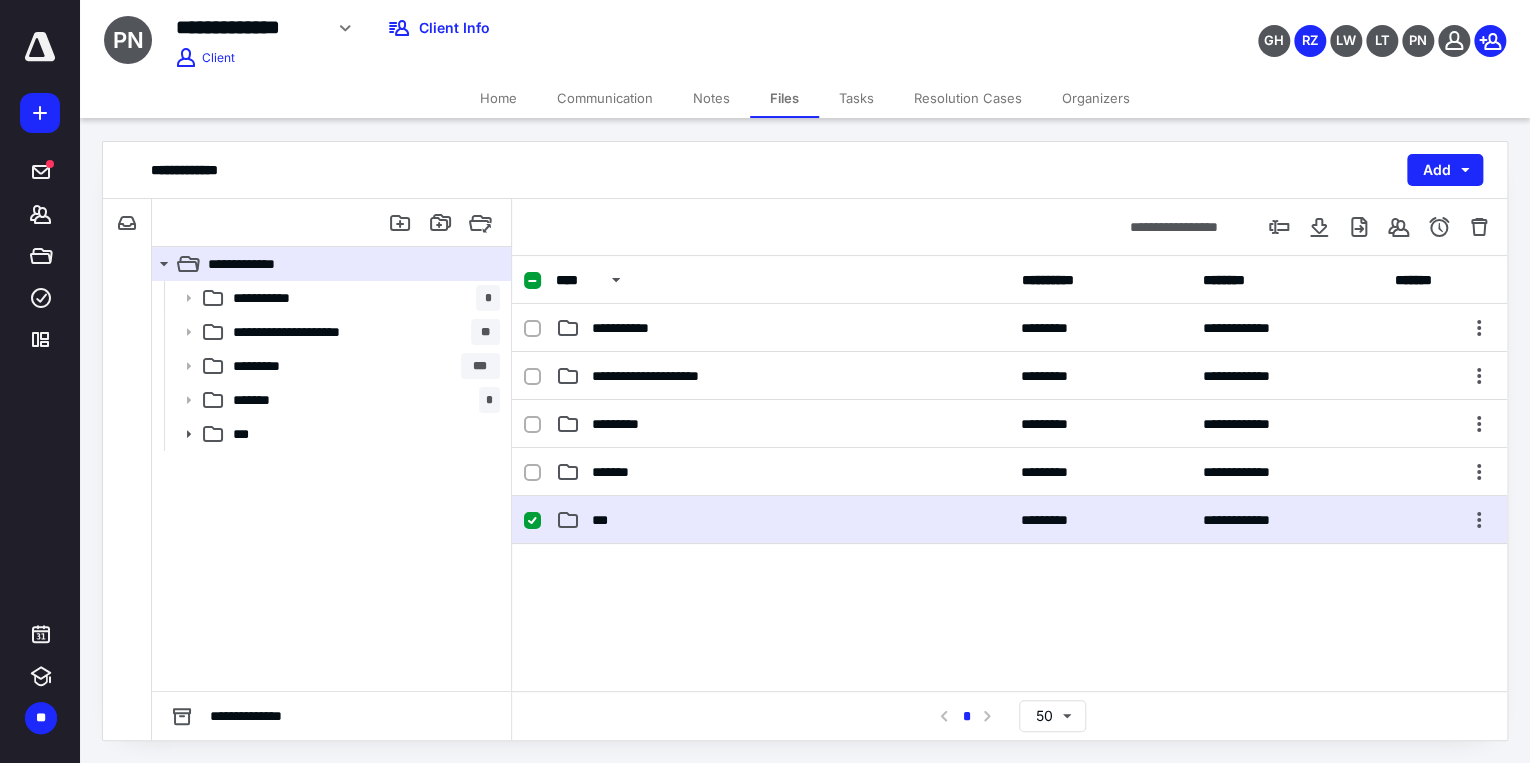 click on "***" at bounding box center [604, 520] 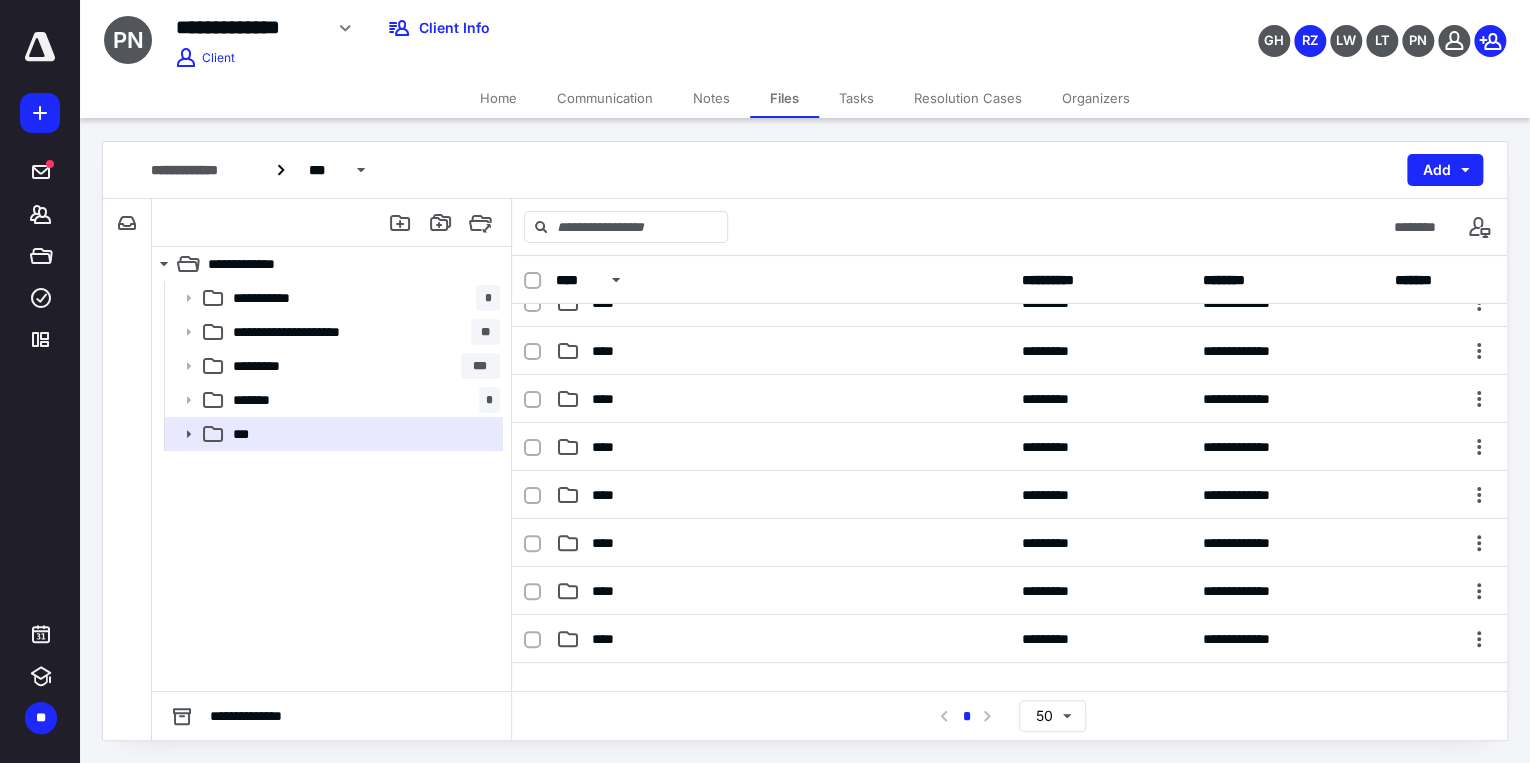 scroll, scrollTop: 533, scrollLeft: 0, axis: vertical 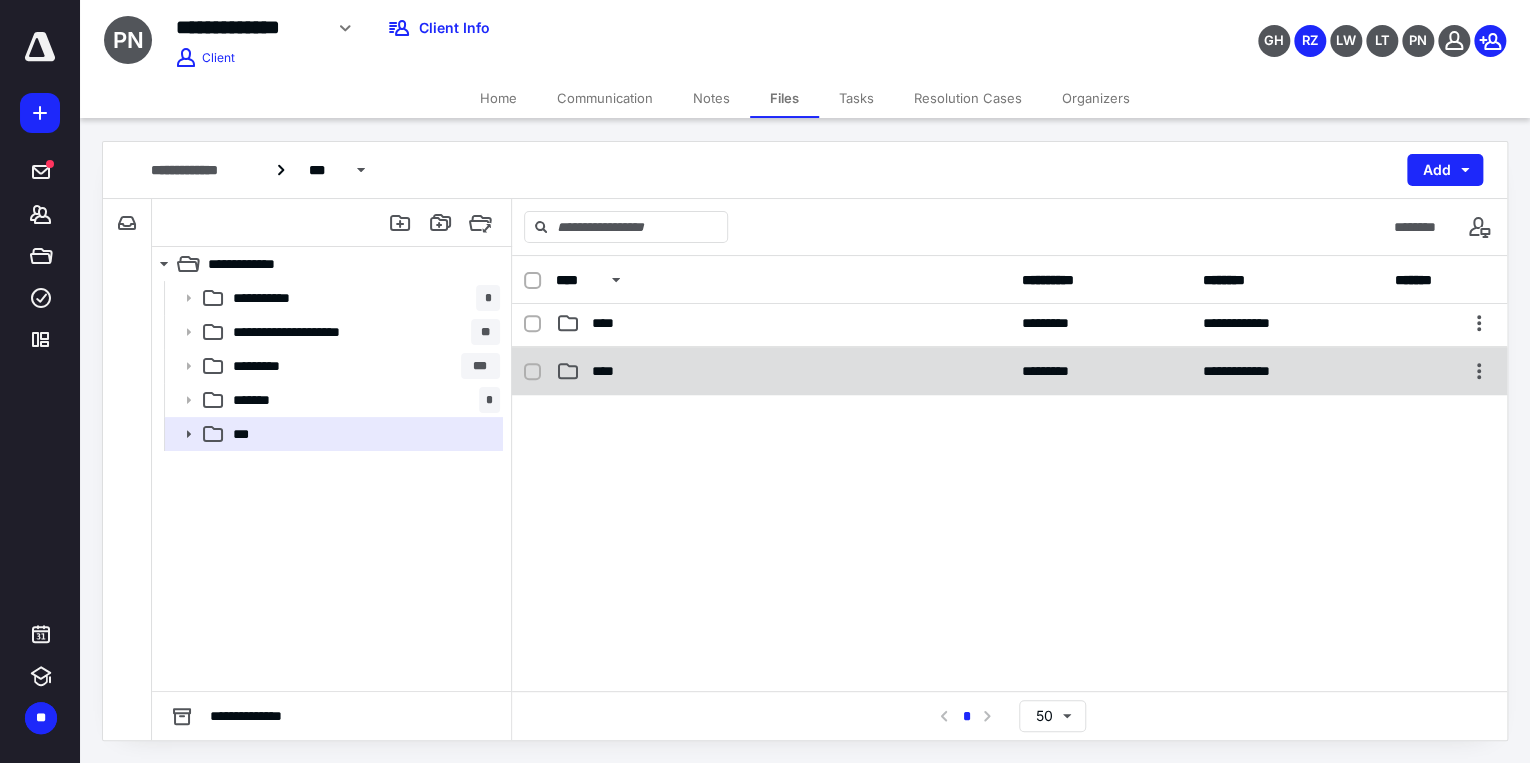 click on "****" at bounding box center (783, 371) 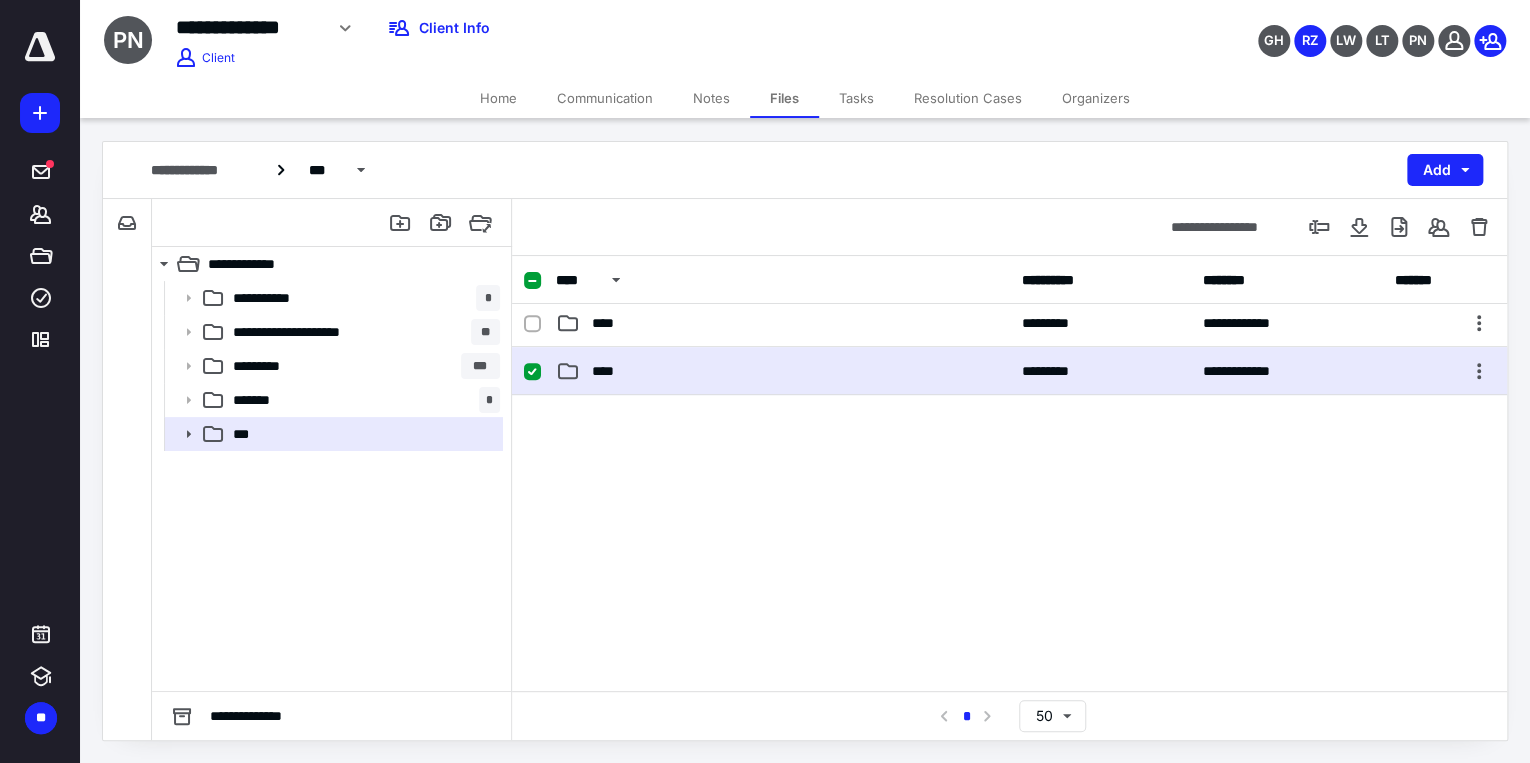 click on "****" at bounding box center (783, 371) 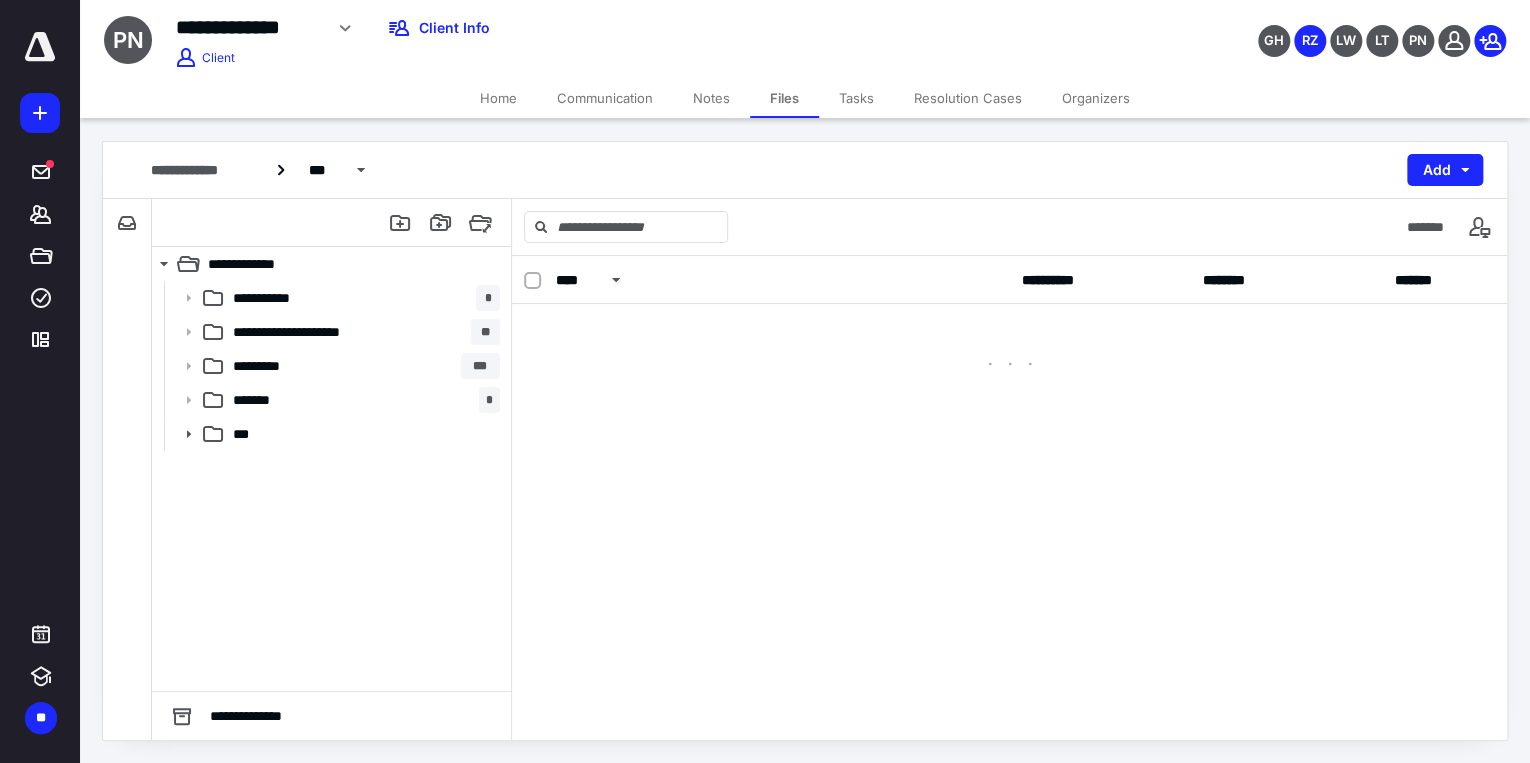 scroll, scrollTop: 0, scrollLeft: 0, axis: both 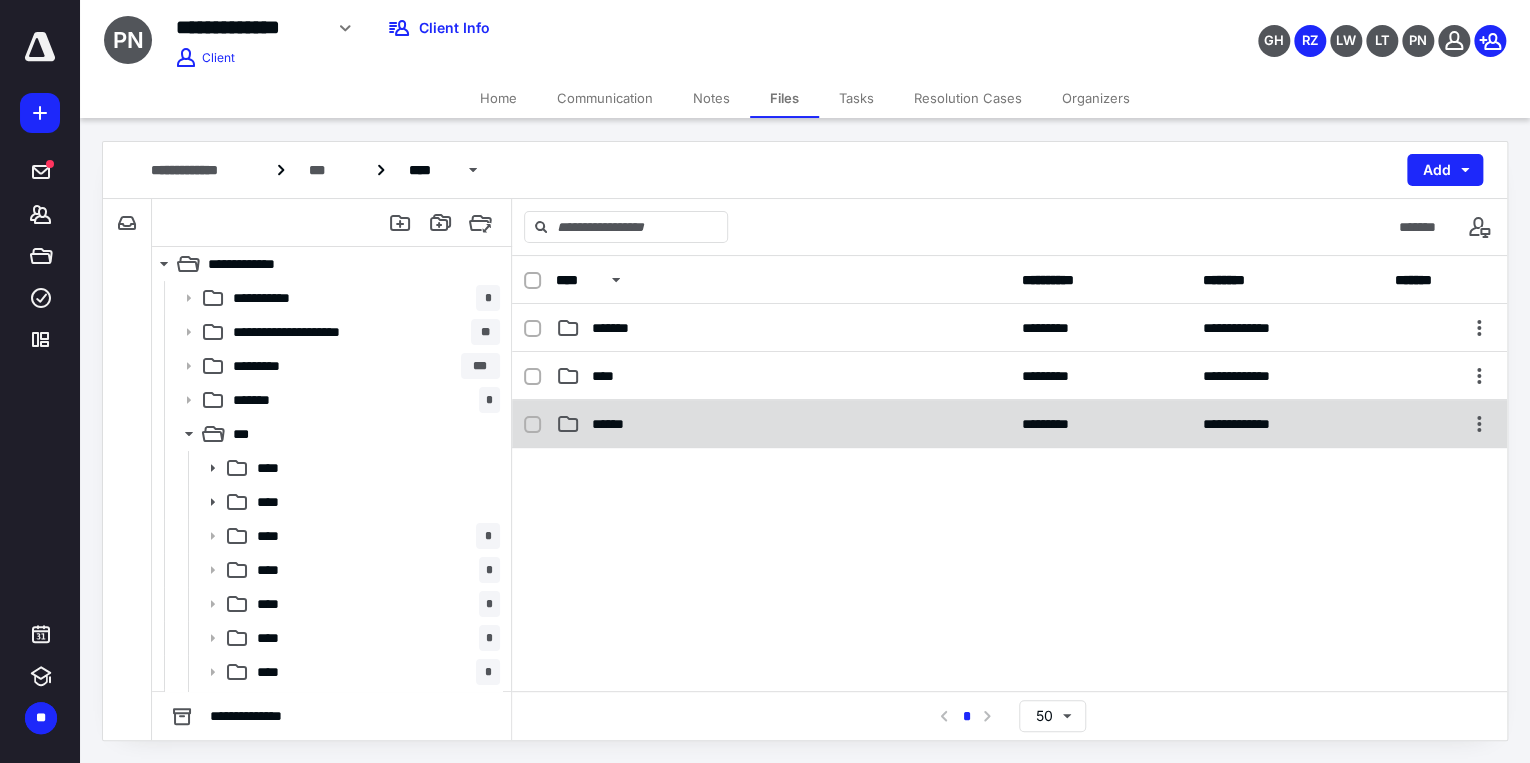click on "******" at bounding box center [783, 424] 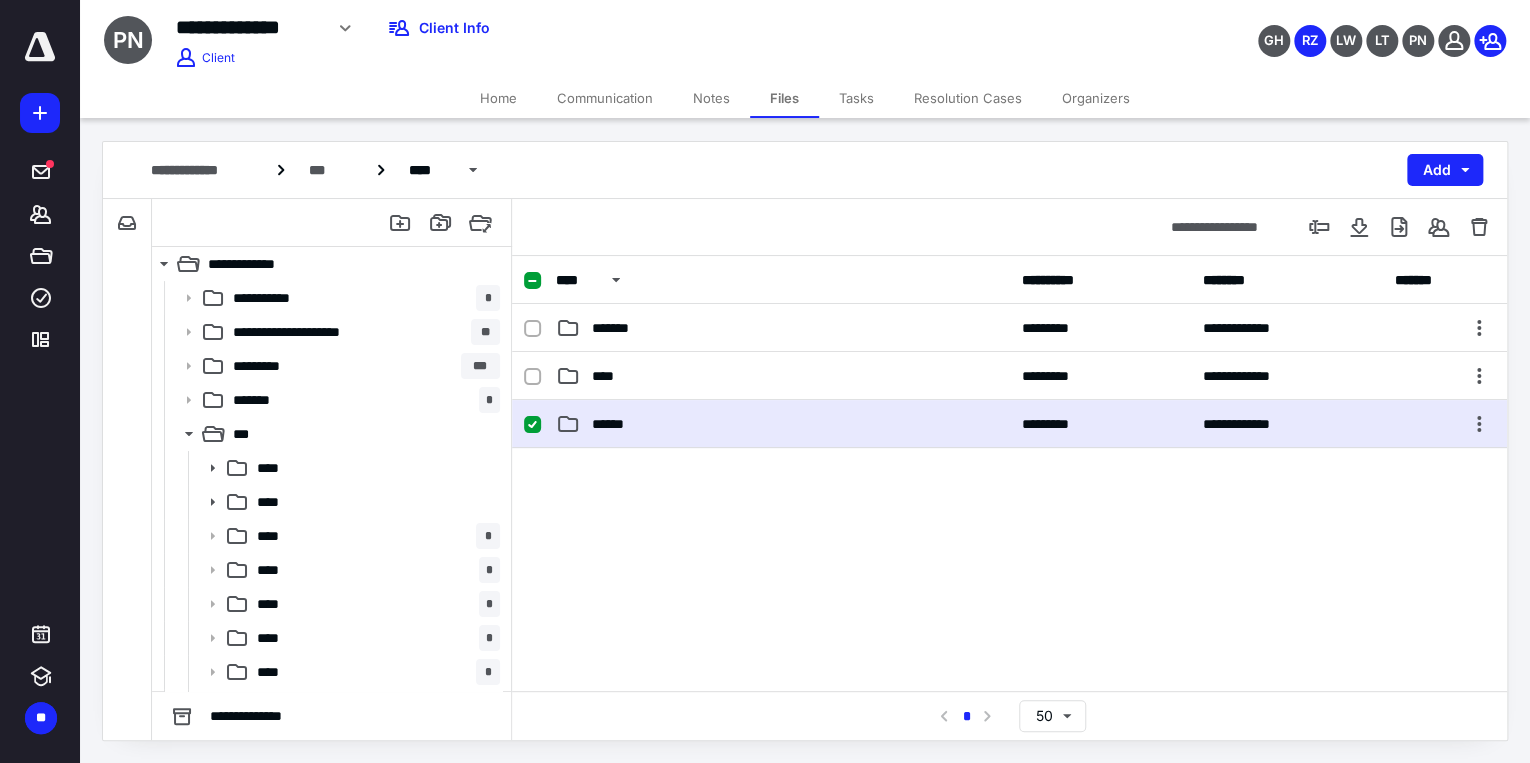 click on "******" at bounding box center [783, 424] 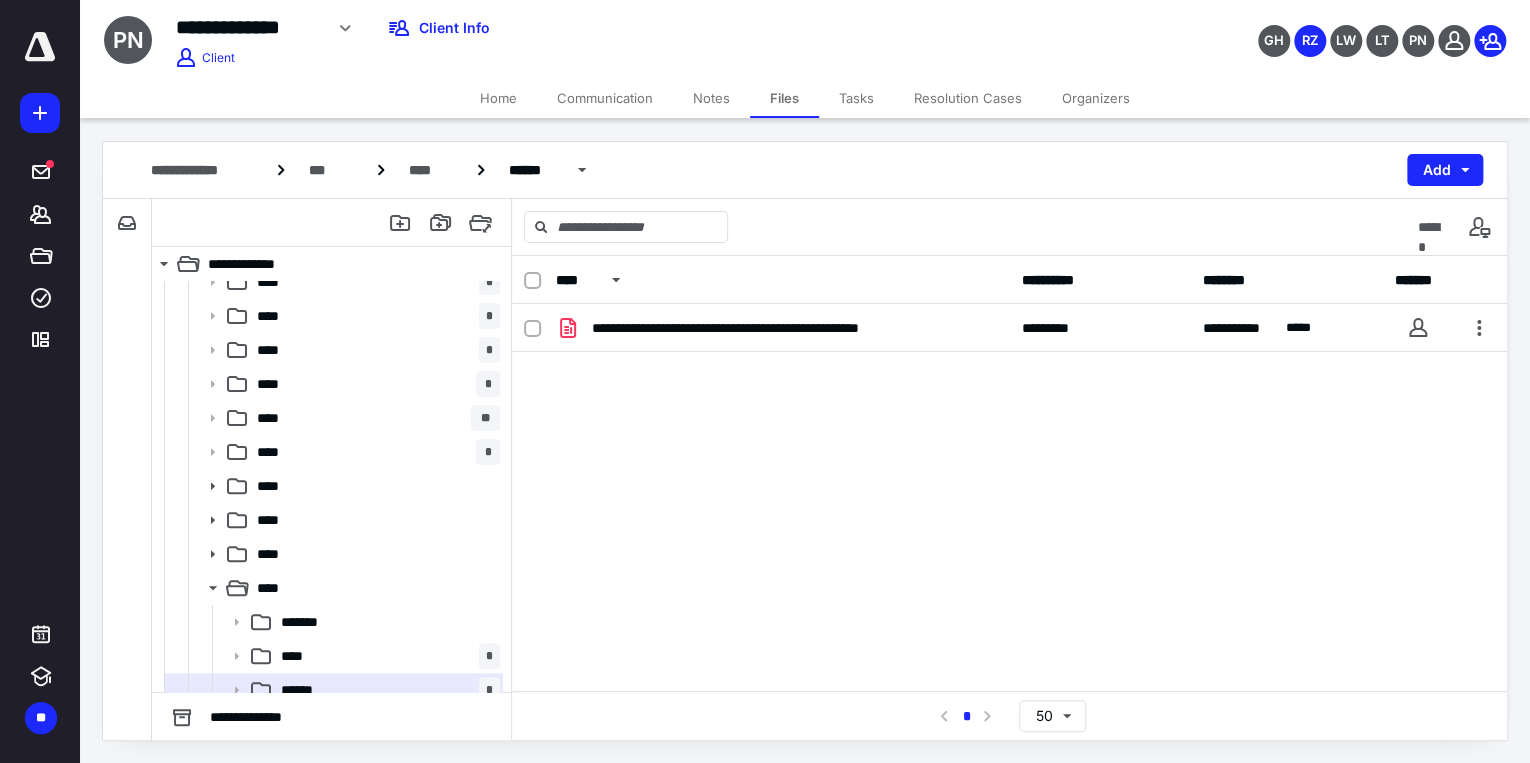 scroll, scrollTop: 302, scrollLeft: 0, axis: vertical 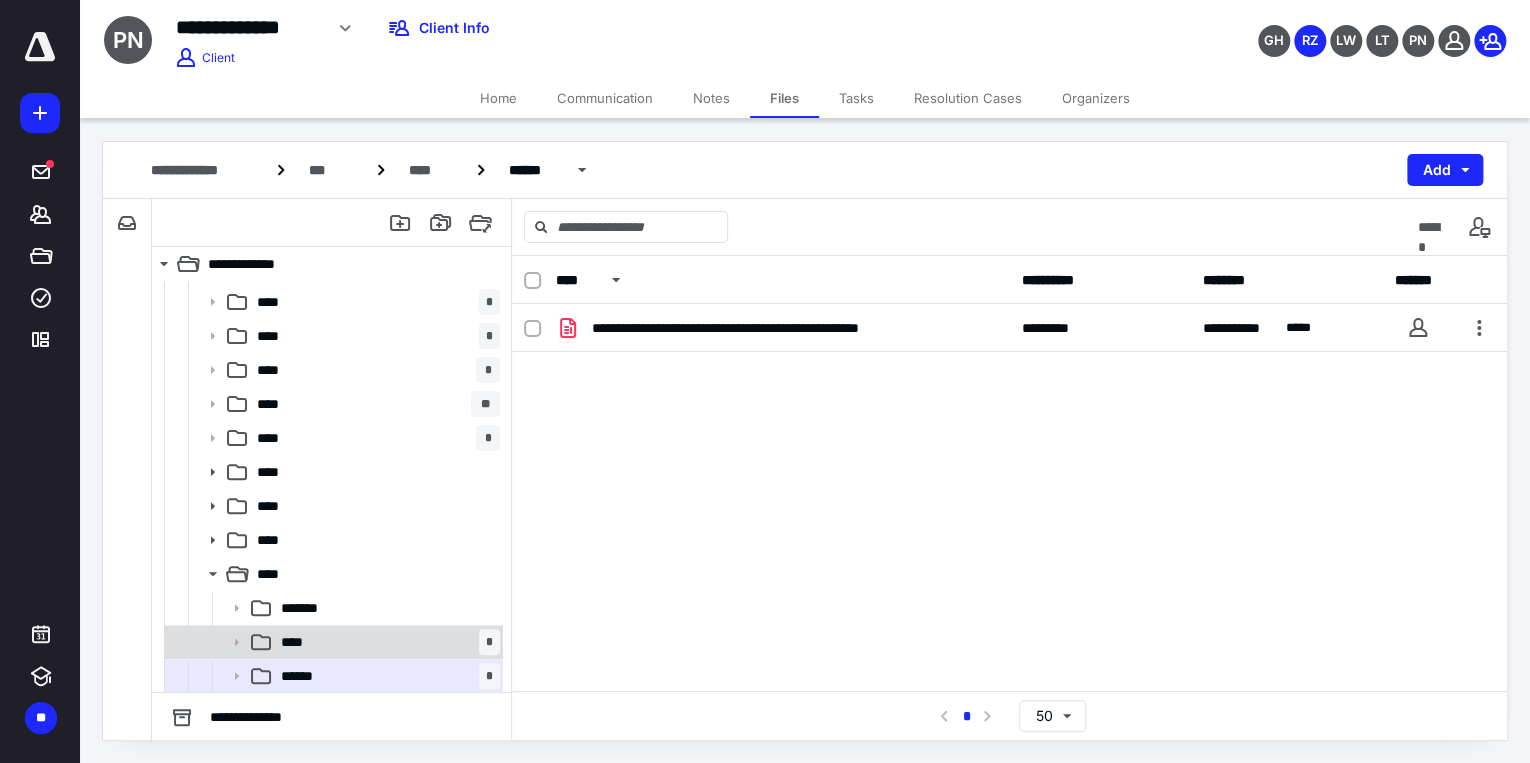 click on "**** *" at bounding box center (386, 642) 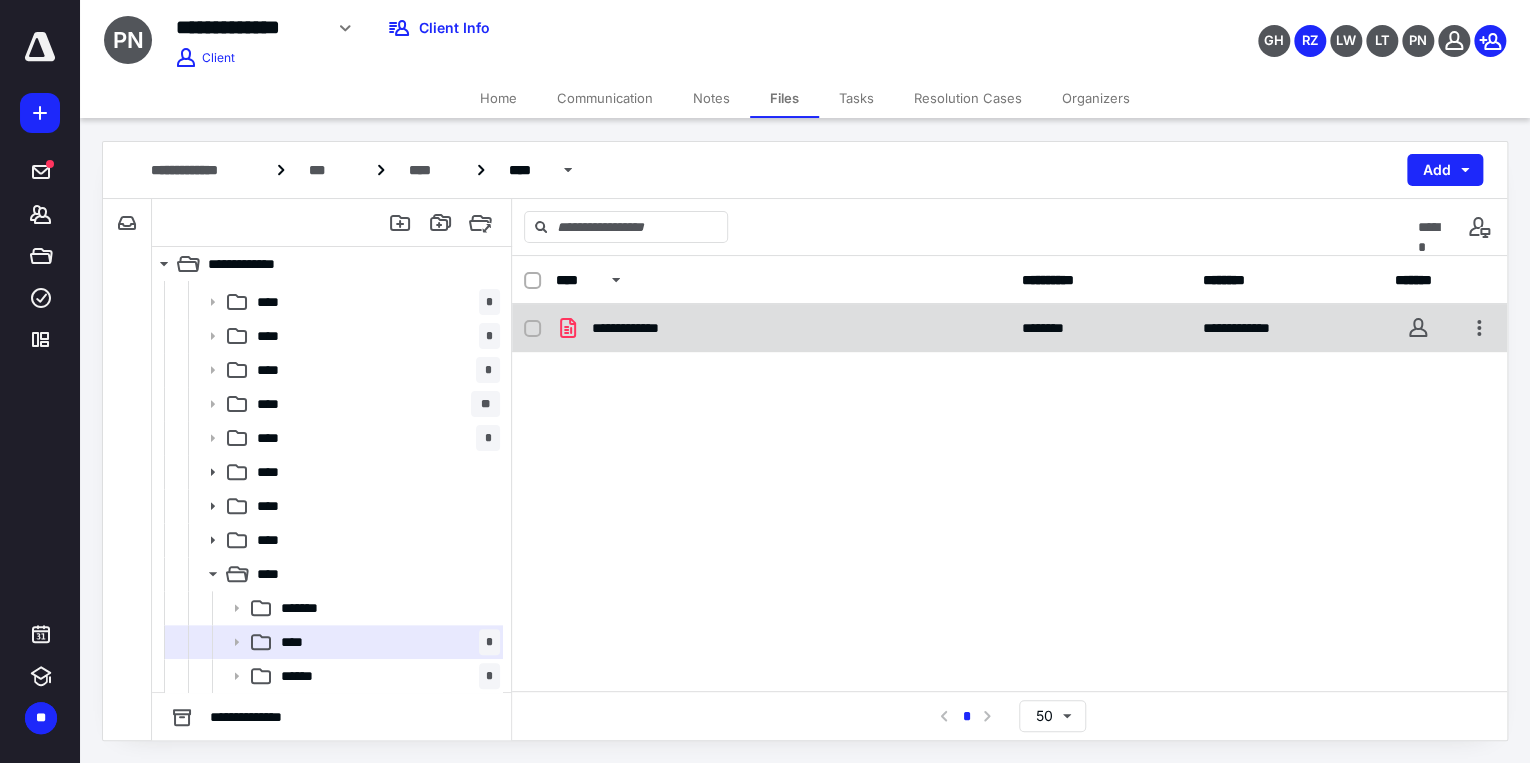 click on "**********" at bounding box center (640, 328) 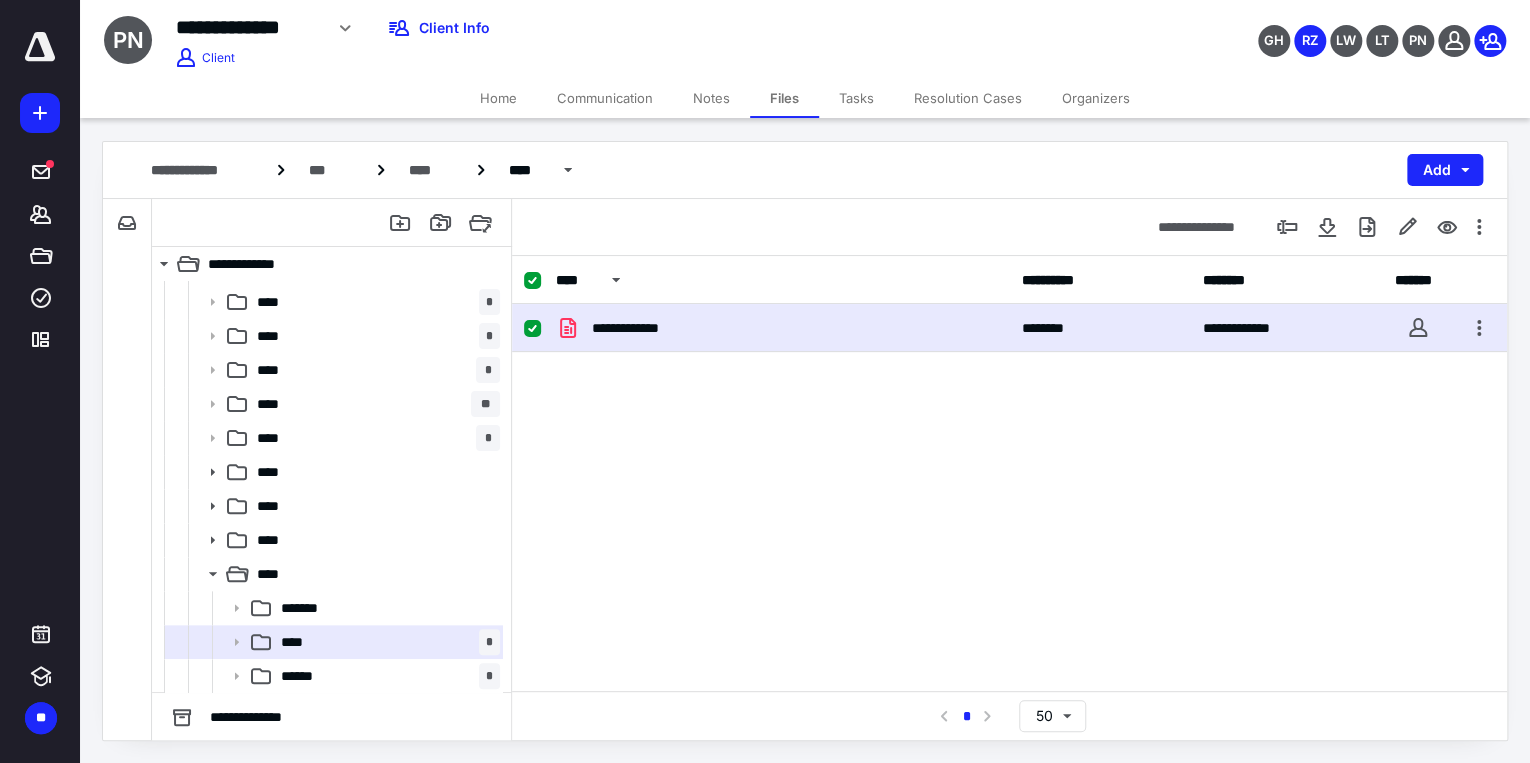 click on "**********" at bounding box center [640, 328] 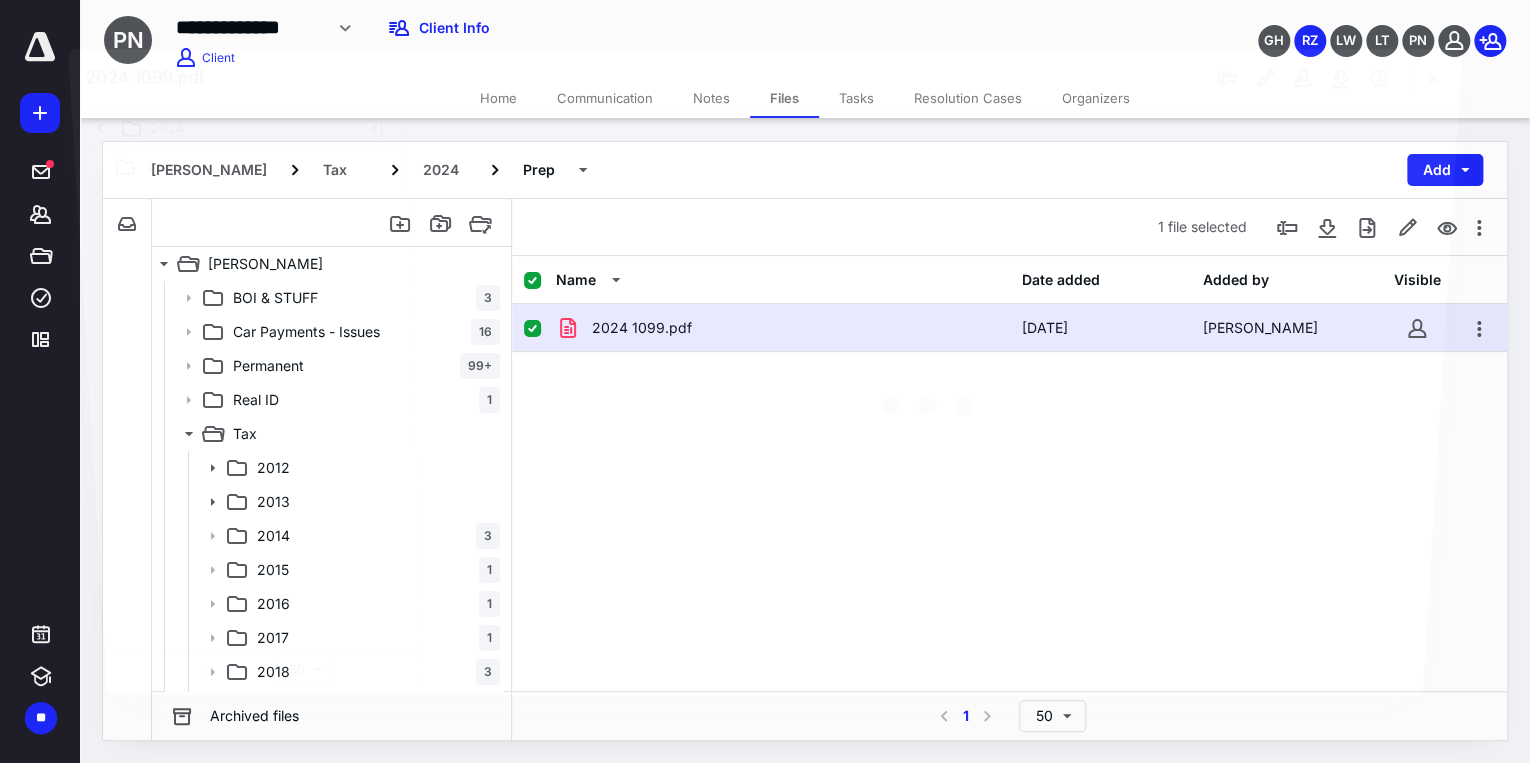 scroll, scrollTop: 302, scrollLeft: 0, axis: vertical 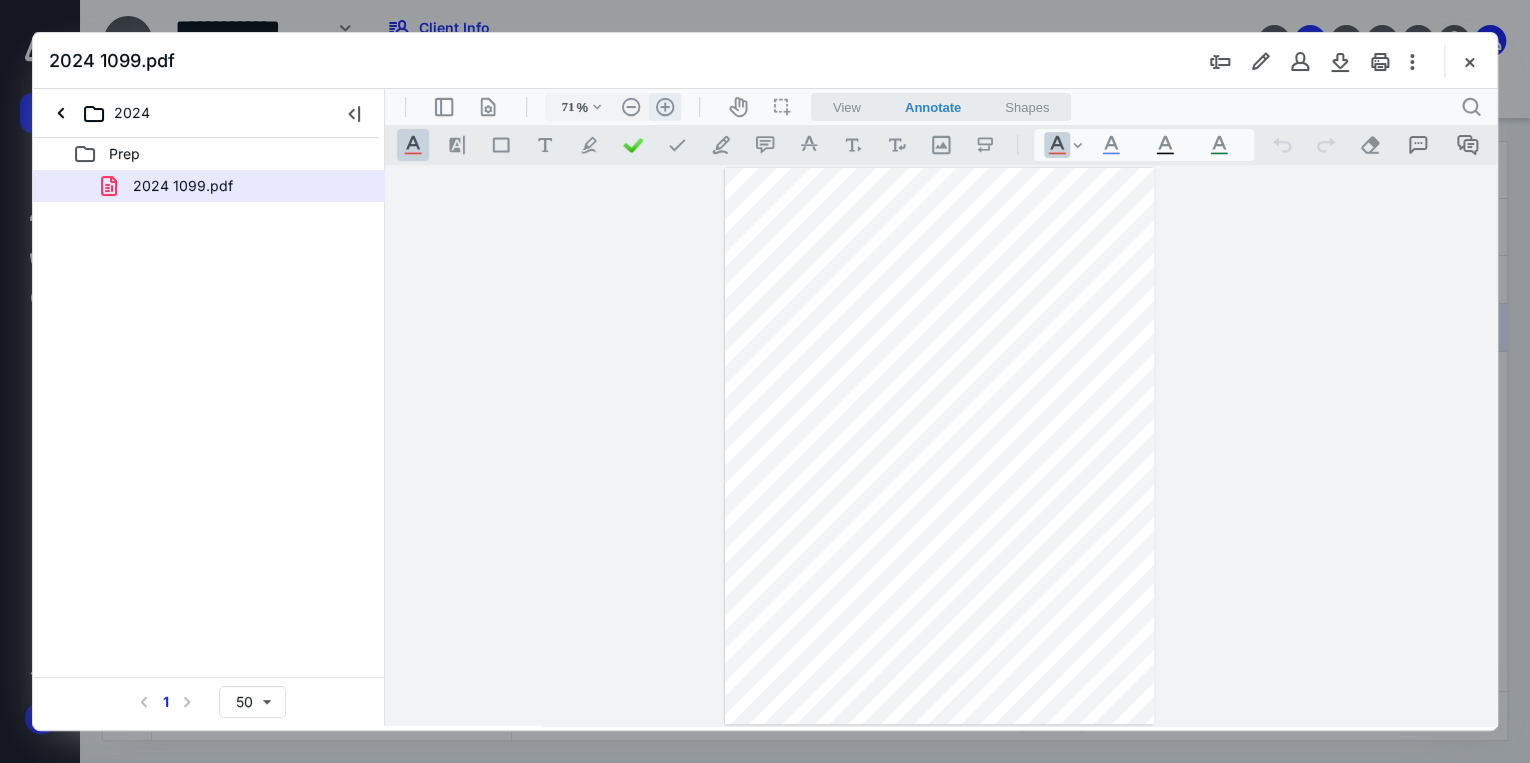 click on ".cls-1{fill:#abb0c4;} icon - header - zoom - in - line" at bounding box center (665, 107) 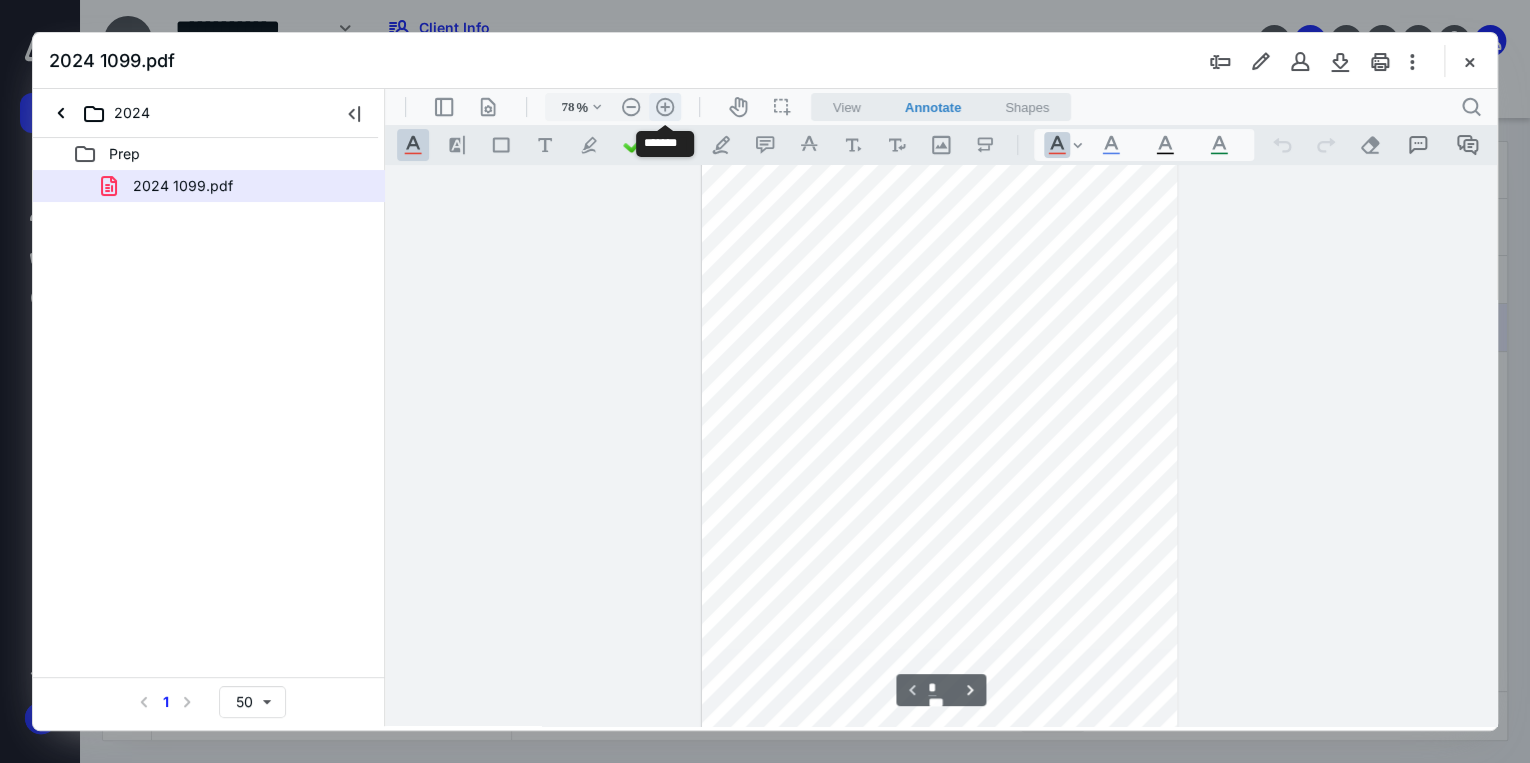 click on ".cls-1{fill:#abb0c4;} icon - header - zoom - in - line" at bounding box center [665, 107] 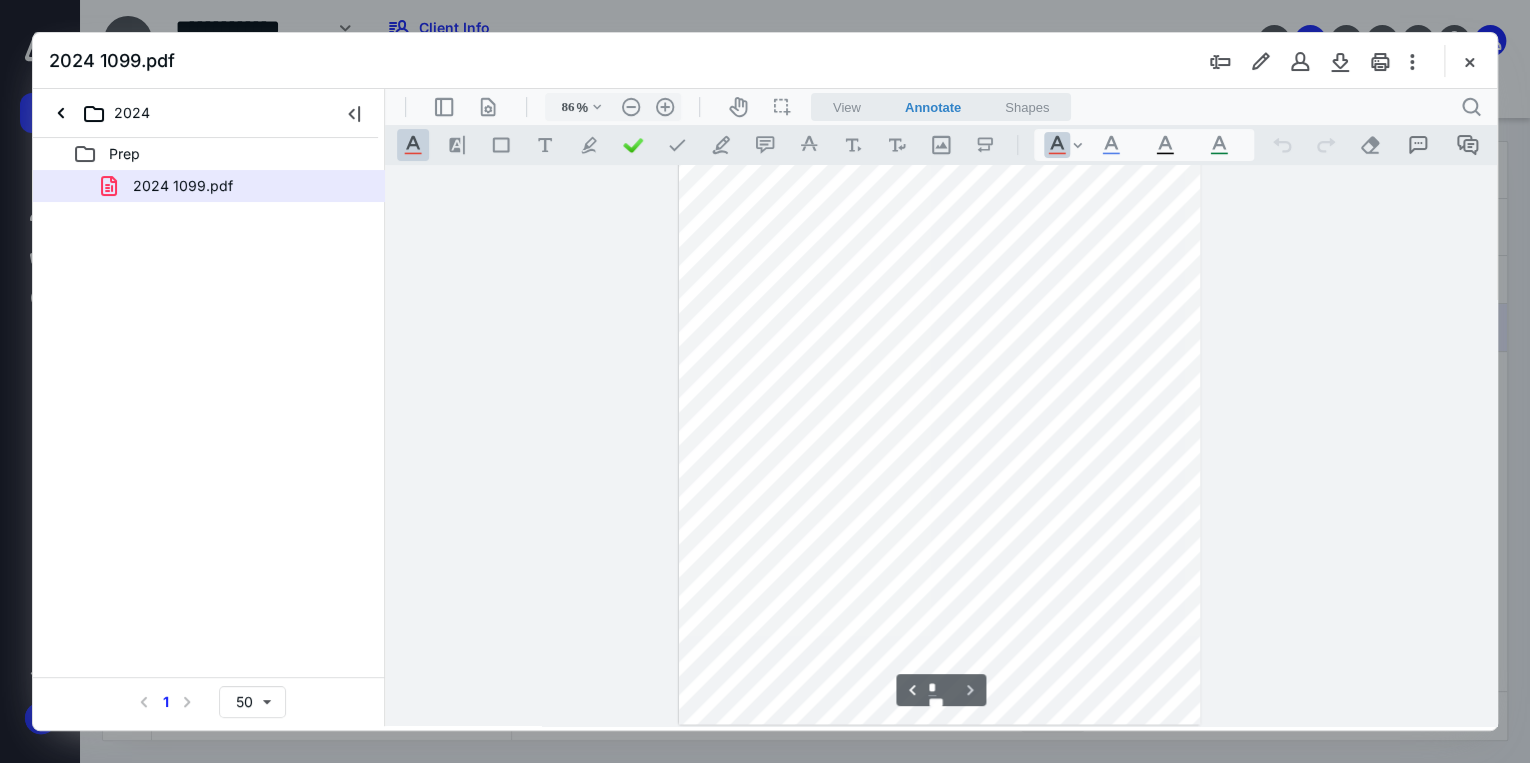 scroll, scrollTop: 240, scrollLeft: 0, axis: vertical 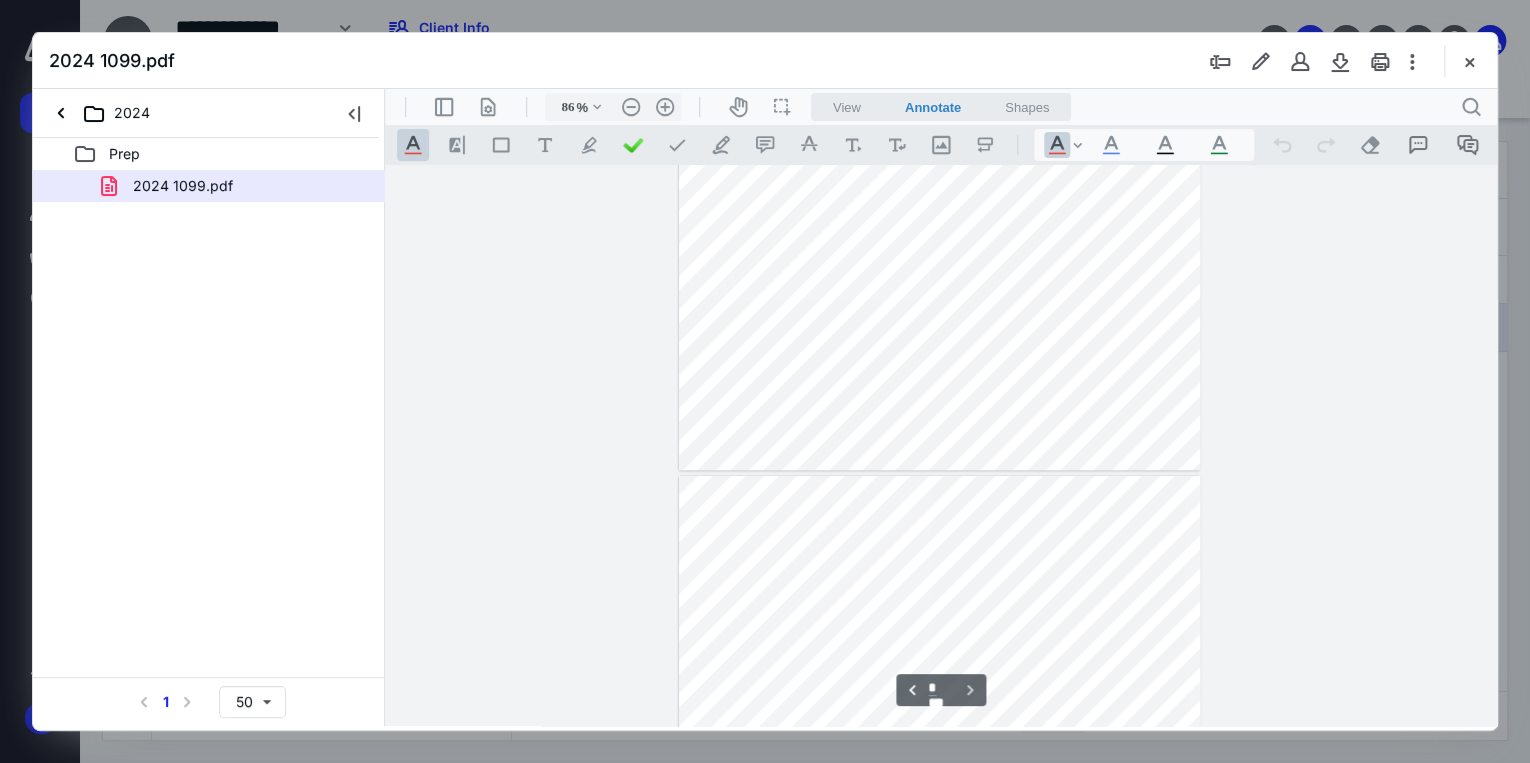 type on "*" 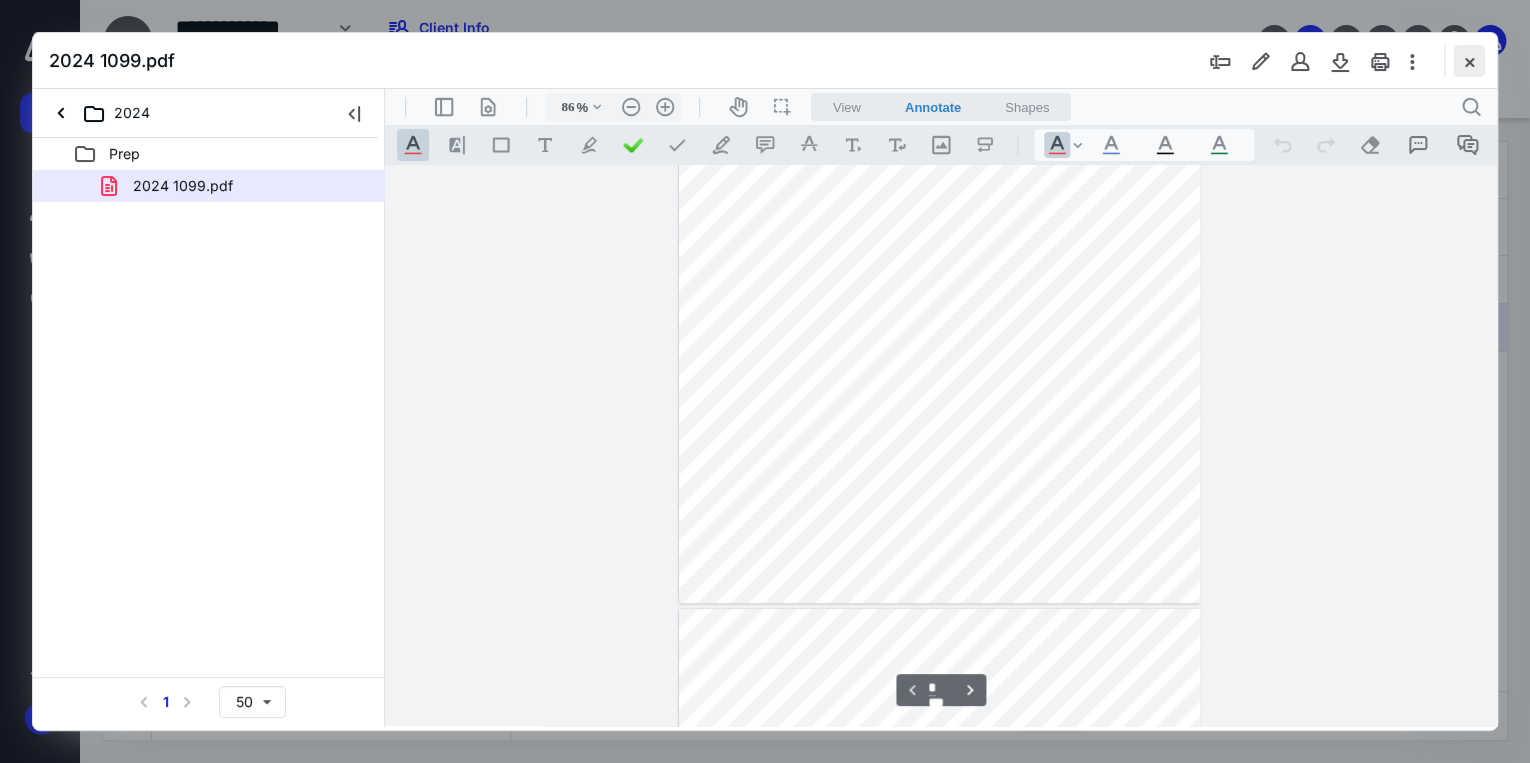 click at bounding box center (1469, 61) 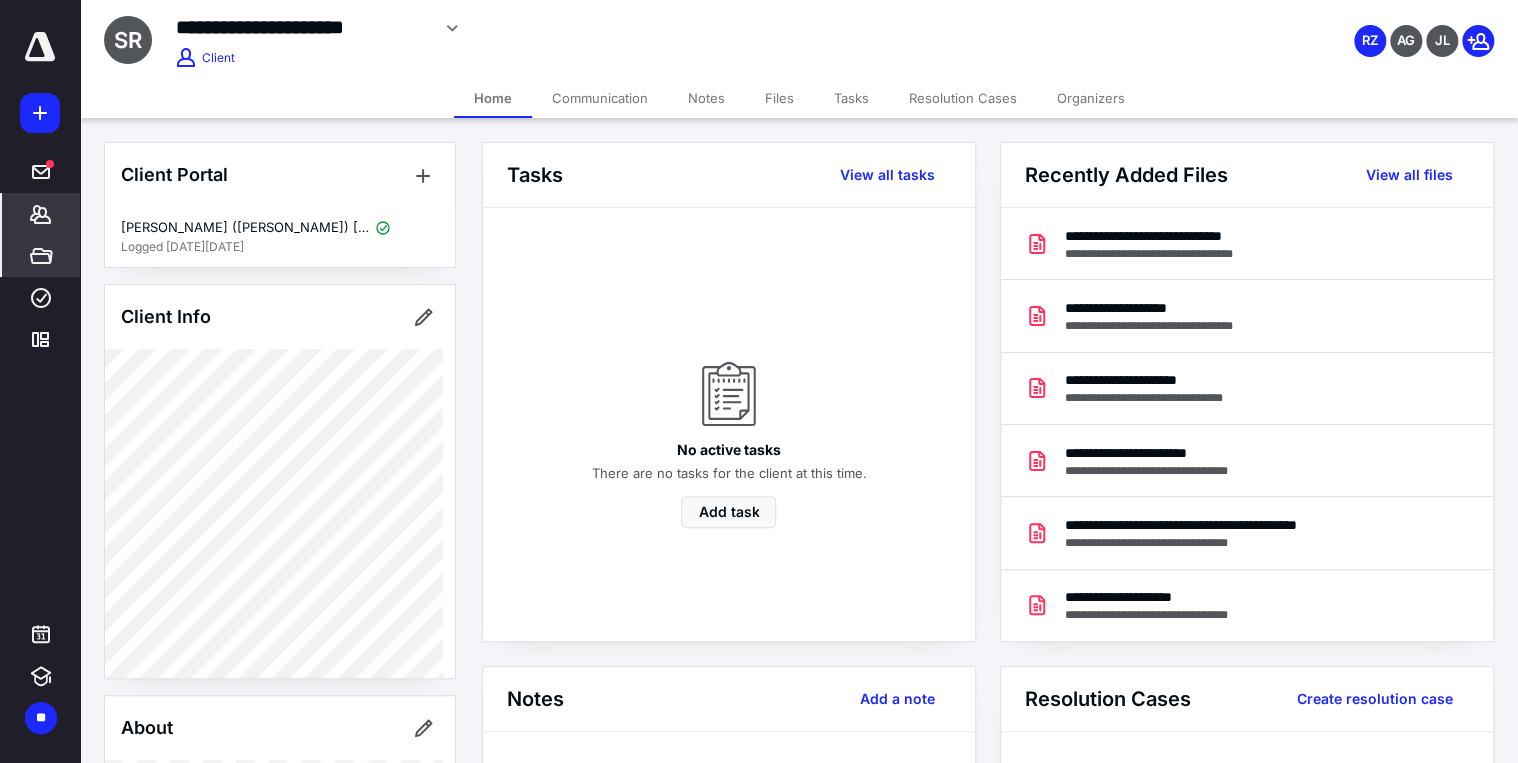 scroll, scrollTop: 0, scrollLeft: 0, axis: both 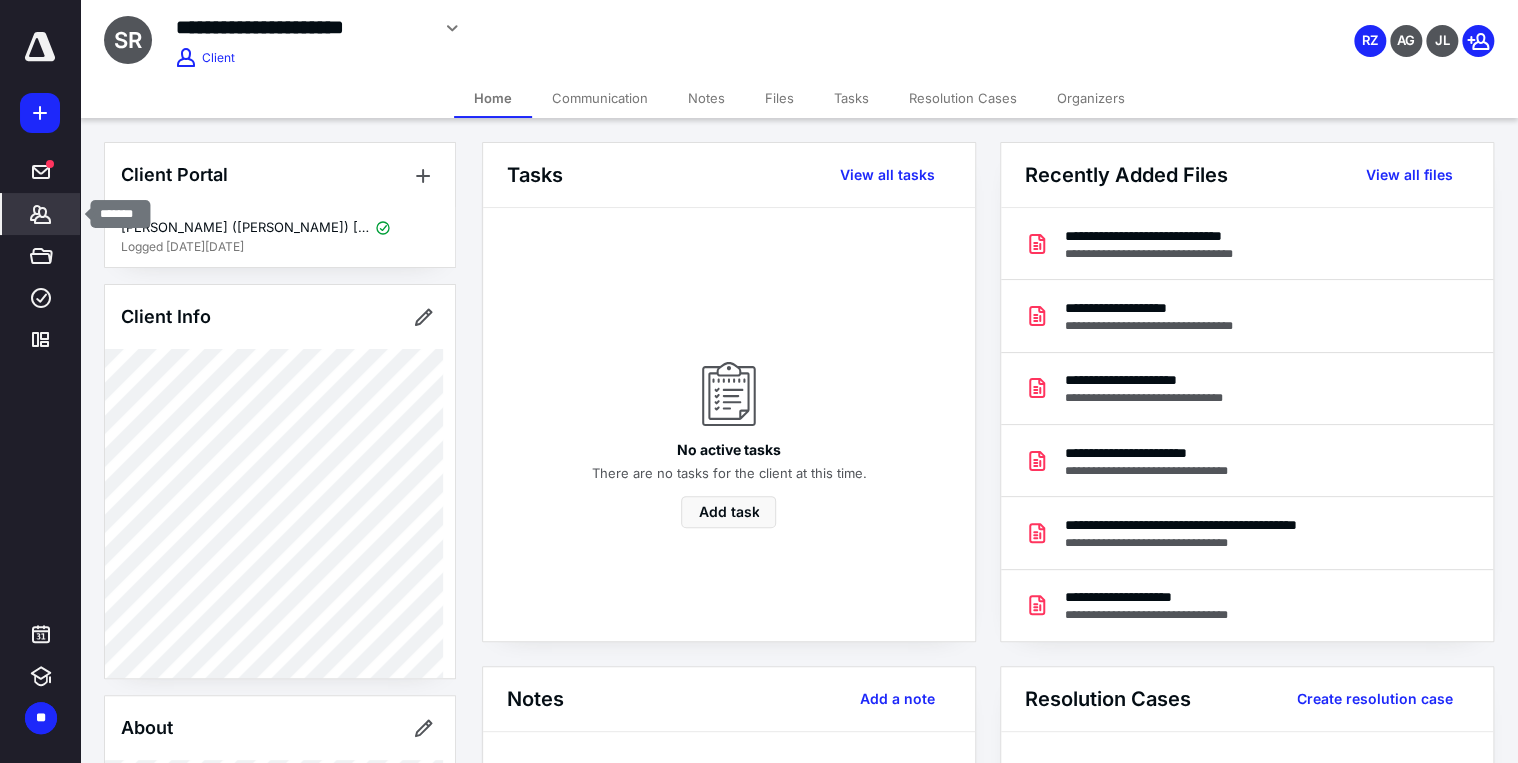 click 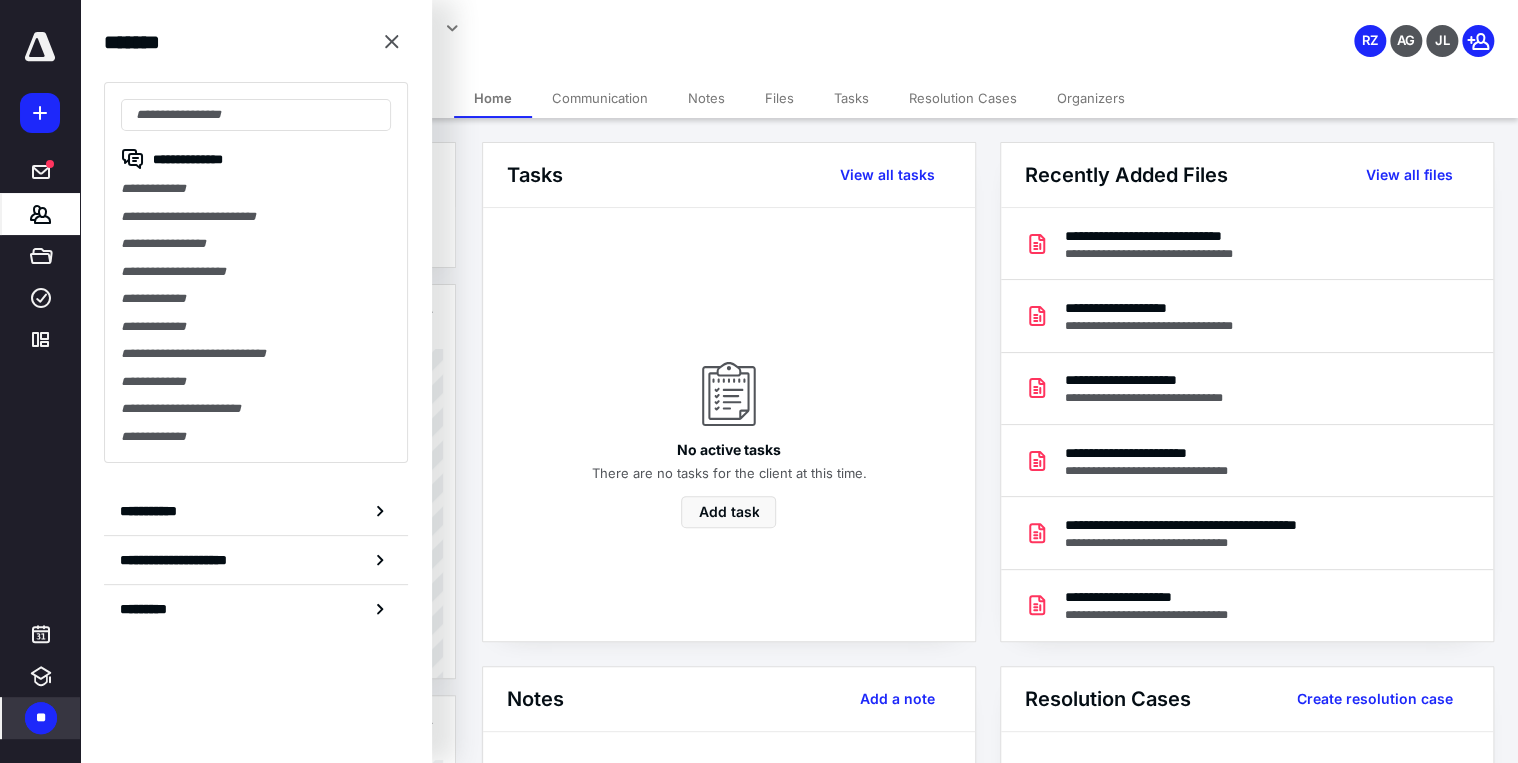 click on "**" at bounding box center [41, 718] 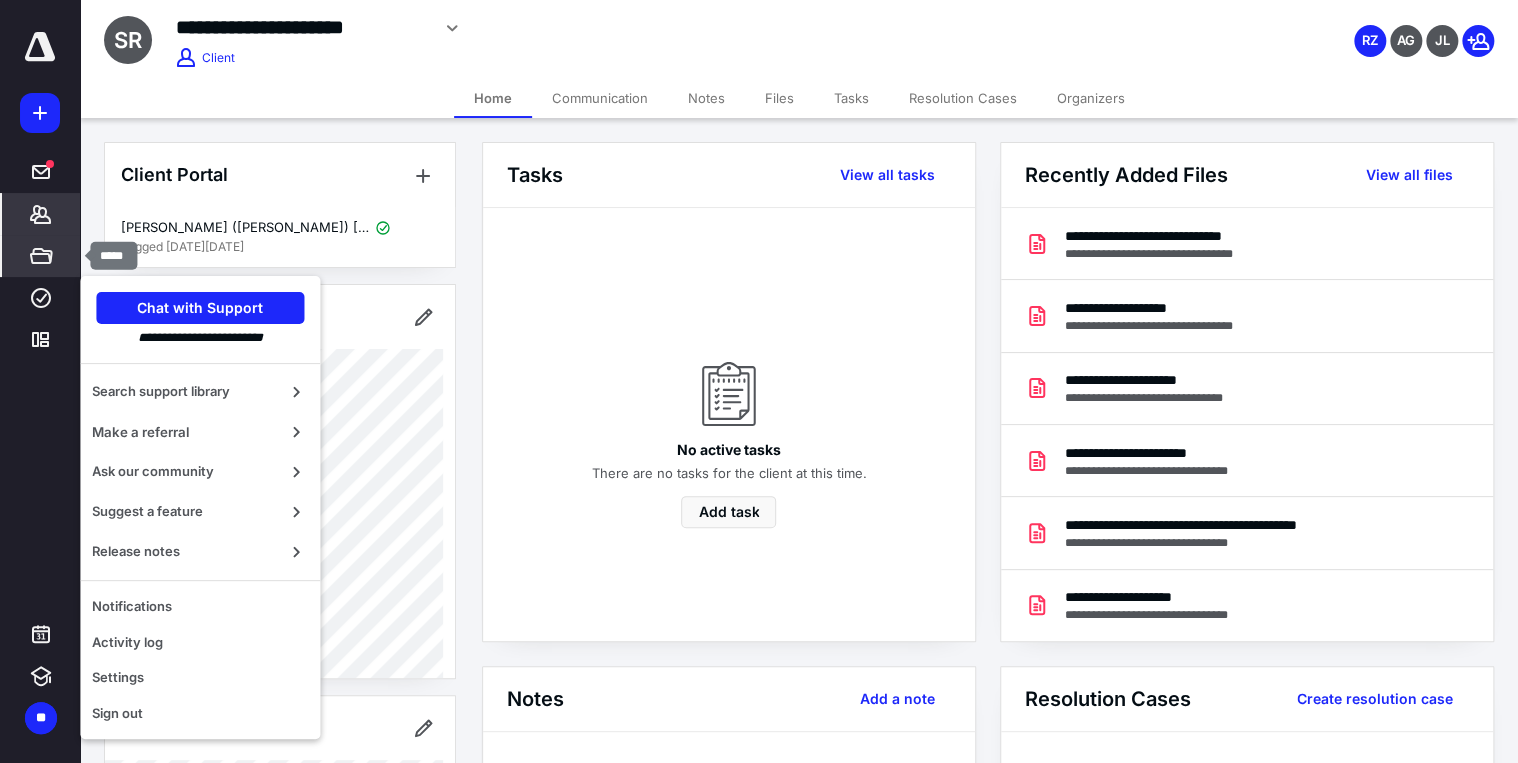 click 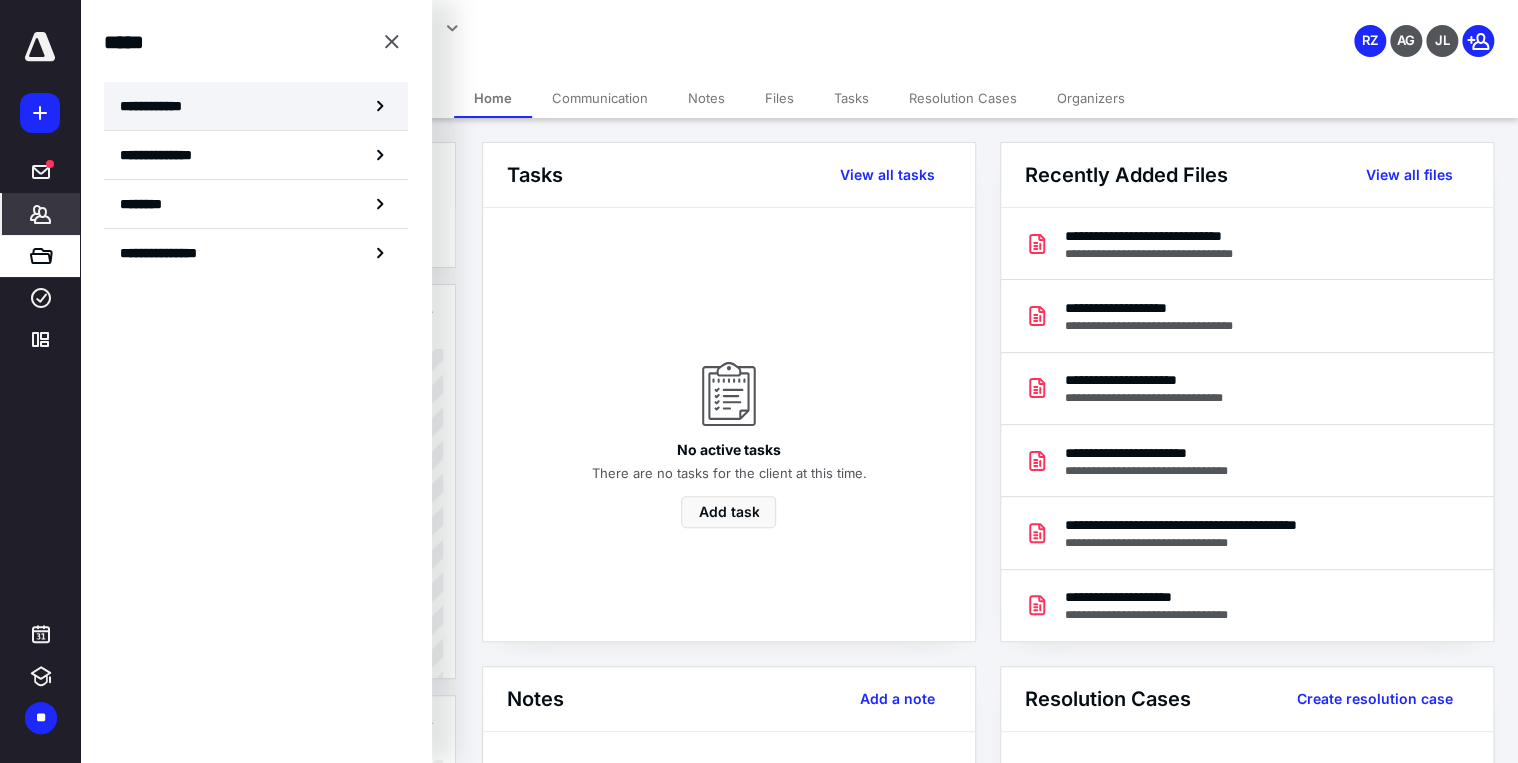 click on "**********" at bounding box center [256, 106] 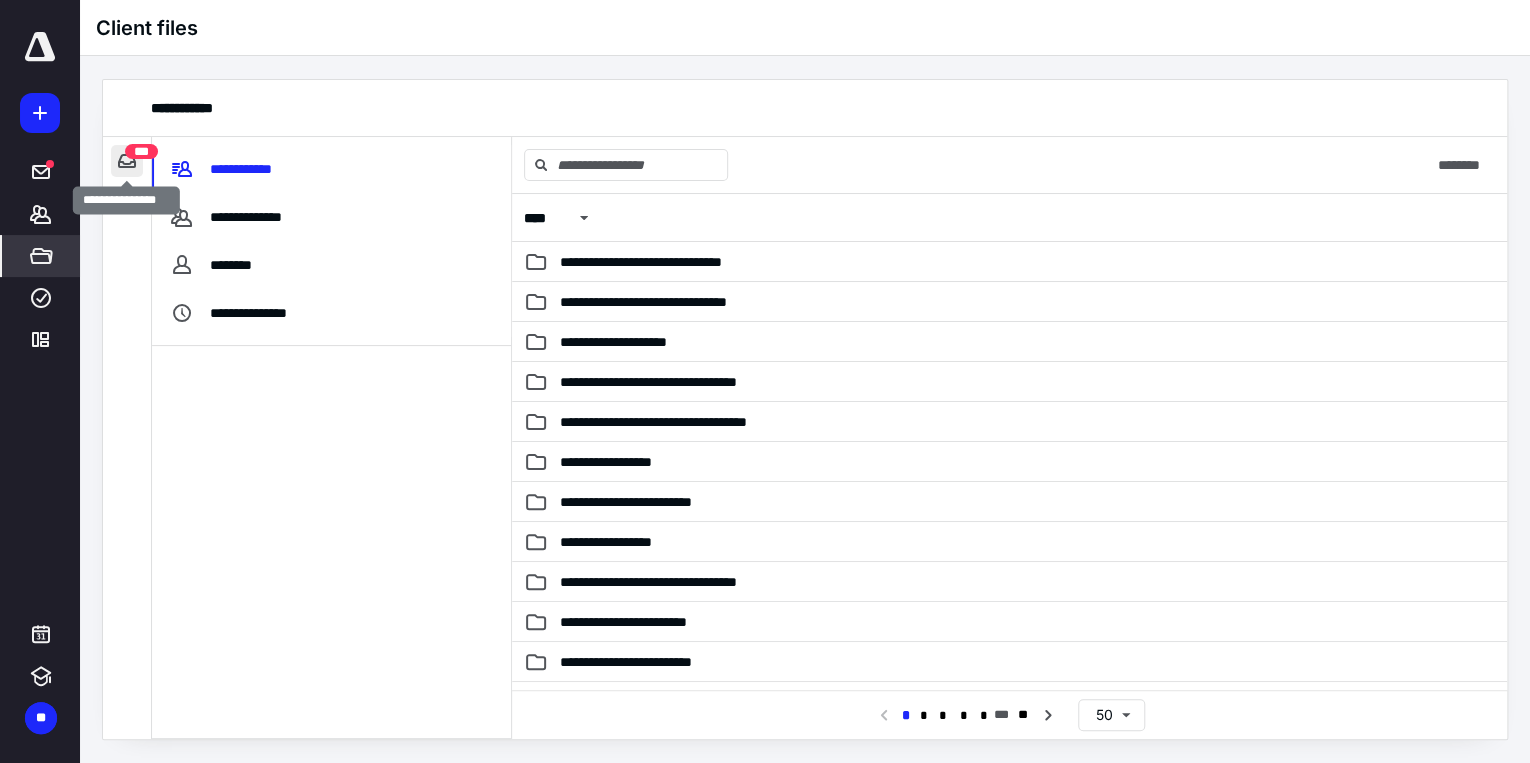 click at bounding box center [127, 161] 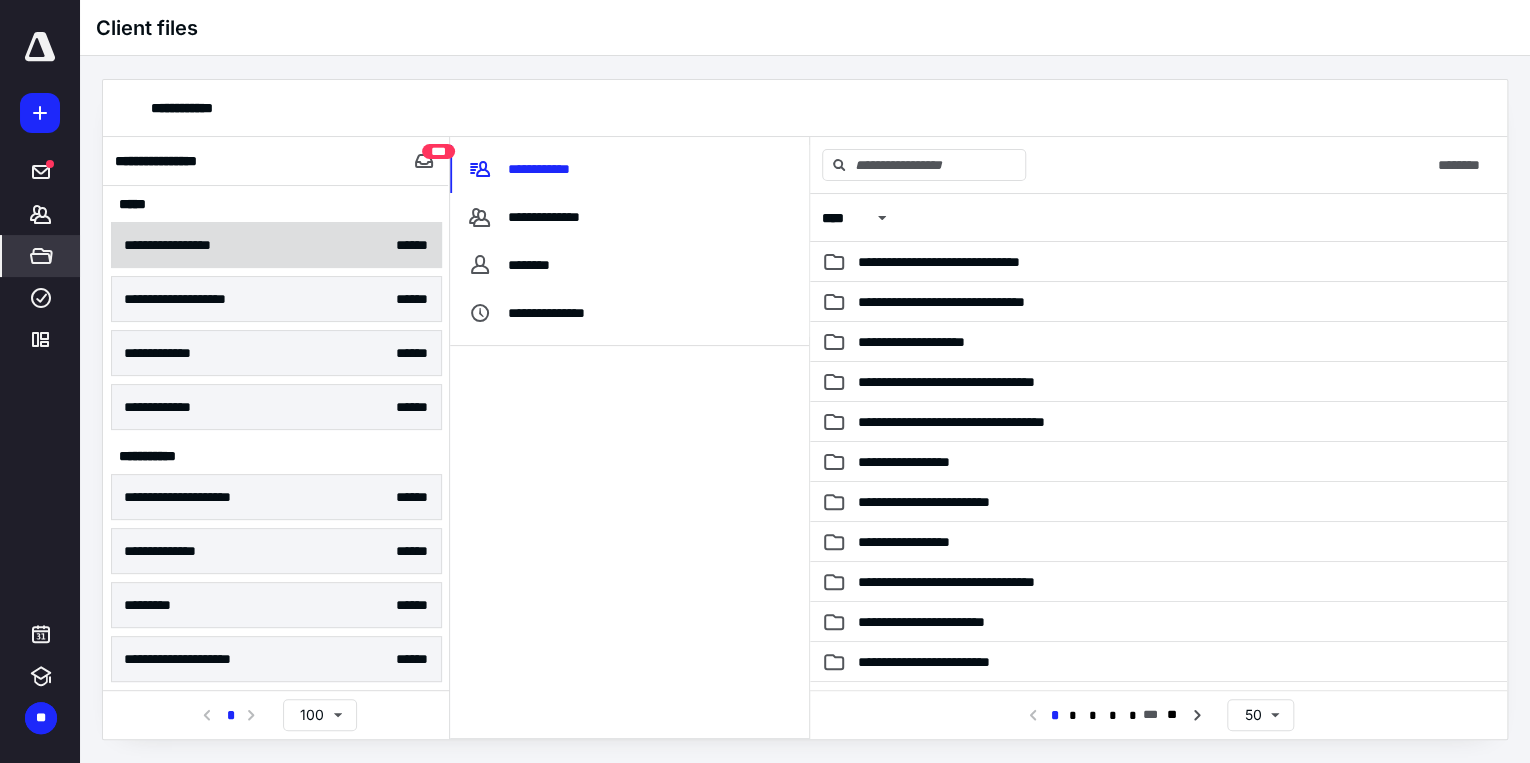 click on "**********" at bounding box center [276, 245] 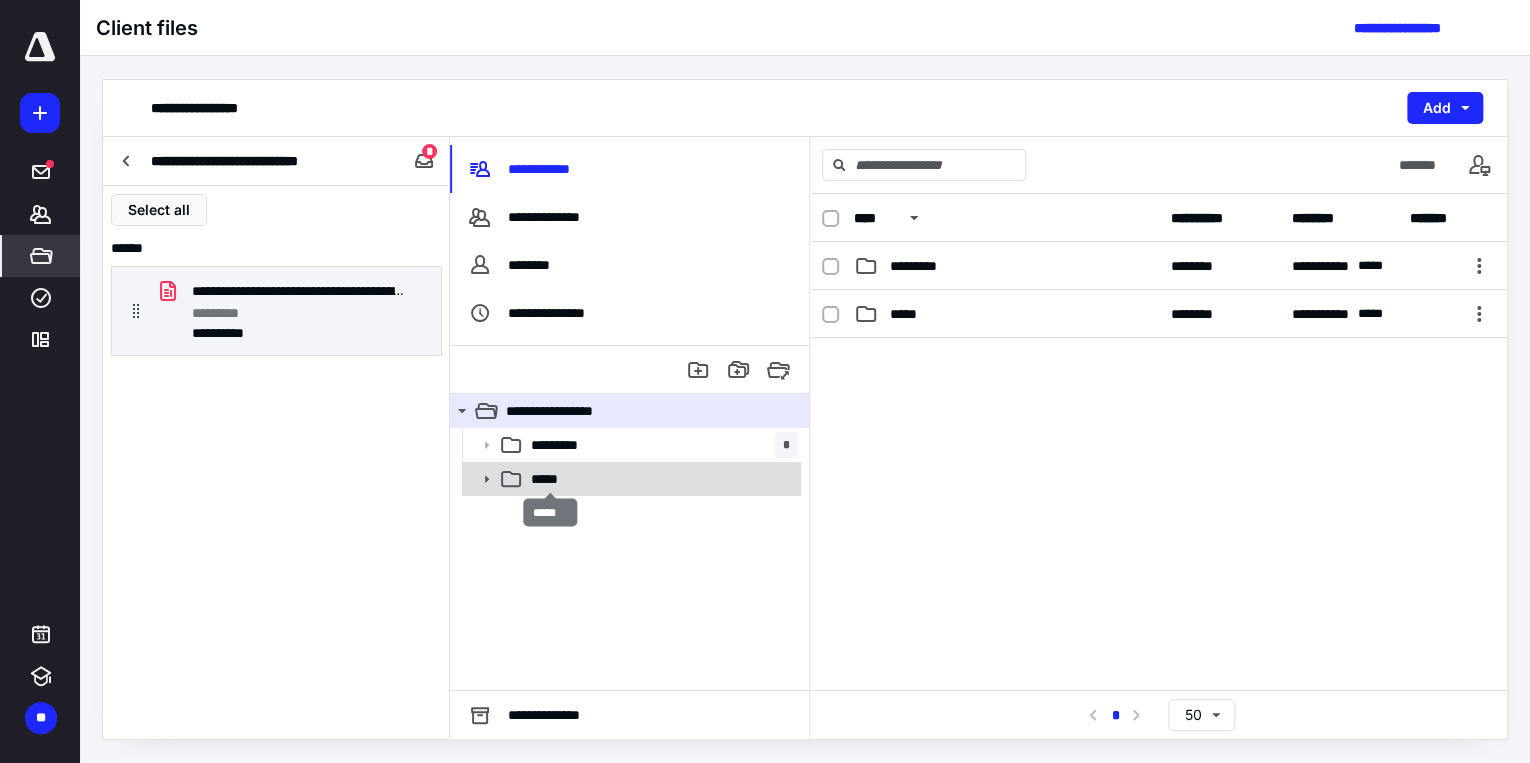 click on "*****" at bounding box center (550, 479) 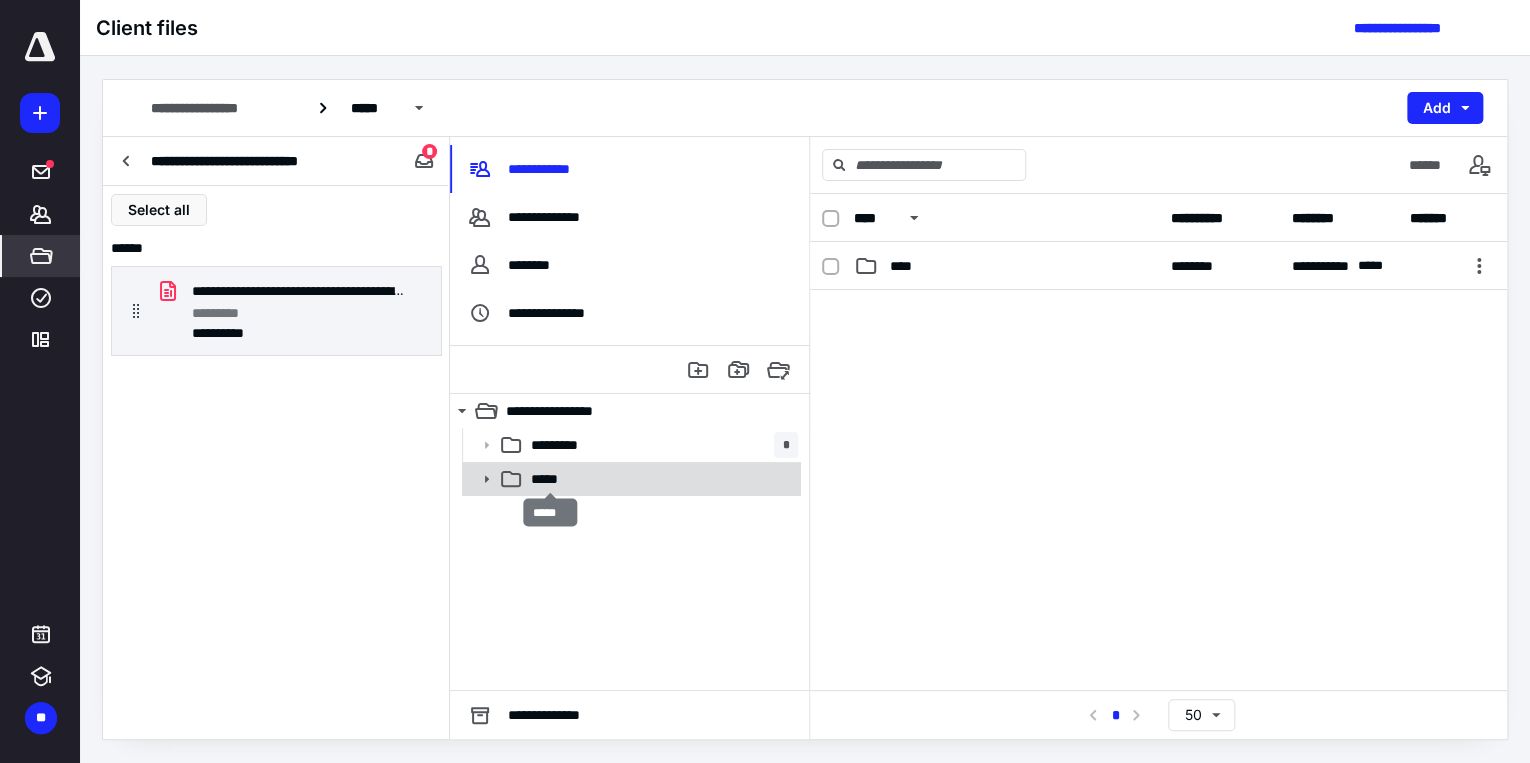click on "*****" at bounding box center (550, 479) 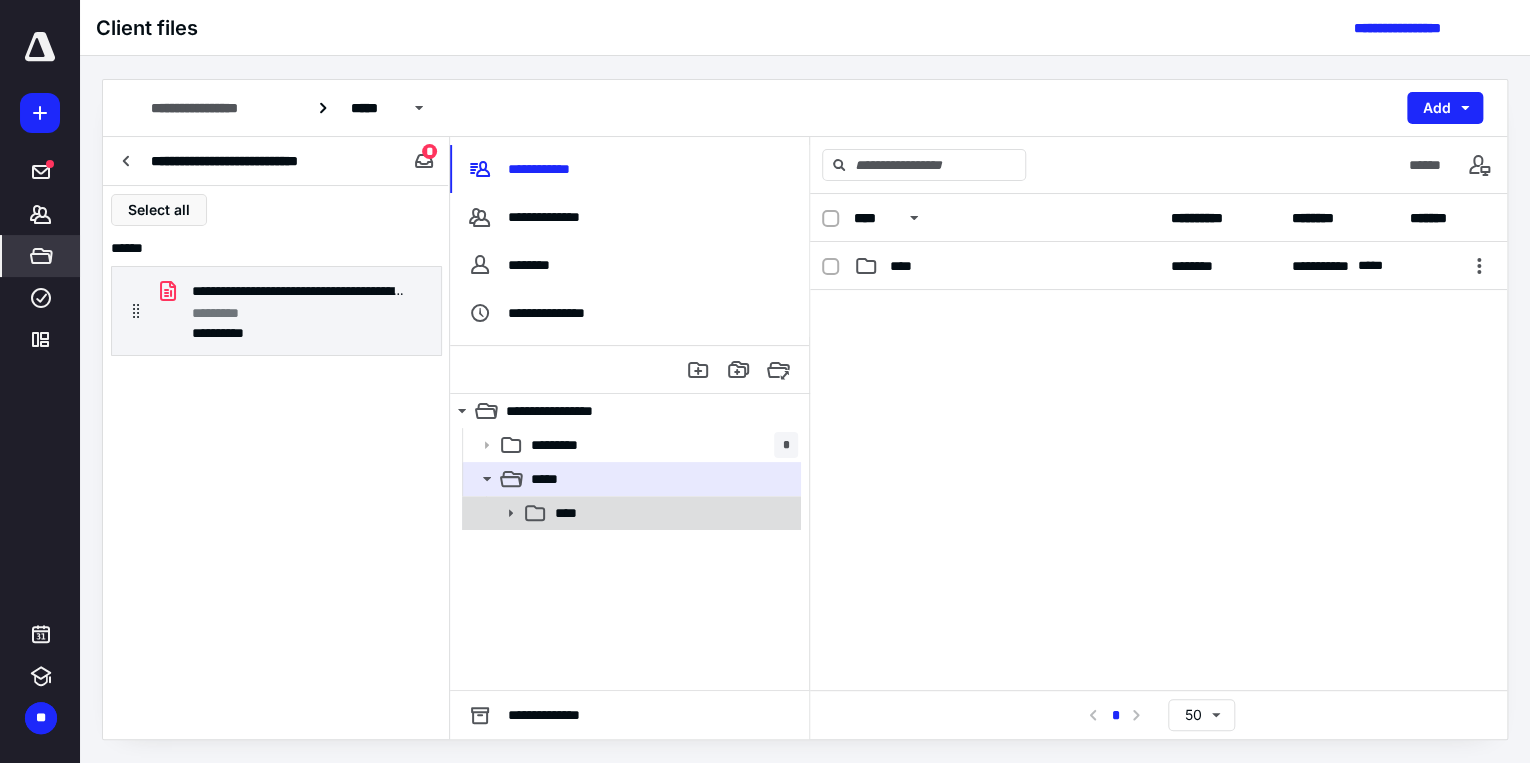 click 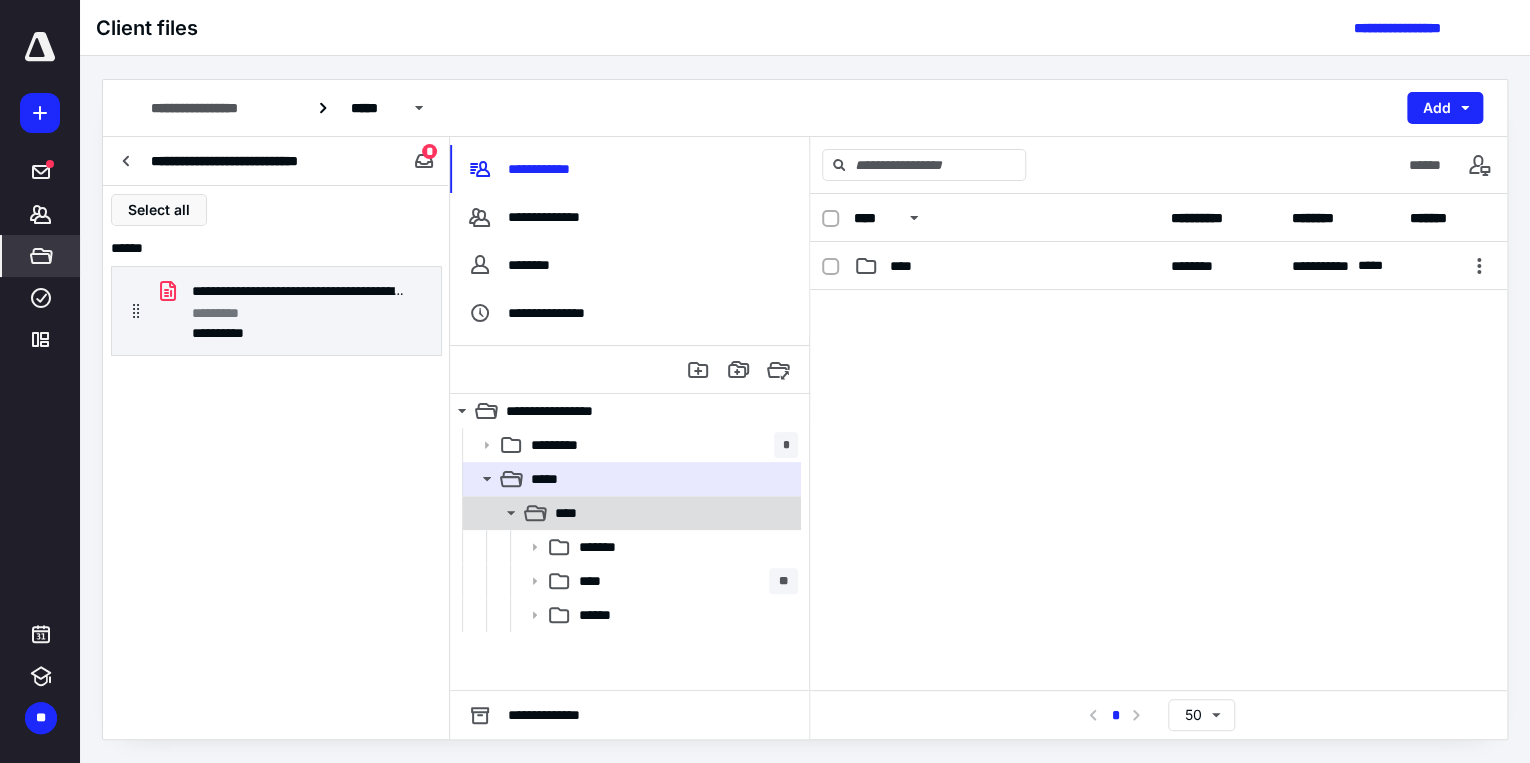 click 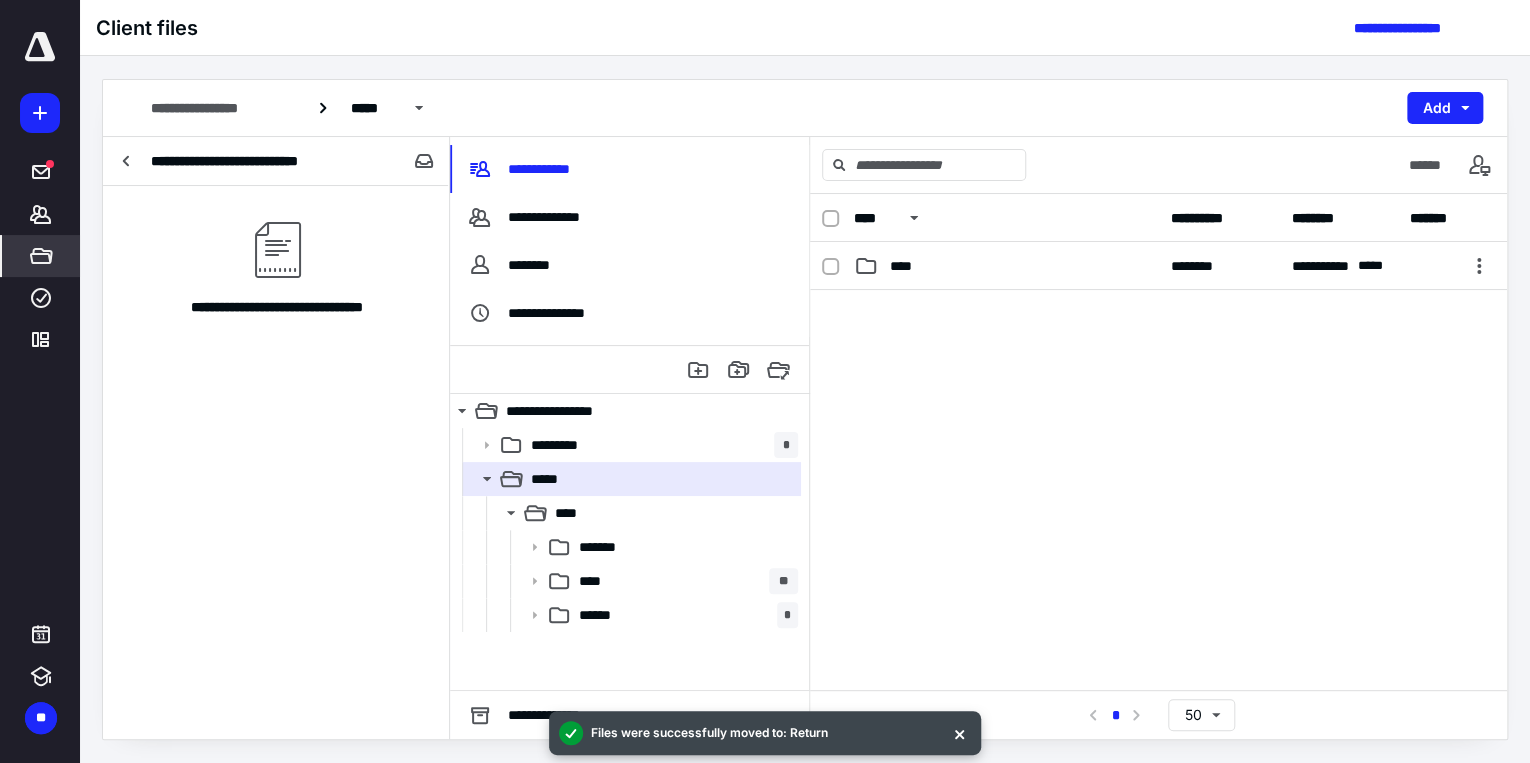 click on "**********" at bounding box center (253, 161) 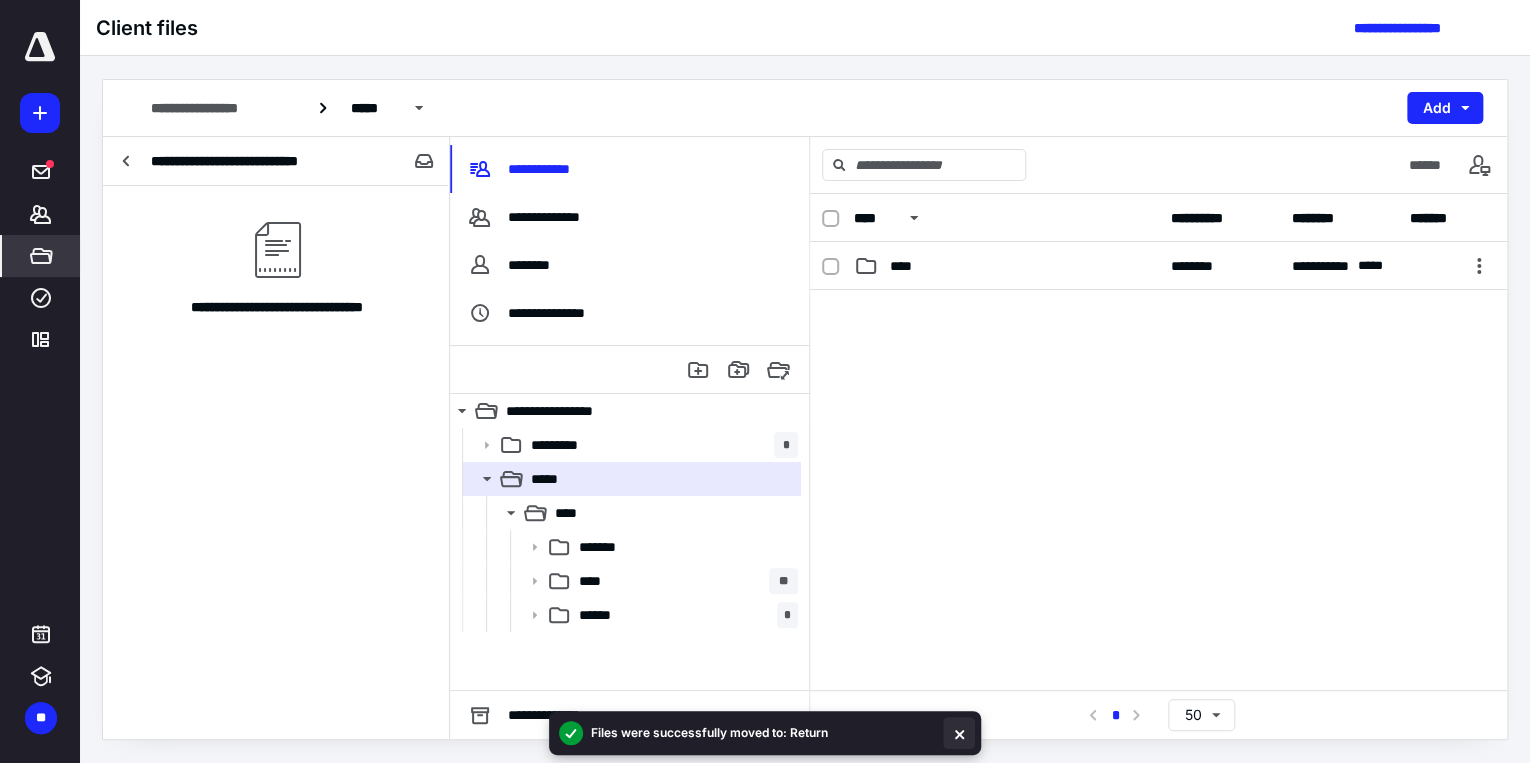 click at bounding box center (959, 733) 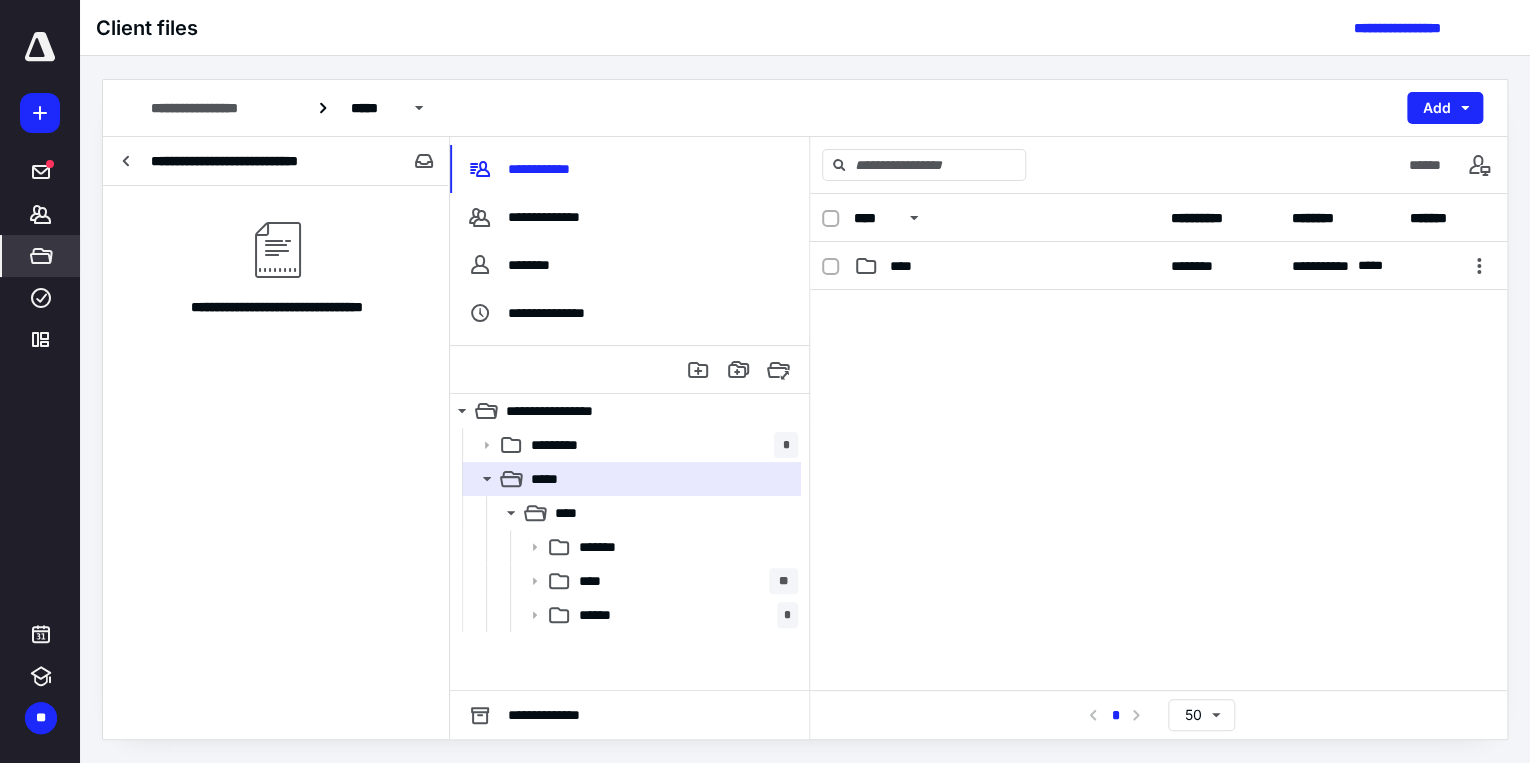 click on "**********" at bounding box center (251, 161) 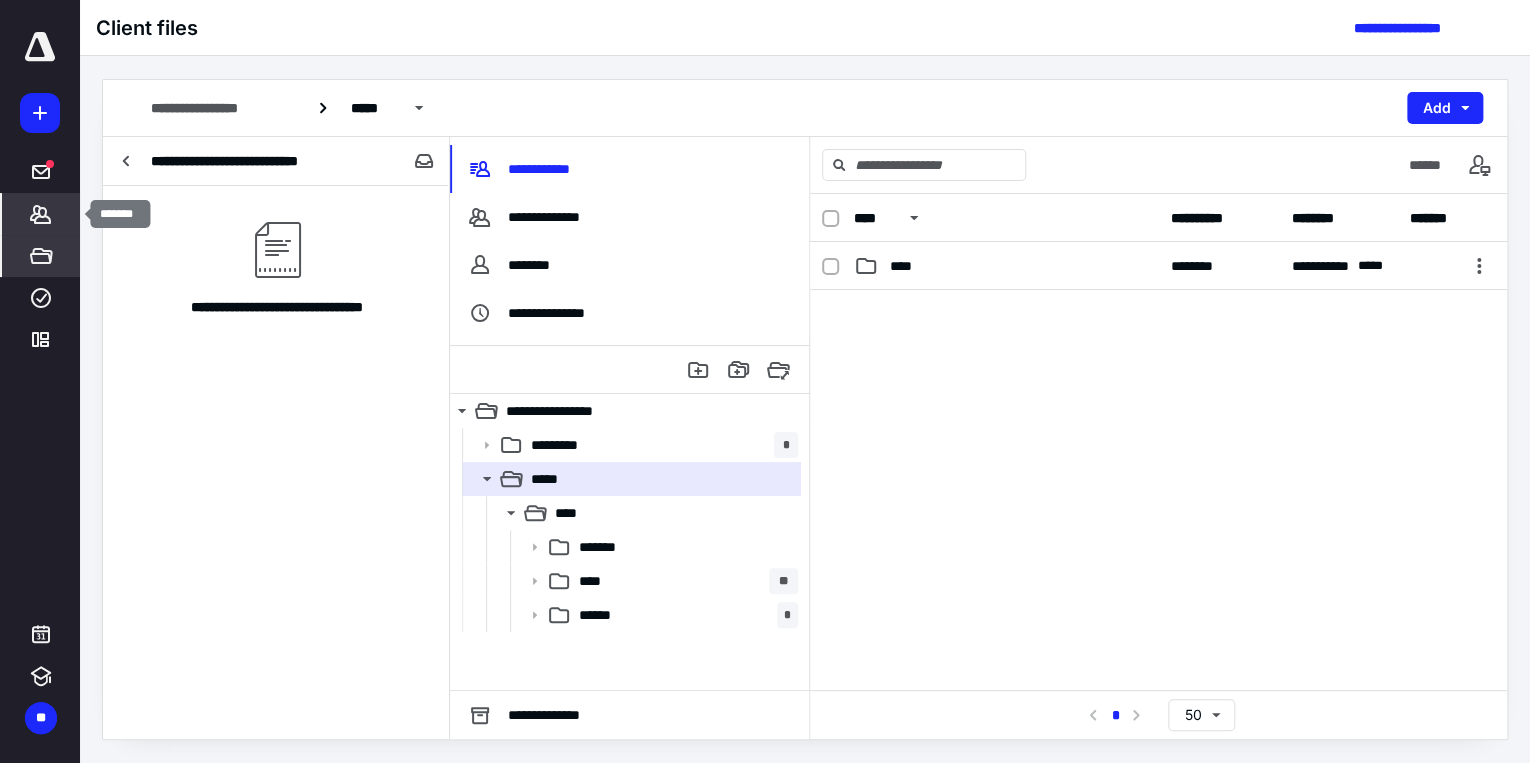 click 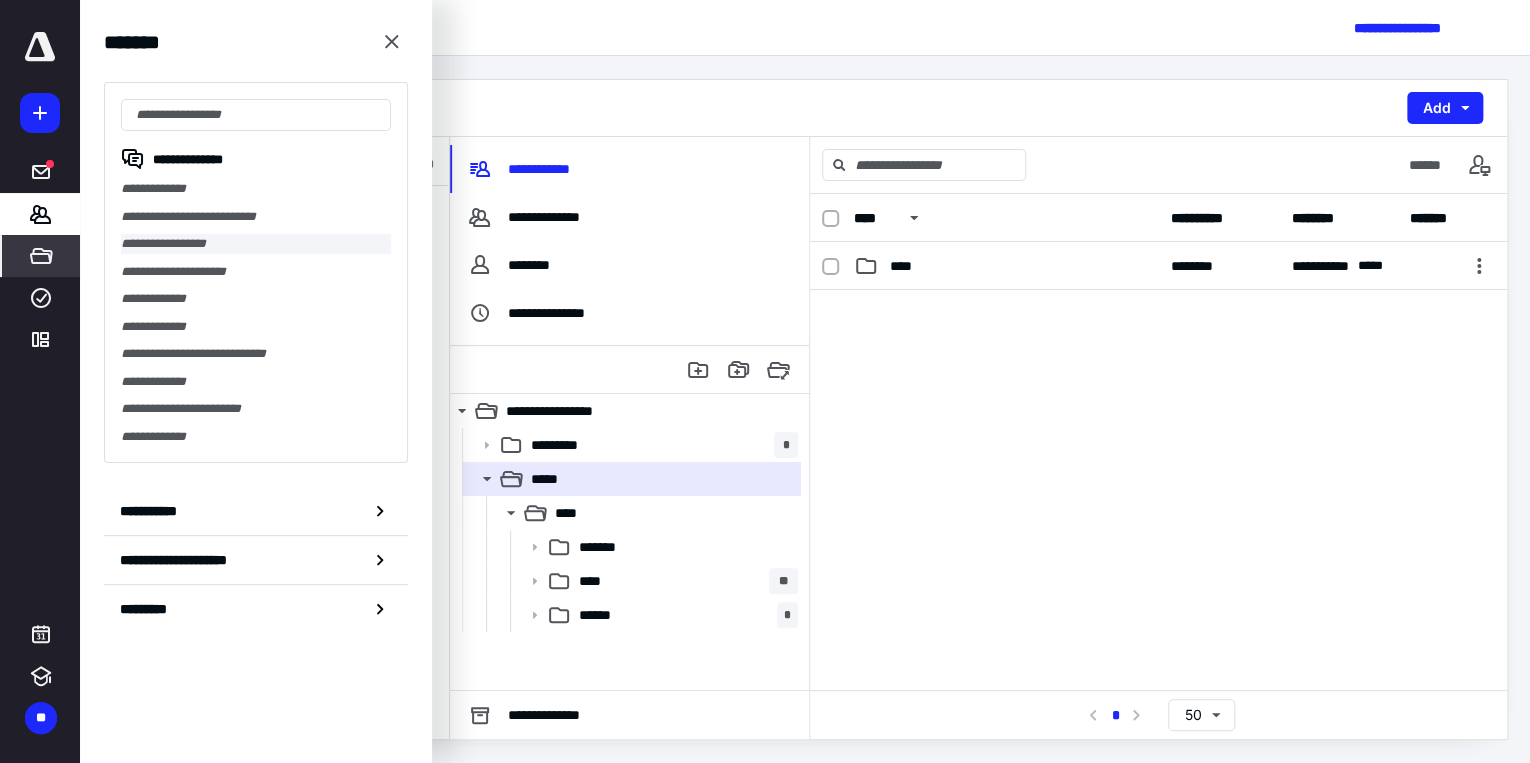 click on "**********" at bounding box center [256, 244] 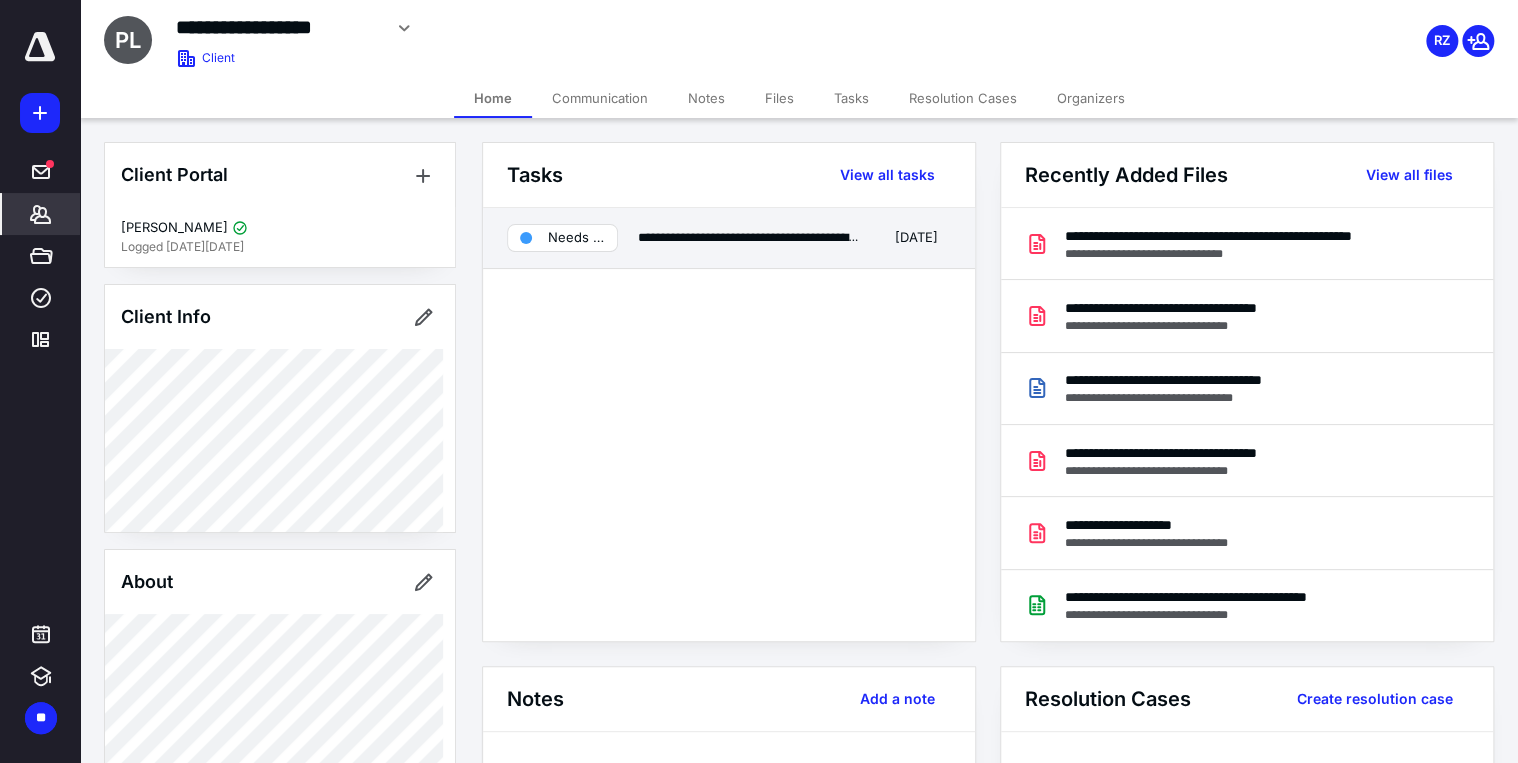 click on "Needs review" at bounding box center [576, 238] 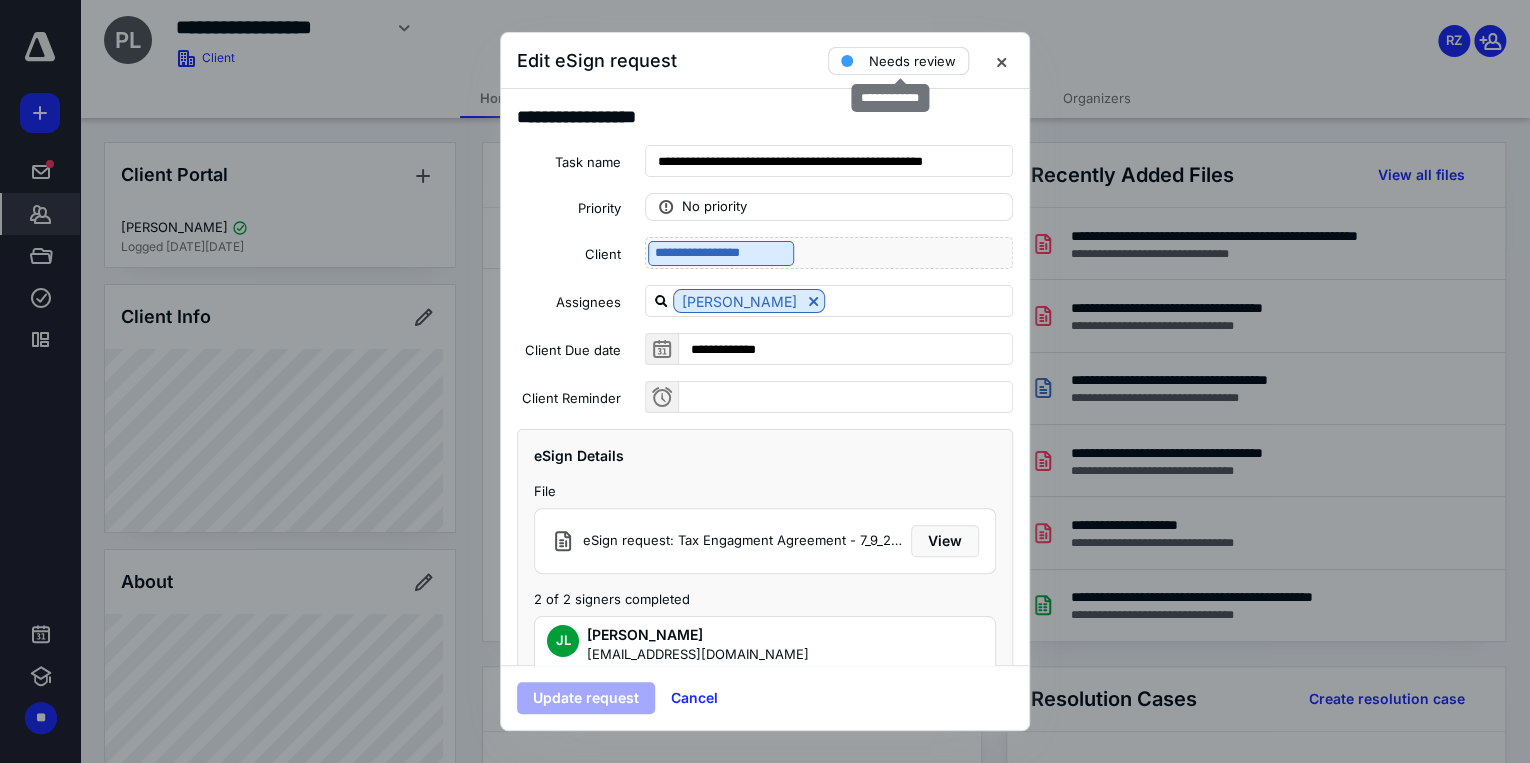 click on "Needs review" at bounding box center [912, 61] 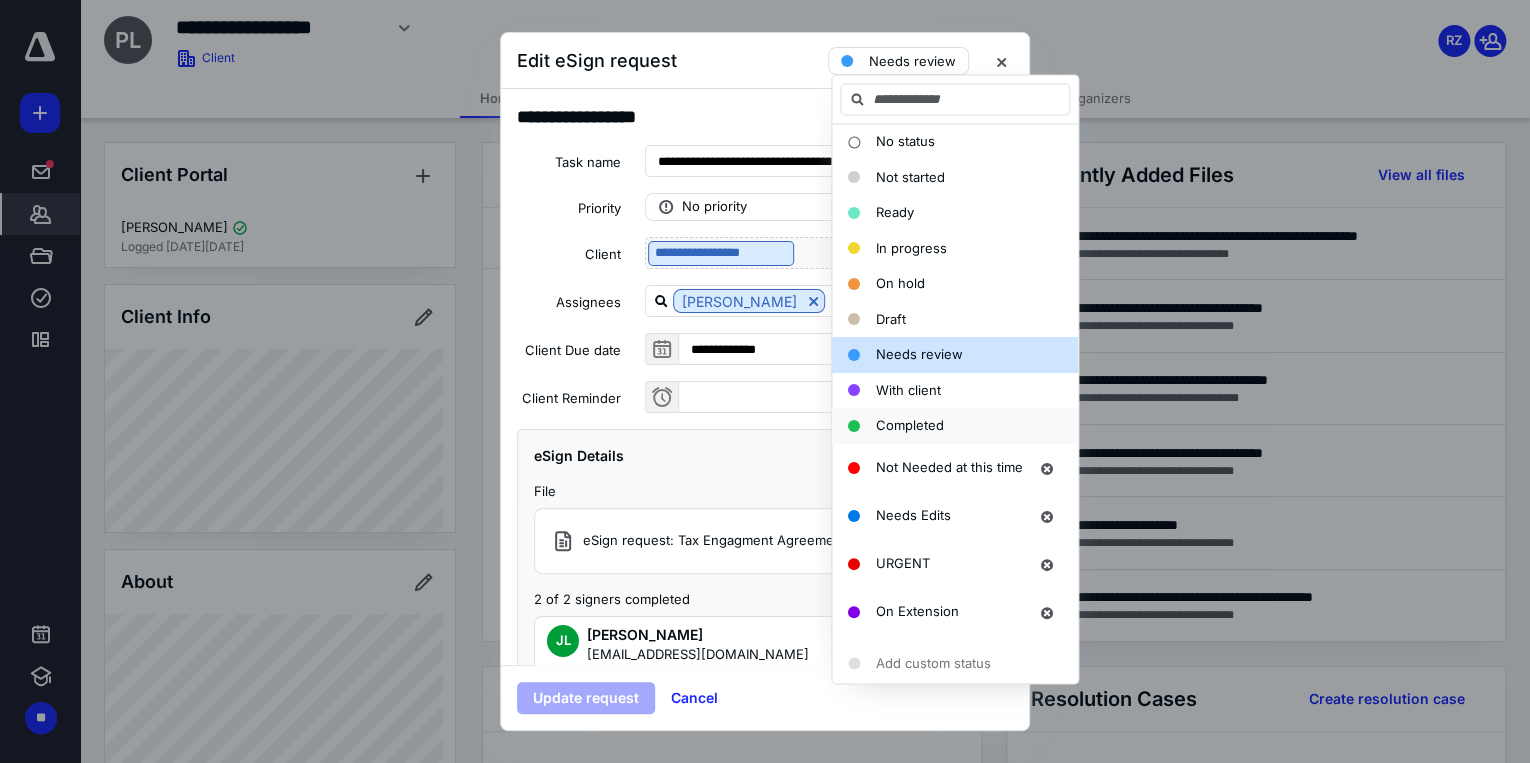 click on "Completed" at bounding box center [910, 425] 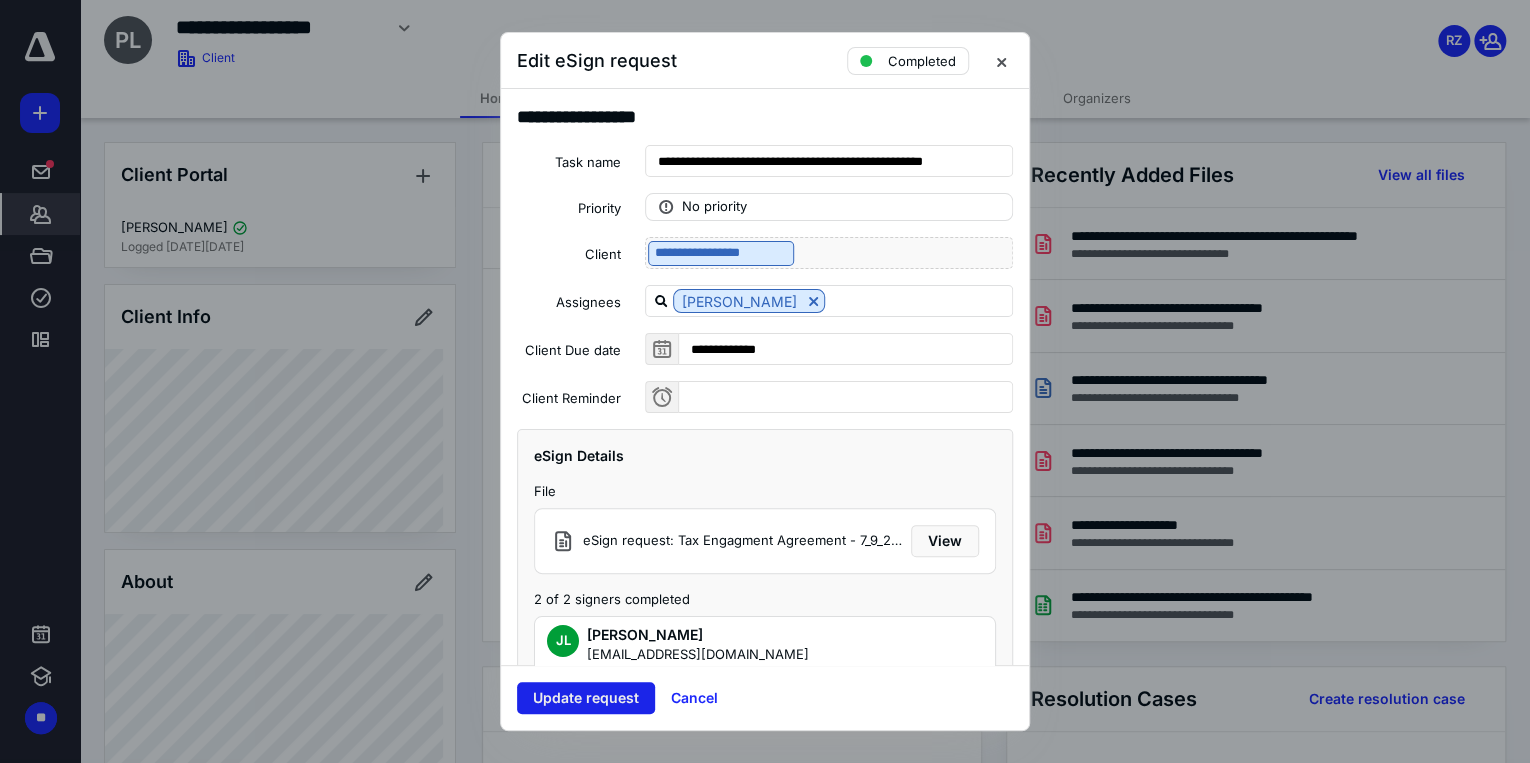 click on "Update request" at bounding box center [586, 698] 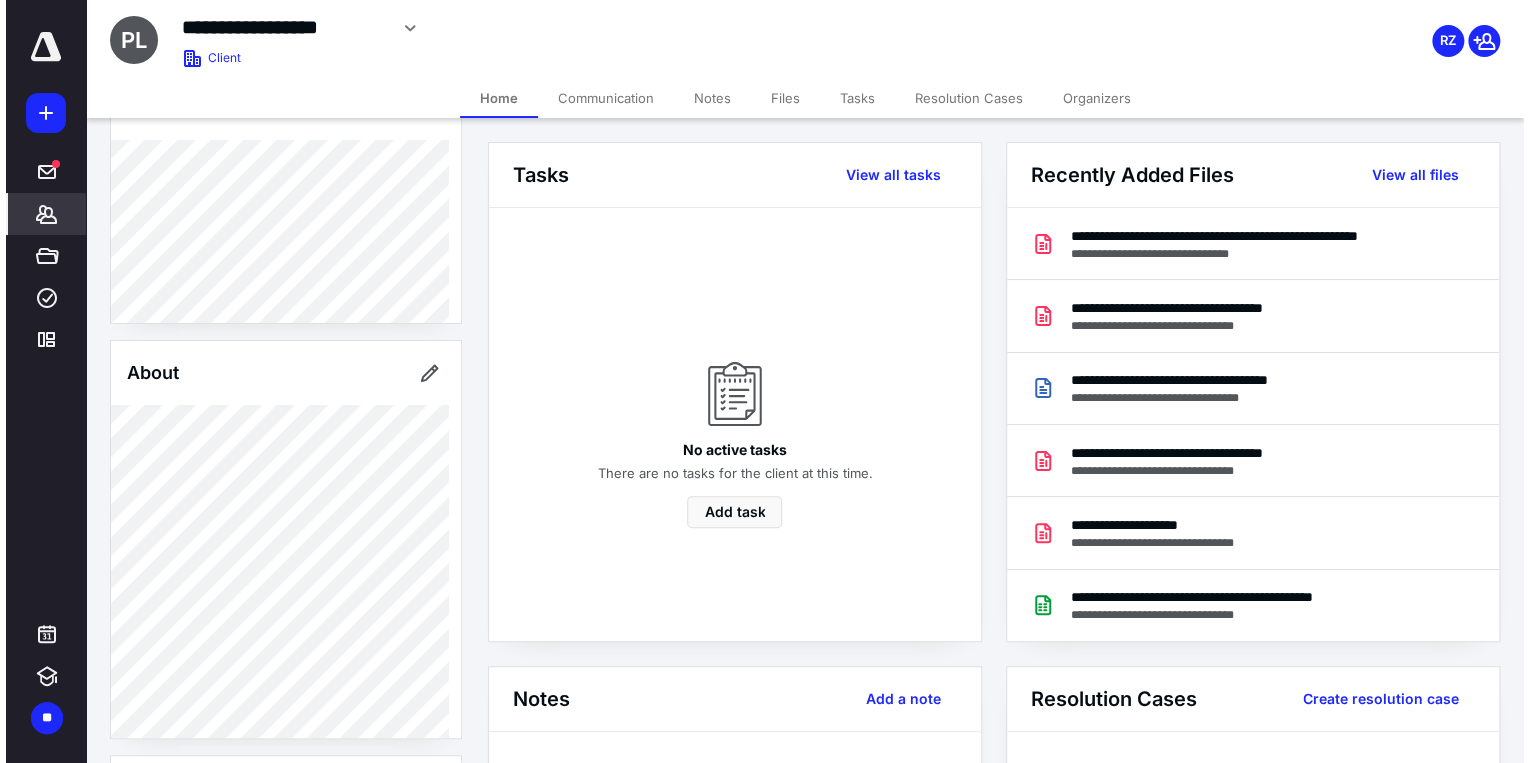 scroll, scrollTop: 240, scrollLeft: 0, axis: vertical 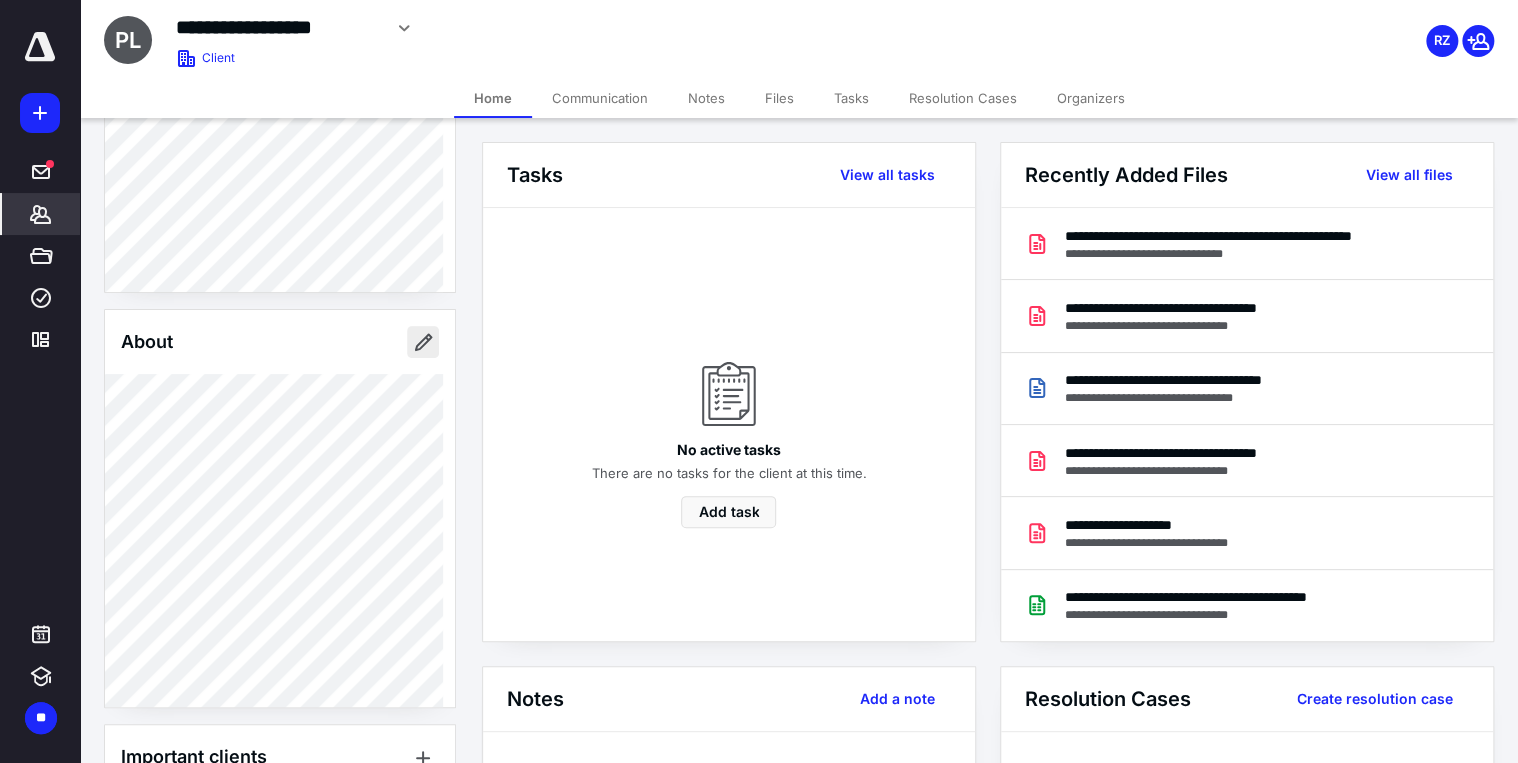click at bounding box center (423, 342) 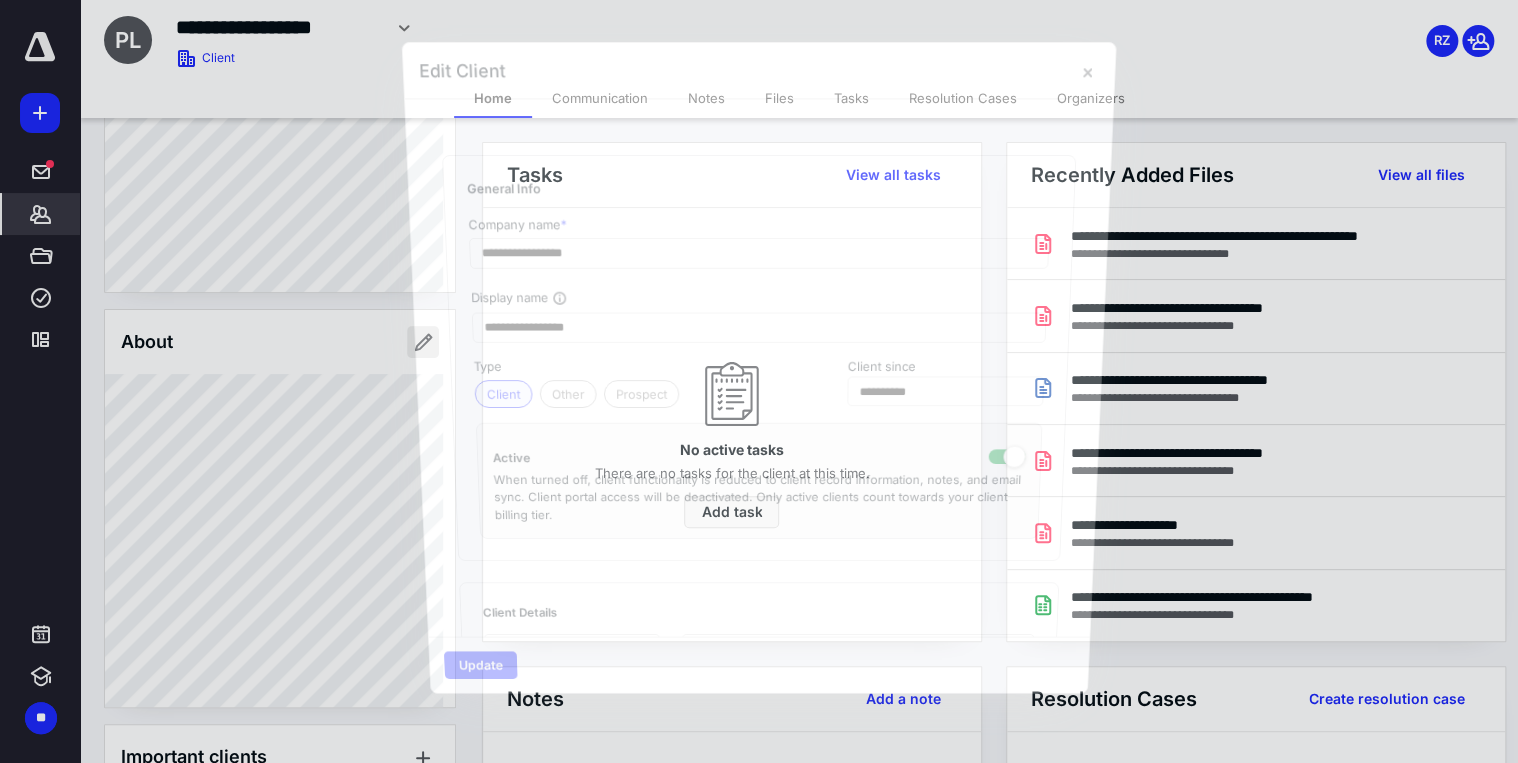 type on "**********" 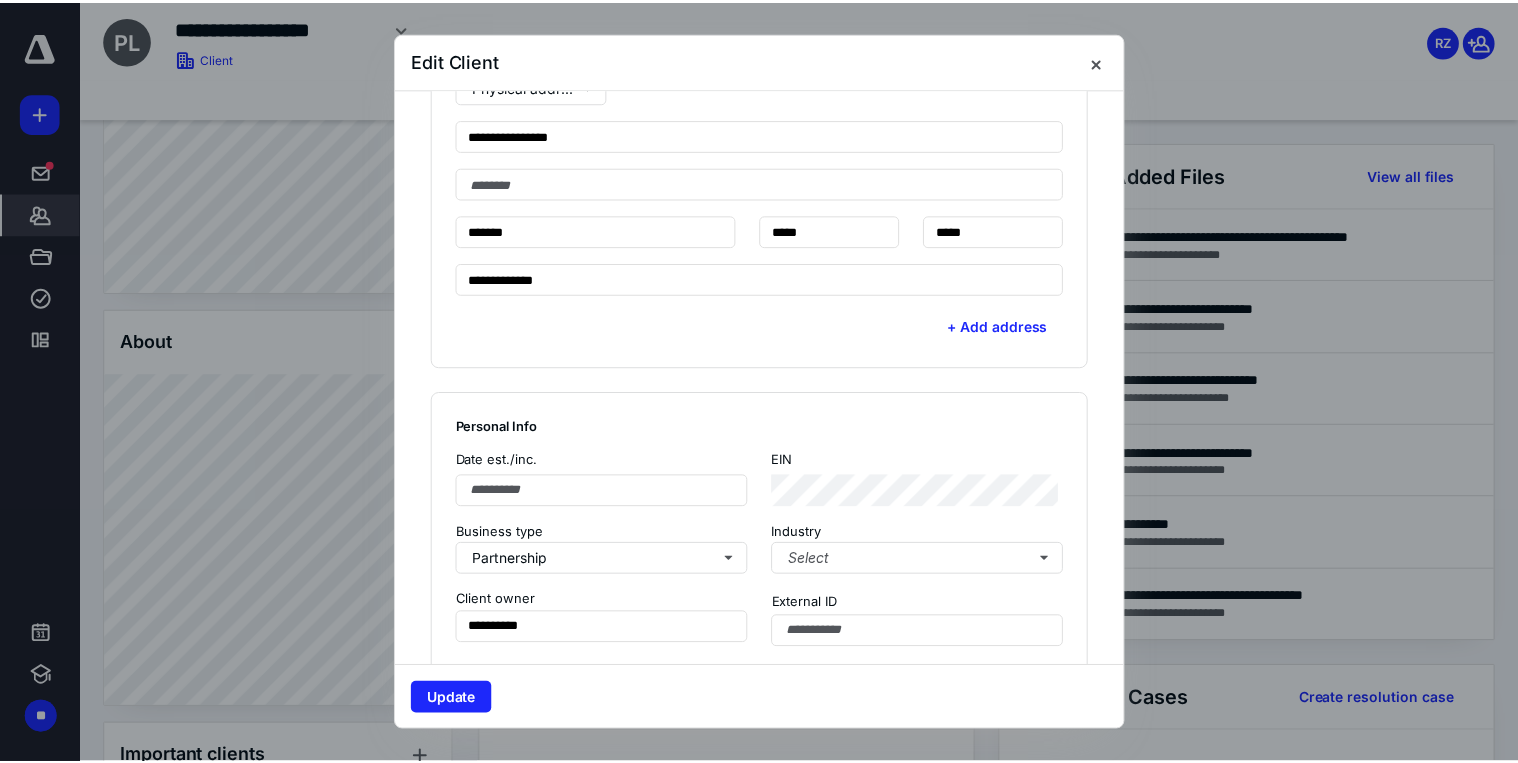 scroll, scrollTop: 800, scrollLeft: 0, axis: vertical 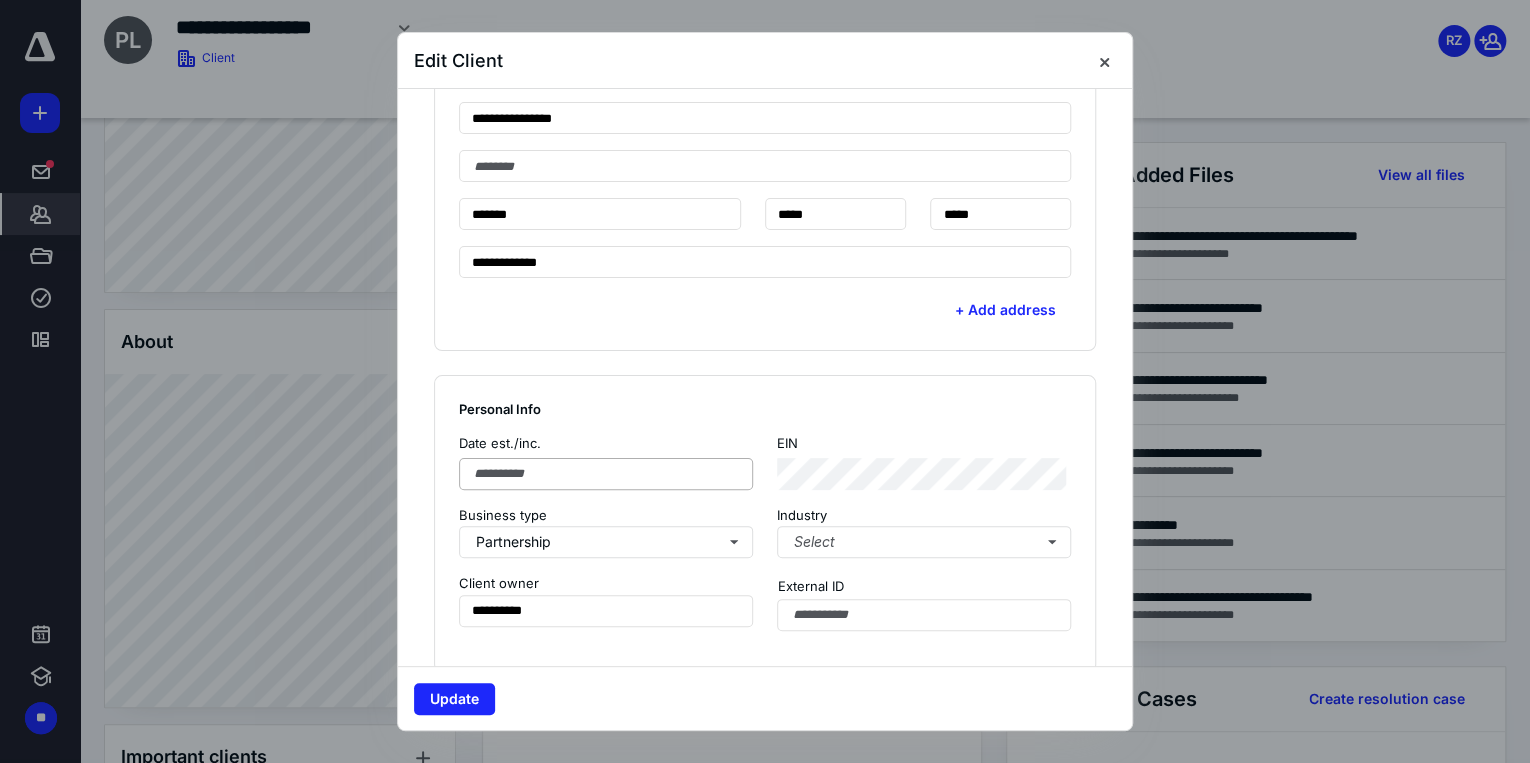 click on "Date est./inc. EIN" at bounding box center [765, 462] 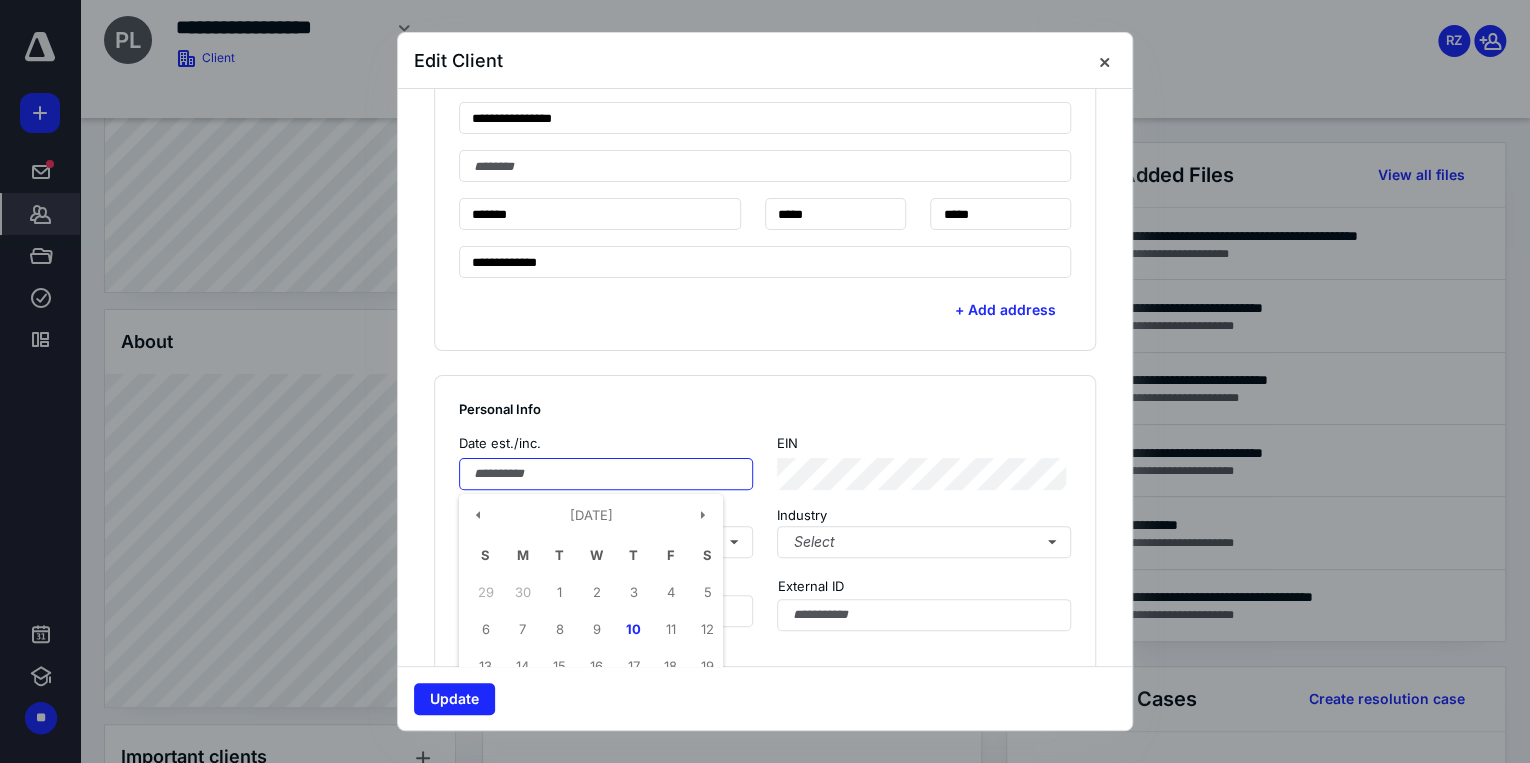 click at bounding box center (606, 474) 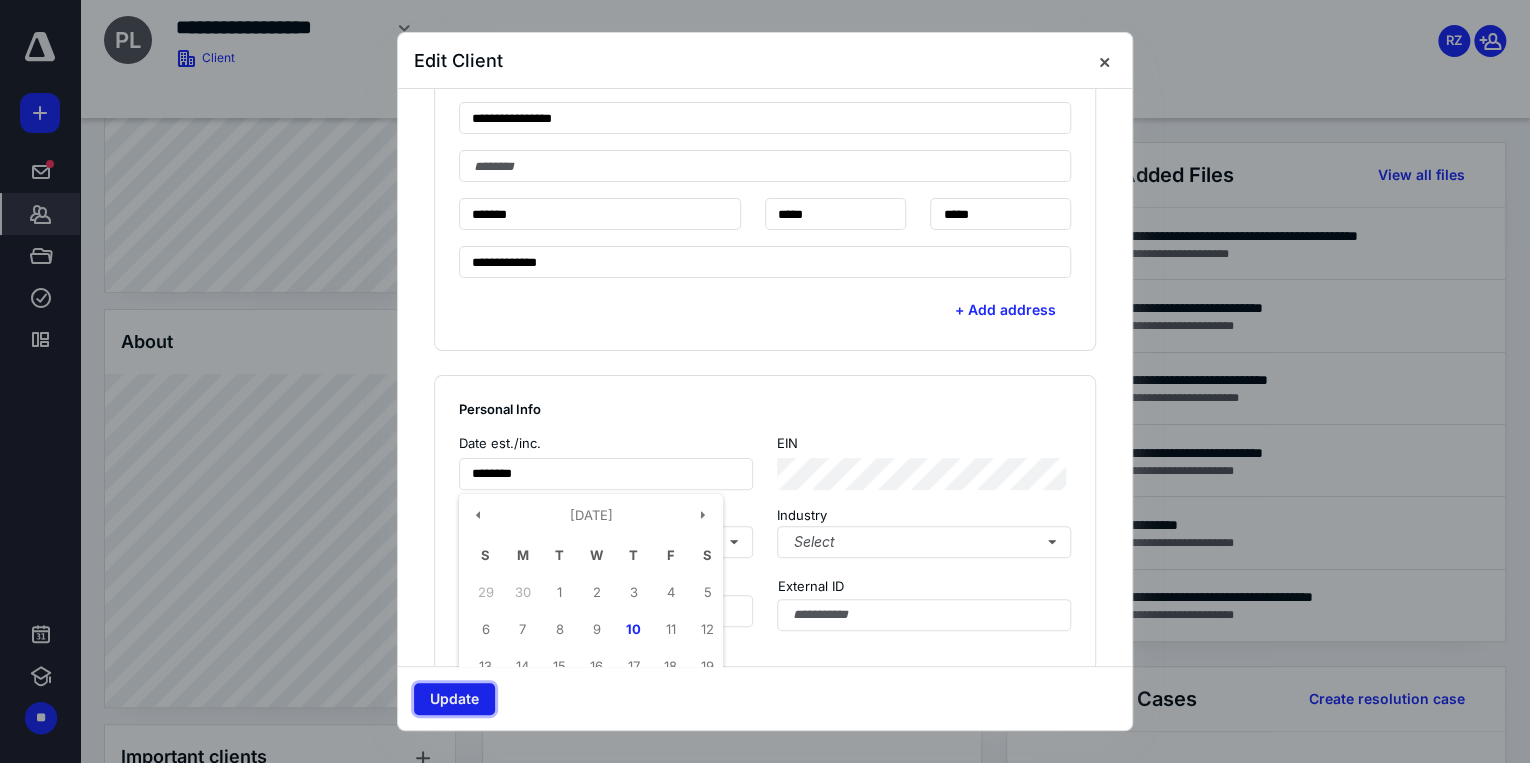type on "**********" 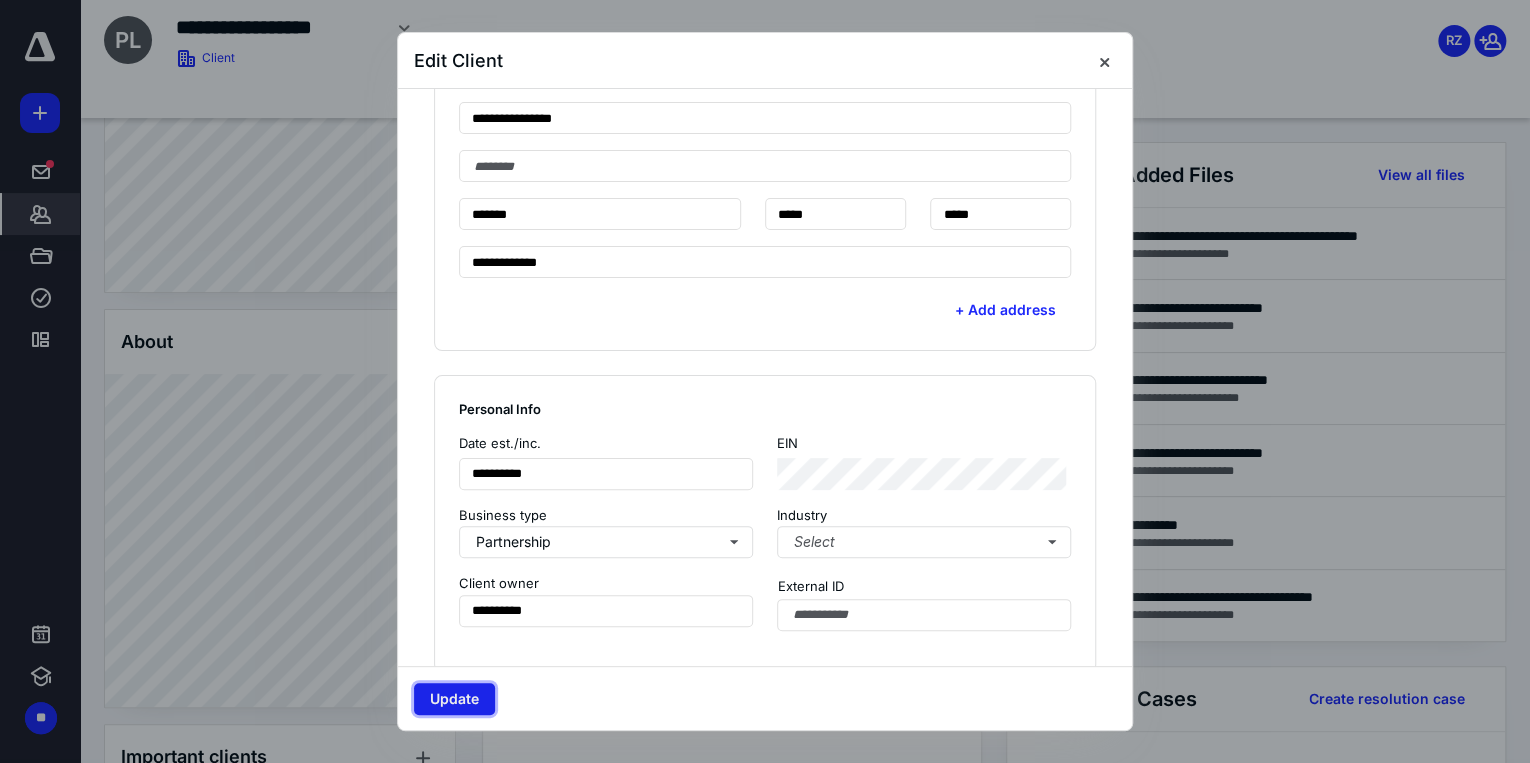 click on "Update" at bounding box center (454, 699) 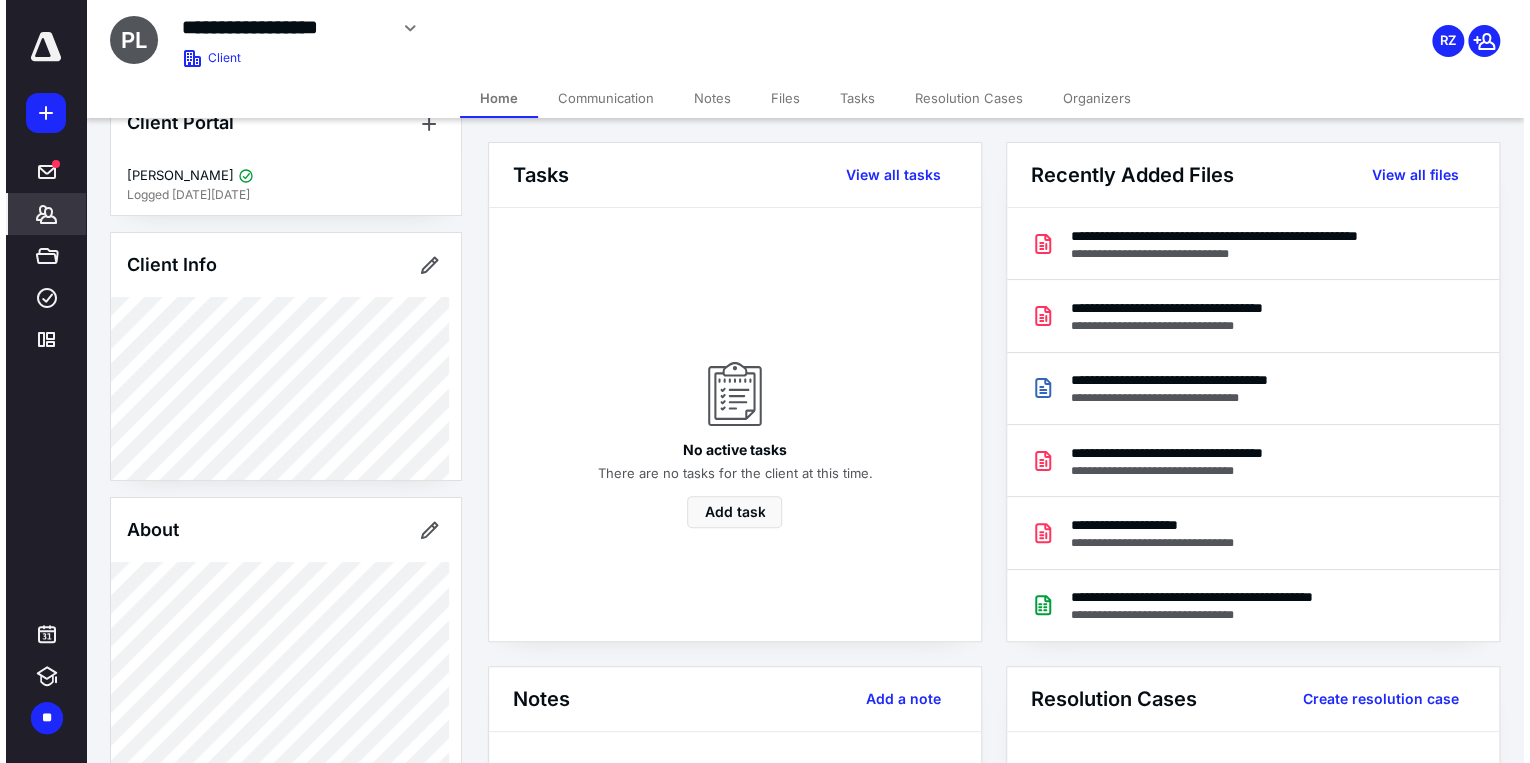 scroll, scrollTop: 45, scrollLeft: 0, axis: vertical 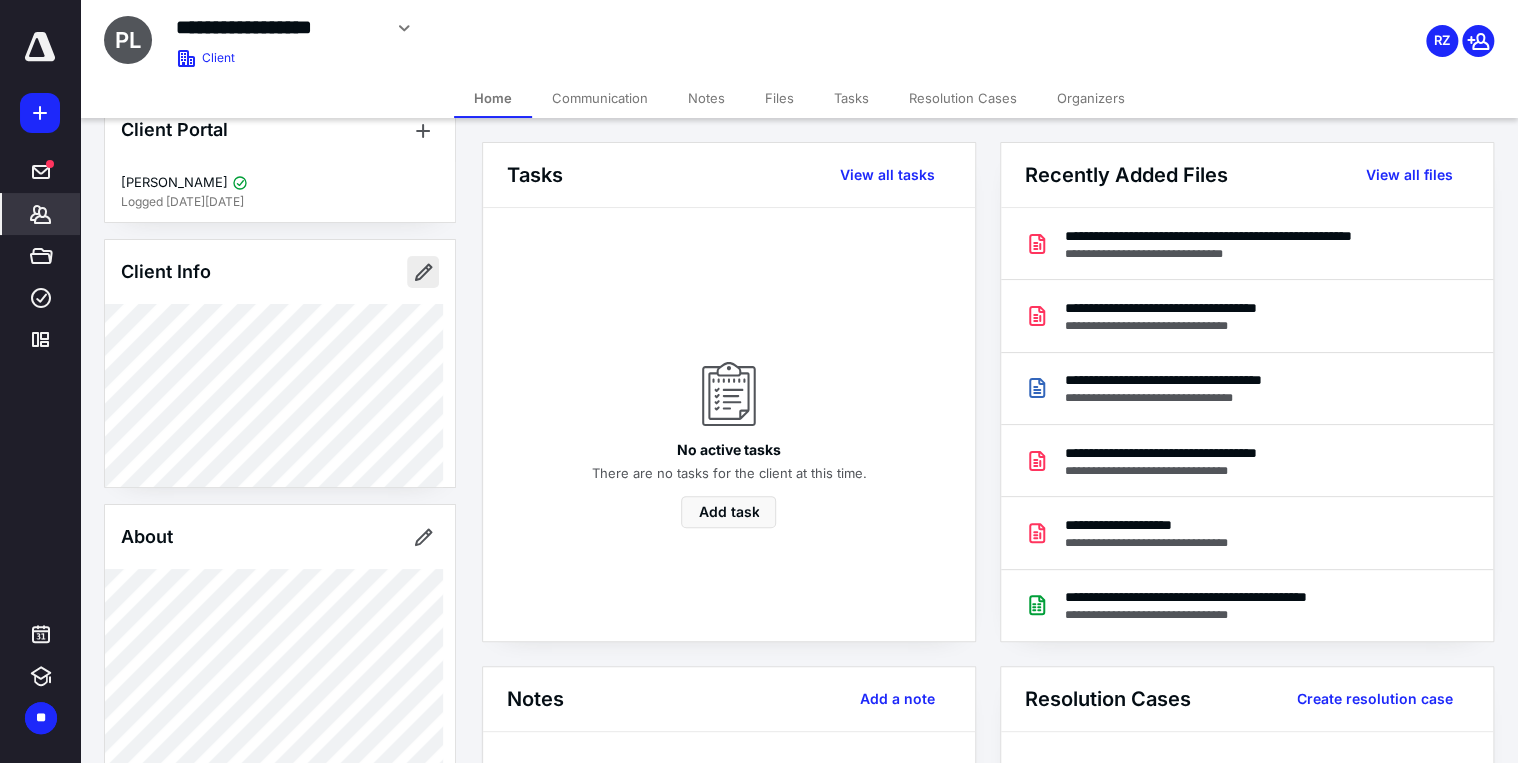 click at bounding box center [423, 272] 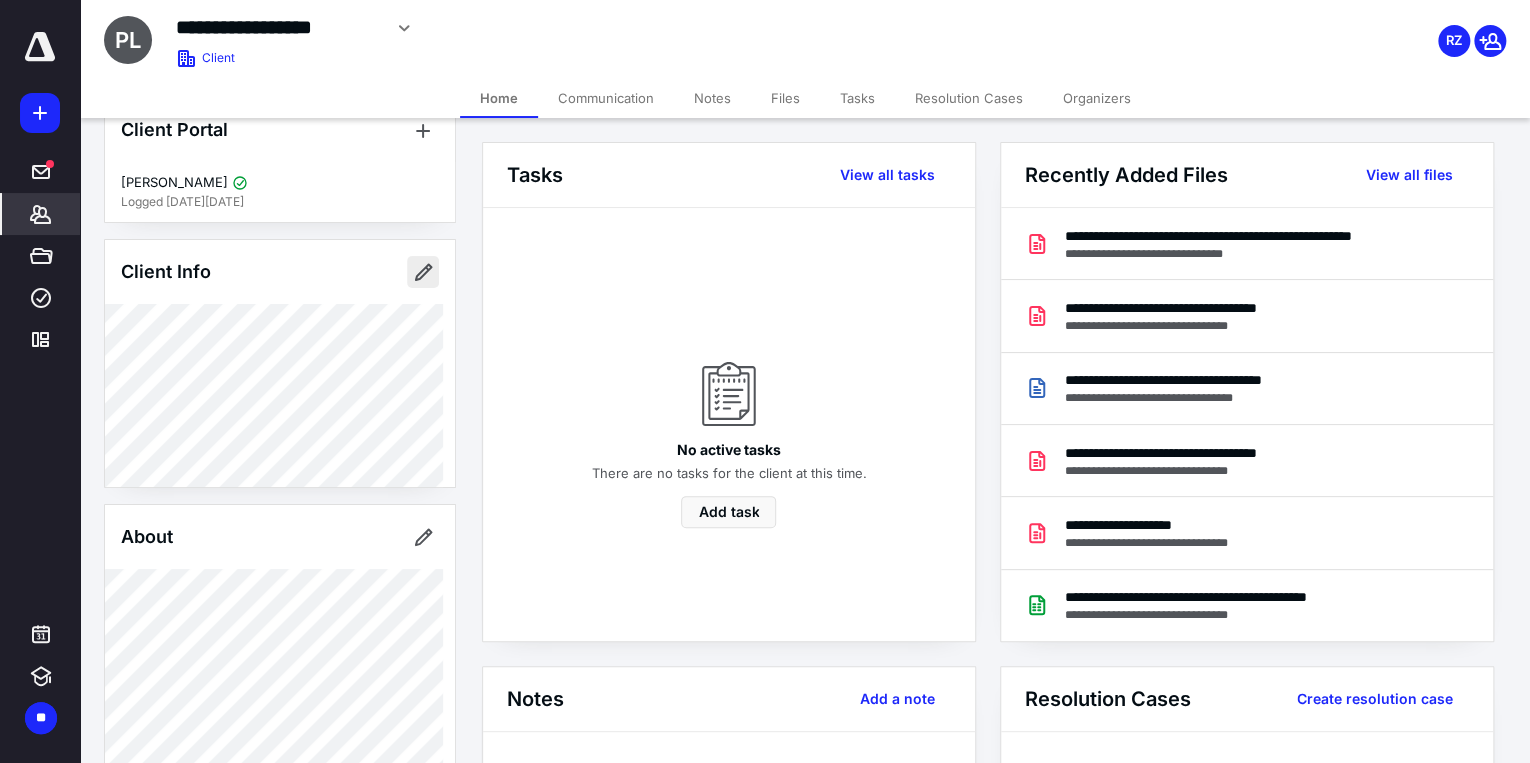 type on "**********" 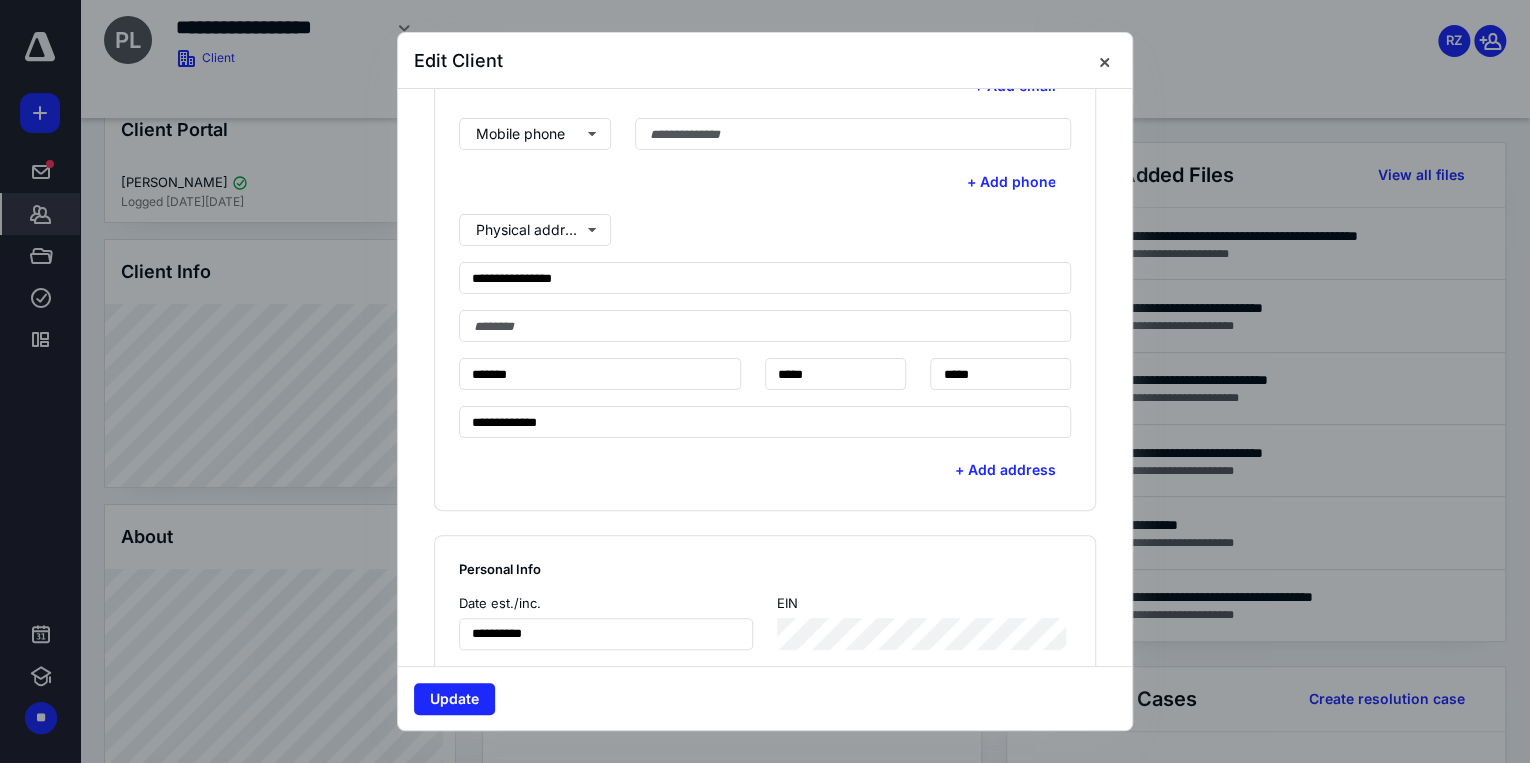 scroll, scrollTop: 640, scrollLeft: 0, axis: vertical 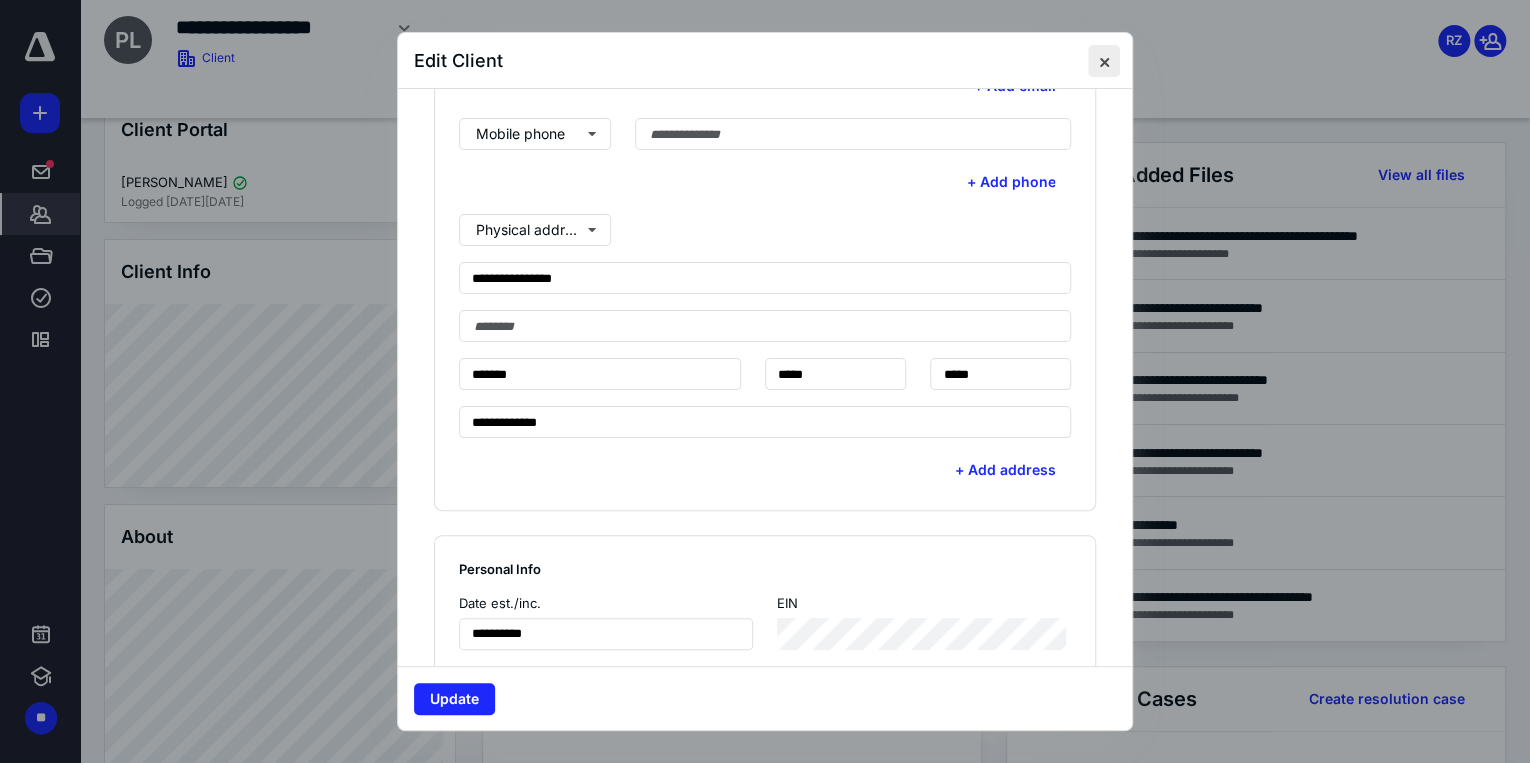 click at bounding box center [1104, 61] 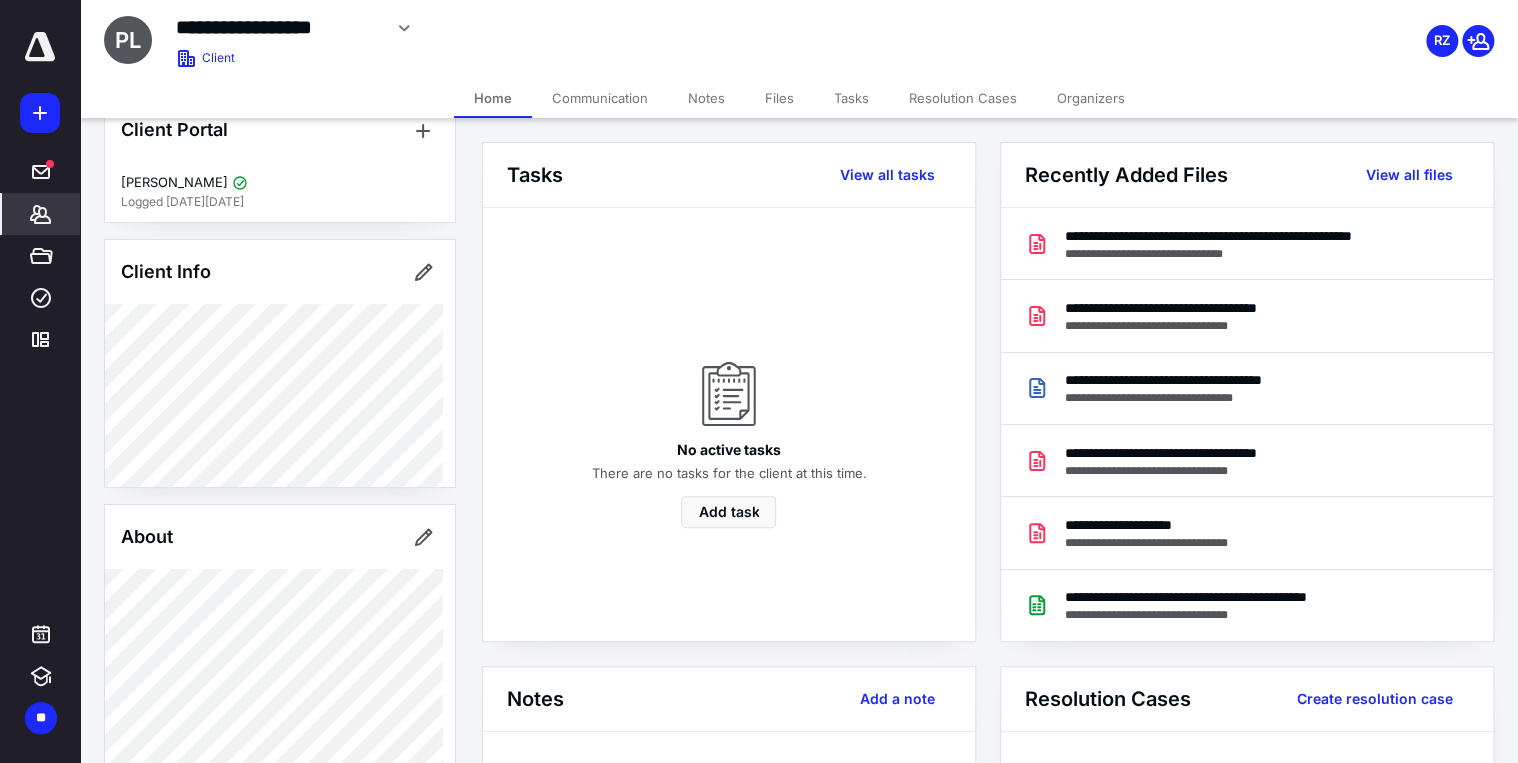 click on "Files" at bounding box center [779, 98] 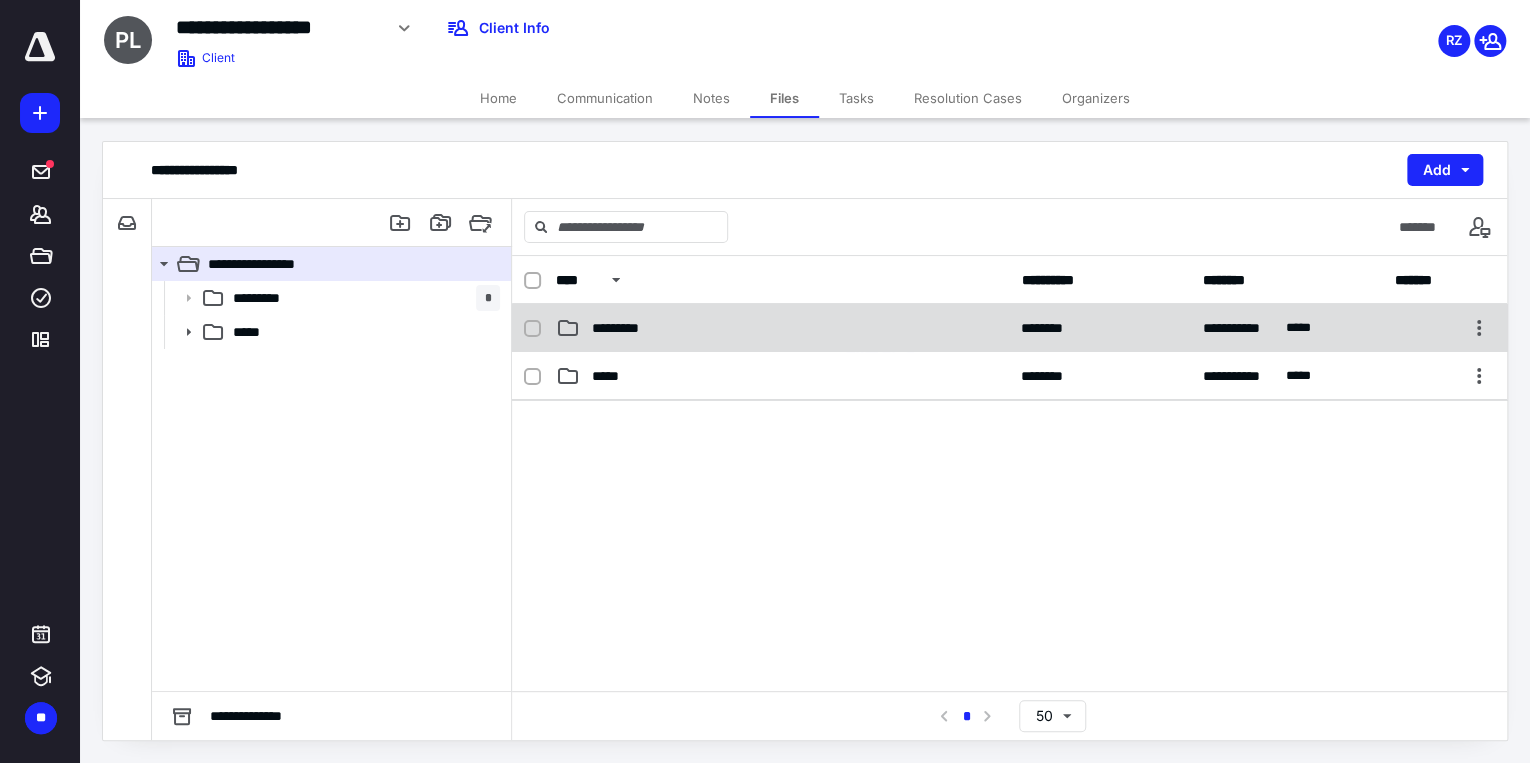 click on "*********" at bounding box center [628, 328] 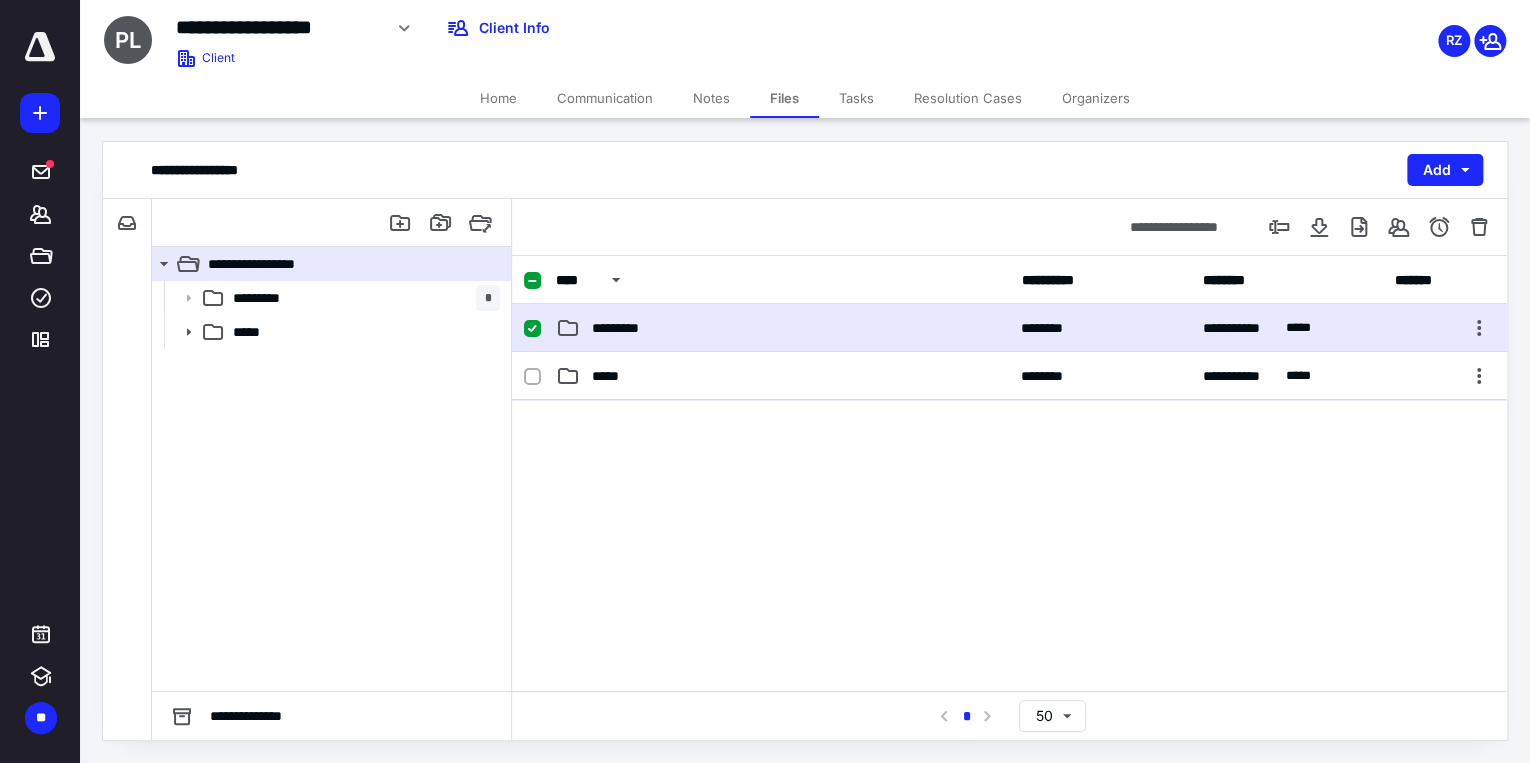 click on "*********" at bounding box center (782, 328) 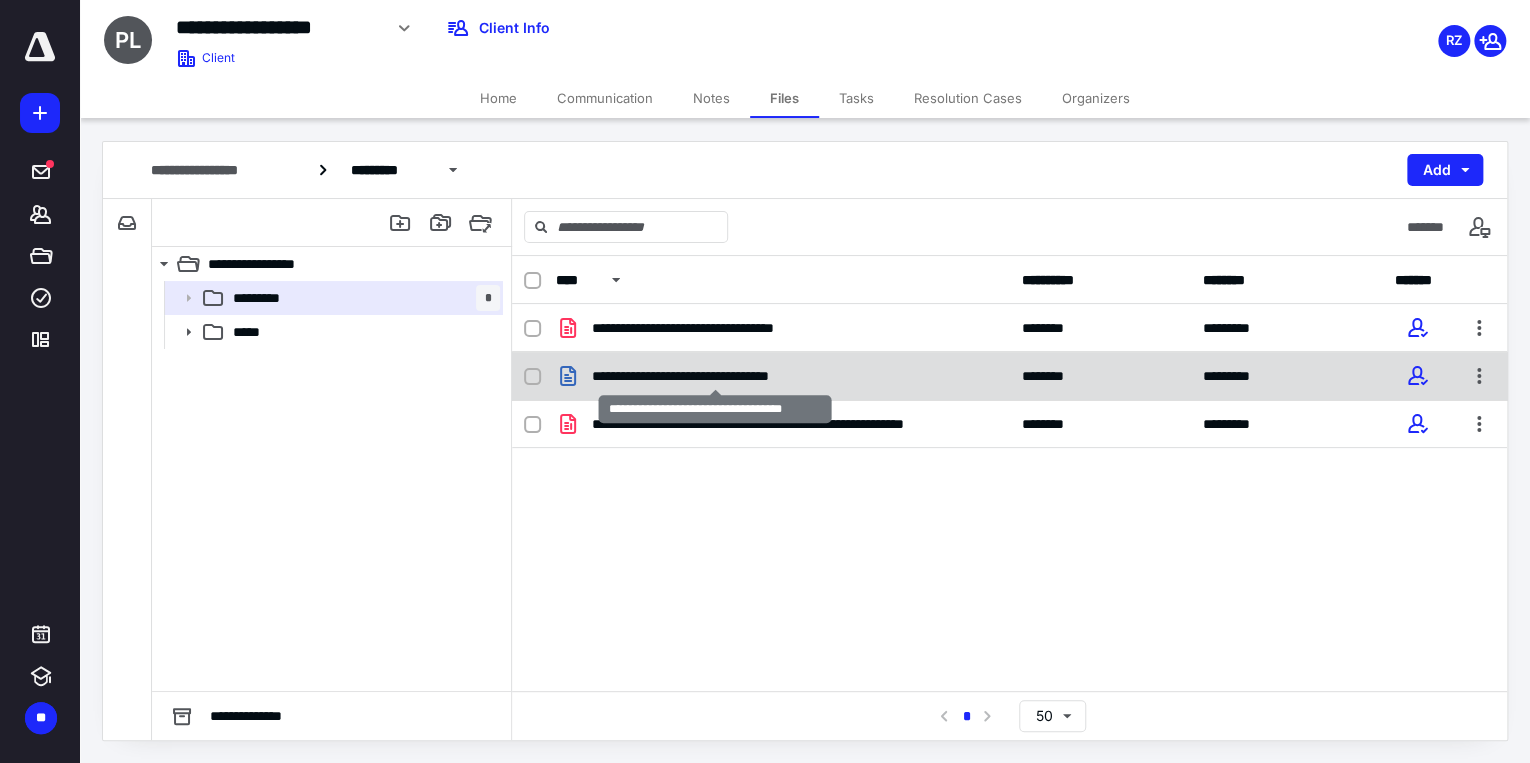 click on "**********" at bounding box center [715, 376] 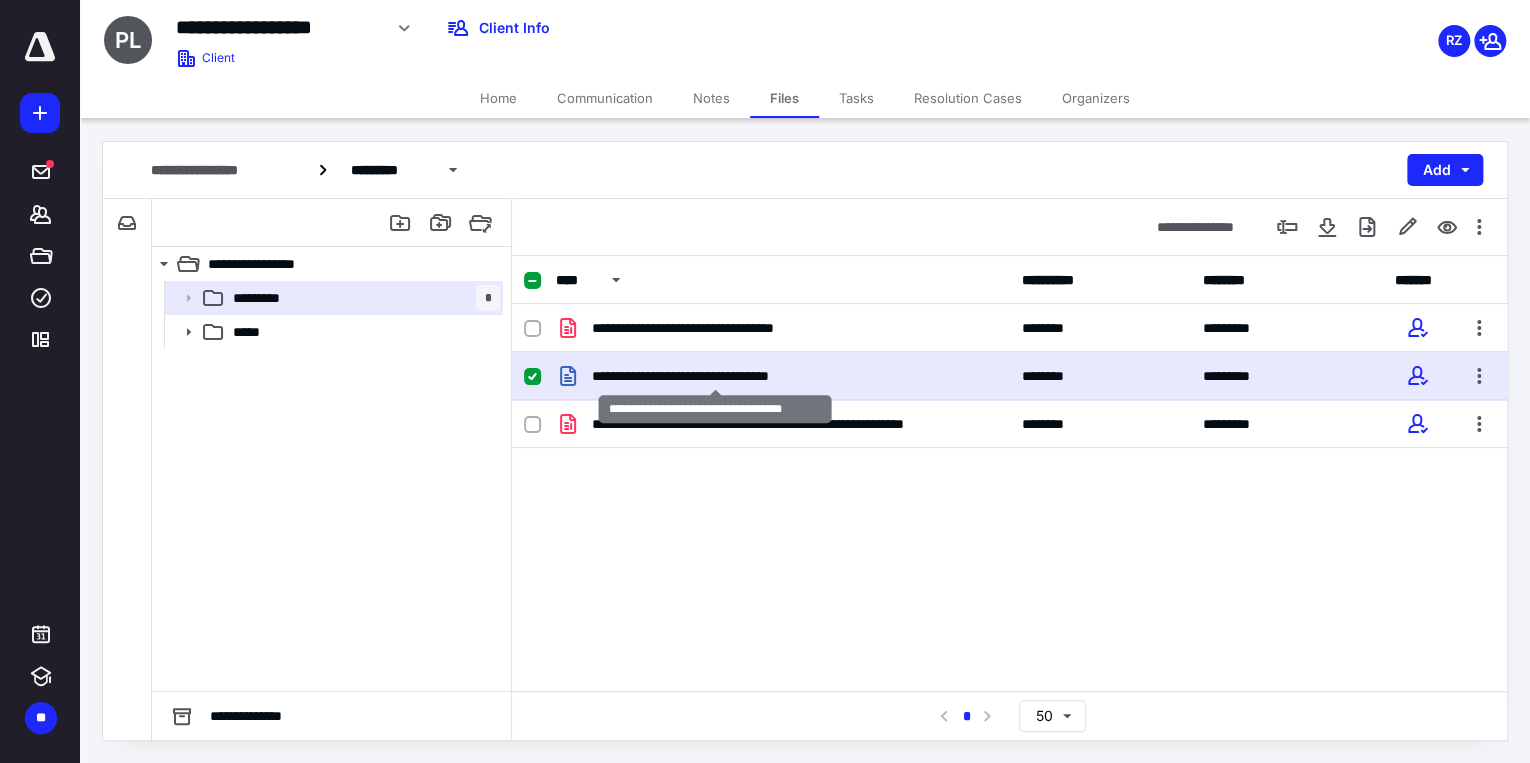 click on "**********" at bounding box center [715, 376] 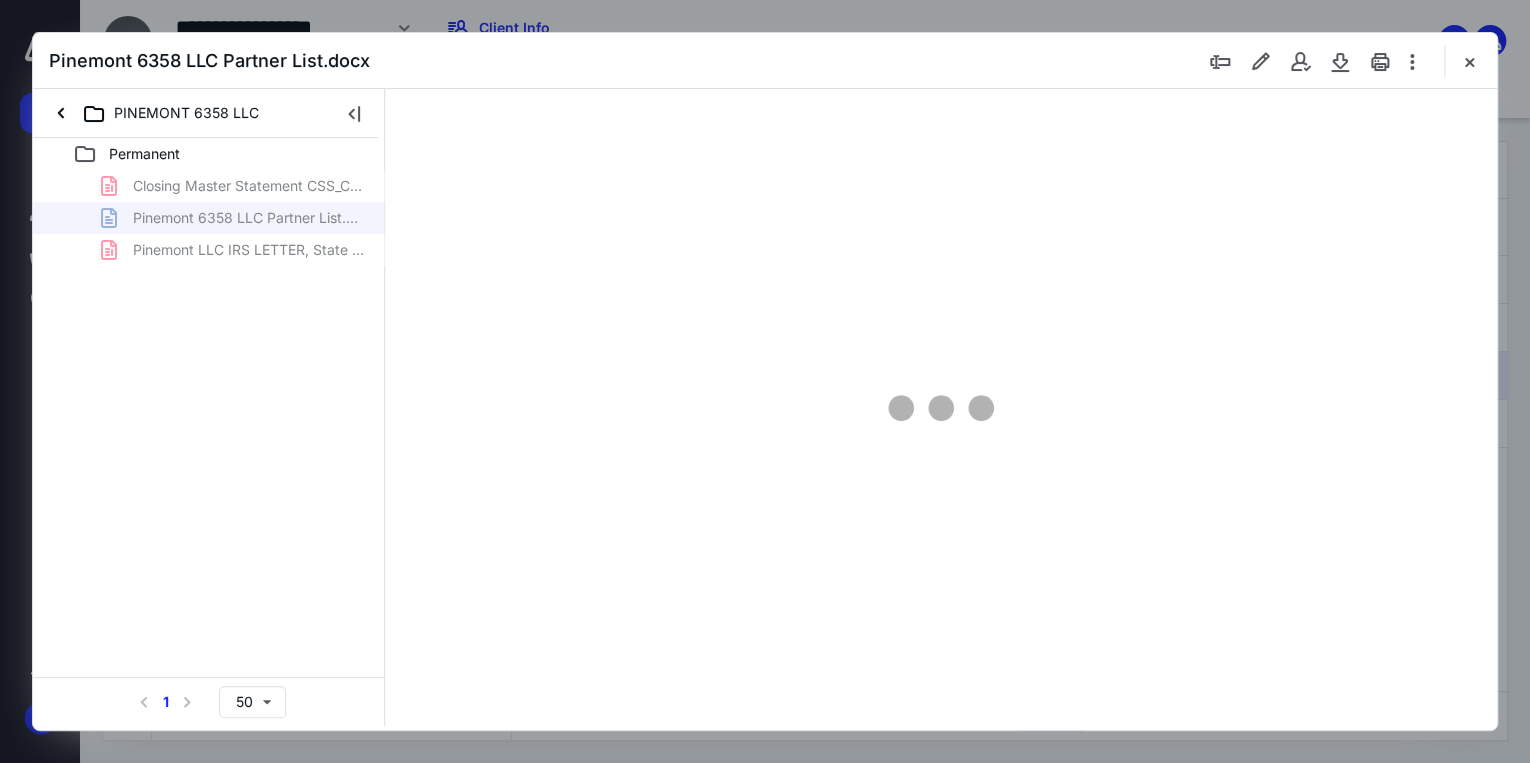 scroll, scrollTop: 0, scrollLeft: 0, axis: both 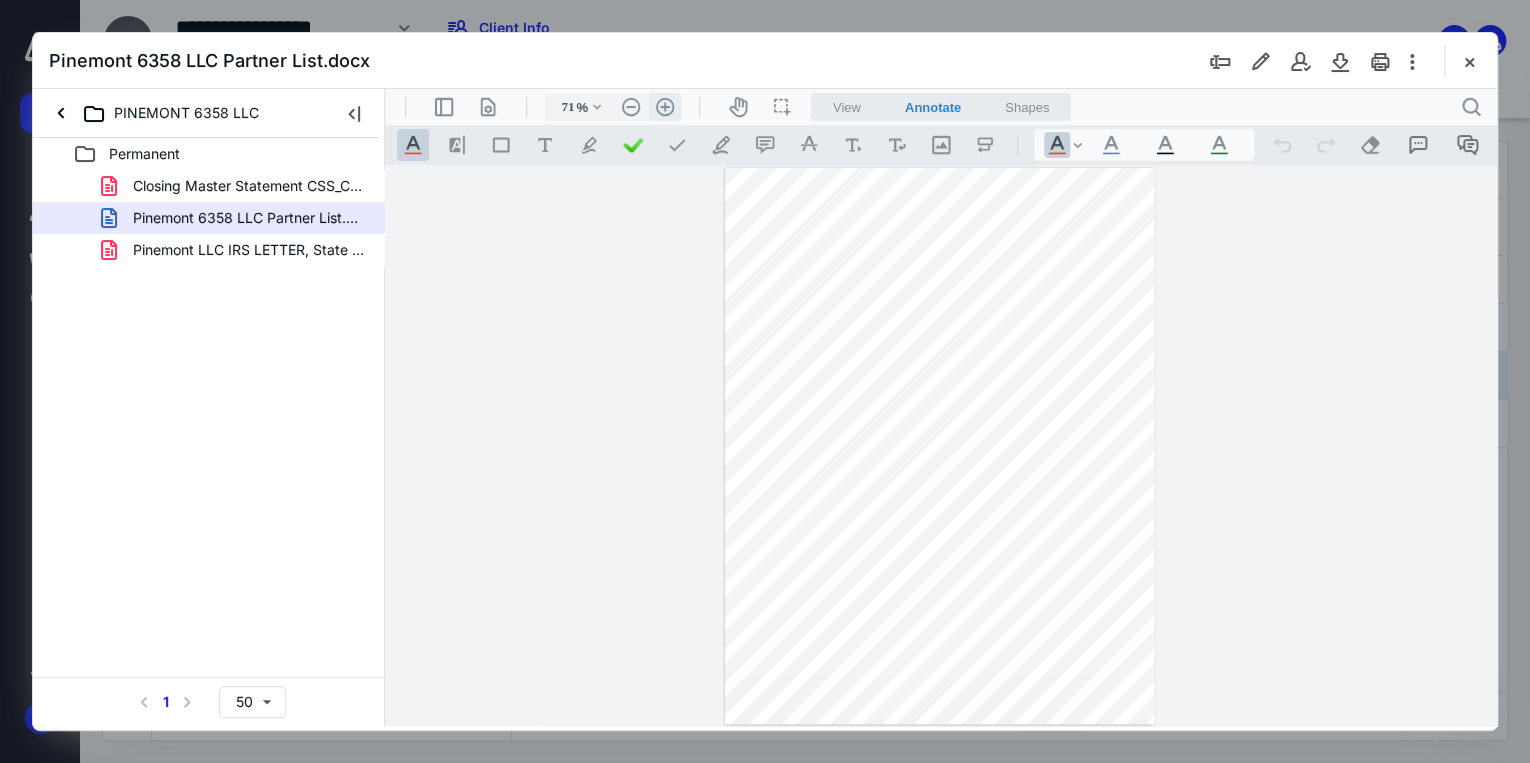 click on ".cls-1{fill:#abb0c4;} icon - header - zoom - in - line" at bounding box center [665, 107] 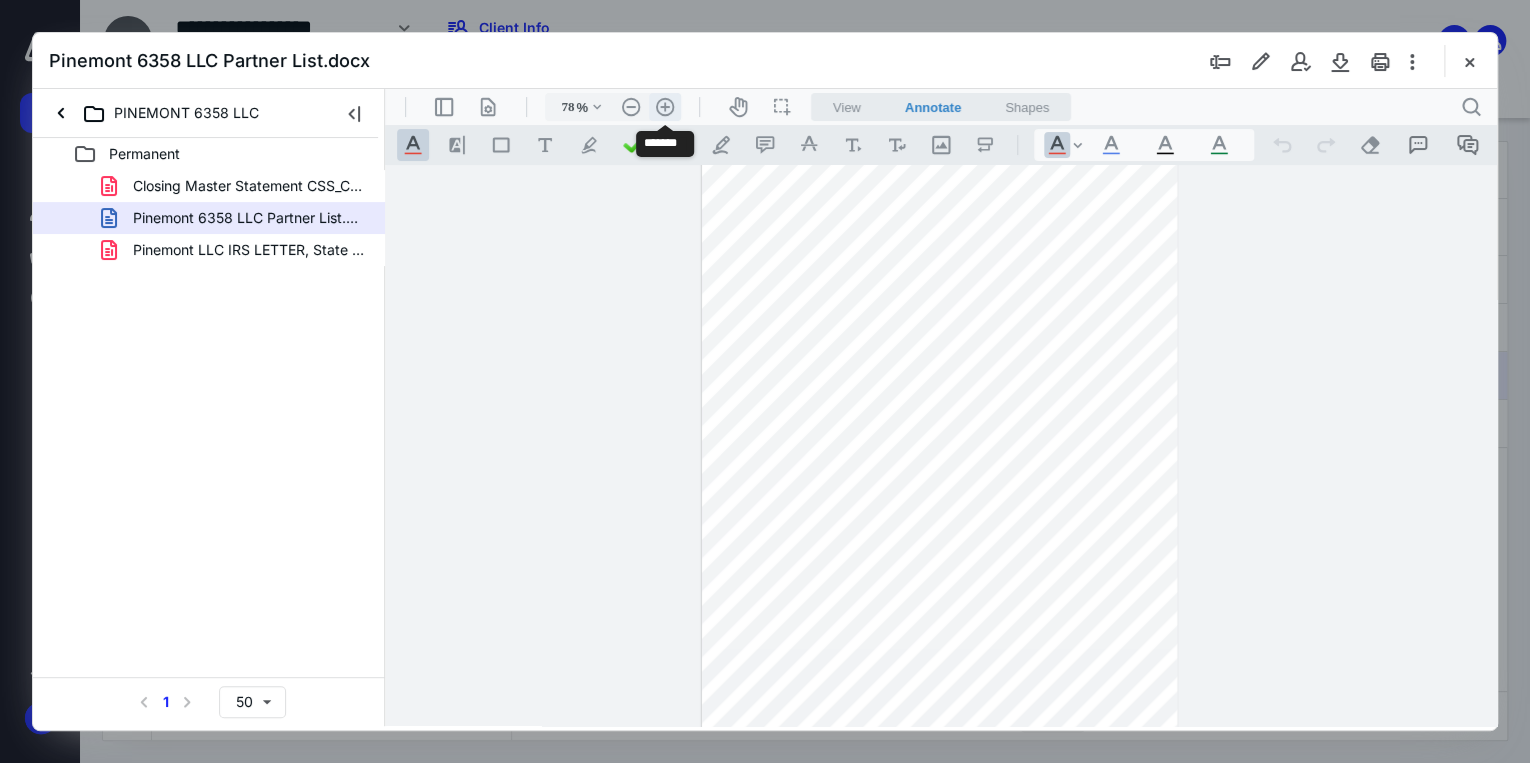 click on ".cls-1{fill:#abb0c4;} icon - header - zoom - in - line" at bounding box center (665, 107) 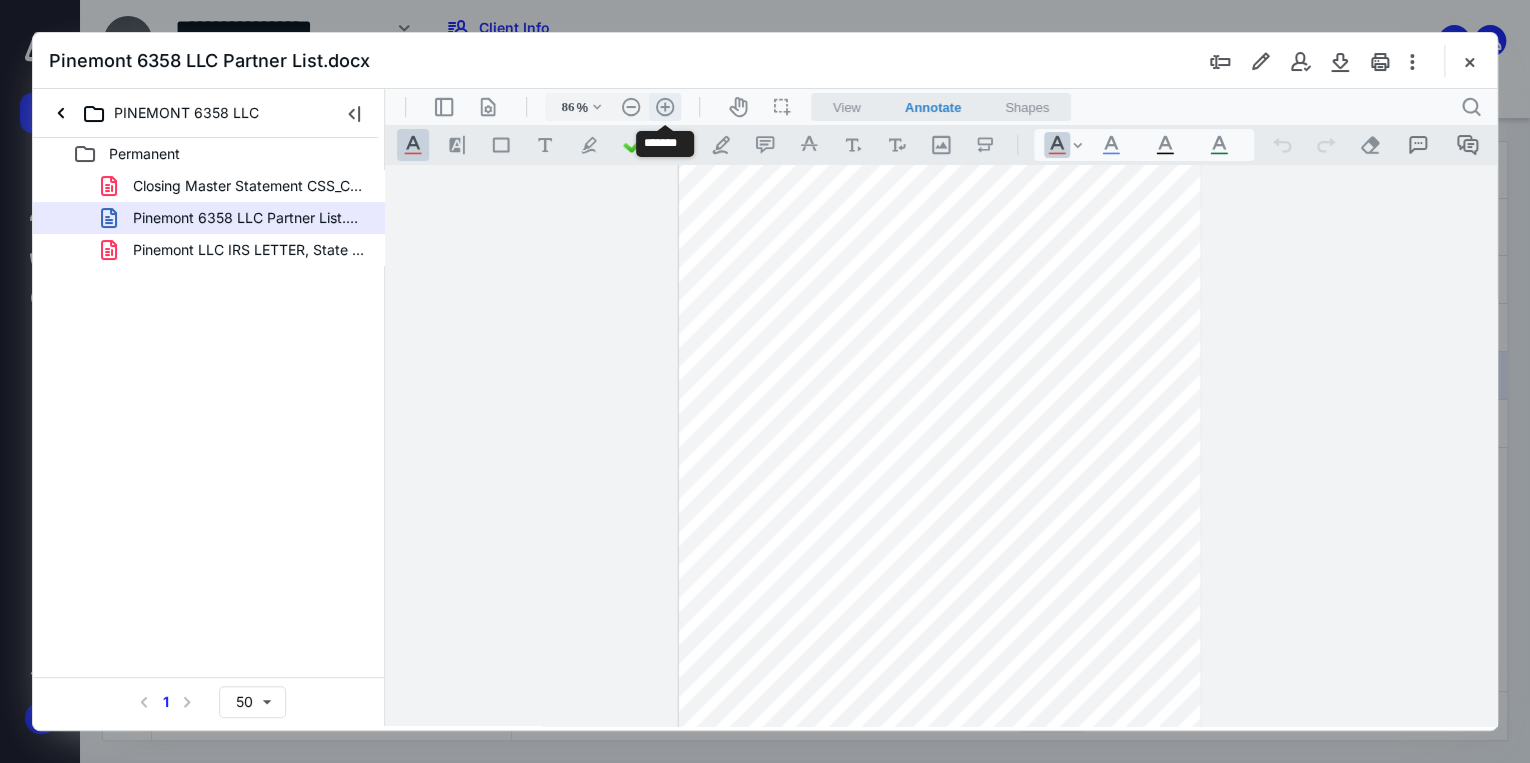 click on ".cls-1{fill:#abb0c4;} icon - header - zoom - in - line" at bounding box center [665, 107] 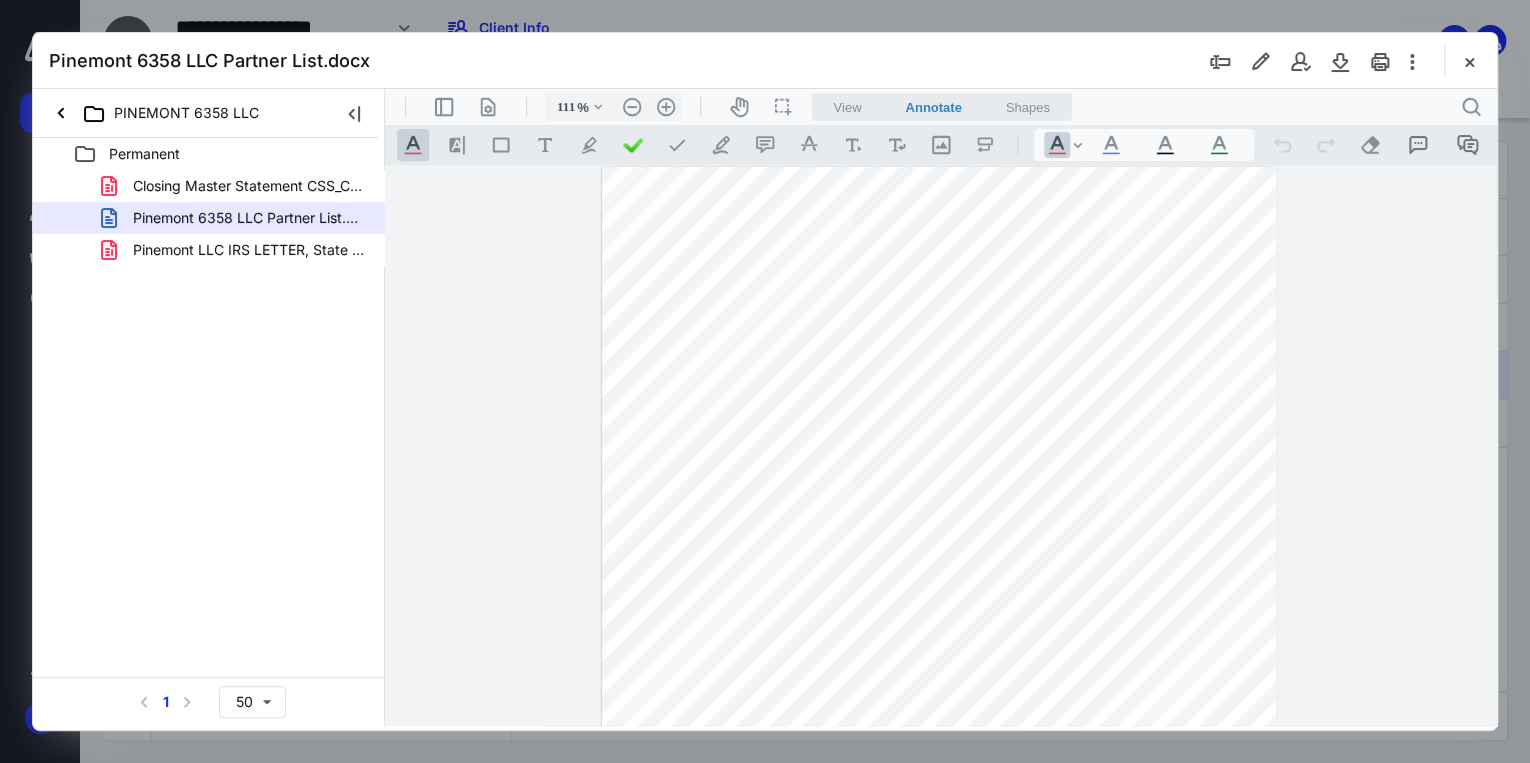 scroll, scrollTop: 0, scrollLeft: 0, axis: both 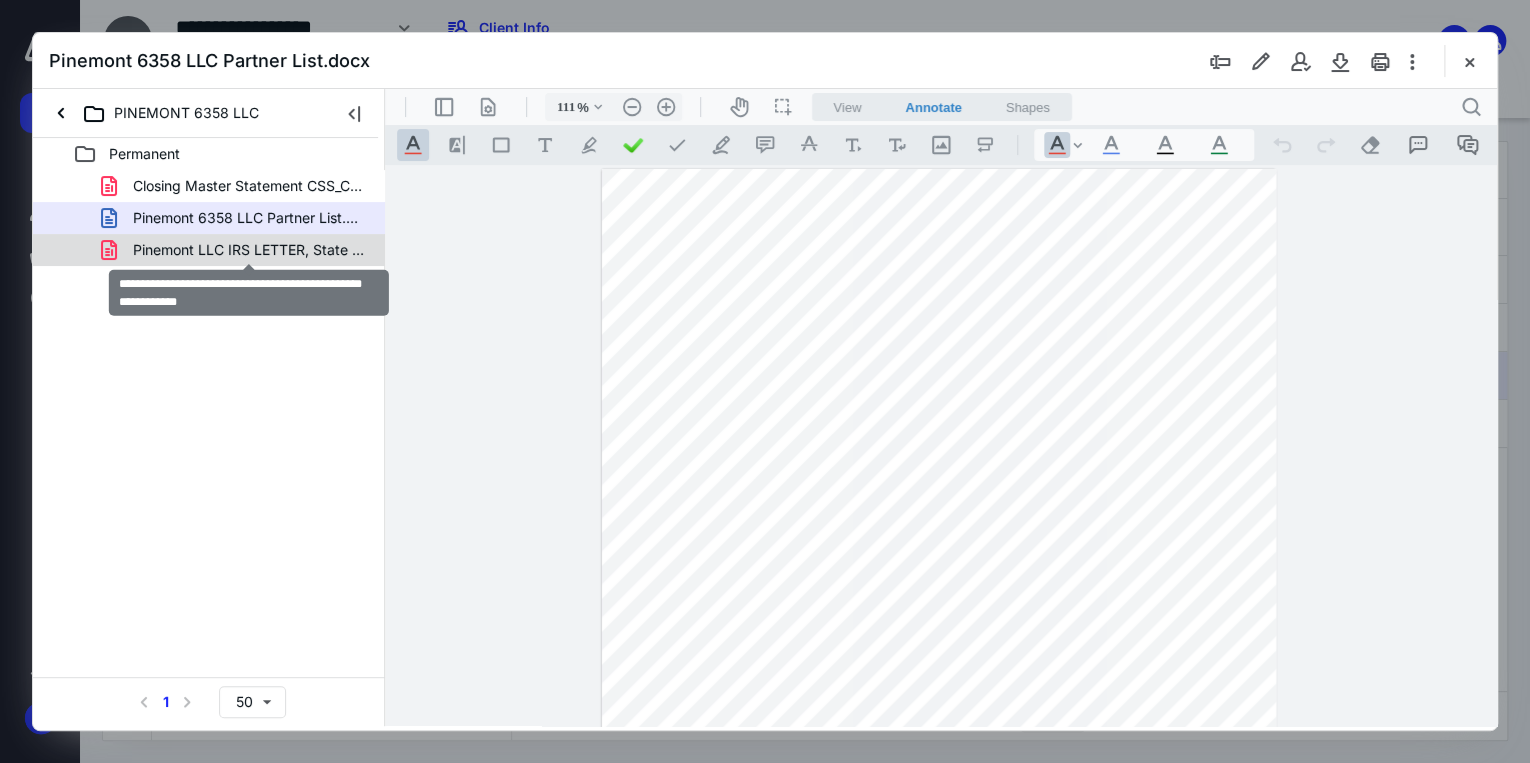 click on "Pinemont LLC IRS LETTER, State tax account, Article and Co.pdf" at bounding box center [249, 250] 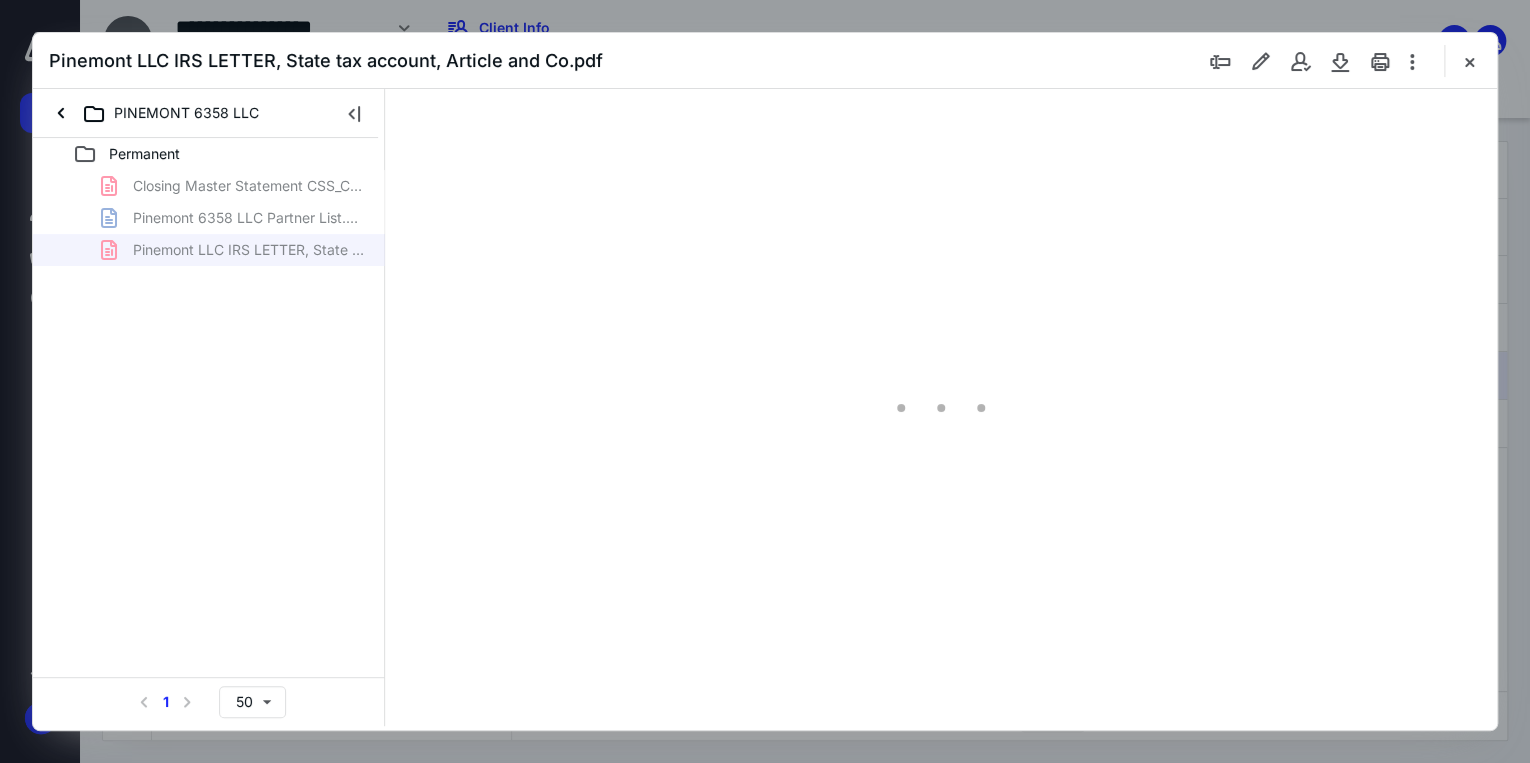 scroll, scrollTop: 79, scrollLeft: 0, axis: vertical 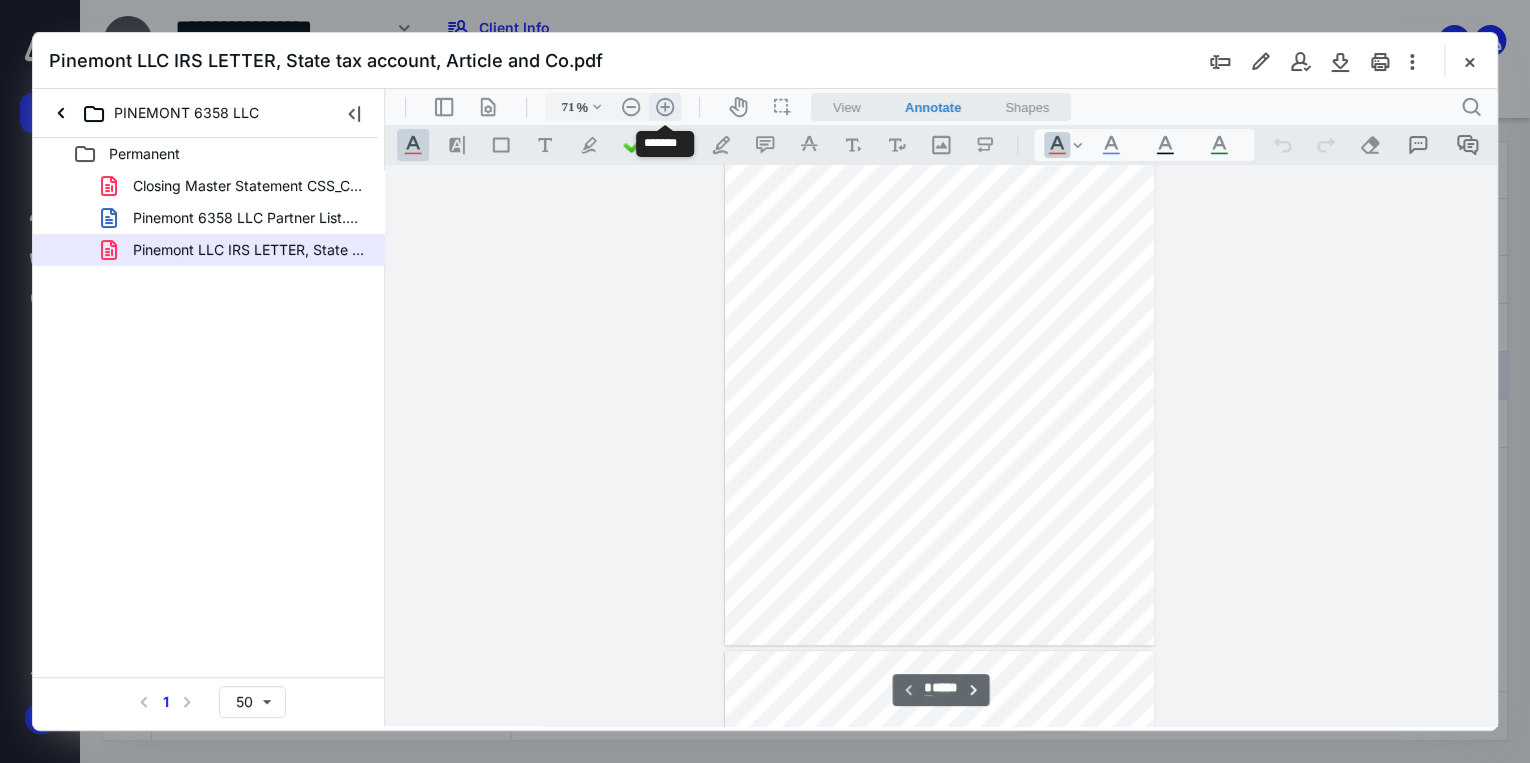 click on ".cls-1{fill:#abb0c4;} icon - header - zoom - in - line" at bounding box center (665, 107) 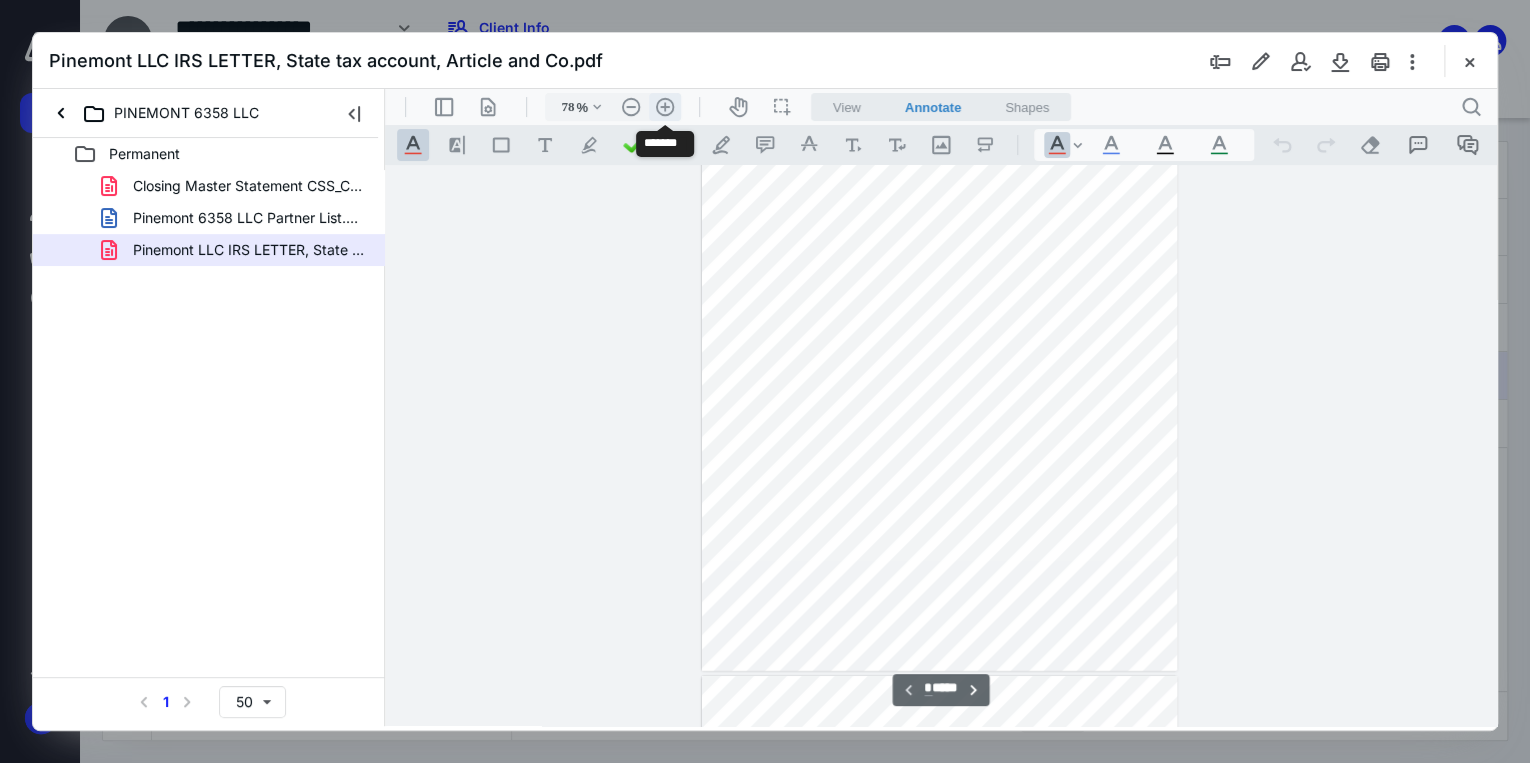 click on ".cls-1{fill:#abb0c4;} icon - header - zoom - in - line" at bounding box center [665, 107] 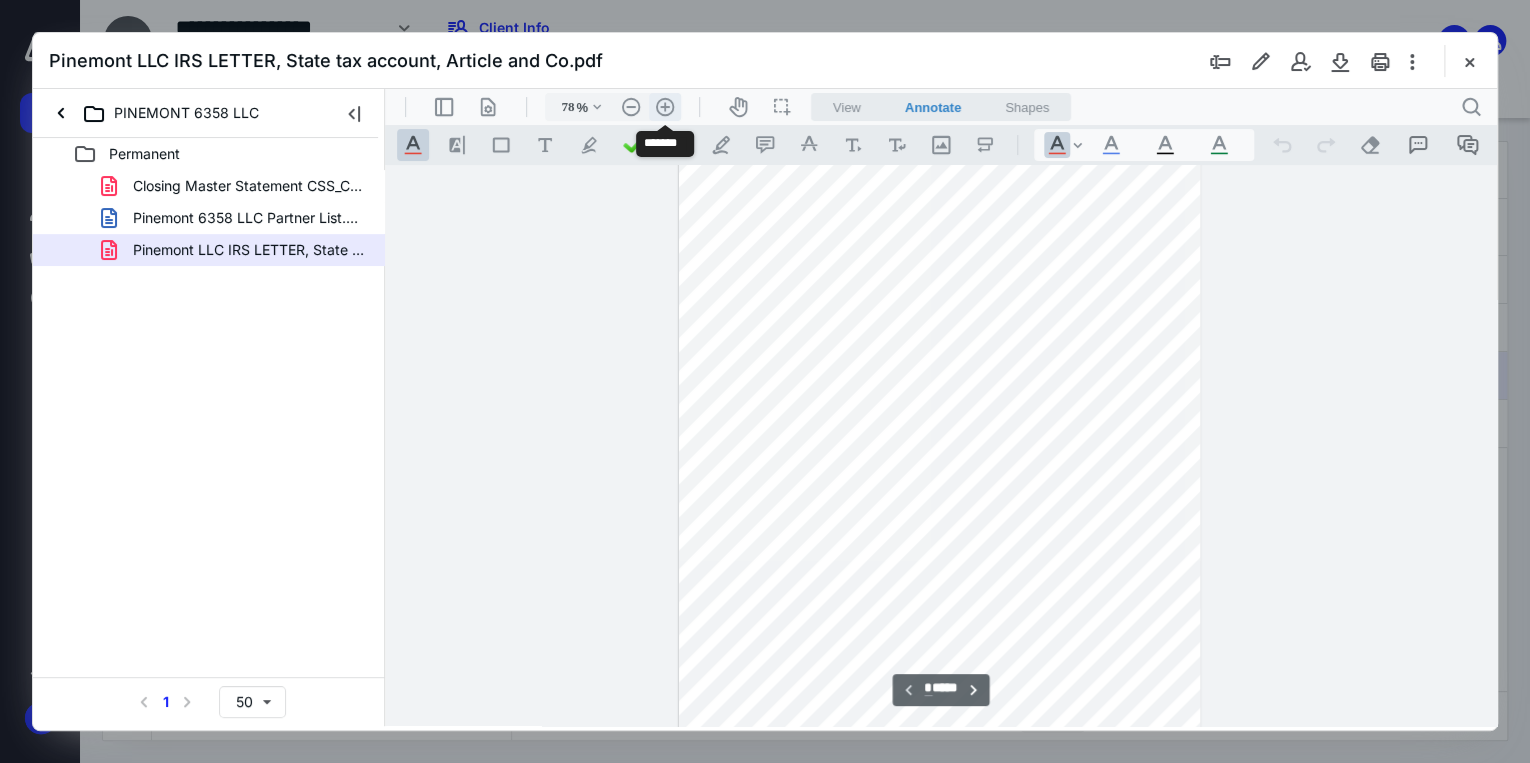 type on "86" 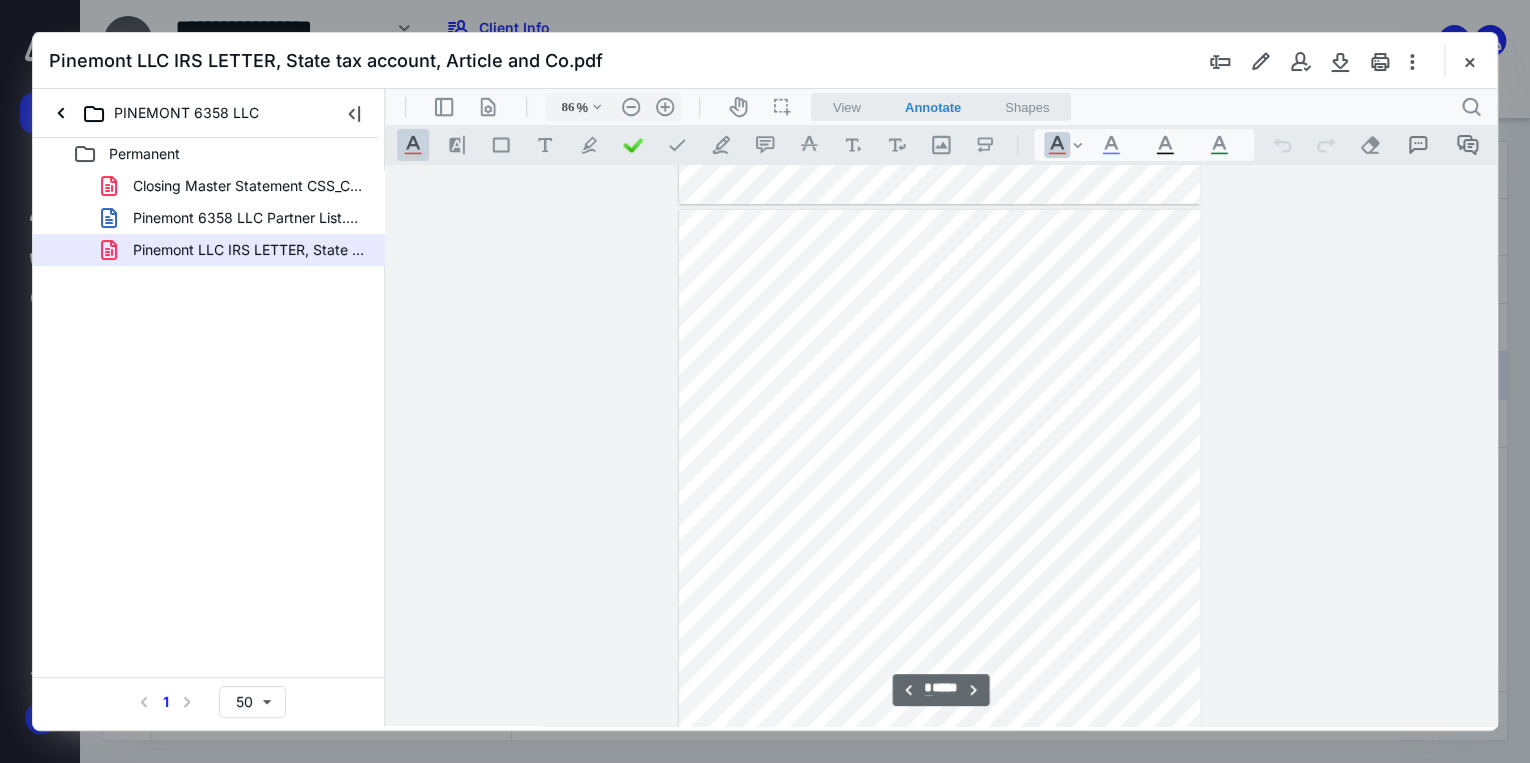 scroll, scrollTop: 3348, scrollLeft: 0, axis: vertical 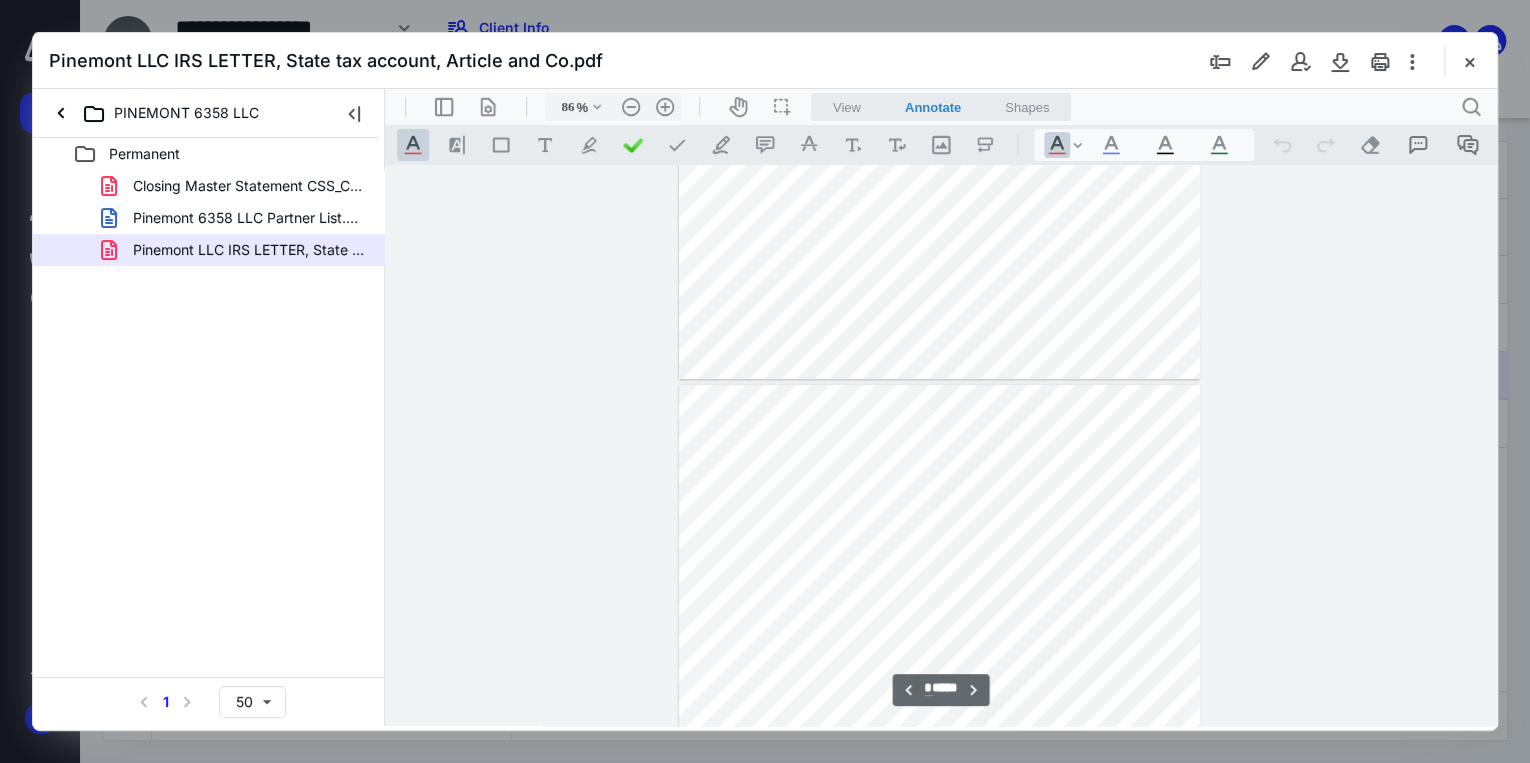 type on "*" 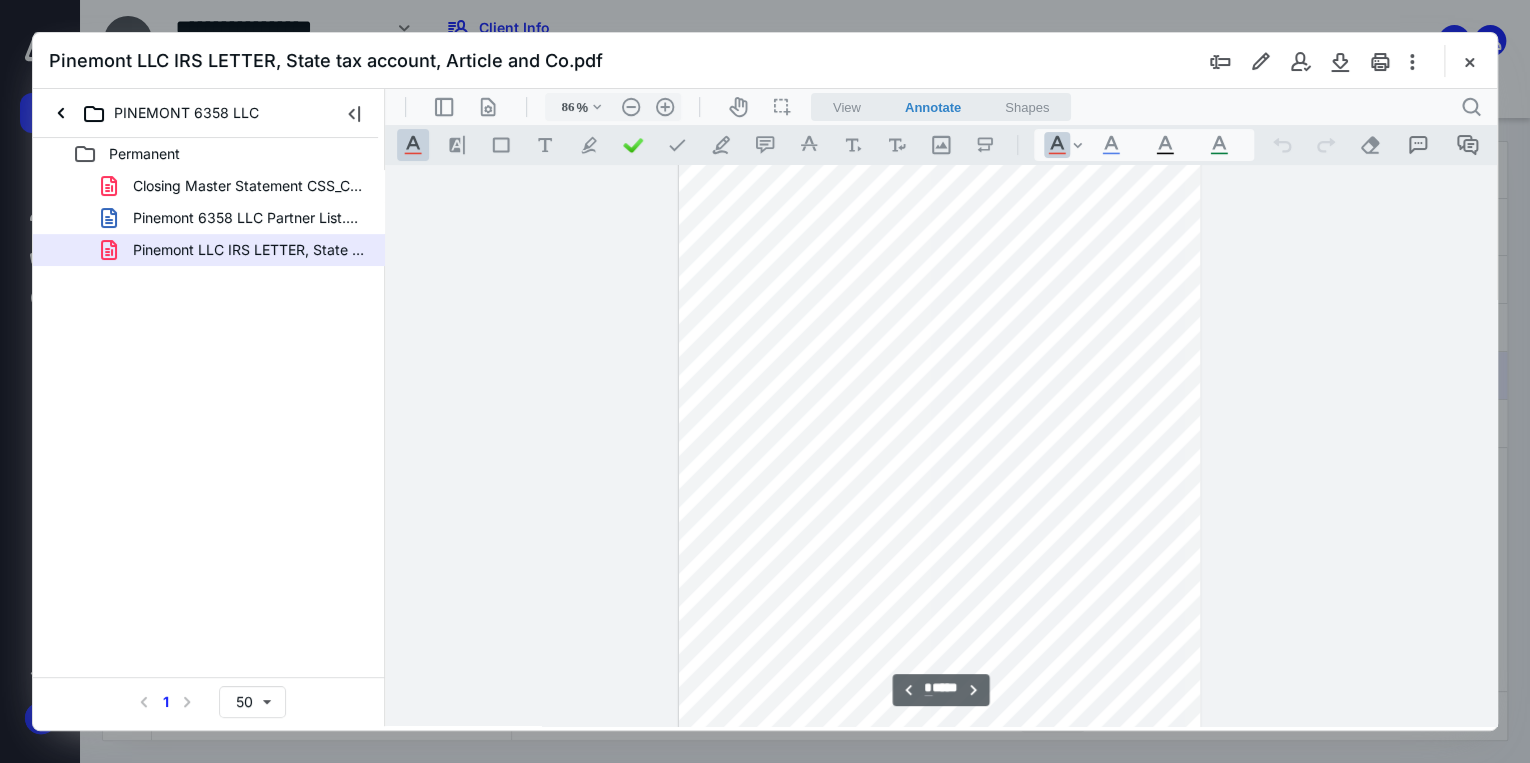 scroll, scrollTop: 2708, scrollLeft: 0, axis: vertical 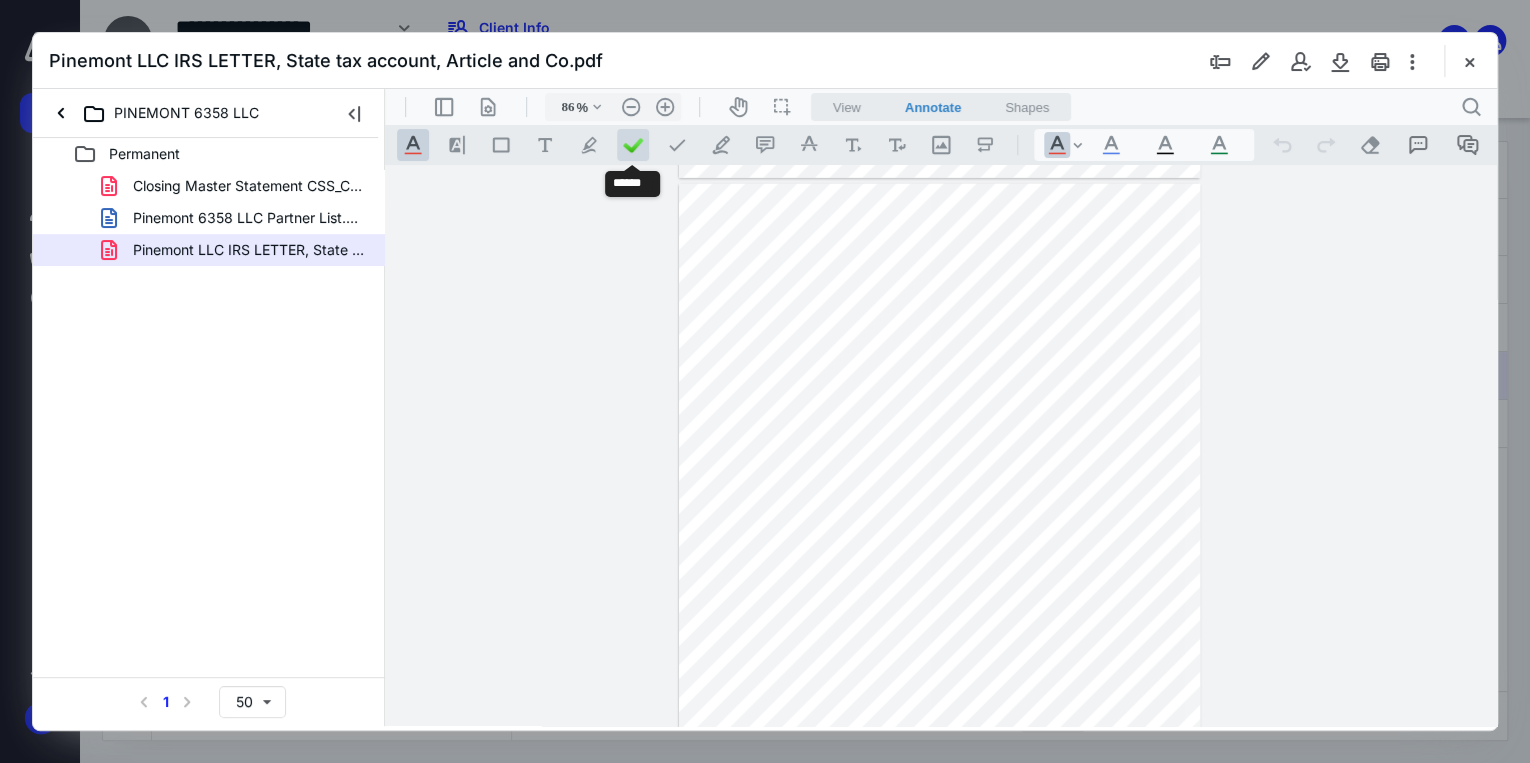 click at bounding box center [633, 145] 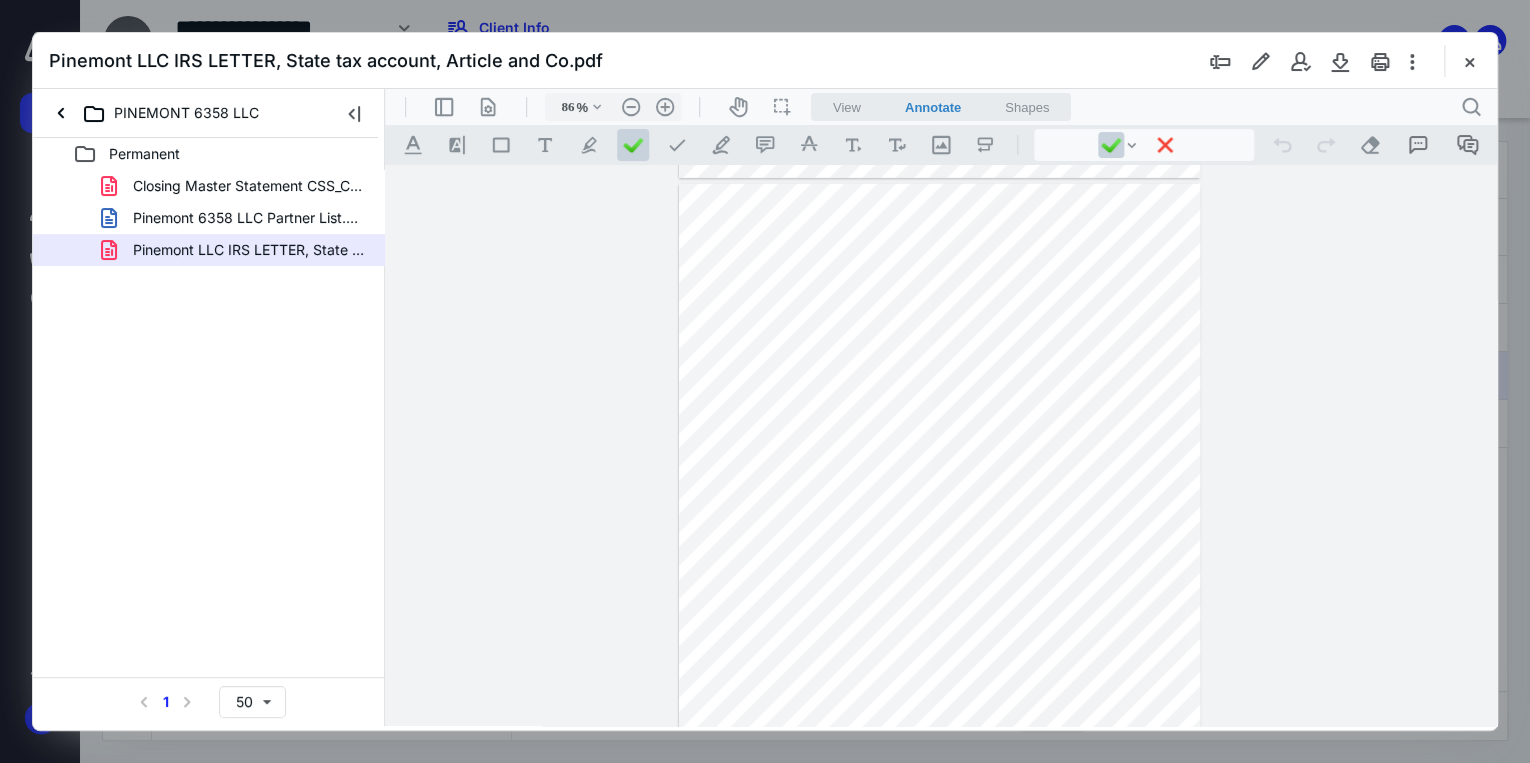 click at bounding box center (940, 521) 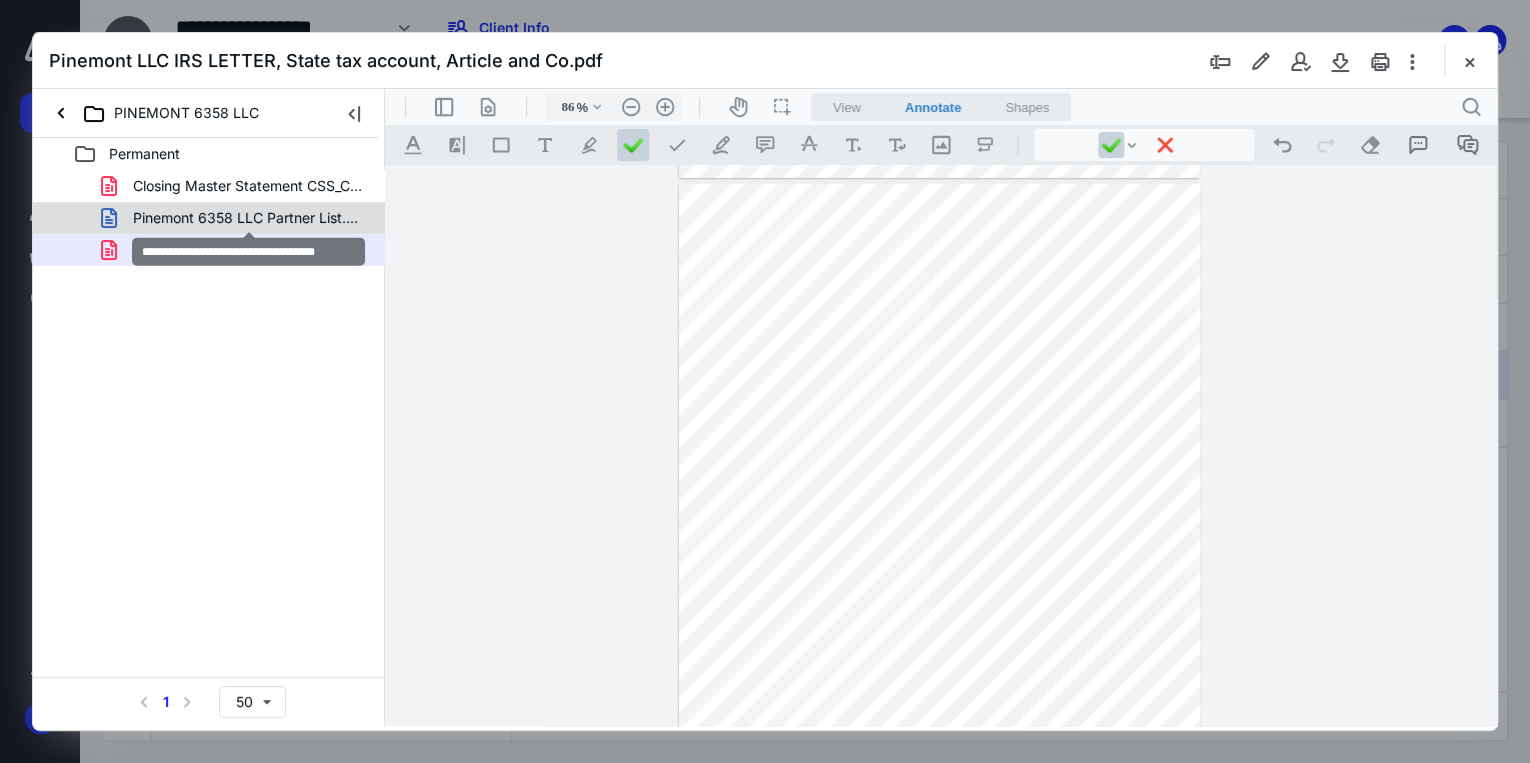 click on "Pinemont 6358 LLC Partner List.docx" at bounding box center (249, 218) 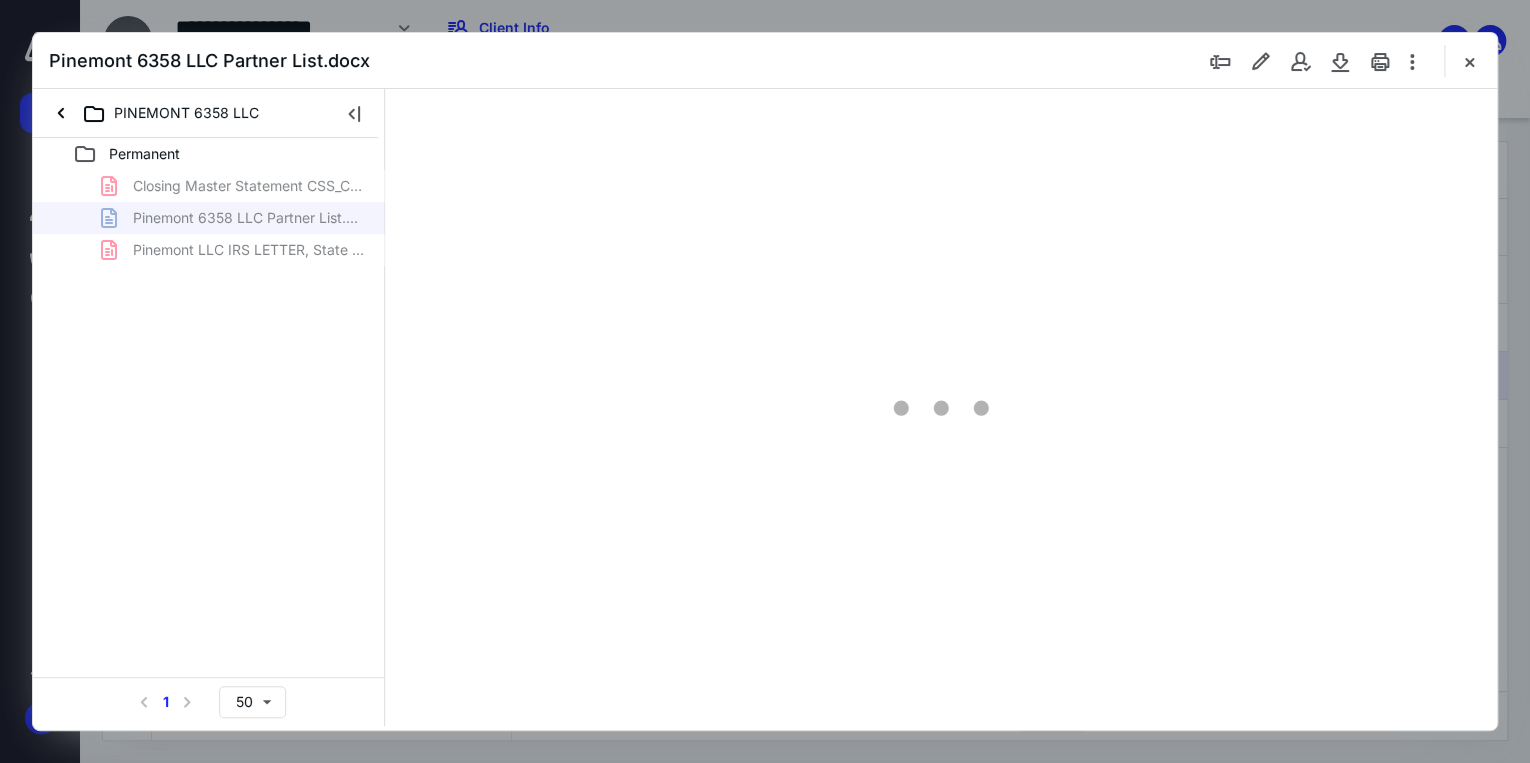 type on "71" 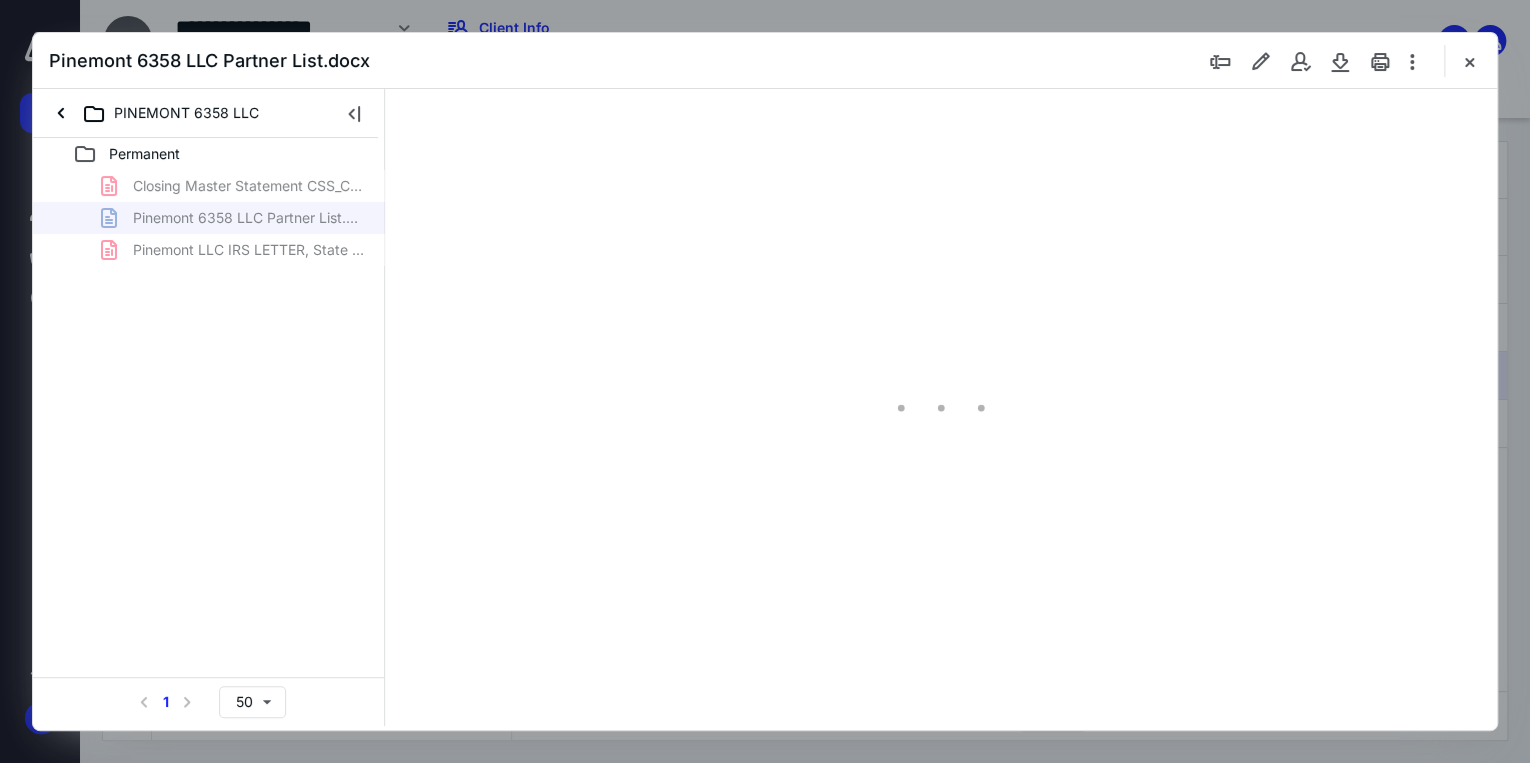 scroll, scrollTop: 0, scrollLeft: 0, axis: both 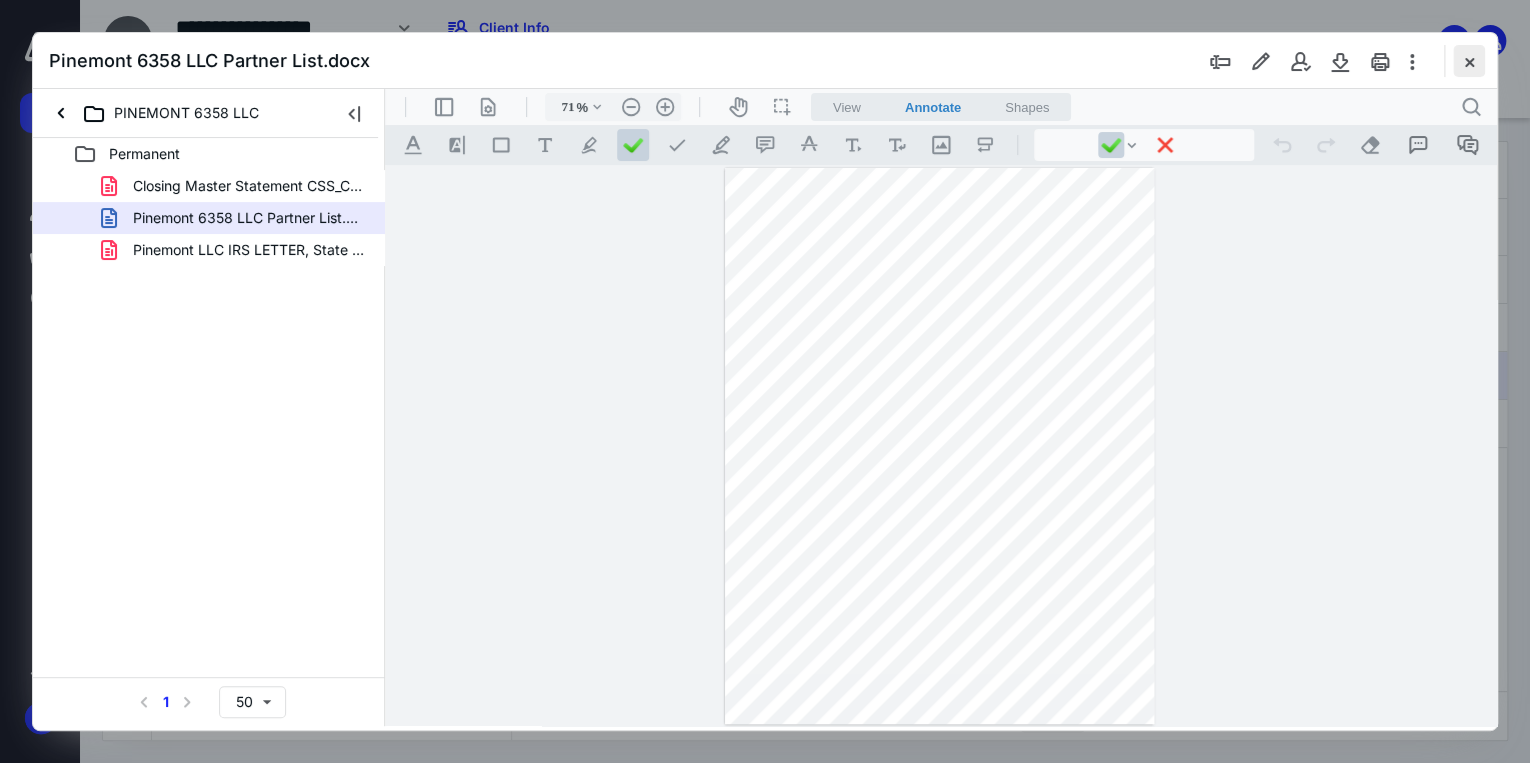 click at bounding box center (1469, 61) 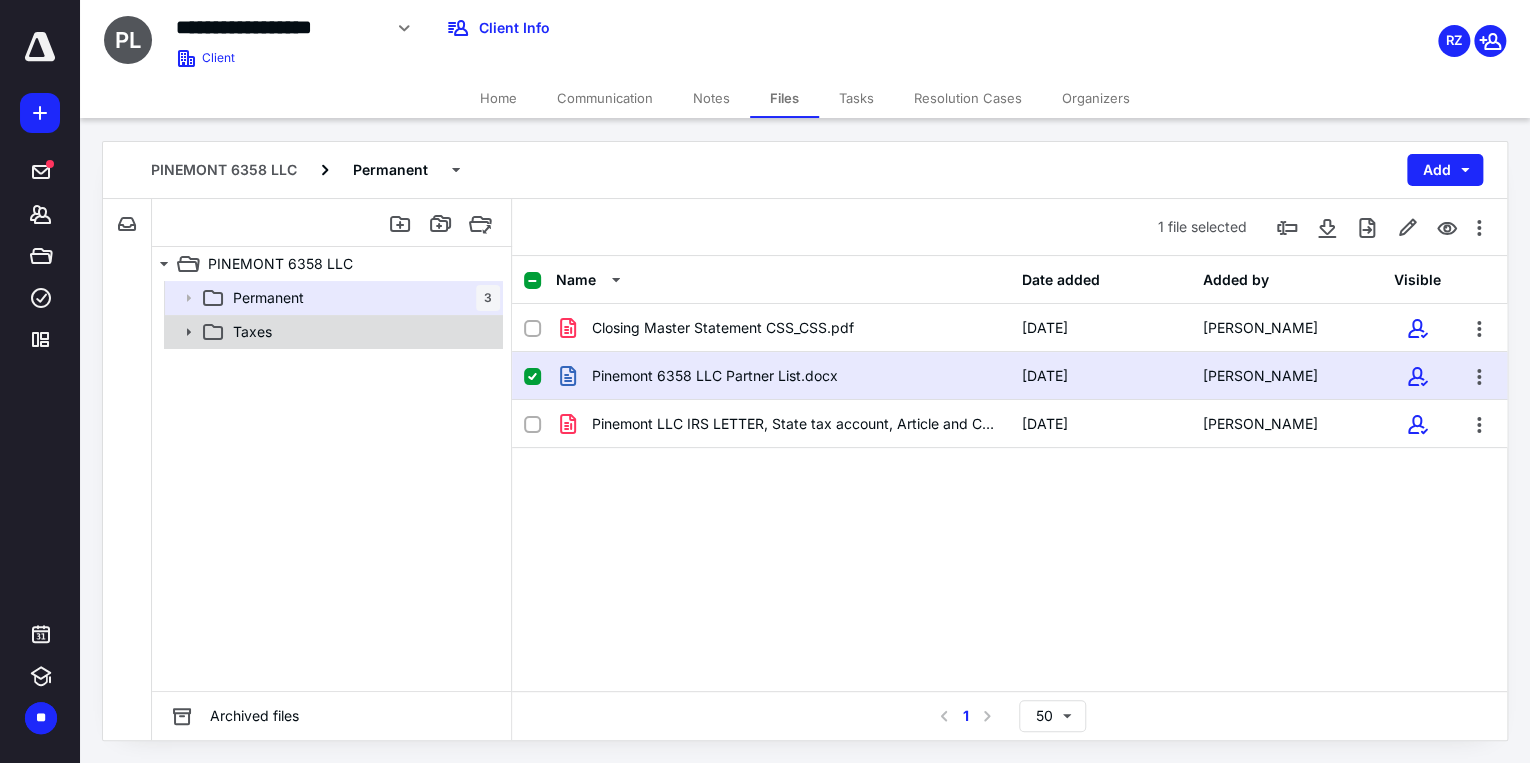 click on "Taxes" at bounding box center [362, 332] 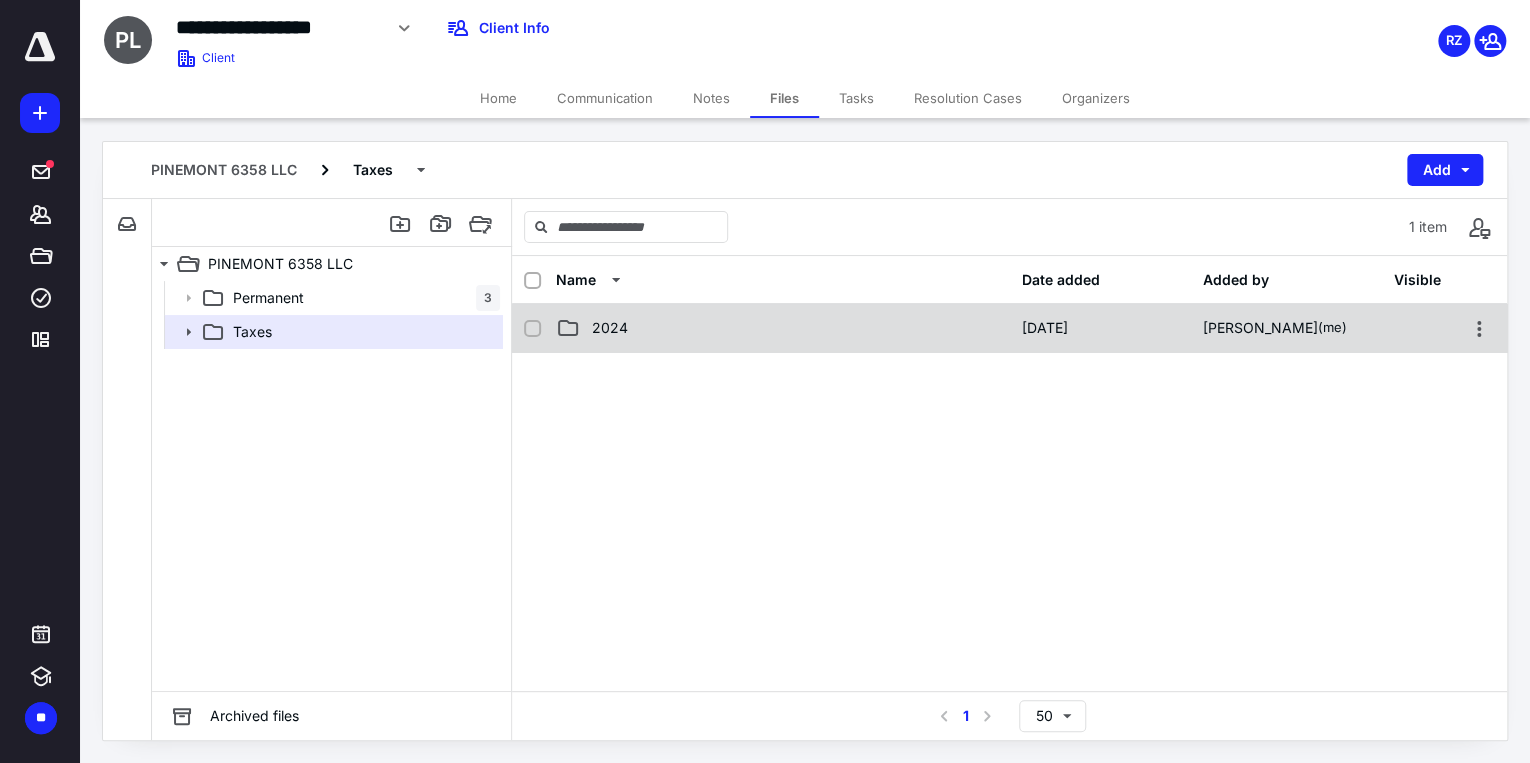 click on "2024" at bounding box center [782, 328] 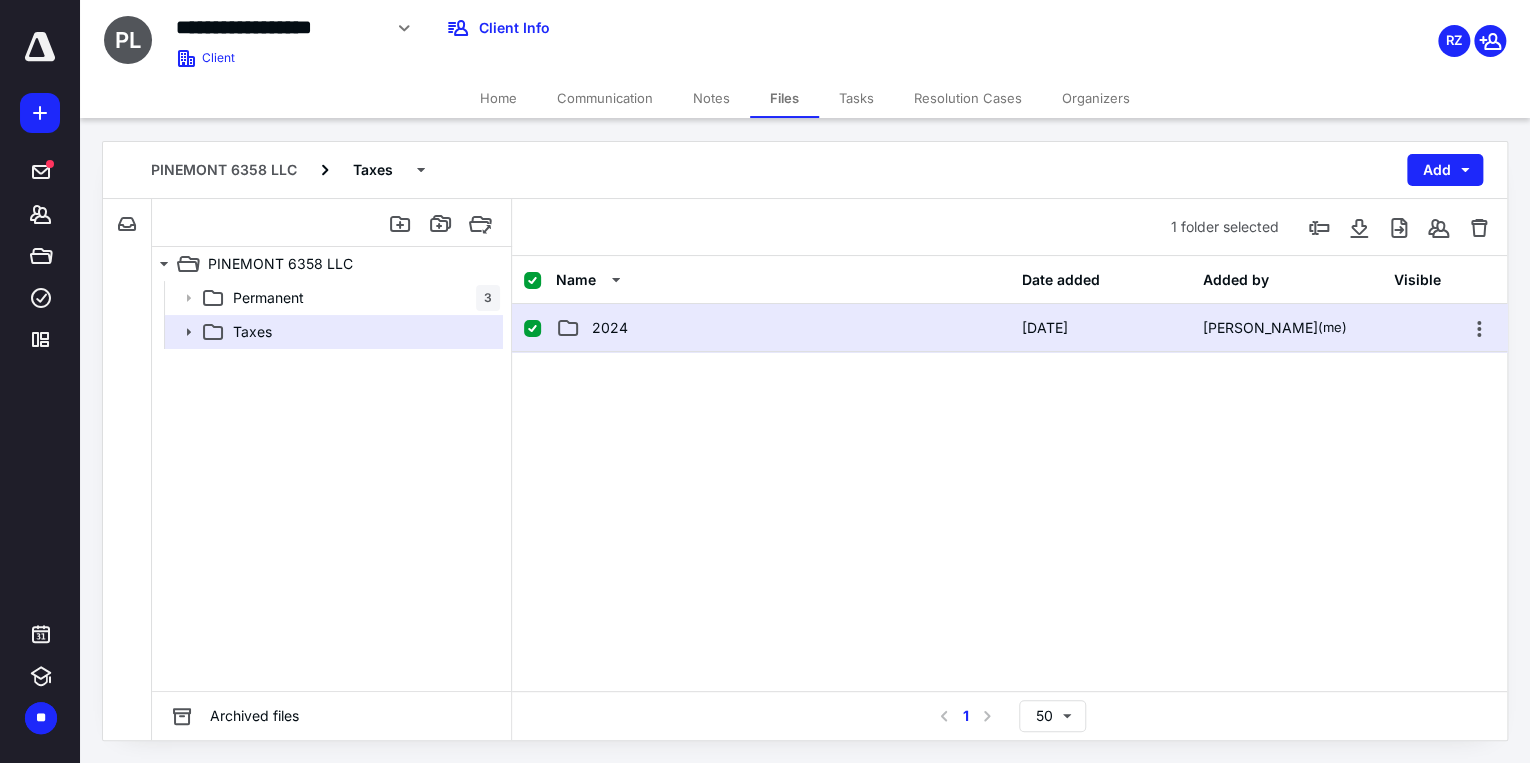click on "2024" at bounding box center [782, 328] 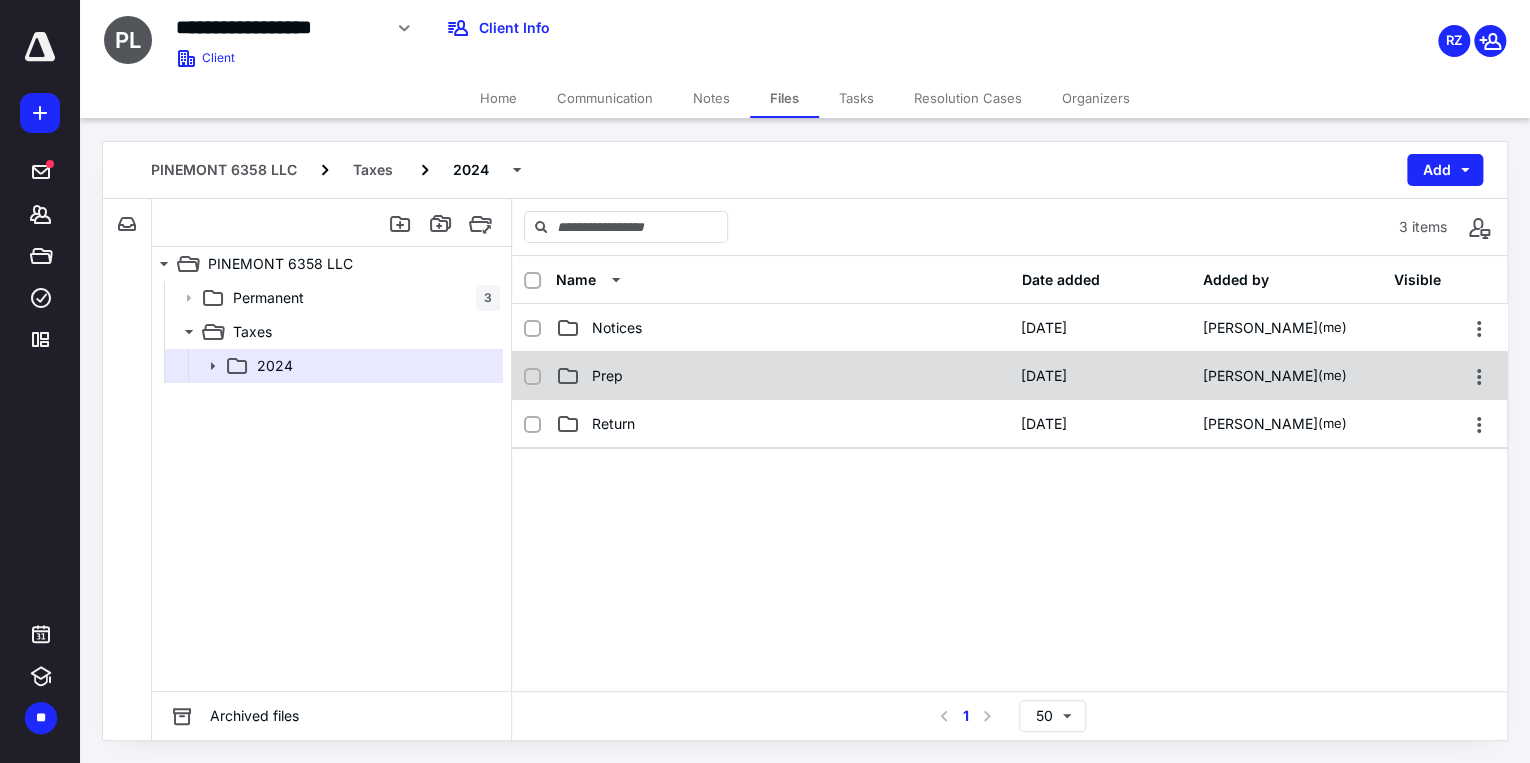 click on "Prep" at bounding box center (782, 376) 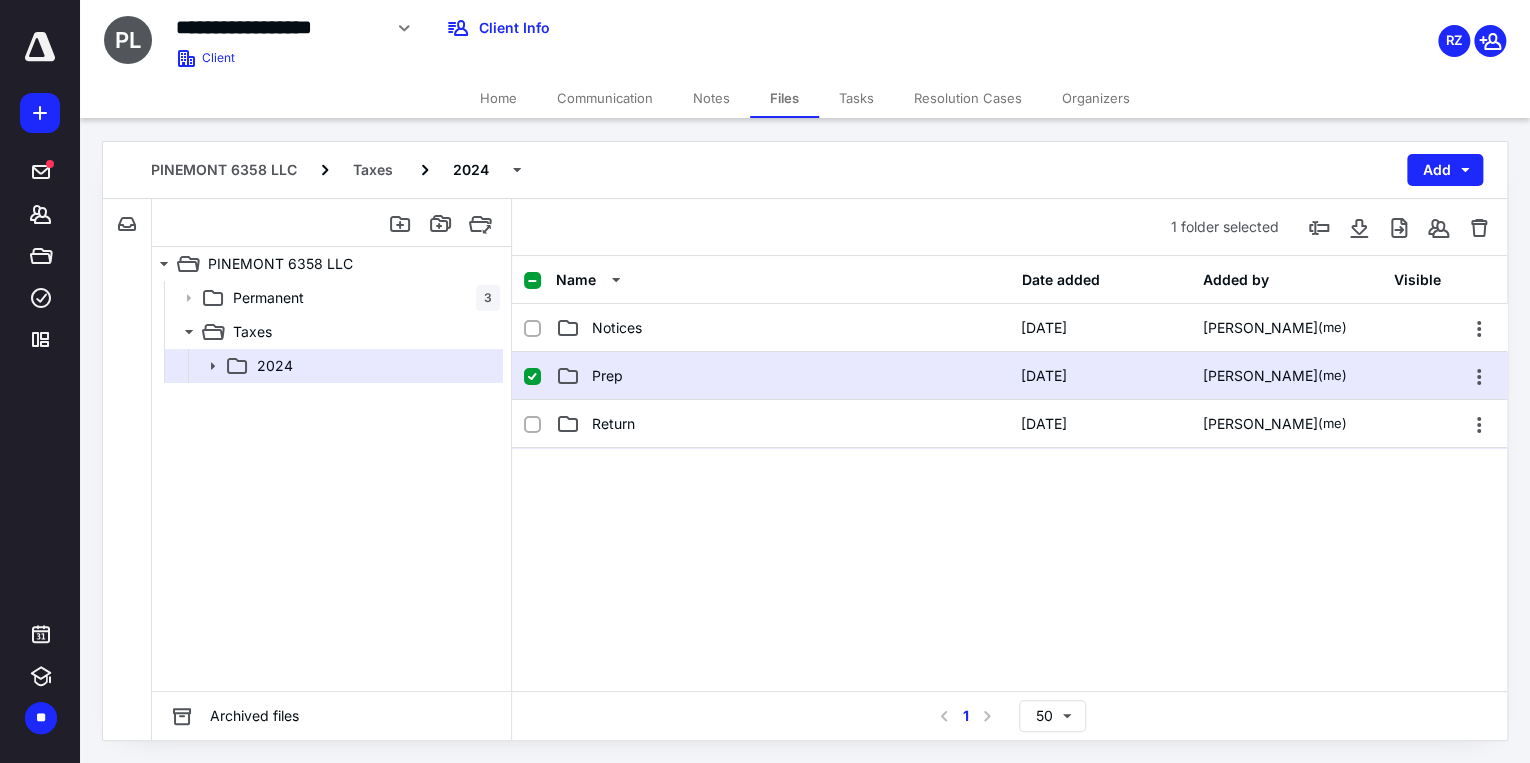 click on "Prep" at bounding box center [782, 376] 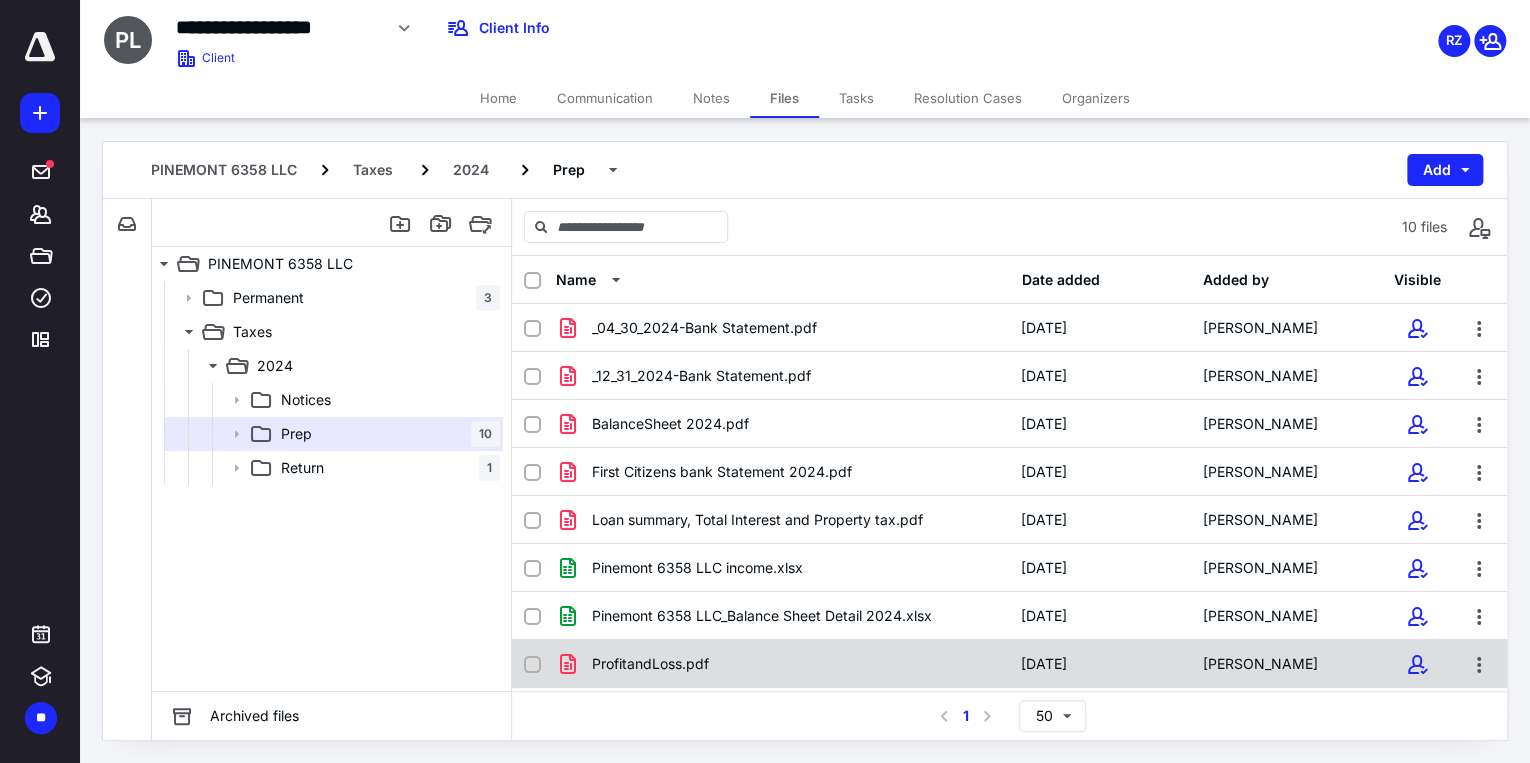 click on "ProfitandLoss.pdf" at bounding box center [782, 664] 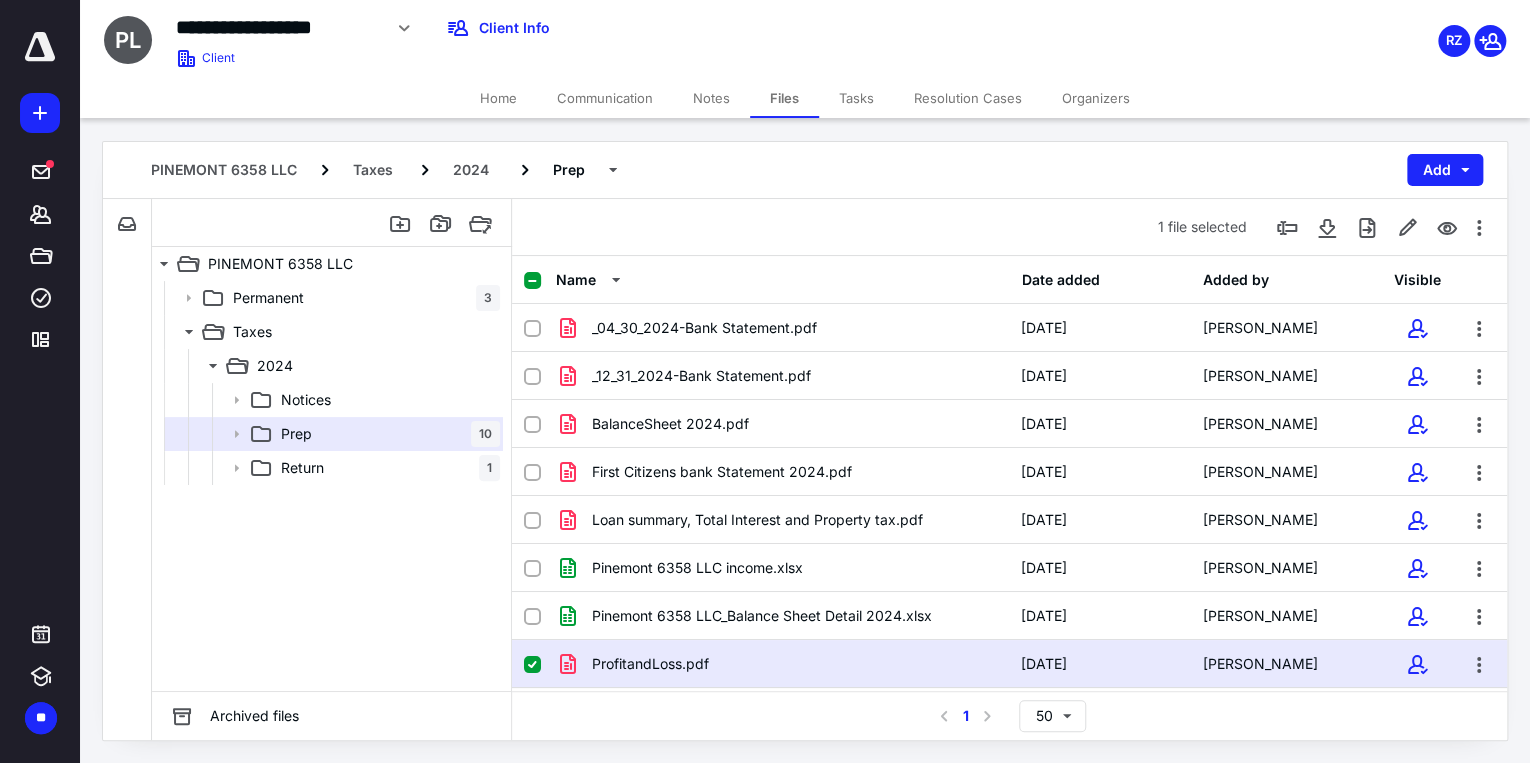 click on "ProfitandLoss.pdf" at bounding box center [782, 664] 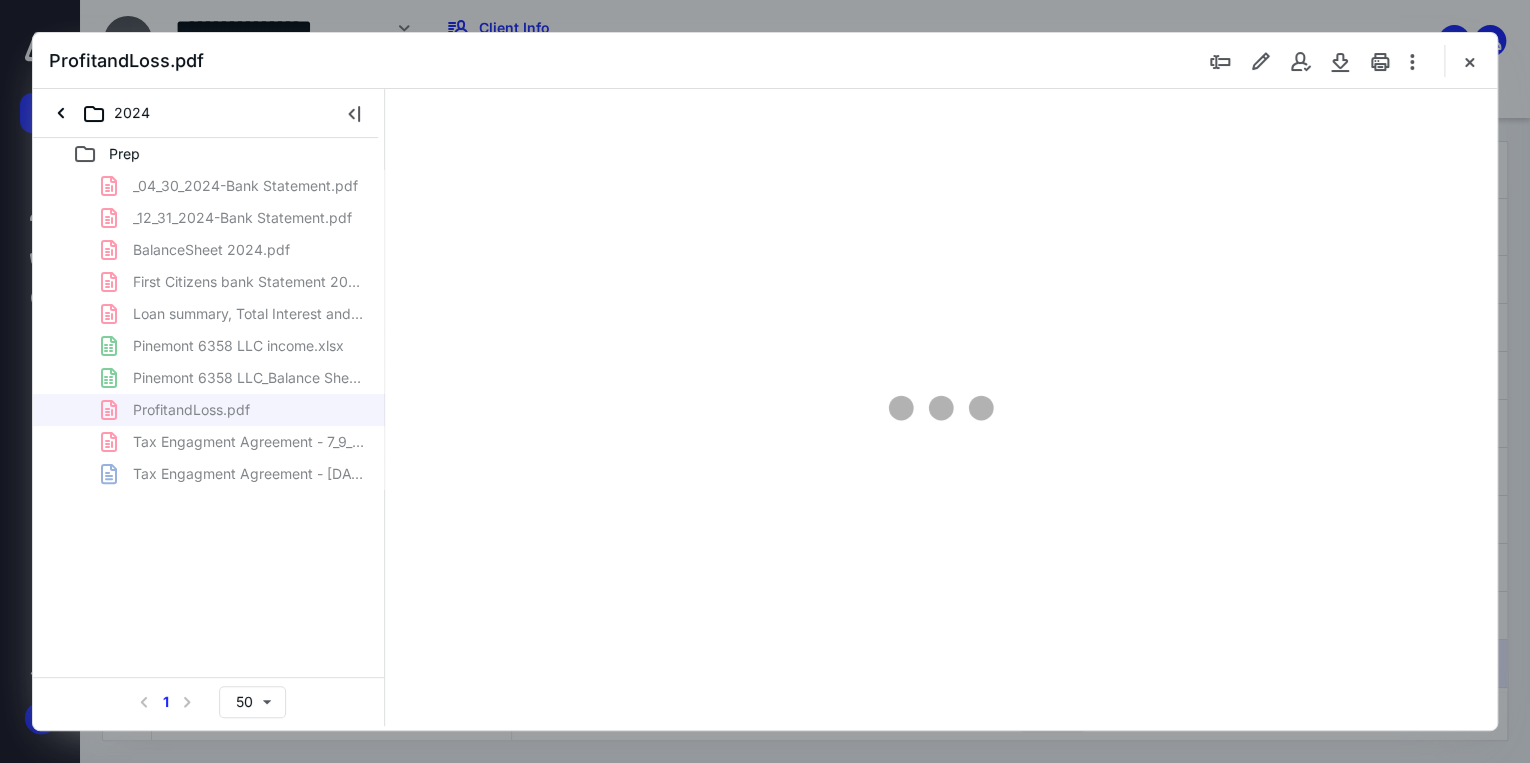 scroll, scrollTop: 0, scrollLeft: 0, axis: both 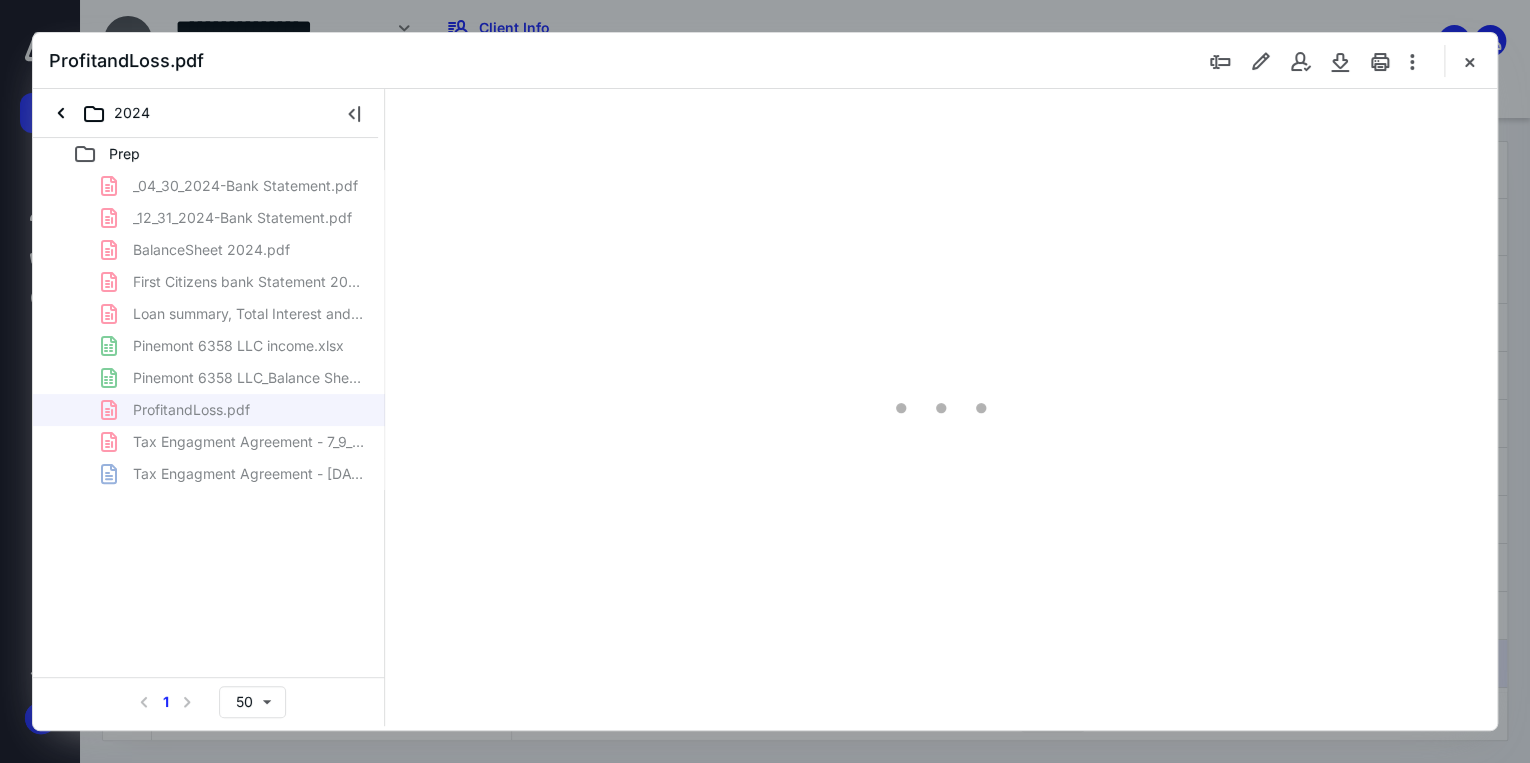 type on "69" 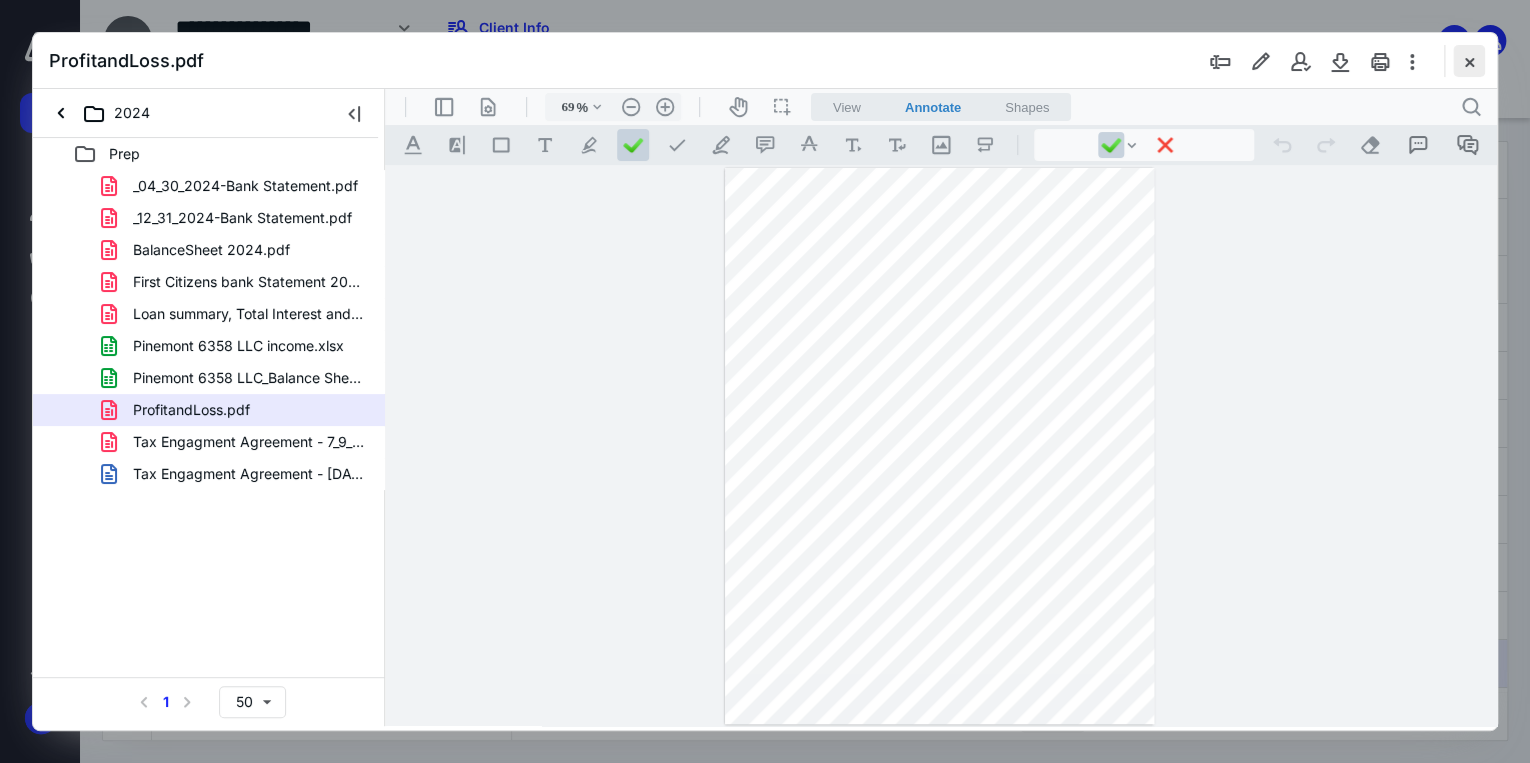 click at bounding box center [1469, 61] 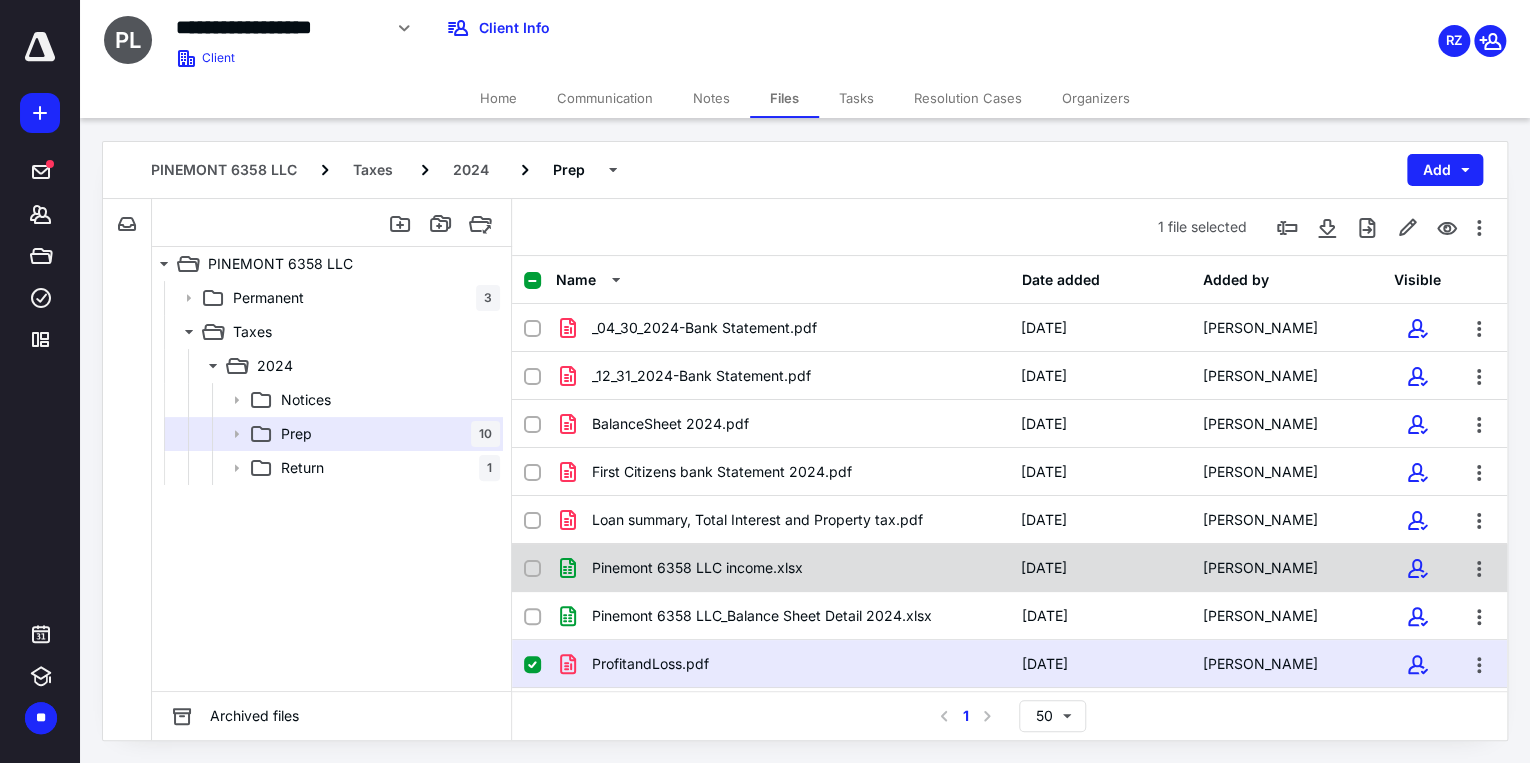 click on "Pinemont 6358 LLC income.xlsx" at bounding box center (782, 568) 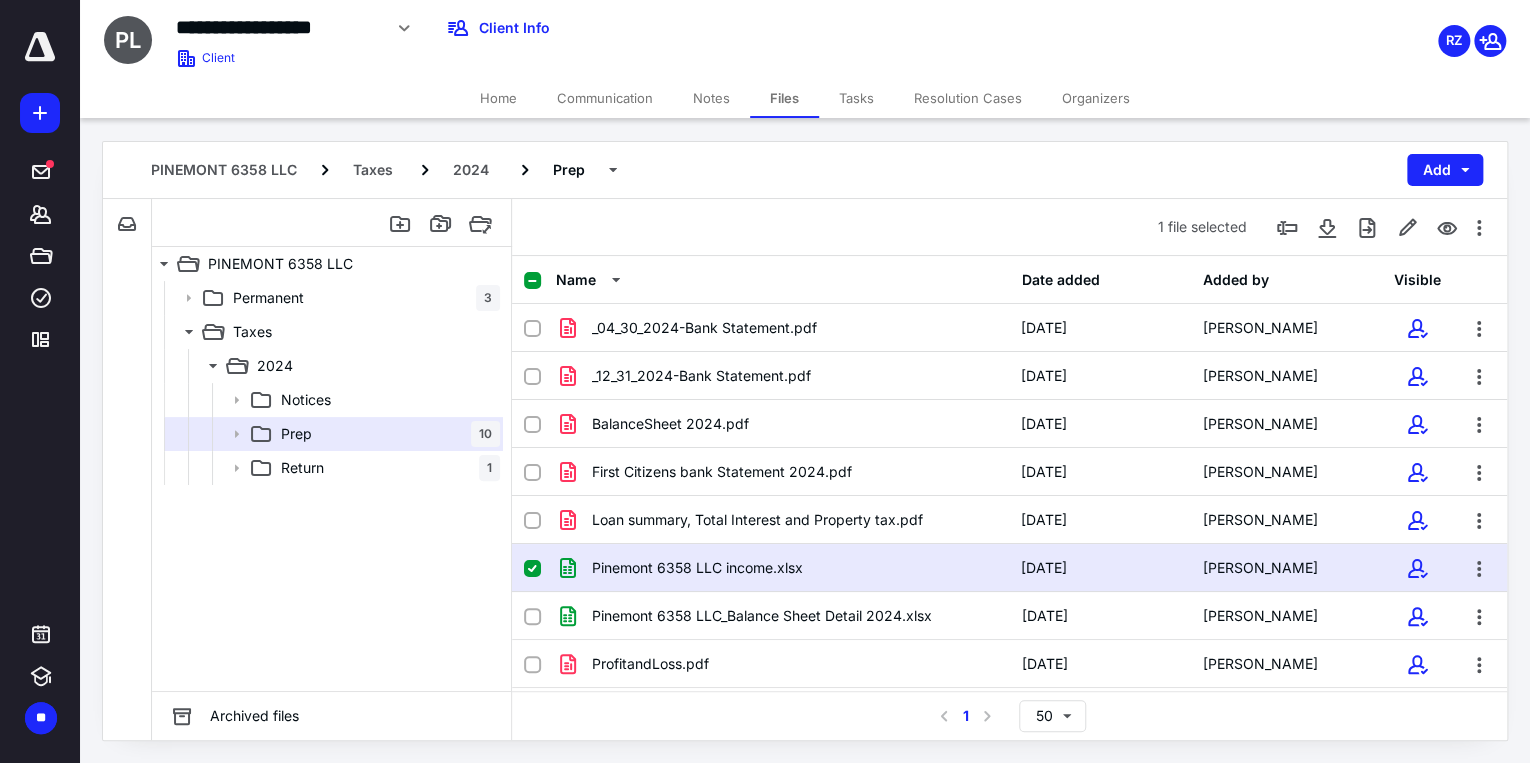 click on "Pinemont 6358 LLC income.xlsx" at bounding box center [782, 568] 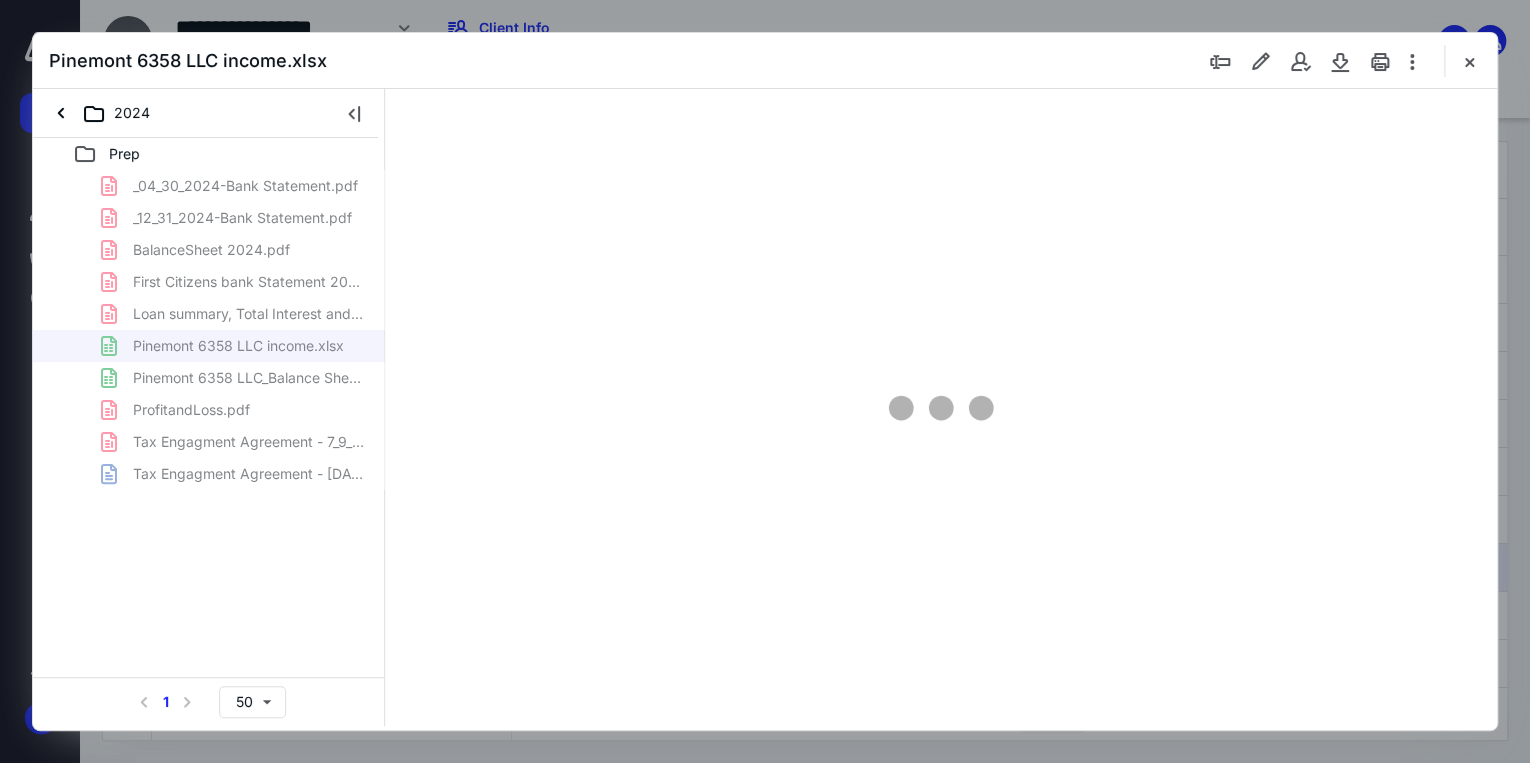 scroll, scrollTop: 0, scrollLeft: 0, axis: both 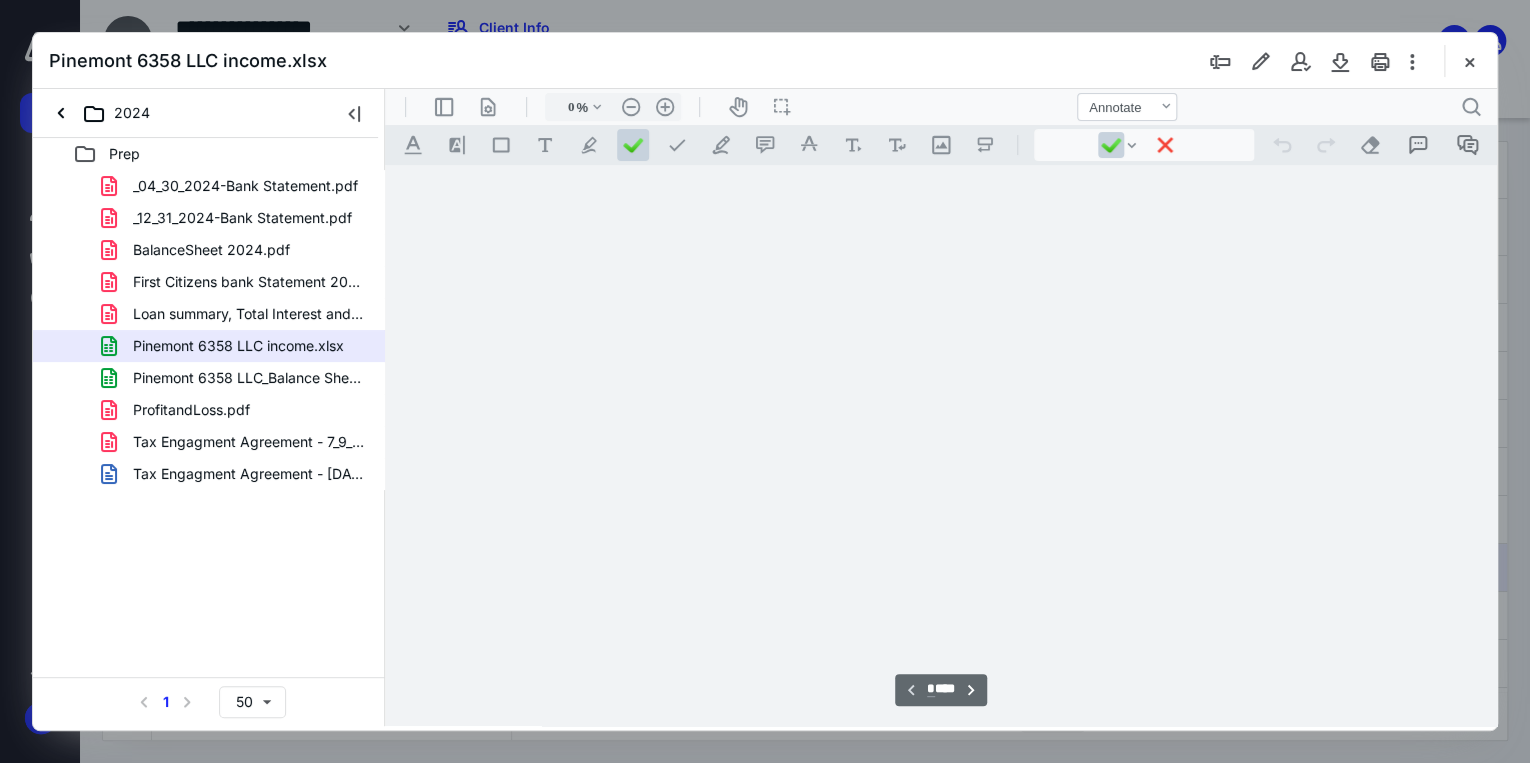 type on "165" 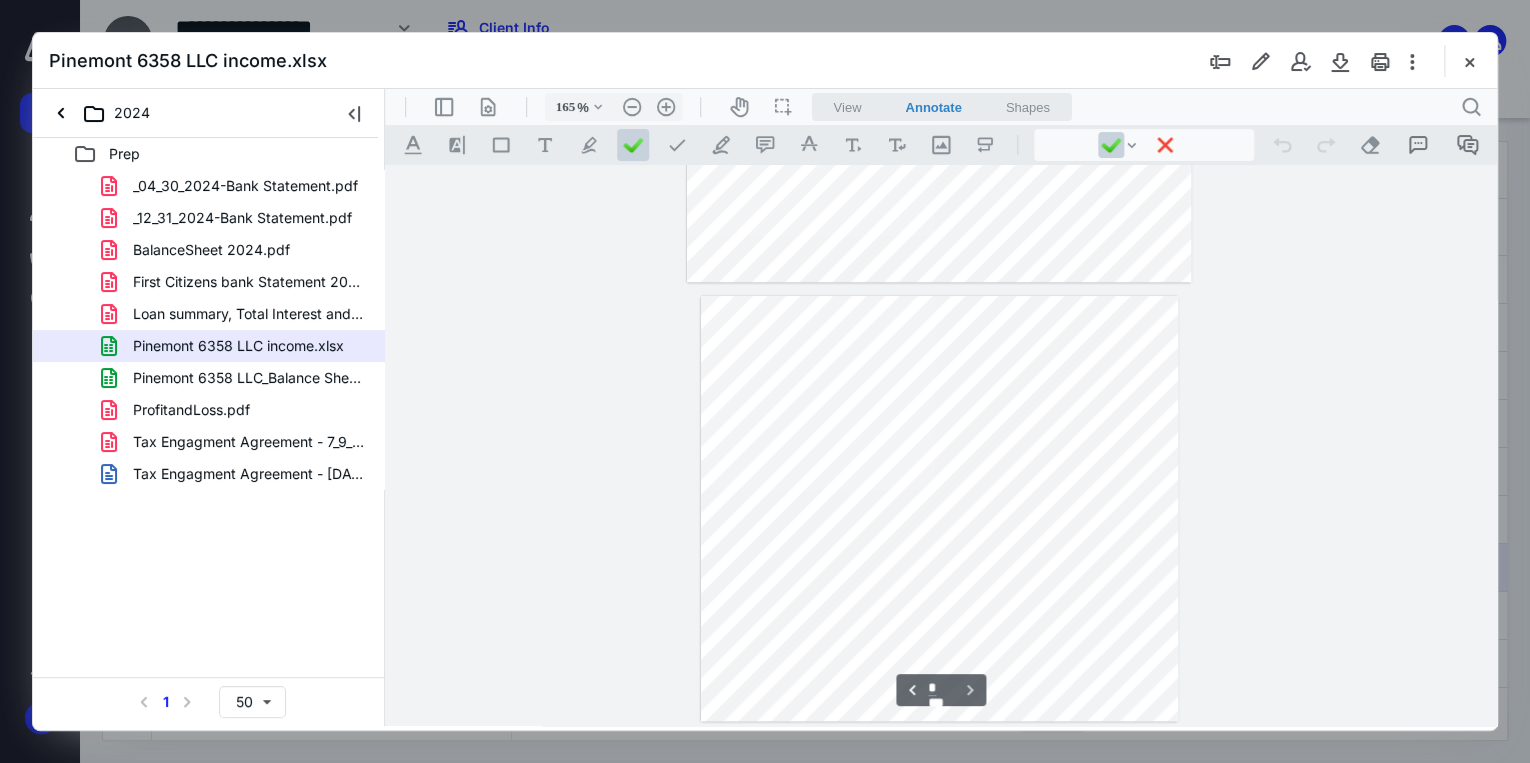 scroll, scrollTop: 439, scrollLeft: 0, axis: vertical 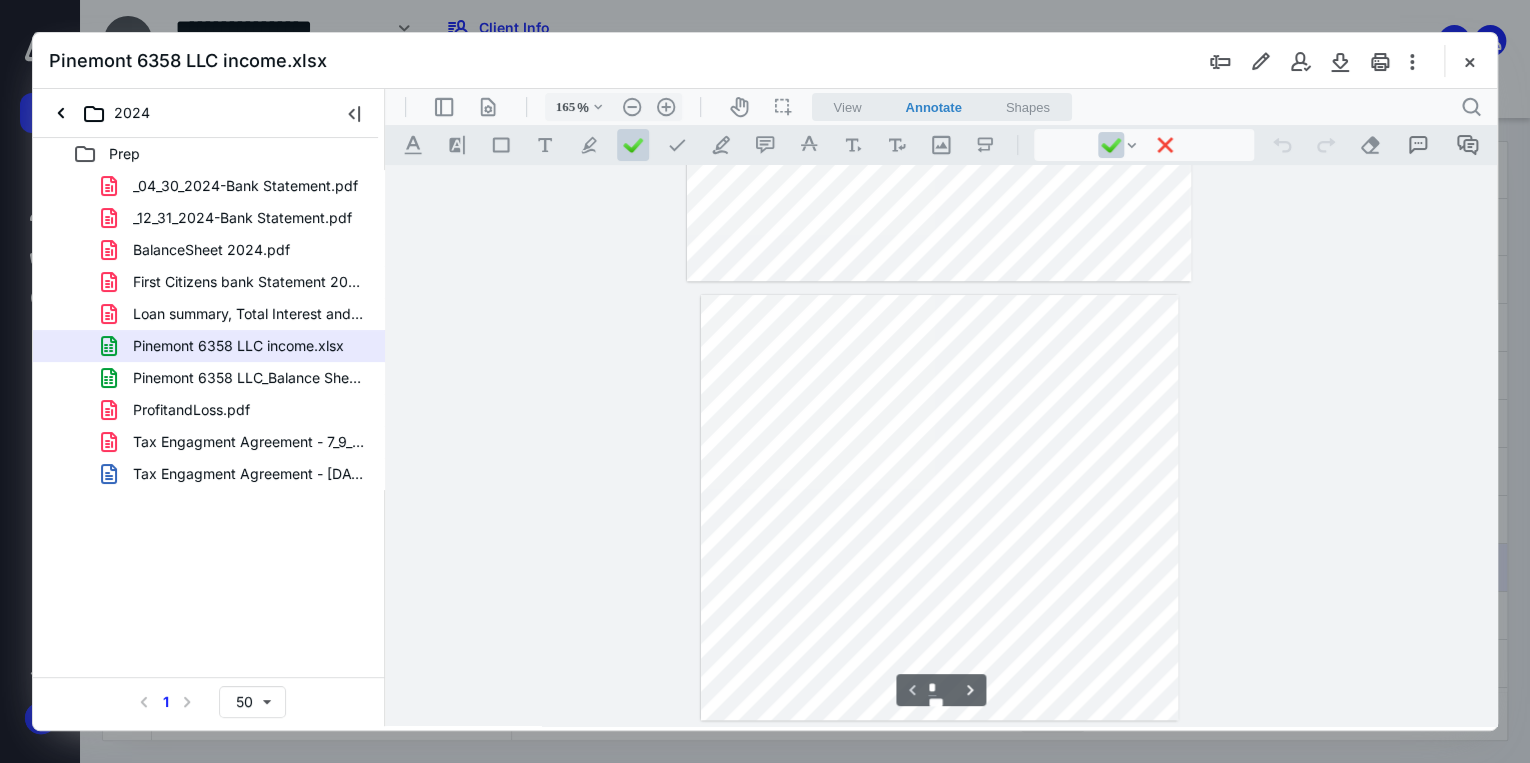 type on "*" 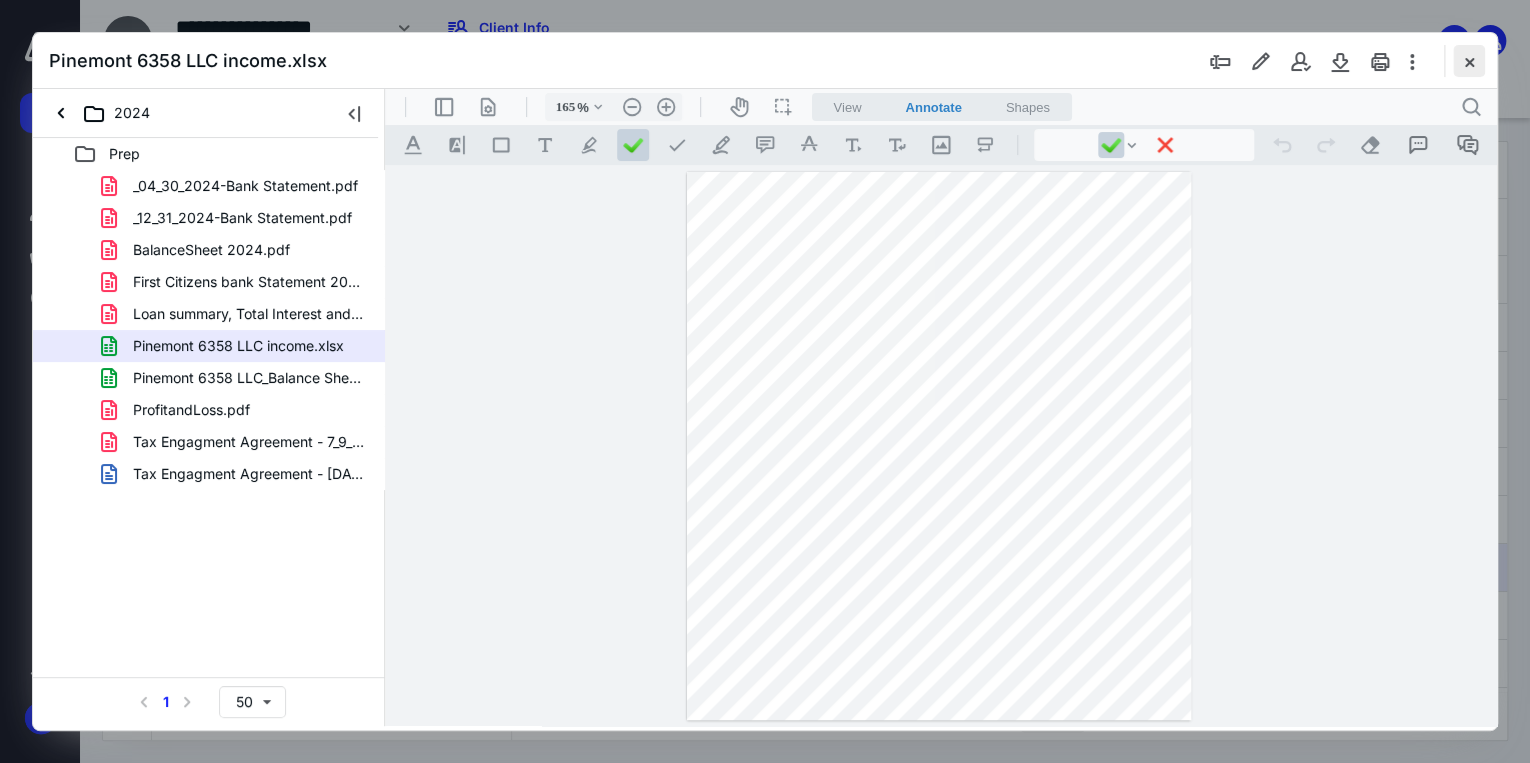 click at bounding box center [1469, 61] 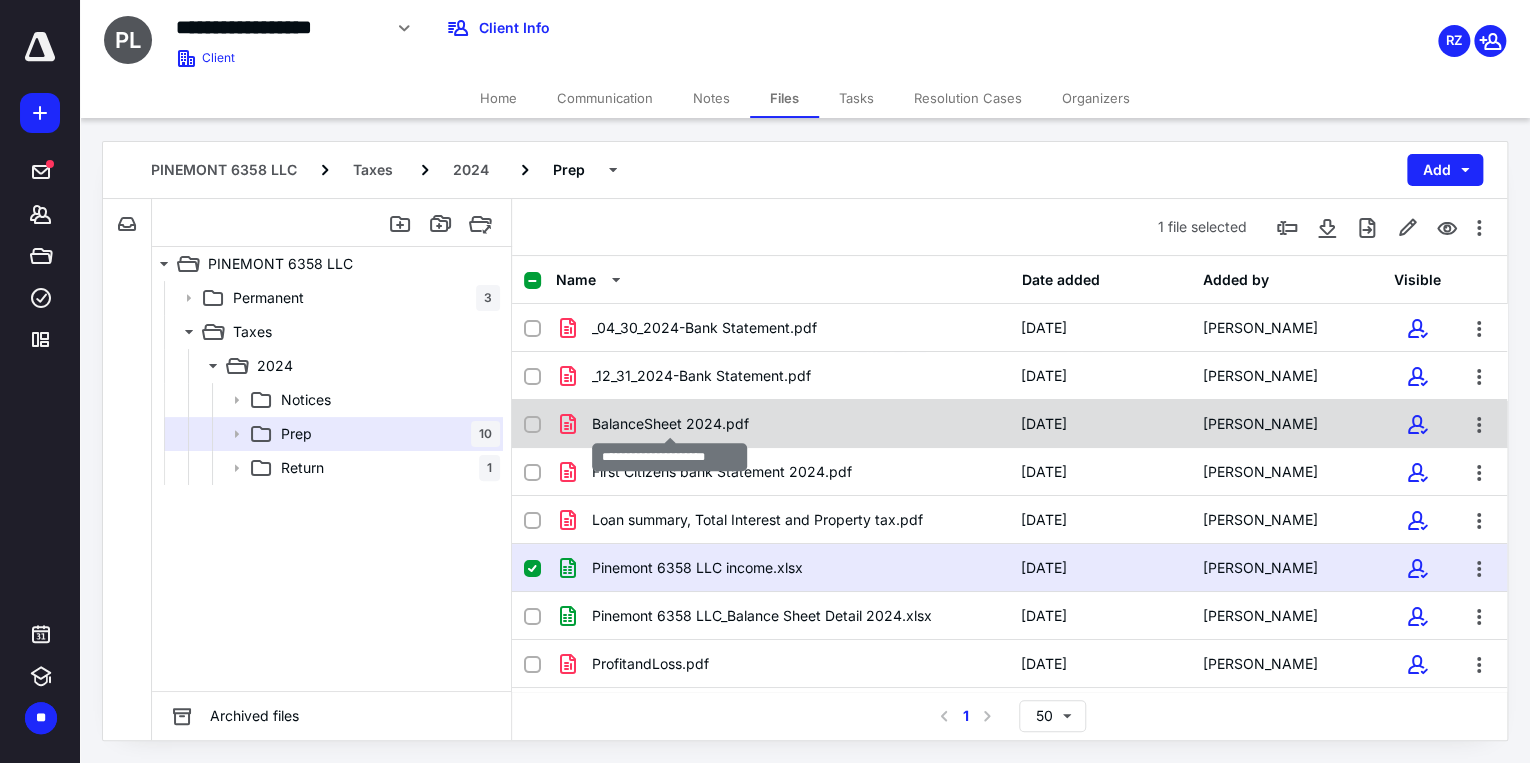 click on "BalanceSheet 2024.pdf" at bounding box center (670, 424) 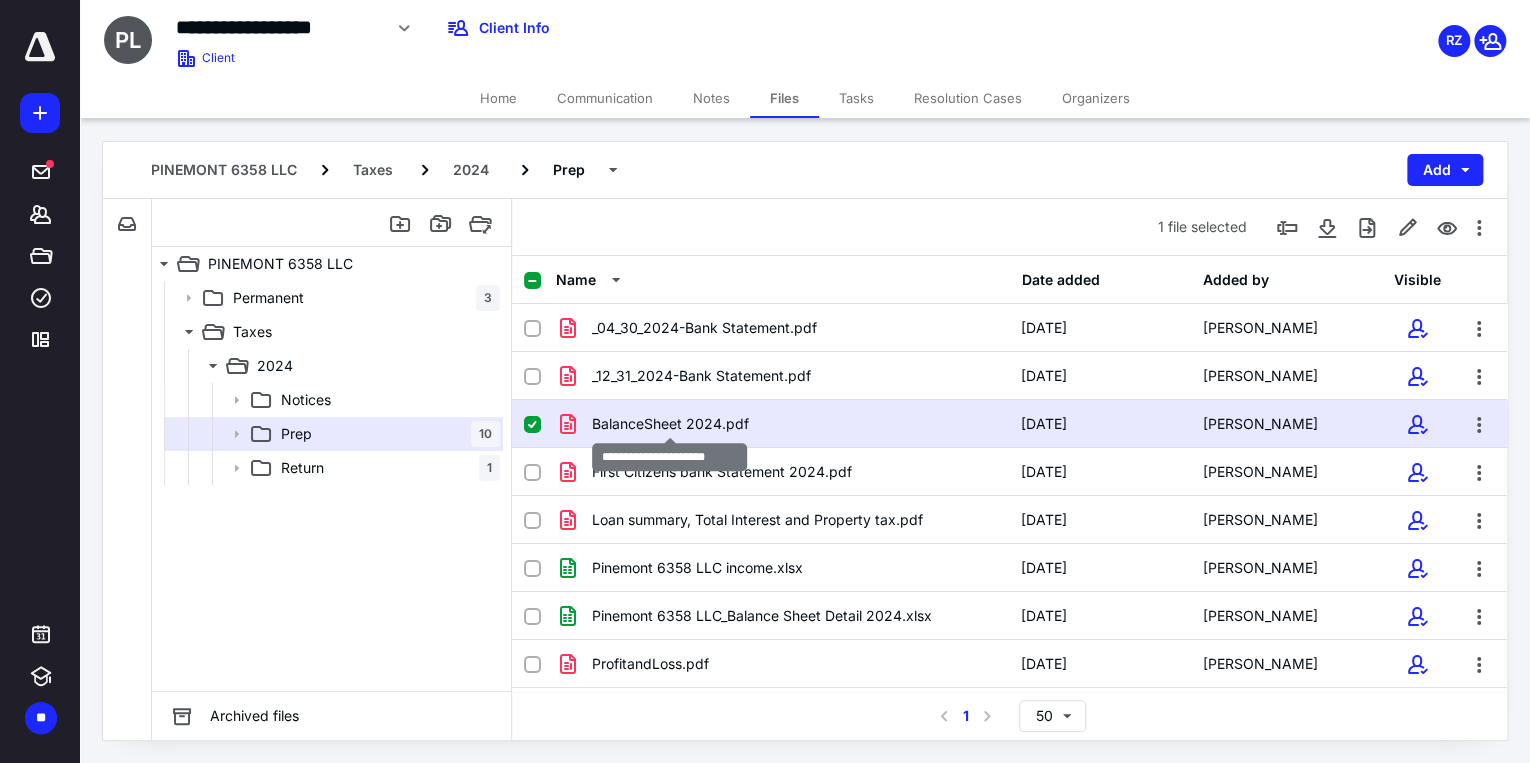 click on "BalanceSheet 2024.pdf" at bounding box center (670, 424) 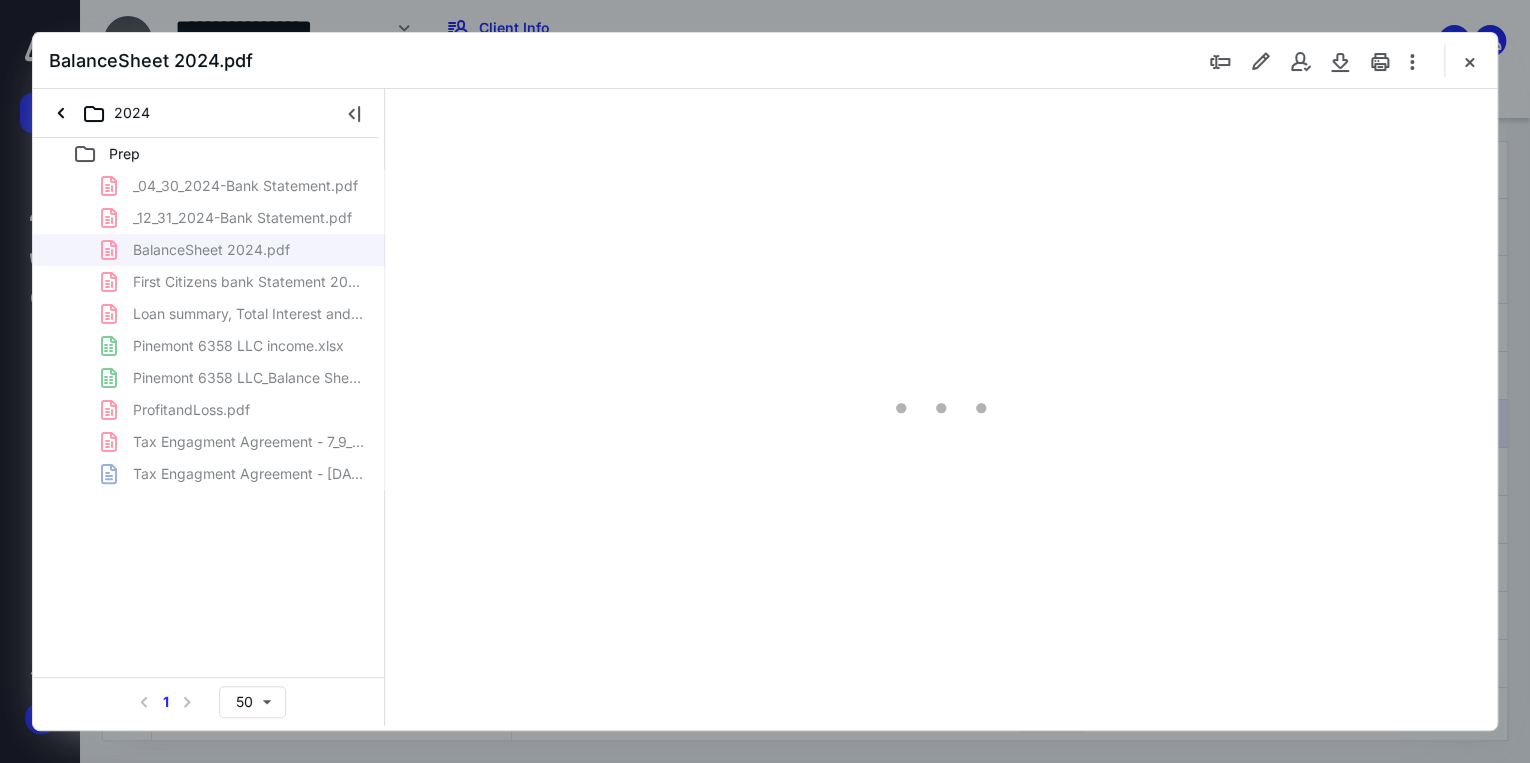 scroll, scrollTop: 0, scrollLeft: 0, axis: both 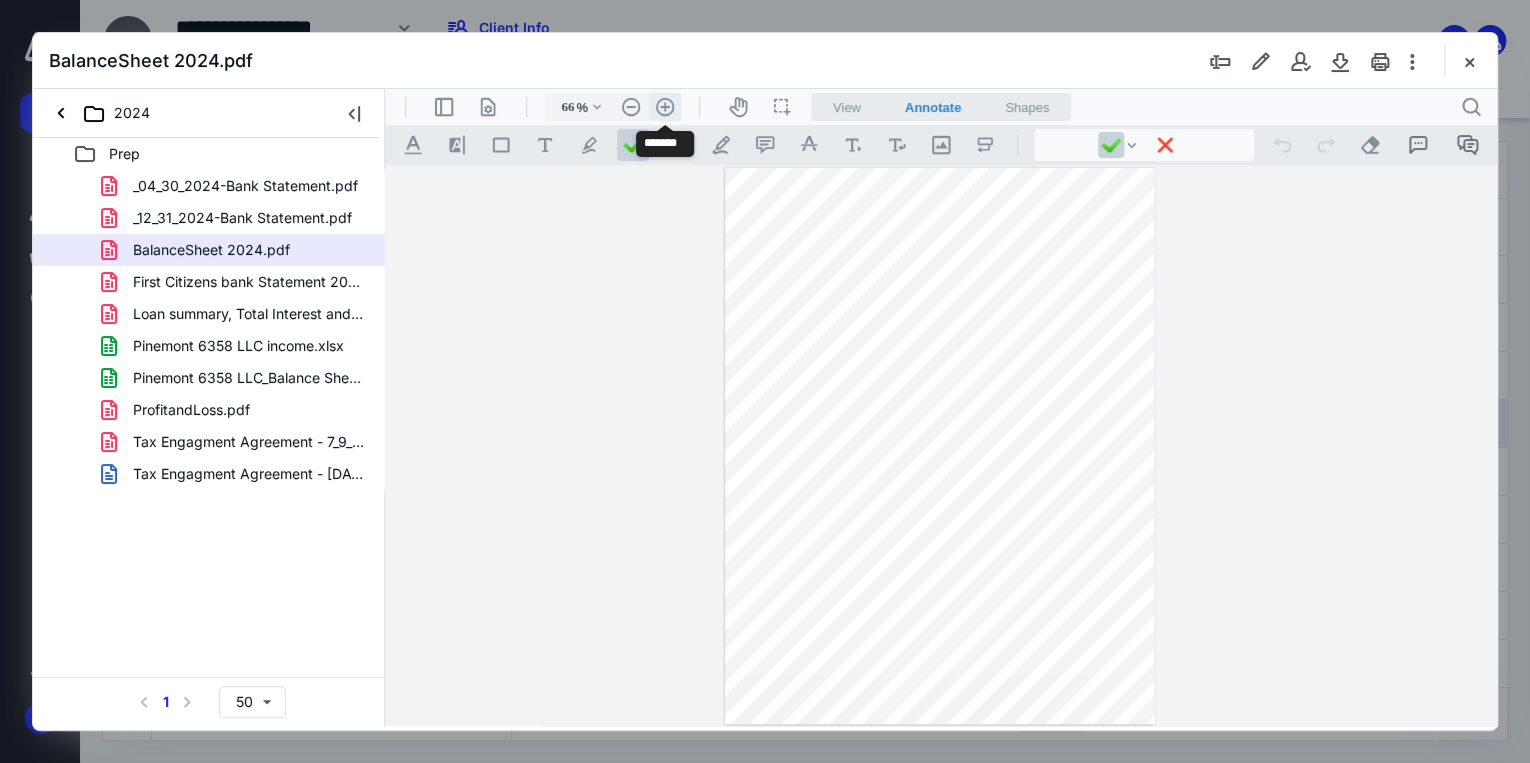 click on ".cls-1{fill:#abb0c4;} icon - header - zoom - in - line" at bounding box center [665, 107] 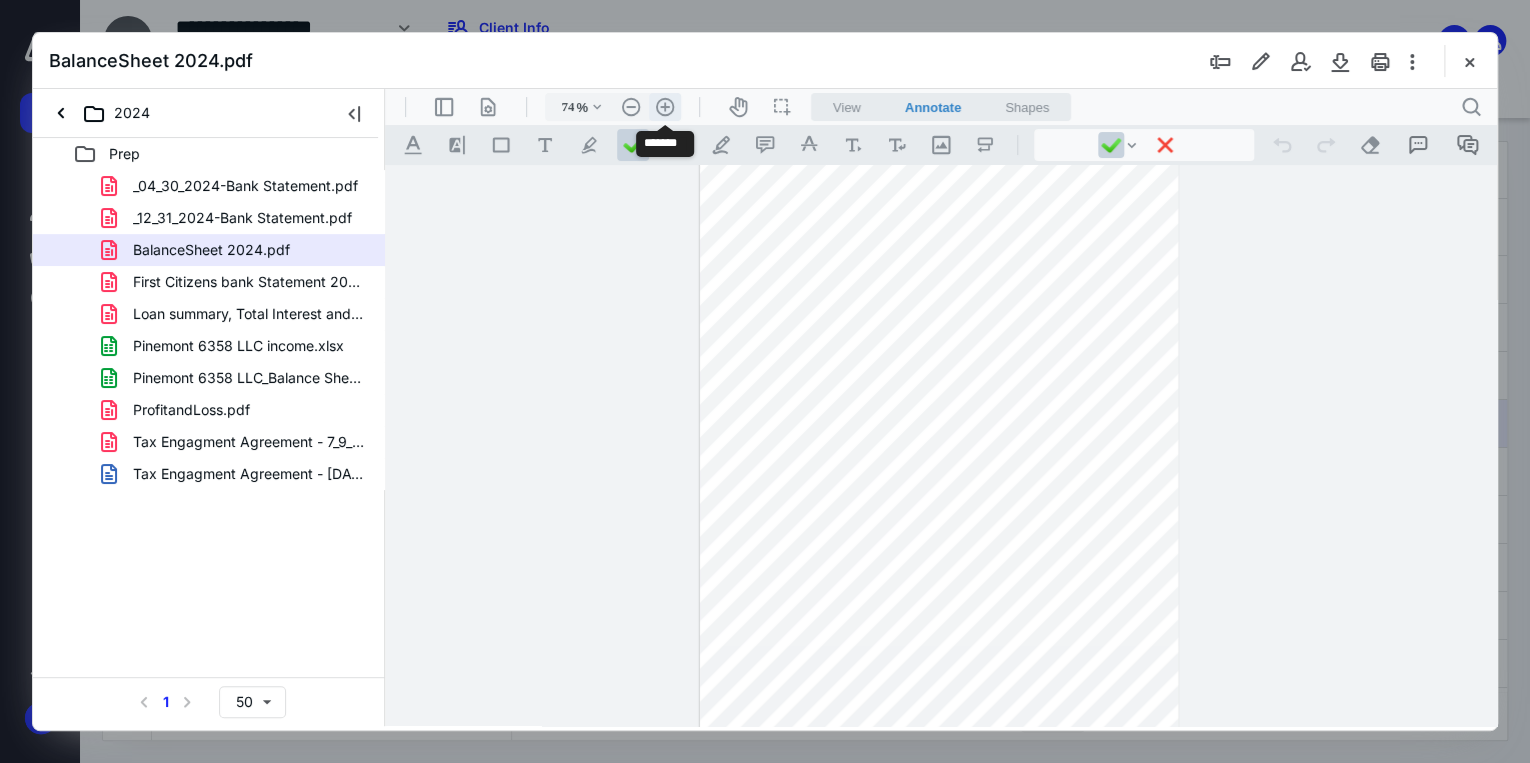 click on ".cls-1{fill:#abb0c4;} icon - header - zoom - in - line" at bounding box center (665, 107) 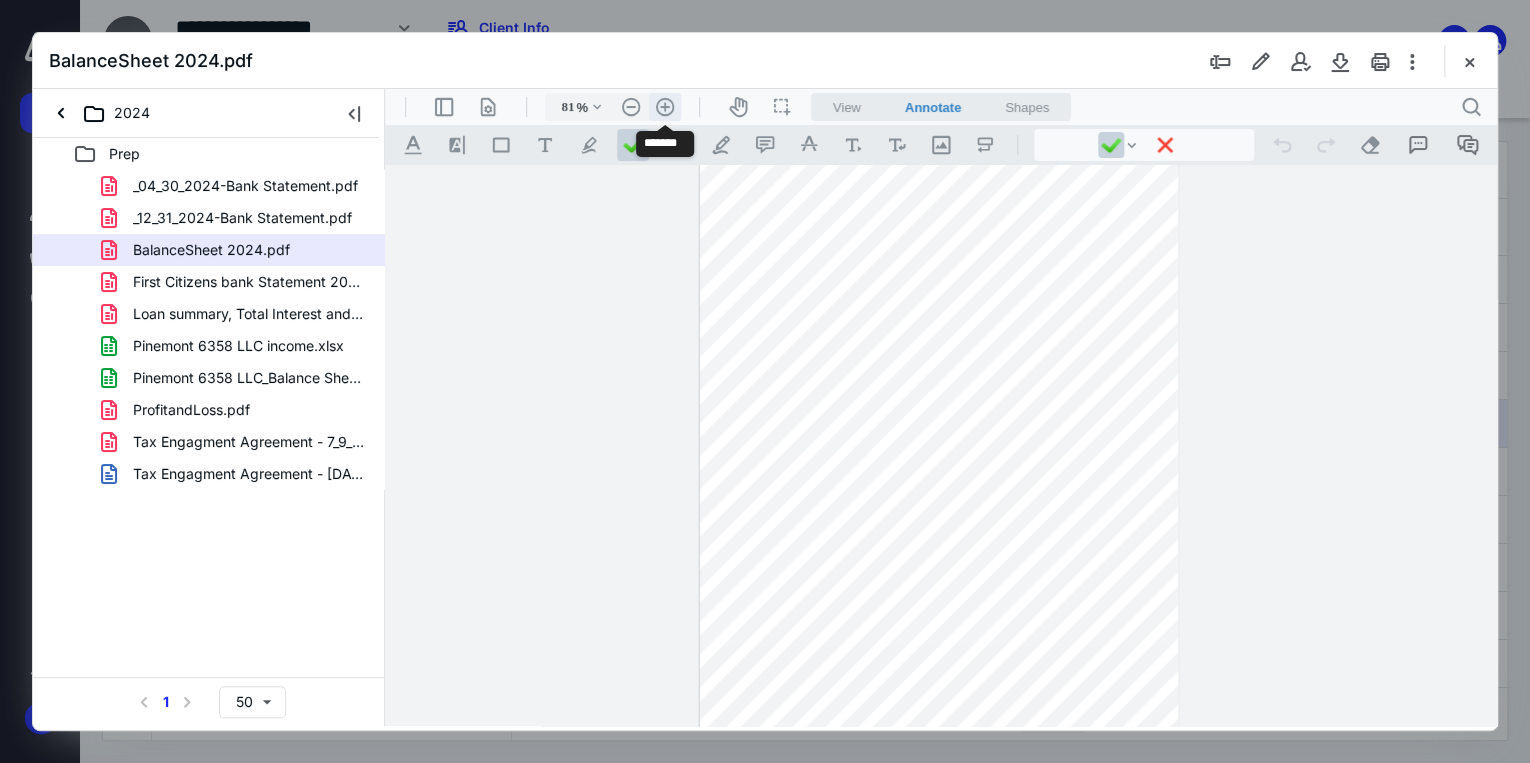 scroll, scrollTop: 56, scrollLeft: 0, axis: vertical 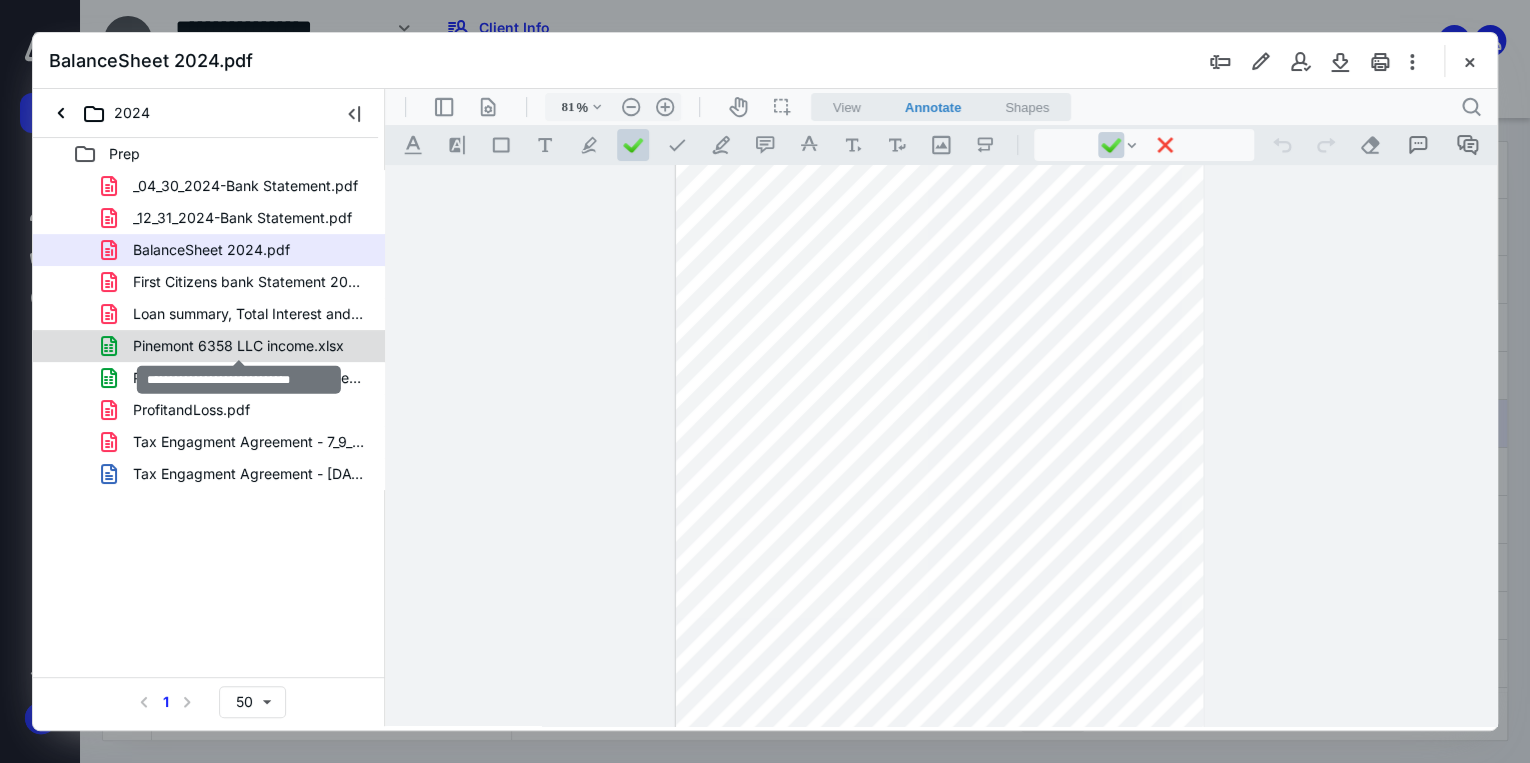 click on "Pinemont 6358 LLC income.xlsx" at bounding box center [238, 346] 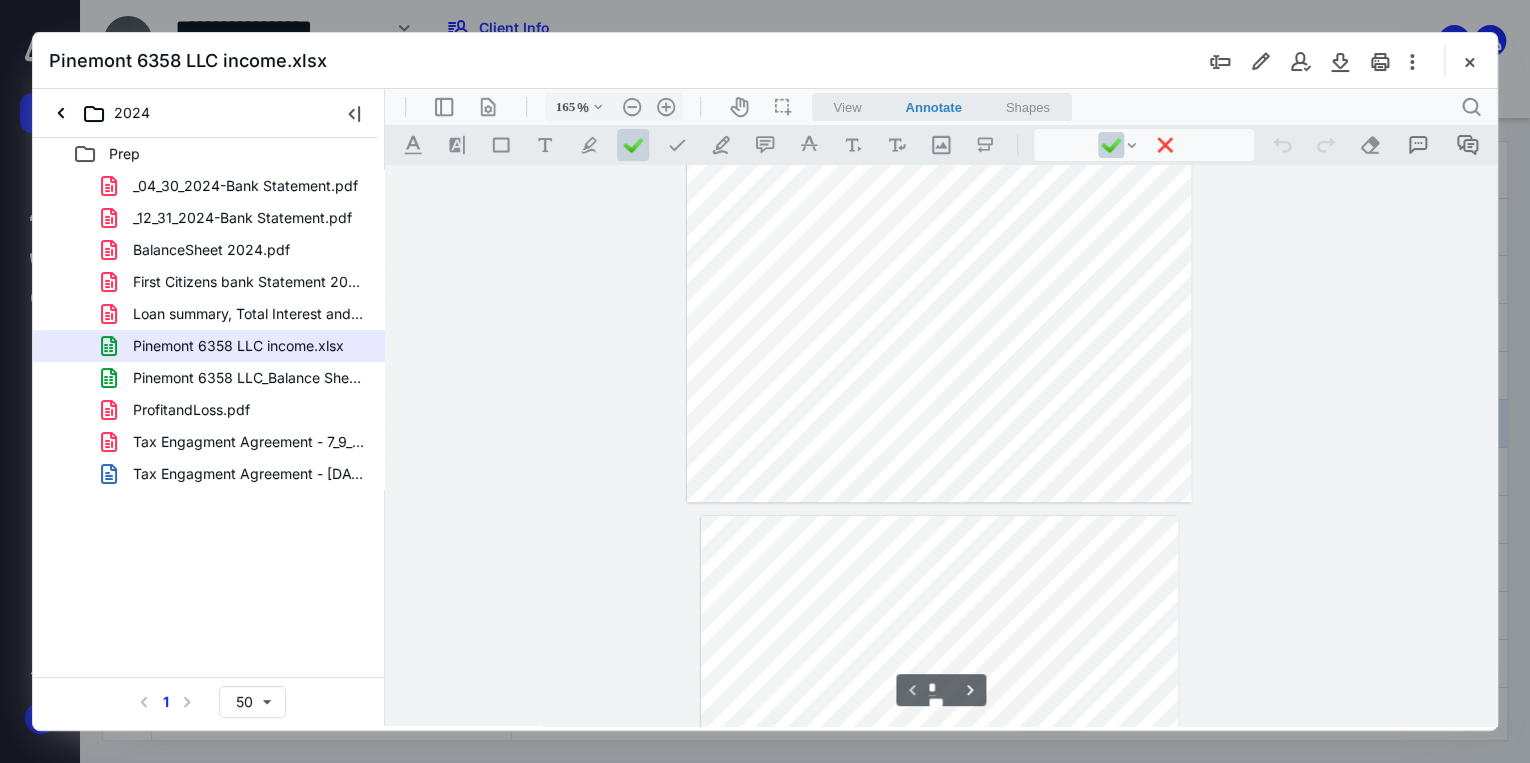 scroll, scrollTop: 240, scrollLeft: 0, axis: vertical 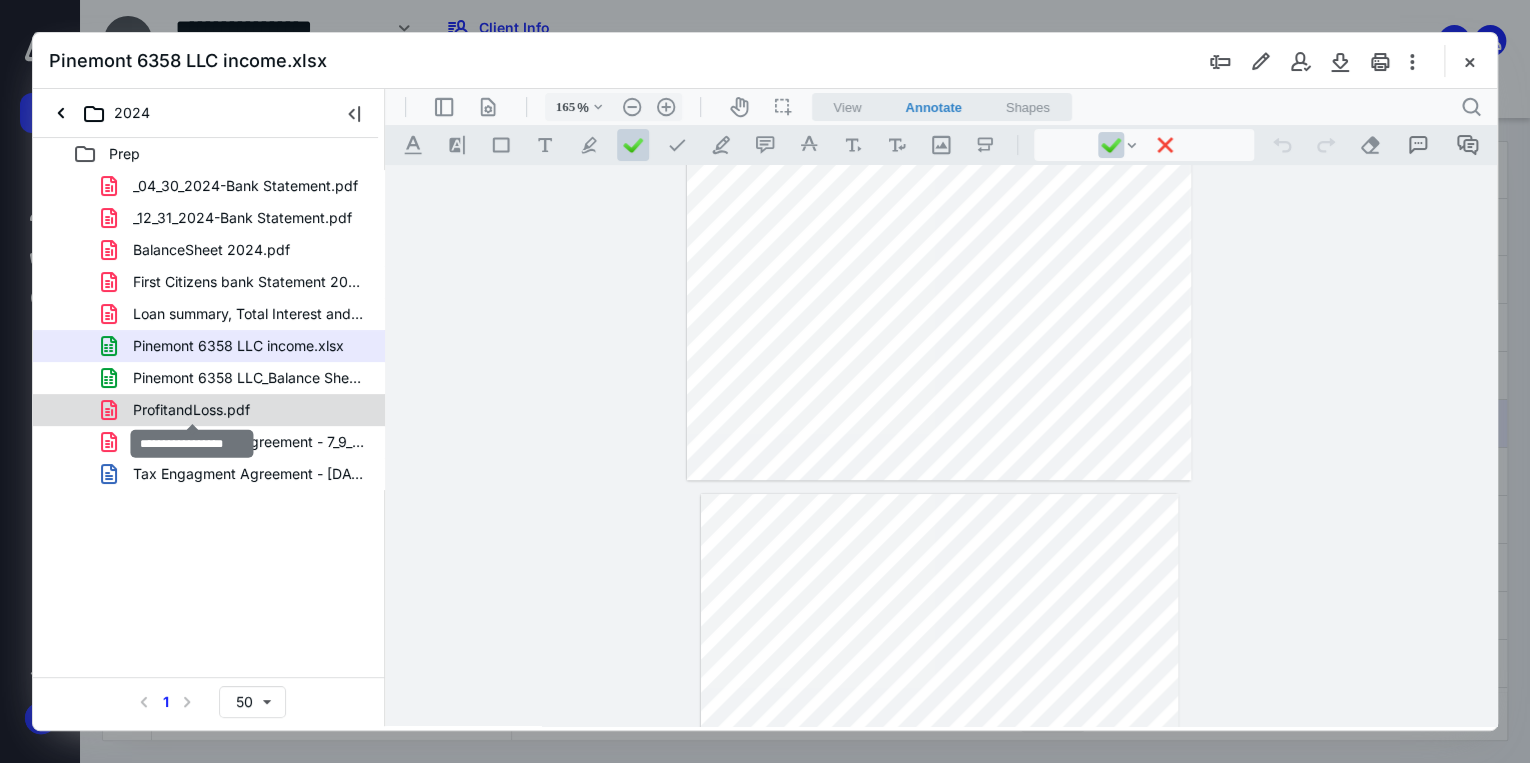 click on "ProfitandLoss.pdf" at bounding box center [191, 410] 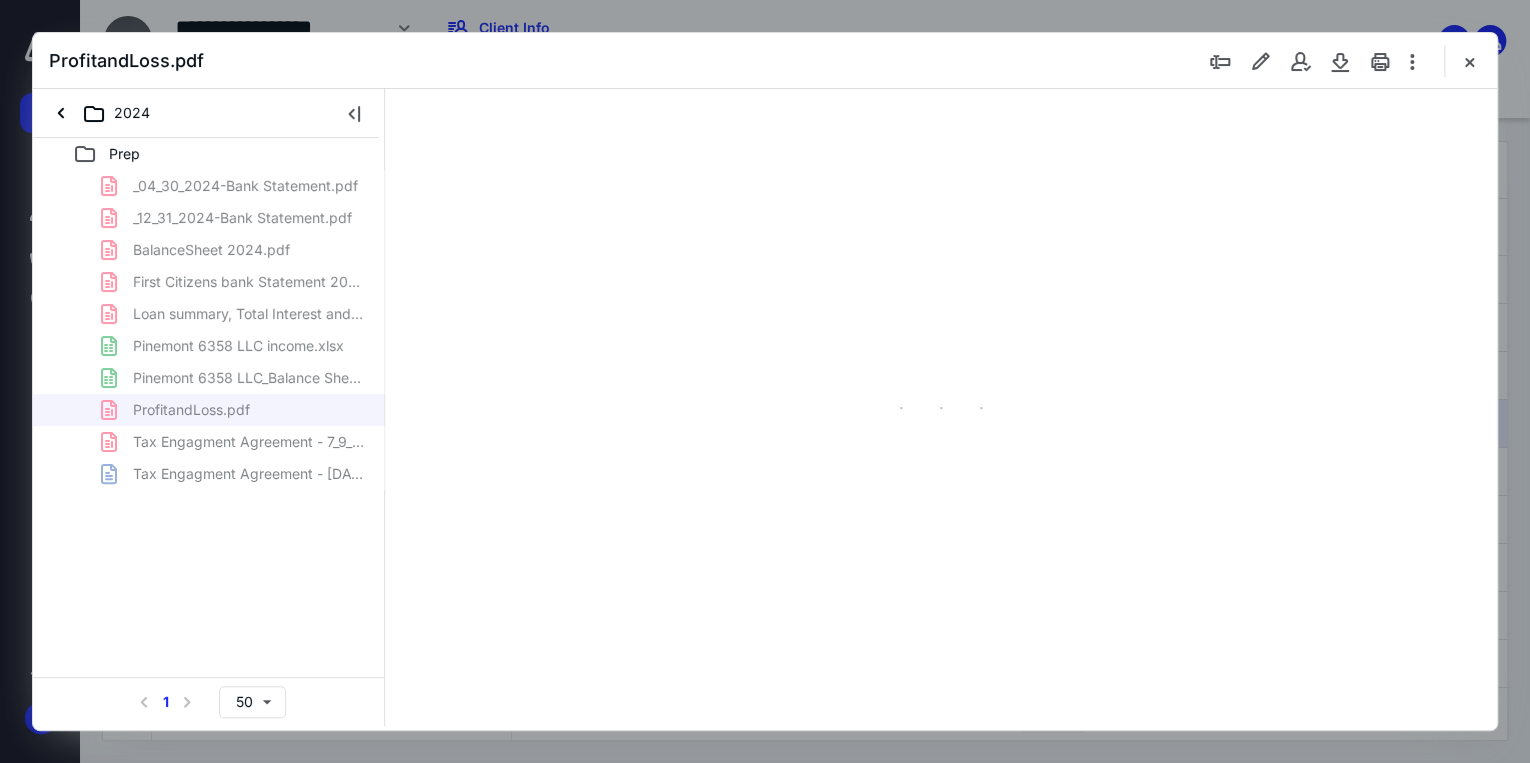 scroll, scrollTop: 0, scrollLeft: 0, axis: both 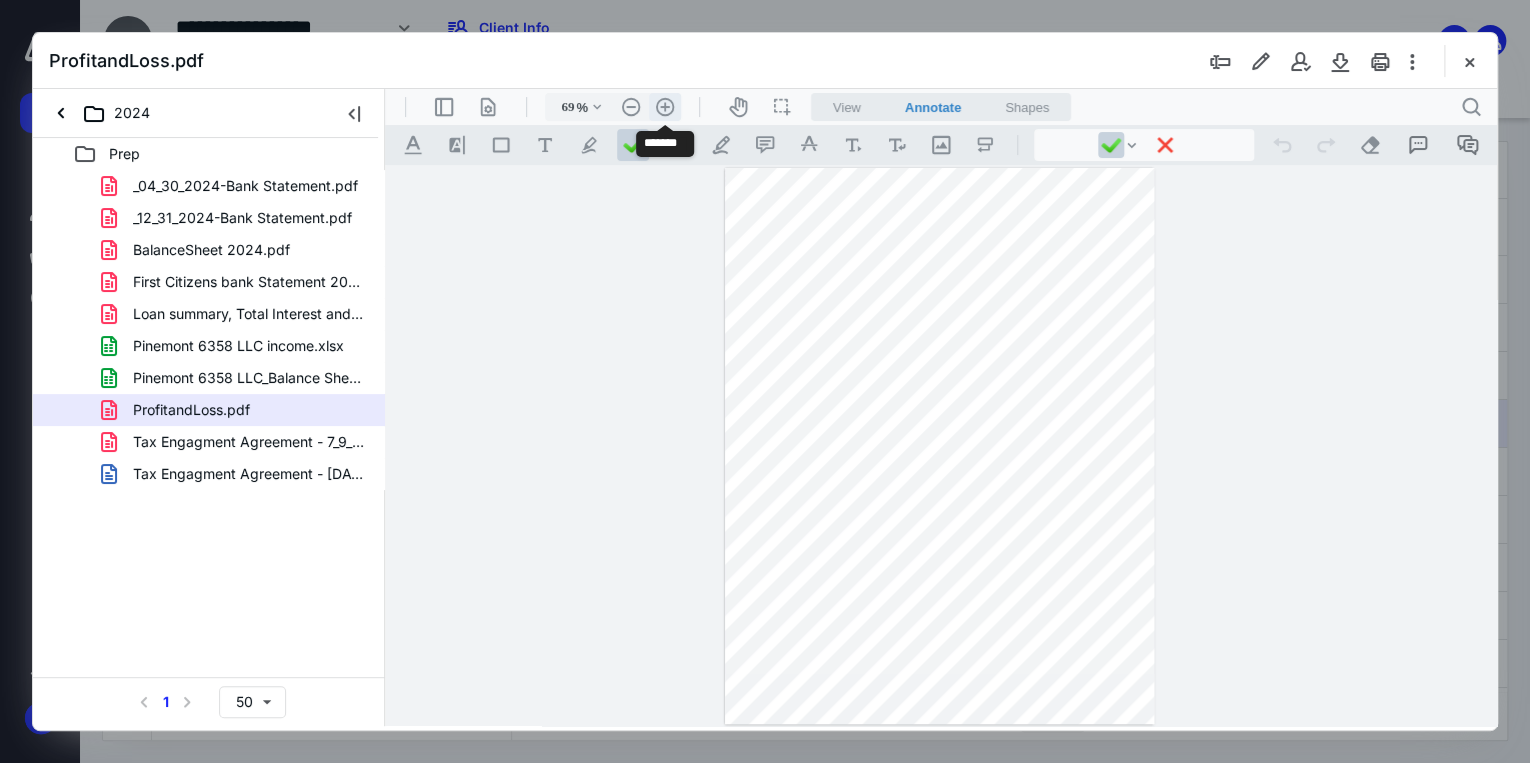 click on ".cls-1{fill:#abb0c4;} icon - header - zoom - in - line" at bounding box center (665, 107) 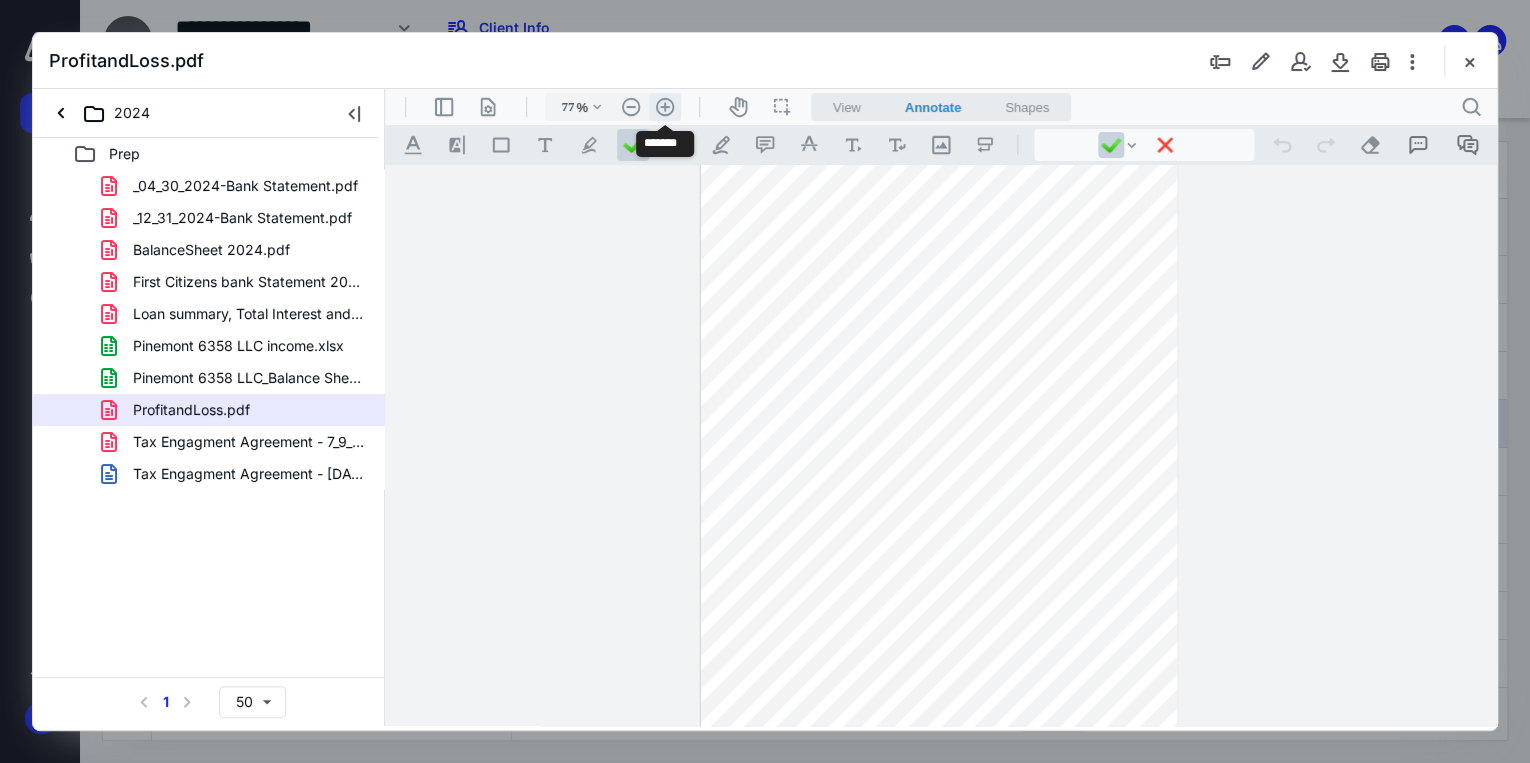 click on ".cls-1{fill:#abb0c4;} icon - header - zoom - in - line" at bounding box center (665, 107) 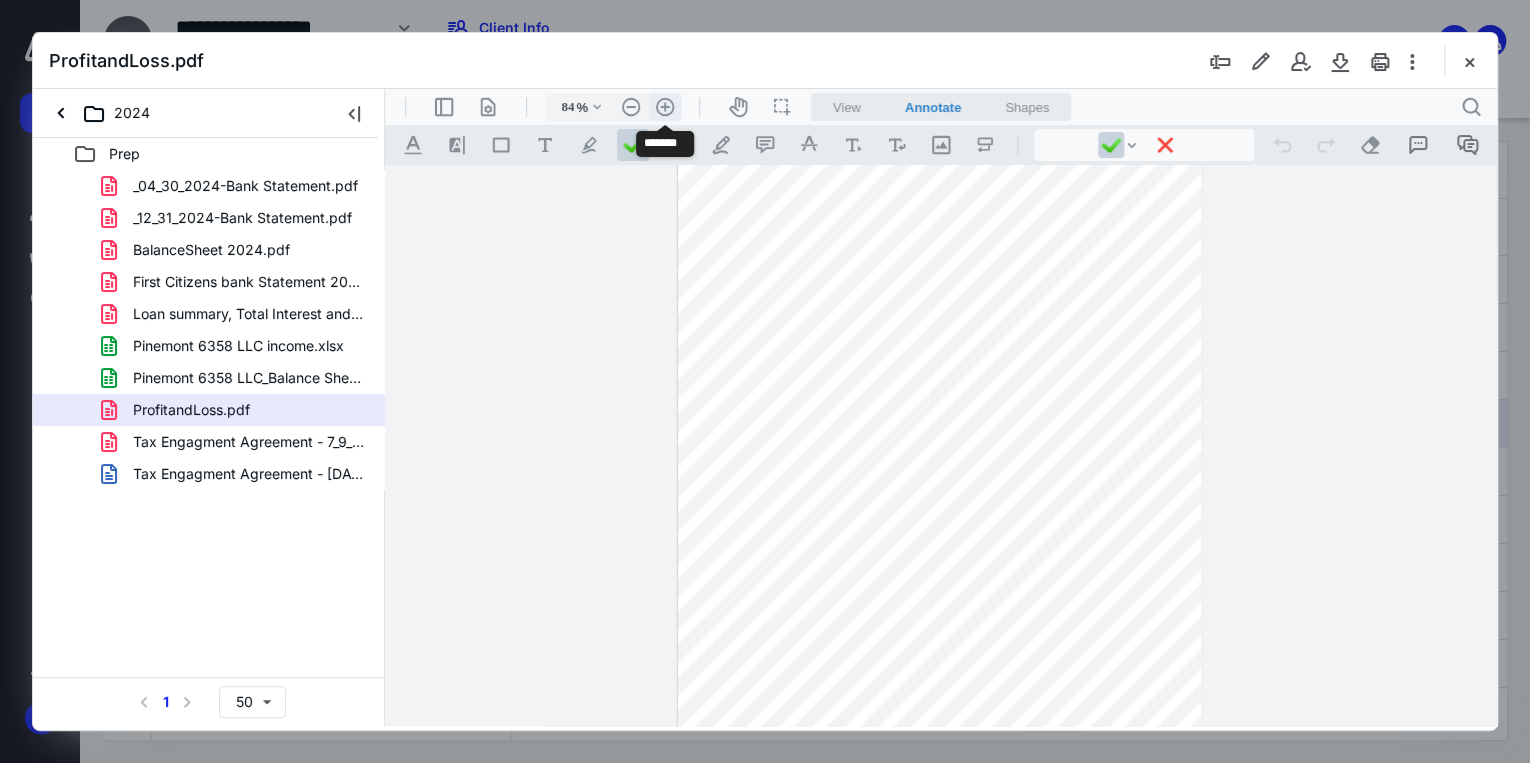 click on ".cls-1{fill:#abb0c4;} icon - header - zoom - in - line" at bounding box center (665, 107) 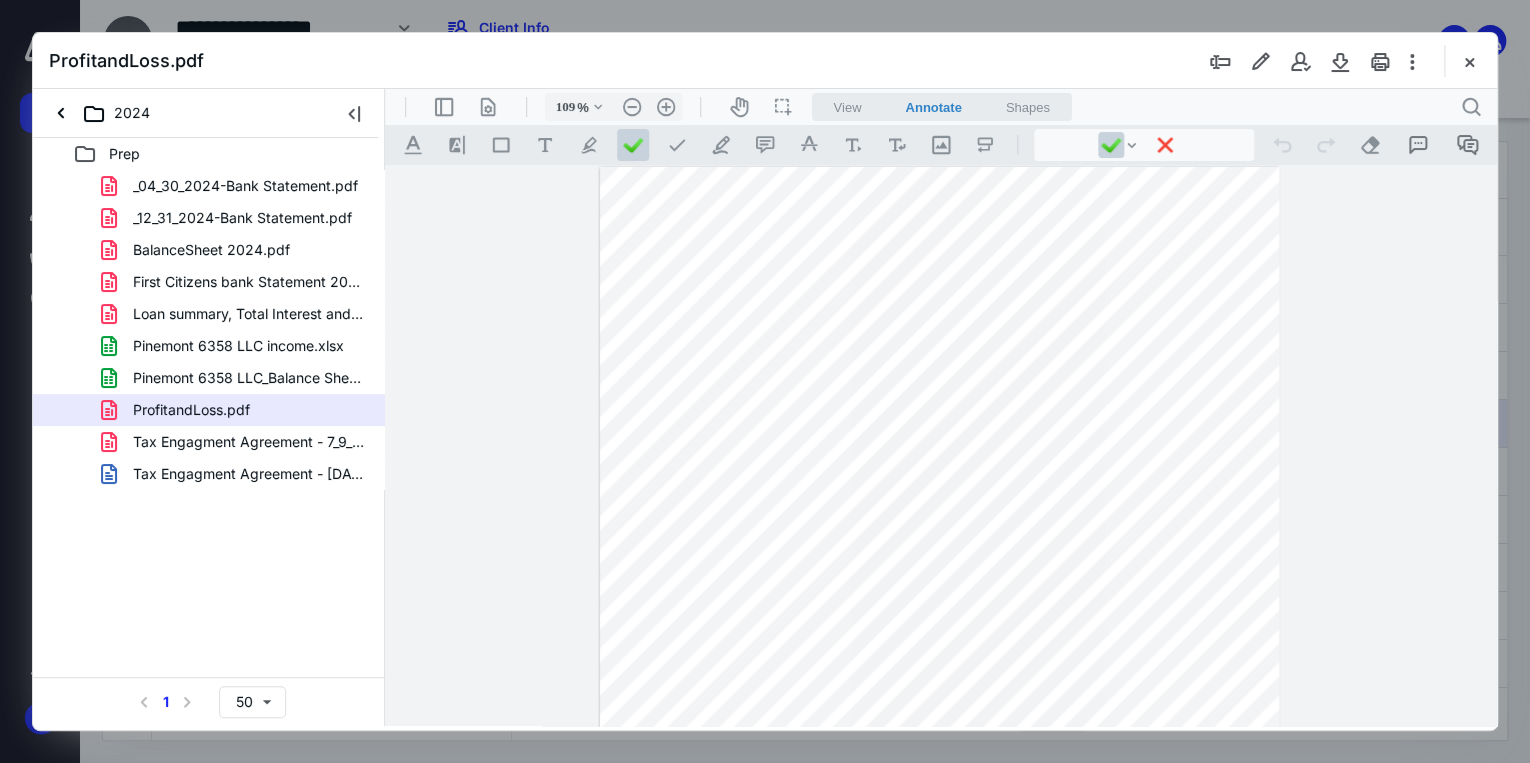 scroll, scrollTop: 0, scrollLeft: 0, axis: both 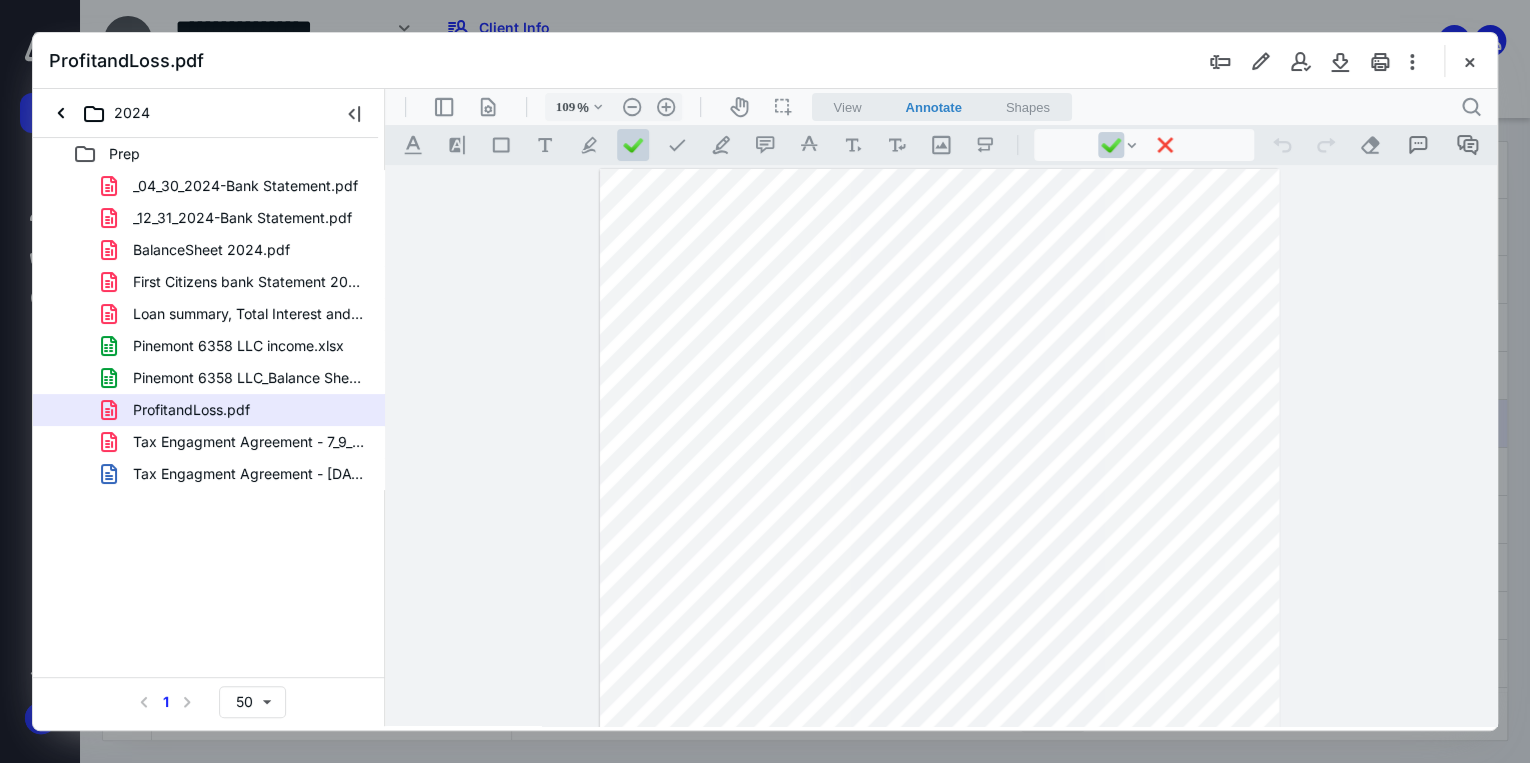 click at bounding box center (939, 609) 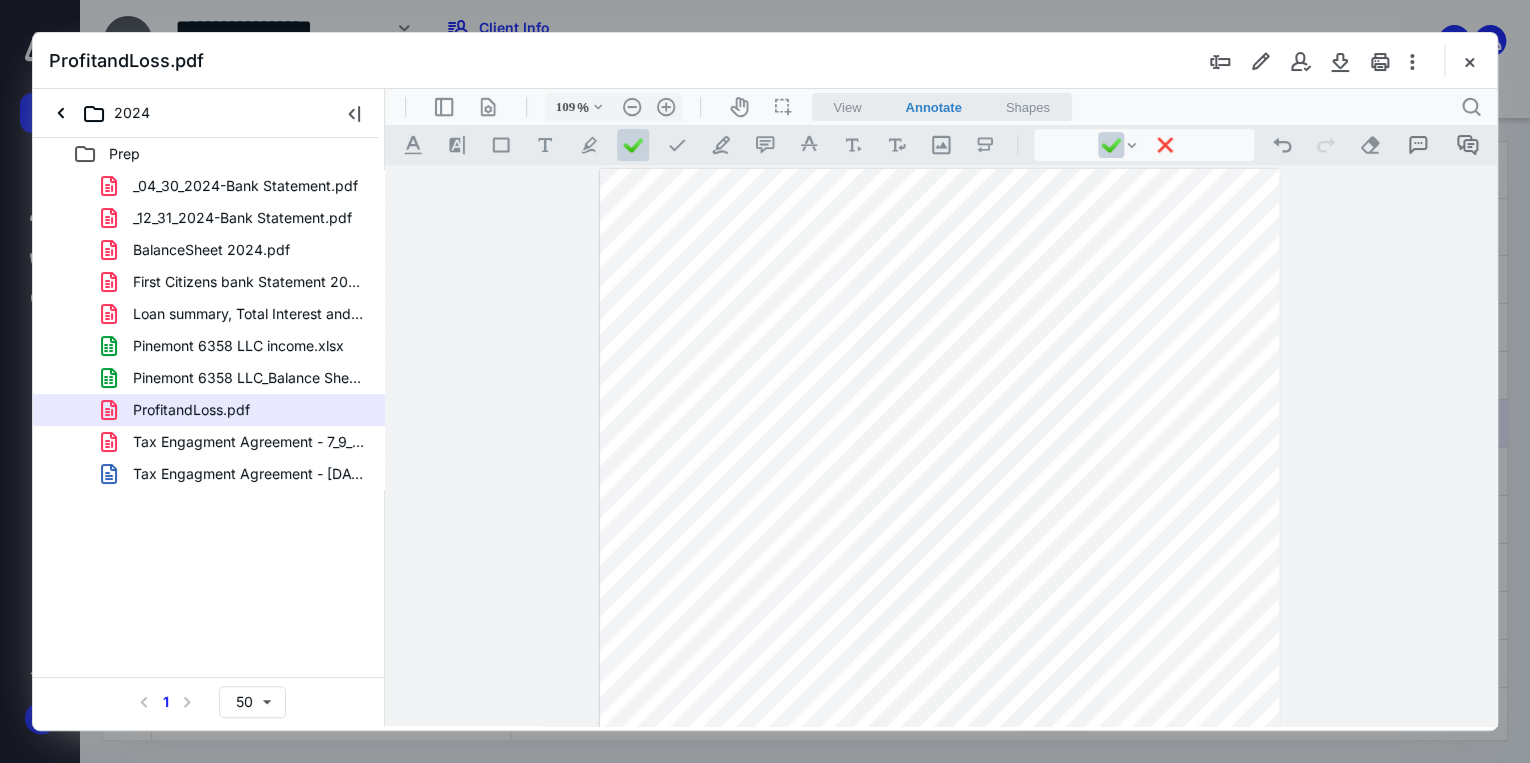 click at bounding box center (939, 609) 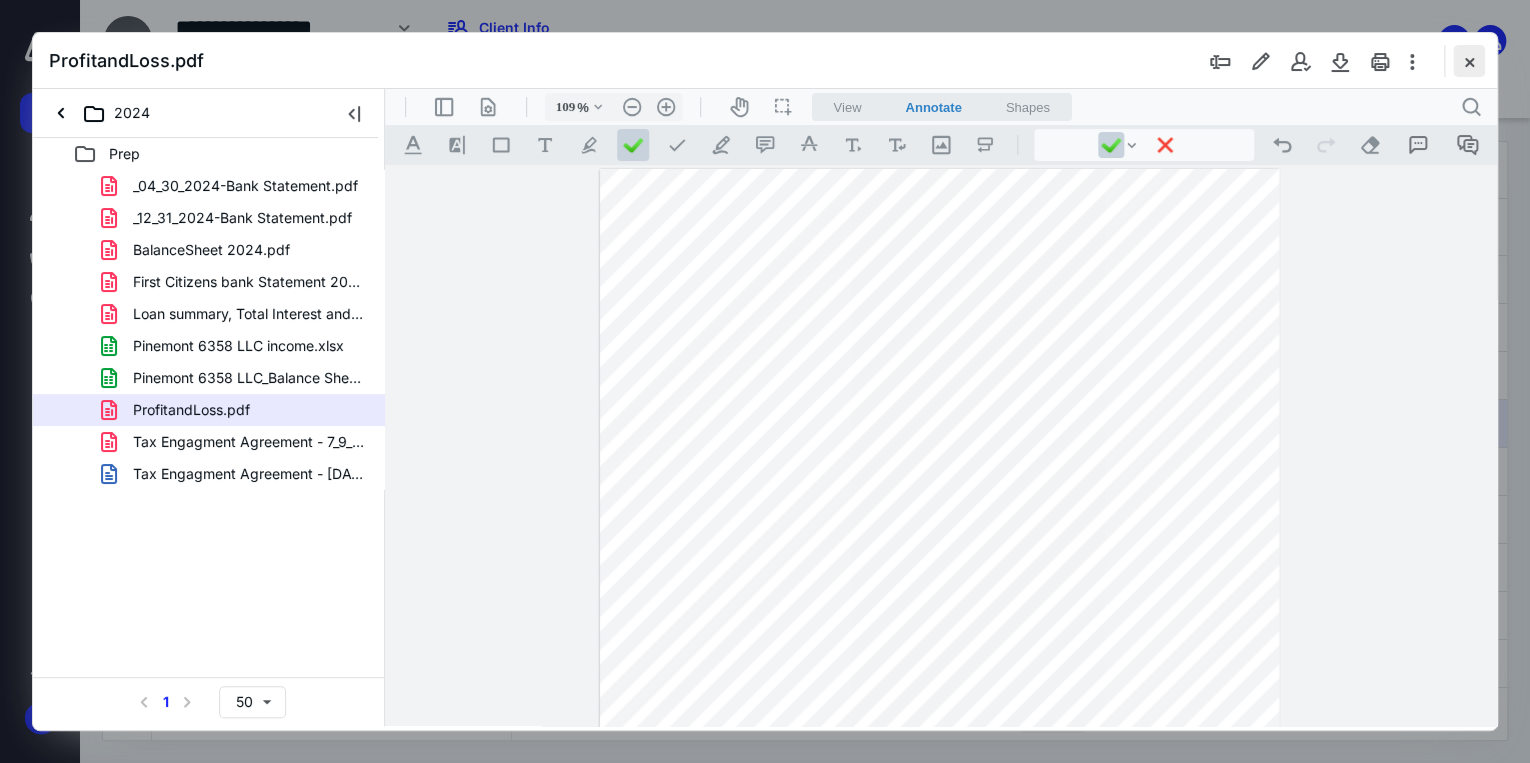 click at bounding box center (1469, 61) 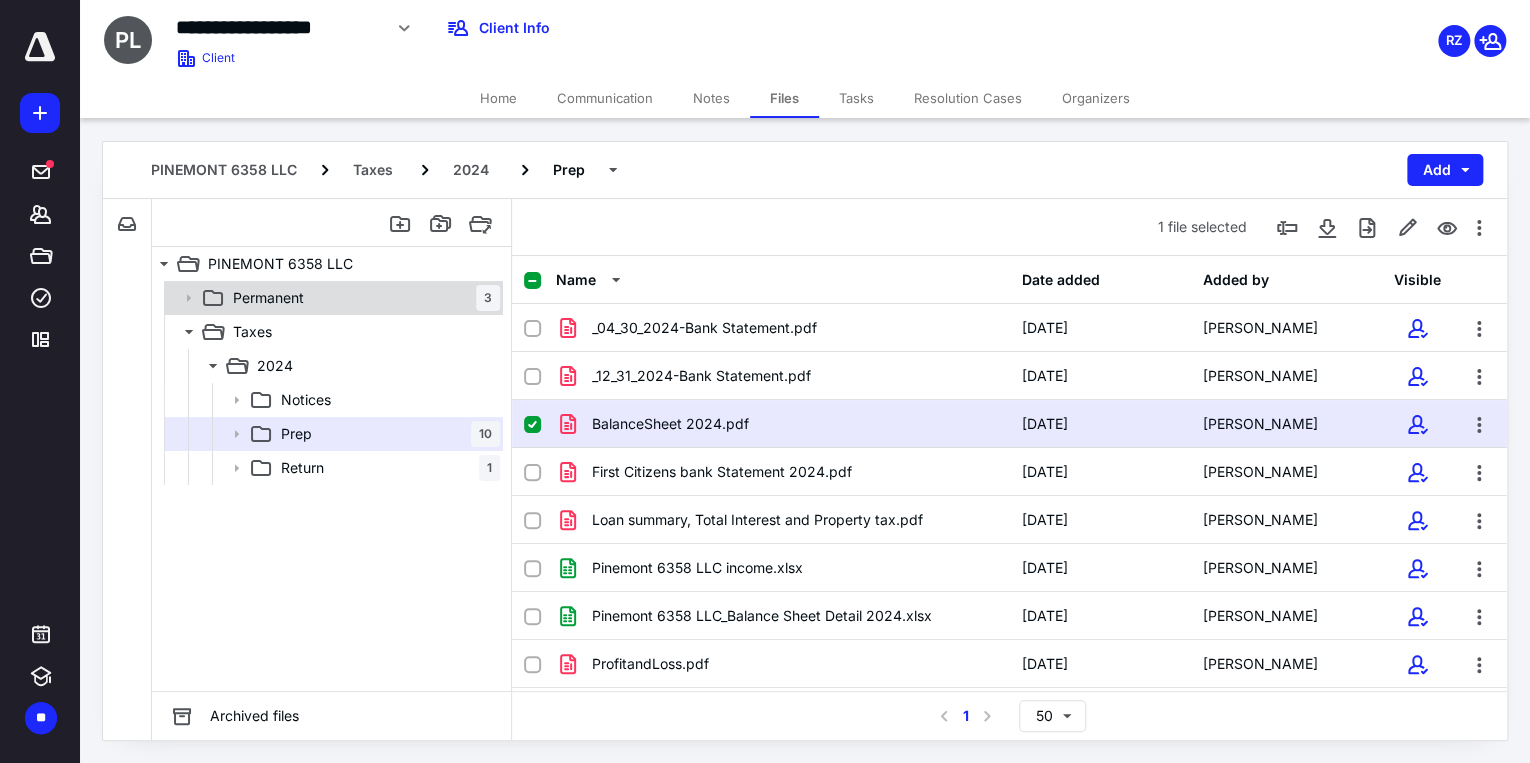 click on "Permanent 3" at bounding box center [362, 298] 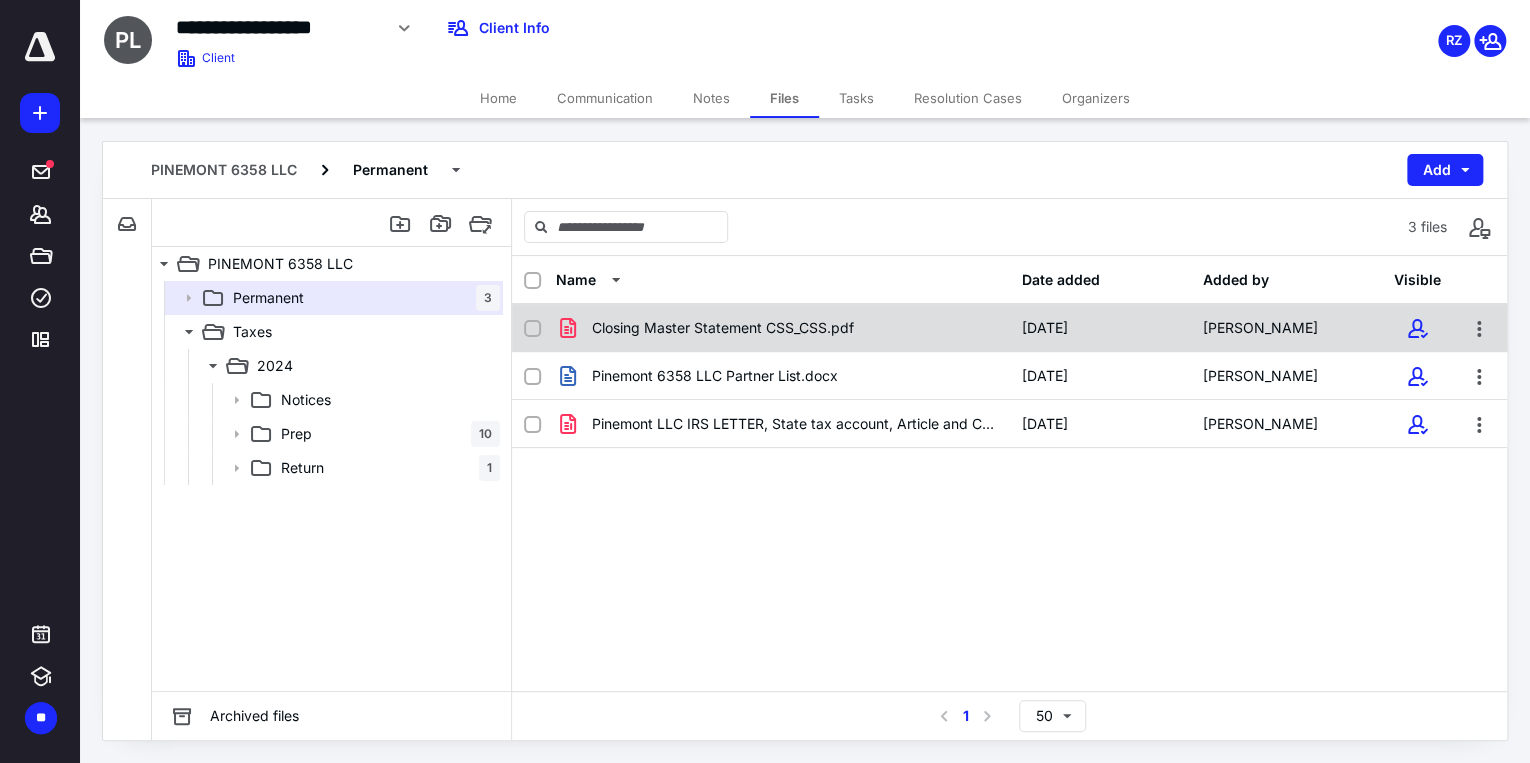 click on "Closing Master Statement CSS_CSS.pdf" at bounding box center [723, 328] 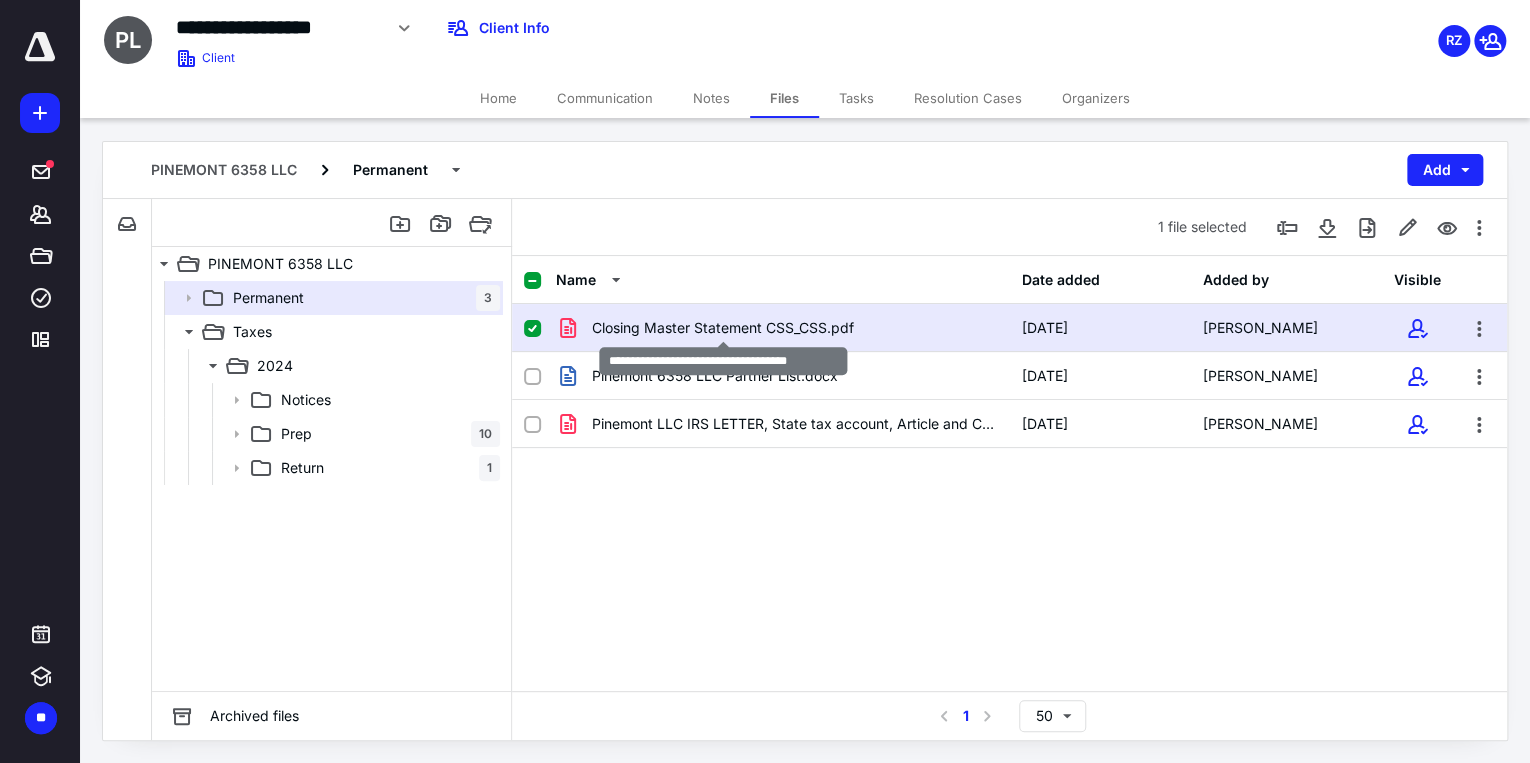 click on "Closing Master Statement CSS_CSS.pdf" at bounding box center [723, 328] 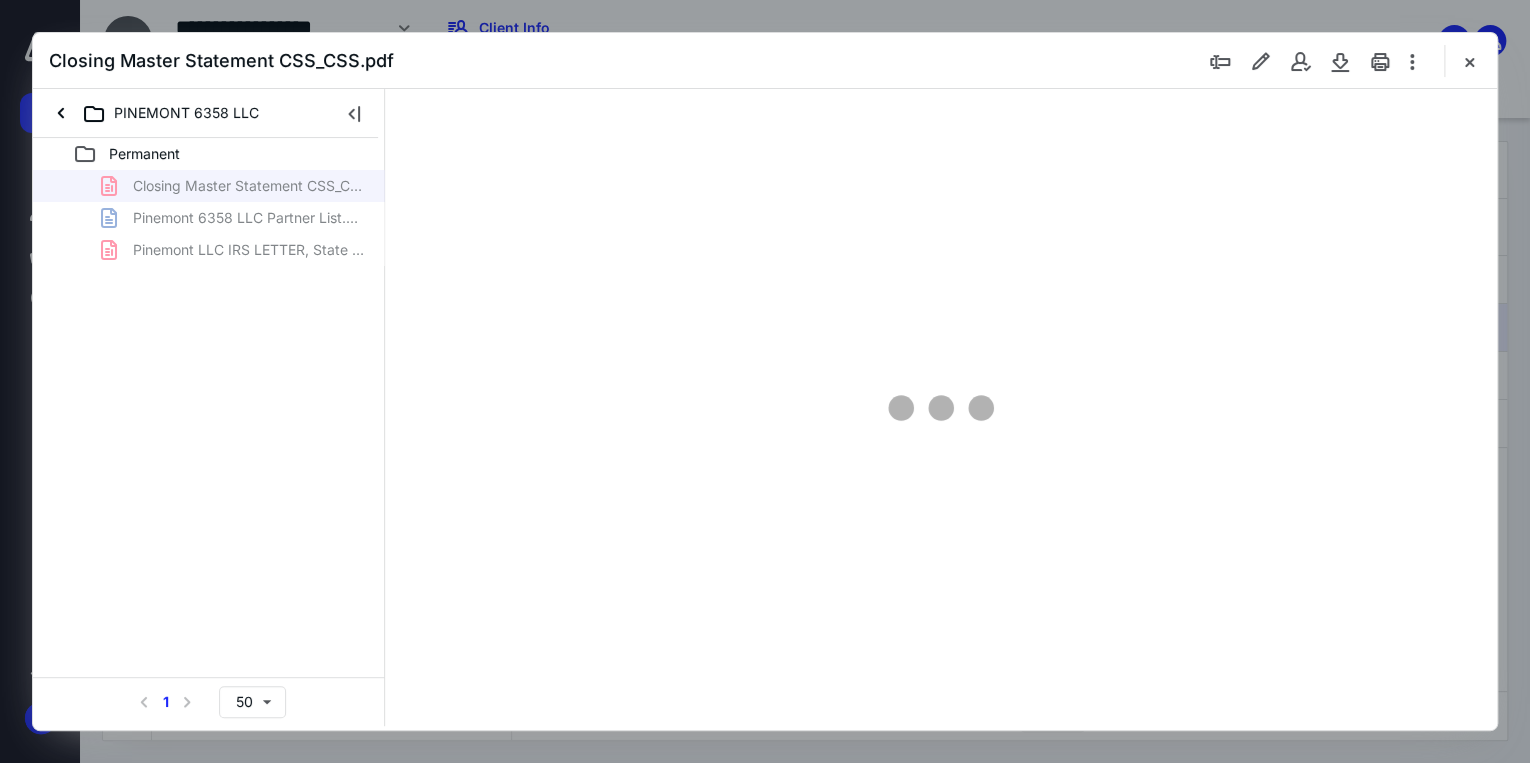 scroll, scrollTop: 0, scrollLeft: 0, axis: both 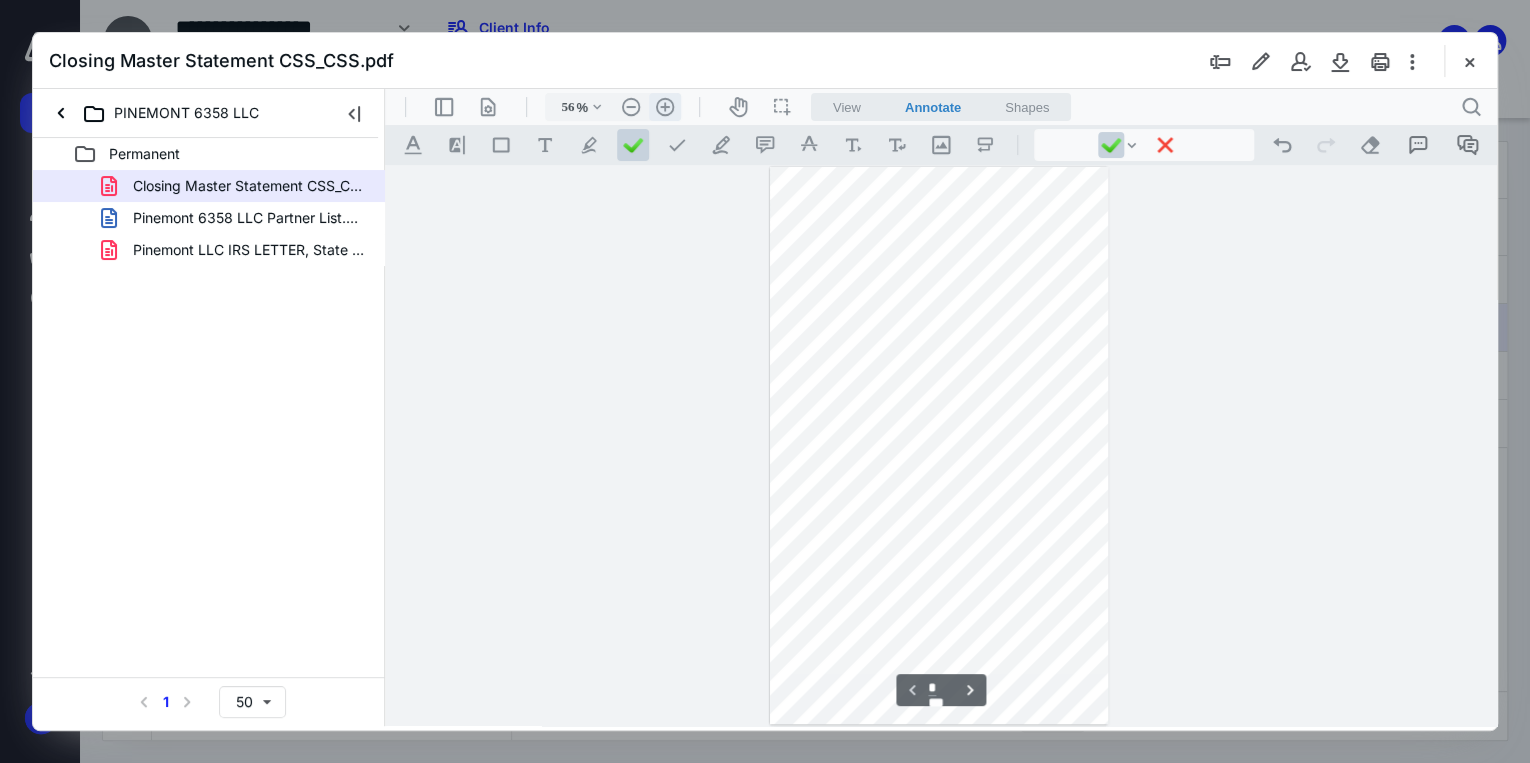 click on ".cls-1{fill:#abb0c4;} icon - header - zoom - in - line" at bounding box center (665, 107) 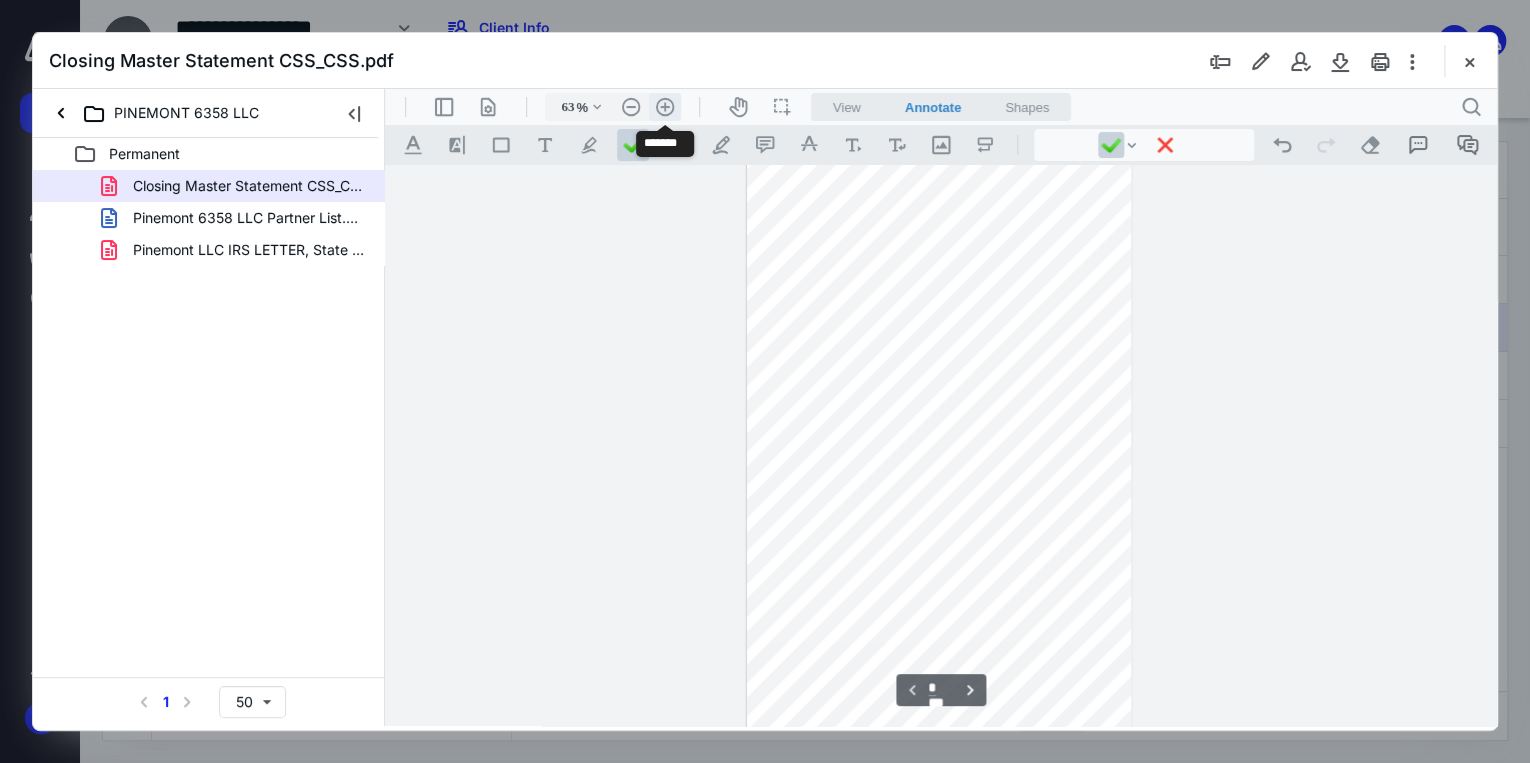 click on ".cls-1{fill:#abb0c4;} icon - header - zoom - in - line" at bounding box center [665, 107] 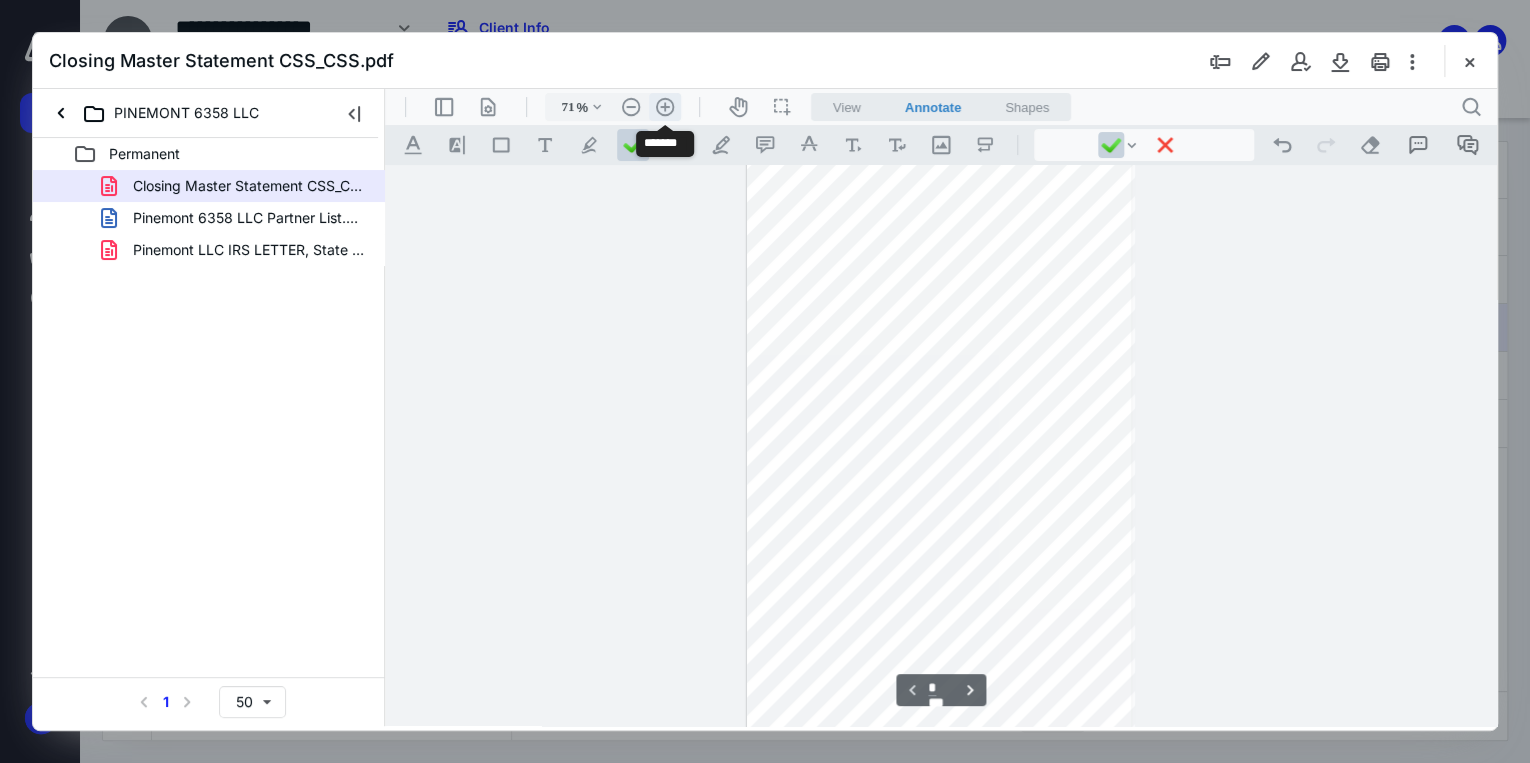 click on ".cls-1{fill:#abb0c4;} icon - header - zoom - in - line" at bounding box center (665, 107) 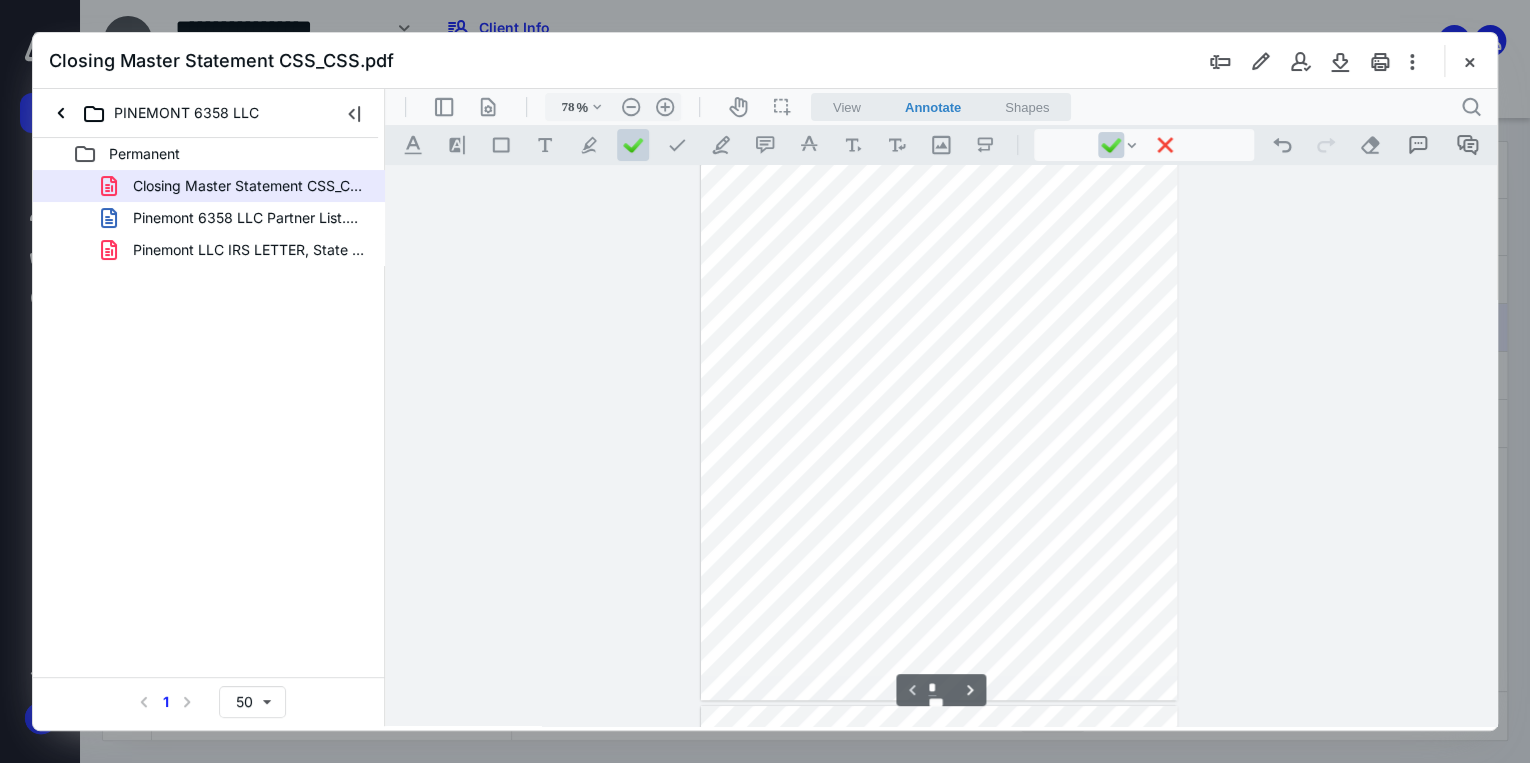 scroll, scrollTop: 258, scrollLeft: 0, axis: vertical 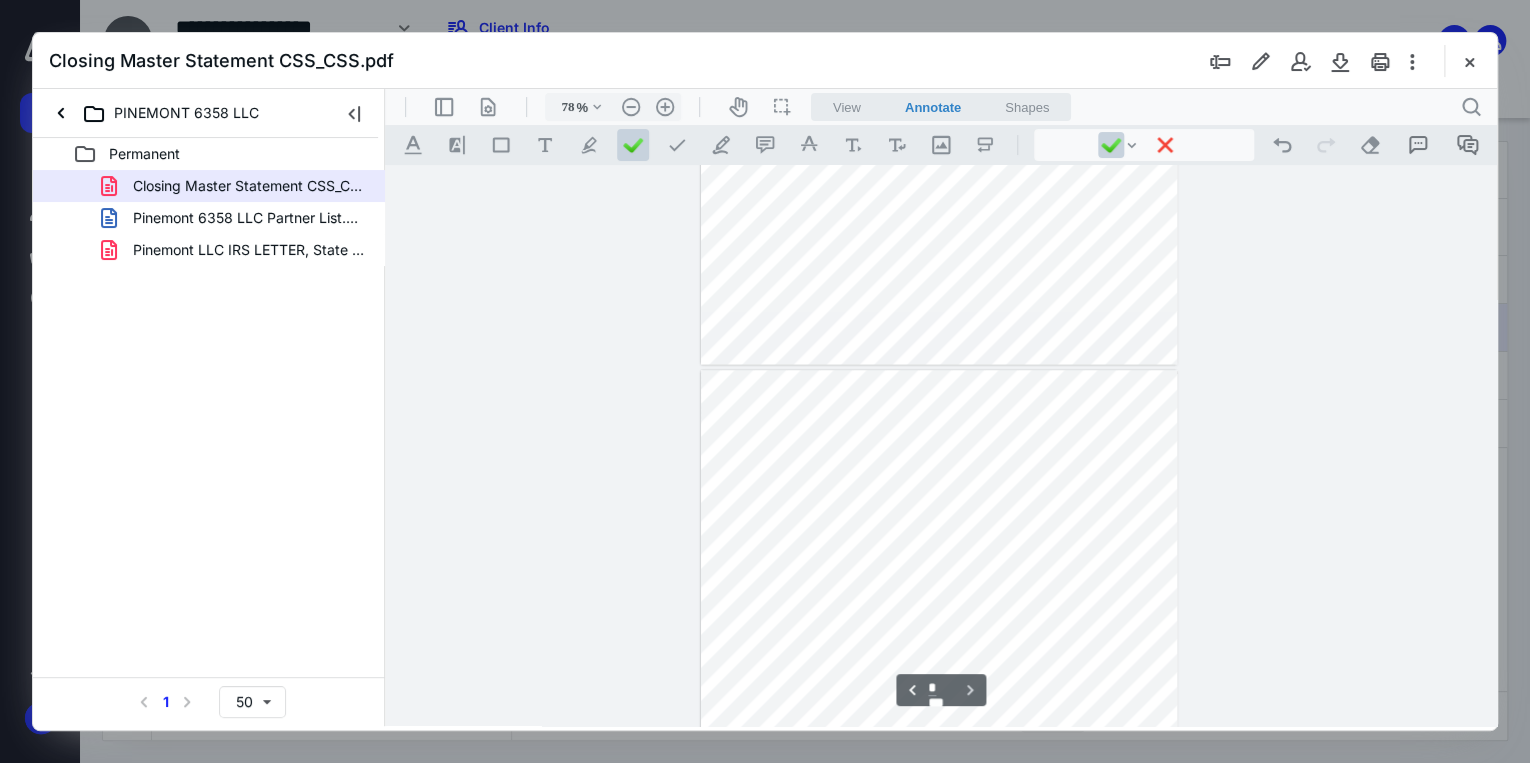 type on "*" 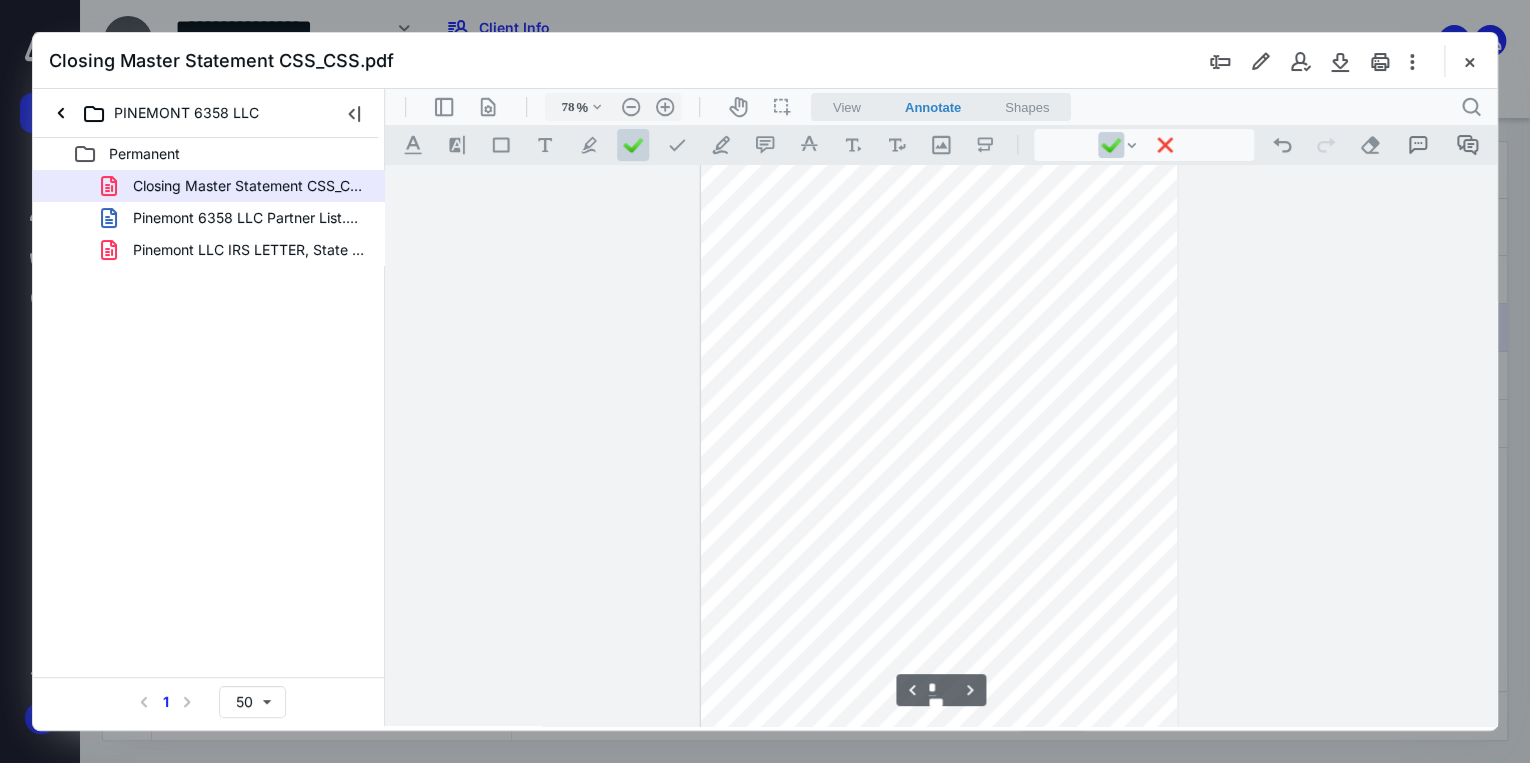 scroll, scrollTop: 738, scrollLeft: 0, axis: vertical 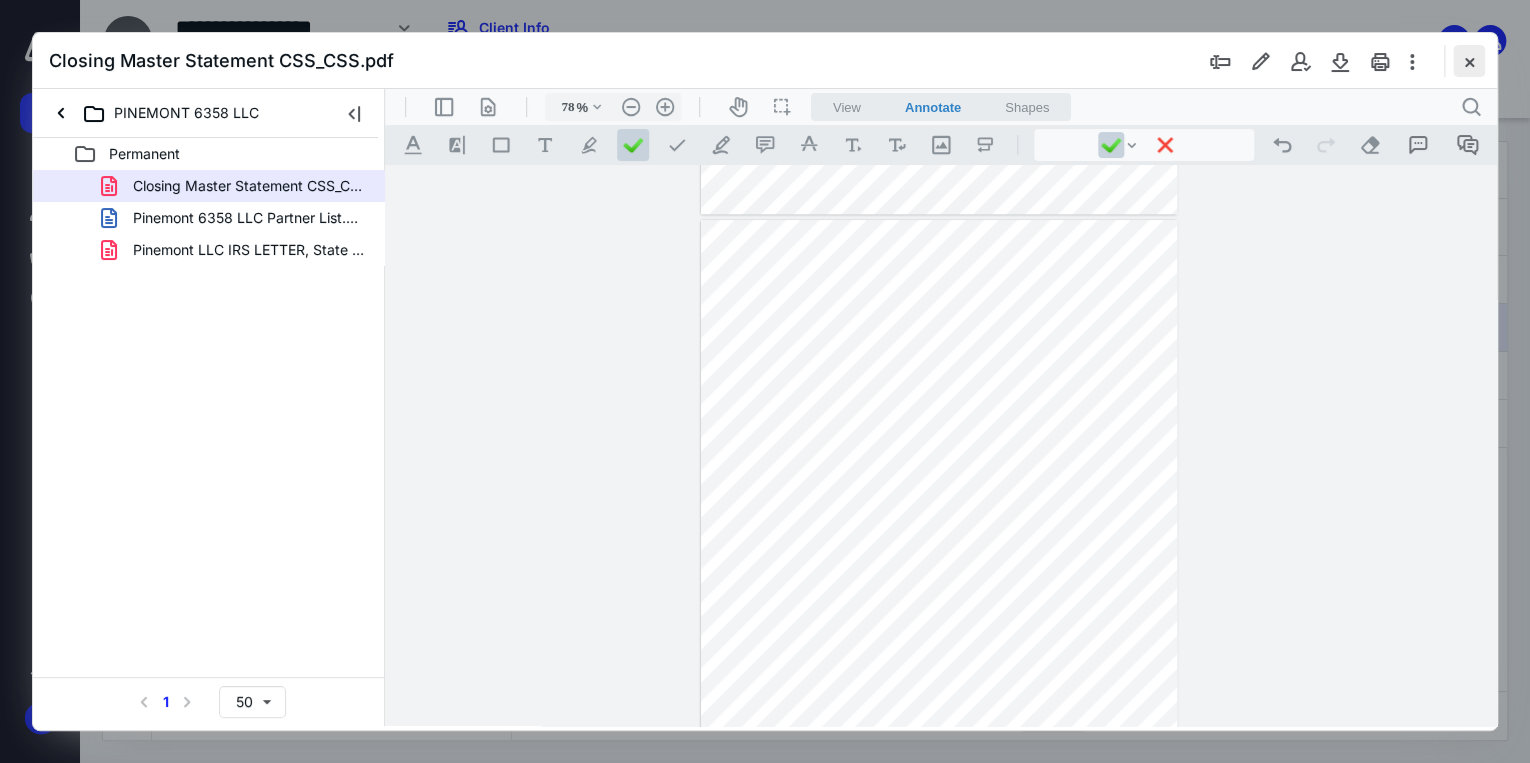 click at bounding box center [1469, 61] 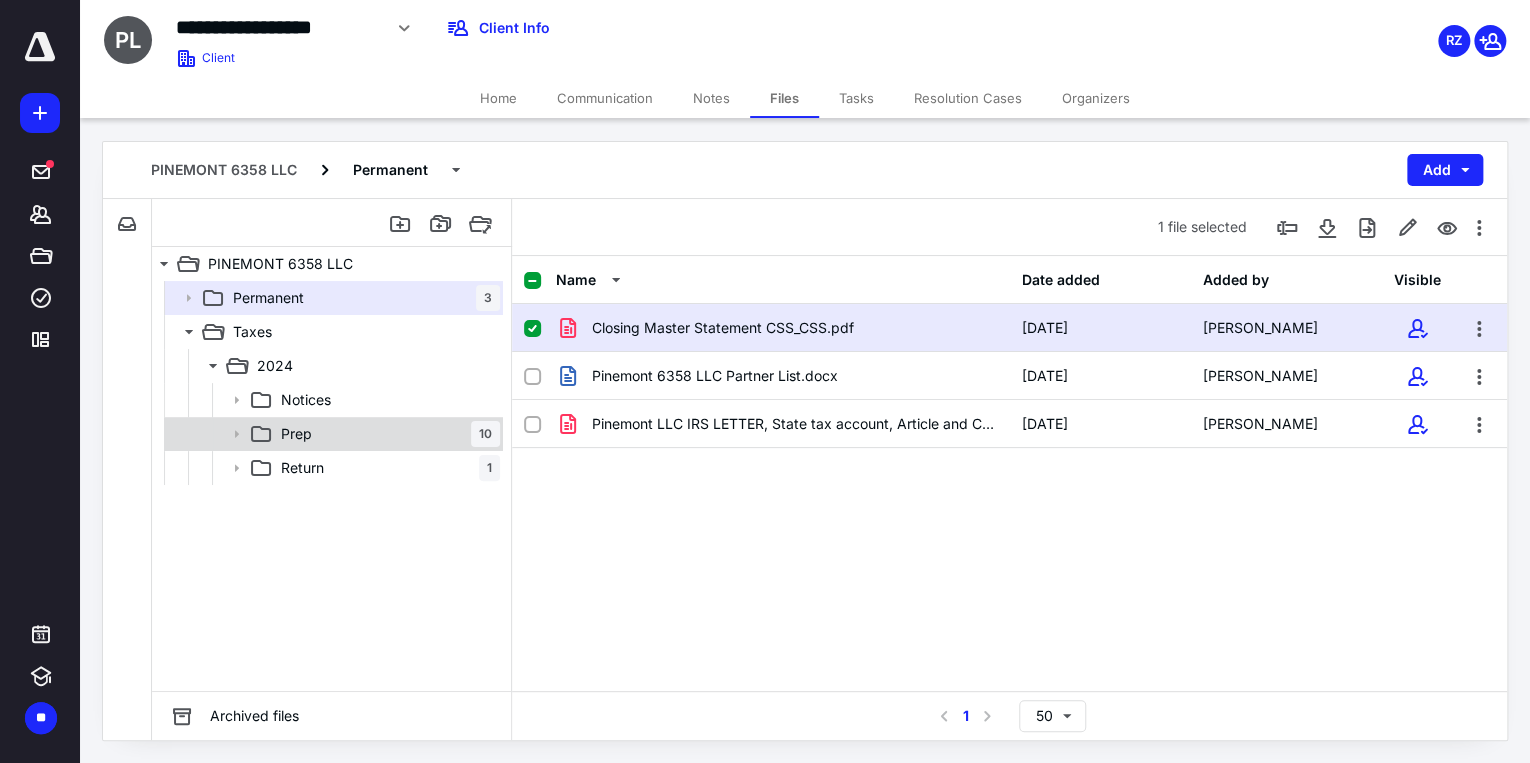 click on "Prep 10" at bounding box center [386, 434] 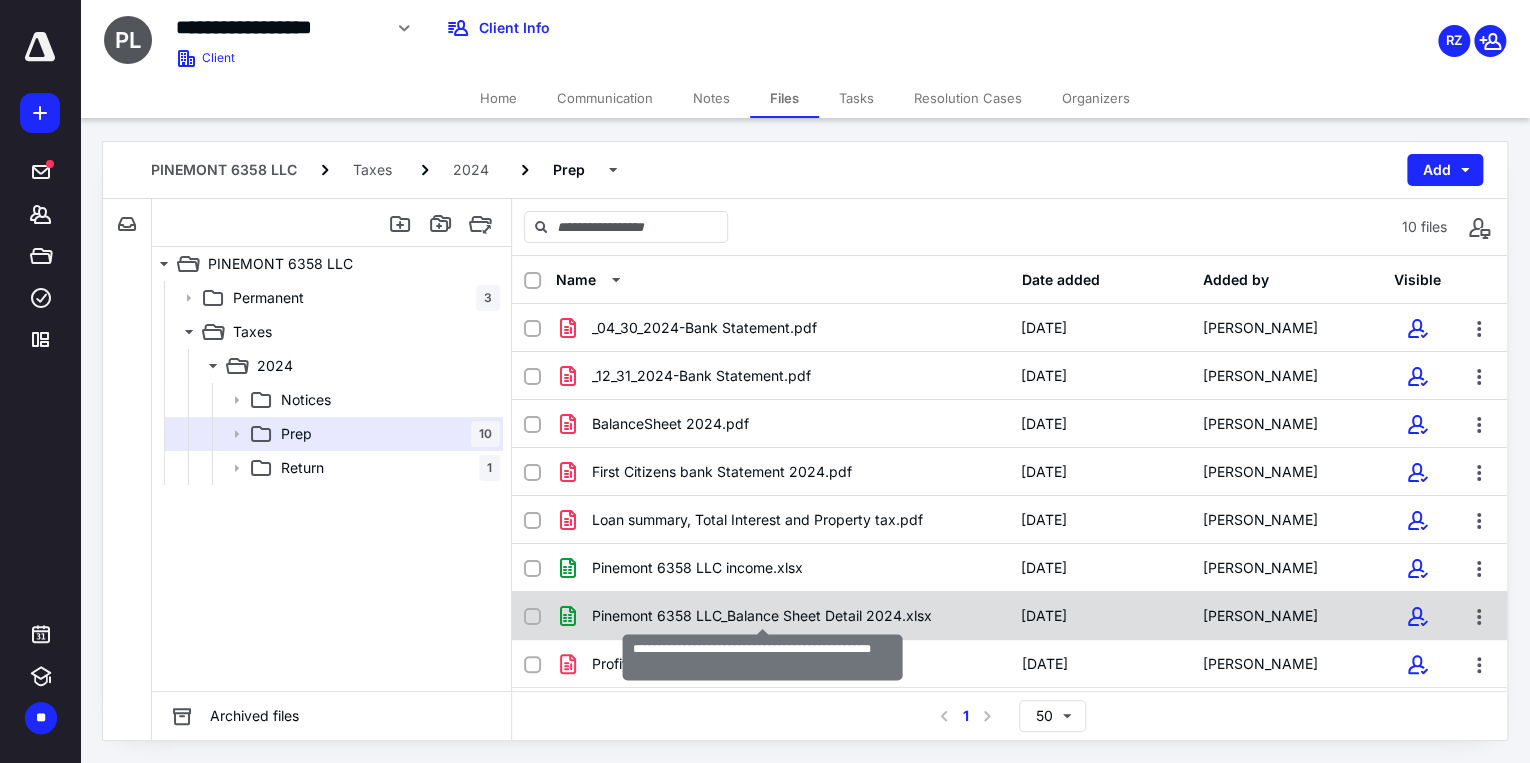 click on "Pinemont 6358 LLC_Balance Sheet Detail 2024.xlsx" at bounding box center [762, 616] 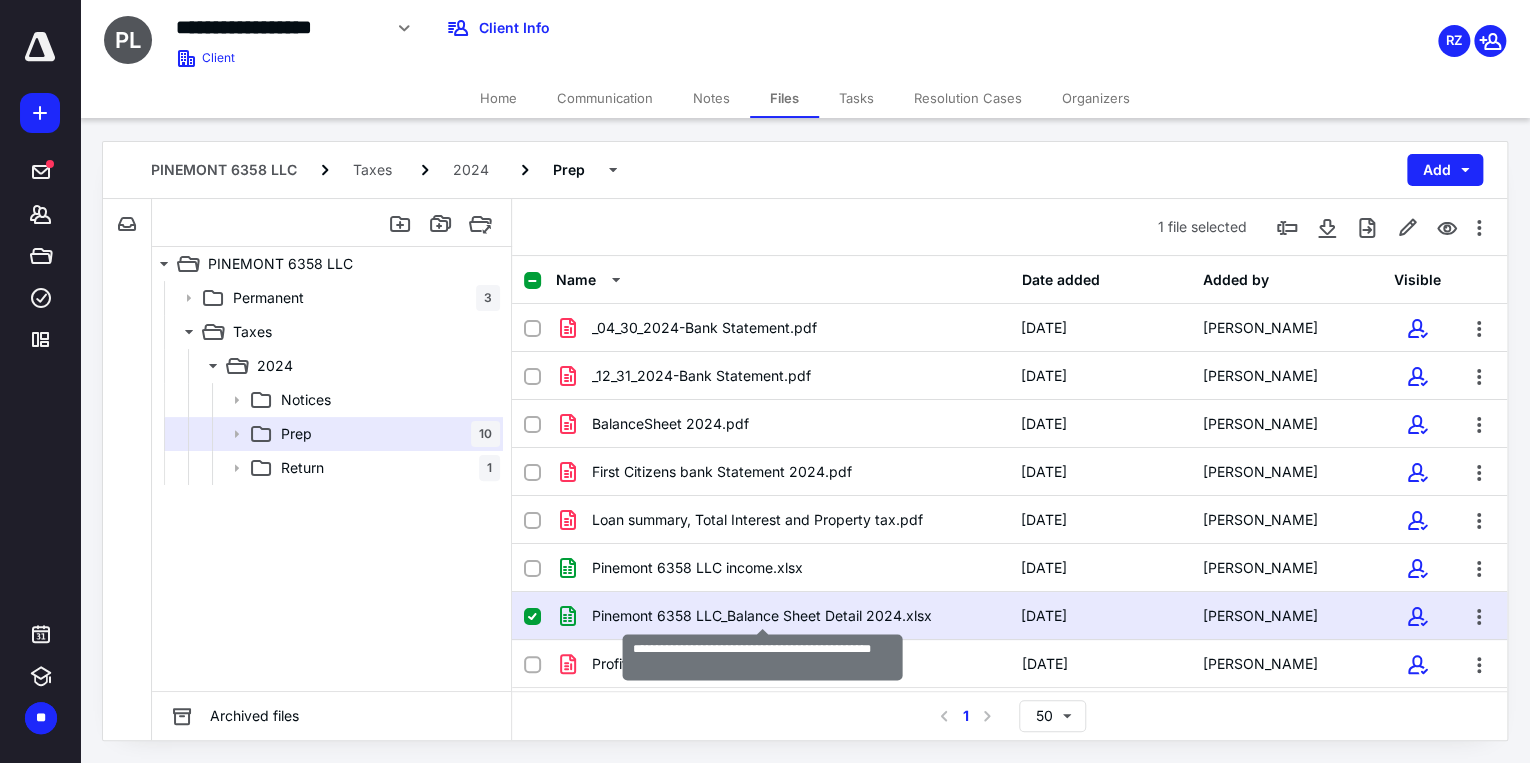 click on "Pinemont 6358 LLC_Balance Sheet Detail 2024.xlsx" at bounding box center (762, 616) 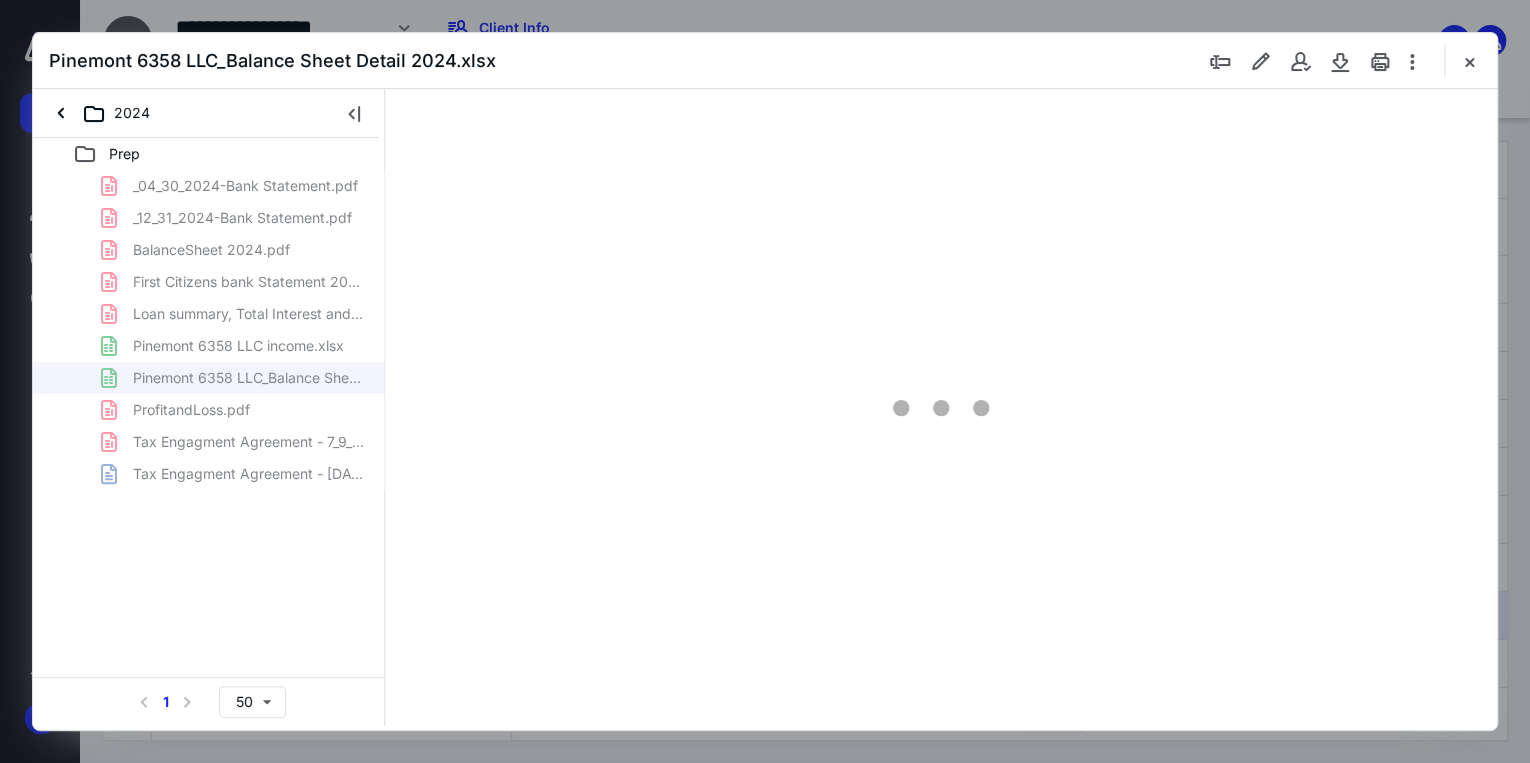 scroll, scrollTop: 0, scrollLeft: 0, axis: both 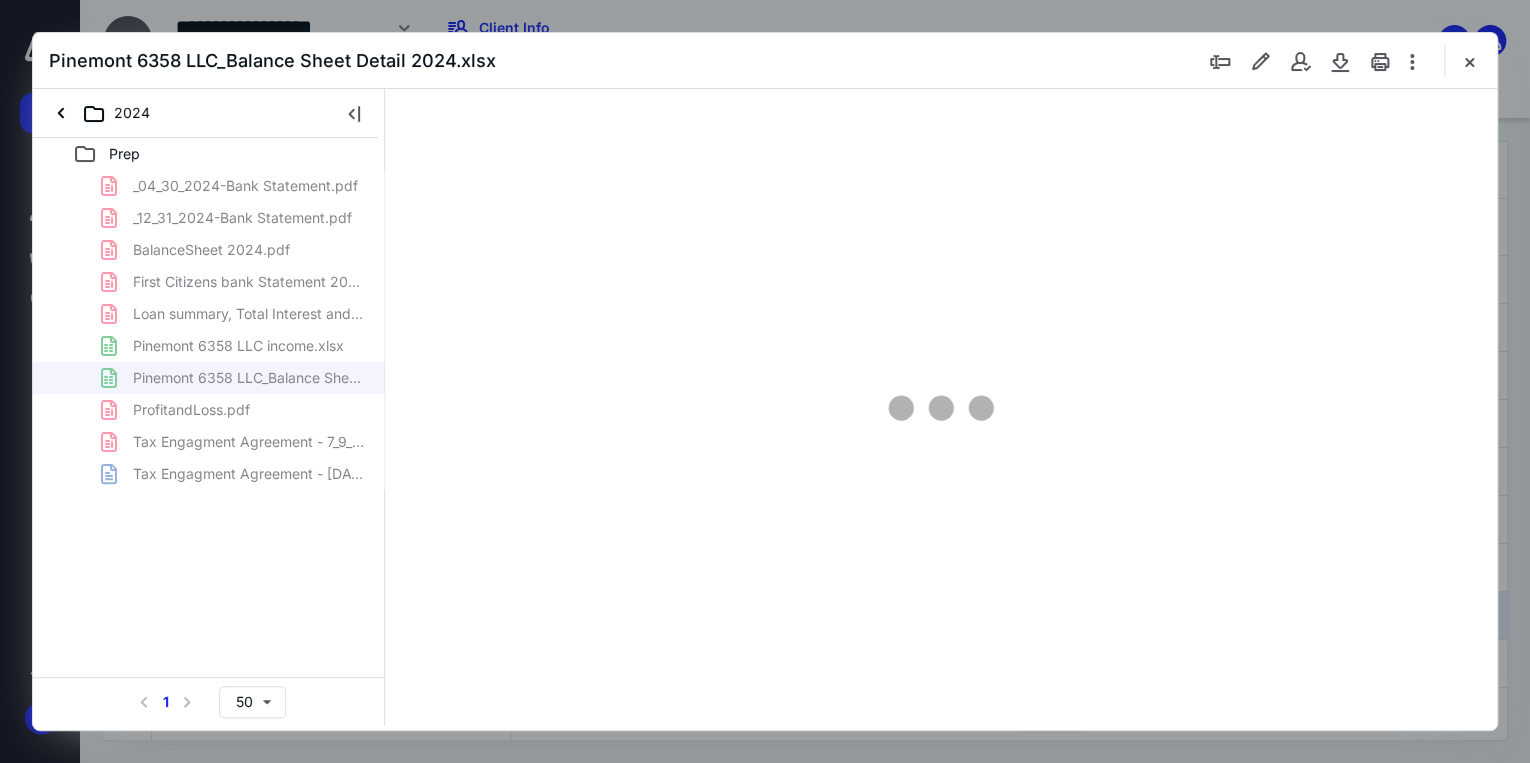 type on "37" 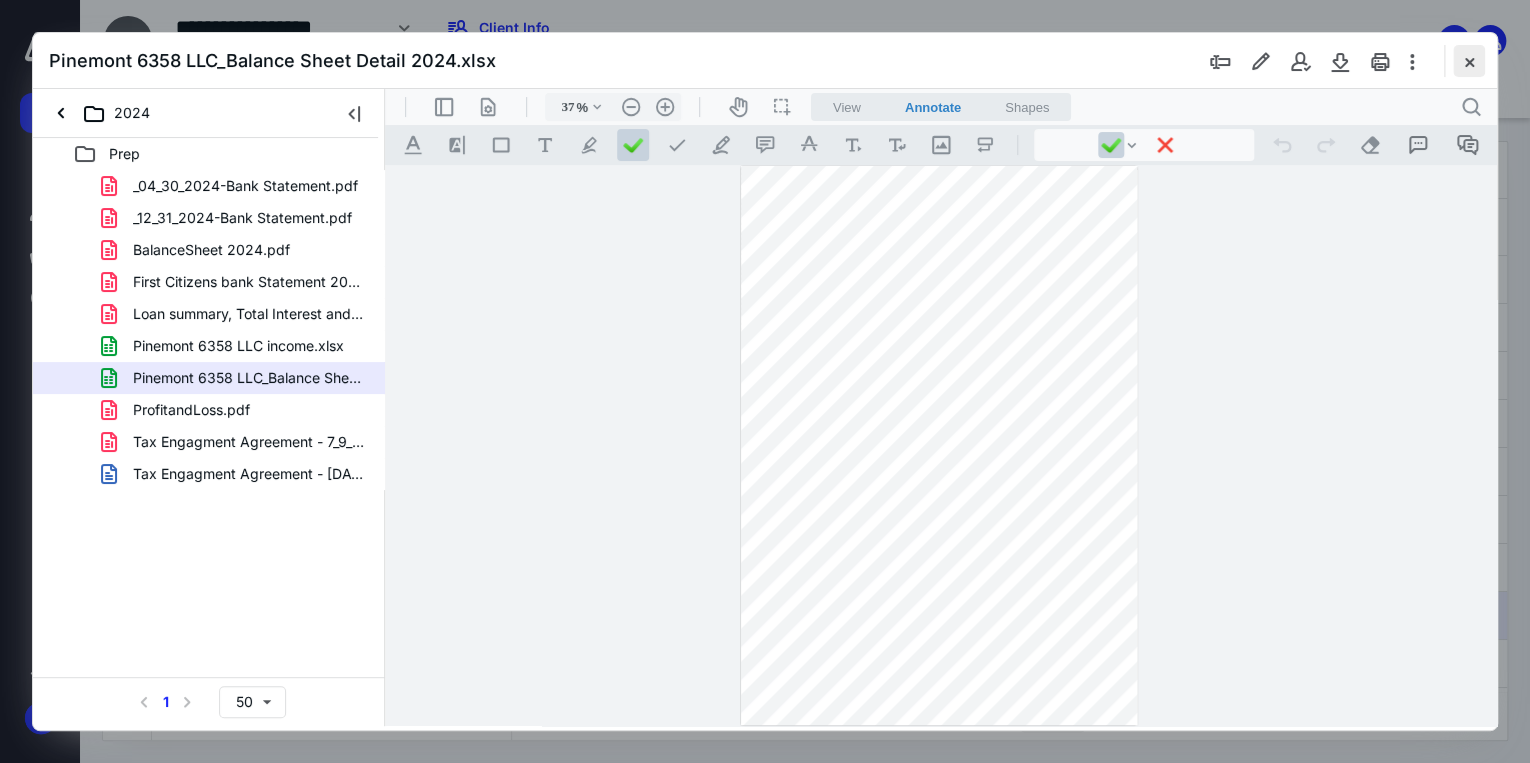click at bounding box center (1469, 61) 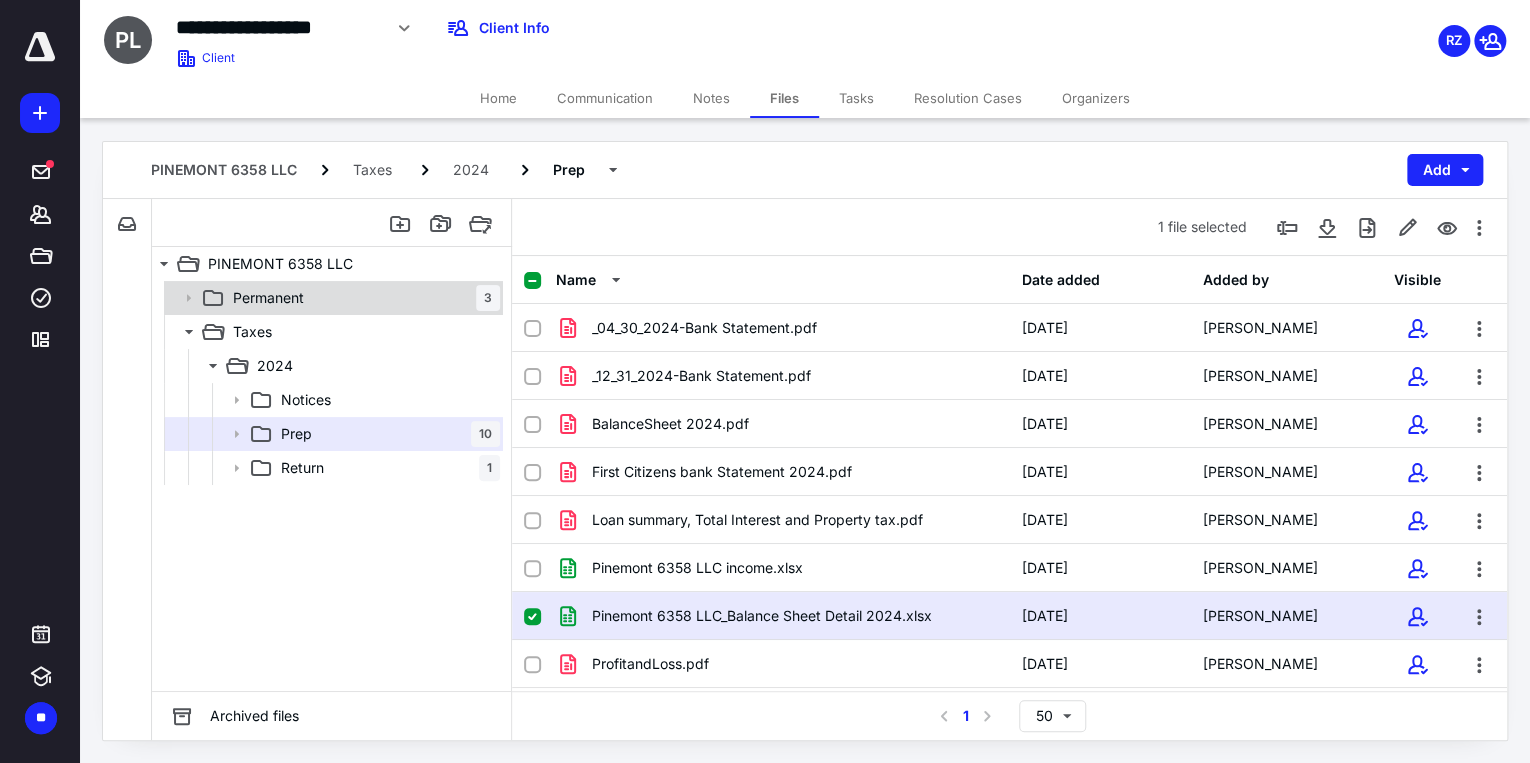 click on "Permanent 3" at bounding box center (362, 298) 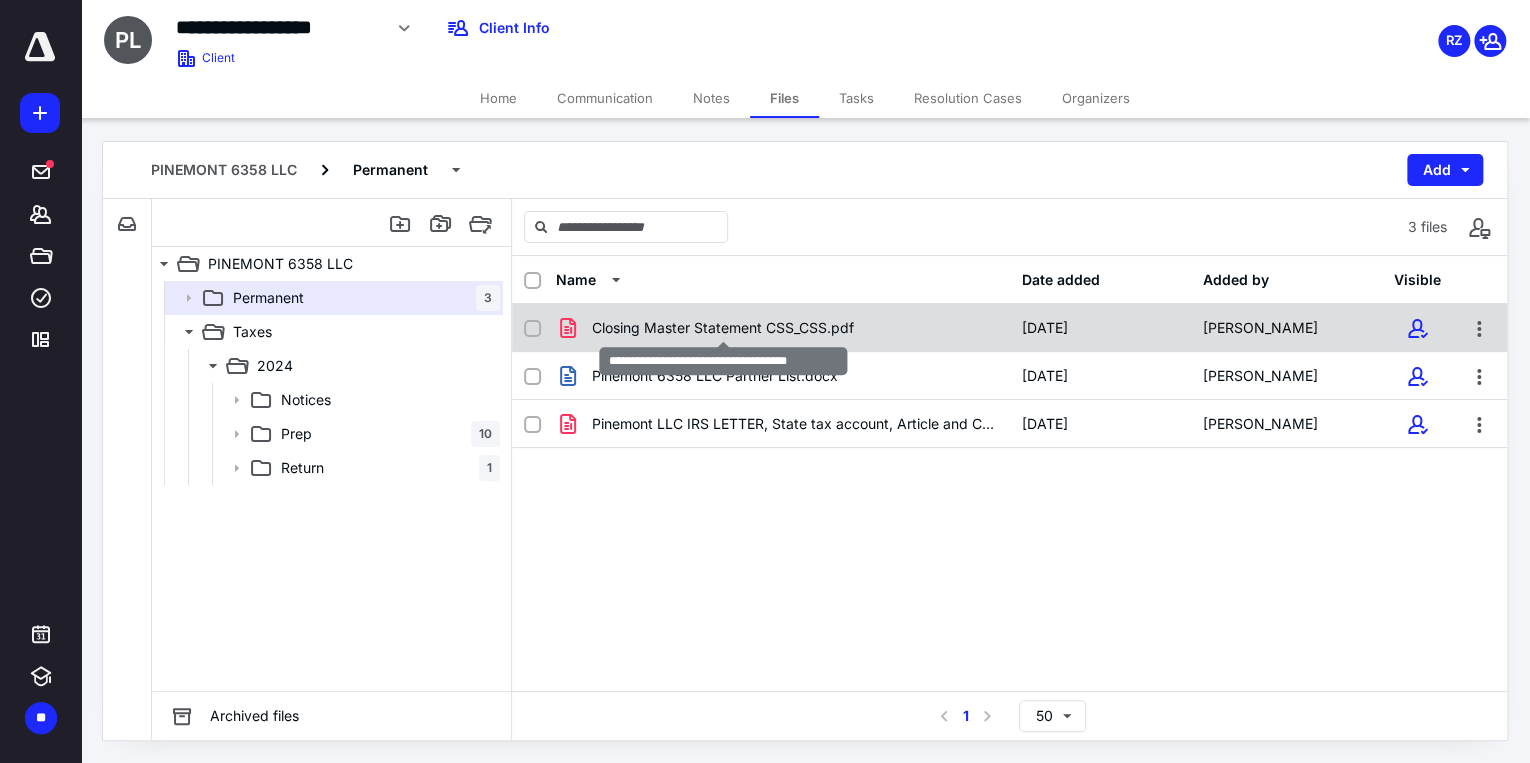 click on "Closing Master Statement CSS_CSS.pdf" at bounding box center (723, 328) 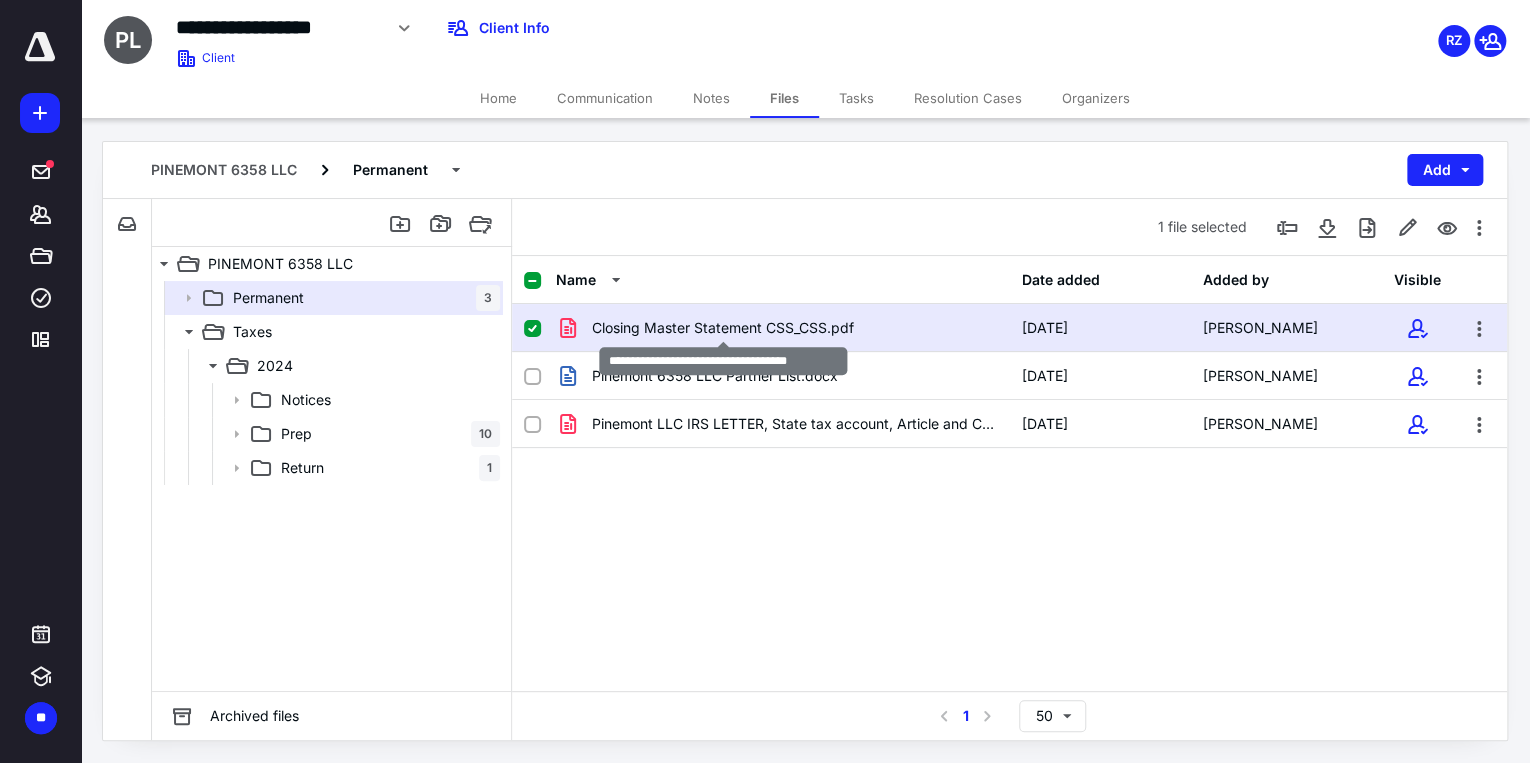 click on "Closing Master Statement CSS_CSS.pdf" at bounding box center [723, 328] 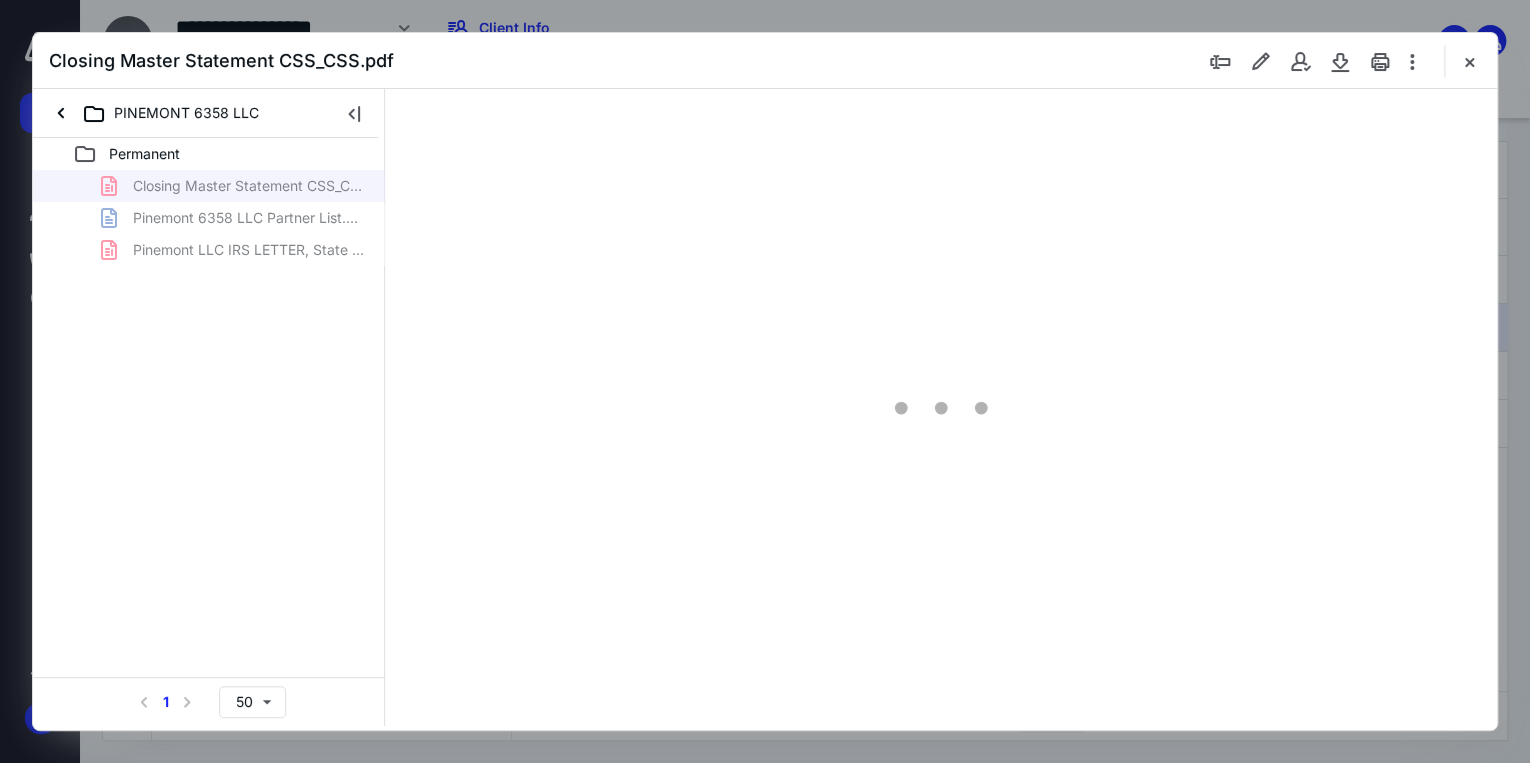 scroll, scrollTop: 0, scrollLeft: 0, axis: both 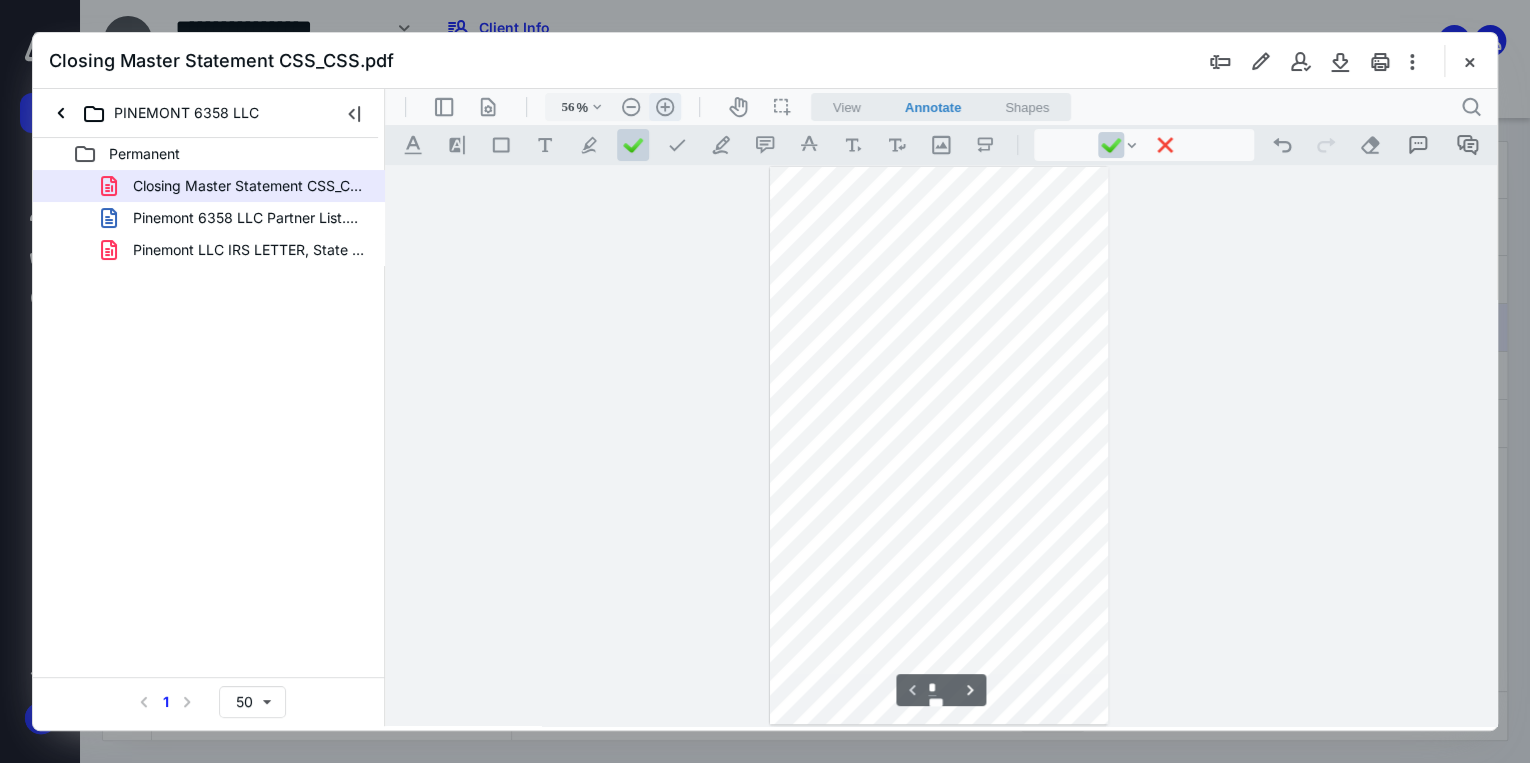 click on ".cls-1{fill:#abb0c4;} icon - header - zoom - in - line" at bounding box center [665, 107] 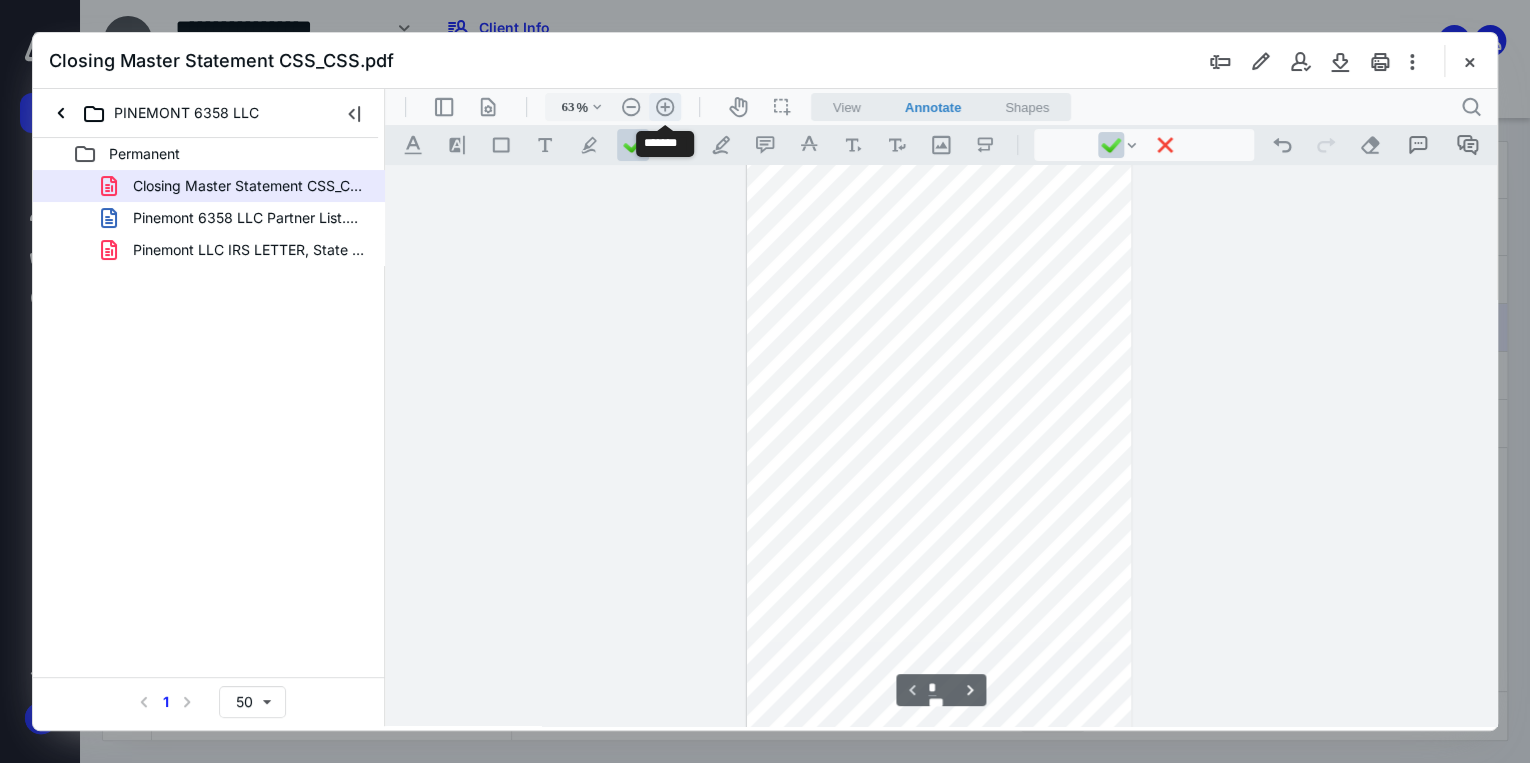 click on ".cls-1{fill:#abb0c4;} icon - header - zoom - in - line" at bounding box center [665, 107] 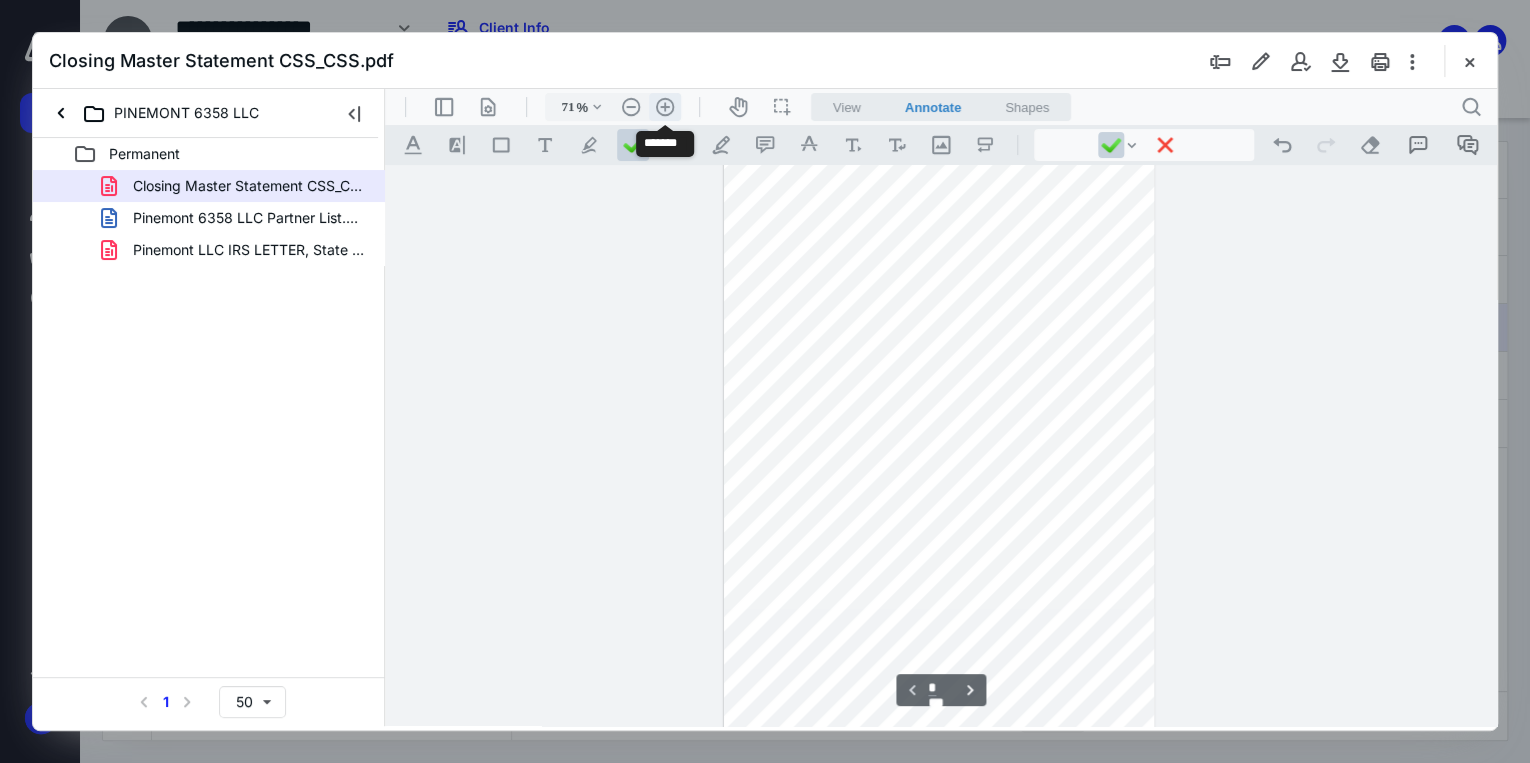 click on ".cls-1{fill:#abb0c4;} icon - header - zoom - in - line" at bounding box center (665, 107) 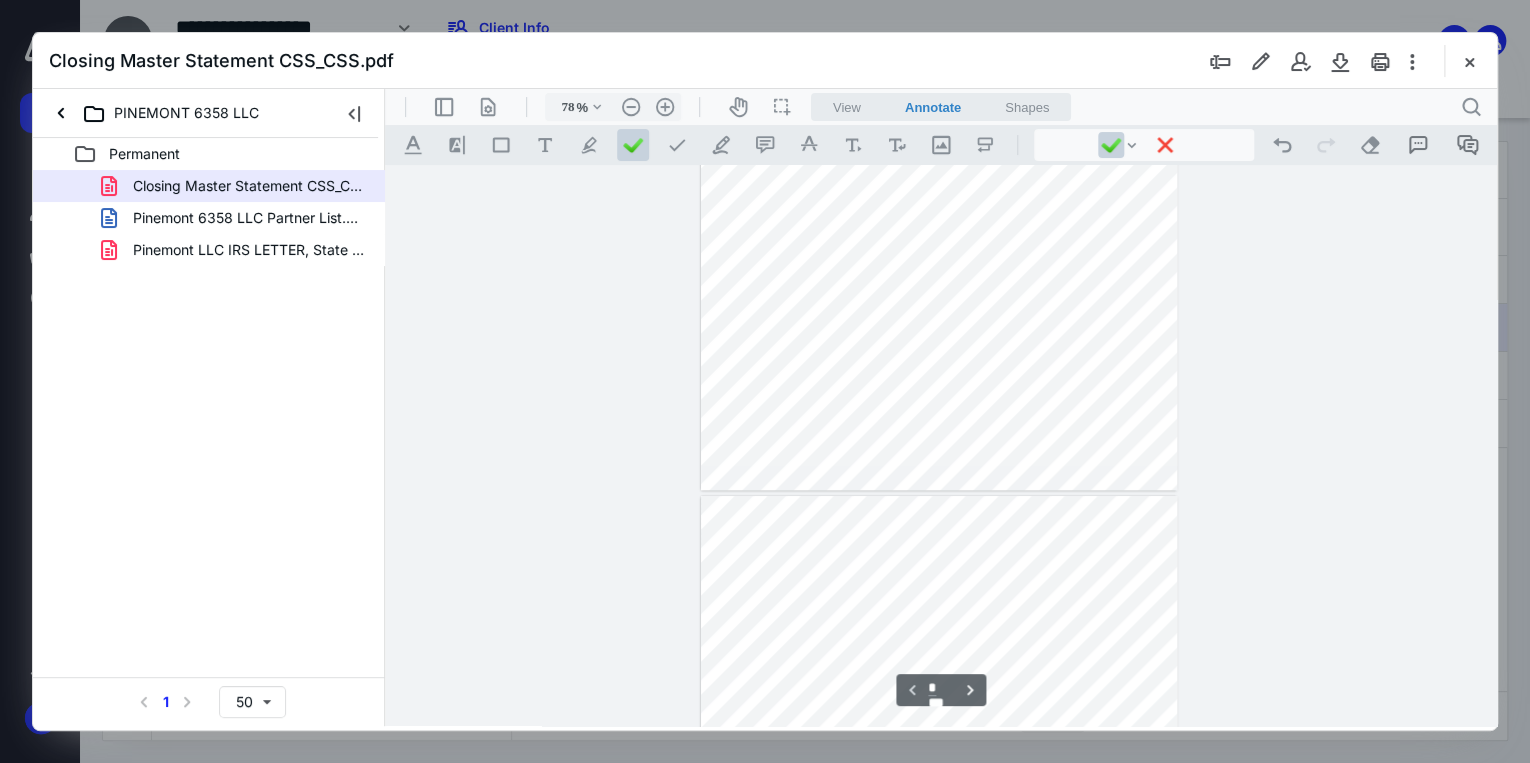 type on "*" 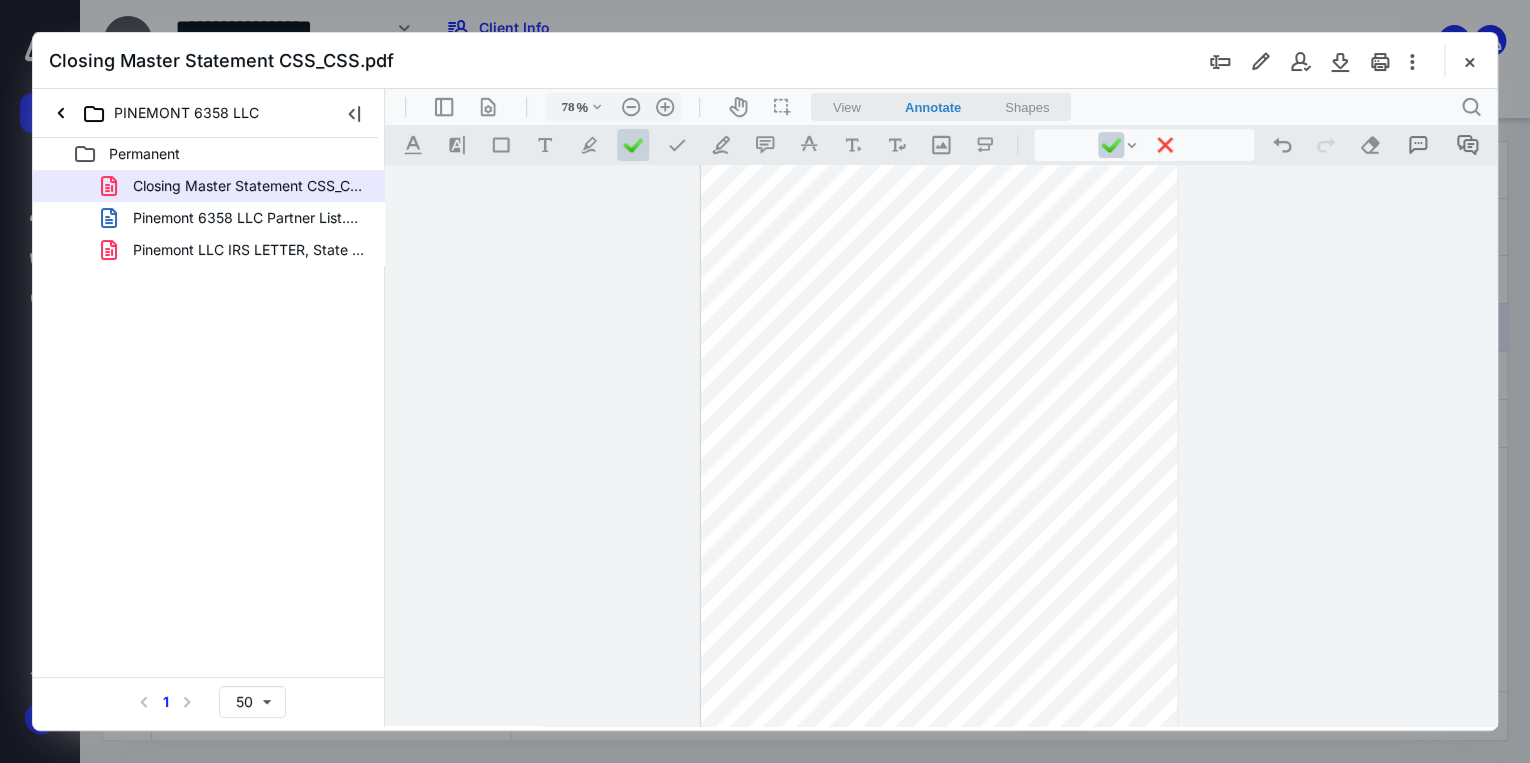 scroll, scrollTop: 898, scrollLeft: 0, axis: vertical 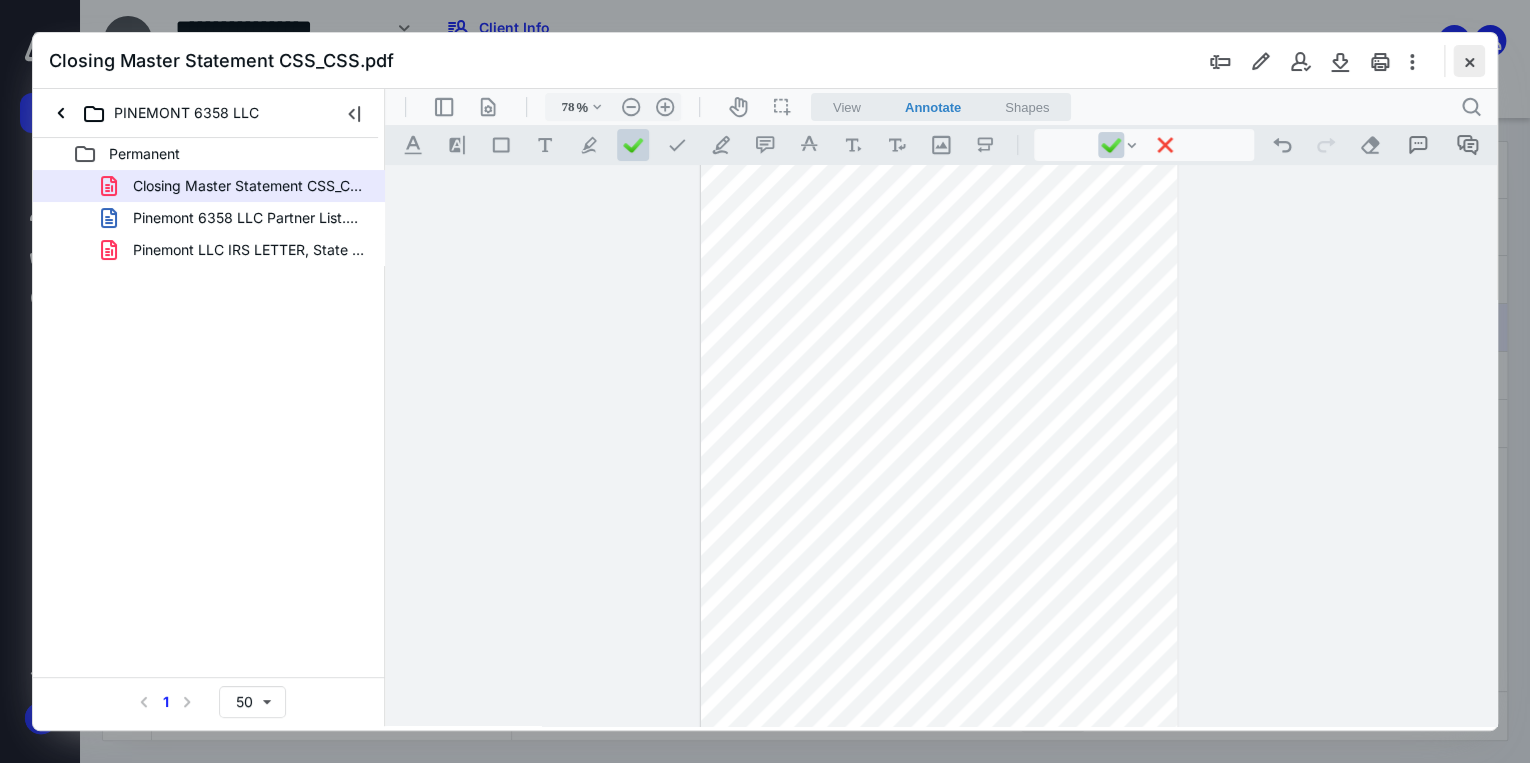 click at bounding box center (1469, 61) 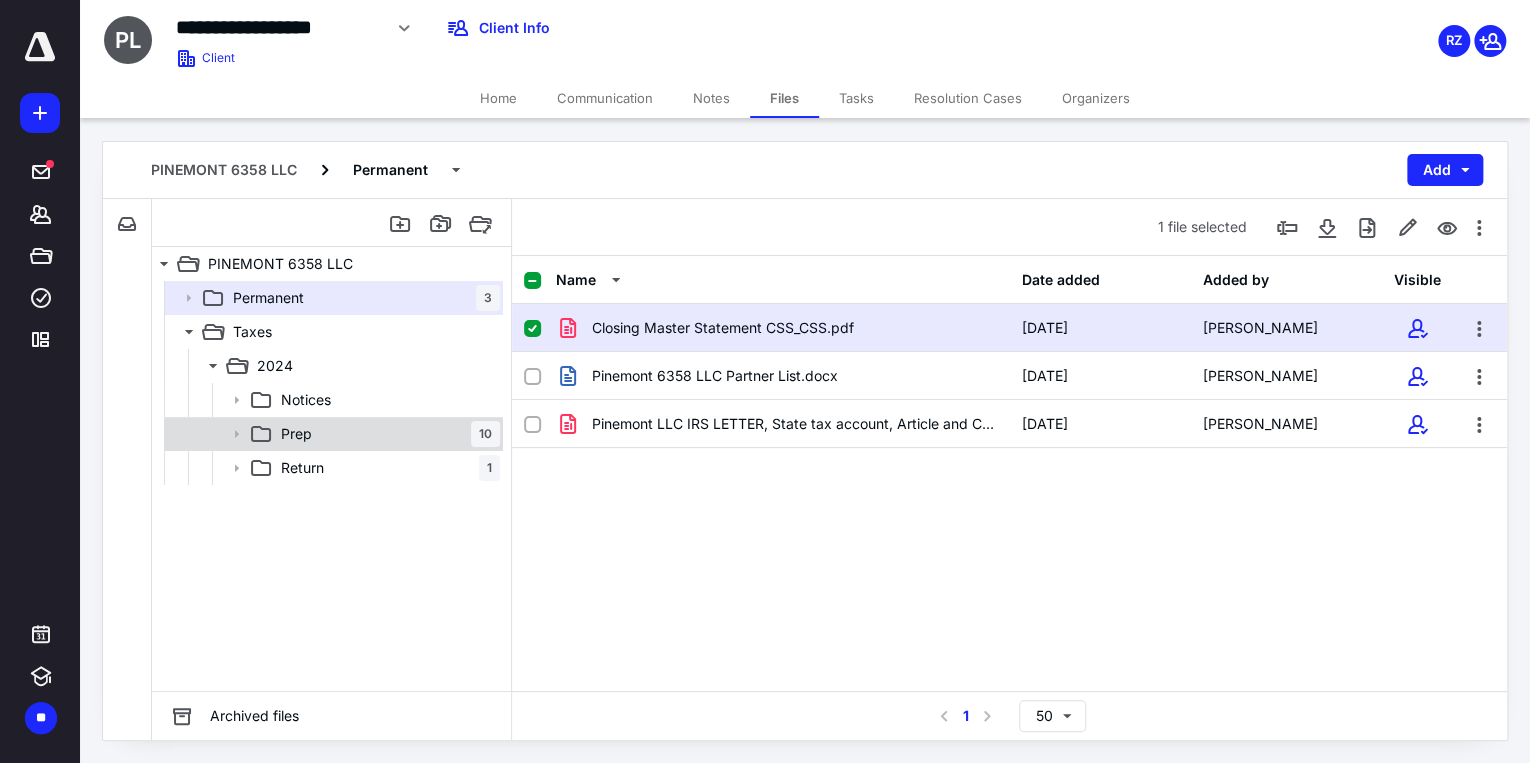 click on "Prep 10" at bounding box center (386, 434) 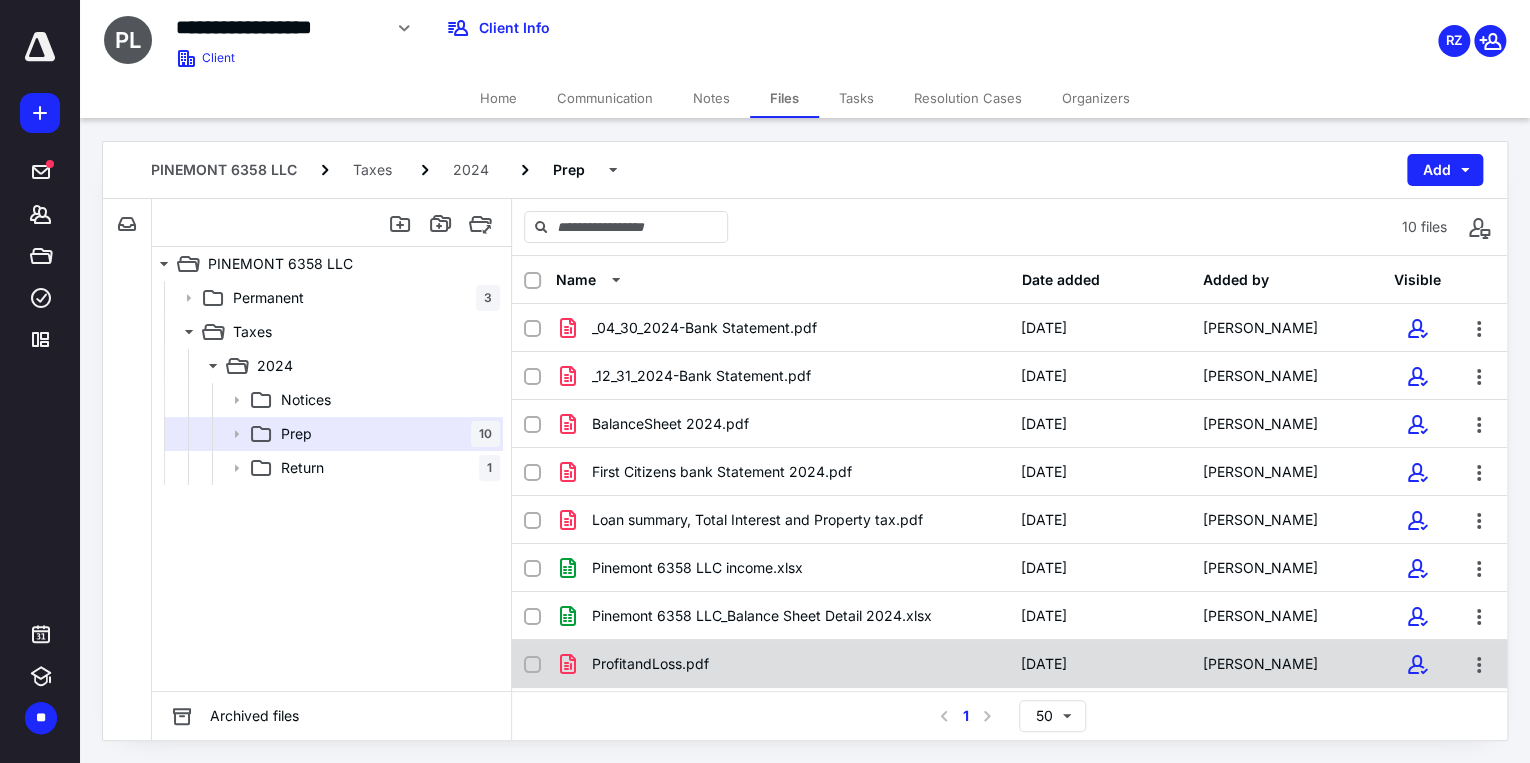 click on "ProfitandLoss.pdf" at bounding box center [782, 664] 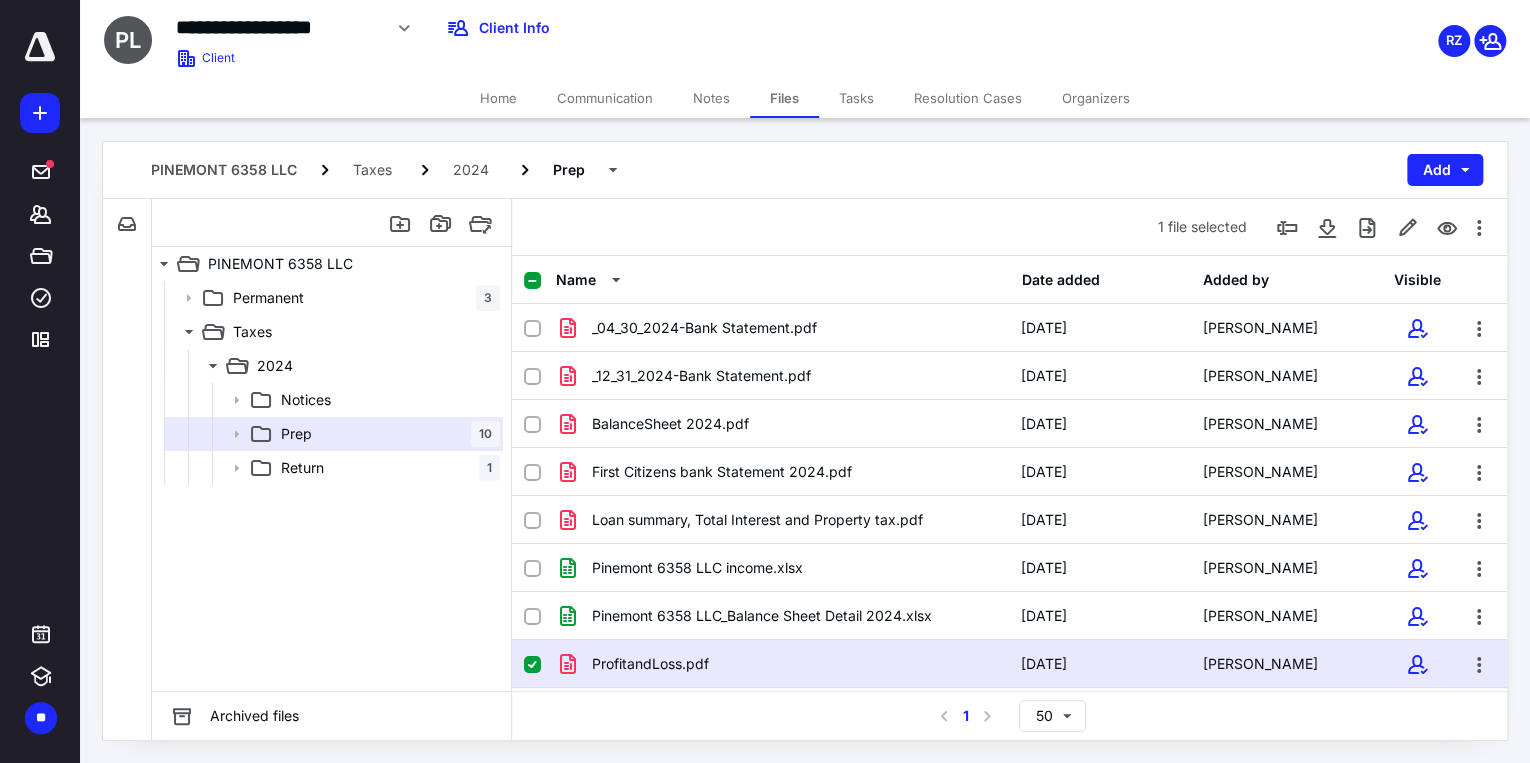 click on "ProfitandLoss.pdf" at bounding box center (782, 664) 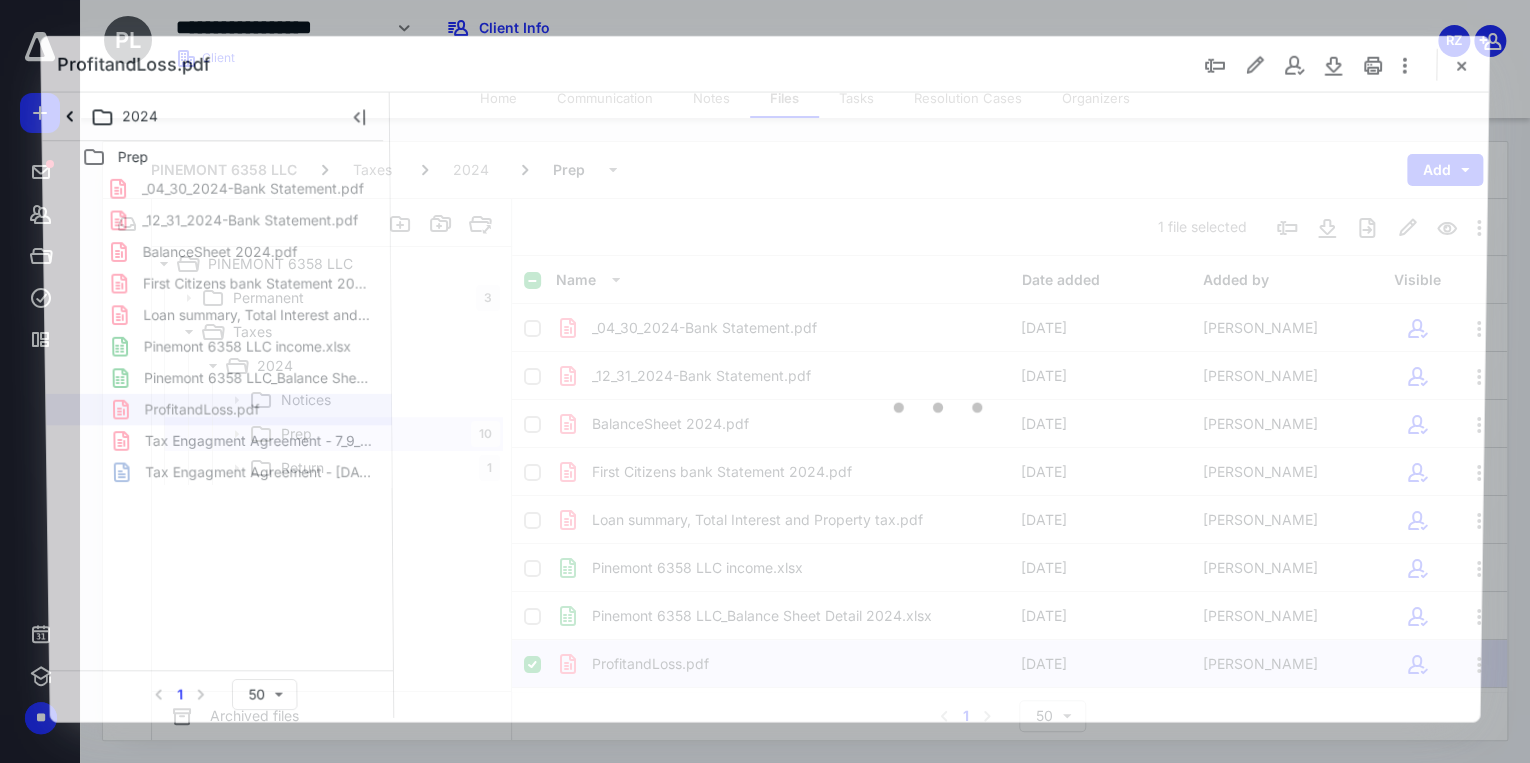 scroll, scrollTop: 0, scrollLeft: 0, axis: both 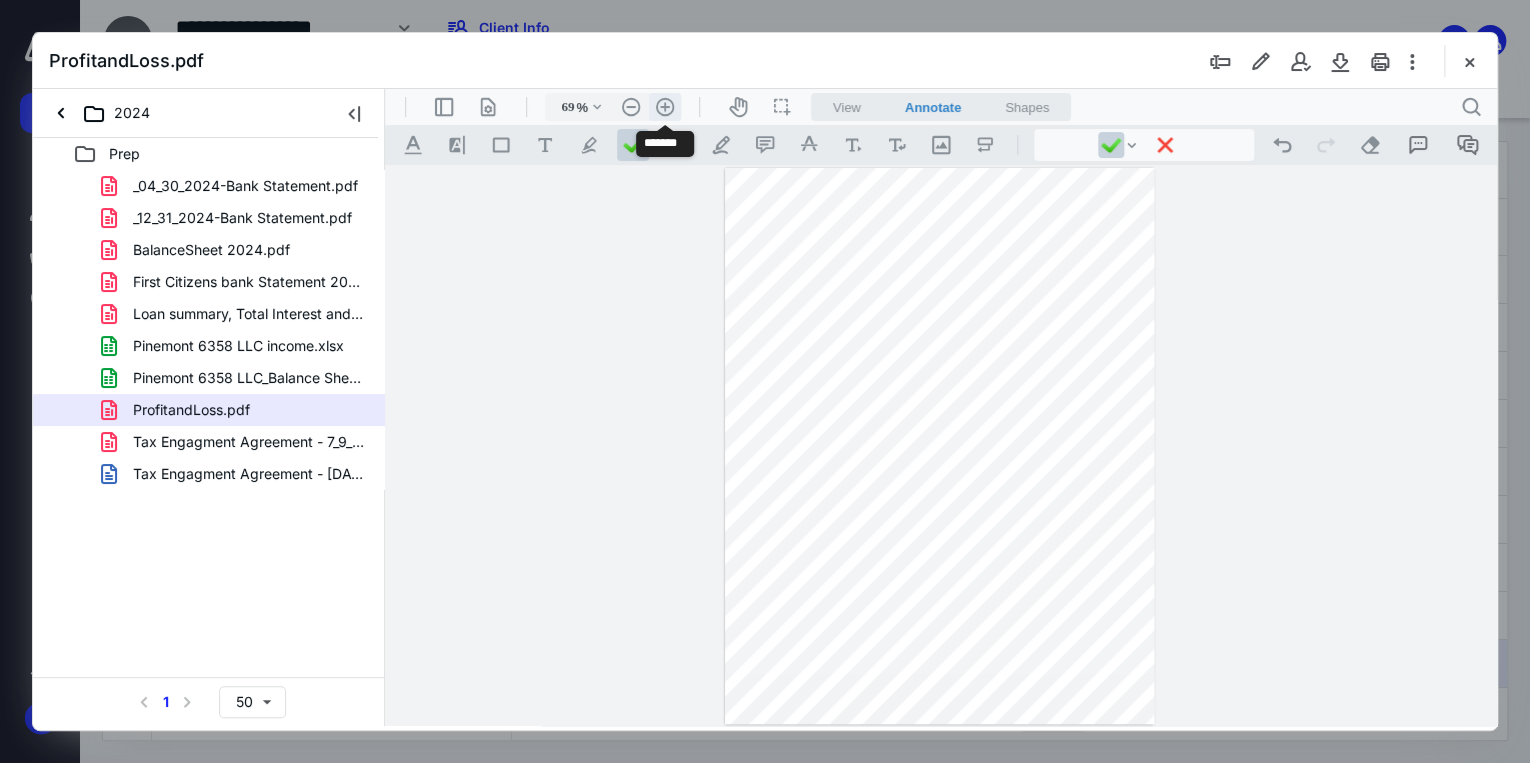 click on ".cls-1{fill:#abb0c4;} icon - header - zoom - in - line" at bounding box center [665, 107] 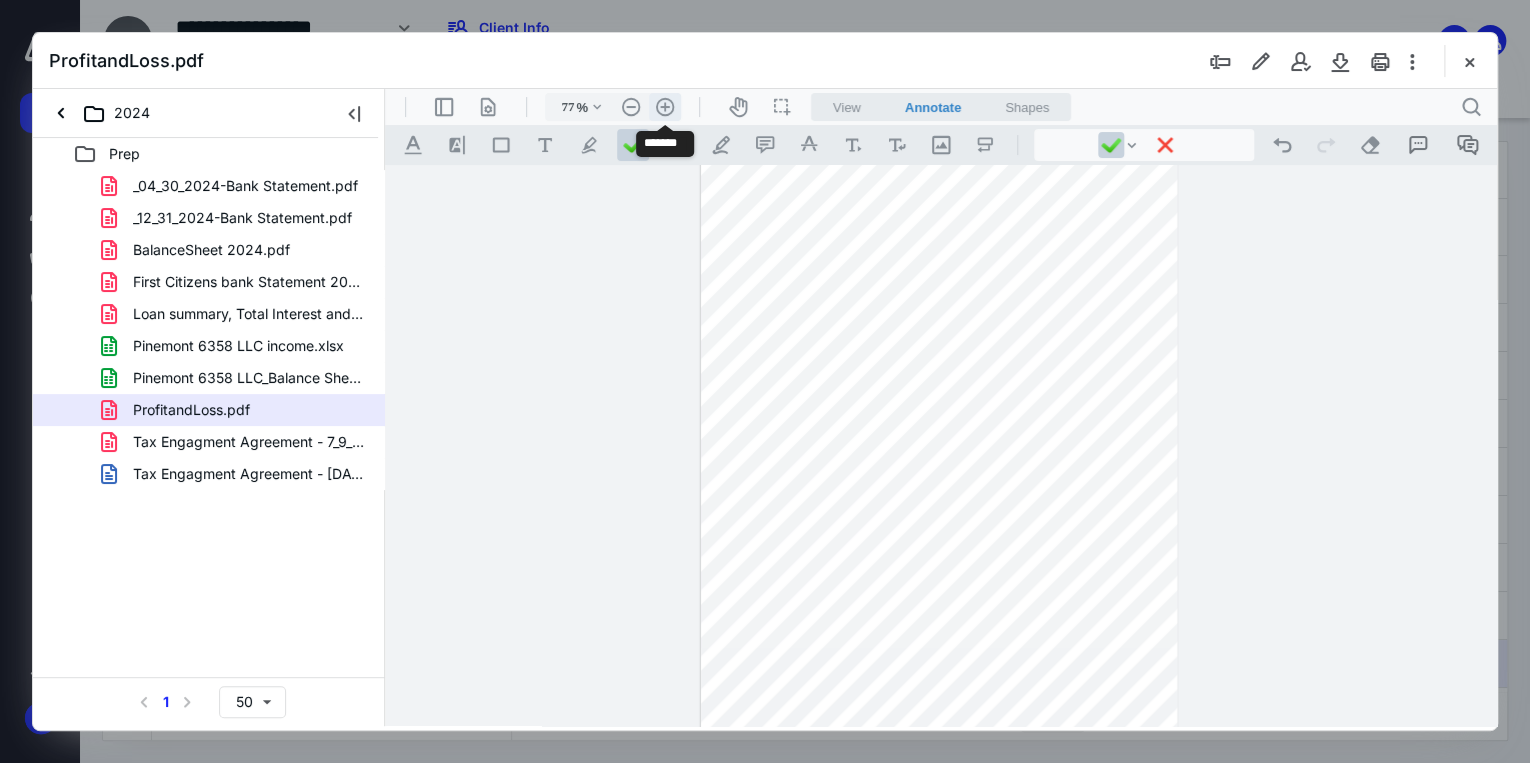 click on ".cls-1{fill:#abb0c4;} icon - header - zoom - in - line" at bounding box center [665, 107] 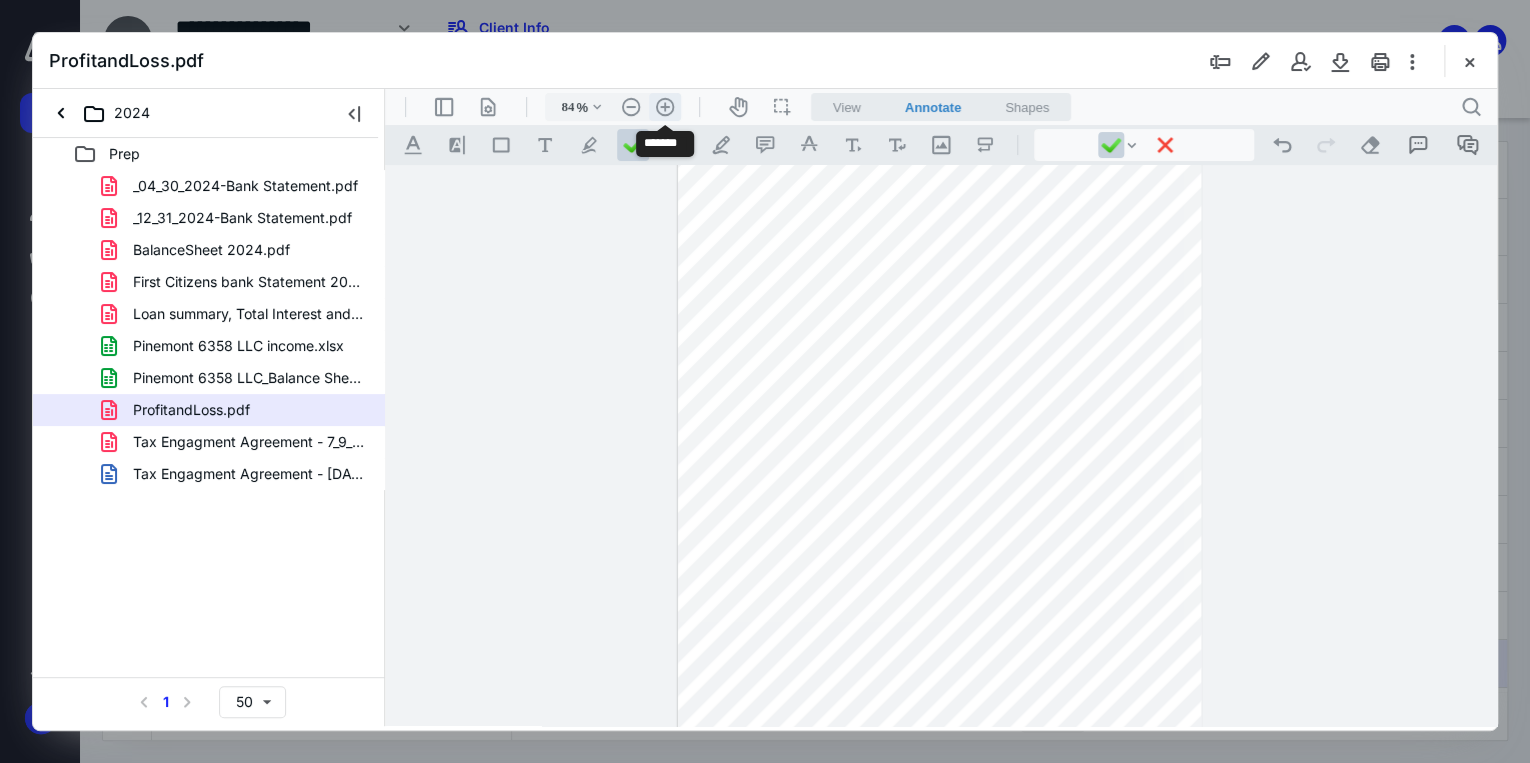click on ".cls-1{fill:#abb0c4;} icon - header - zoom - in - line" at bounding box center [665, 107] 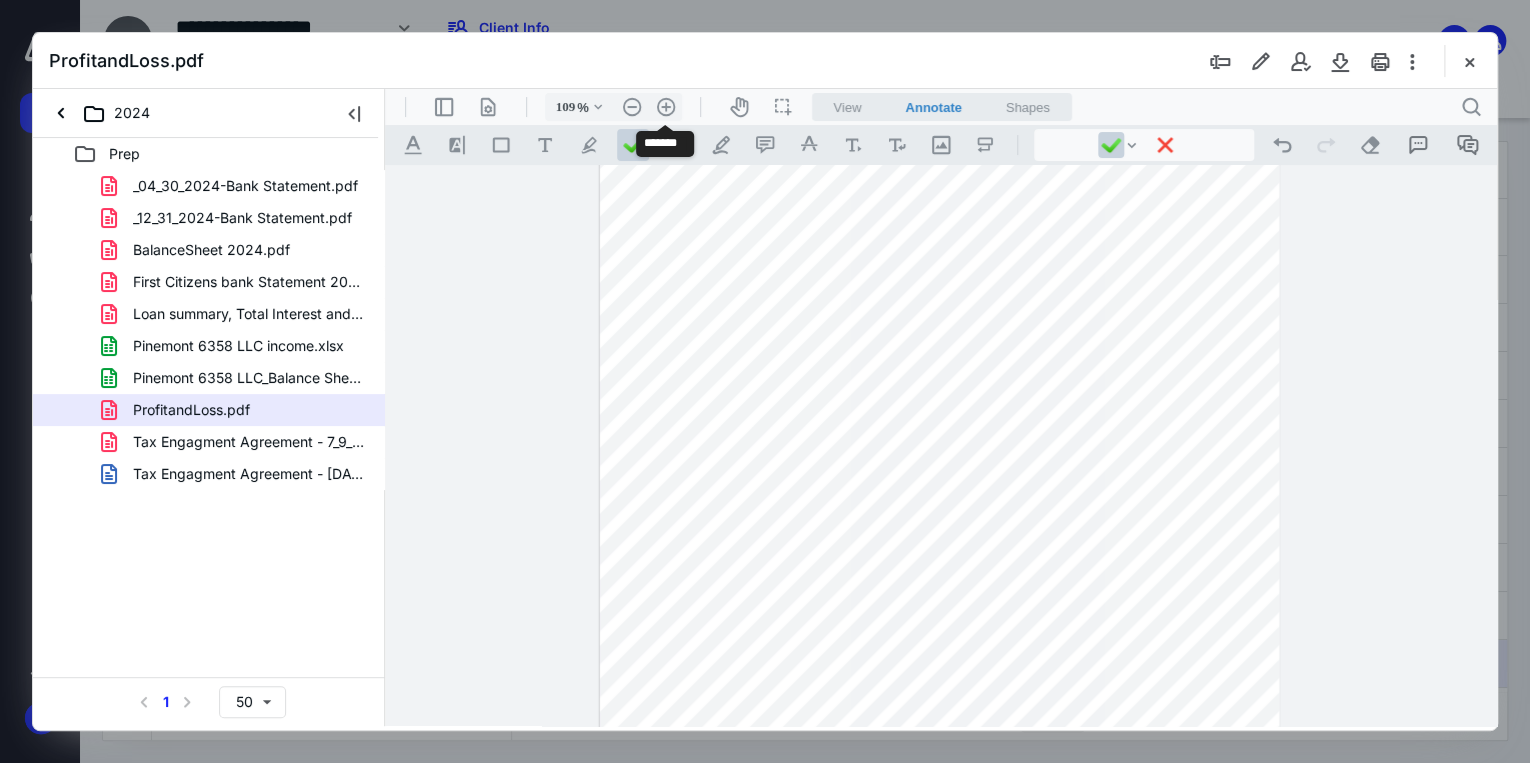 scroll, scrollTop: 140, scrollLeft: 0, axis: vertical 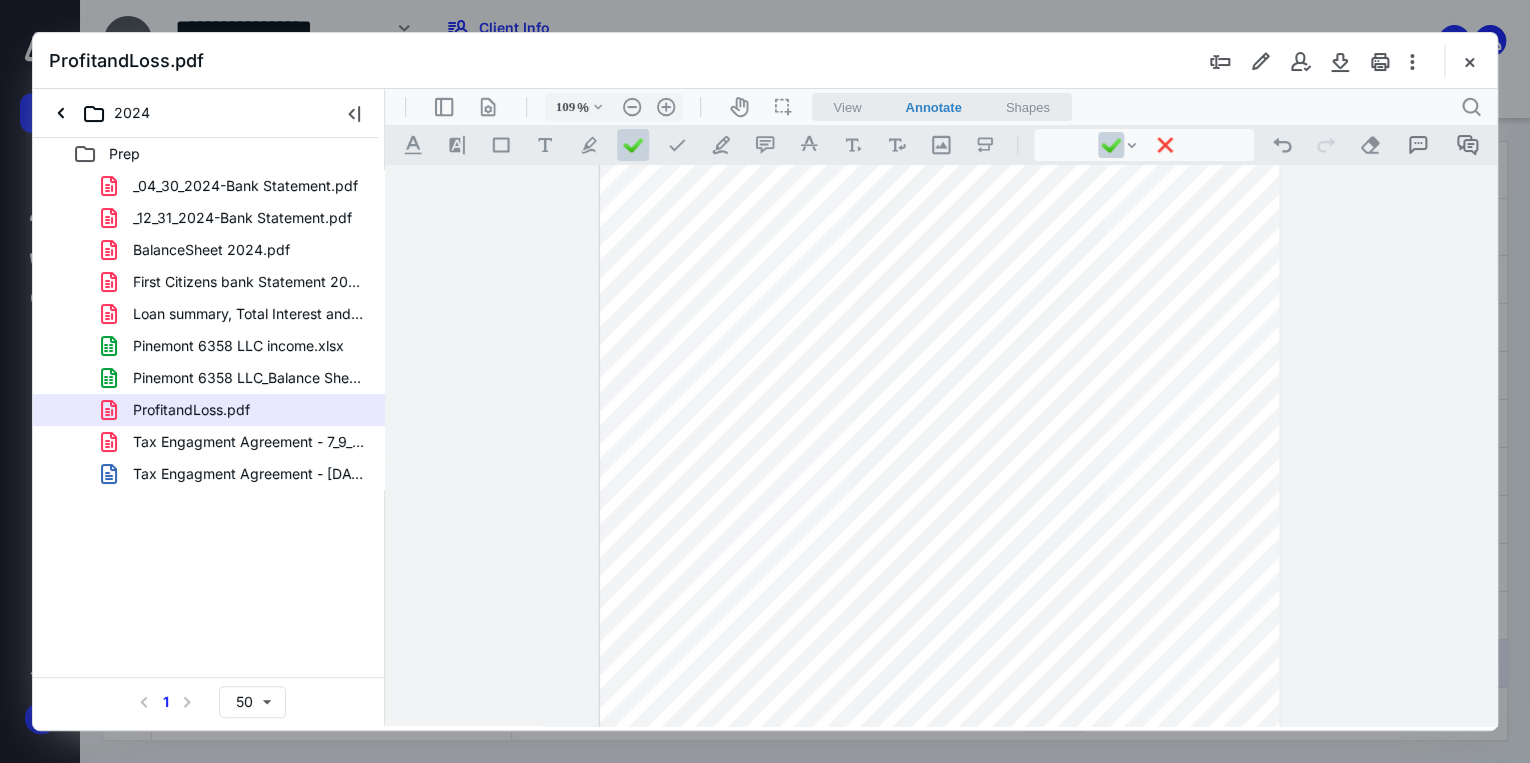 click at bounding box center (1469, 61) 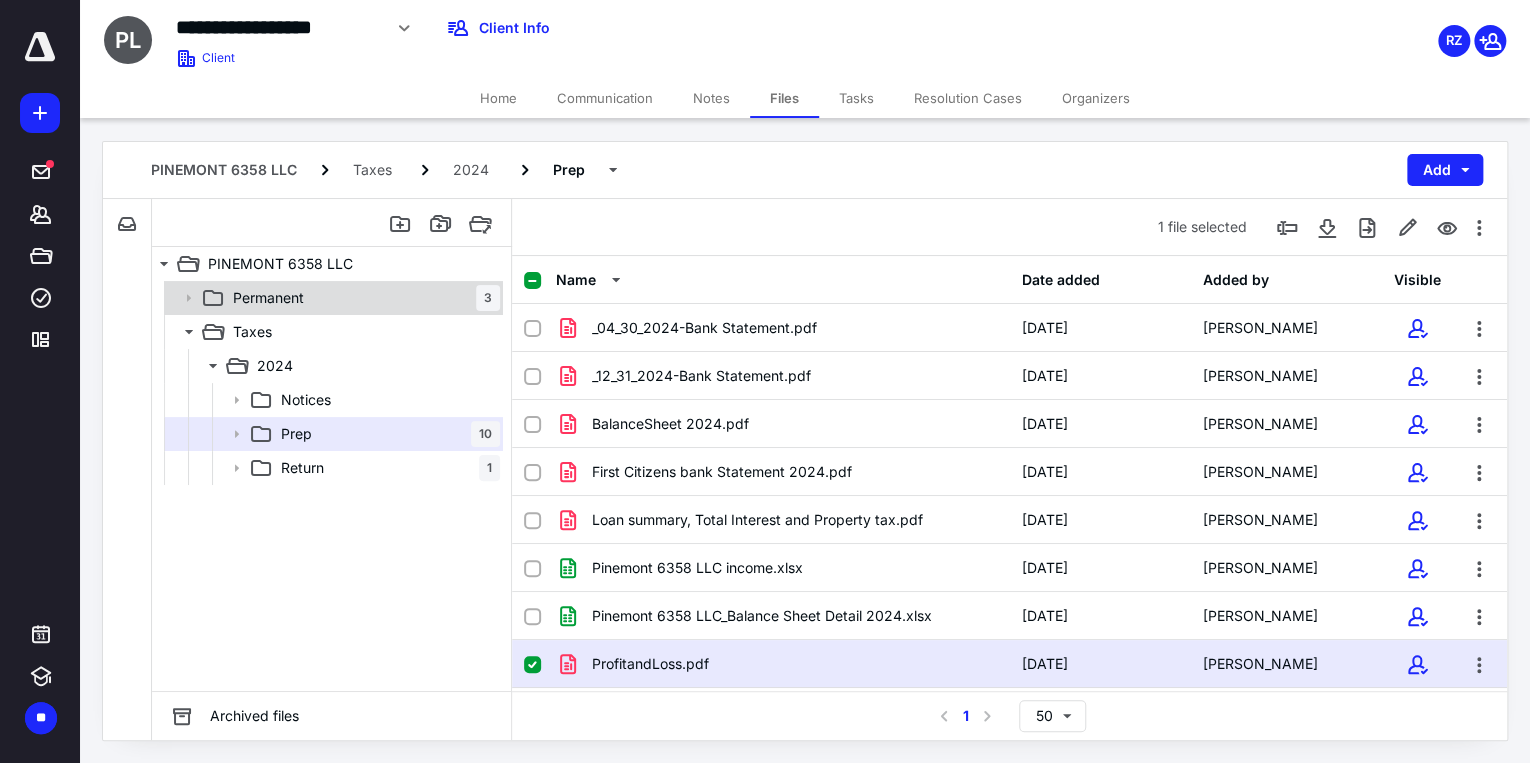 click on "Permanent 3" at bounding box center [362, 298] 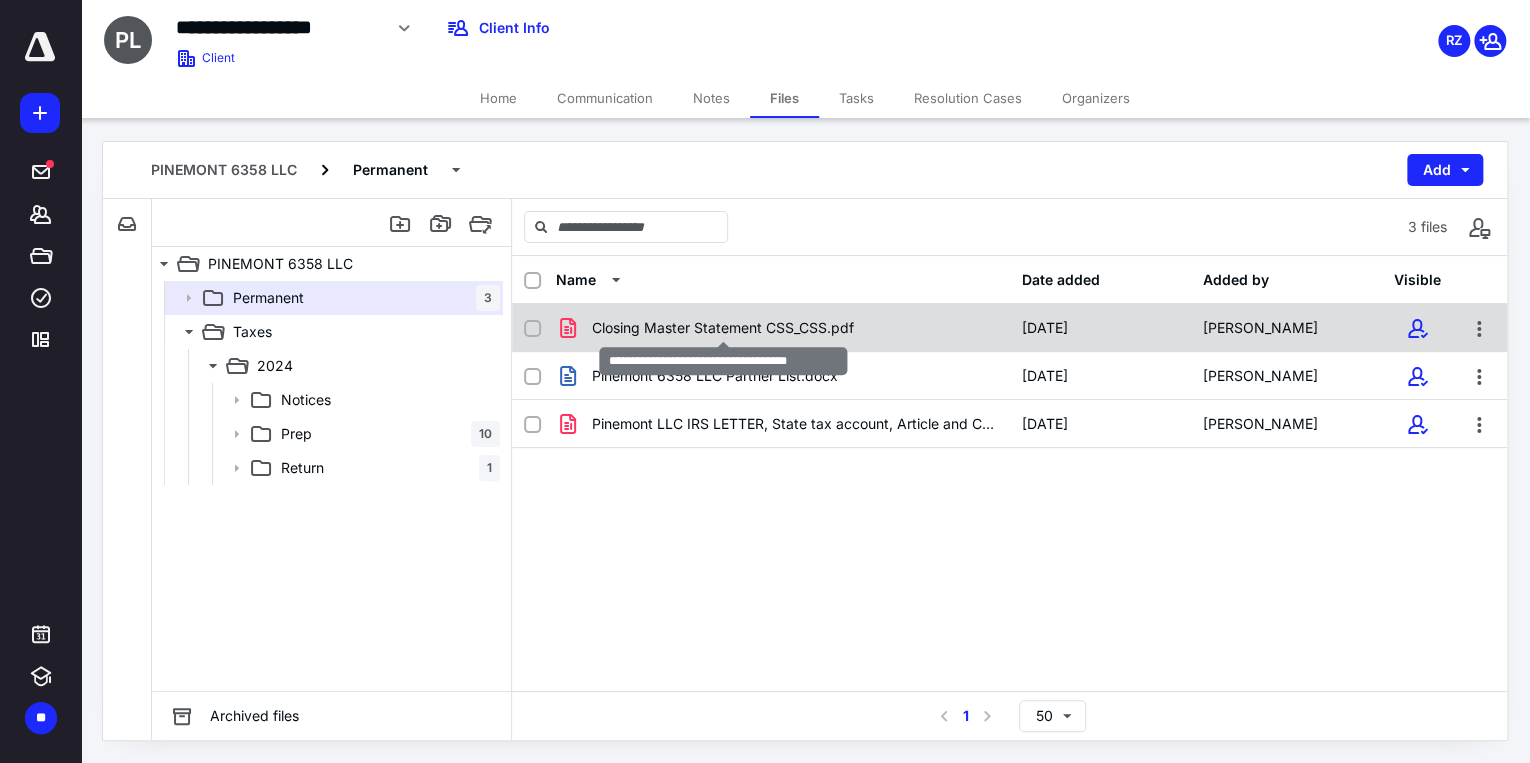 click on "Closing Master Statement CSS_CSS.pdf" at bounding box center (723, 328) 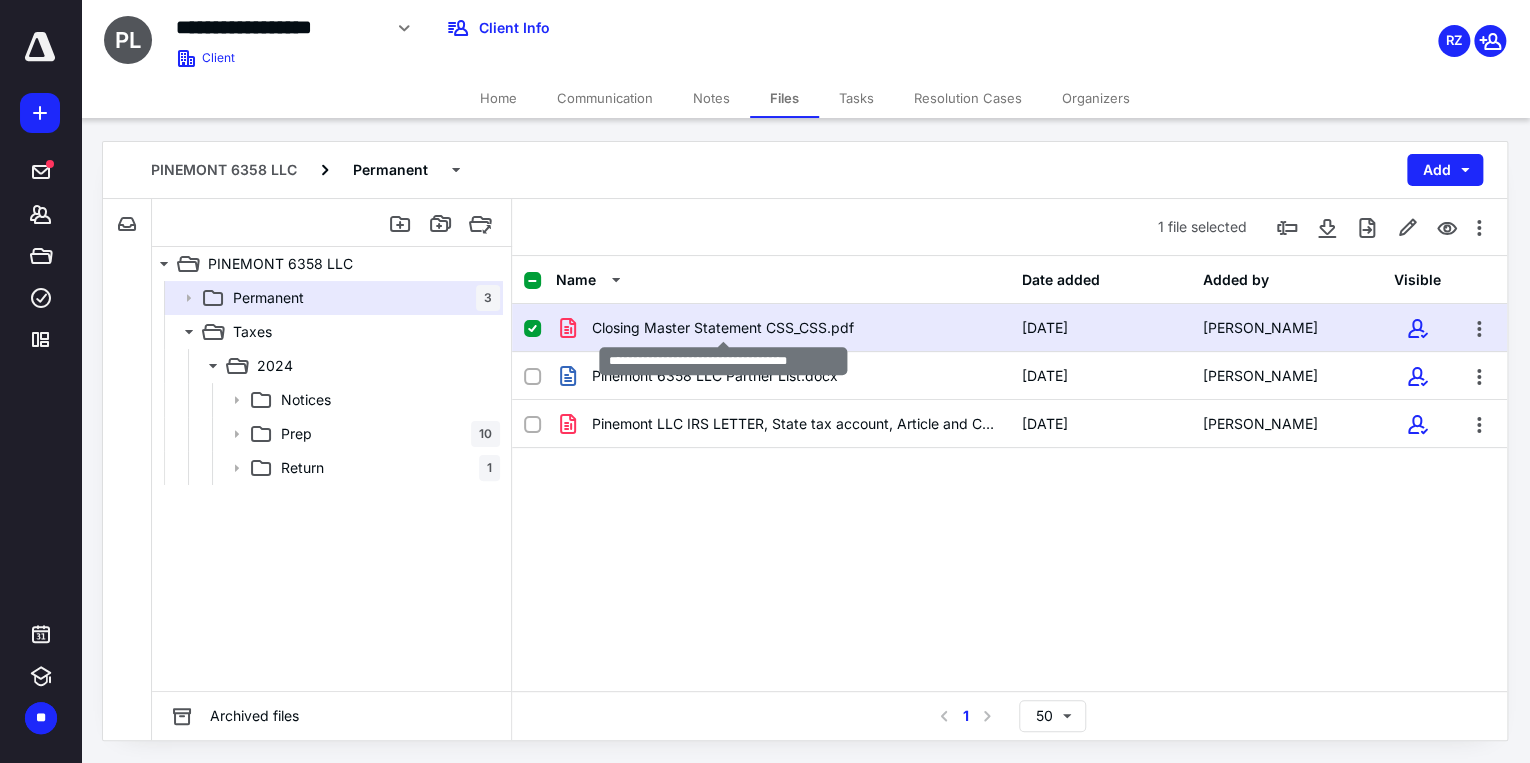 click on "Closing Master Statement CSS_CSS.pdf" at bounding box center (723, 328) 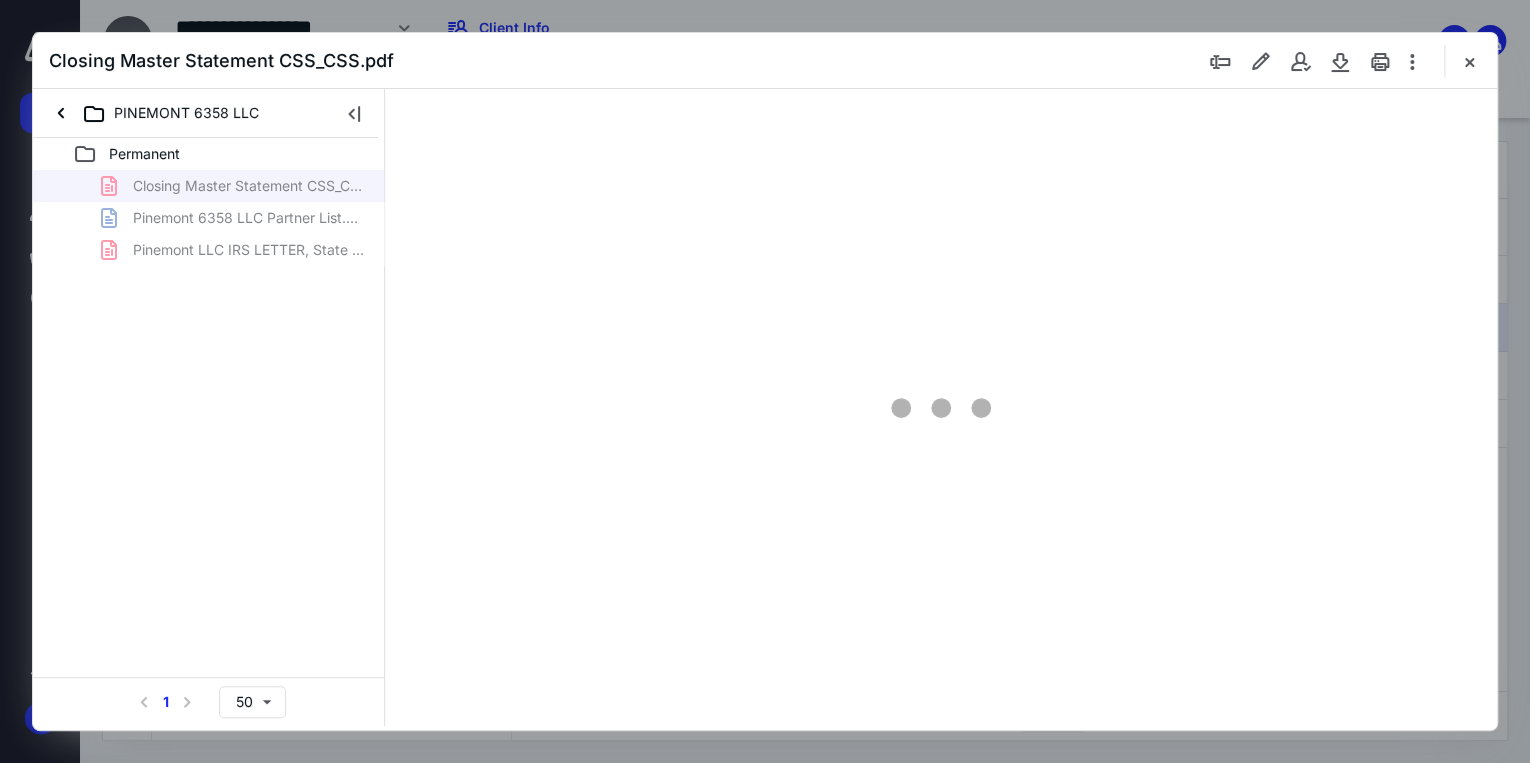 scroll, scrollTop: 0, scrollLeft: 0, axis: both 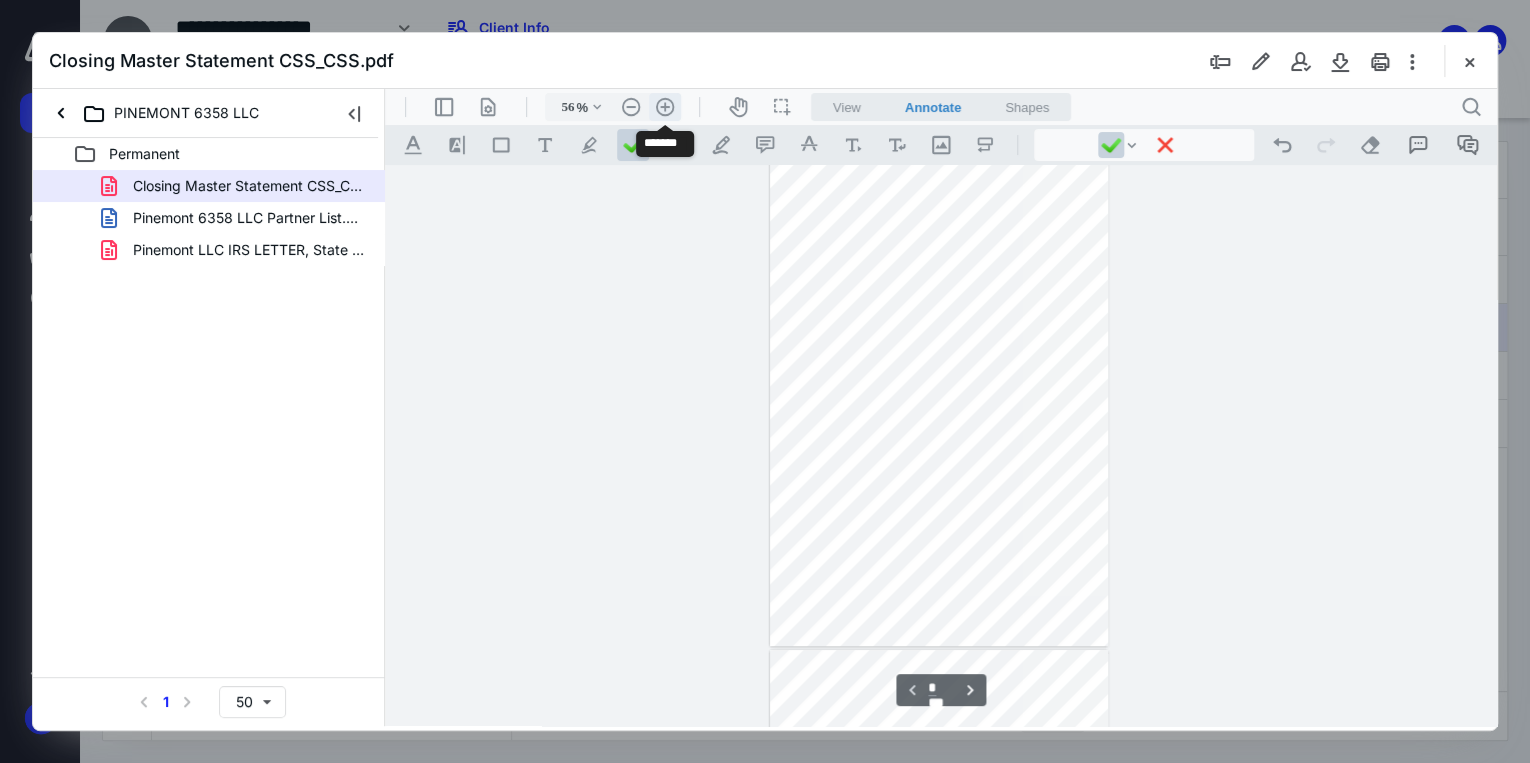 click on ".cls-1{fill:#abb0c4;} icon - header - zoom - in - line" at bounding box center (665, 107) 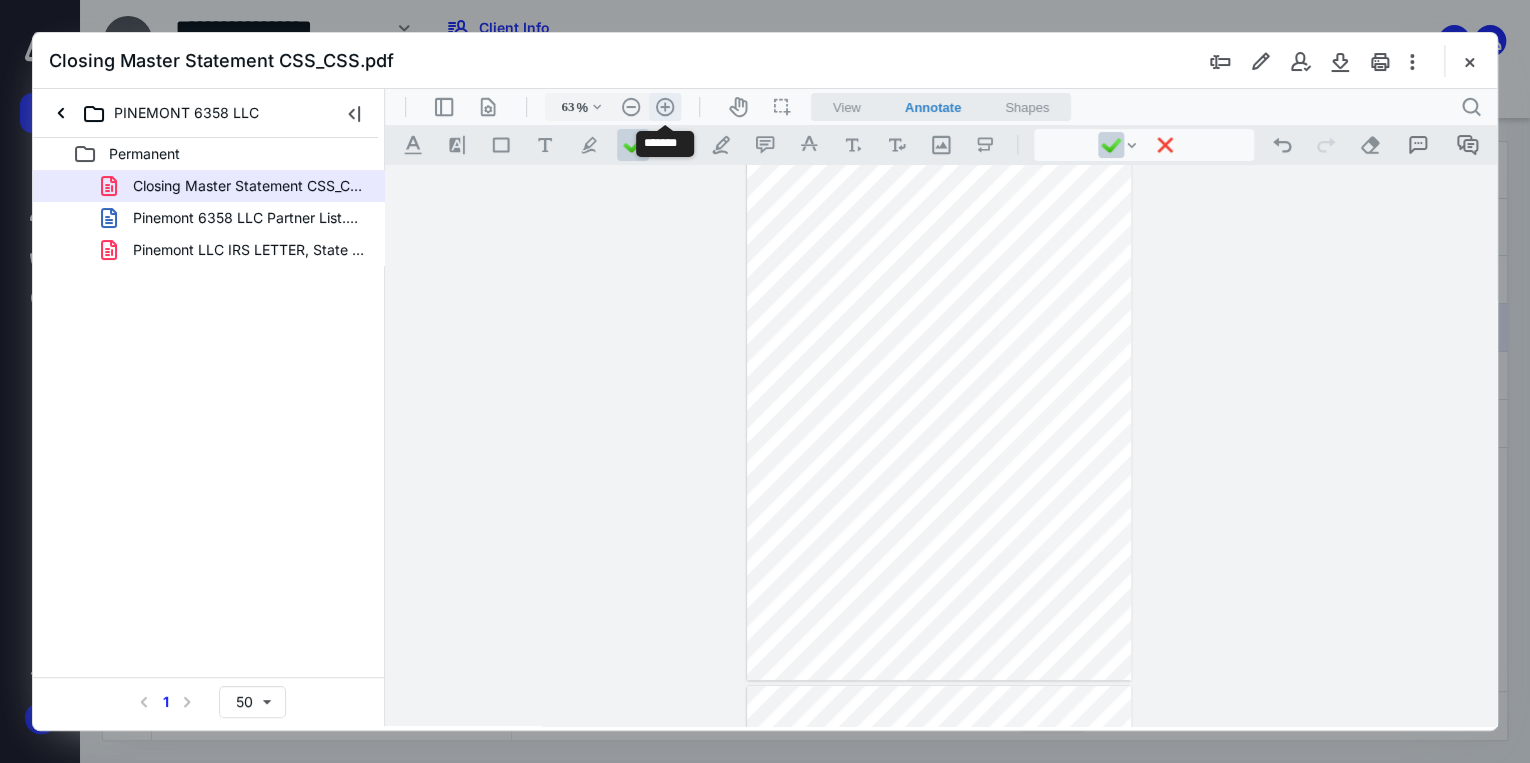 click on ".cls-1{fill:#abb0c4;} icon - header - zoom - in - line" at bounding box center (665, 107) 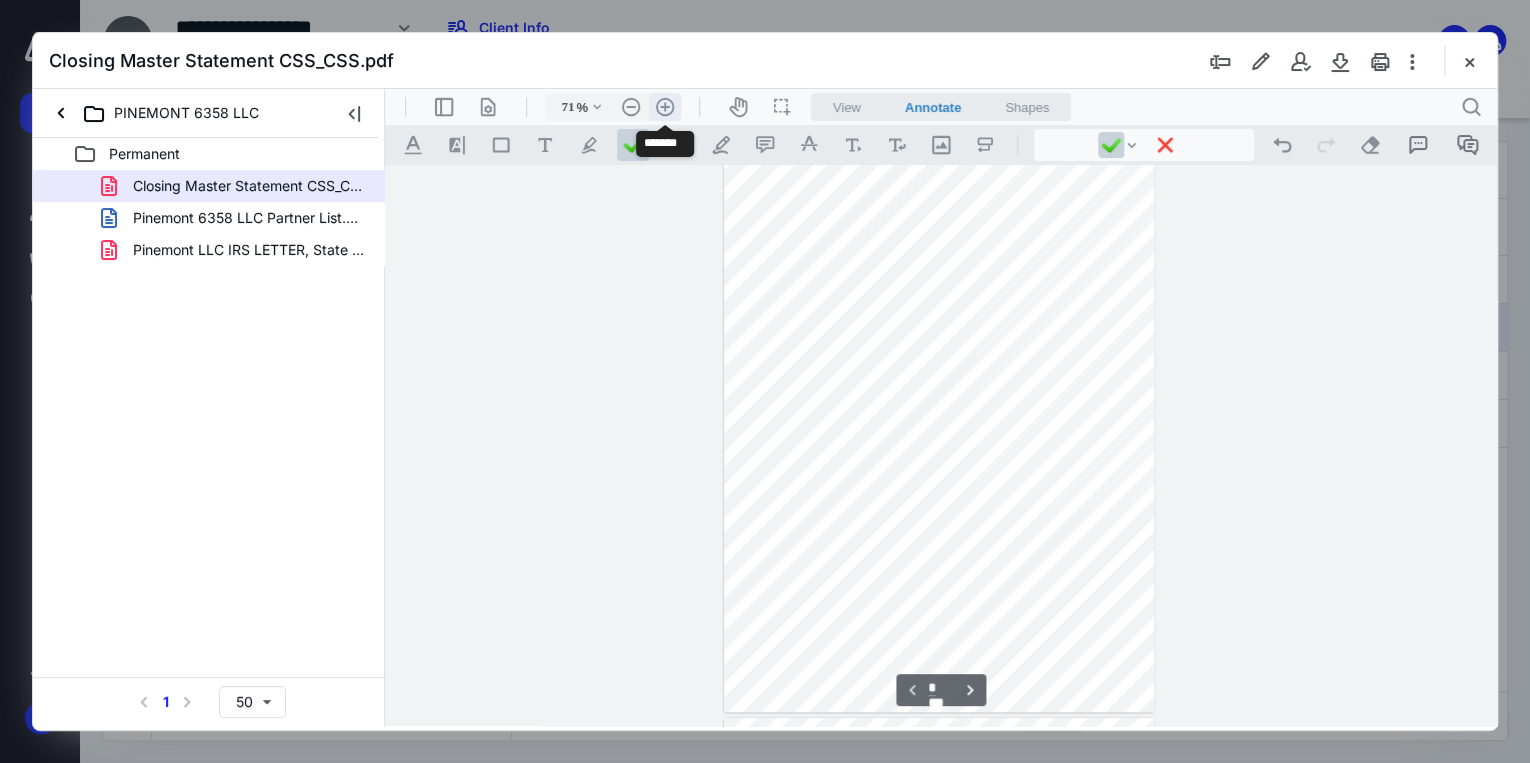 click on ".cls-1{fill:#abb0c4;} icon - header - zoom - in - line" at bounding box center [665, 107] 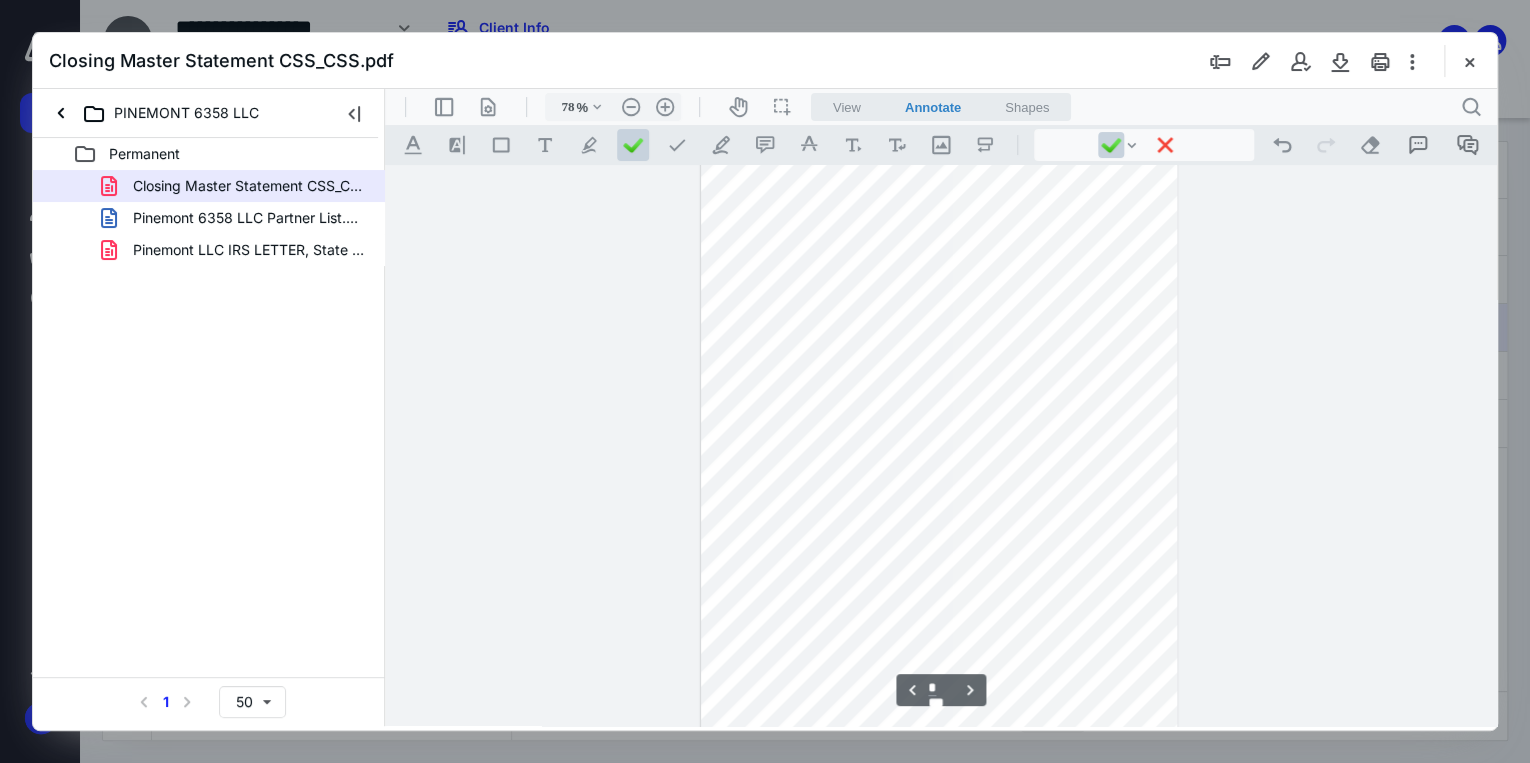 scroll, scrollTop: 960, scrollLeft: 0, axis: vertical 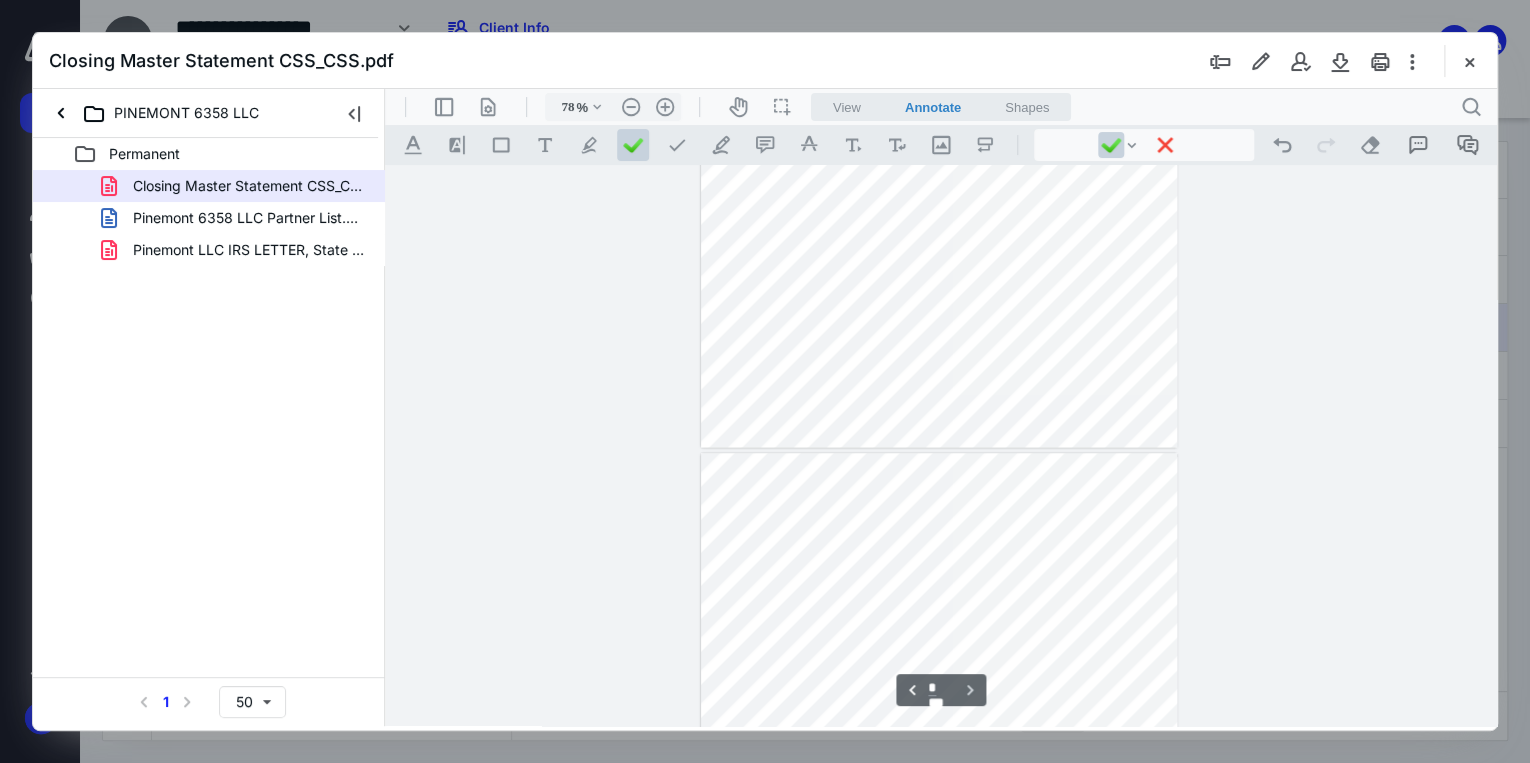 type on "*" 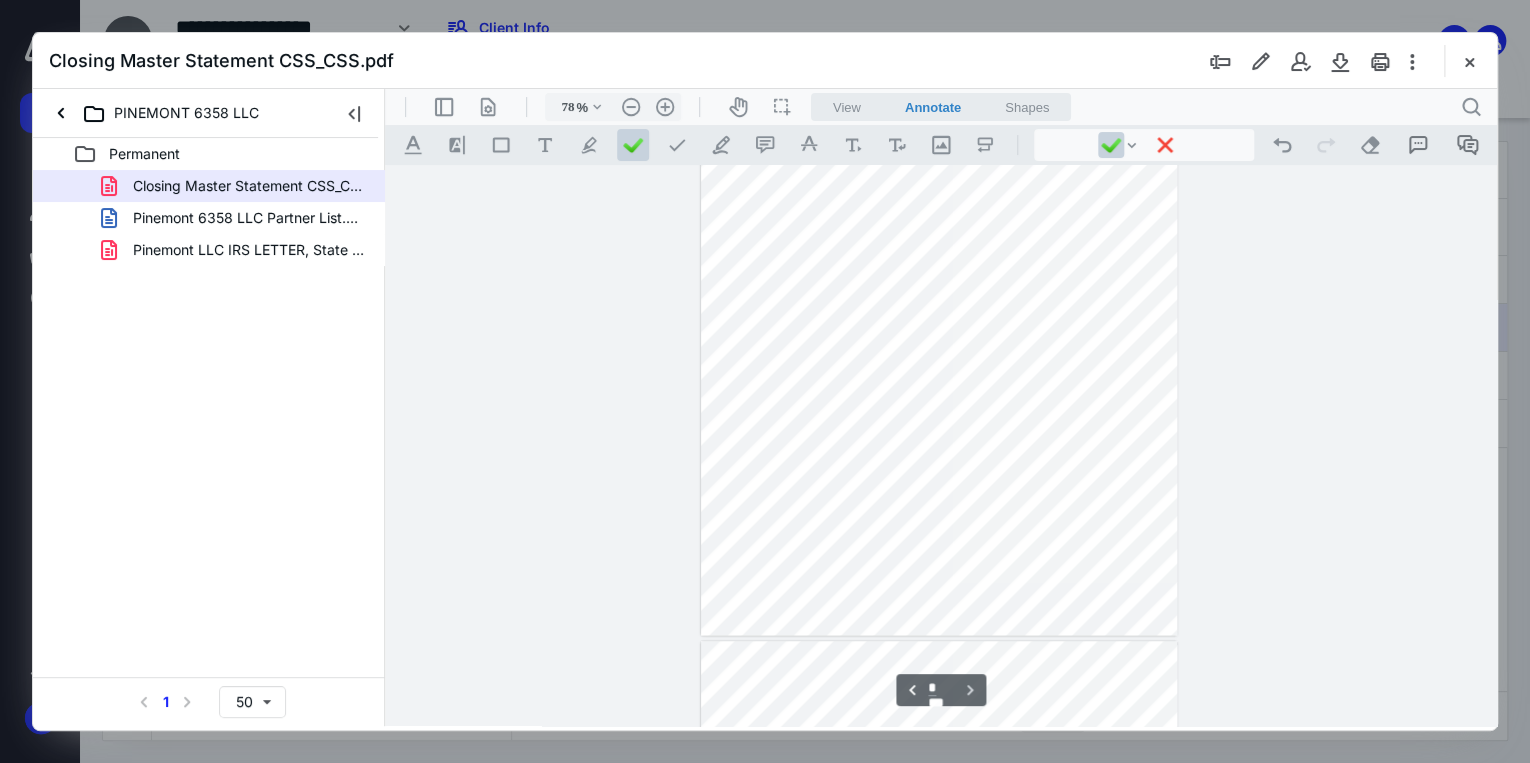 scroll, scrollTop: 1088, scrollLeft: 0, axis: vertical 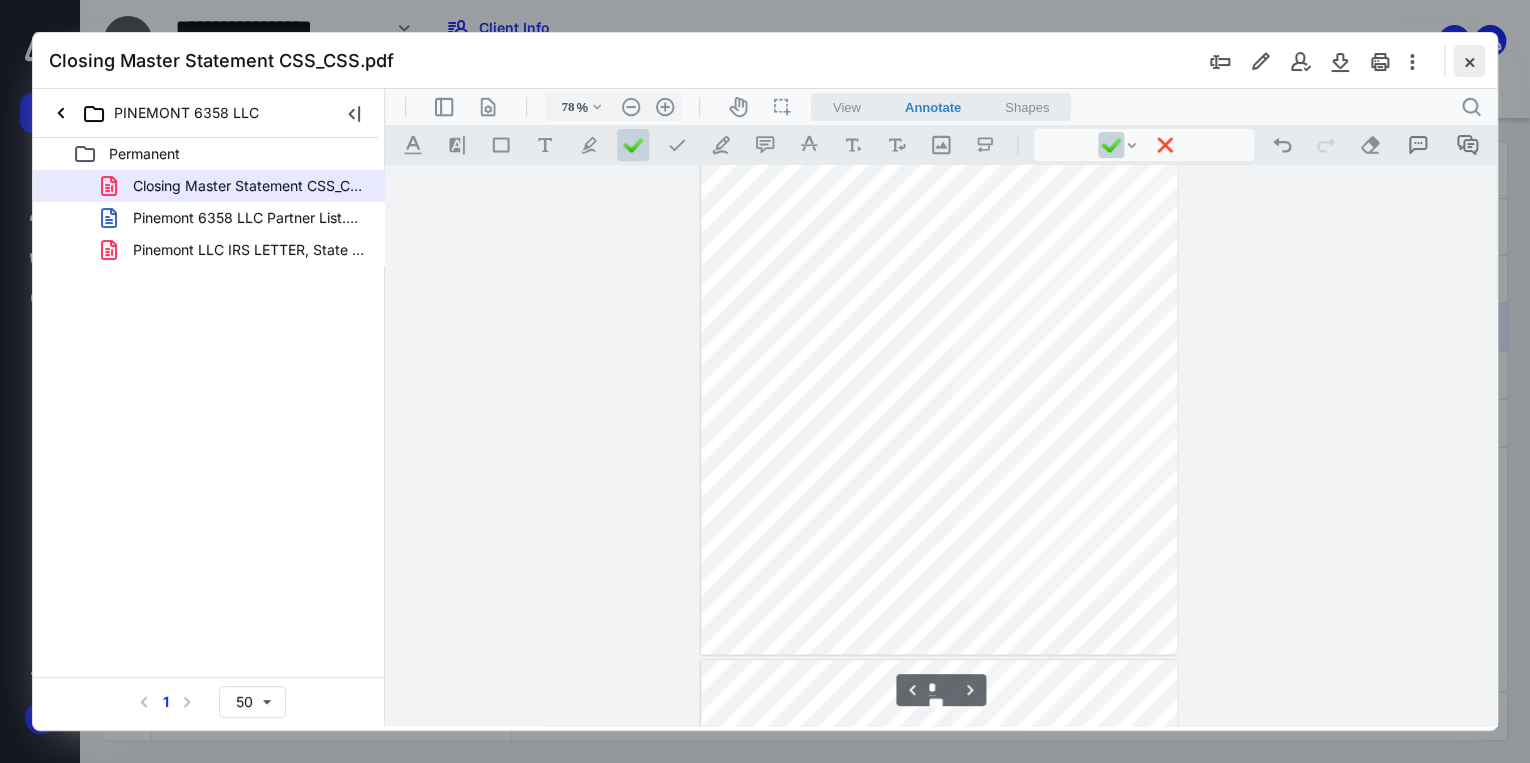click at bounding box center (1469, 61) 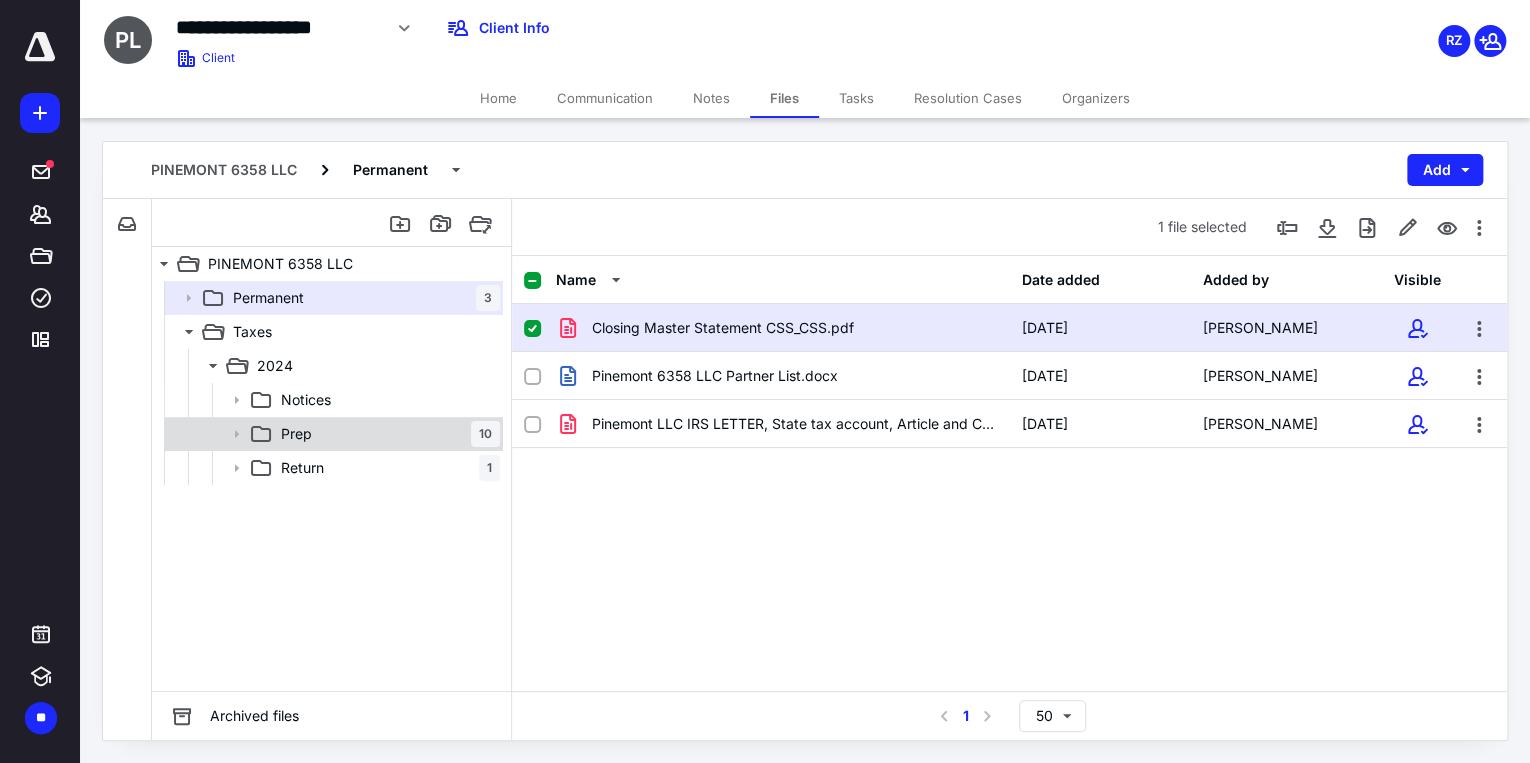 click on "Prep 10" at bounding box center (386, 434) 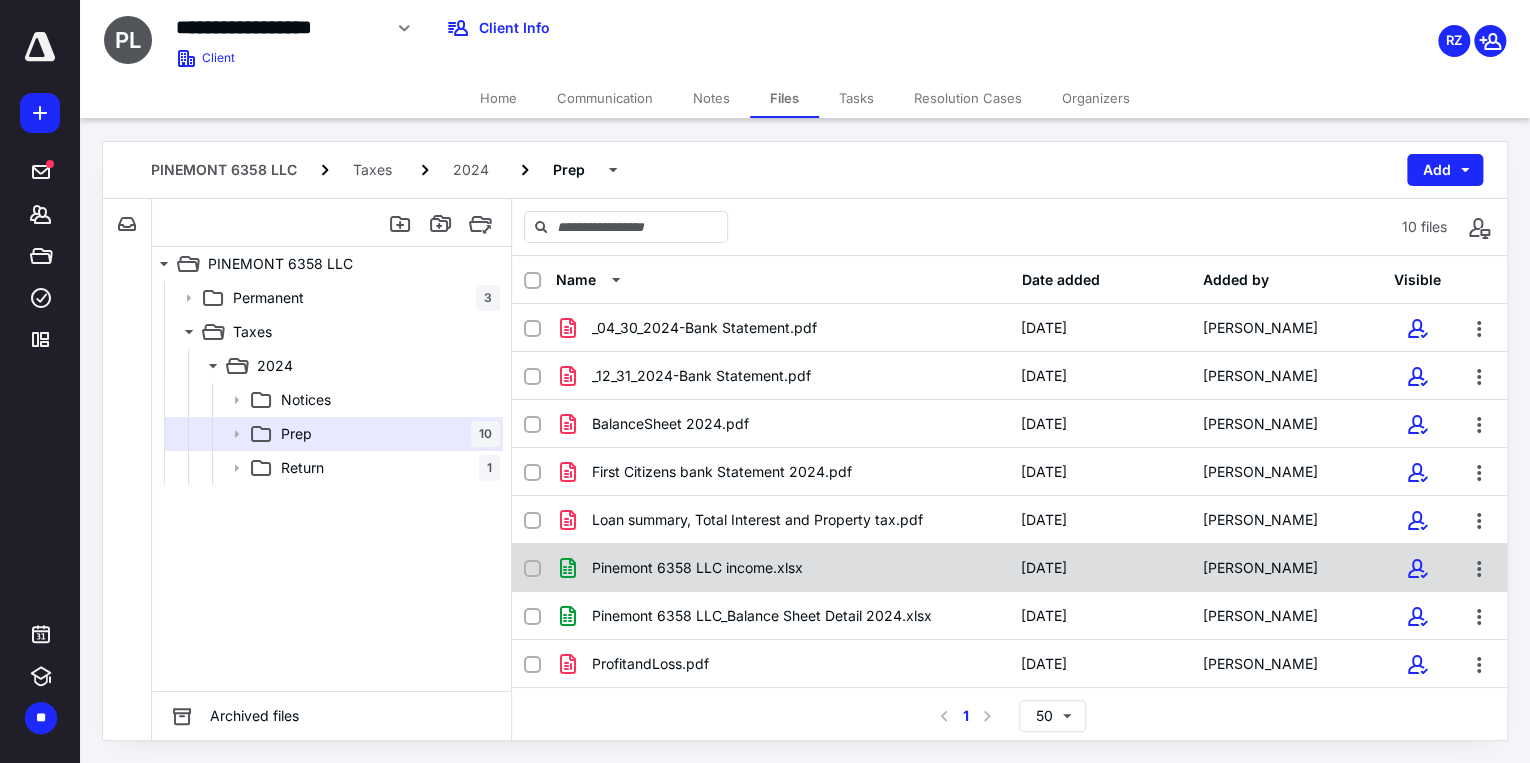 scroll, scrollTop: 80, scrollLeft: 0, axis: vertical 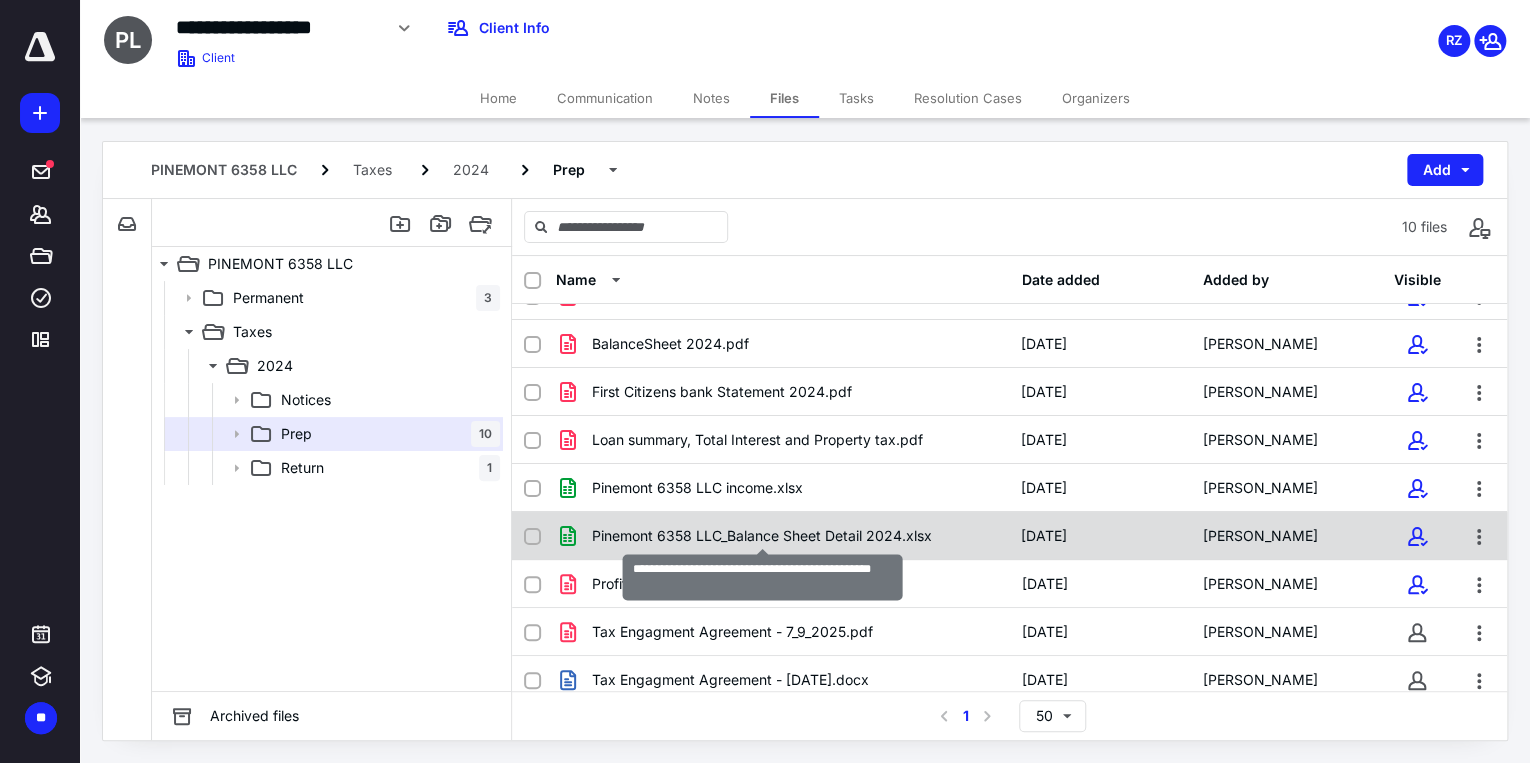 click on "Pinemont 6358 LLC_Balance Sheet Detail 2024.xlsx" at bounding box center [762, 536] 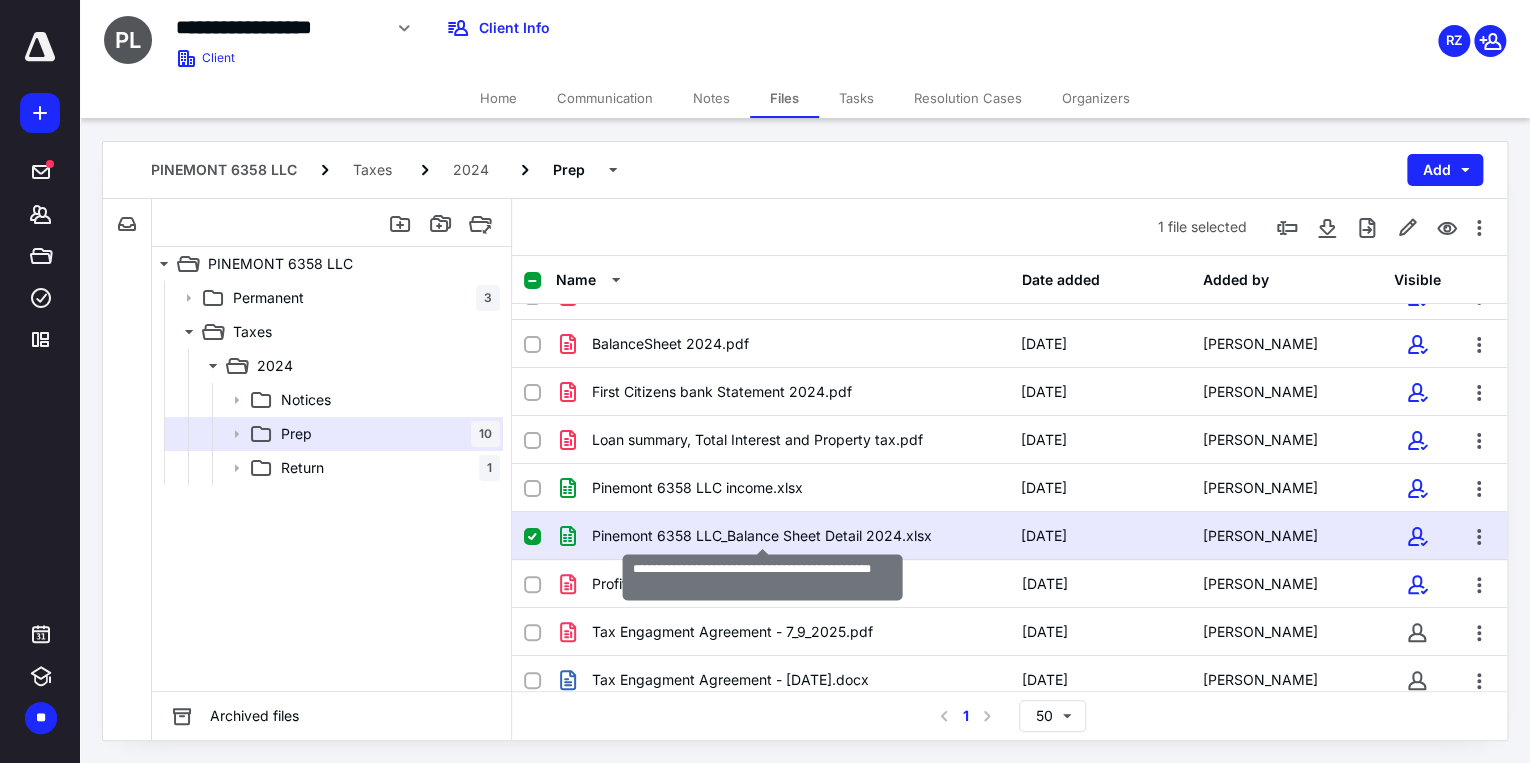 click on "Pinemont 6358 LLC_Balance Sheet Detail 2024.xlsx" at bounding box center (762, 536) 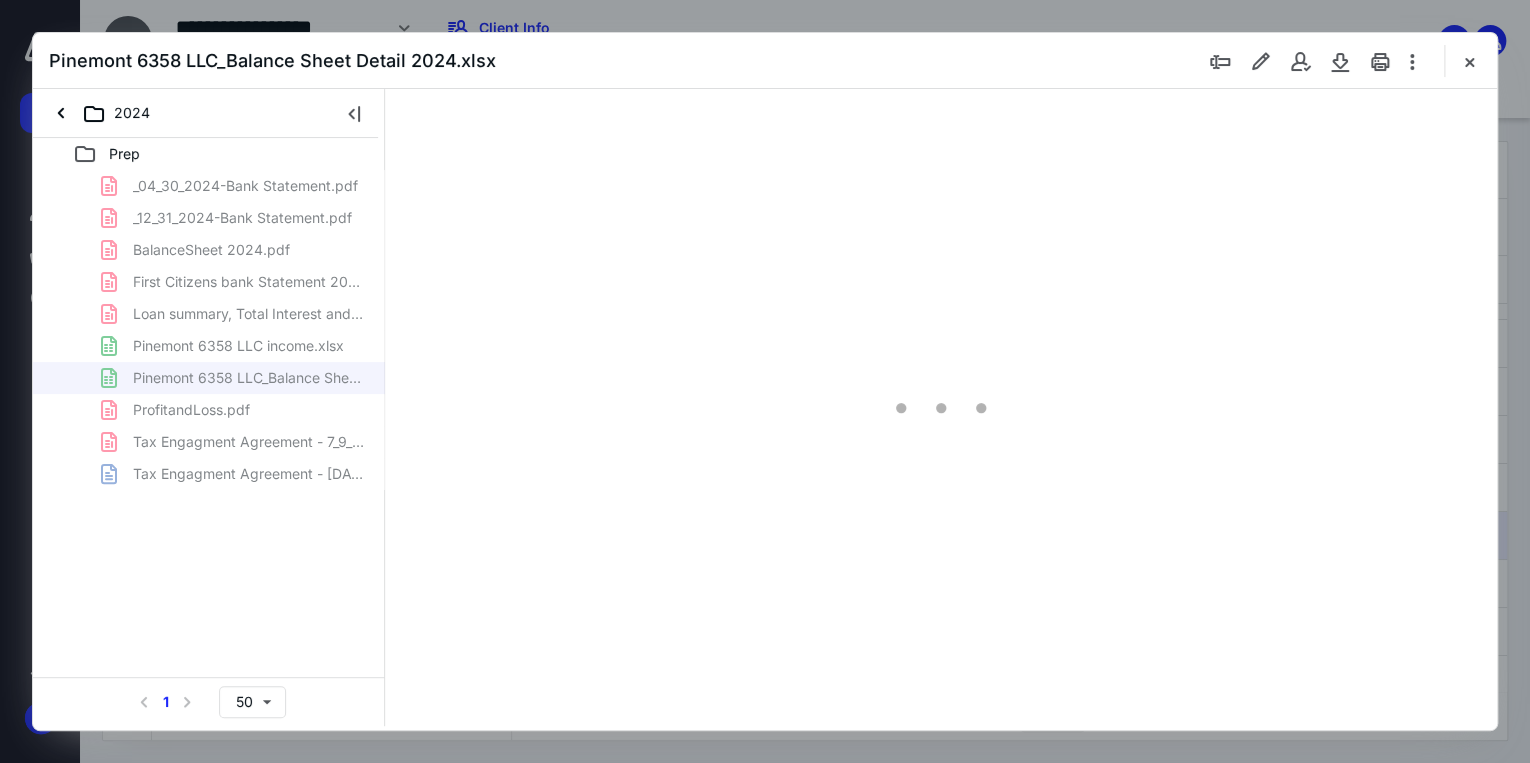 scroll, scrollTop: 0, scrollLeft: 0, axis: both 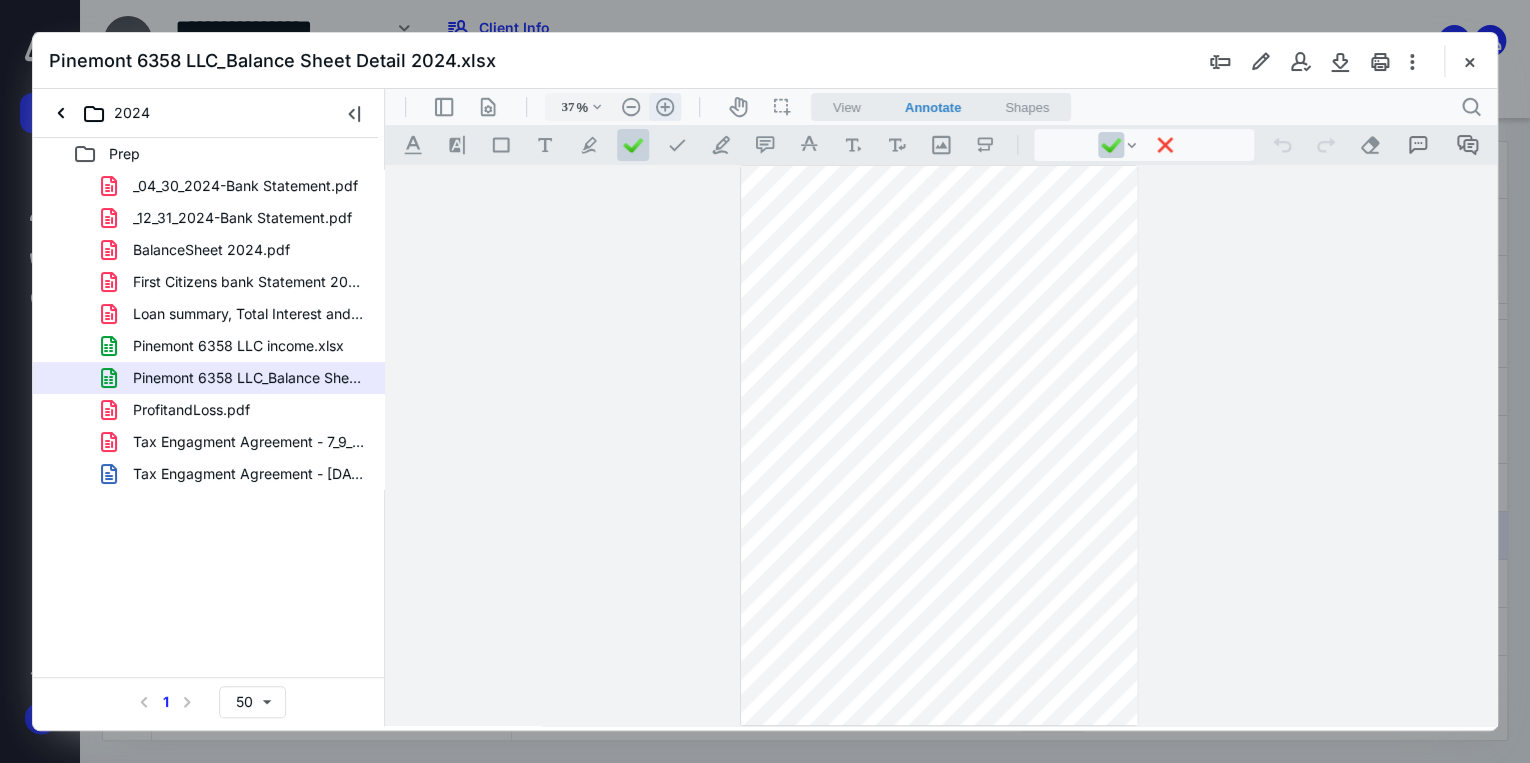 click on ".cls-1{fill:#abb0c4;} icon - header - zoom - in - line" at bounding box center (665, 107) 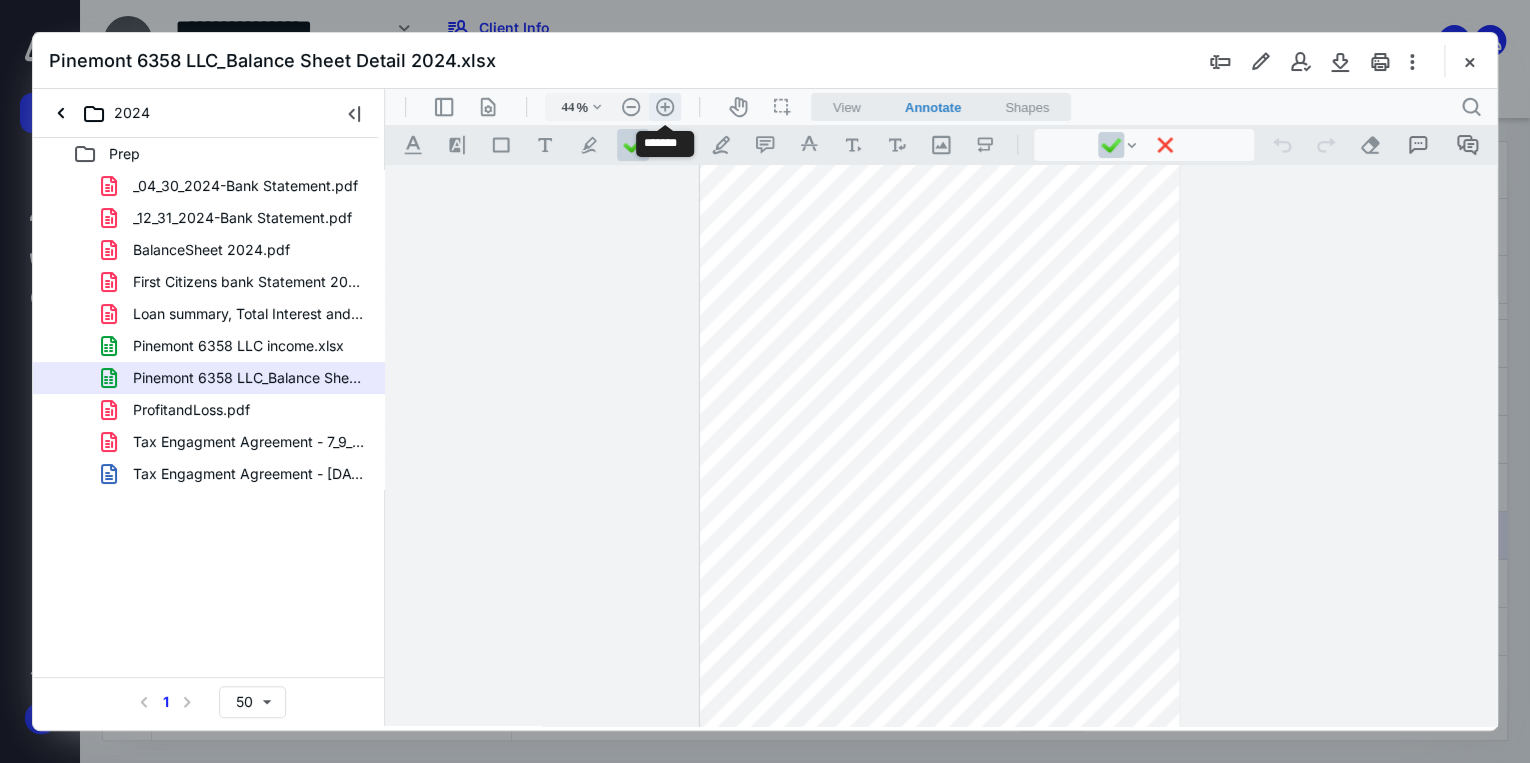 click on ".cls-1{fill:#abb0c4;} icon - header - zoom - in - line" at bounding box center [665, 107] 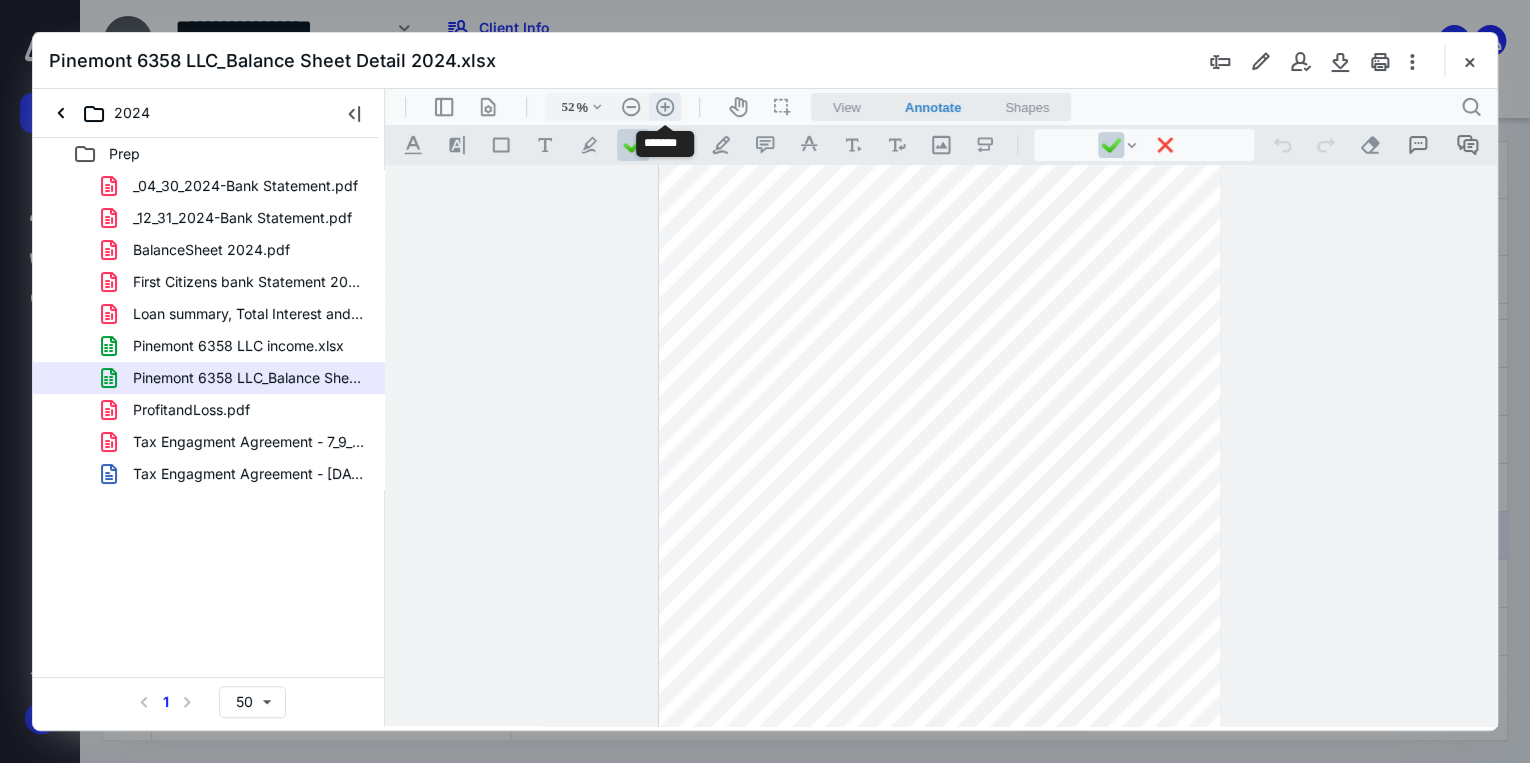 click on ".cls-1{fill:#abb0c4;} icon - header - zoom - in - line" at bounding box center (665, 107) 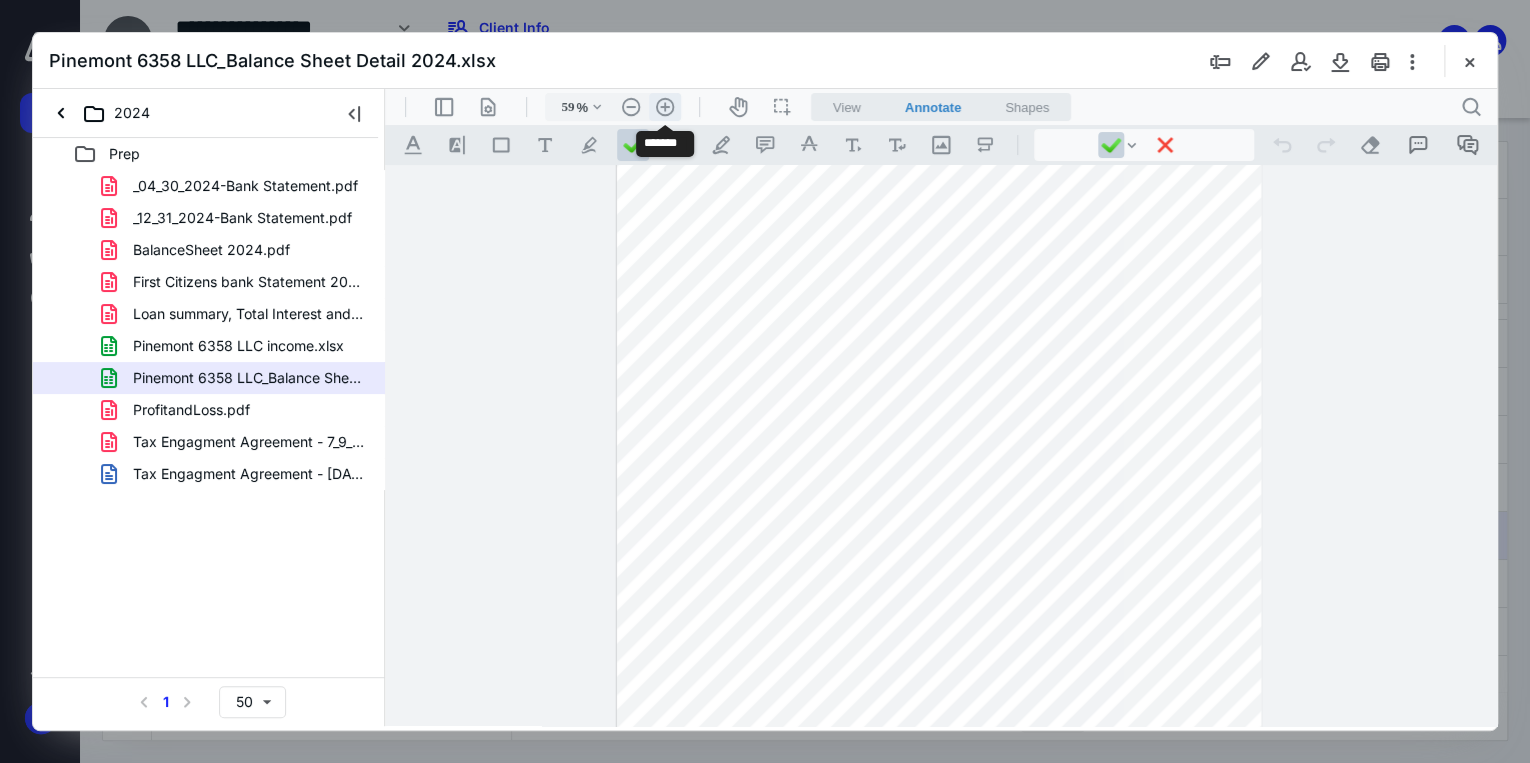 click on ".cls-1{fill:#abb0c4;} icon - header - zoom - in - line" at bounding box center [665, 107] 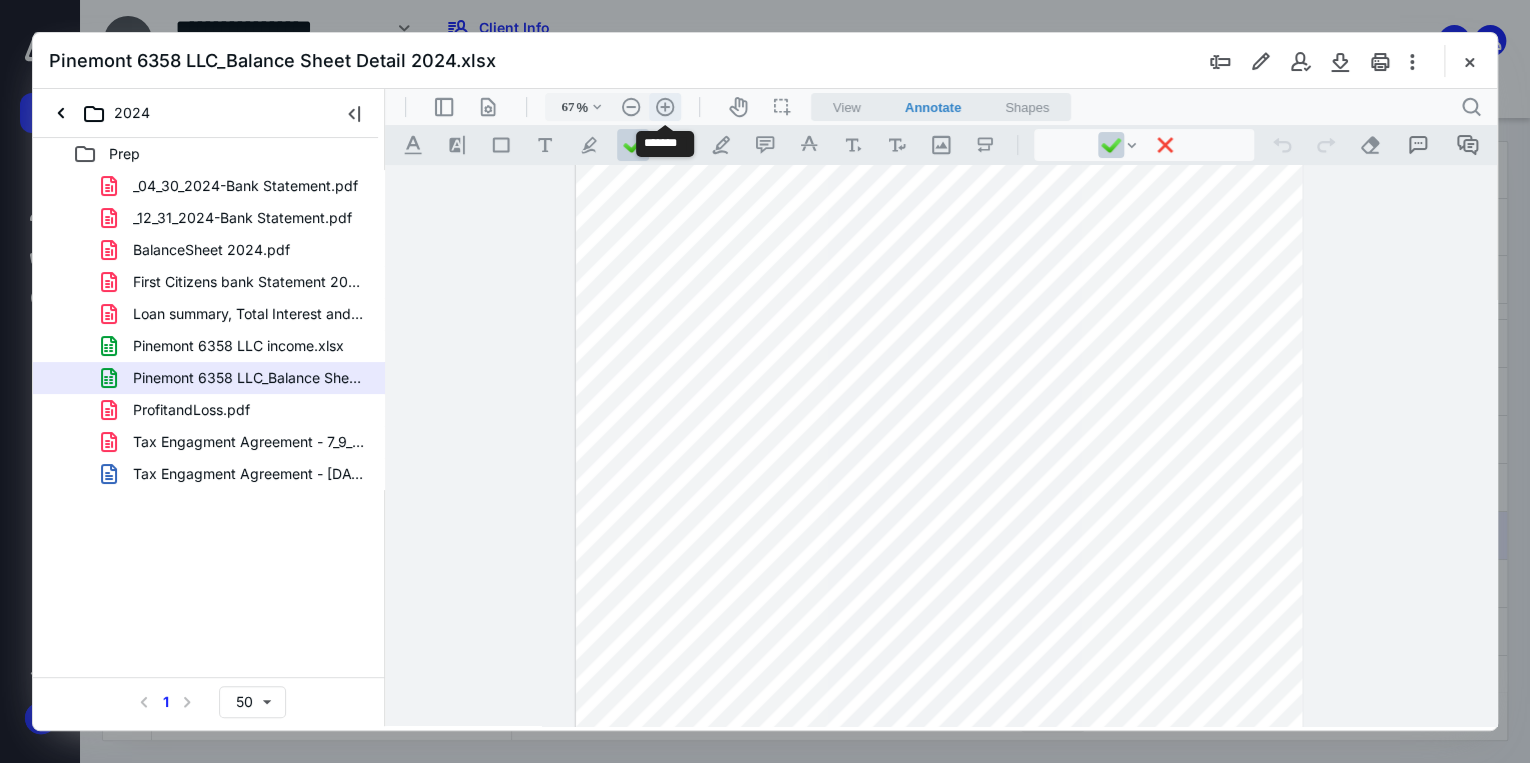click on ".cls-1{fill:#abb0c4;} icon - header - zoom - in - line" at bounding box center [665, 107] 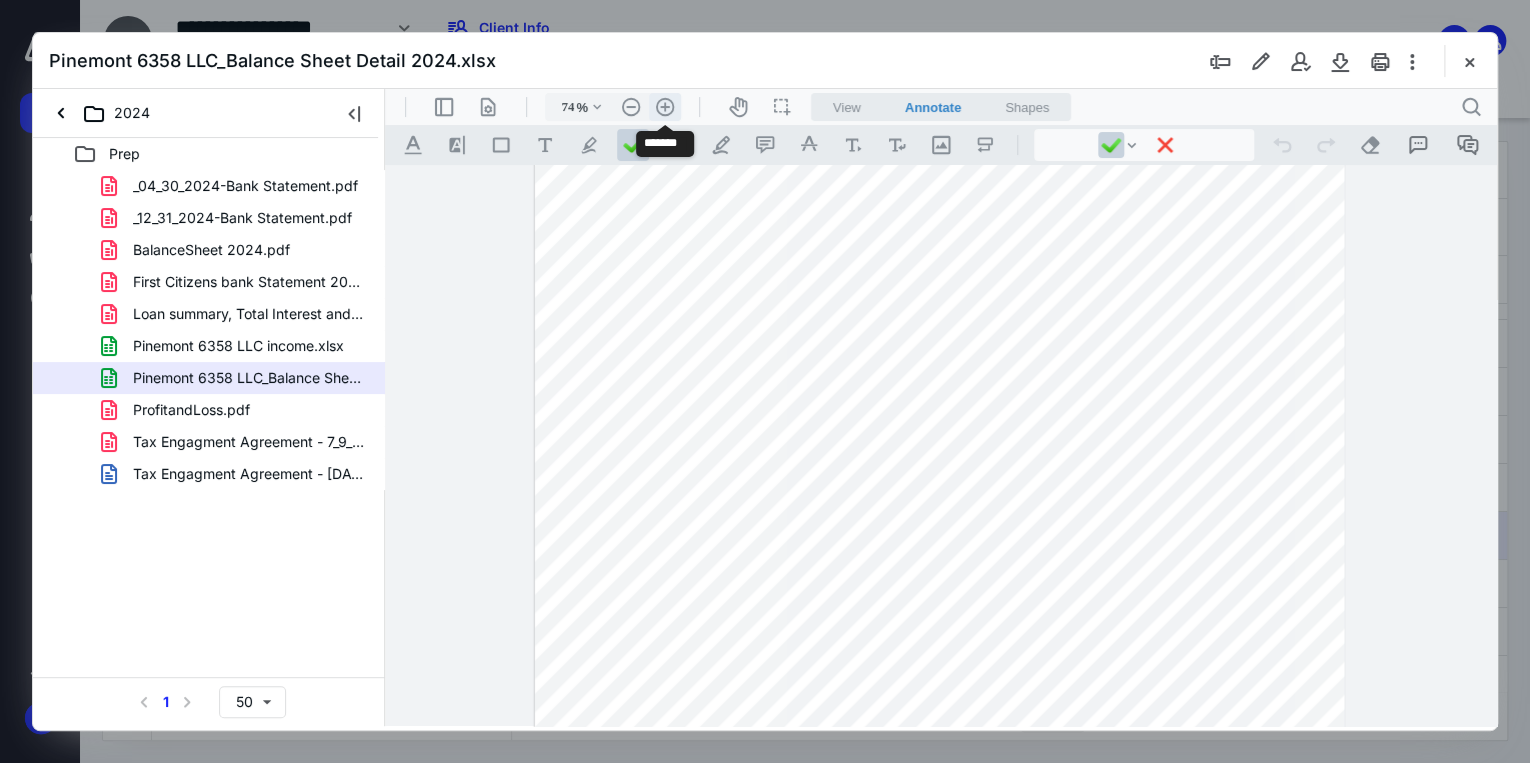 scroll, scrollTop: 252, scrollLeft: 0, axis: vertical 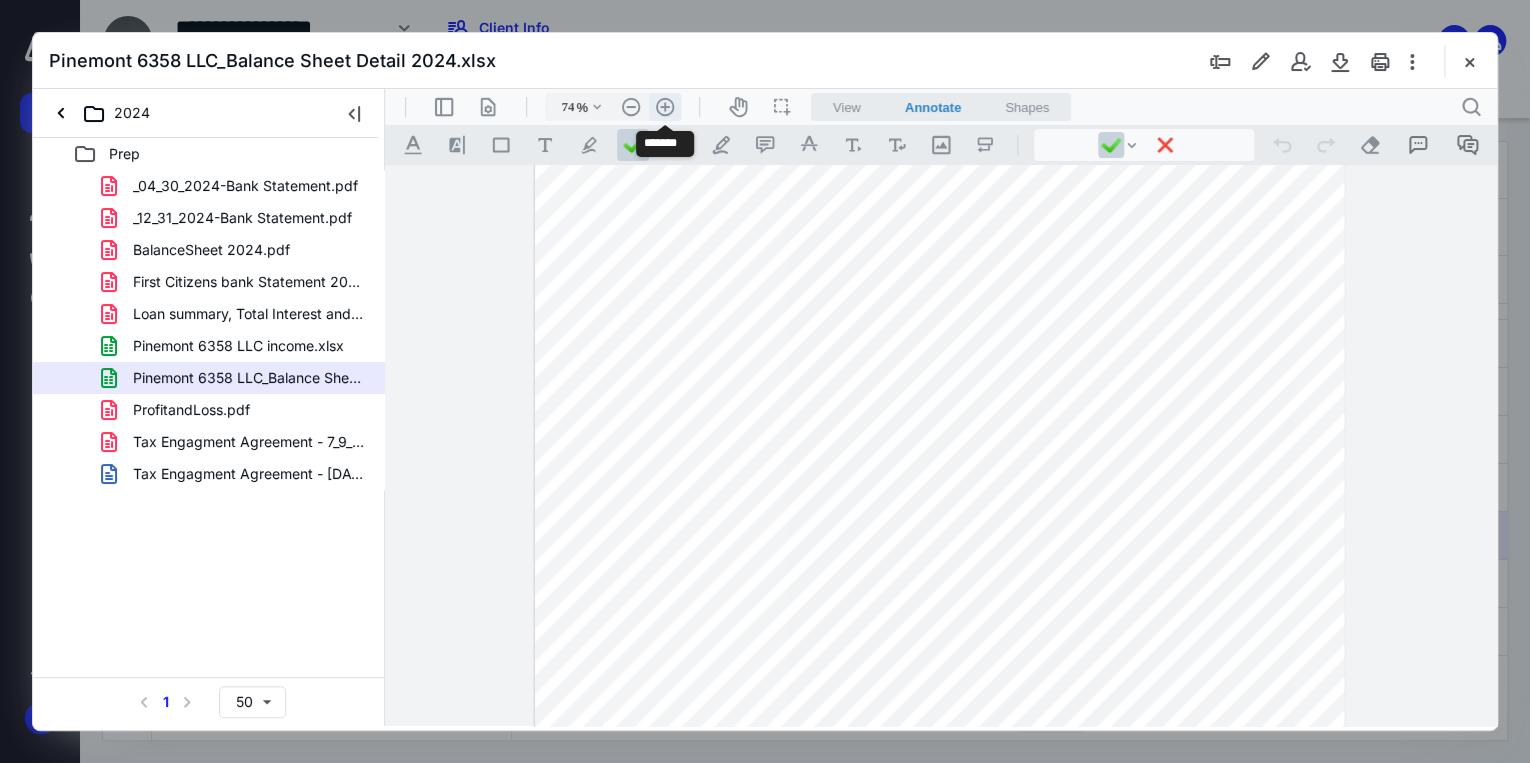 click on ".cls-1{fill:#abb0c4;} icon - header - zoom - in - line" at bounding box center [665, 107] 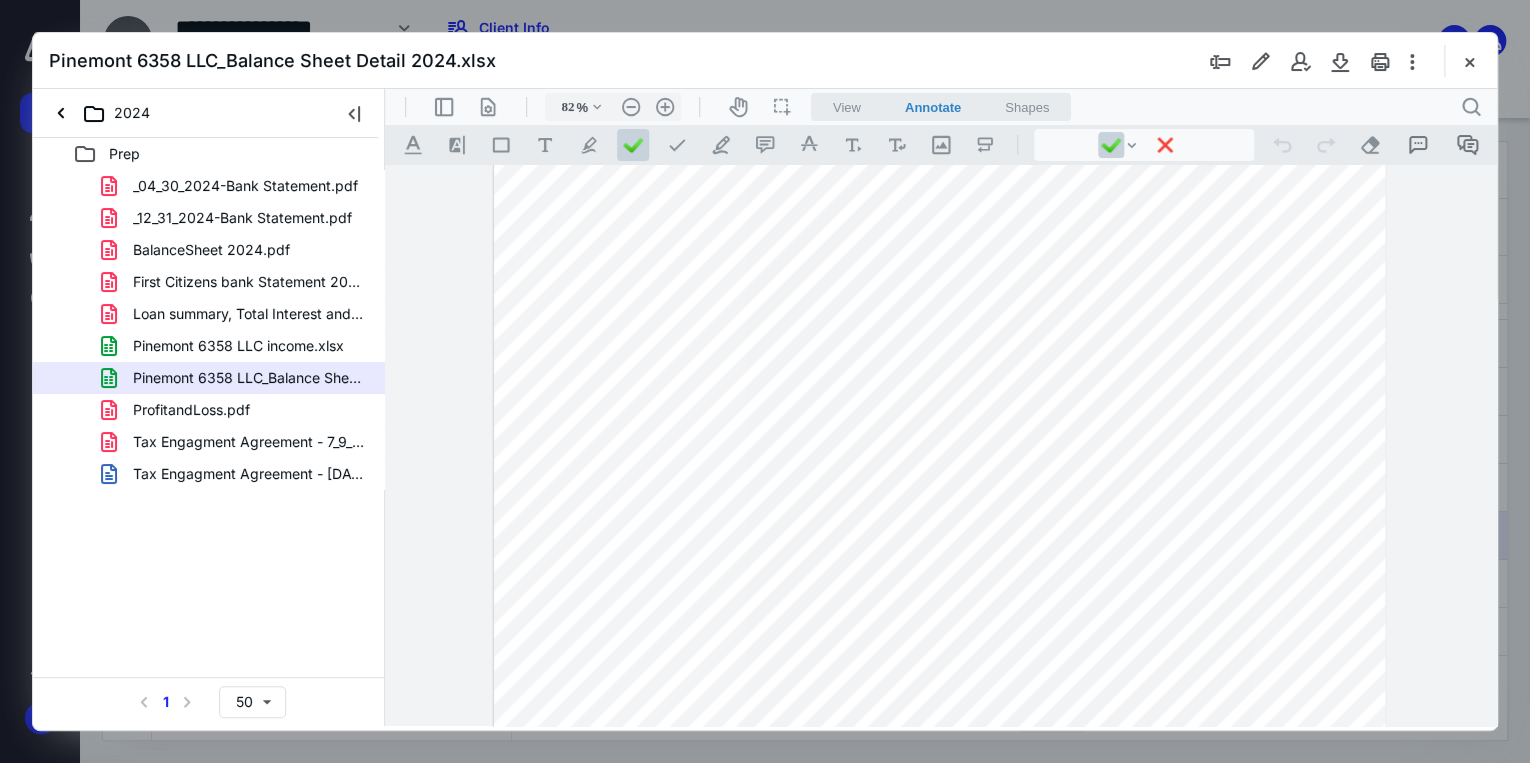 scroll, scrollTop: 0, scrollLeft: 0, axis: both 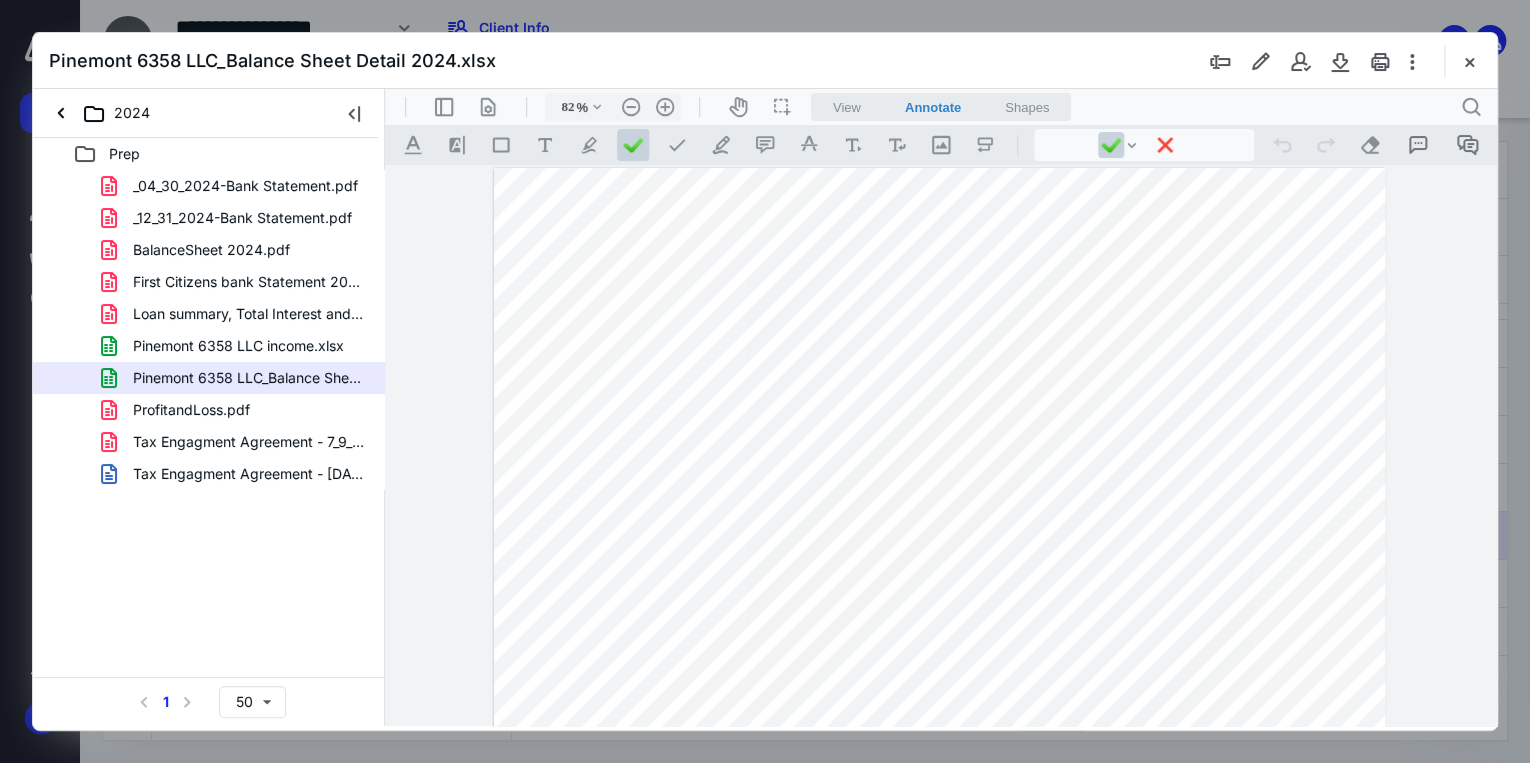 click at bounding box center (940, 796) 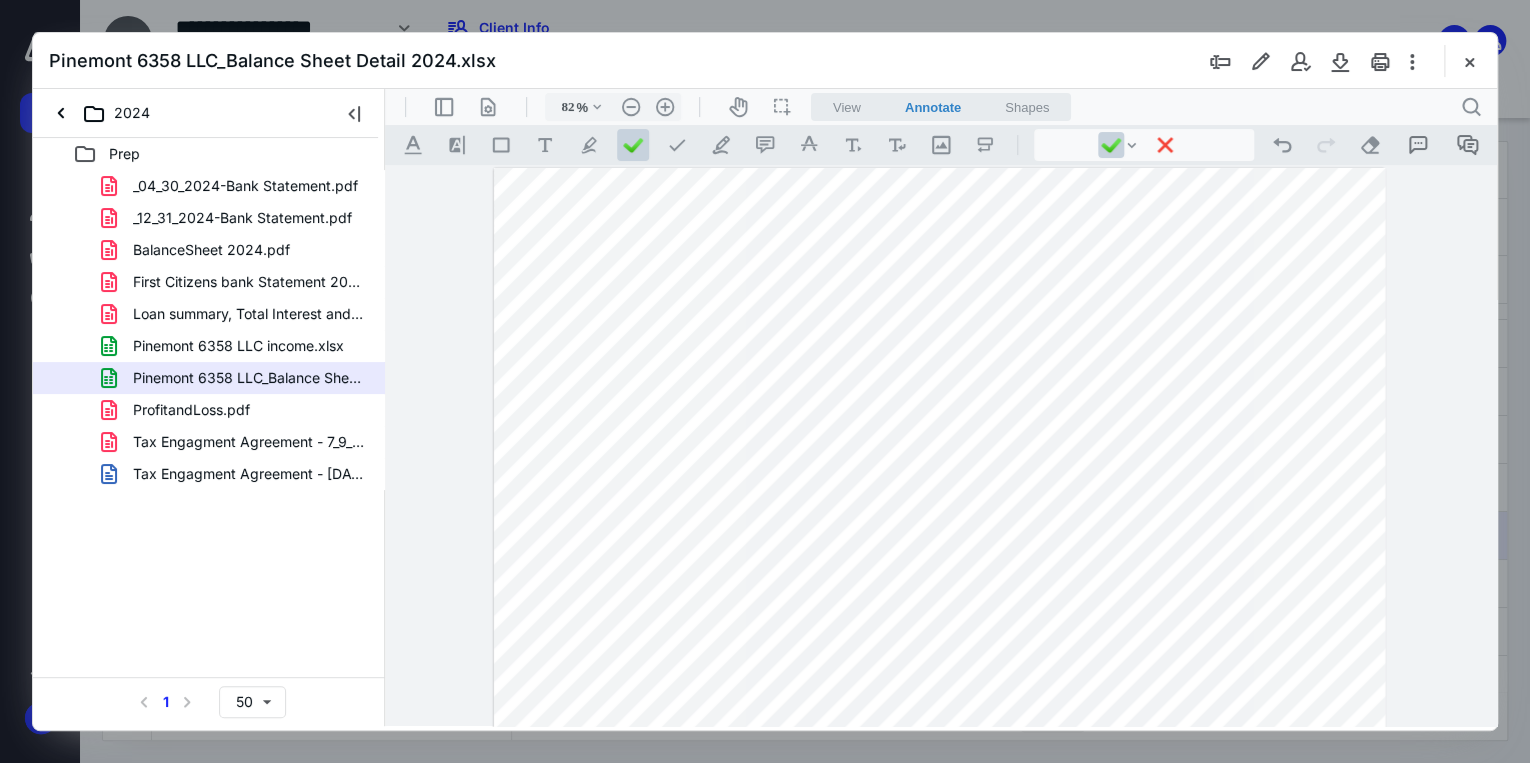 click at bounding box center (940, 796) 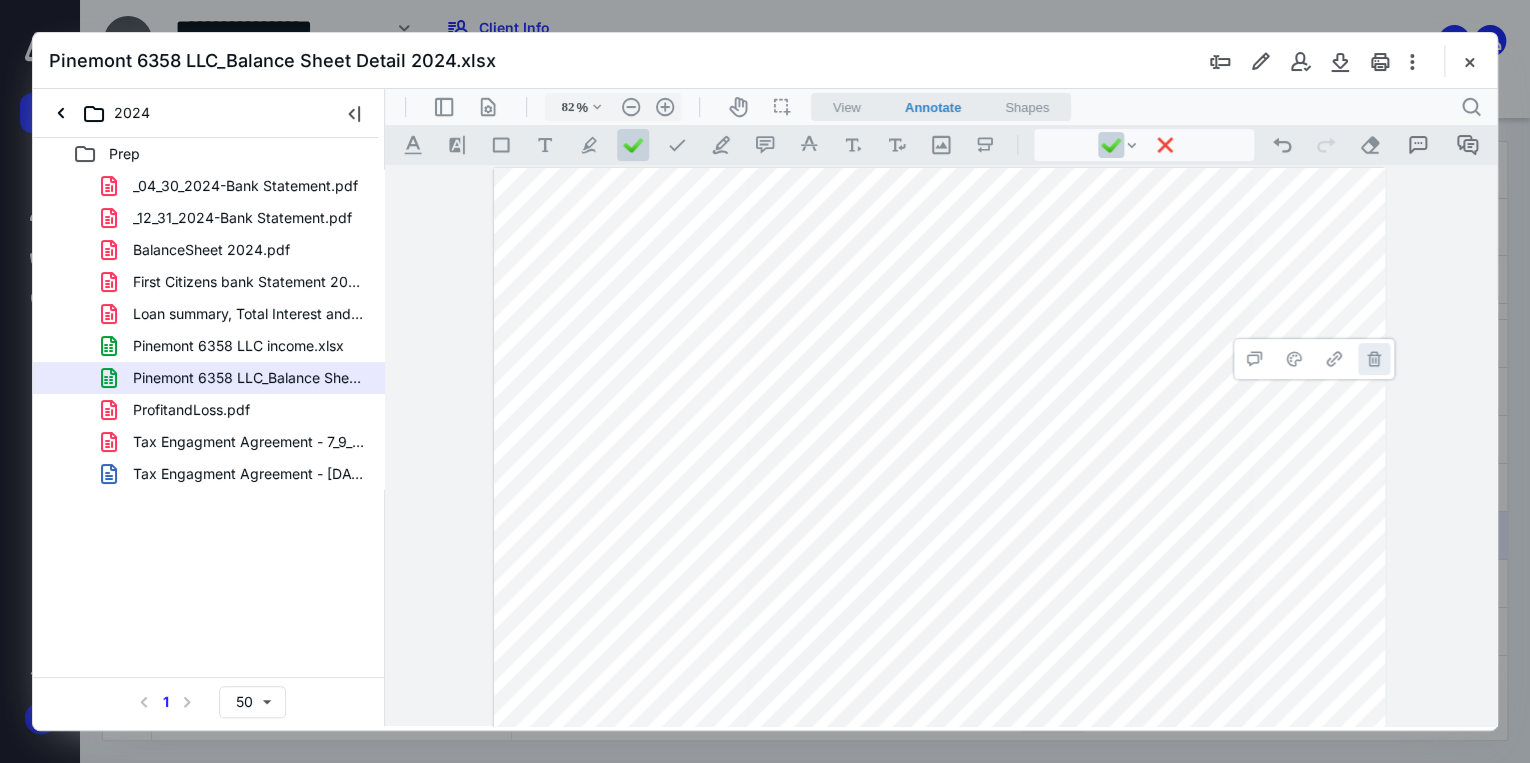 click on "**********" at bounding box center [1374, 359] 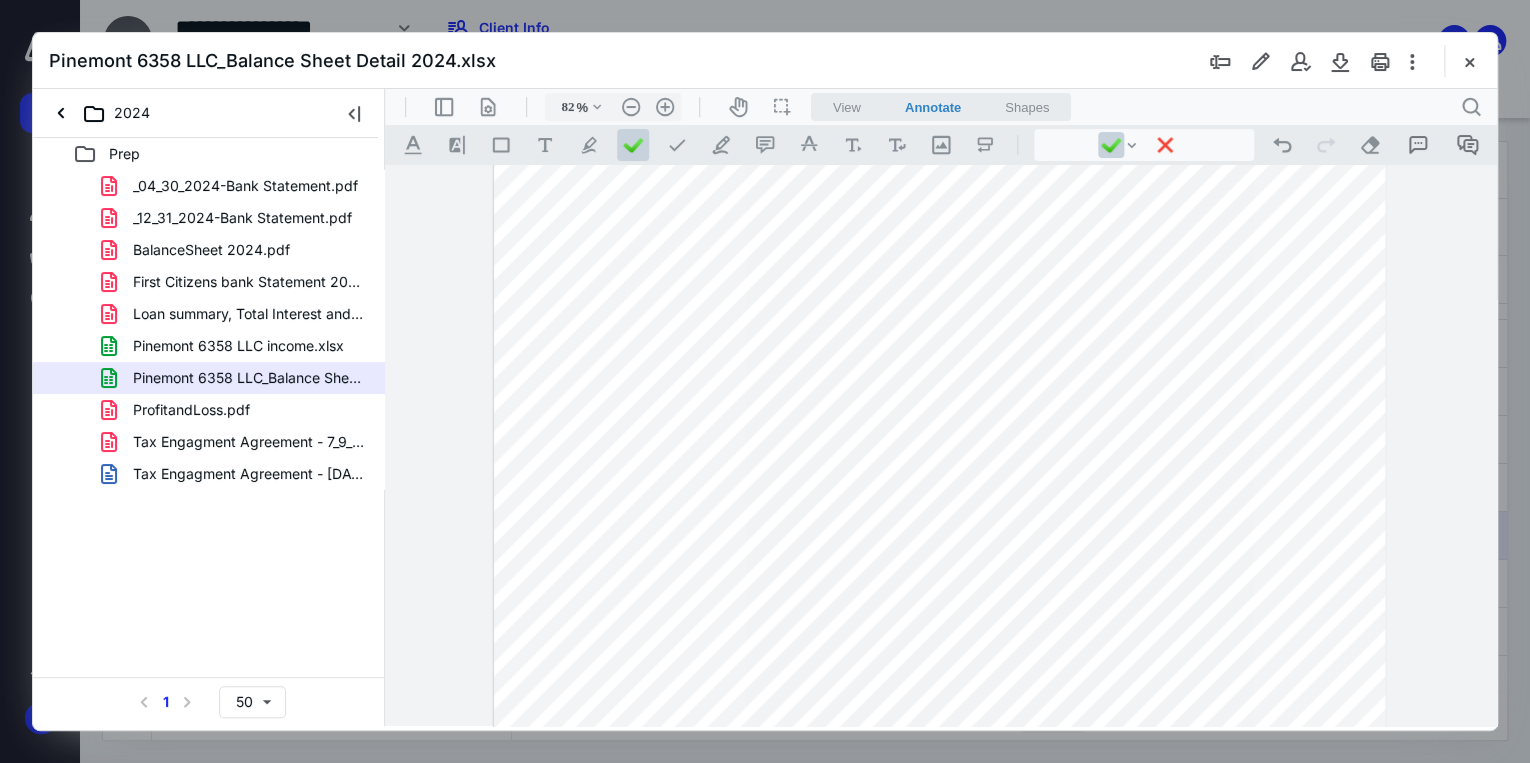 scroll, scrollTop: 240, scrollLeft: 0, axis: vertical 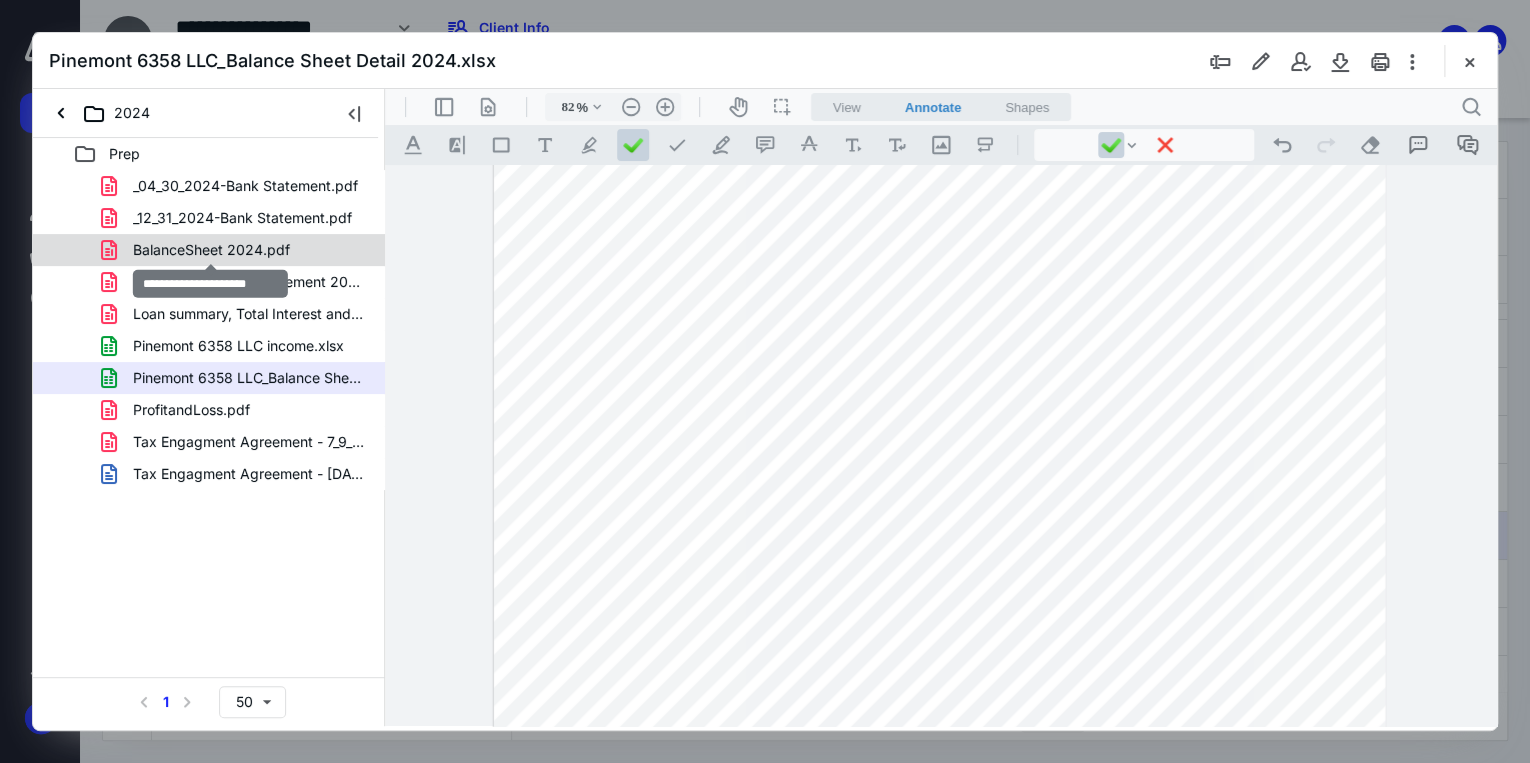 click on "BalanceSheet 2024.pdf" at bounding box center (211, 250) 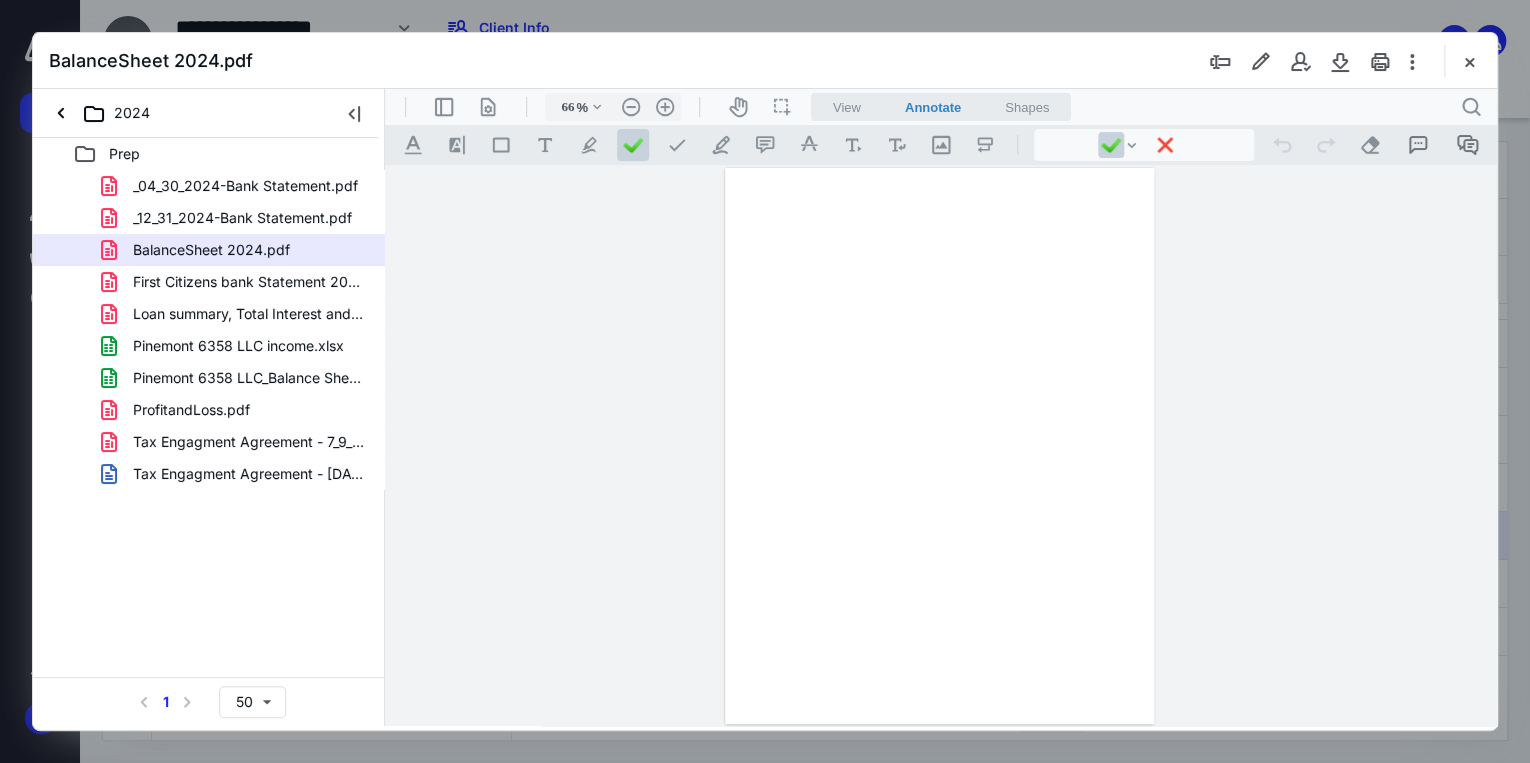 scroll, scrollTop: 0, scrollLeft: 0, axis: both 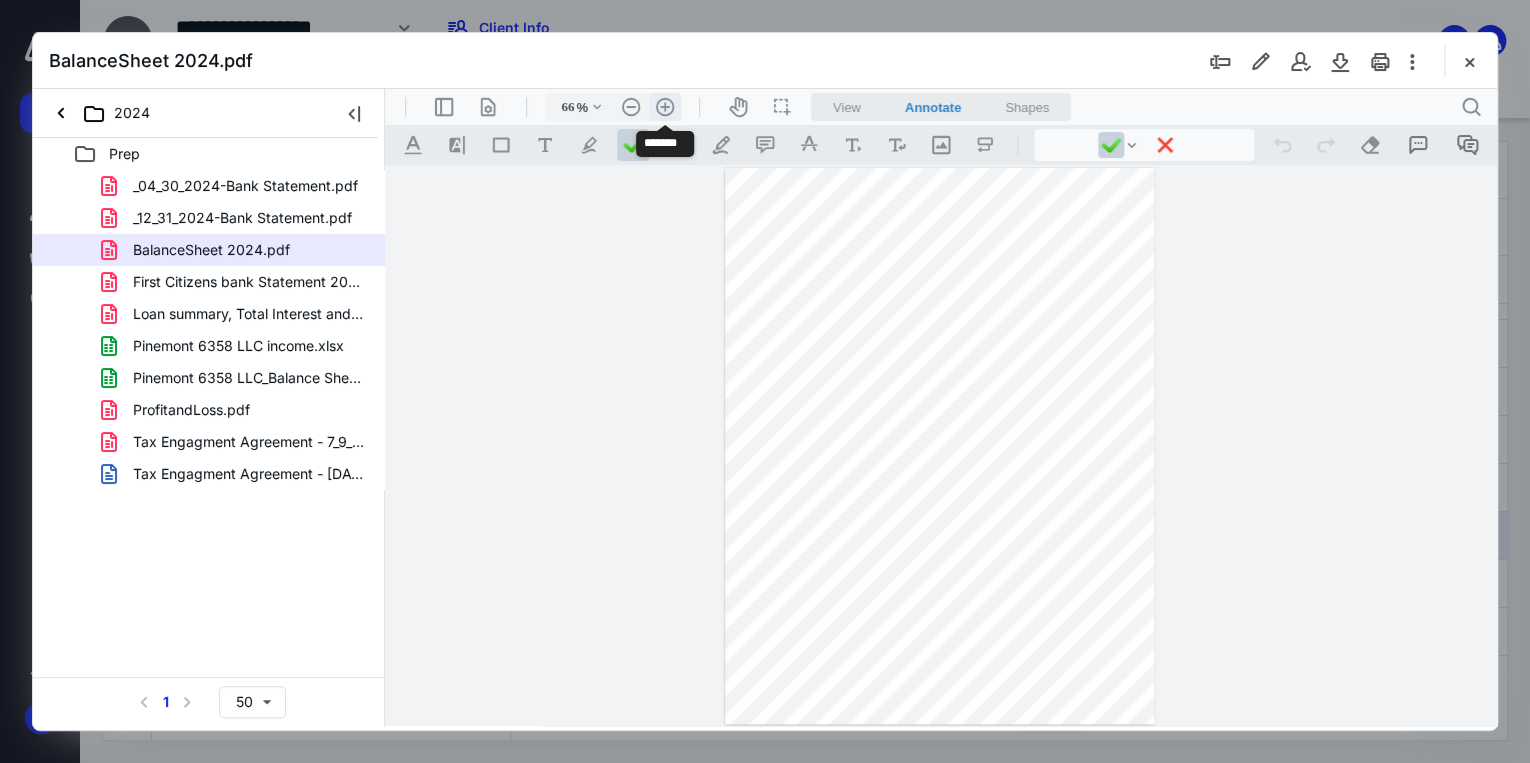click on ".cls-1{fill:#abb0c4;} icon - header - zoom - in - line" at bounding box center (665, 107) 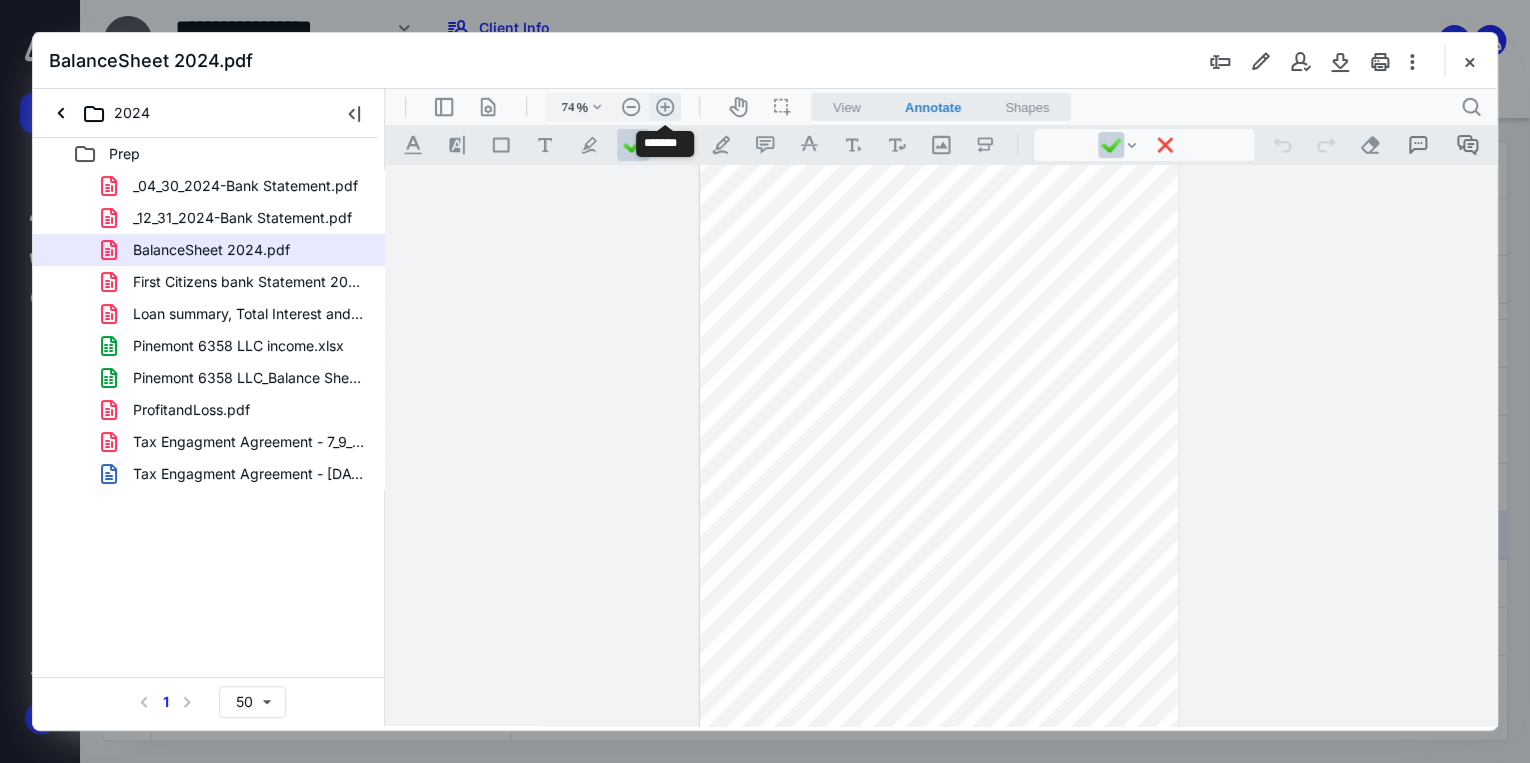 click on ".cls-1{fill:#abb0c4;} icon - header - zoom - in - line" at bounding box center [665, 107] 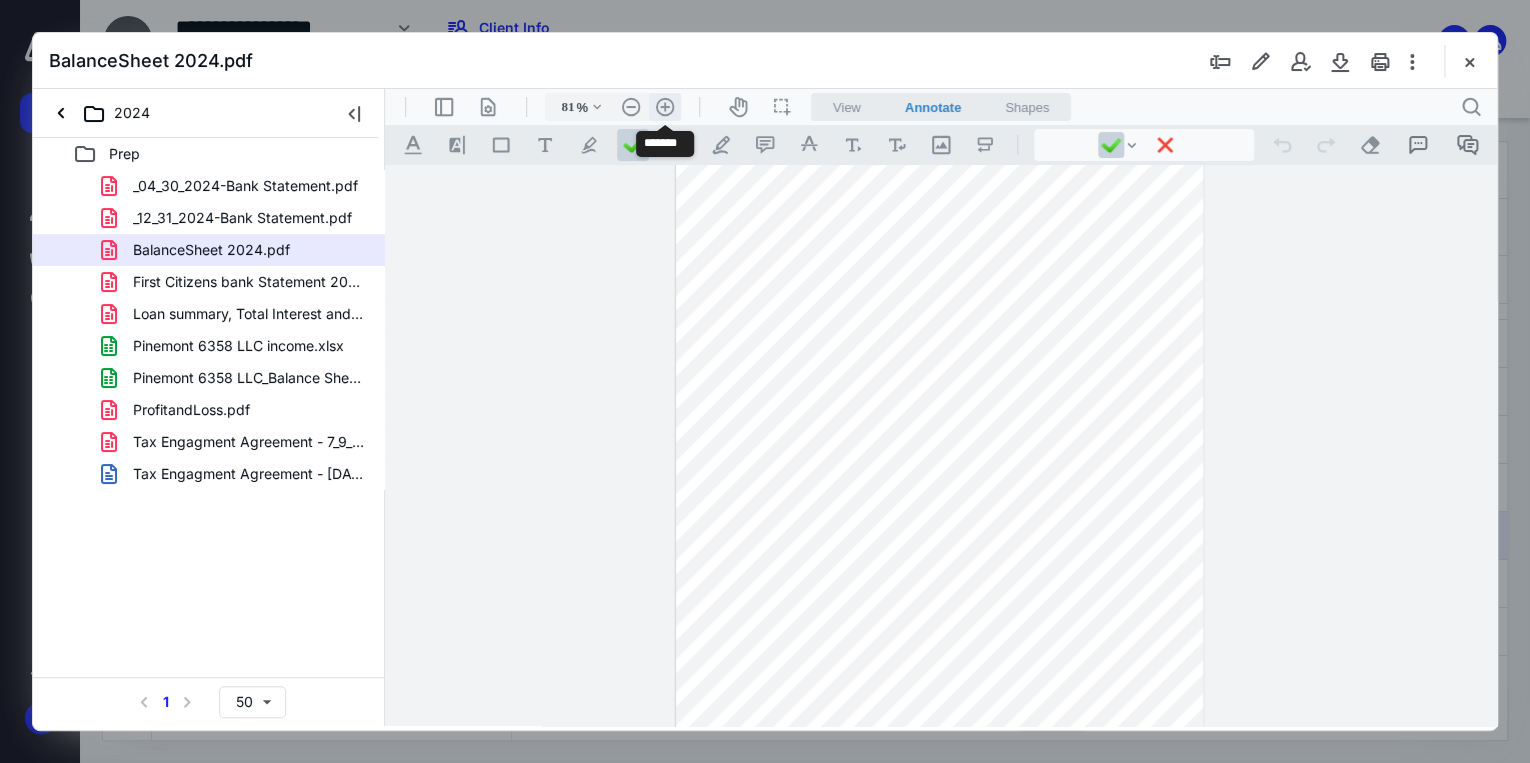 click on ".cls-1{fill:#abb0c4;} icon - header - zoom - in - line" at bounding box center [665, 107] 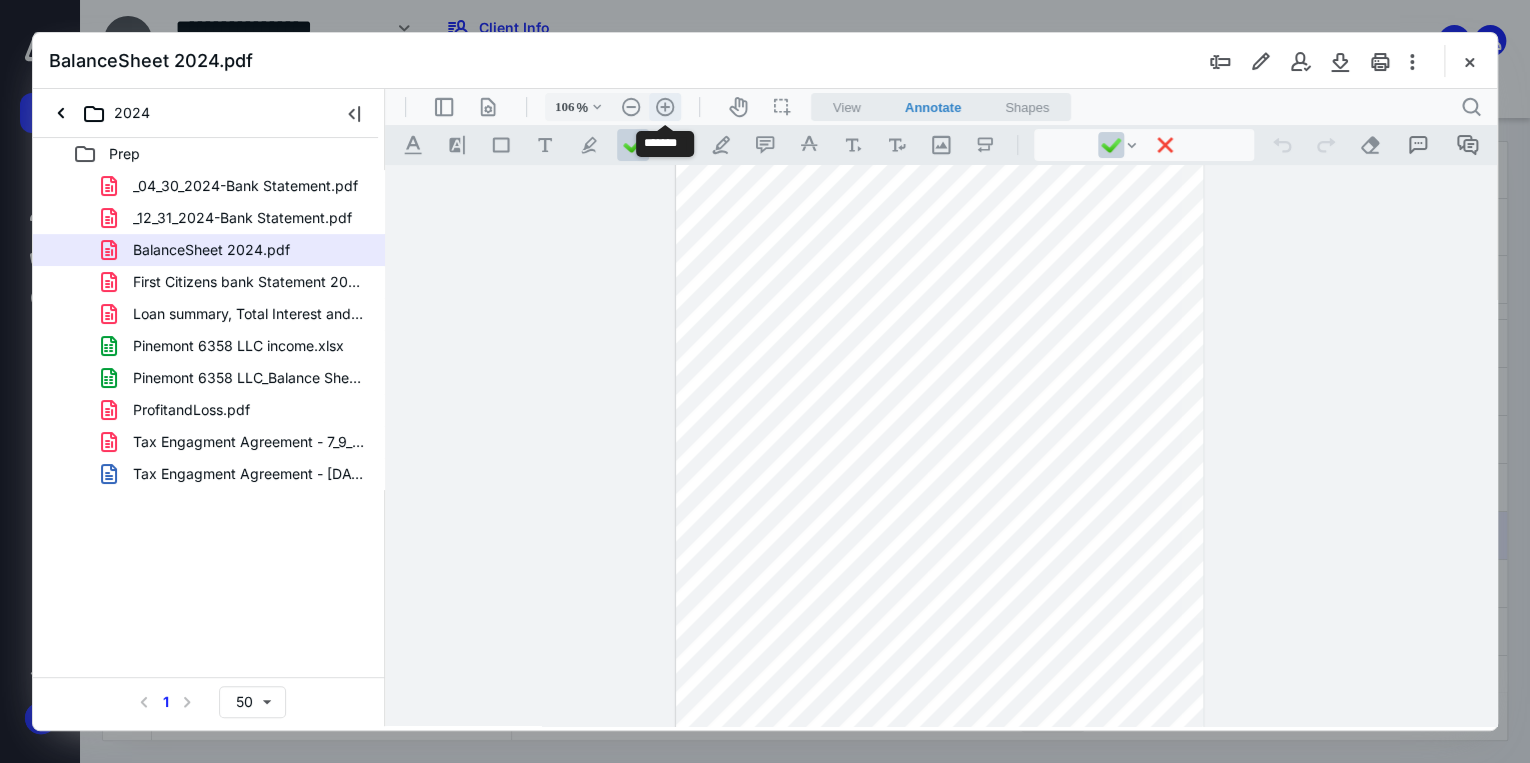 scroll, scrollTop: 148, scrollLeft: 0, axis: vertical 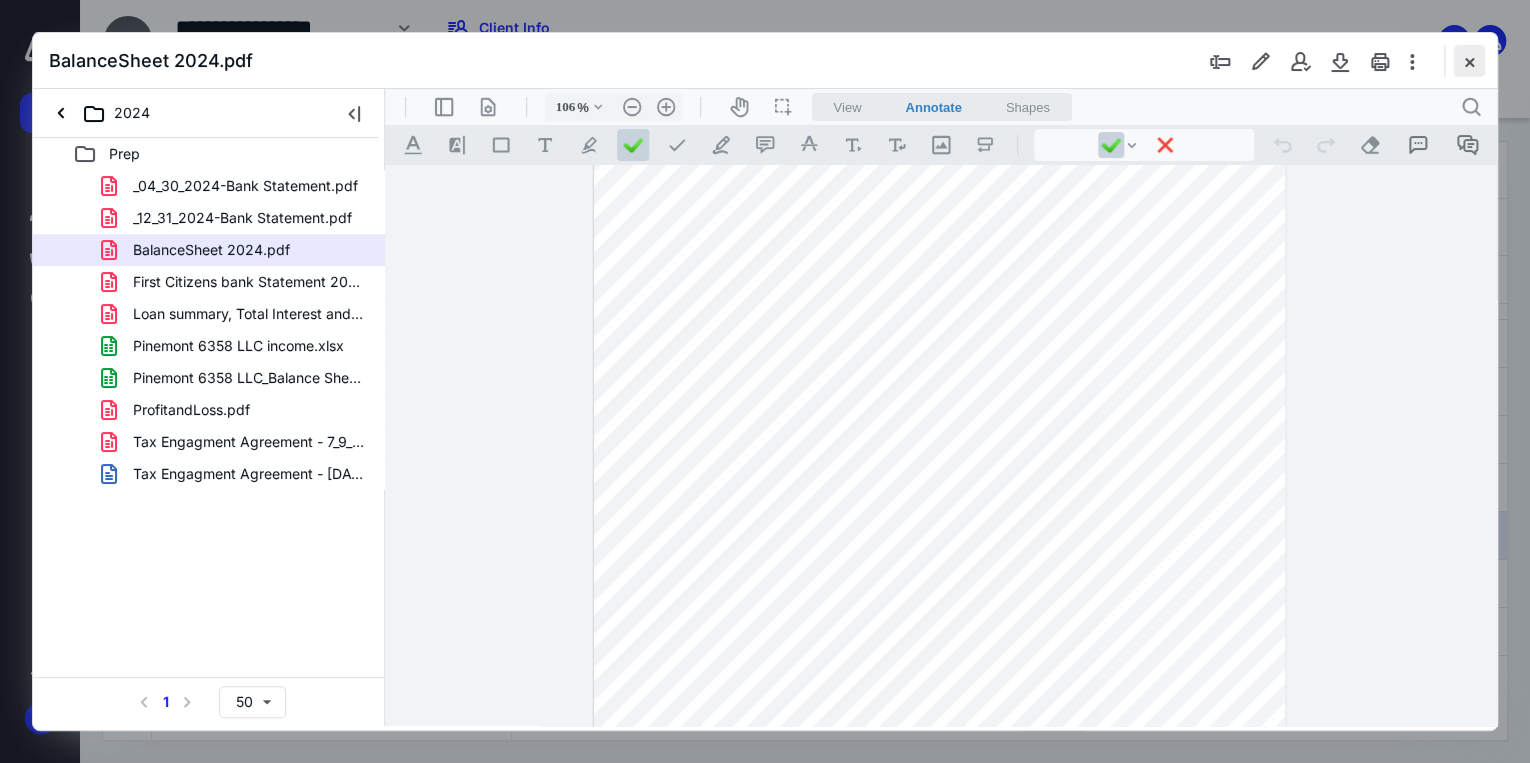 click at bounding box center [1469, 61] 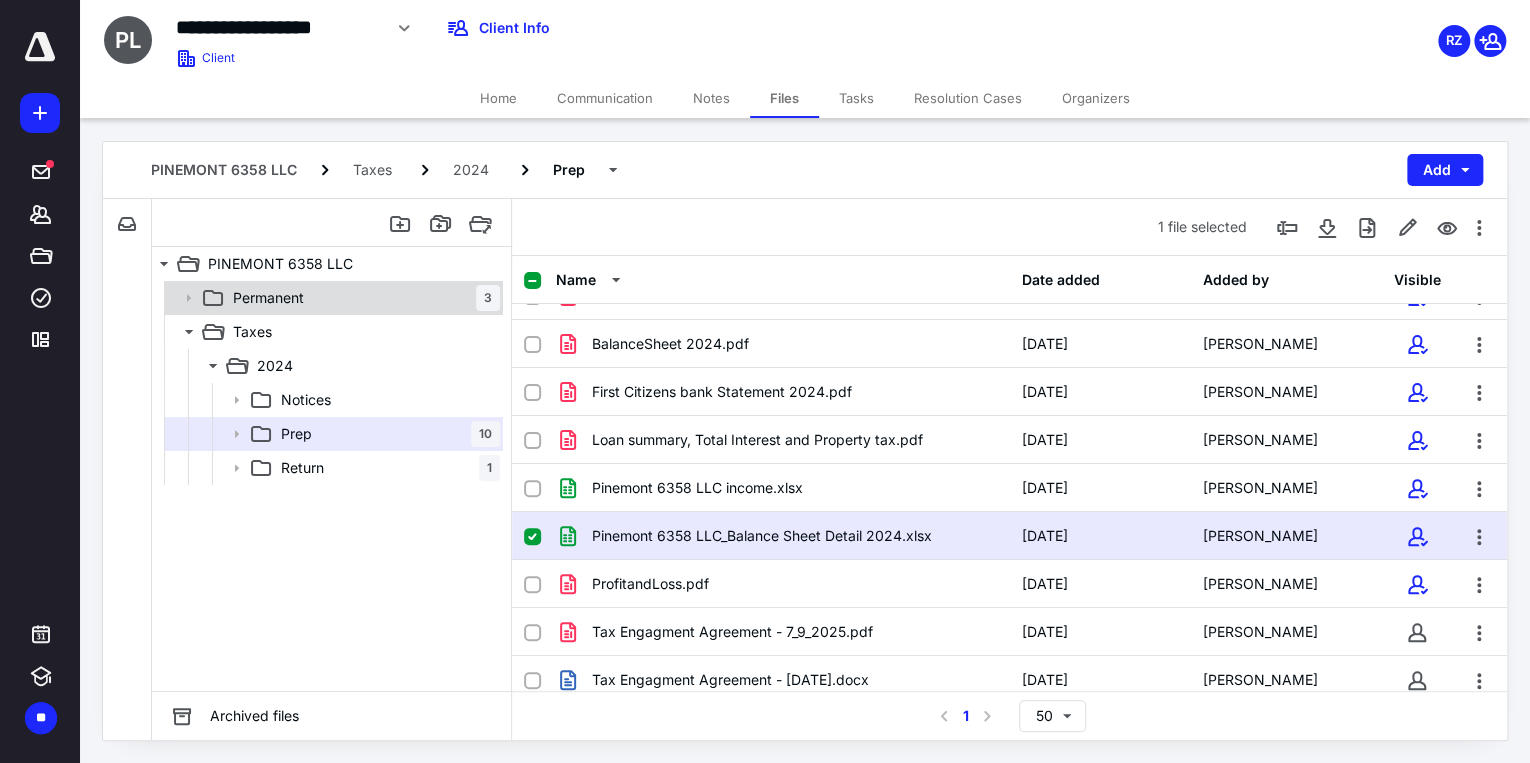click on "Permanent 3" at bounding box center [362, 298] 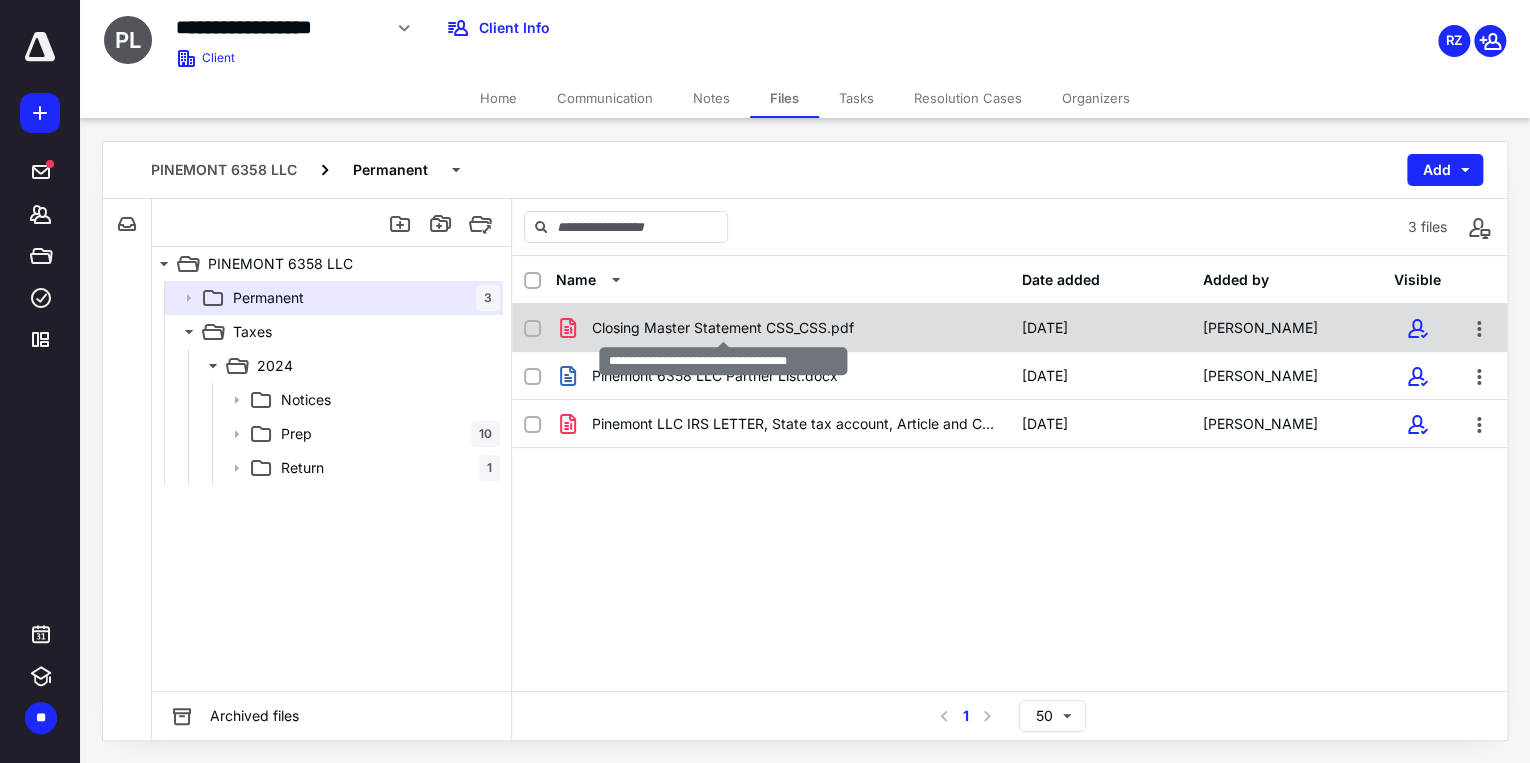 click on "Closing Master Statement CSS_CSS.pdf" at bounding box center (723, 328) 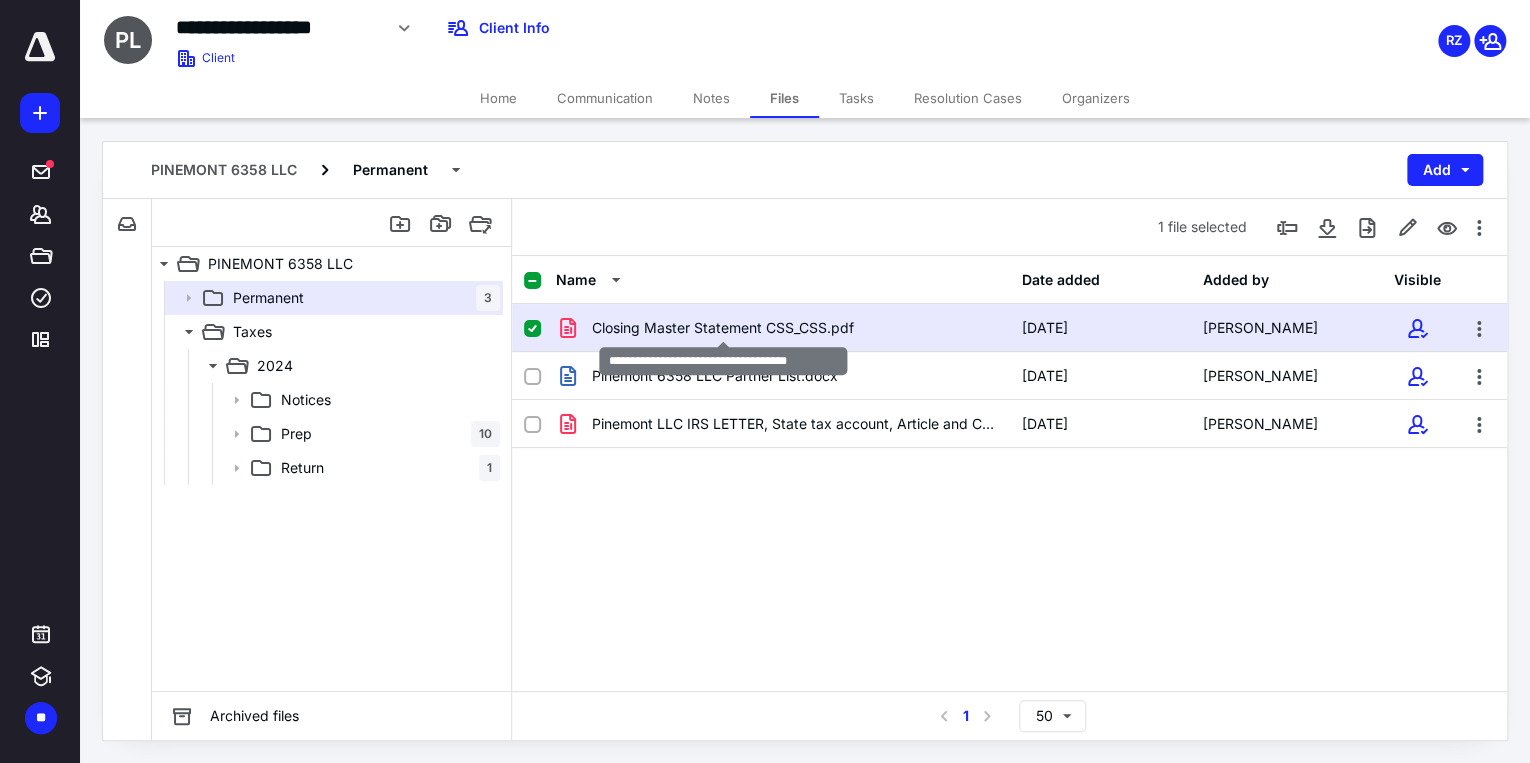 click on "Closing Master Statement CSS_CSS.pdf" at bounding box center [723, 328] 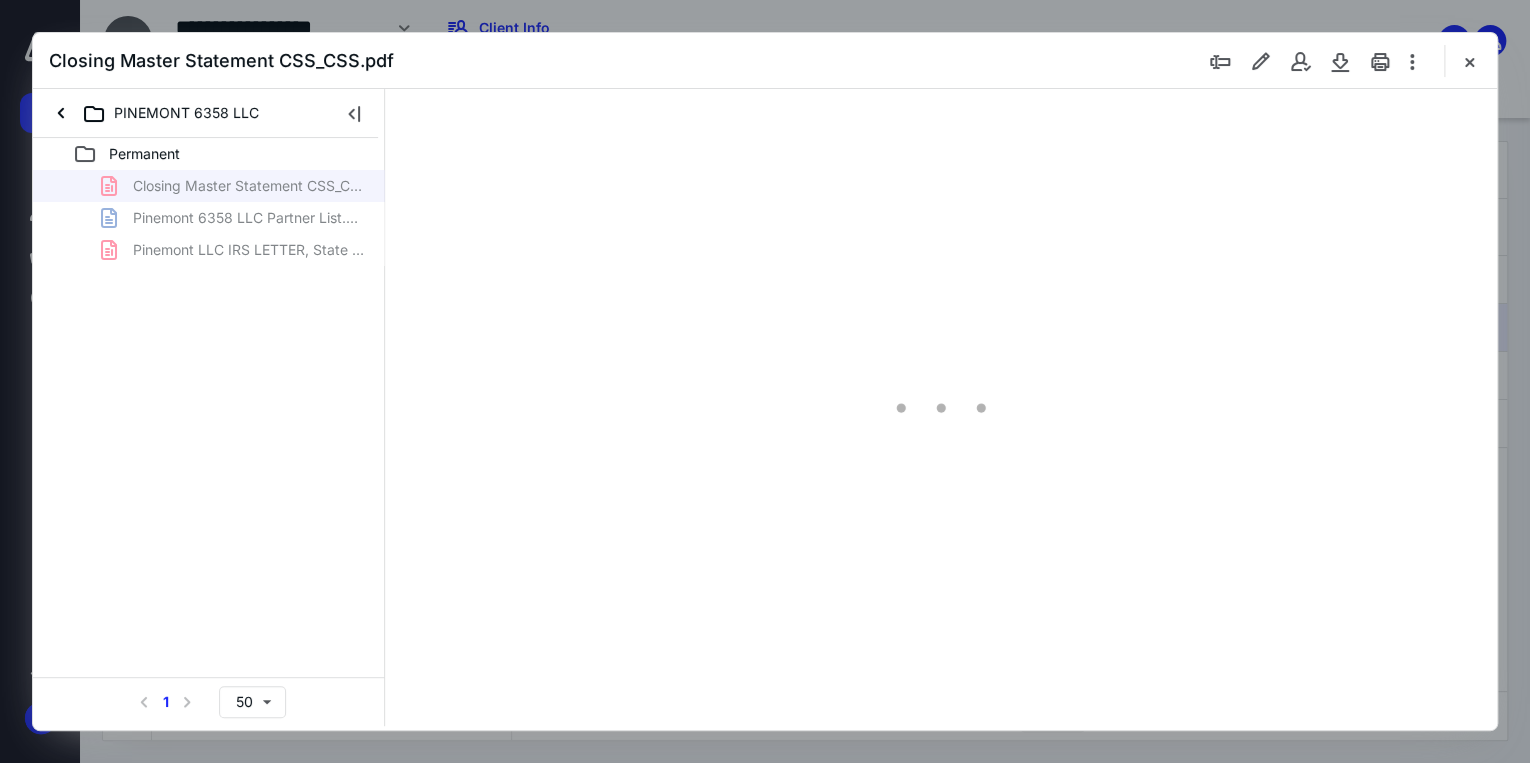 scroll, scrollTop: 0, scrollLeft: 0, axis: both 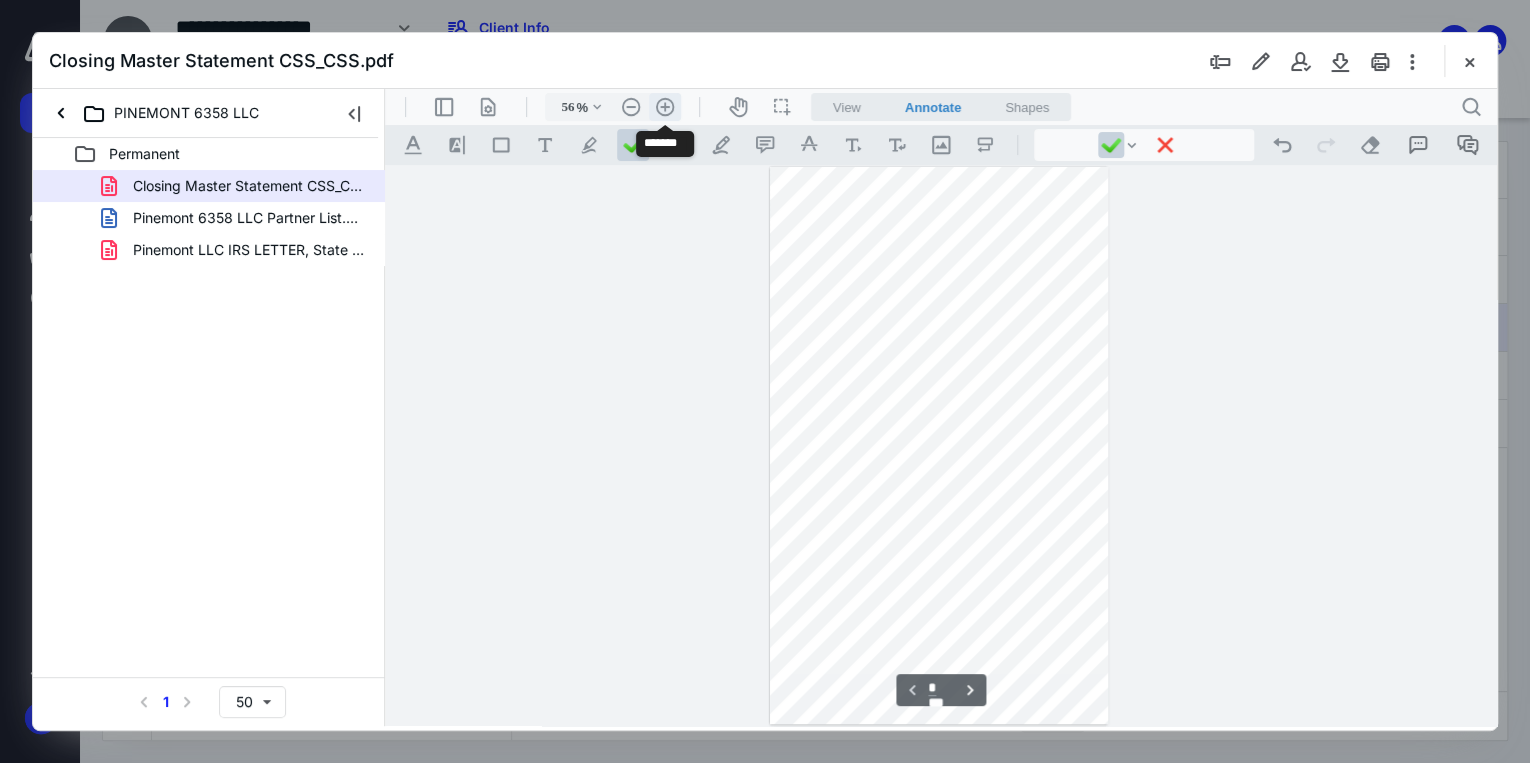 click on ".cls-1{fill:#abb0c4;} icon - header - zoom - in - line" at bounding box center [665, 107] 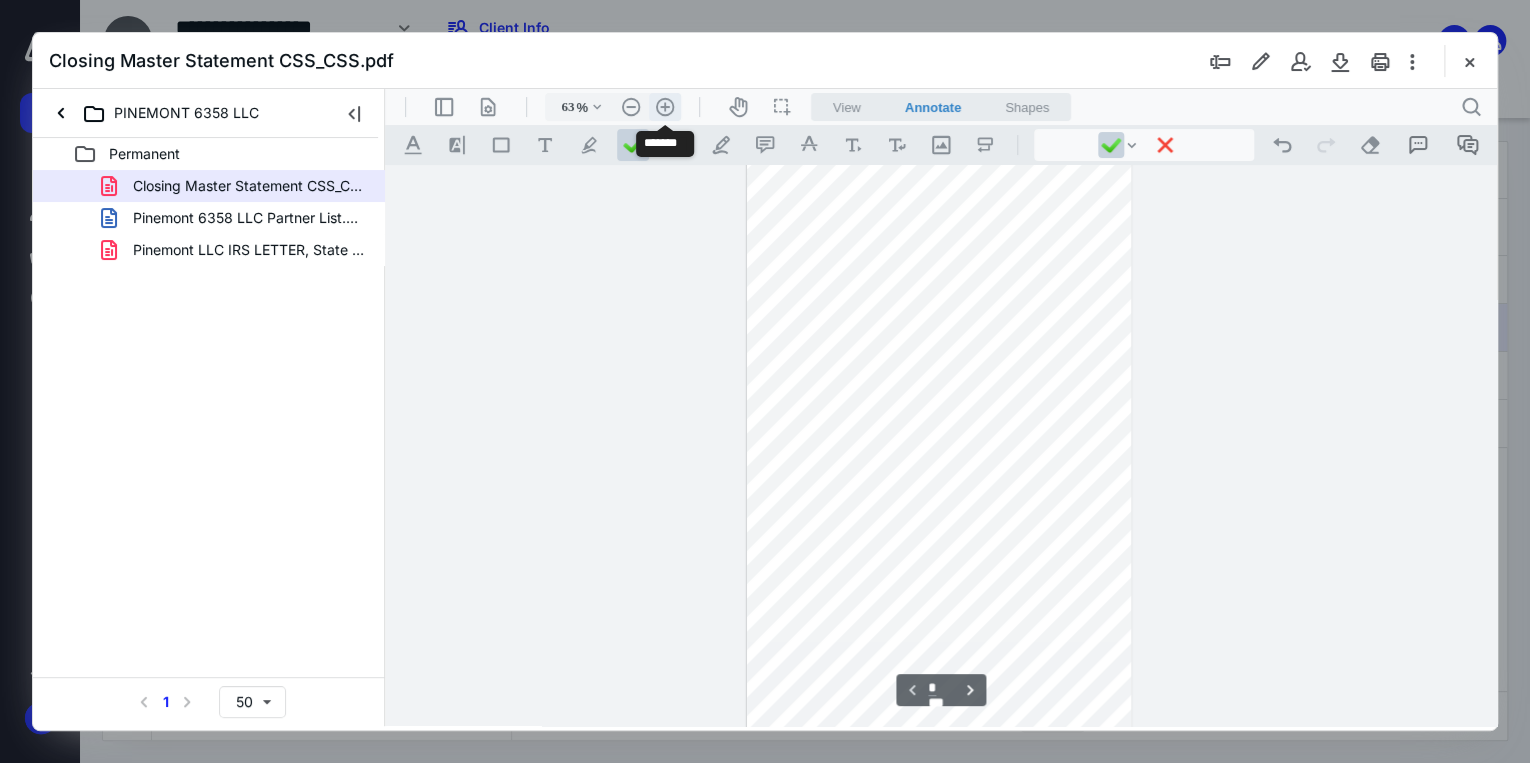 click on ".cls-1{fill:#abb0c4;} icon - header - zoom - in - line" at bounding box center (665, 107) 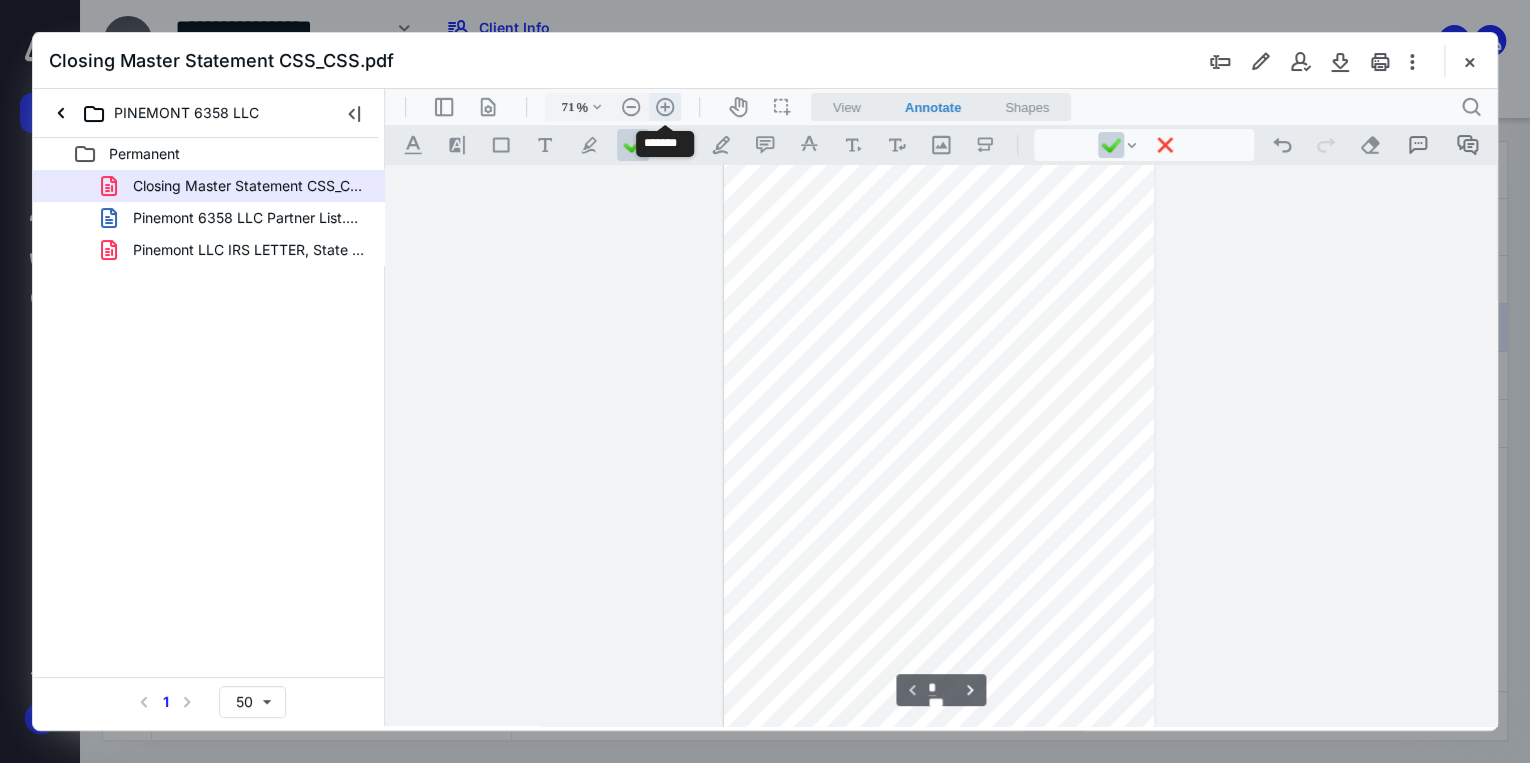 click on ".cls-1{fill:#abb0c4;} icon - header - zoom - in - line" at bounding box center (665, 107) 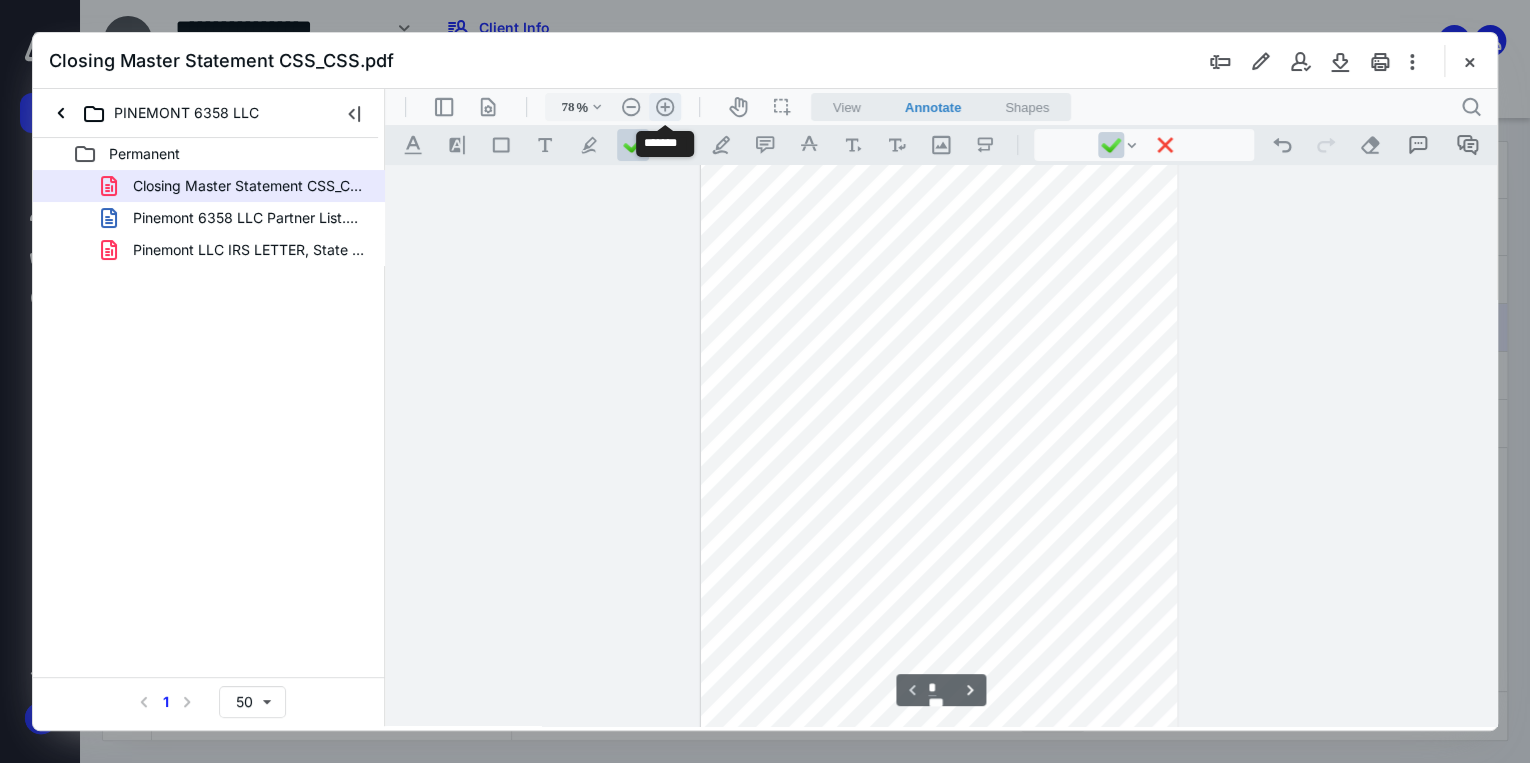 click on ".cls-1{fill:#abb0c4;} icon - header - zoom - in - line" at bounding box center [665, 107] 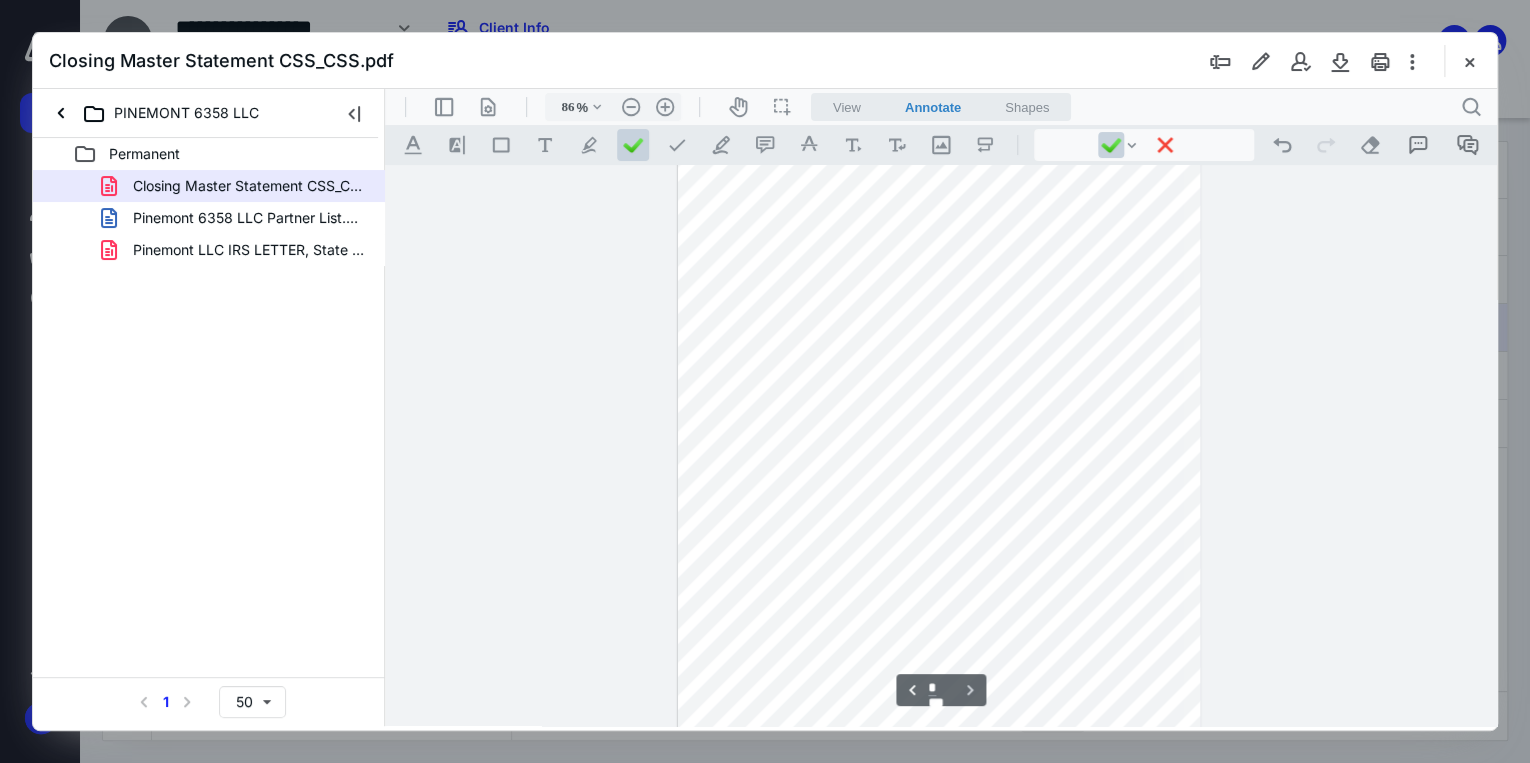 scroll, scrollTop: 1473, scrollLeft: 0, axis: vertical 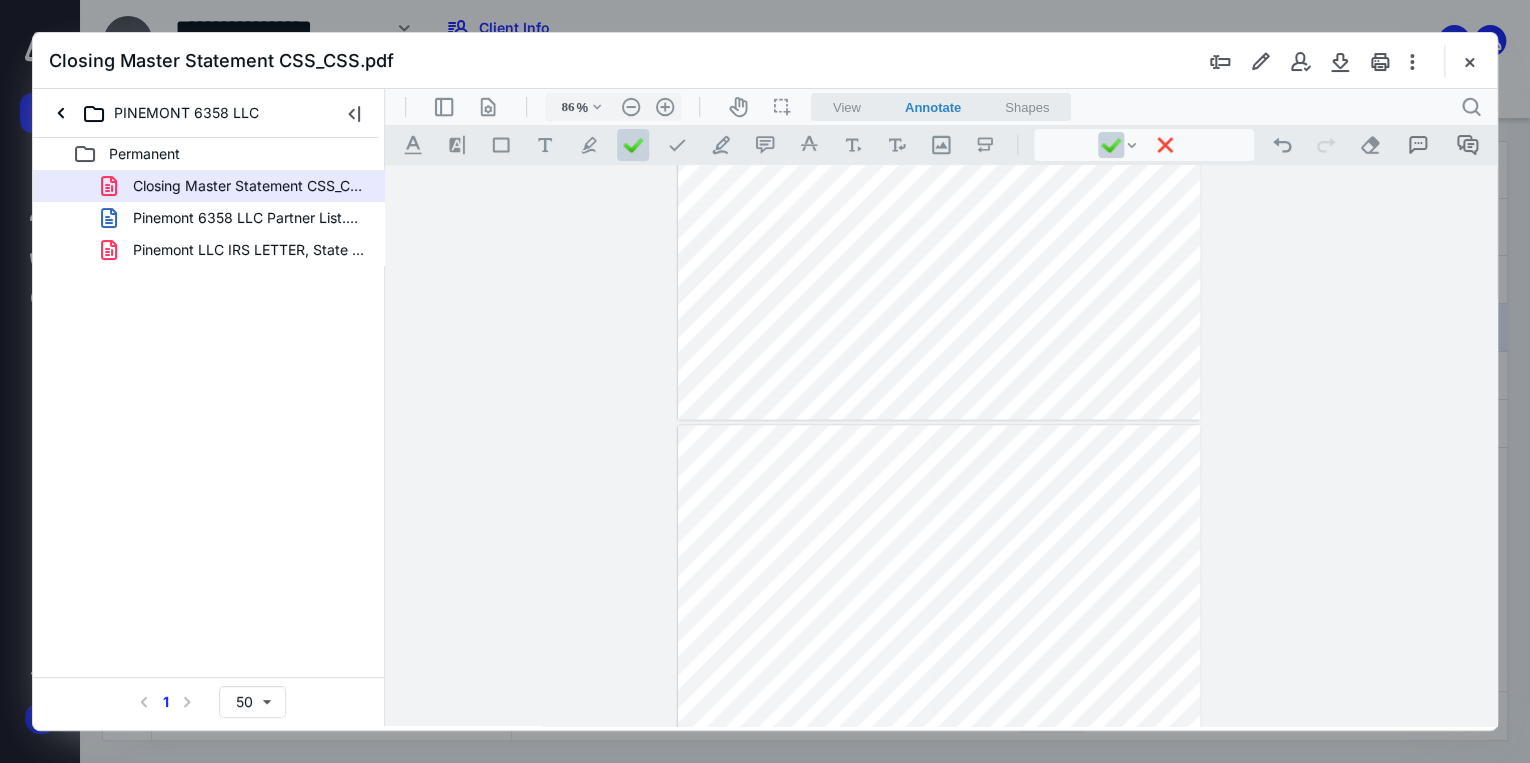 type on "*" 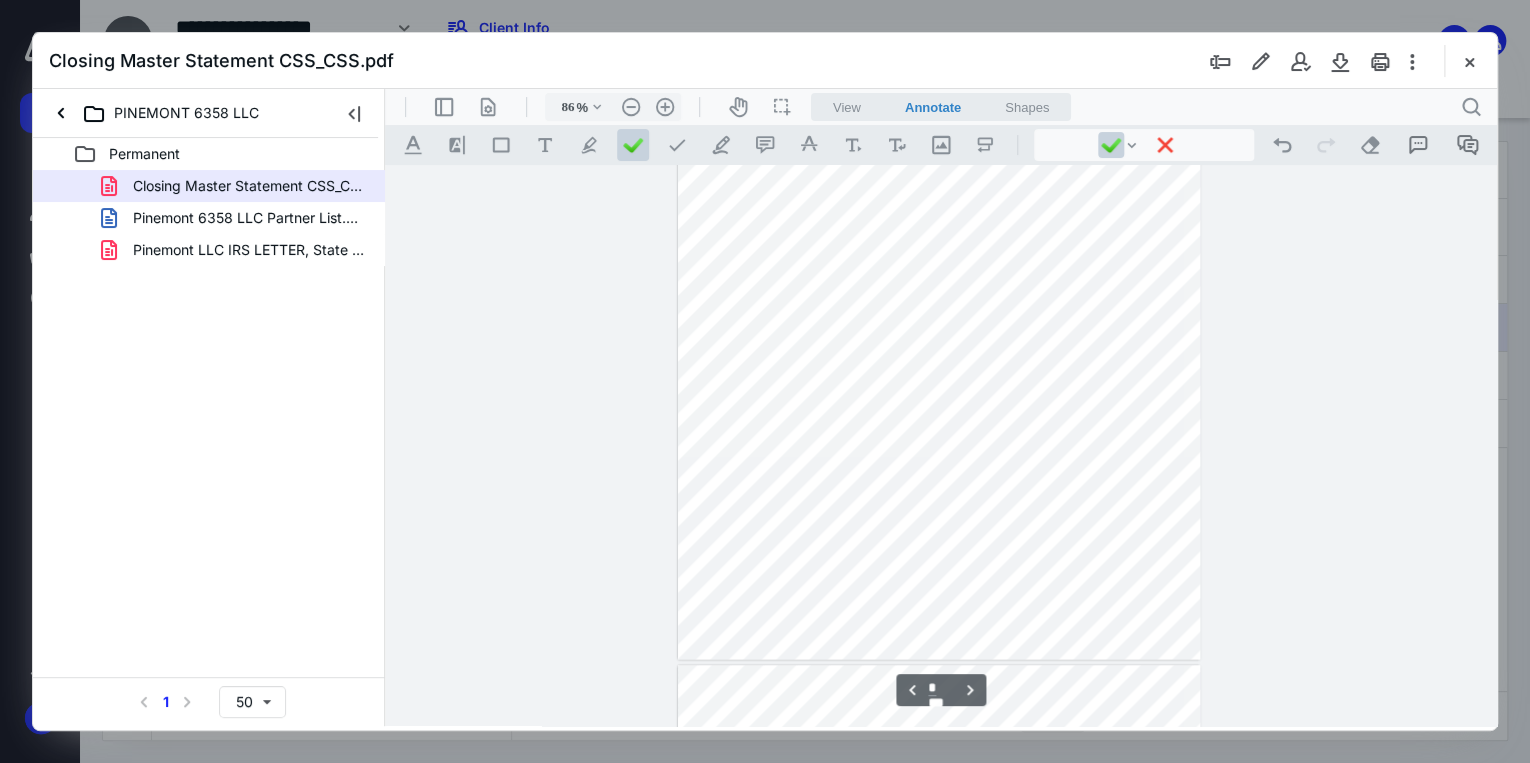 scroll, scrollTop: 1153, scrollLeft: 0, axis: vertical 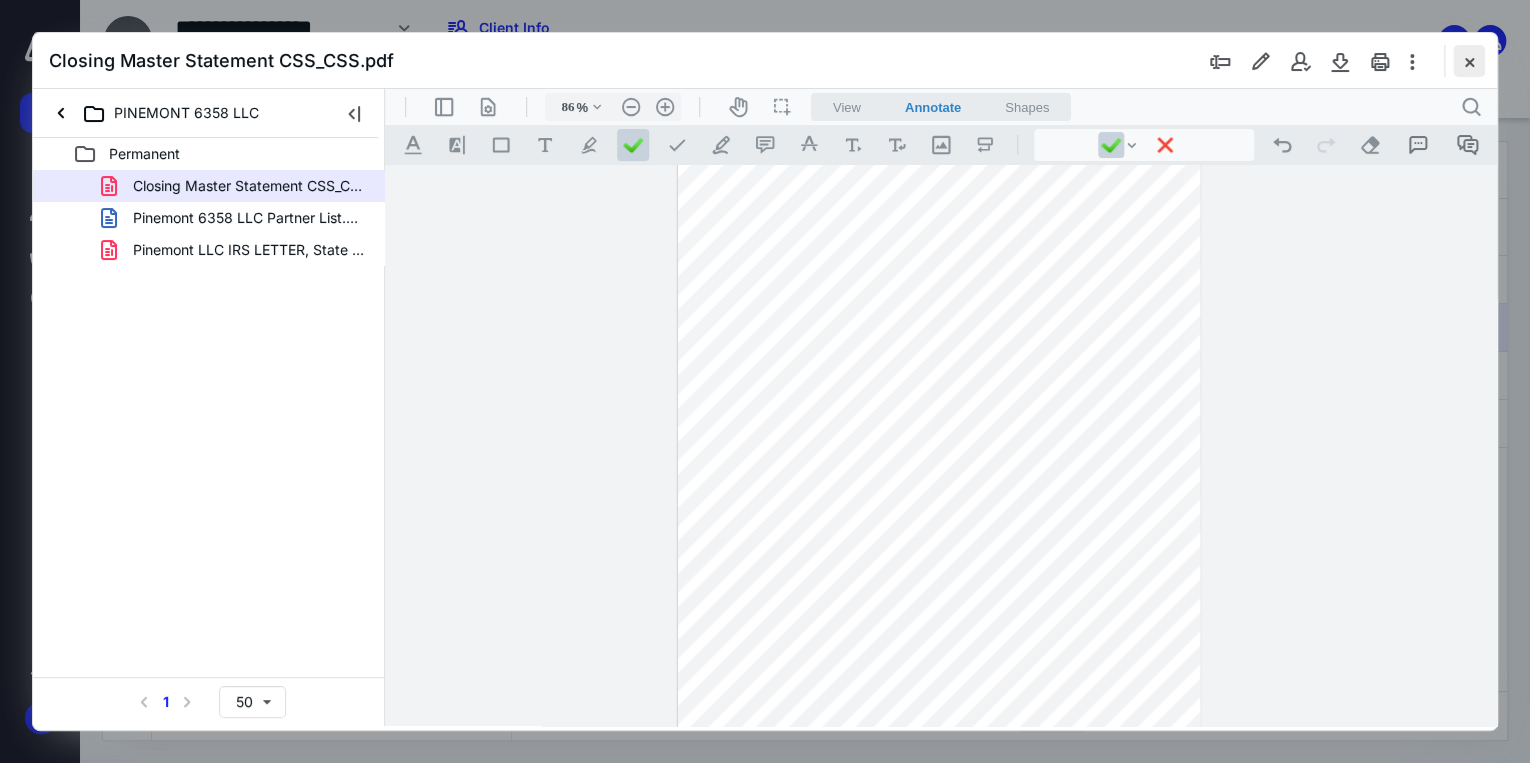 click at bounding box center [1469, 61] 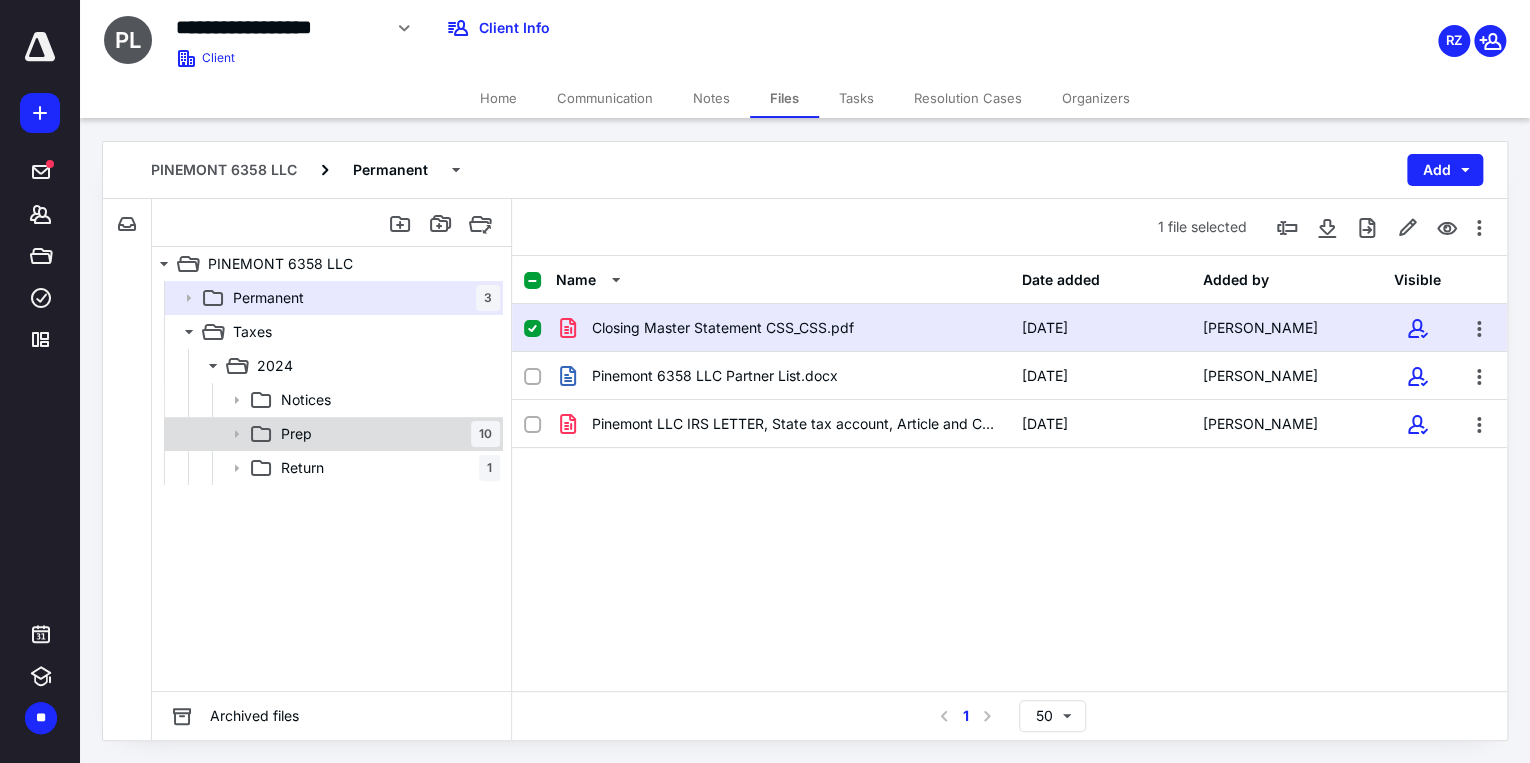 click on "Prep 10" at bounding box center (386, 434) 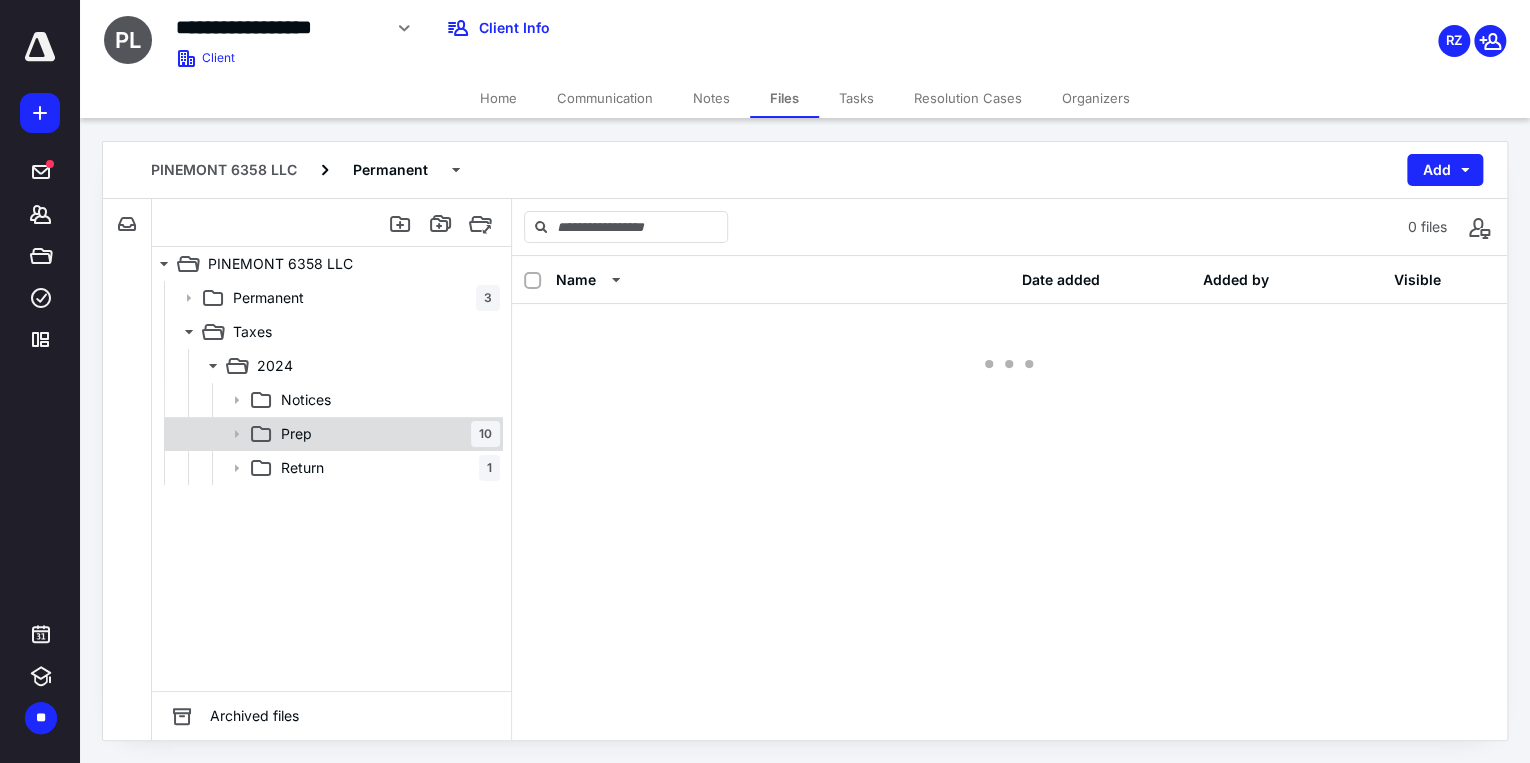 click on "Prep 10" at bounding box center [386, 434] 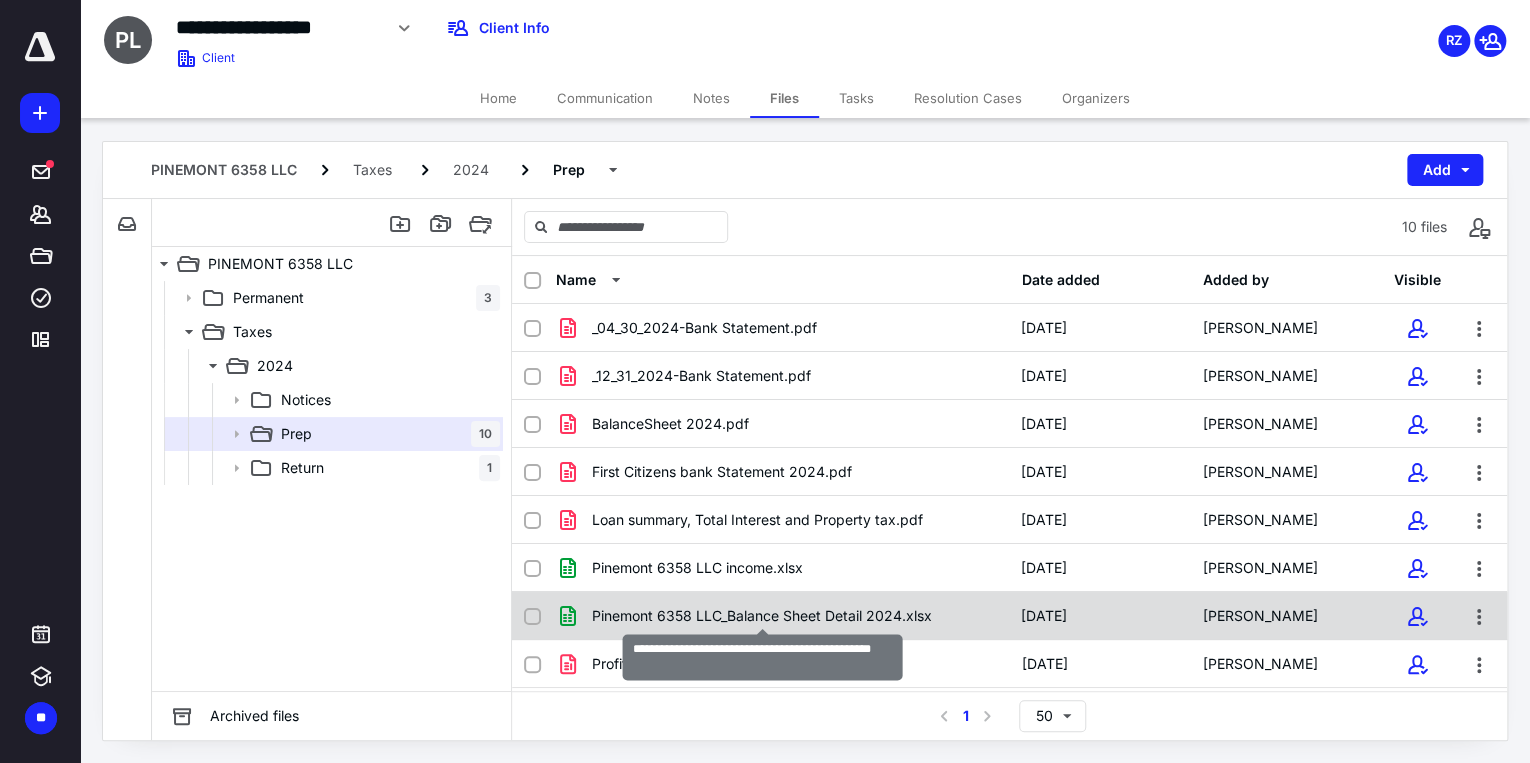 click on "Pinemont 6358 LLC_Balance Sheet Detail 2024.xlsx" at bounding box center (762, 616) 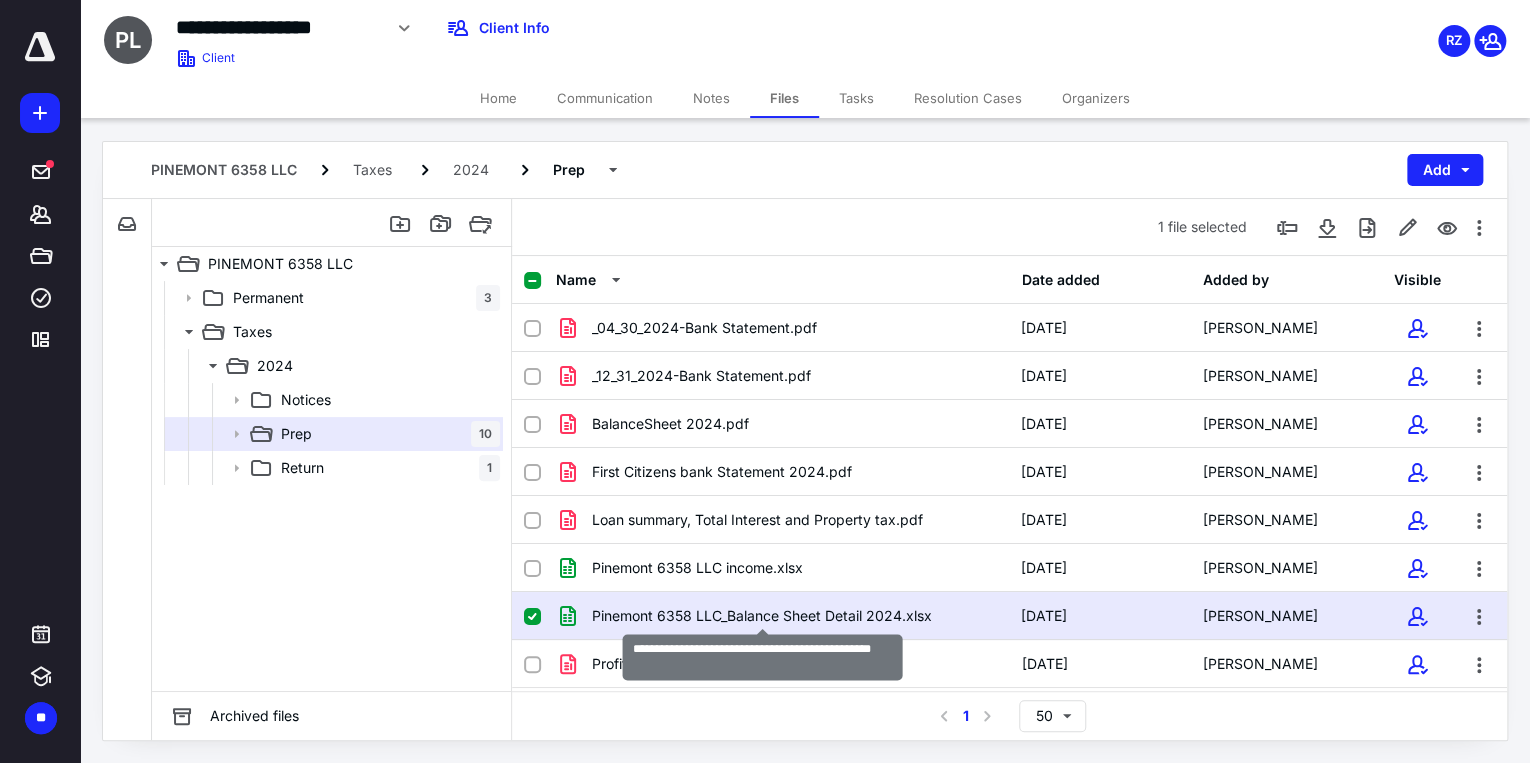 click on "Pinemont 6358 LLC_Balance Sheet Detail 2024.xlsx" at bounding box center (762, 616) 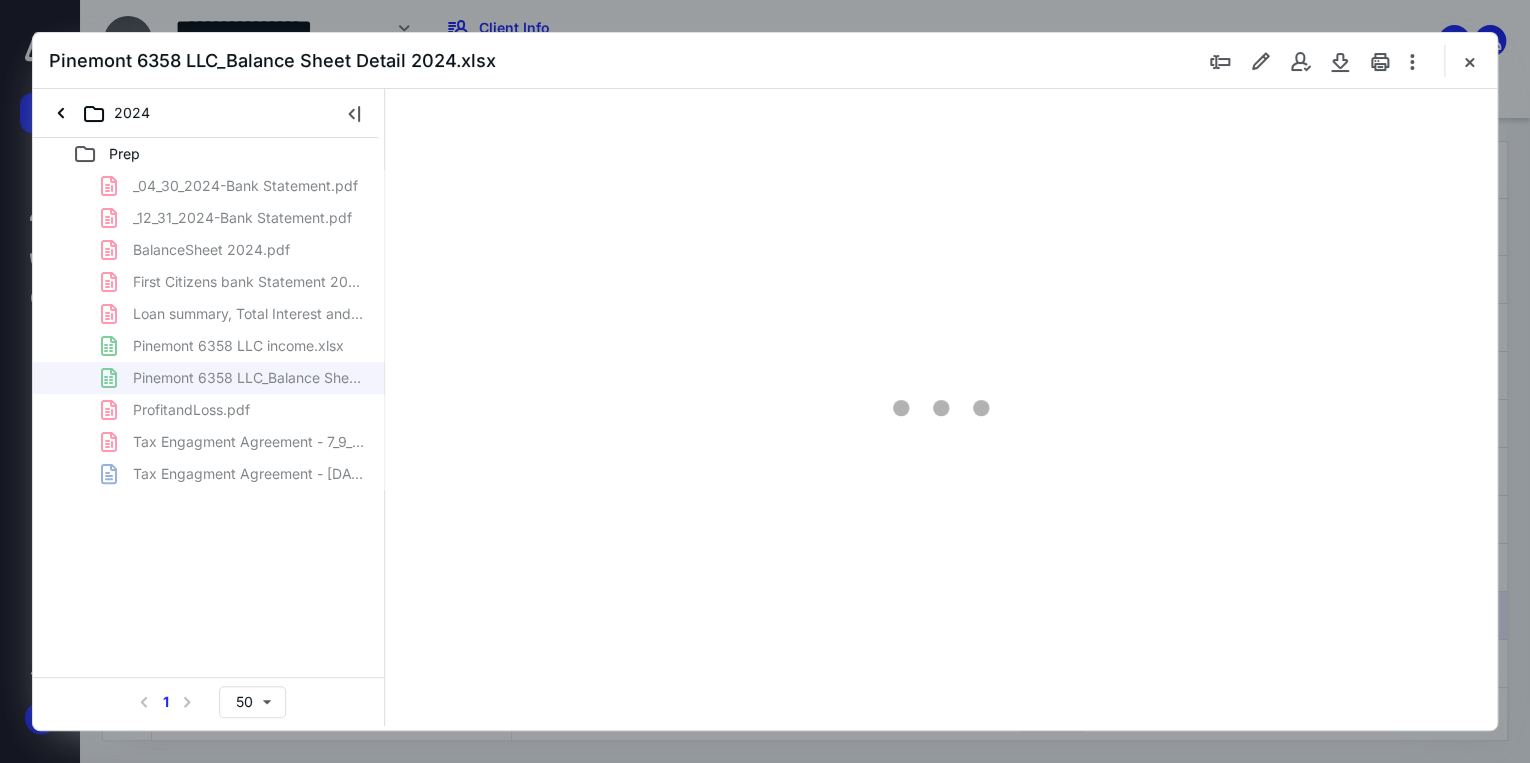 scroll, scrollTop: 0, scrollLeft: 0, axis: both 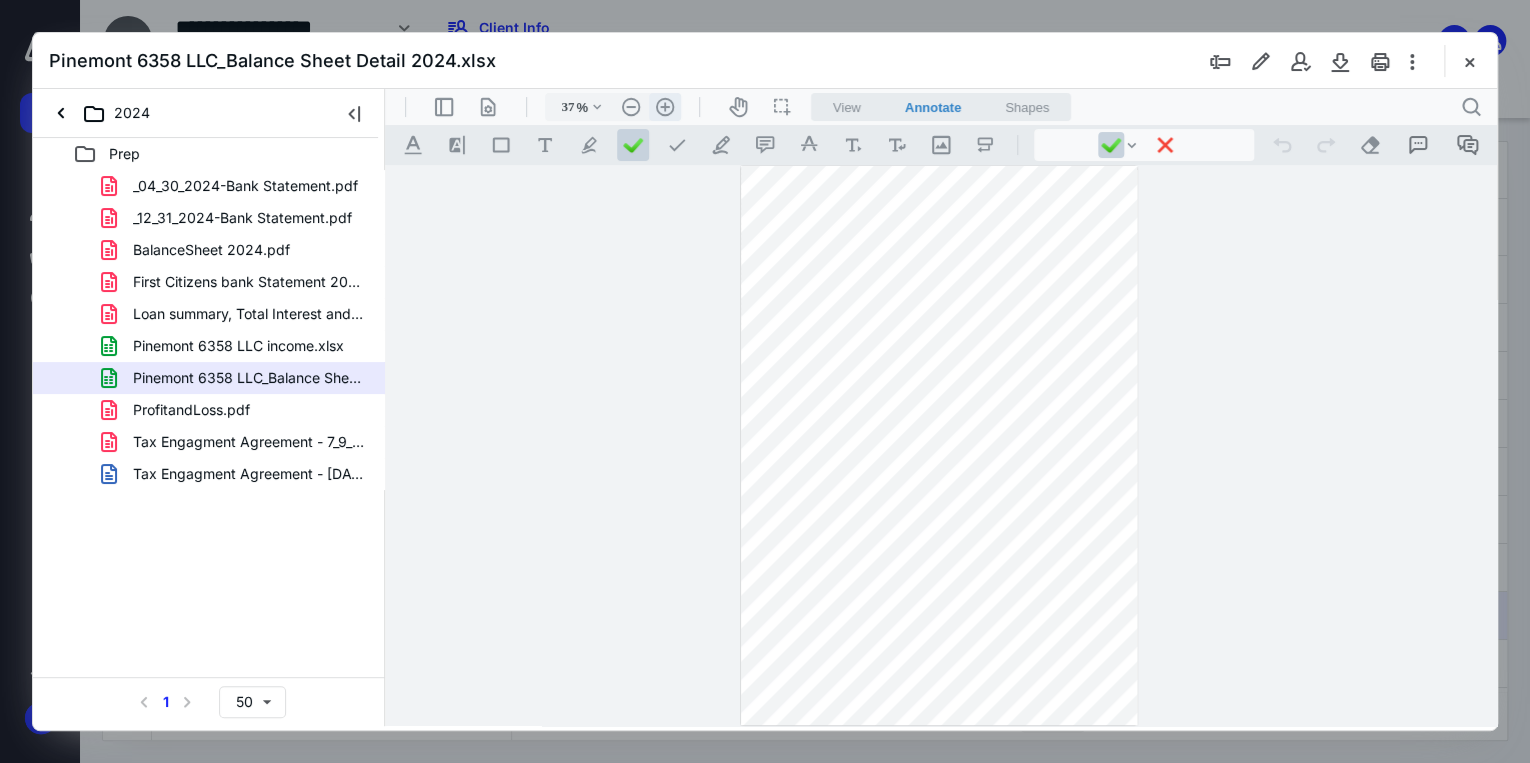 click on ".cls-1{fill:#abb0c4;} icon - header - zoom - in - line" at bounding box center [665, 107] 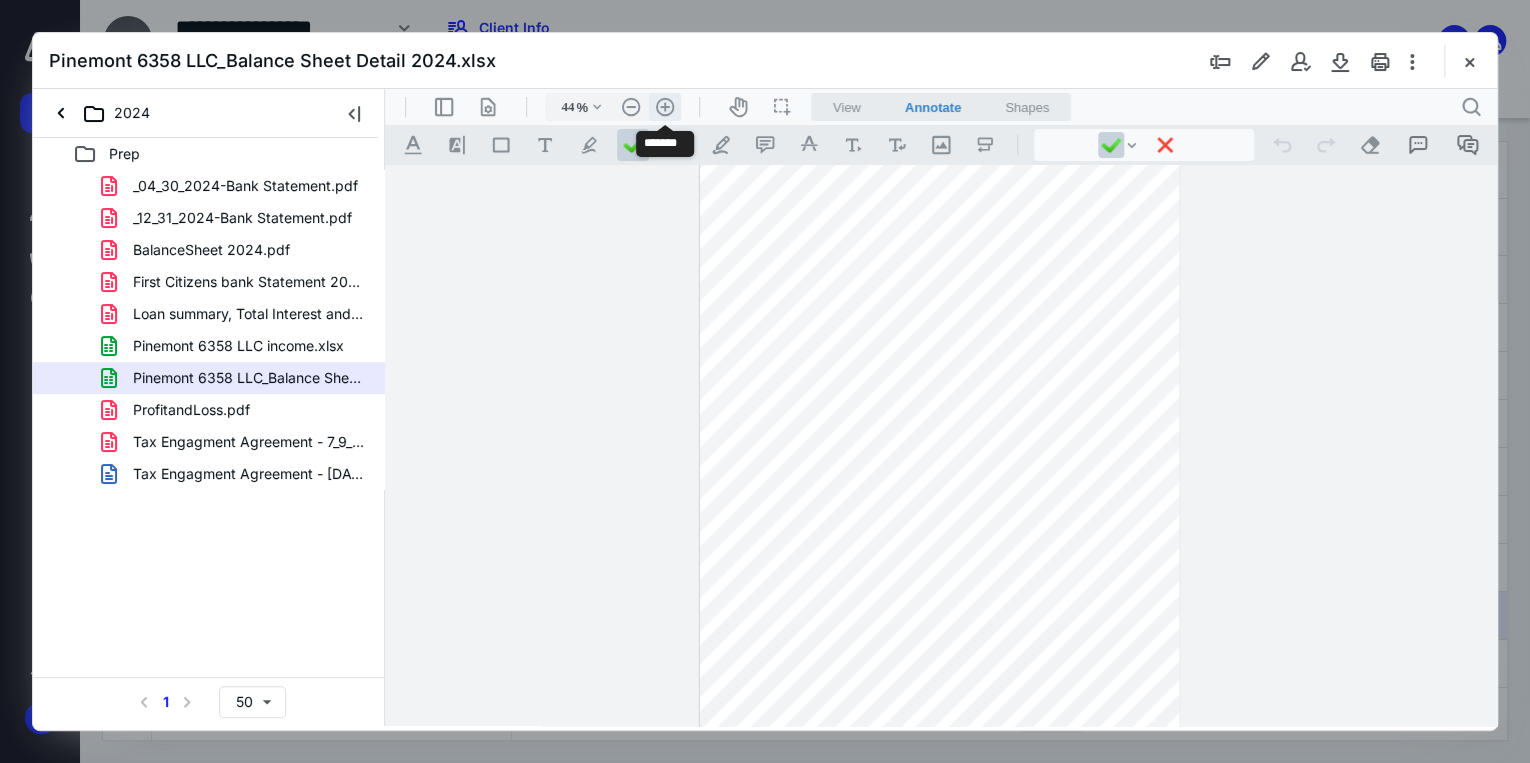 click on ".cls-1{fill:#abb0c4;} icon - header - zoom - in - line" at bounding box center (665, 107) 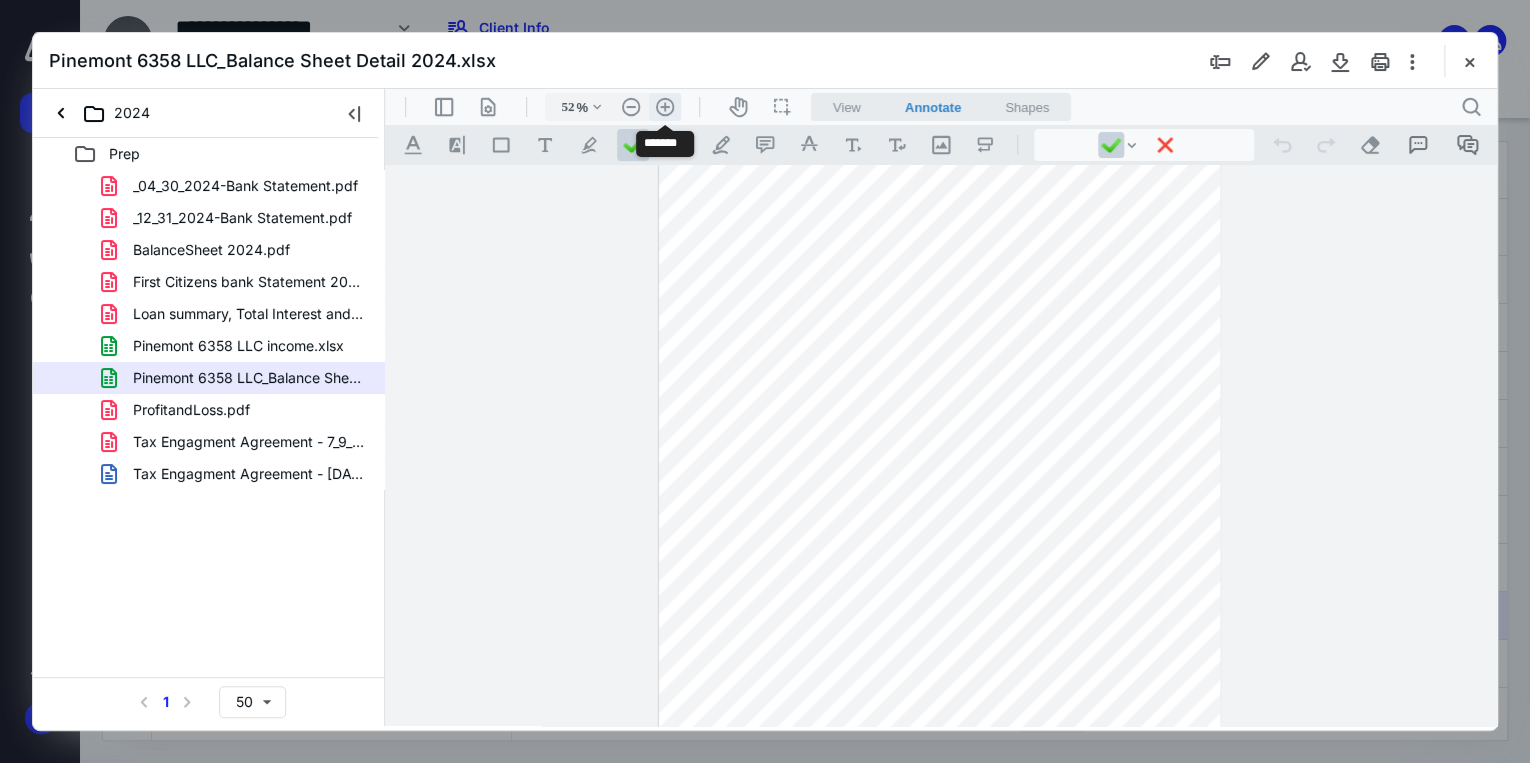 click on ".cls-1{fill:#abb0c4;} icon - header - zoom - in - line" at bounding box center [665, 107] 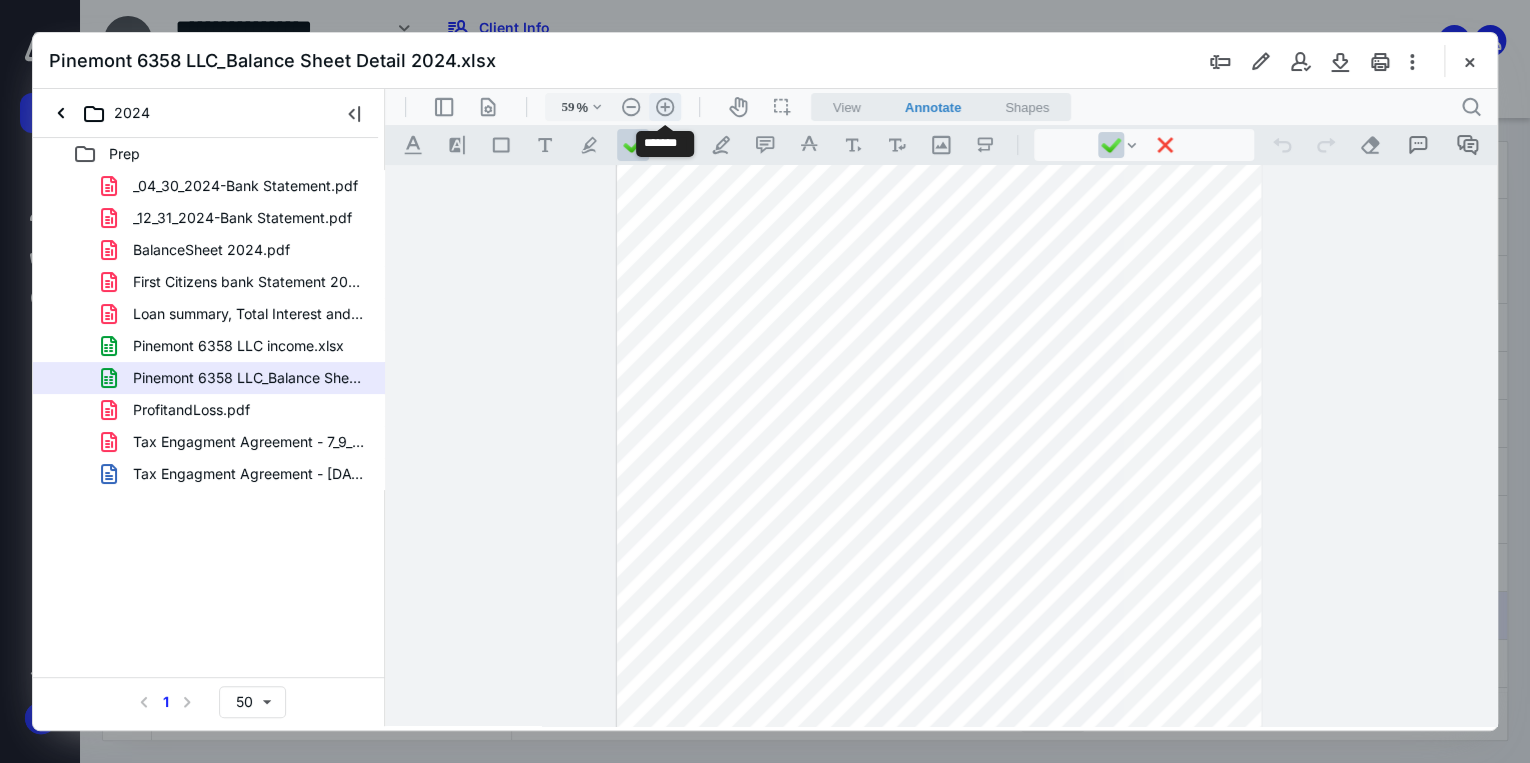 click on ".cls-1{fill:#abb0c4;} icon - header - zoom - in - line" at bounding box center (665, 107) 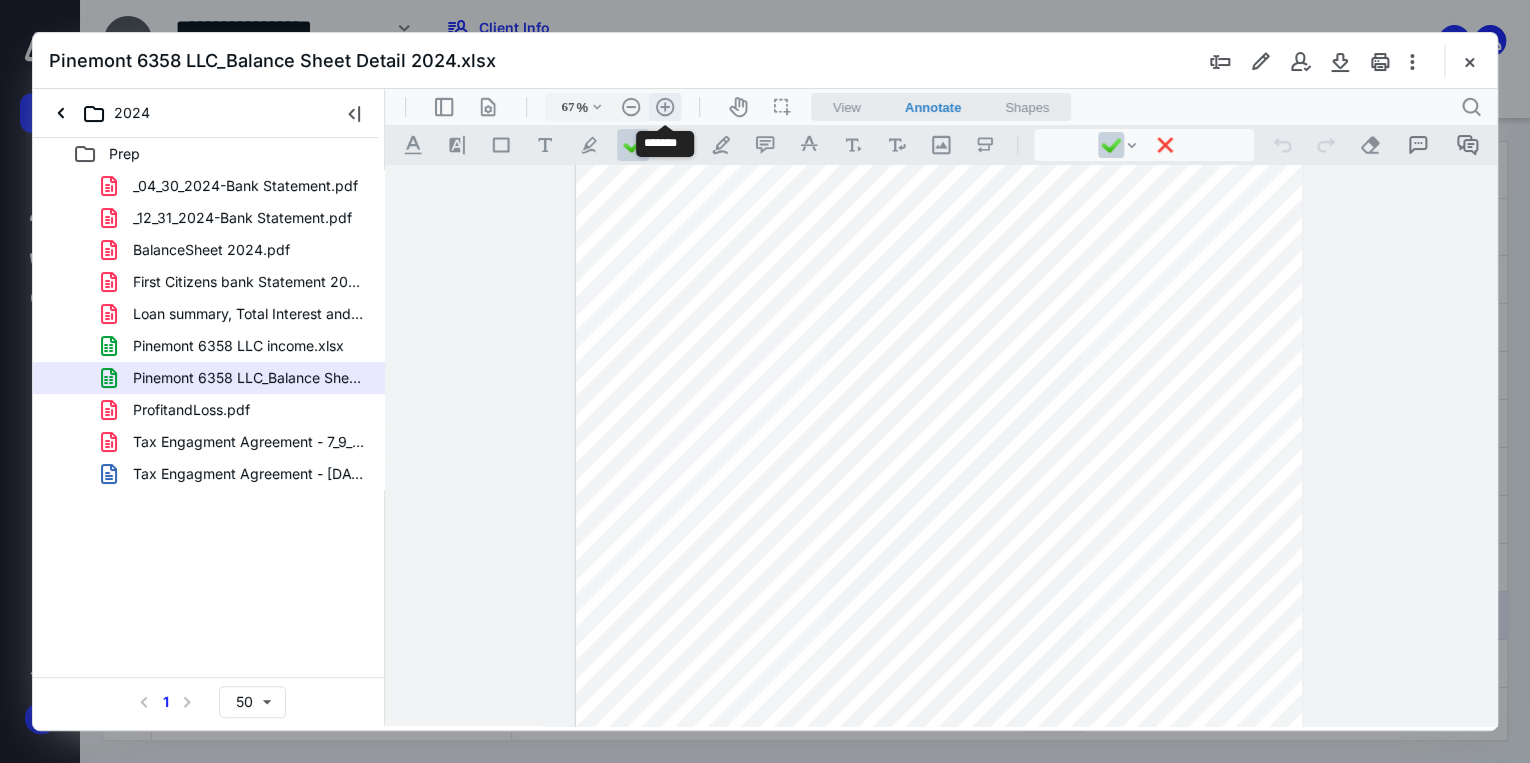 click on ".cls-1{fill:#abb0c4;} icon - header - zoom - in - line" at bounding box center (665, 107) 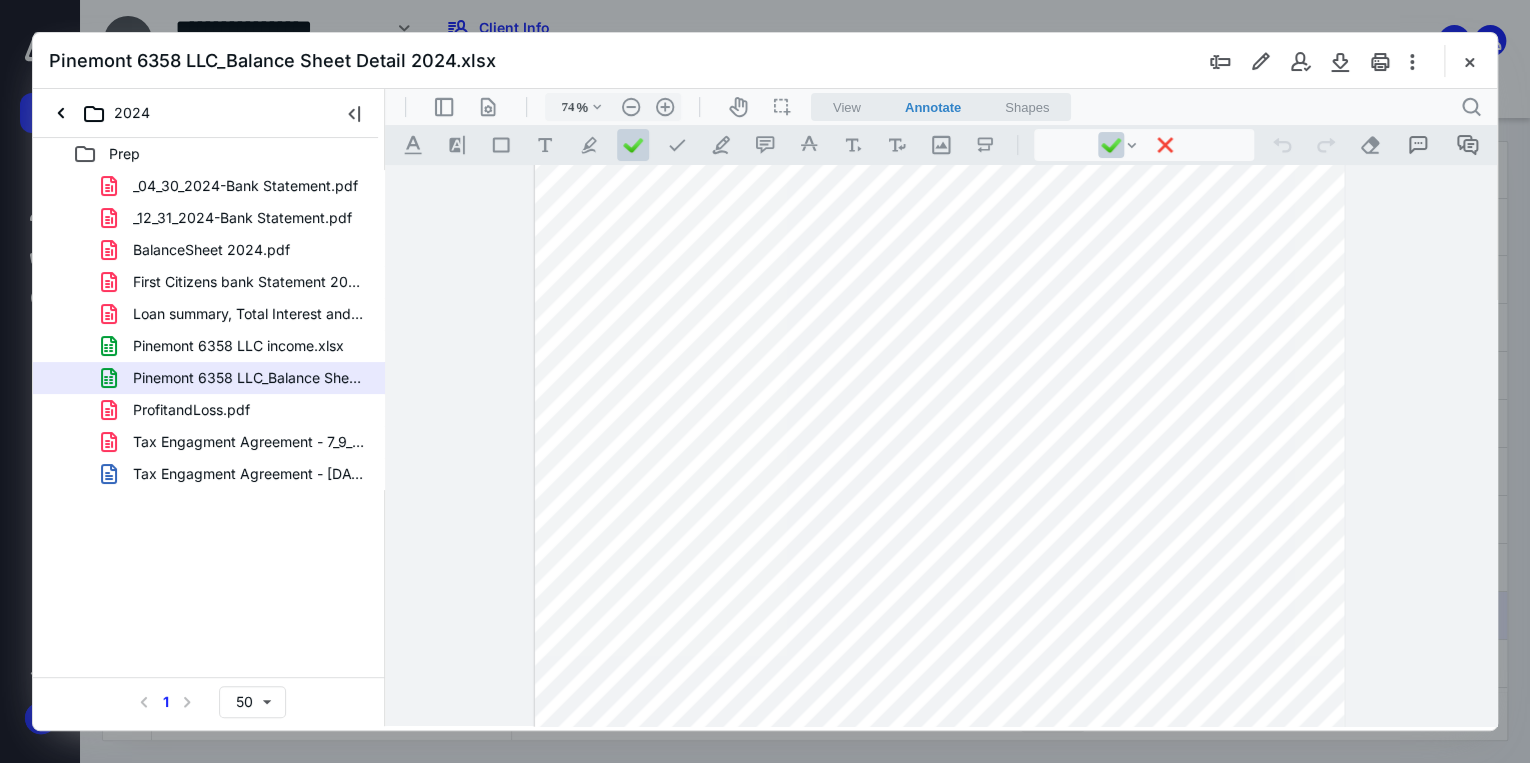 scroll, scrollTop: 504, scrollLeft: 0, axis: vertical 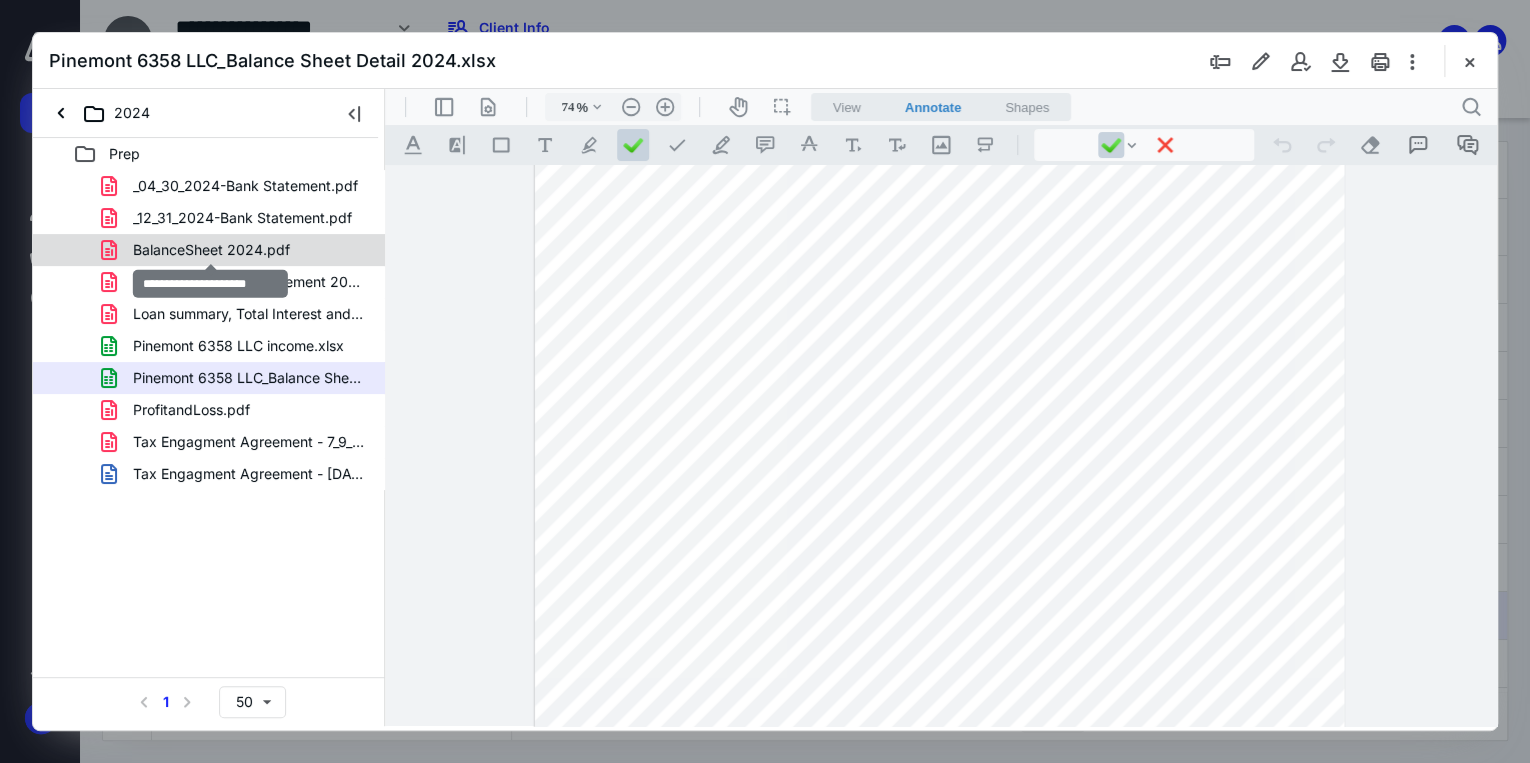 click on "BalanceSheet 2024.pdf" at bounding box center [211, 250] 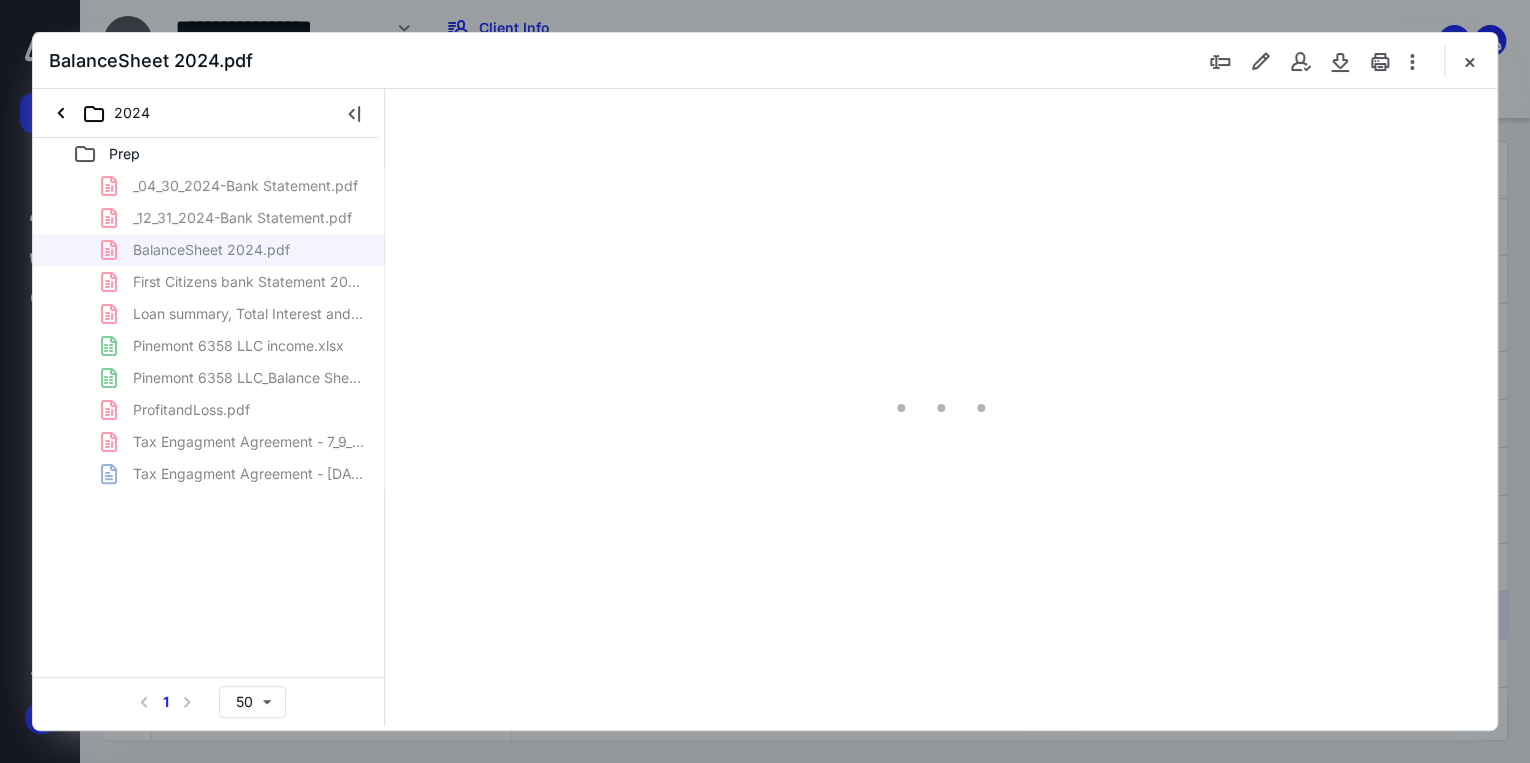 scroll, scrollTop: 0, scrollLeft: 0, axis: both 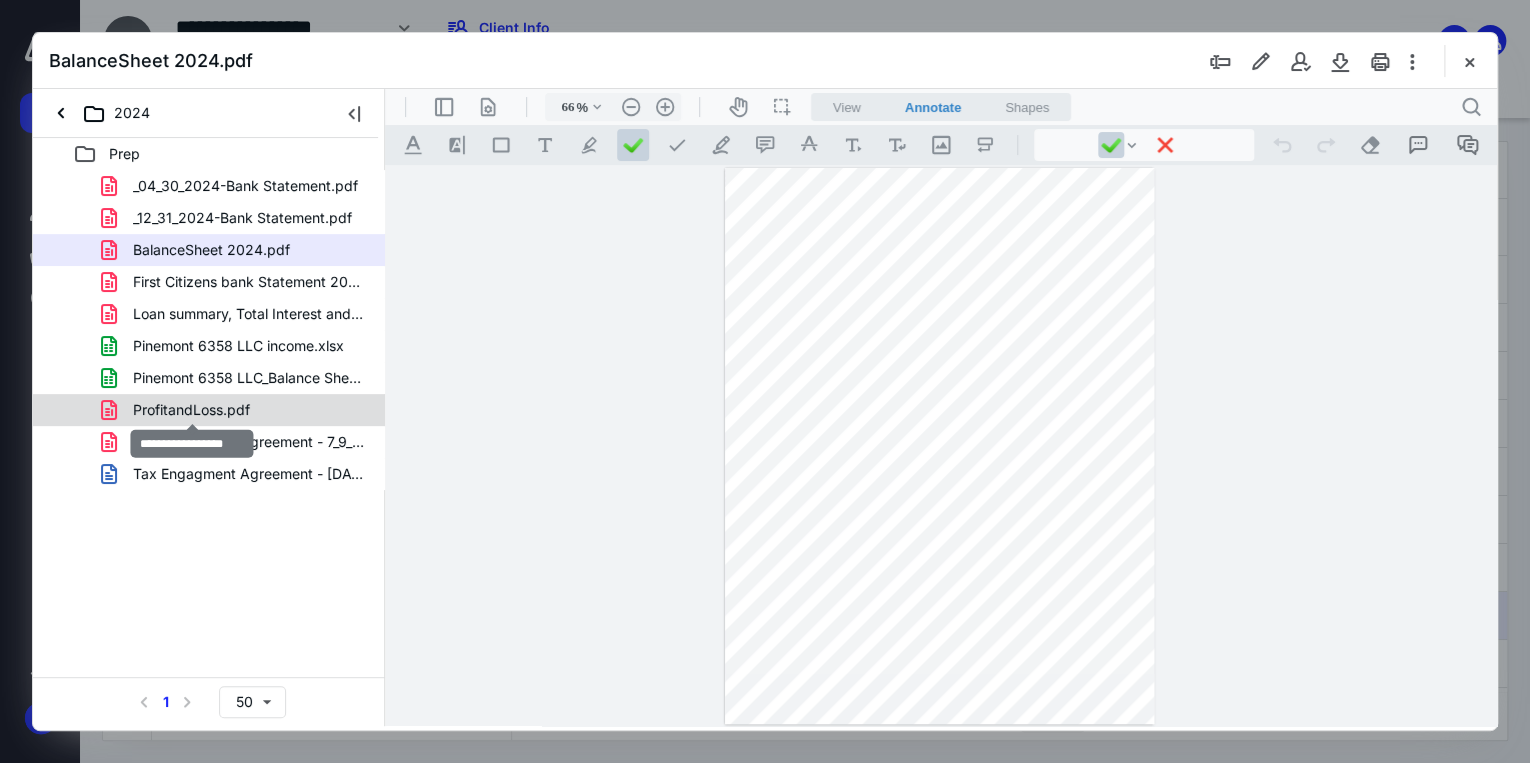 click on "ProfitandLoss.pdf" at bounding box center (191, 410) 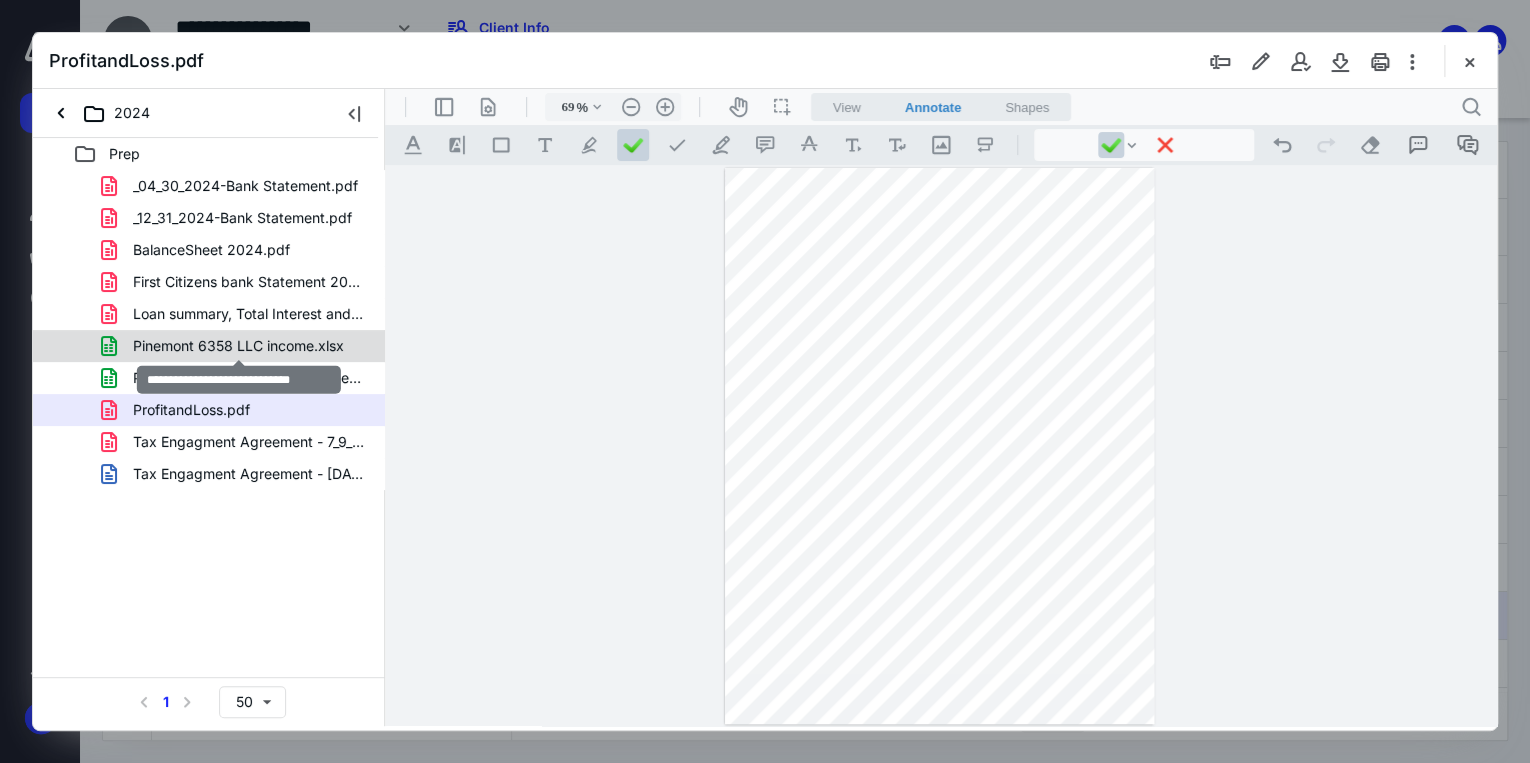 click on "Pinemont 6358 LLC income.xlsx" at bounding box center [238, 346] 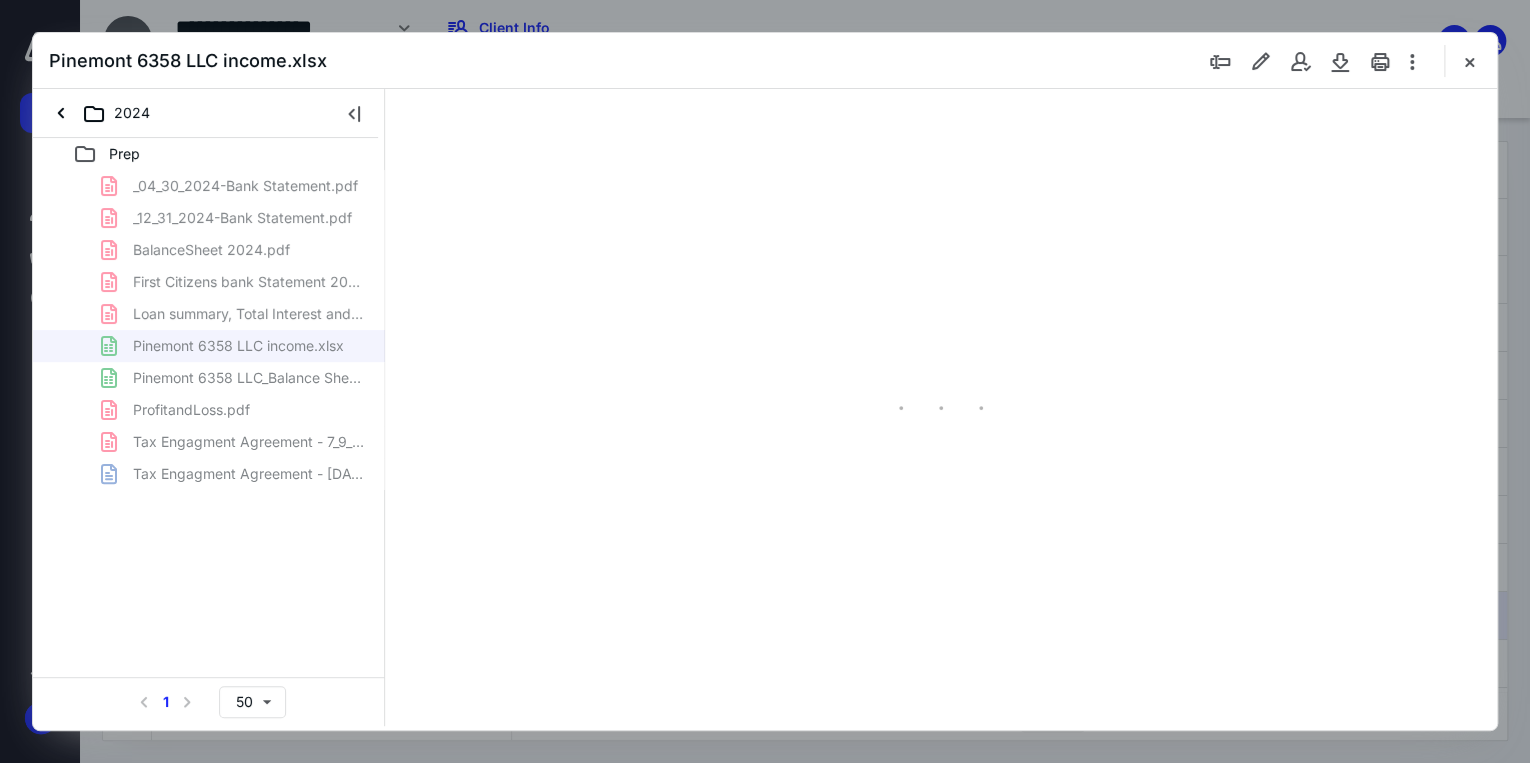 type on "165" 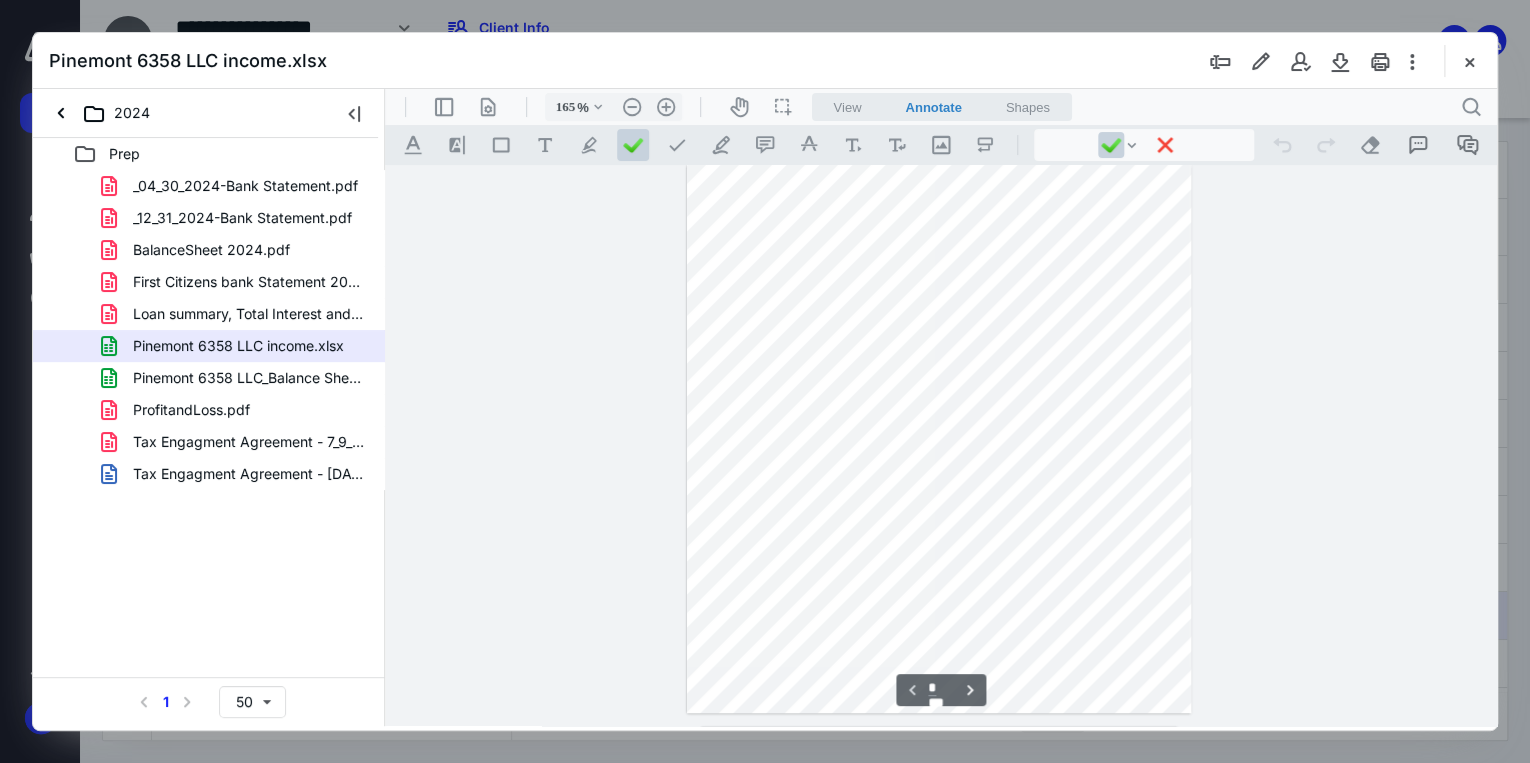 scroll, scrollTop: 0, scrollLeft: 0, axis: both 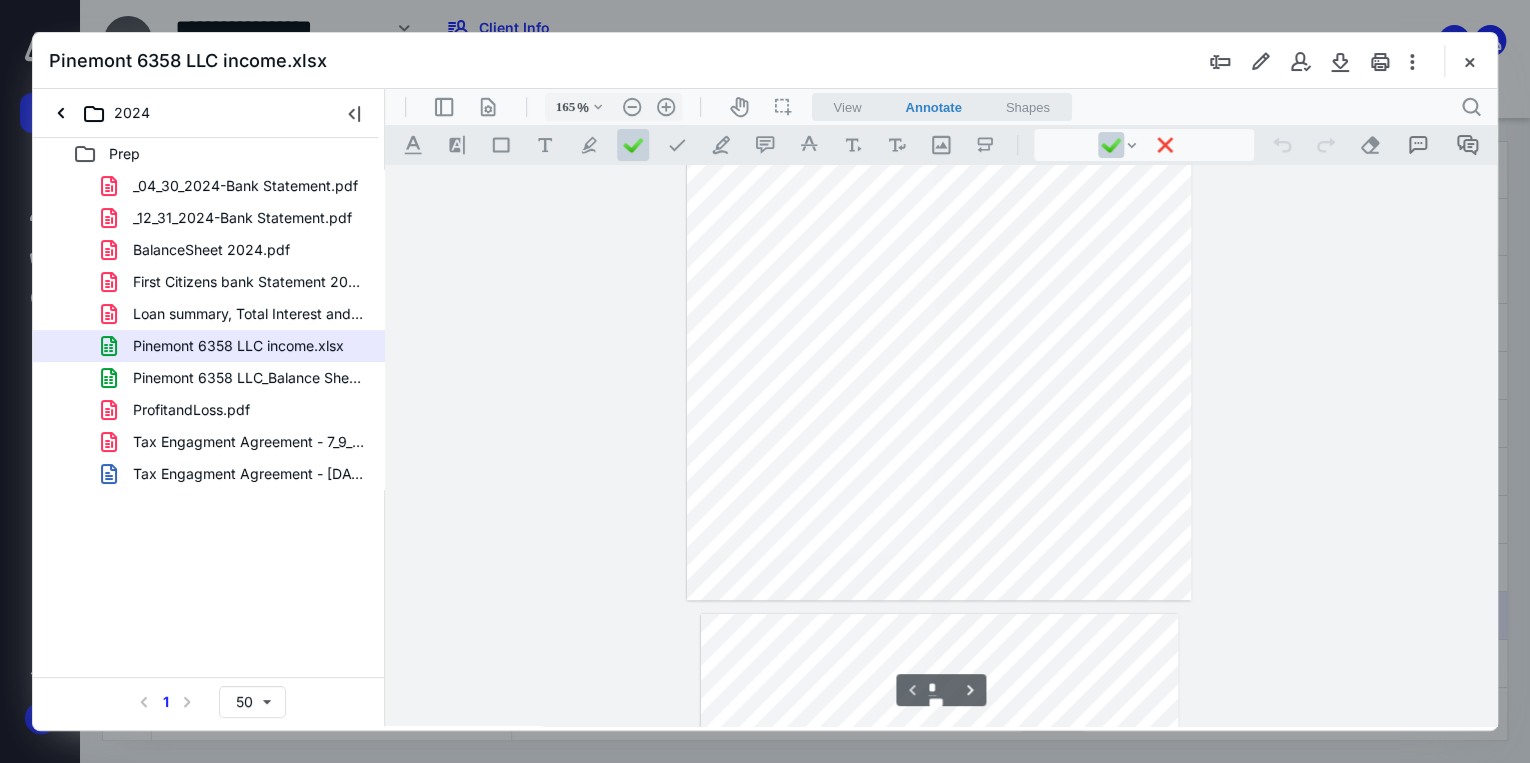 type on "*" 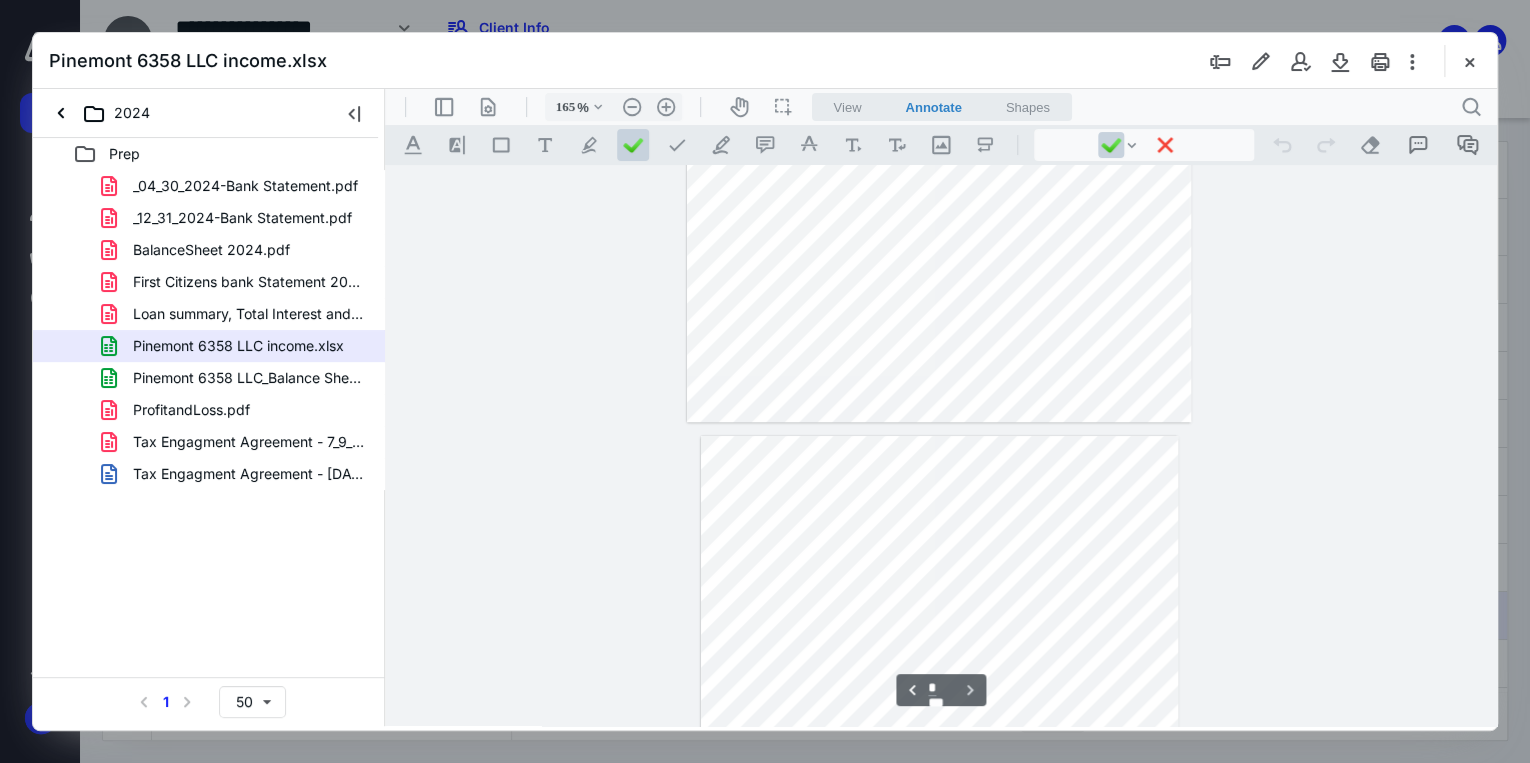 scroll, scrollTop: 279, scrollLeft: 0, axis: vertical 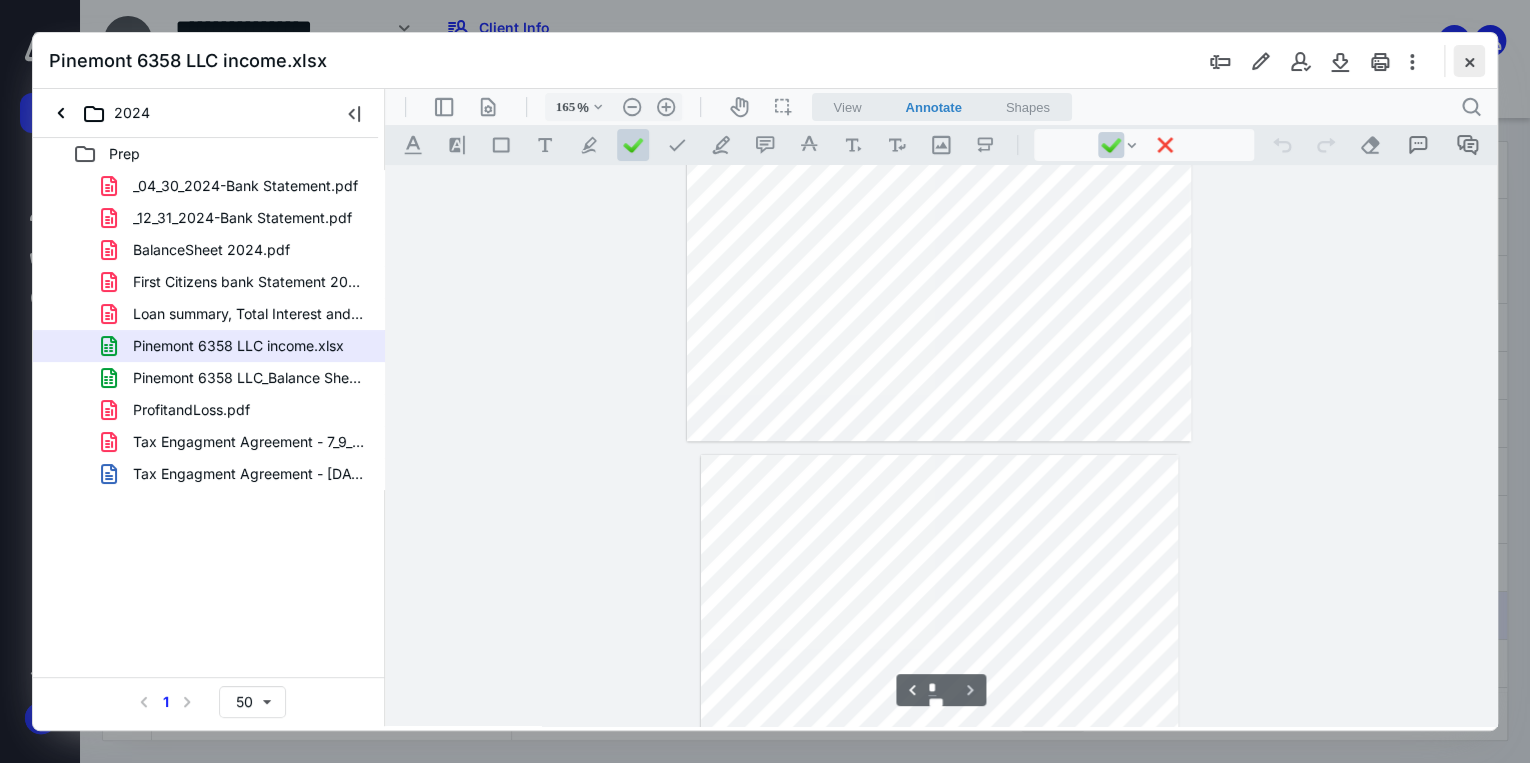 click at bounding box center [1469, 61] 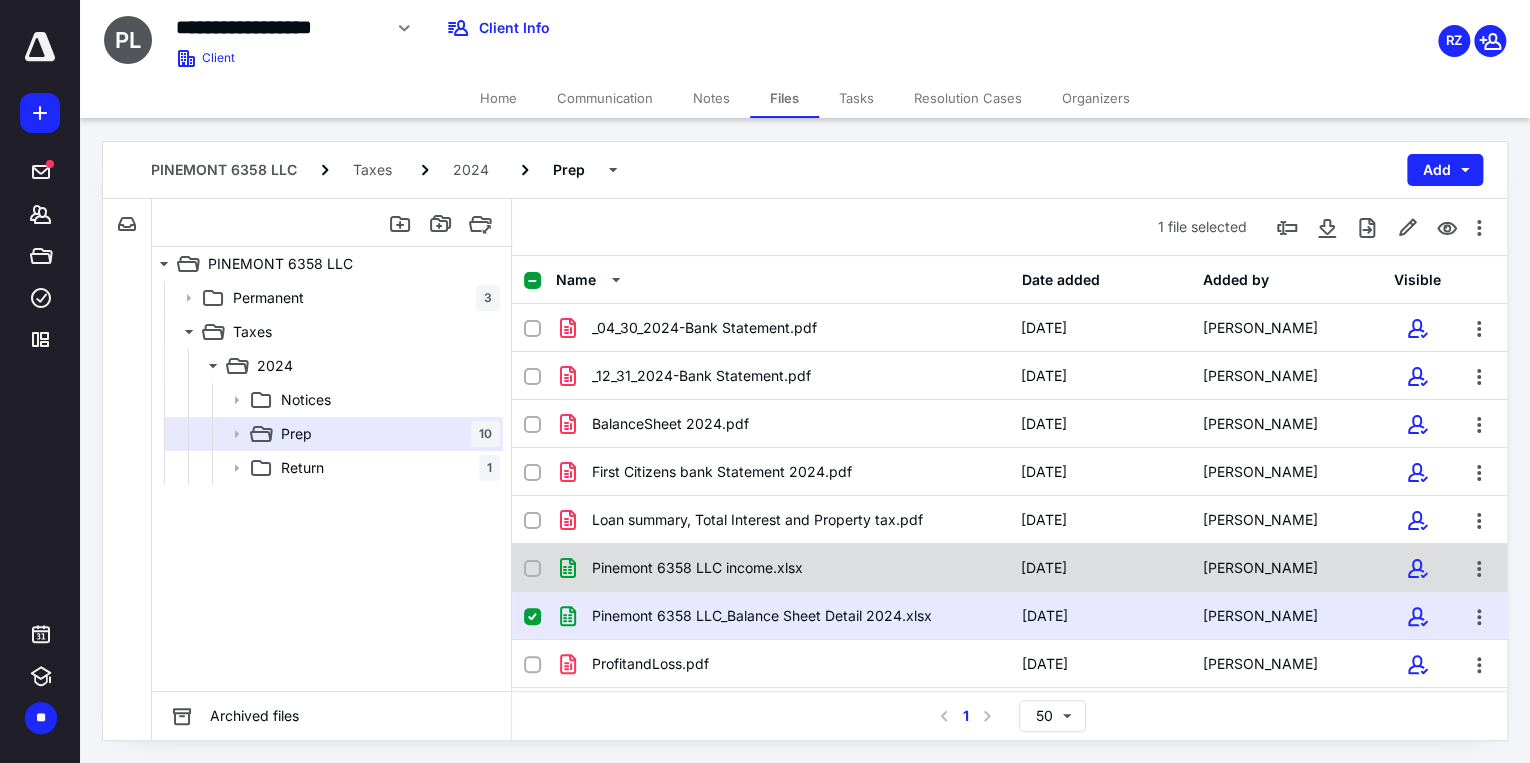 click on "Pinemont 6358 LLC income.xlsx" at bounding box center (697, 568) 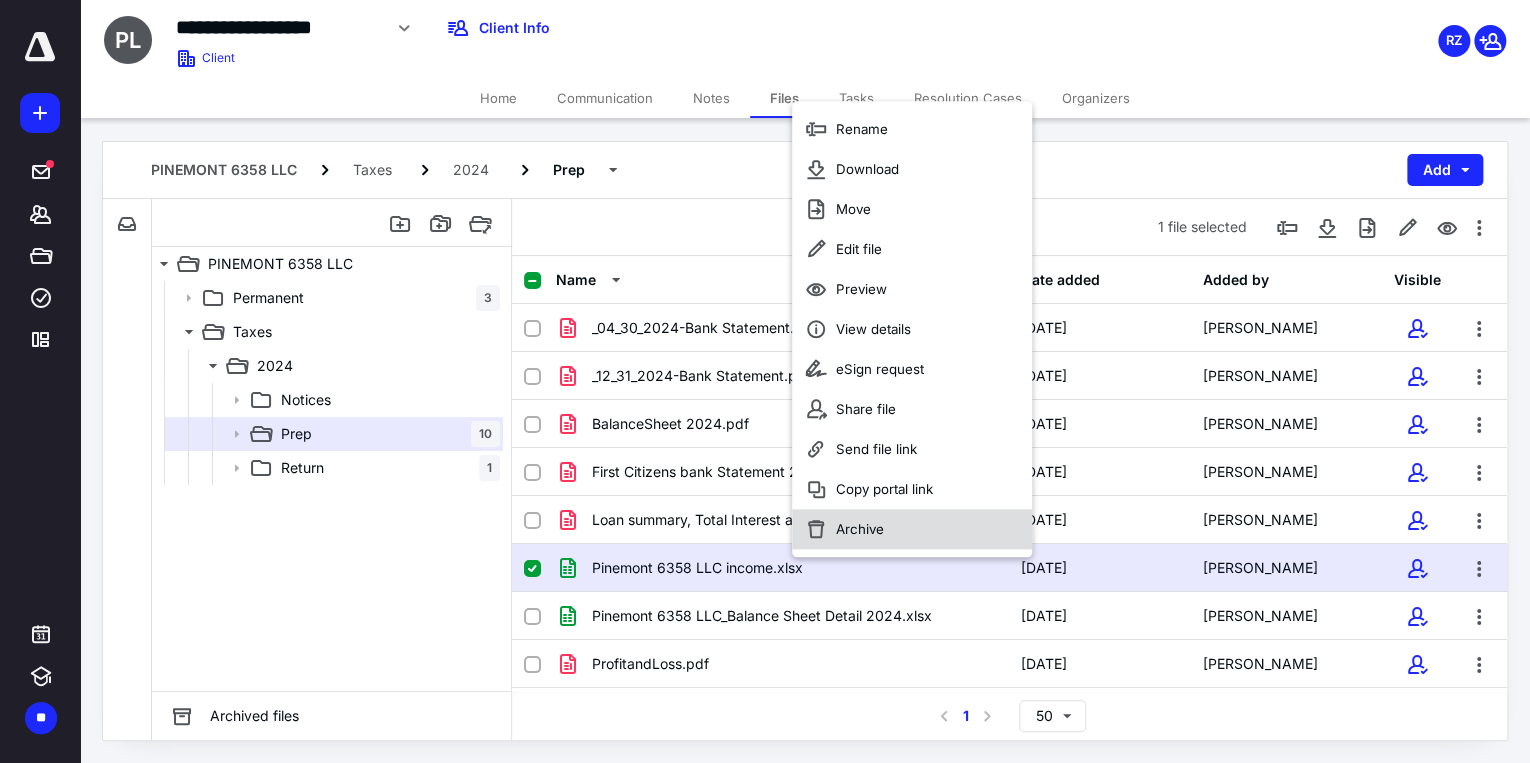 click on "Archive" at bounding box center [860, 529] 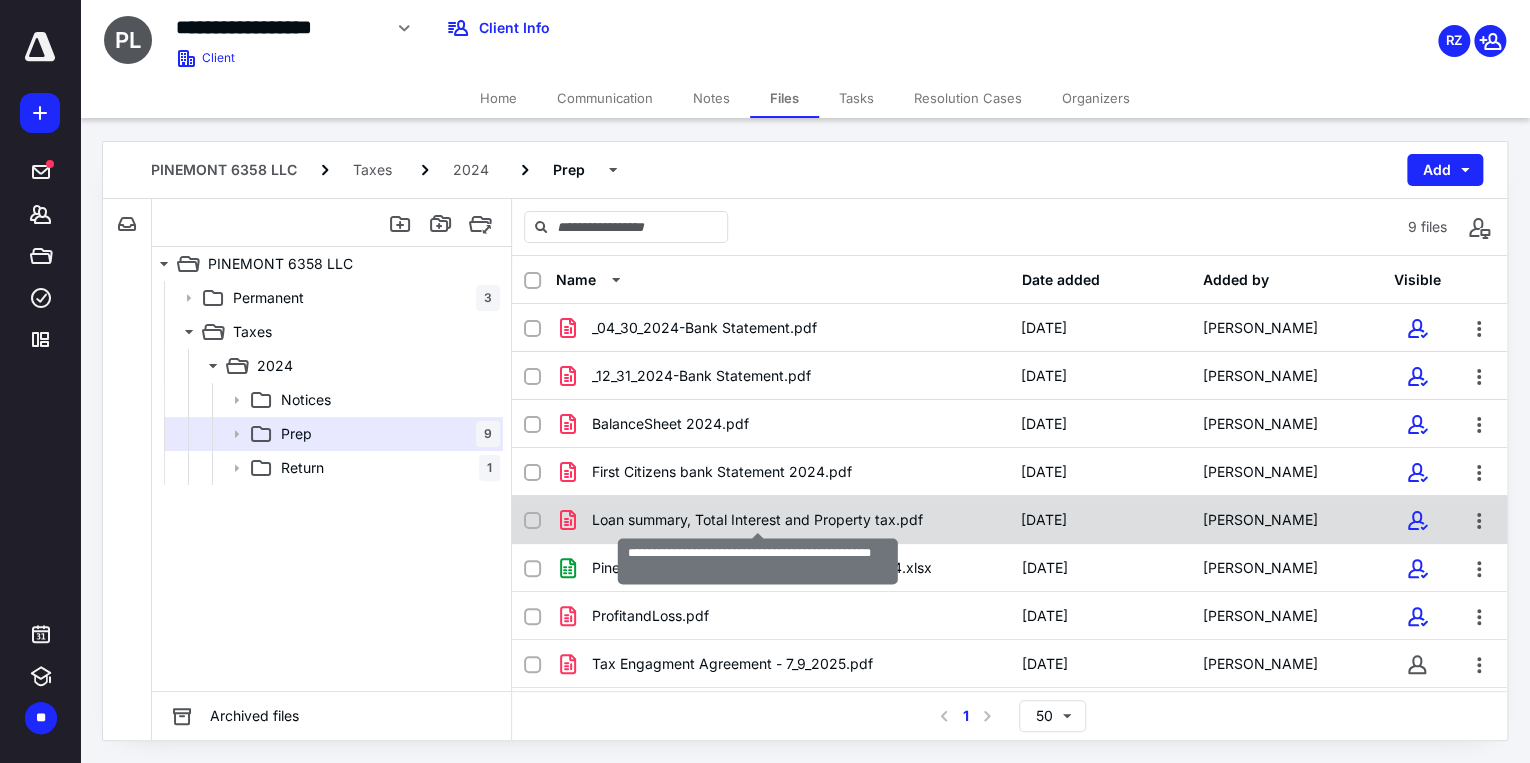 click on "Loan summary, Total Interest and Property tax.pdf" at bounding box center (757, 520) 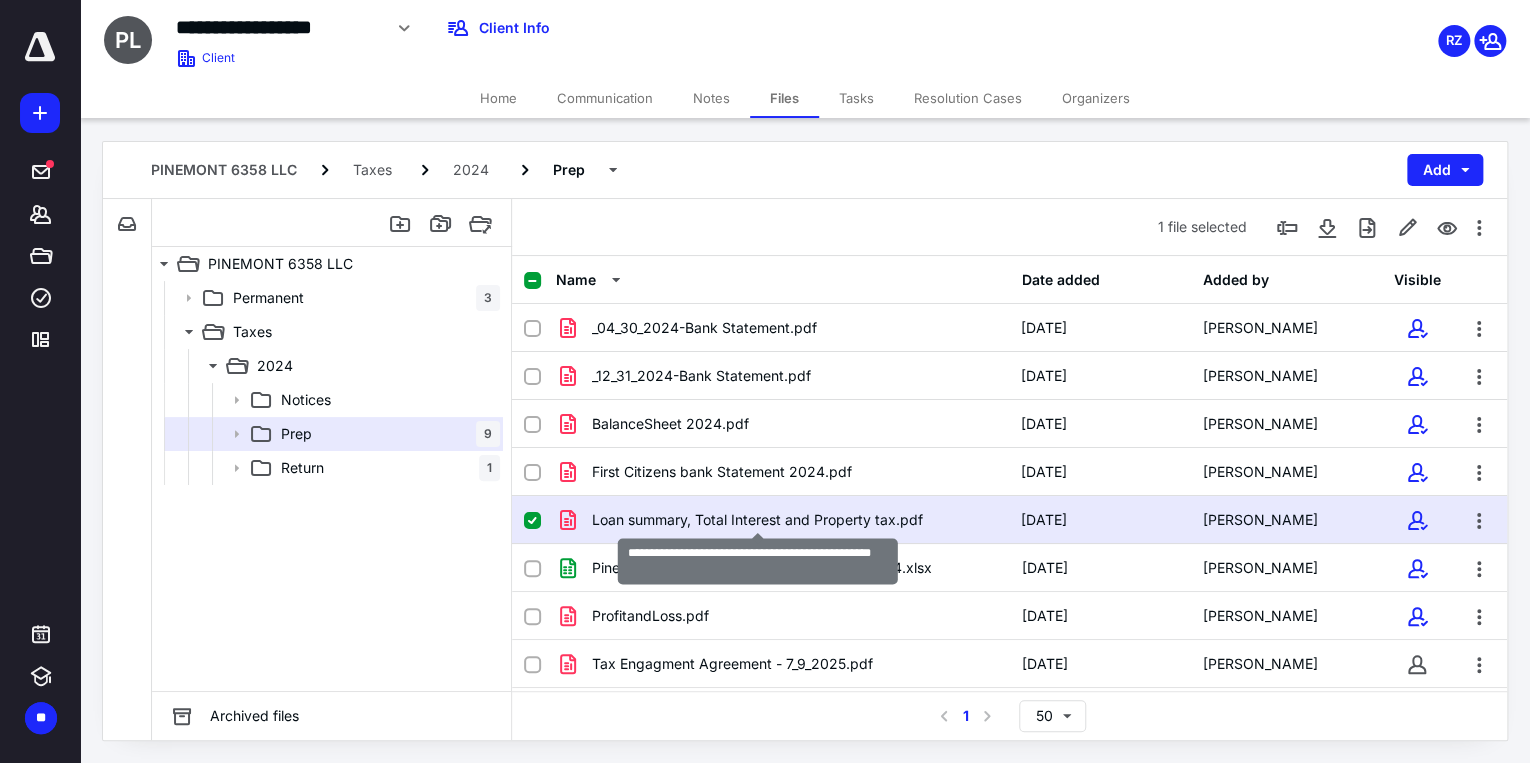 click on "Loan summary, Total Interest and Property tax.pdf" at bounding box center (757, 520) 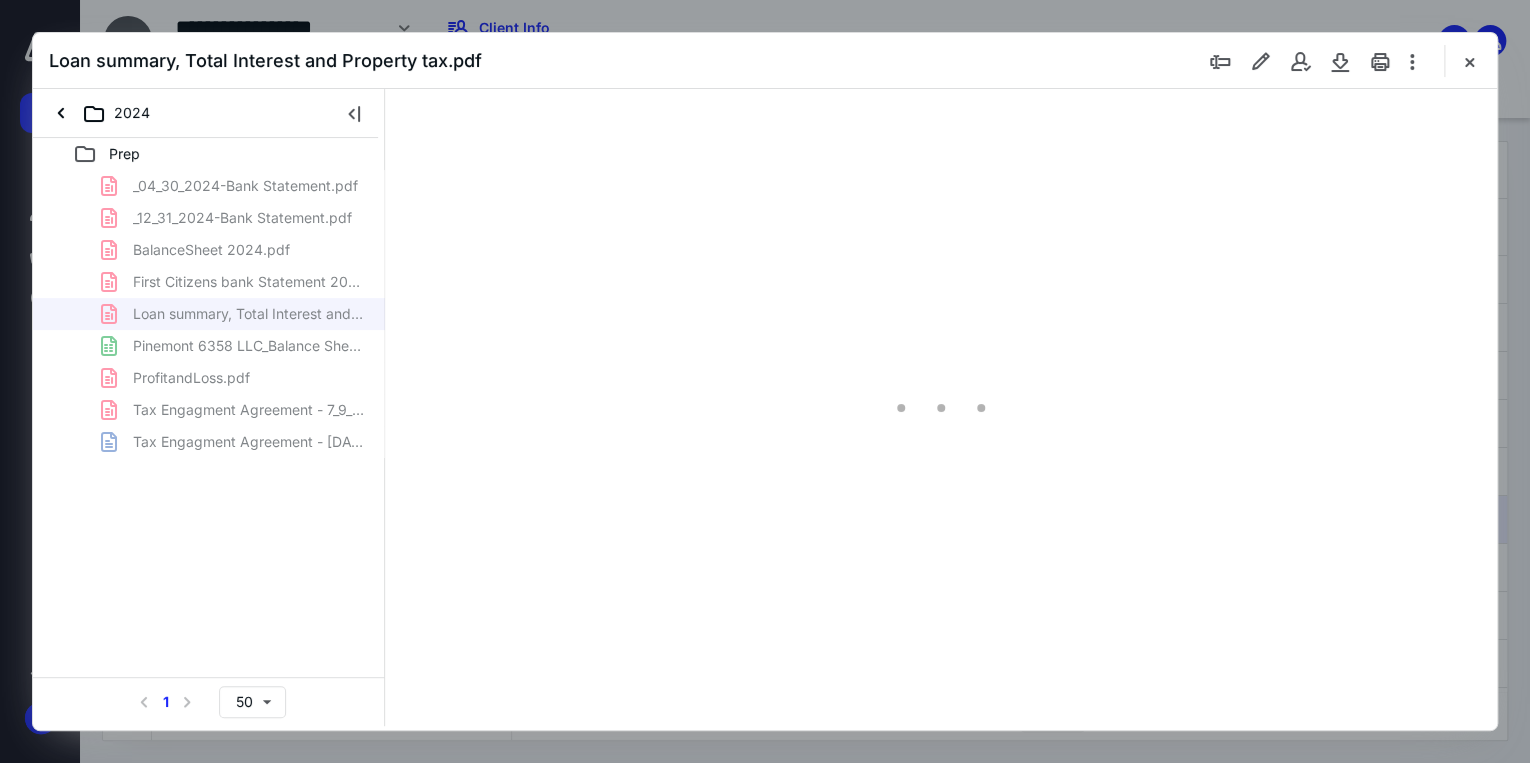 scroll, scrollTop: 0, scrollLeft: 0, axis: both 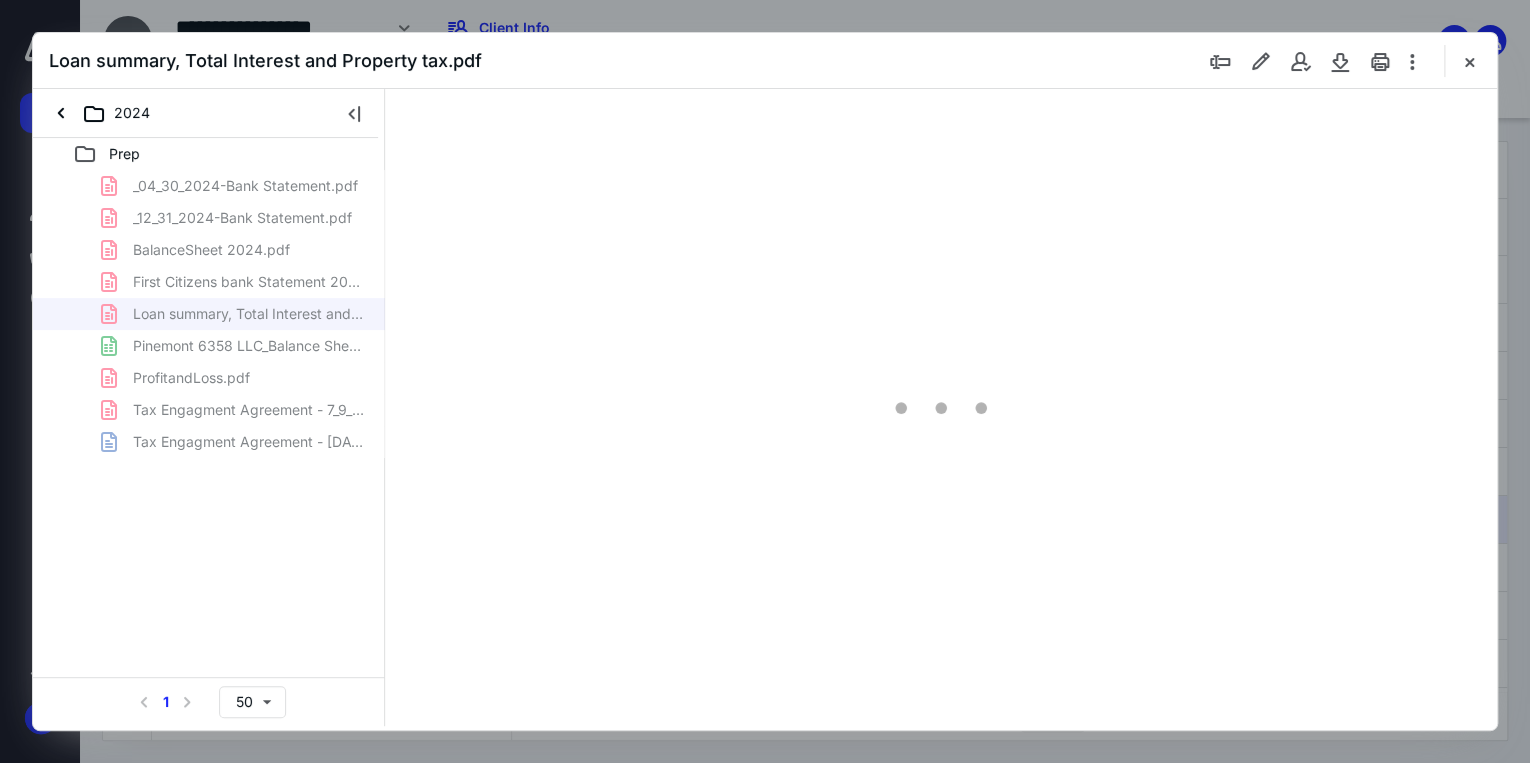 type on "71" 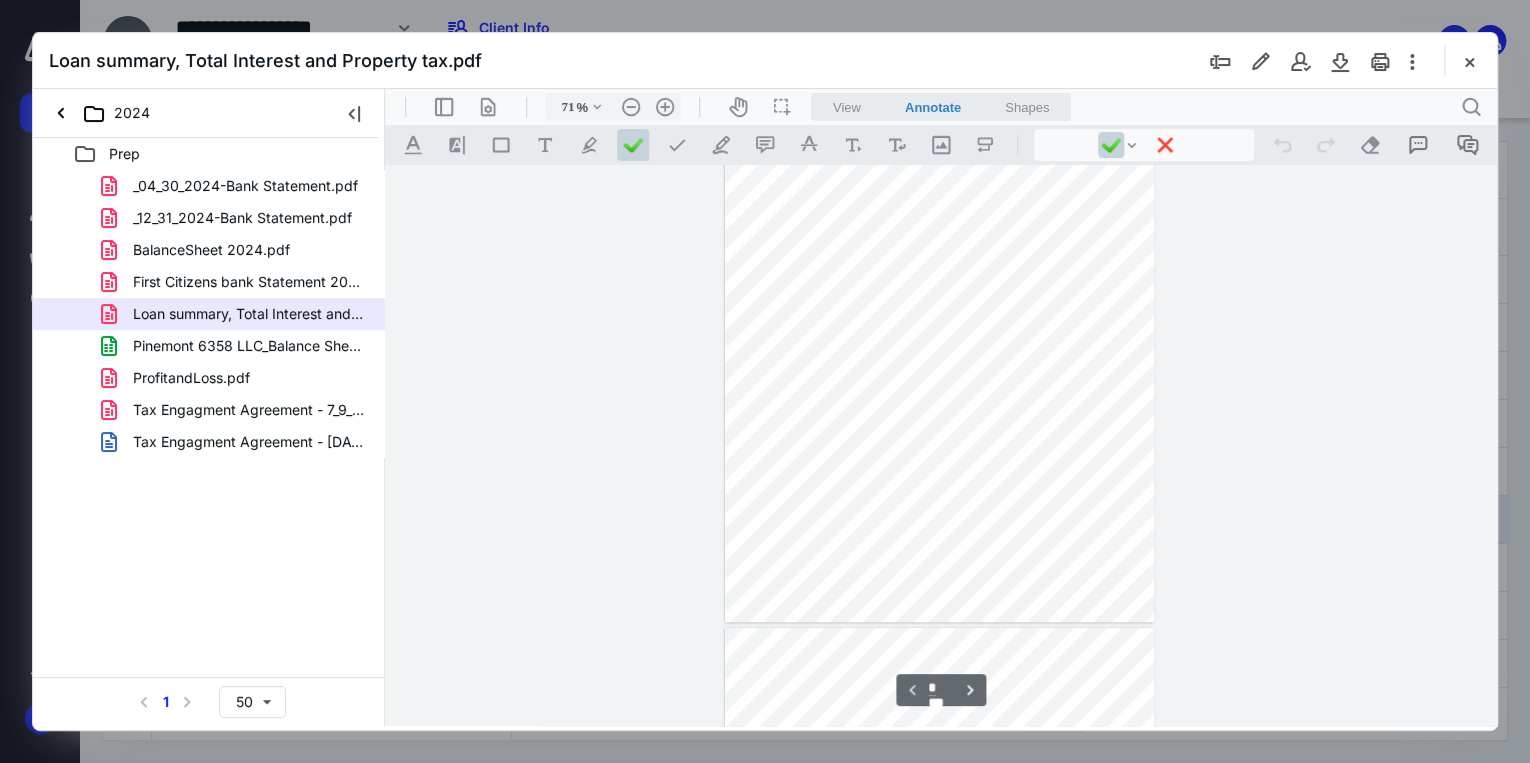 type on "*" 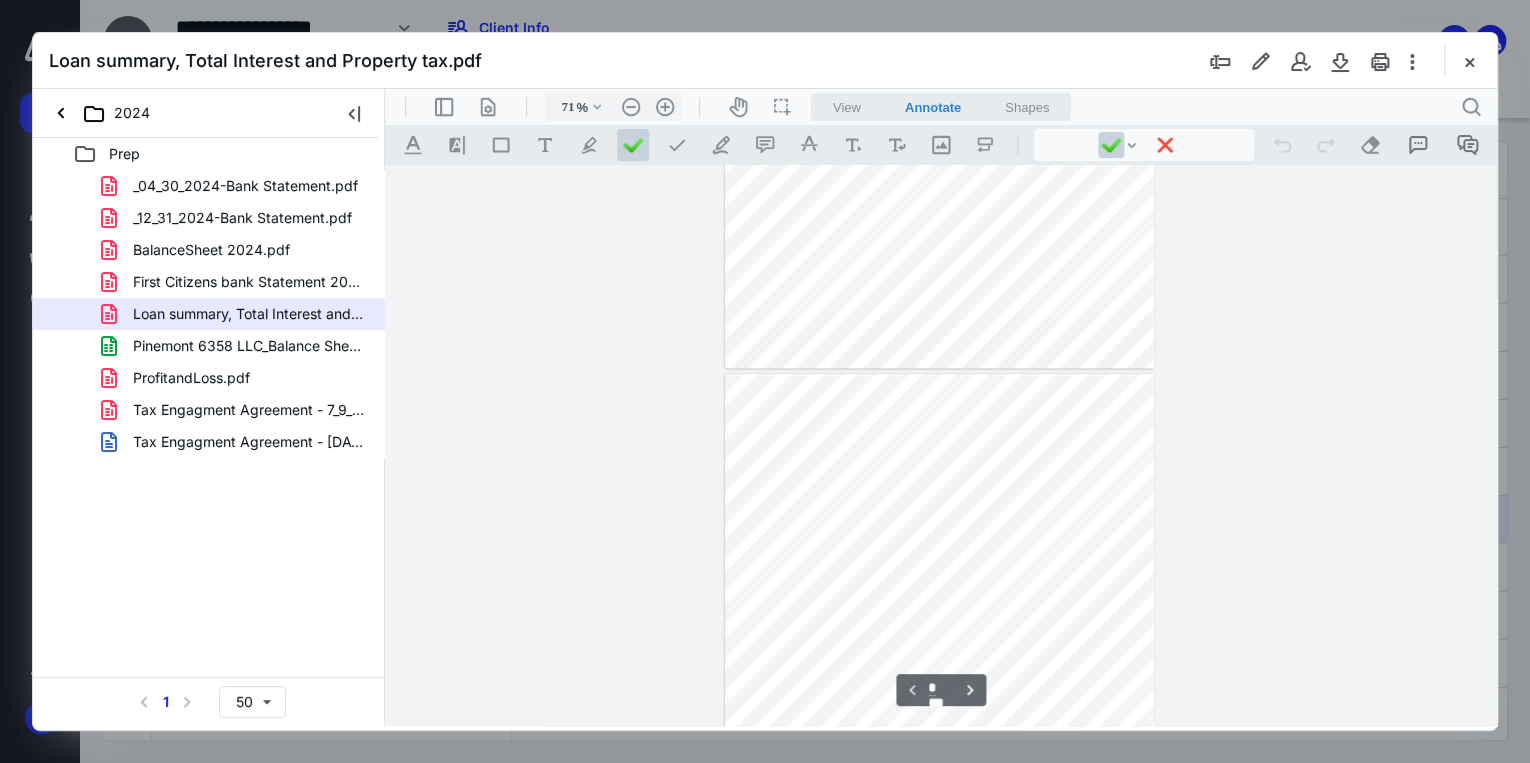 scroll, scrollTop: 400, scrollLeft: 0, axis: vertical 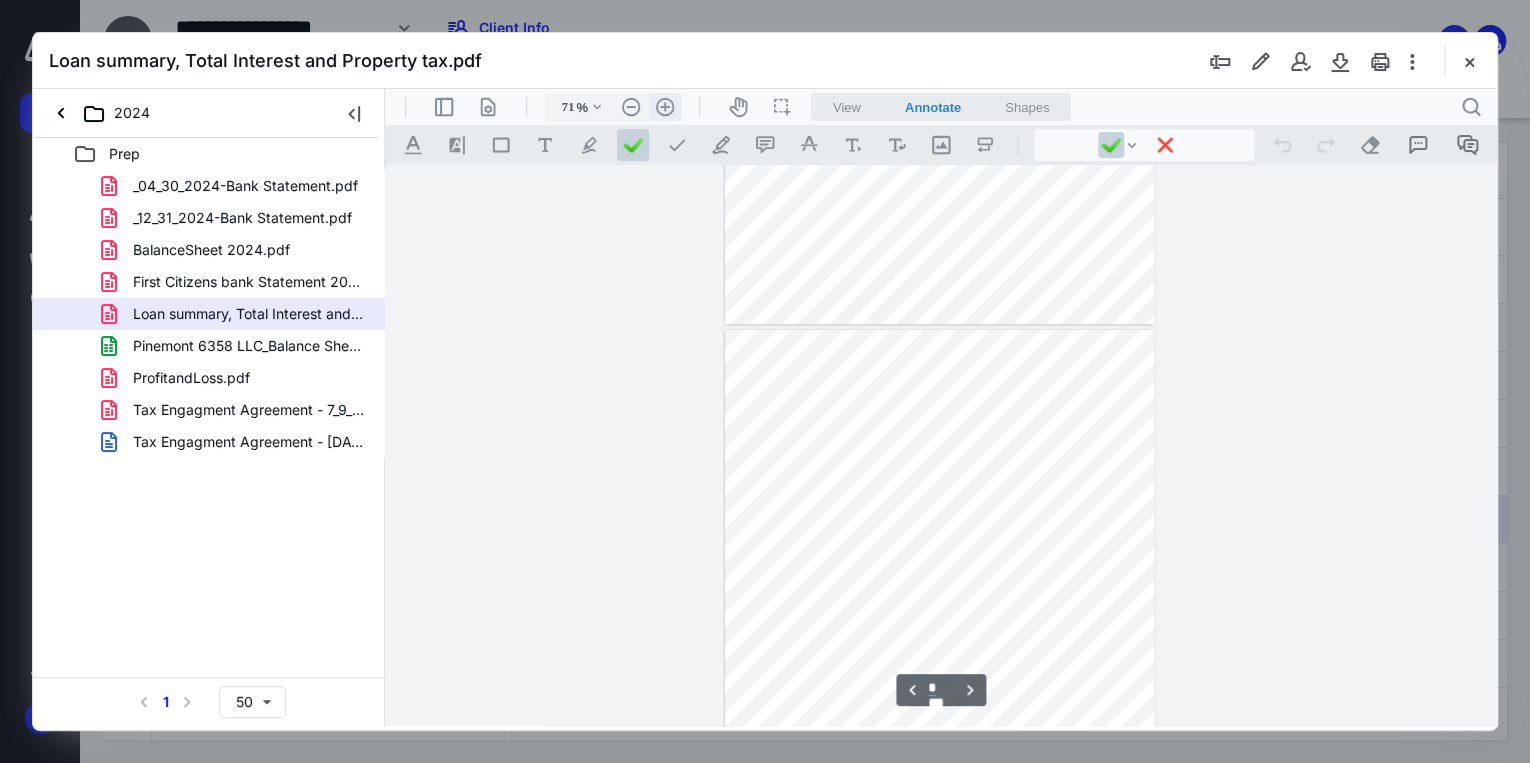 click on ".cls-1{fill:#abb0c4;} icon - header - zoom - in - line" at bounding box center [665, 107] 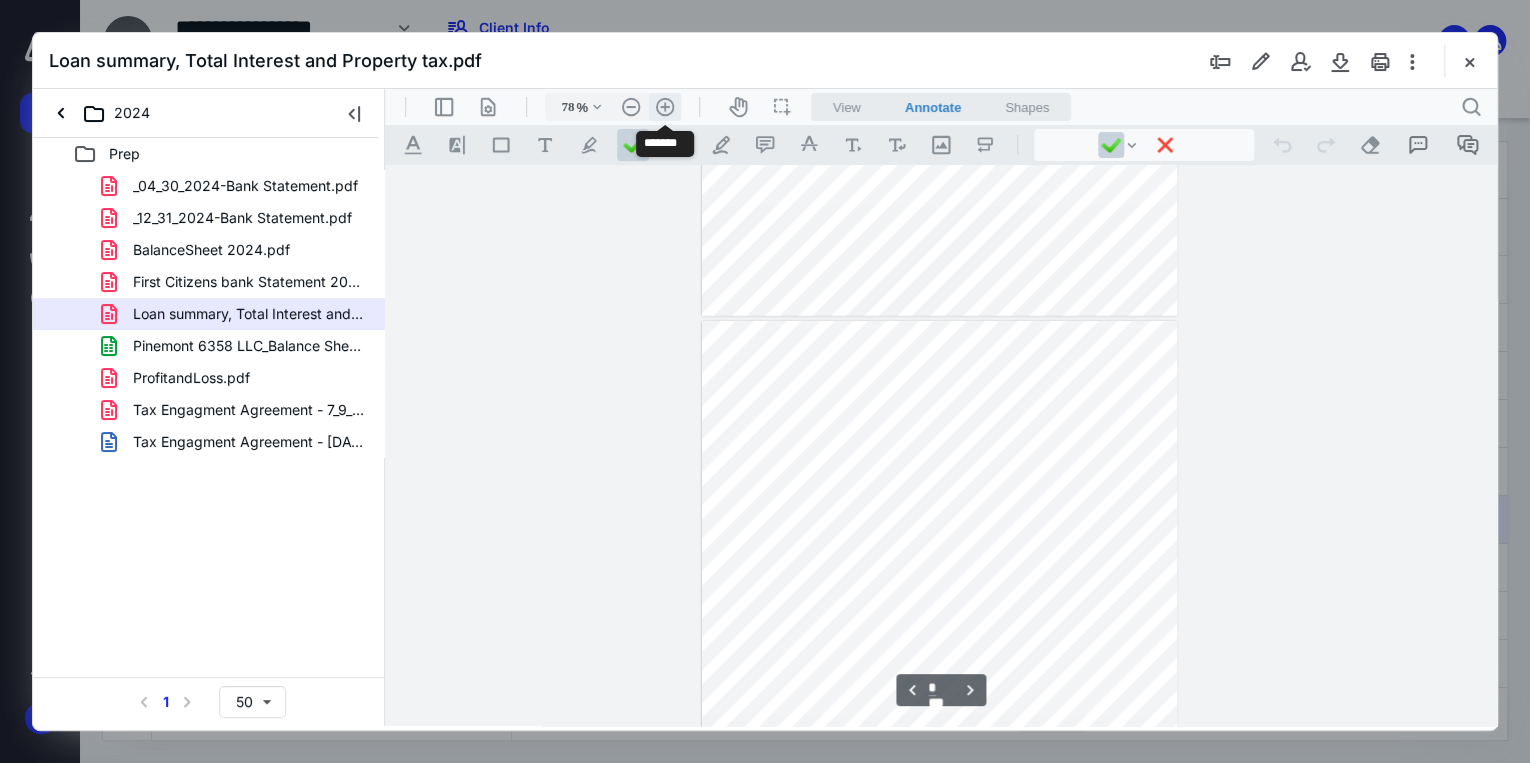click on ".cls-1{fill:#abb0c4;} icon - header - zoom - in - line" at bounding box center [665, 107] 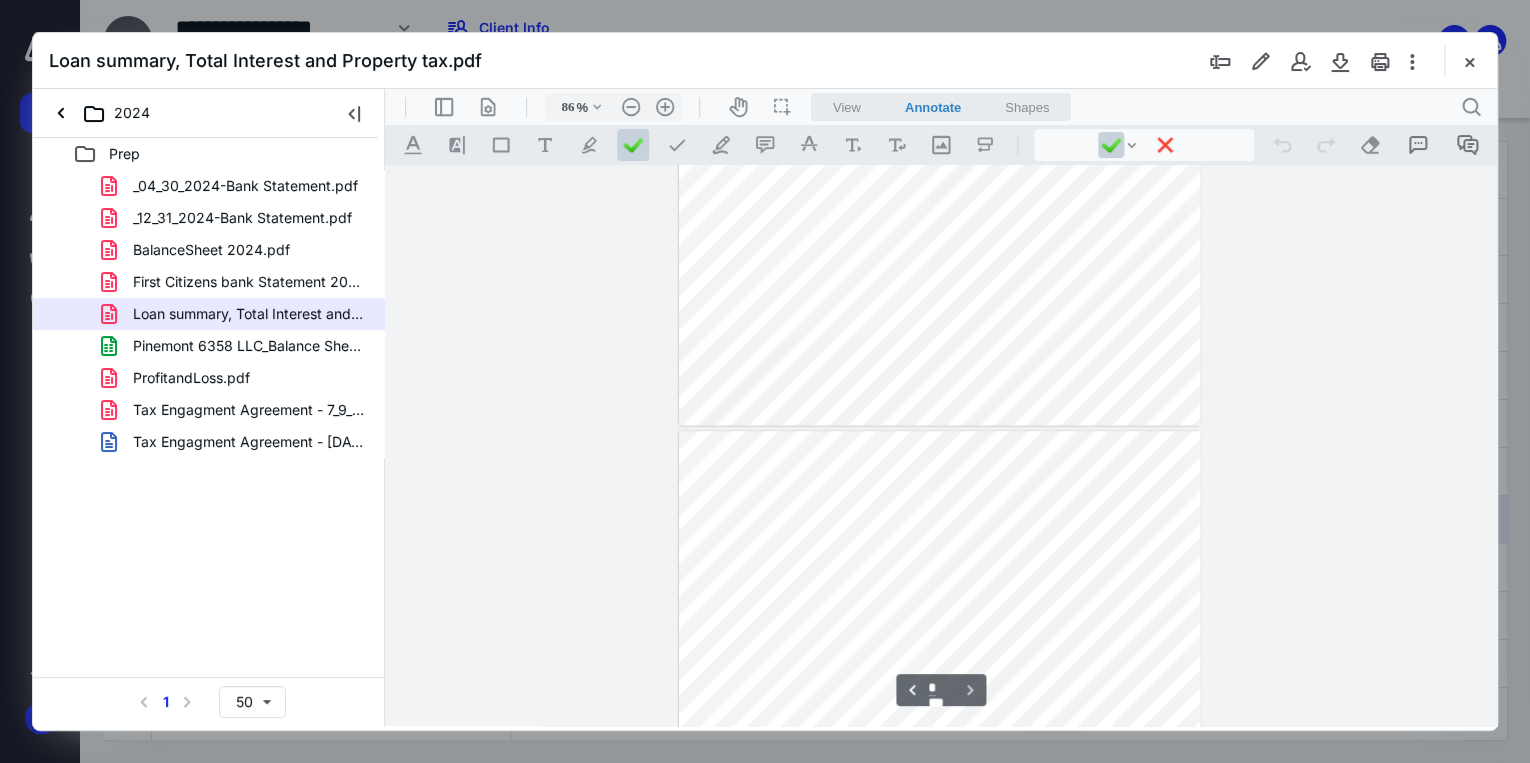 scroll, scrollTop: 1097, scrollLeft: 0, axis: vertical 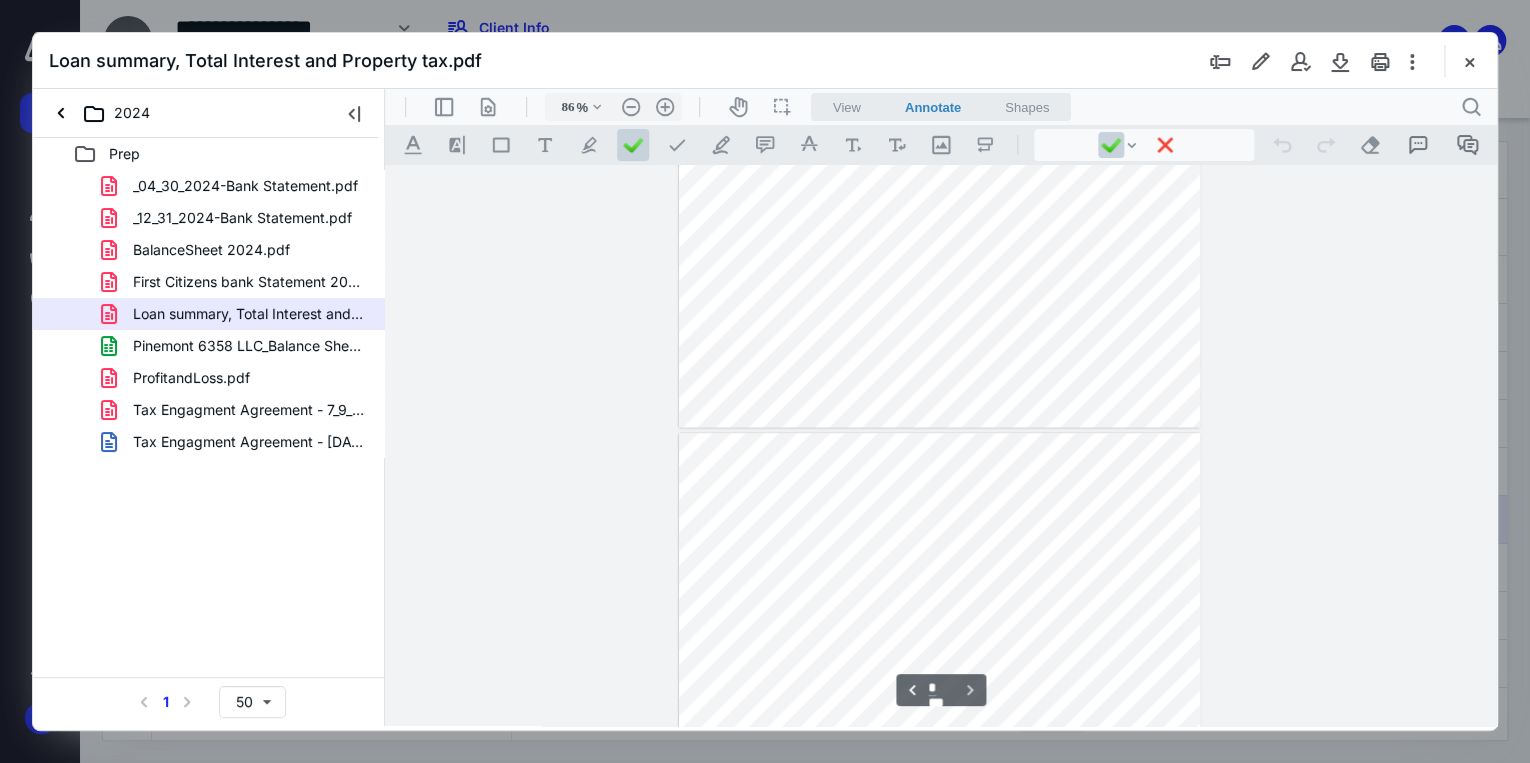 type on "*" 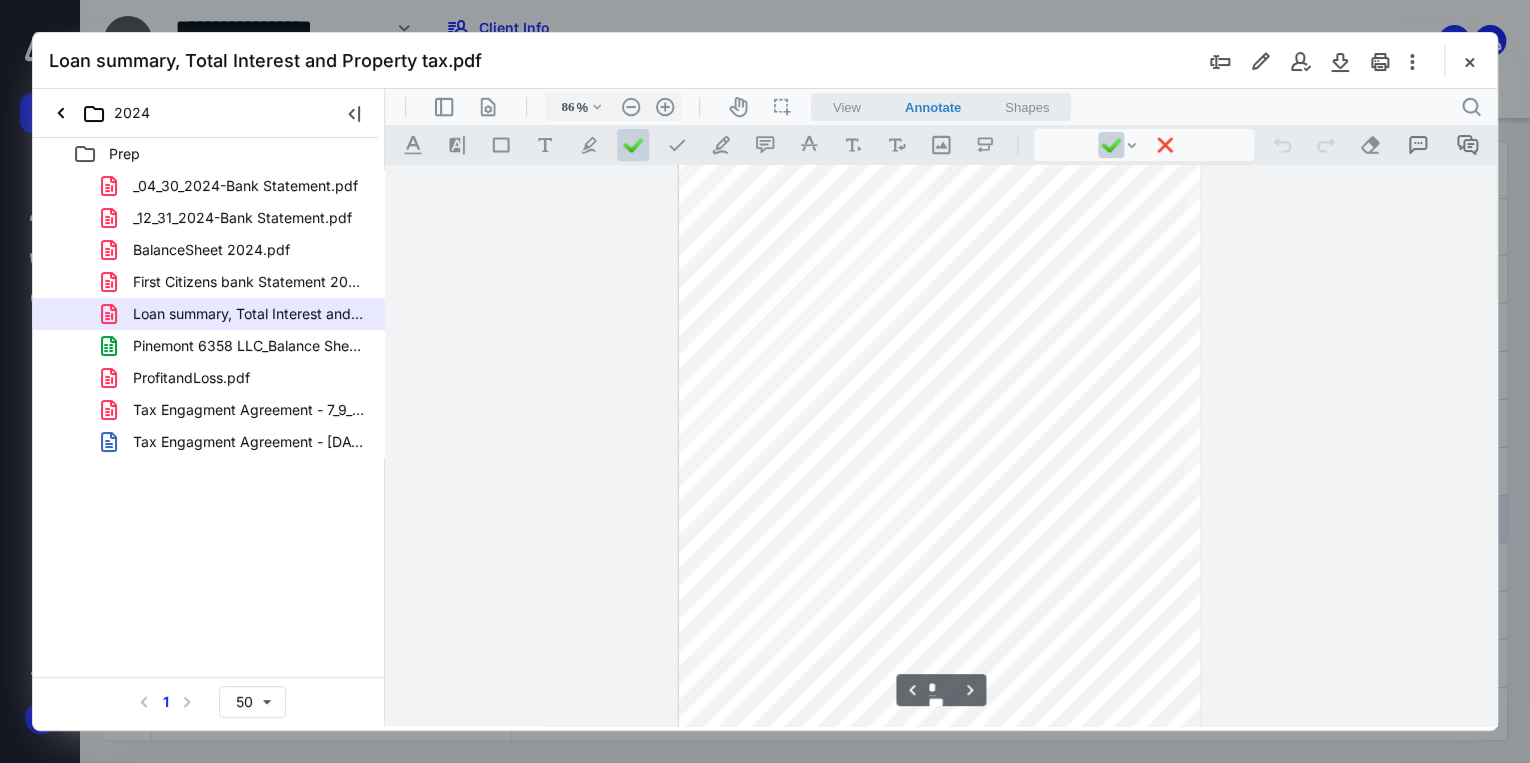 scroll, scrollTop: 697, scrollLeft: 0, axis: vertical 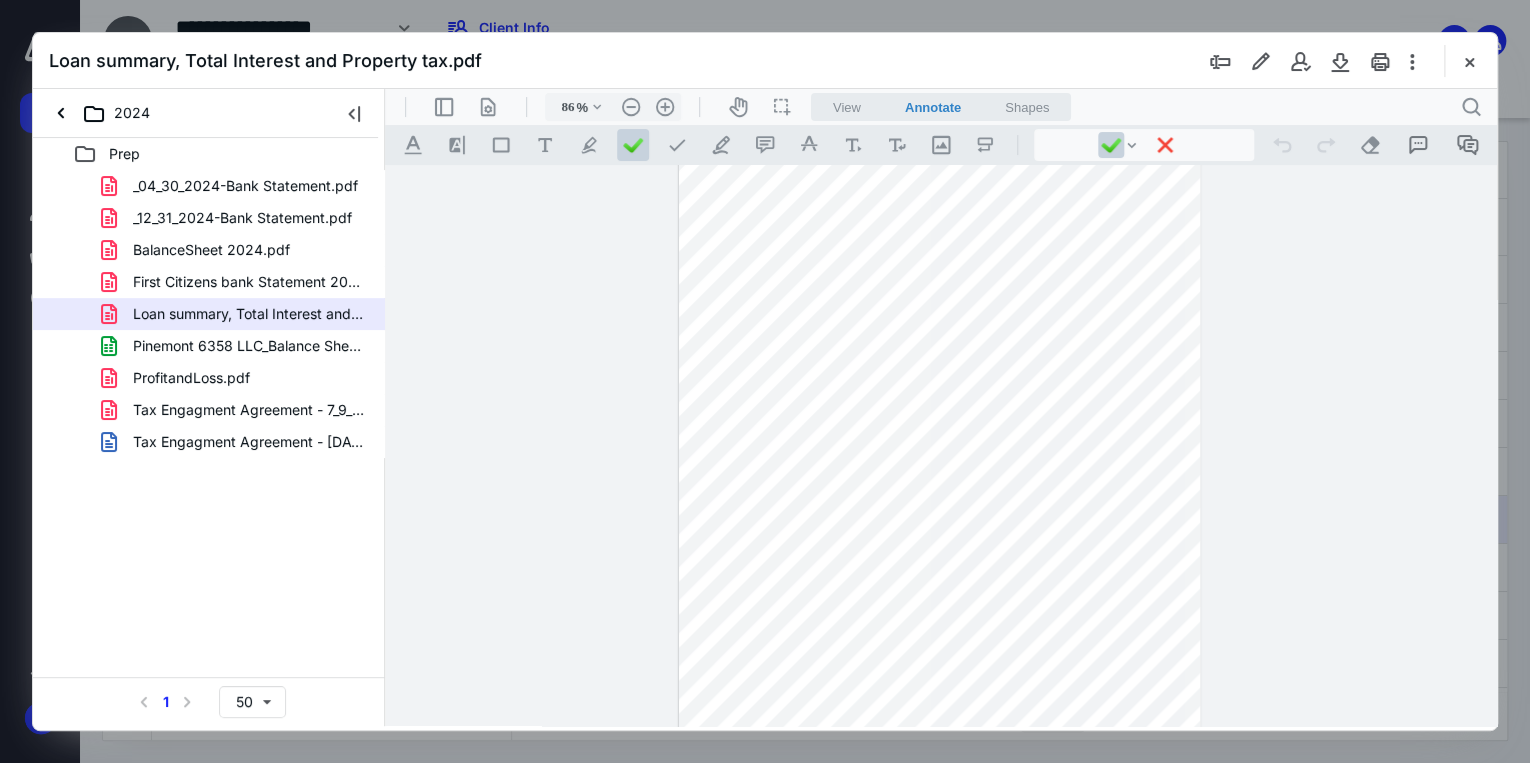 click at bounding box center (940, 489) 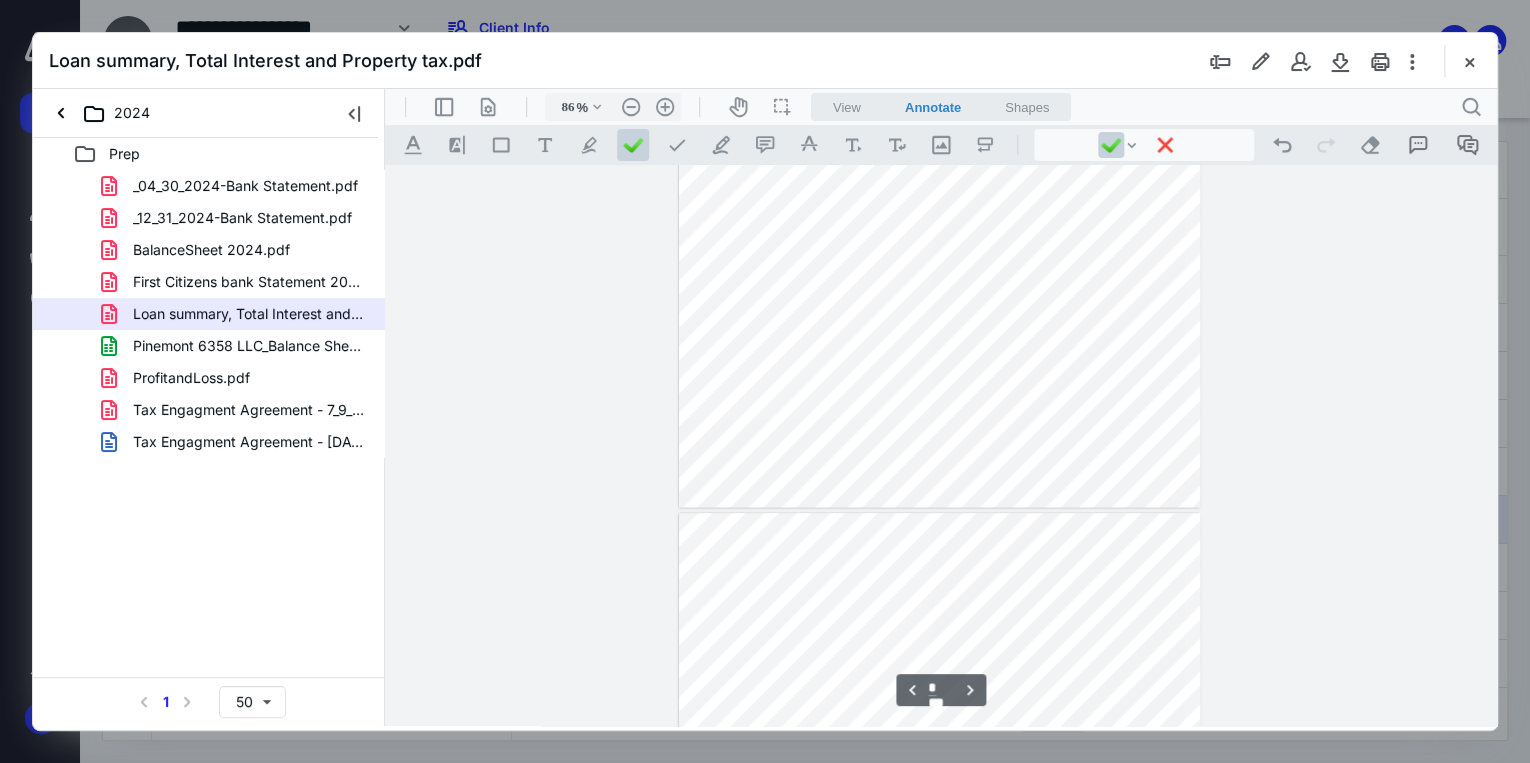 scroll, scrollTop: 617, scrollLeft: 0, axis: vertical 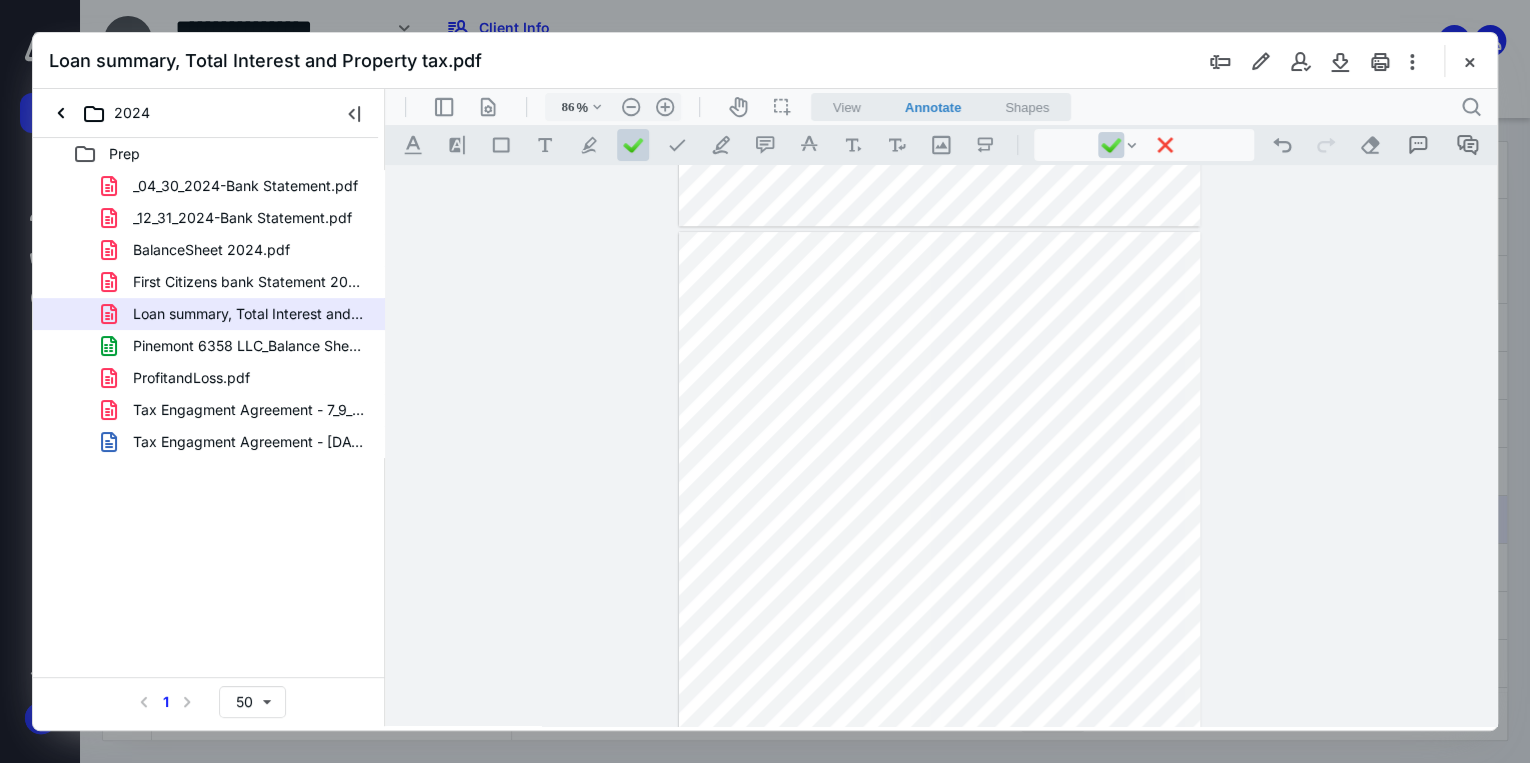 click on "BalanceSheet 2024.pdf" at bounding box center (211, 250) 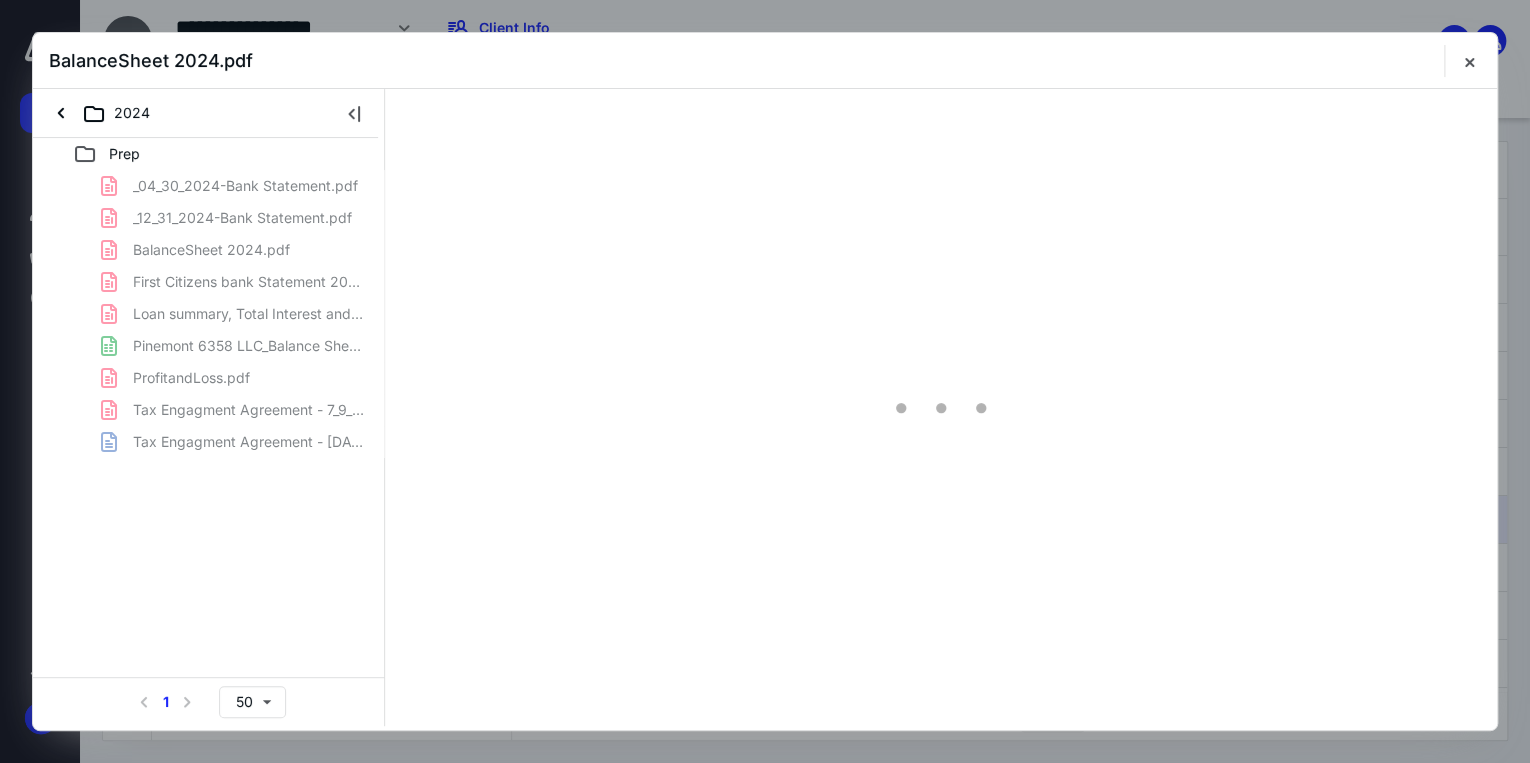 click on "_04_30_2024-Bank Statement.pdf _12_31_2024-Bank Statement.pdf BalanceSheet 2024.pdf First Citizens bank Statement 2024.pdf Loan summary, Total Interest and Property tax.pdf Pinemont 6358 LLC_Balance Sheet Detail 2024.xlsx ProfitandLoss.pdf Tax Engagment Agreement - 7_9_2025.pdf Tax Engagment Agreement - 7-9-2025.docx" at bounding box center (209, 314) 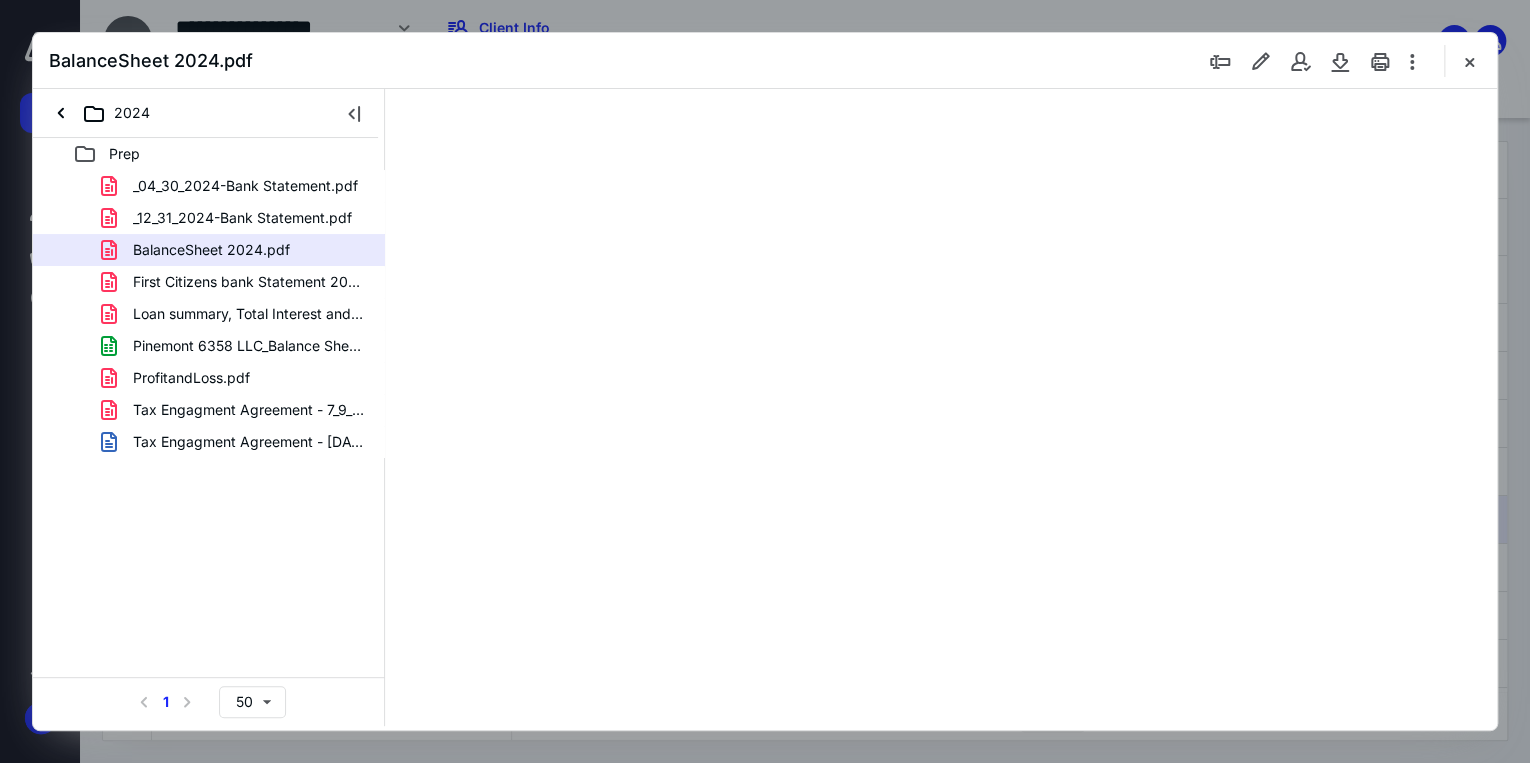 scroll, scrollTop: 0, scrollLeft: 0, axis: both 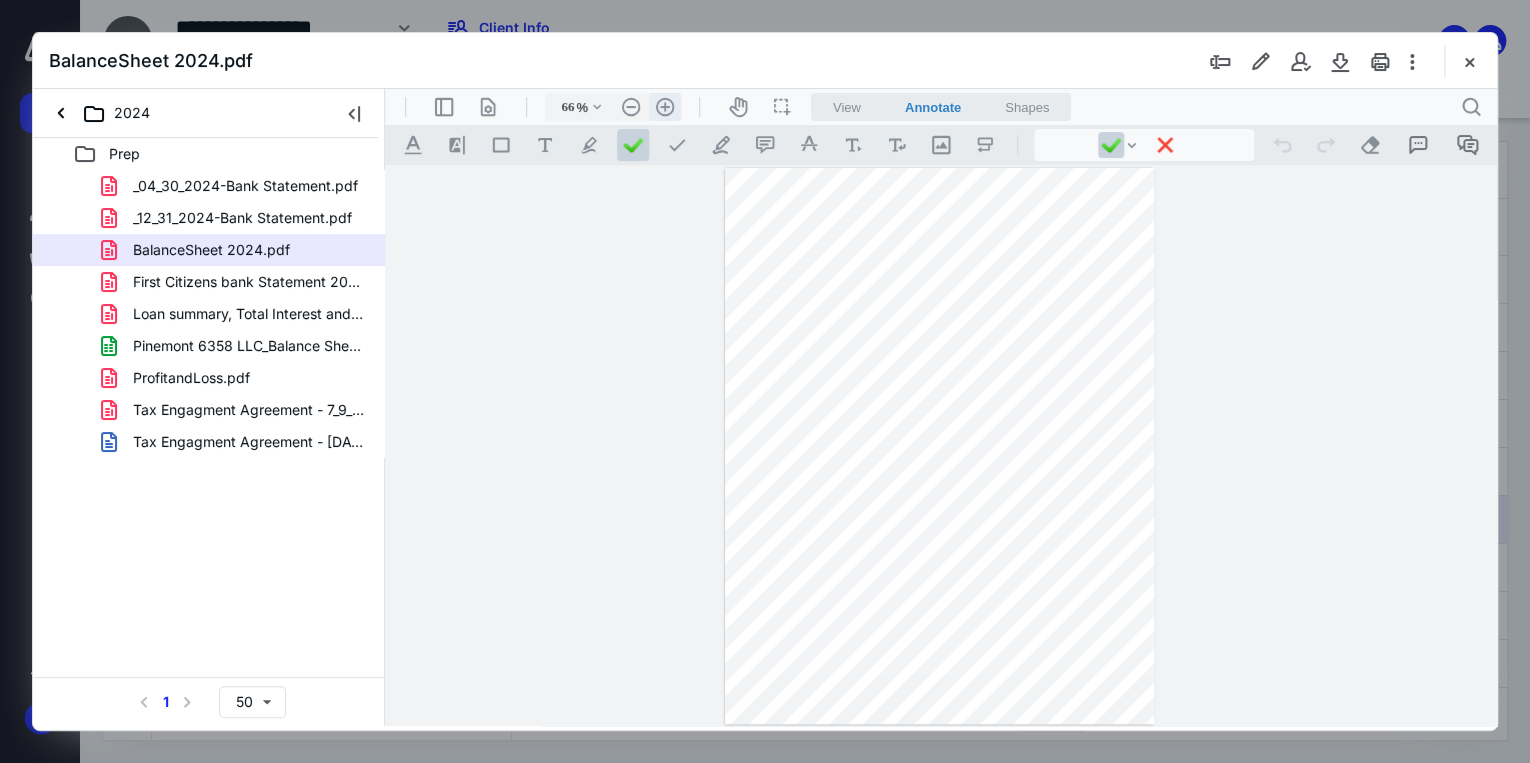 click on ".cls-1{fill:#abb0c4;} icon - header - zoom - in - line" at bounding box center (665, 107) 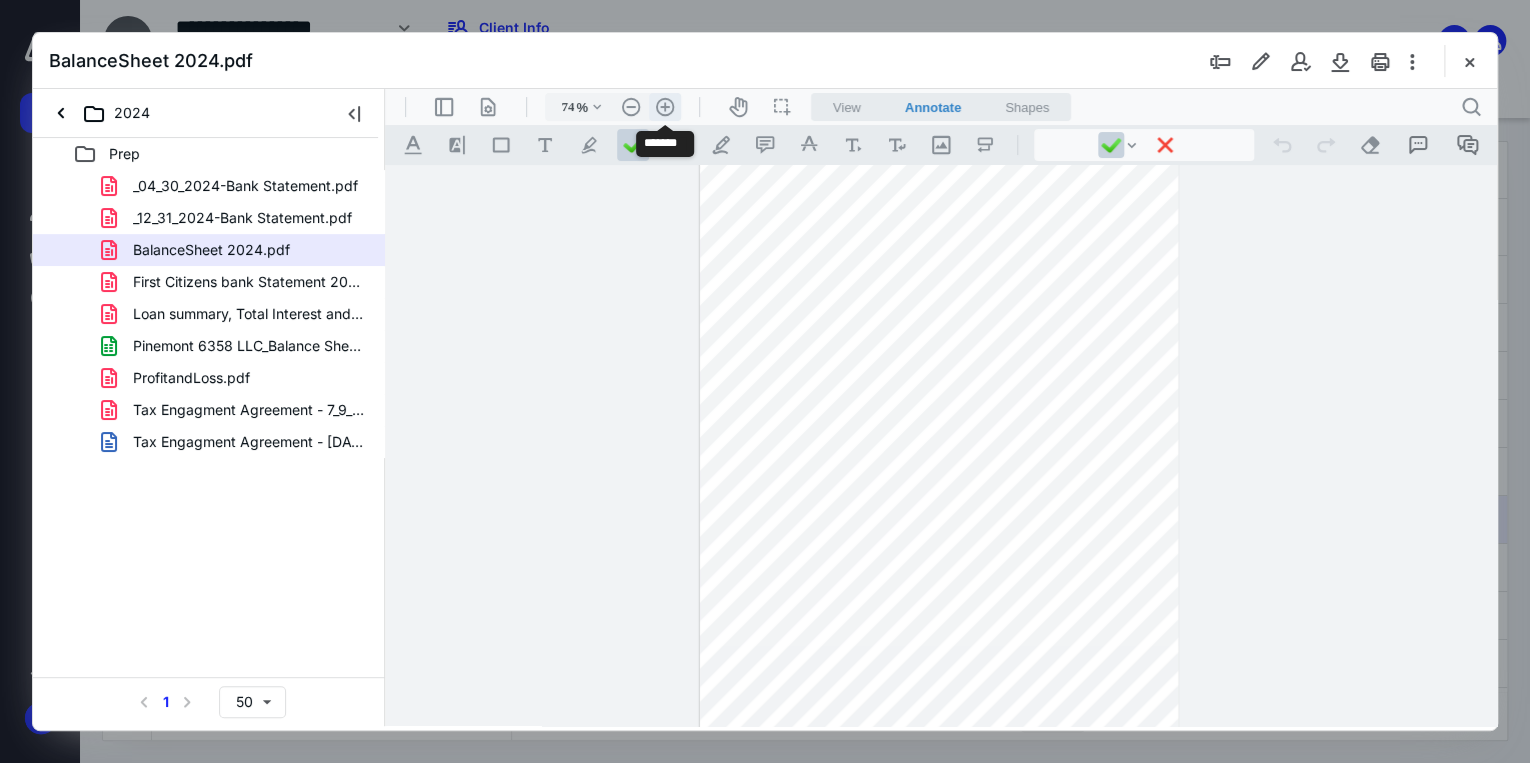 click on ".cls-1{fill:#abb0c4;} icon - header - zoom - in - line" at bounding box center [665, 107] 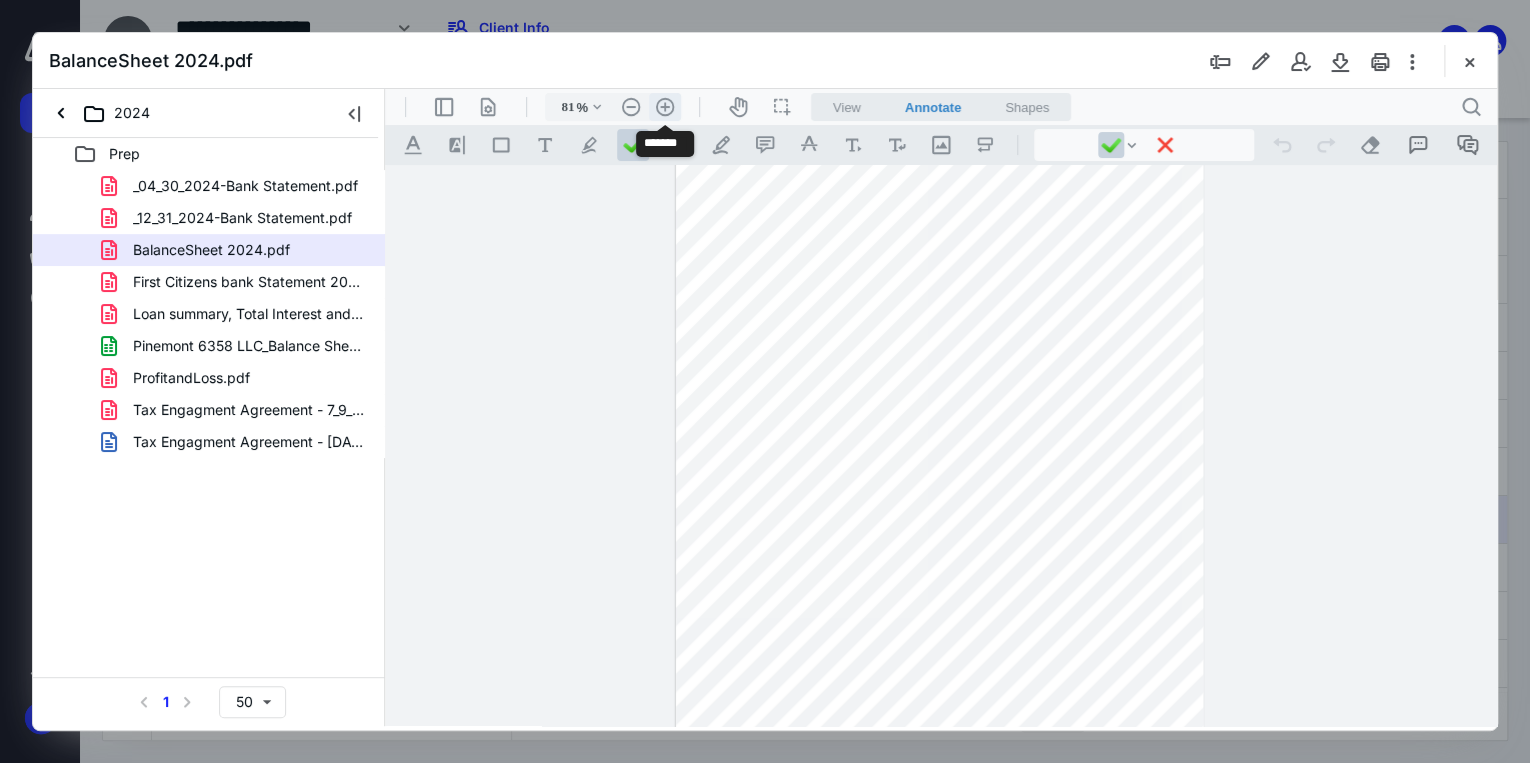 click on ".cls-1{fill:#abb0c4;} icon - header - zoom - in - line" at bounding box center (665, 107) 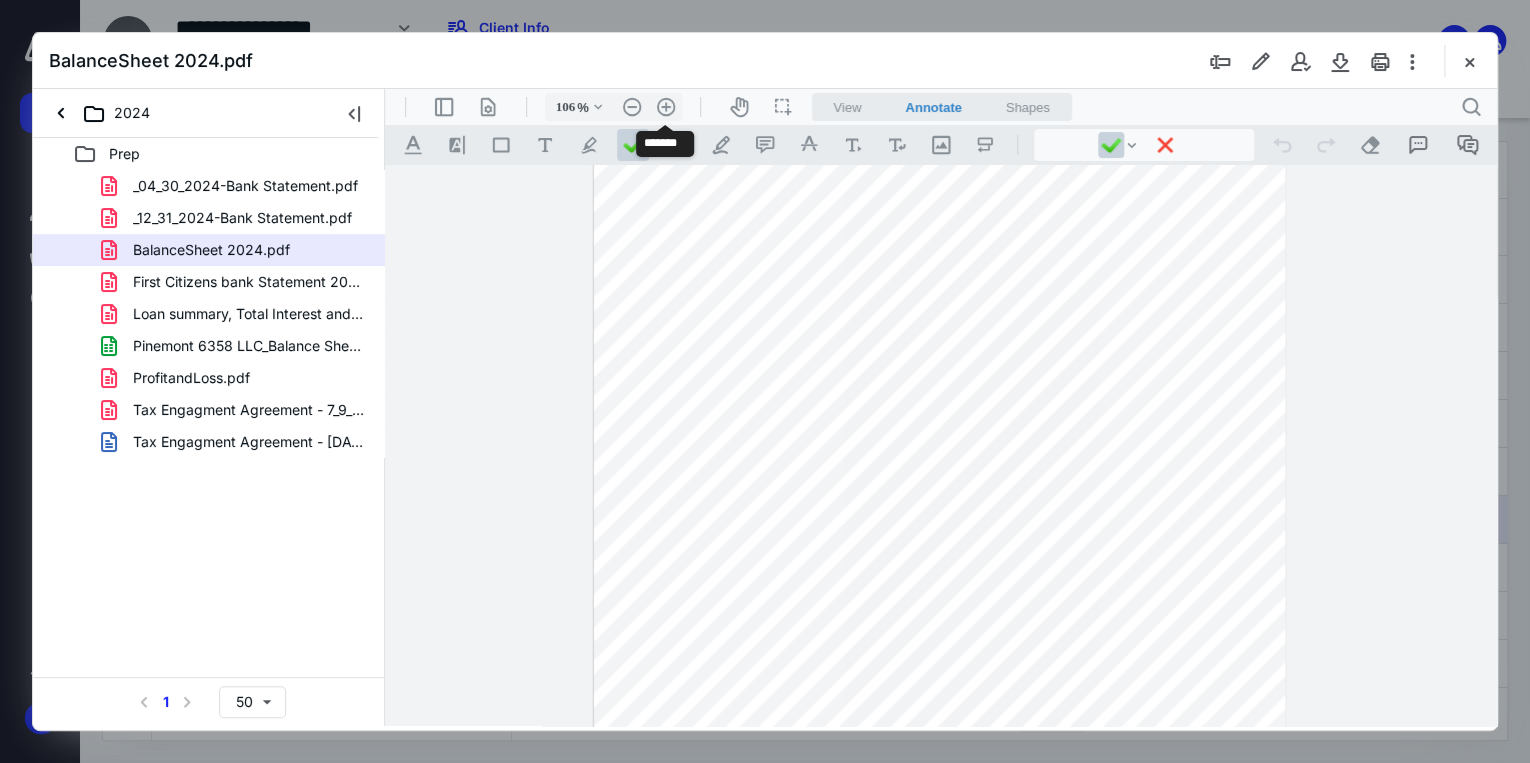 scroll, scrollTop: 148, scrollLeft: 0, axis: vertical 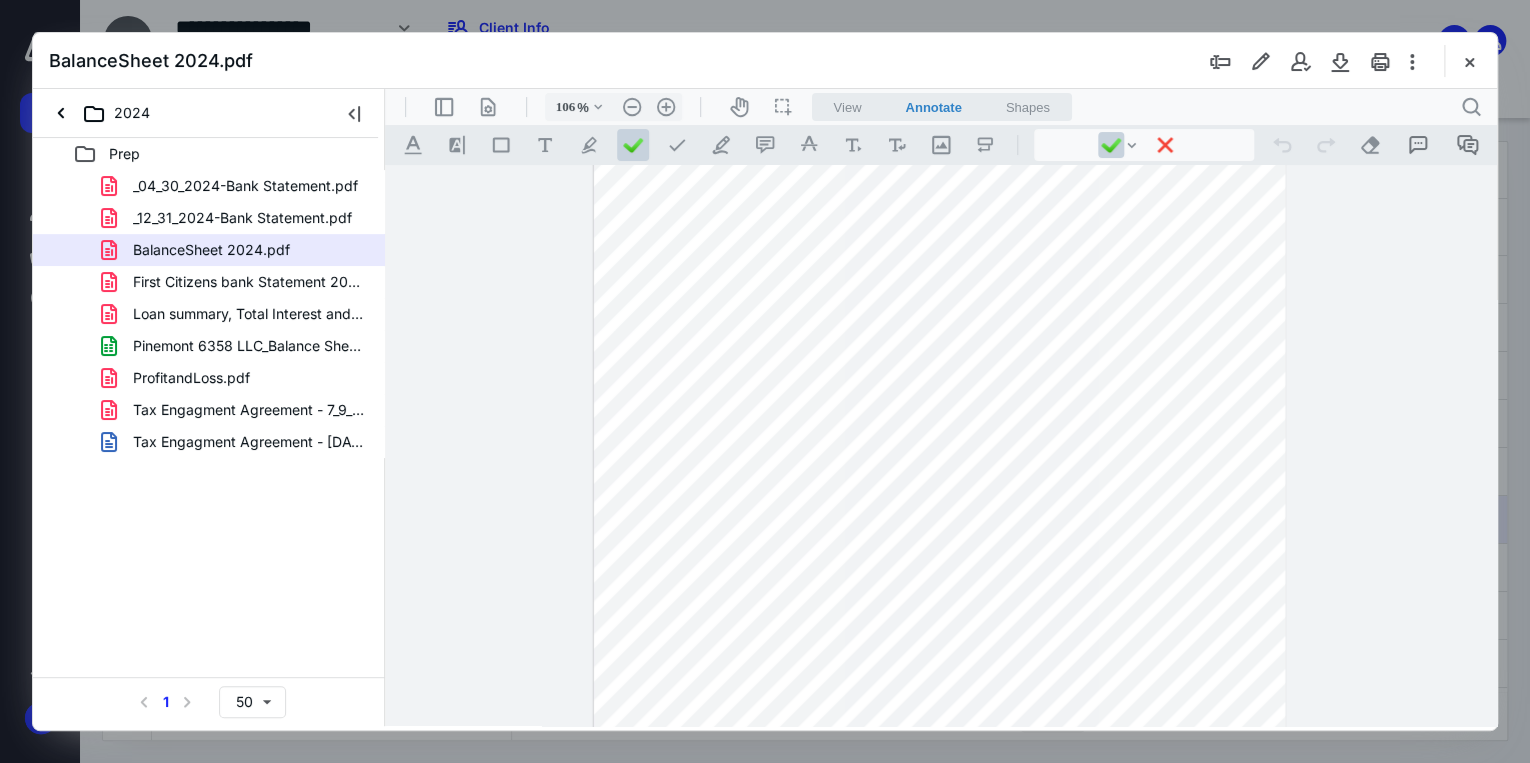 type 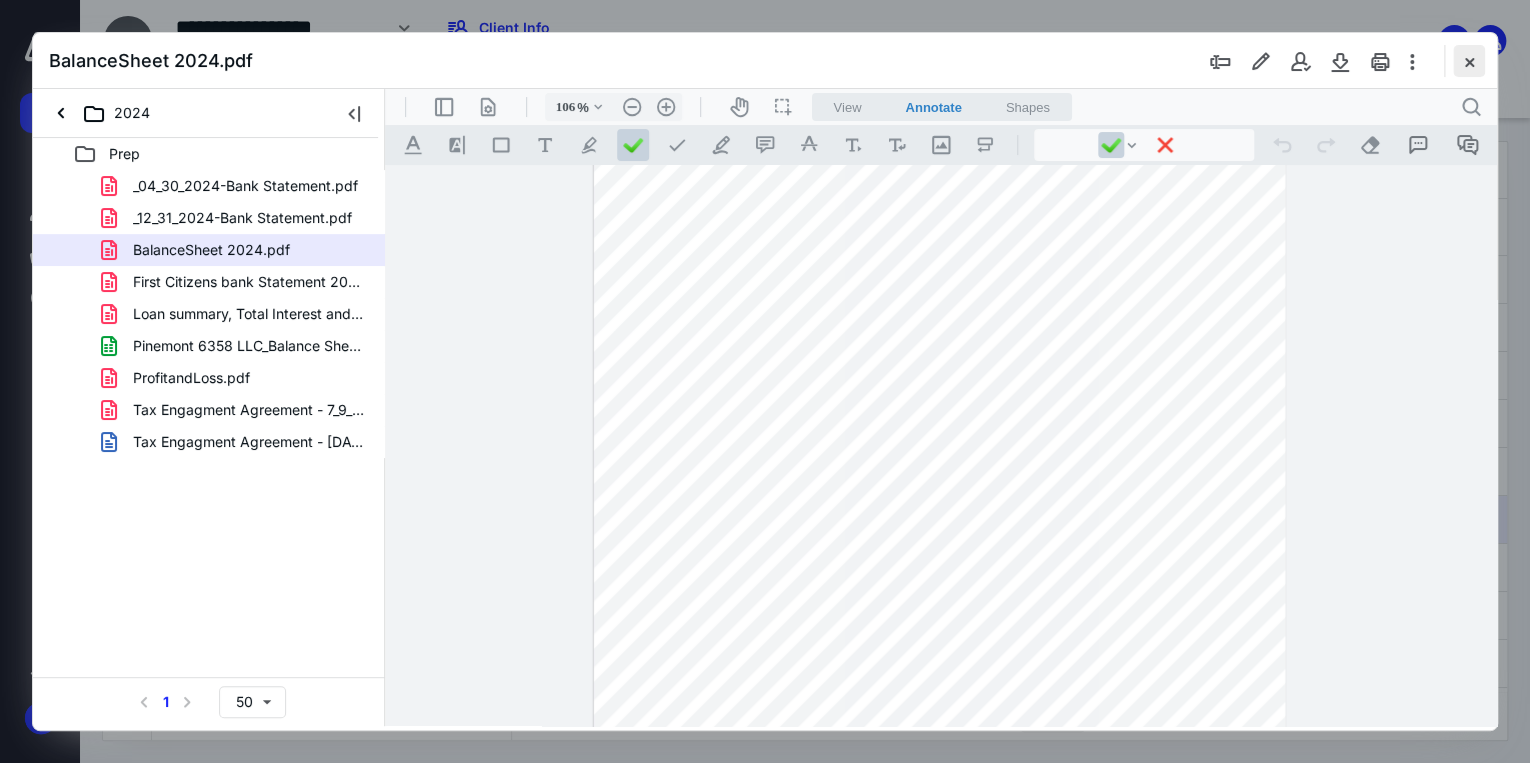 click at bounding box center [1469, 61] 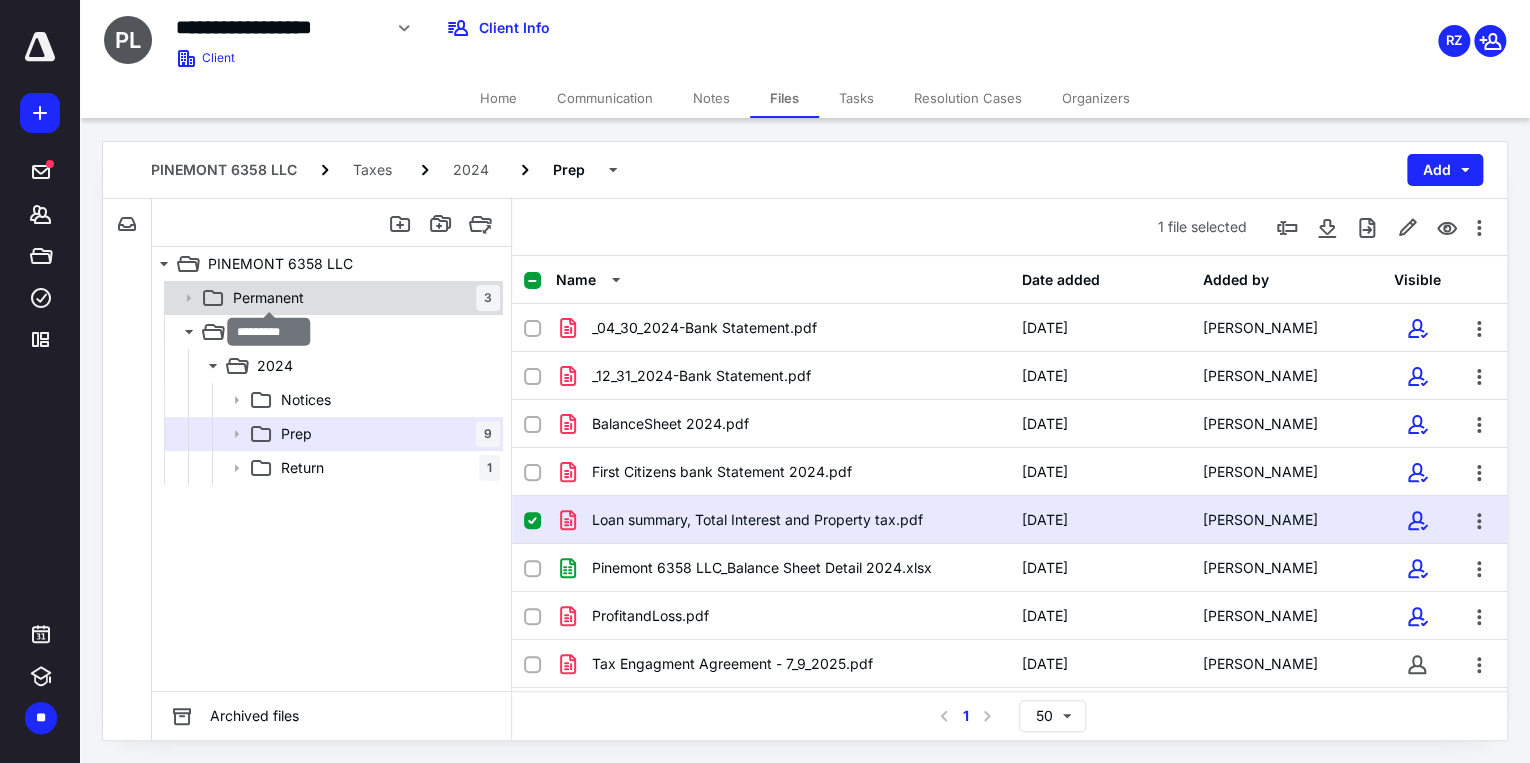 click on "Permanent" at bounding box center (268, 298) 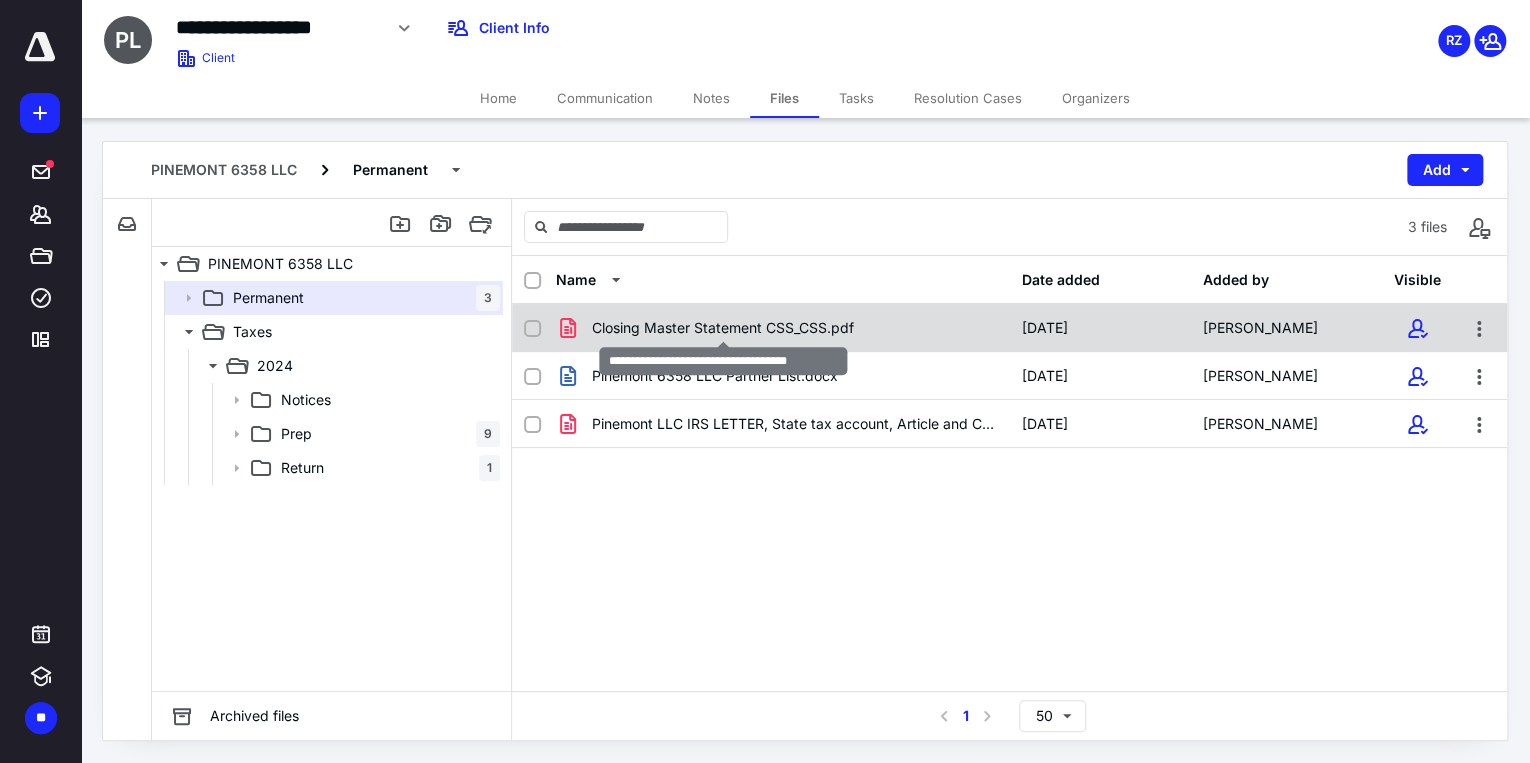 click on "Closing Master Statement CSS_CSS.pdf" at bounding box center (723, 328) 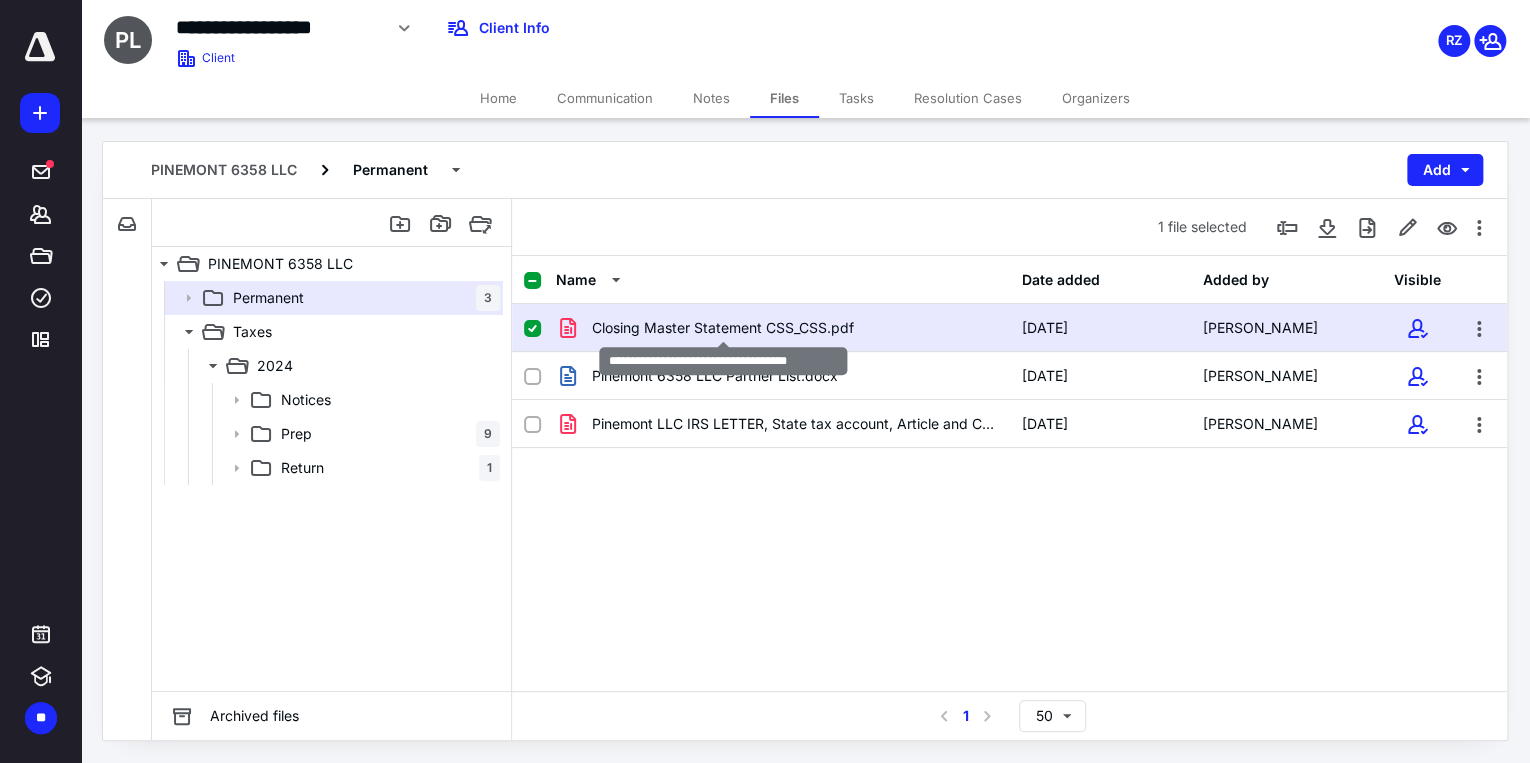 click on "Closing Master Statement CSS_CSS.pdf" at bounding box center [723, 328] 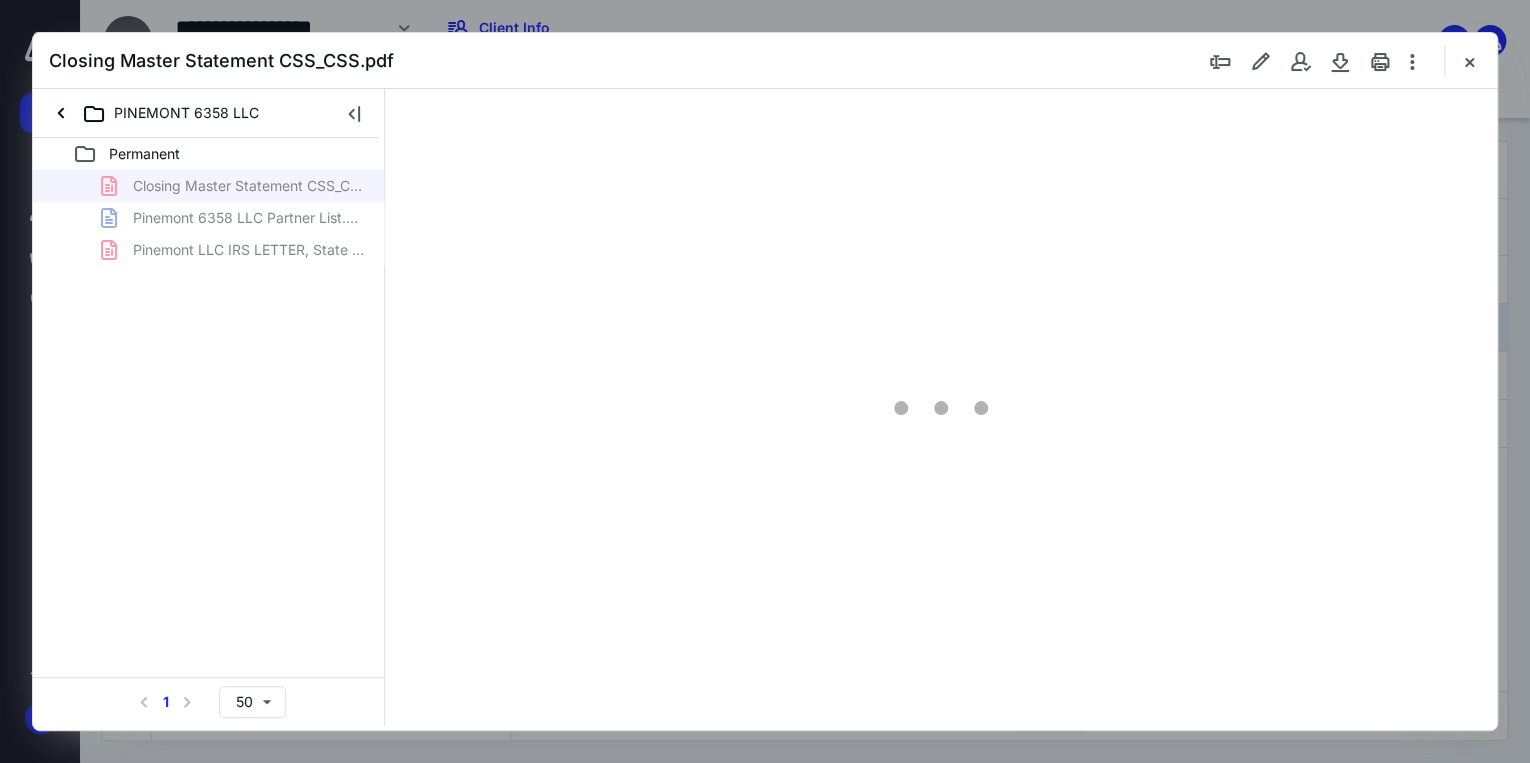 scroll, scrollTop: 0, scrollLeft: 0, axis: both 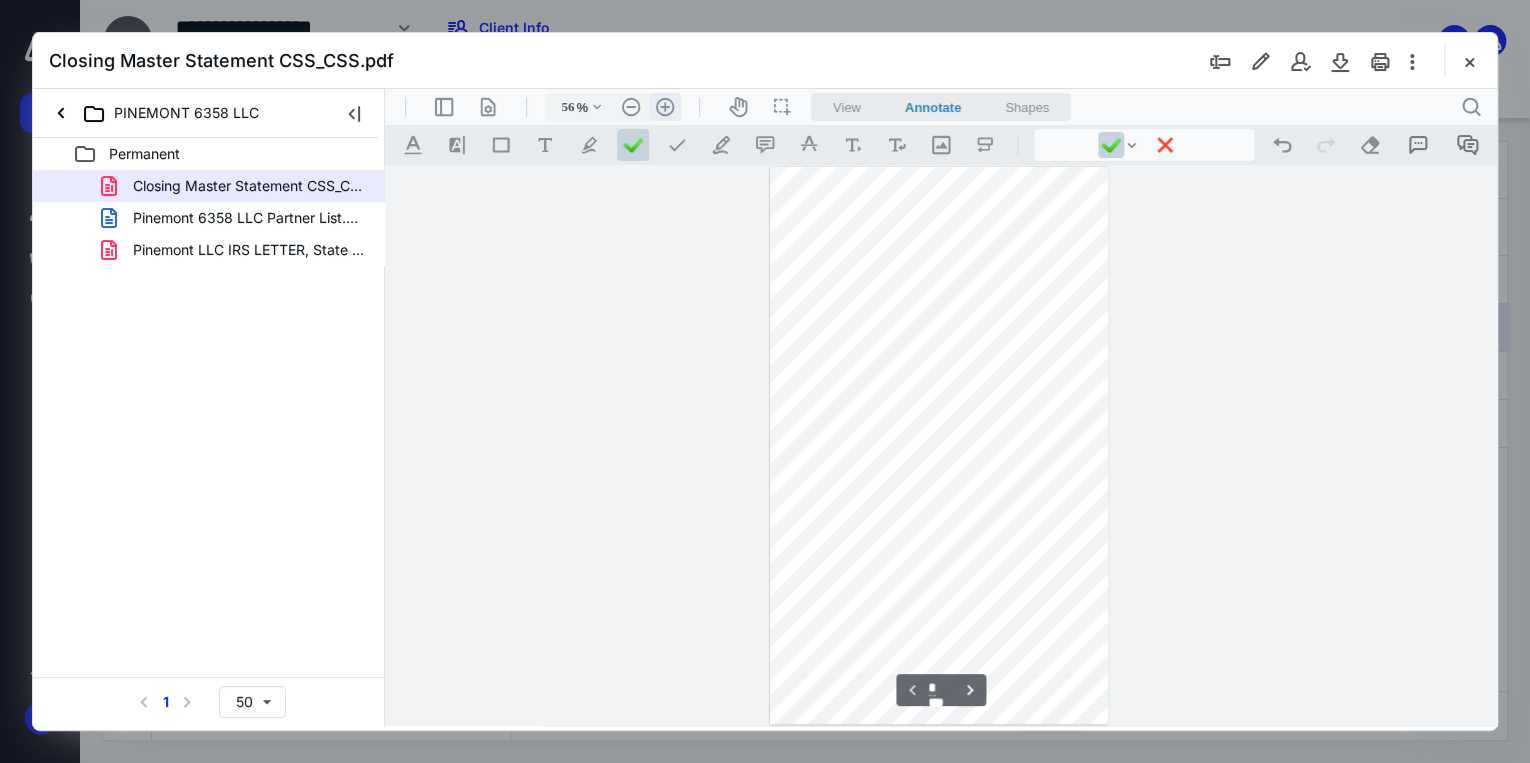 click on ".cls-1{fill:#abb0c4;} icon - header - zoom - in - line" at bounding box center [665, 107] 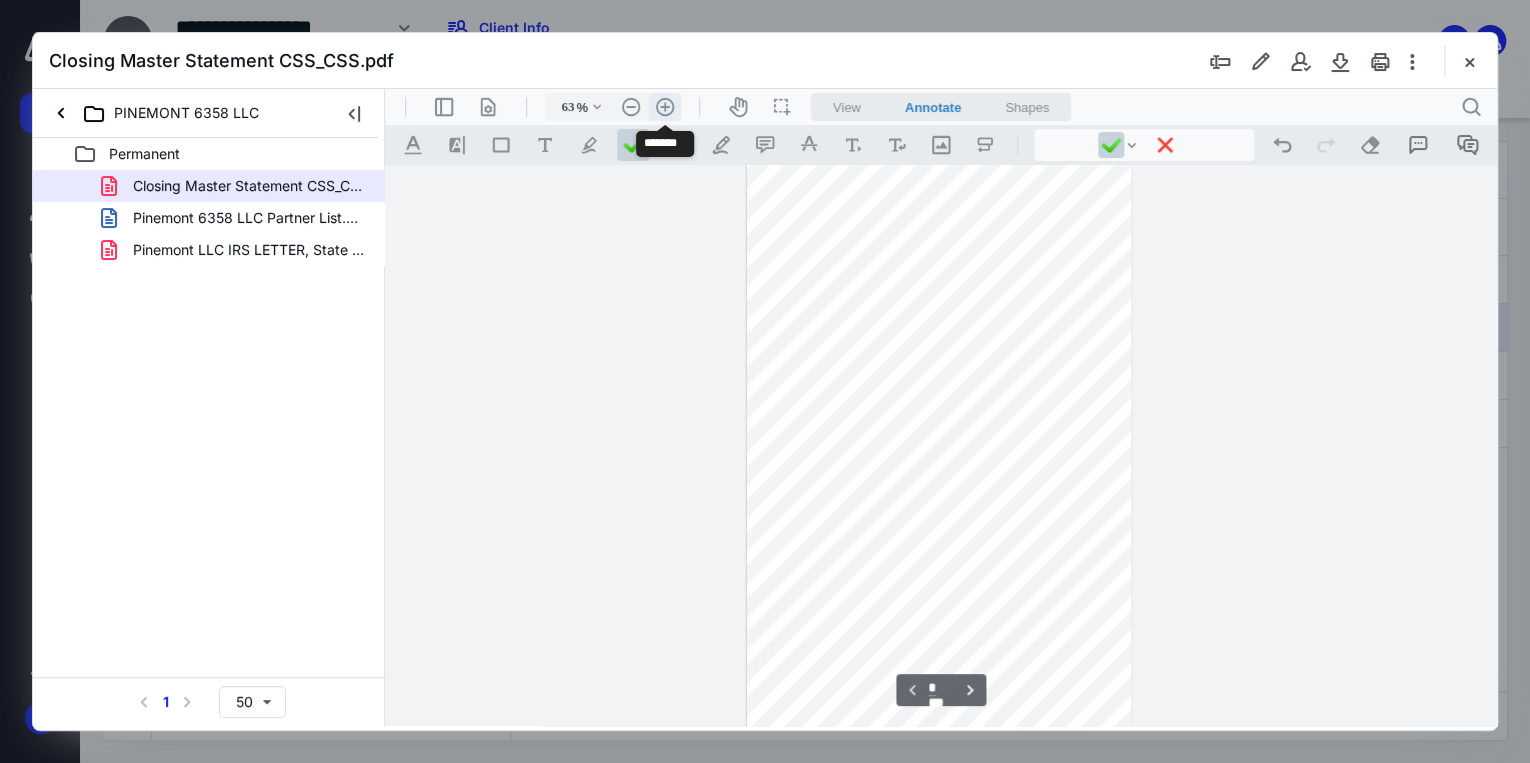 click on ".cls-1{fill:#abb0c4;} icon - header - zoom - in - line" at bounding box center (665, 107) 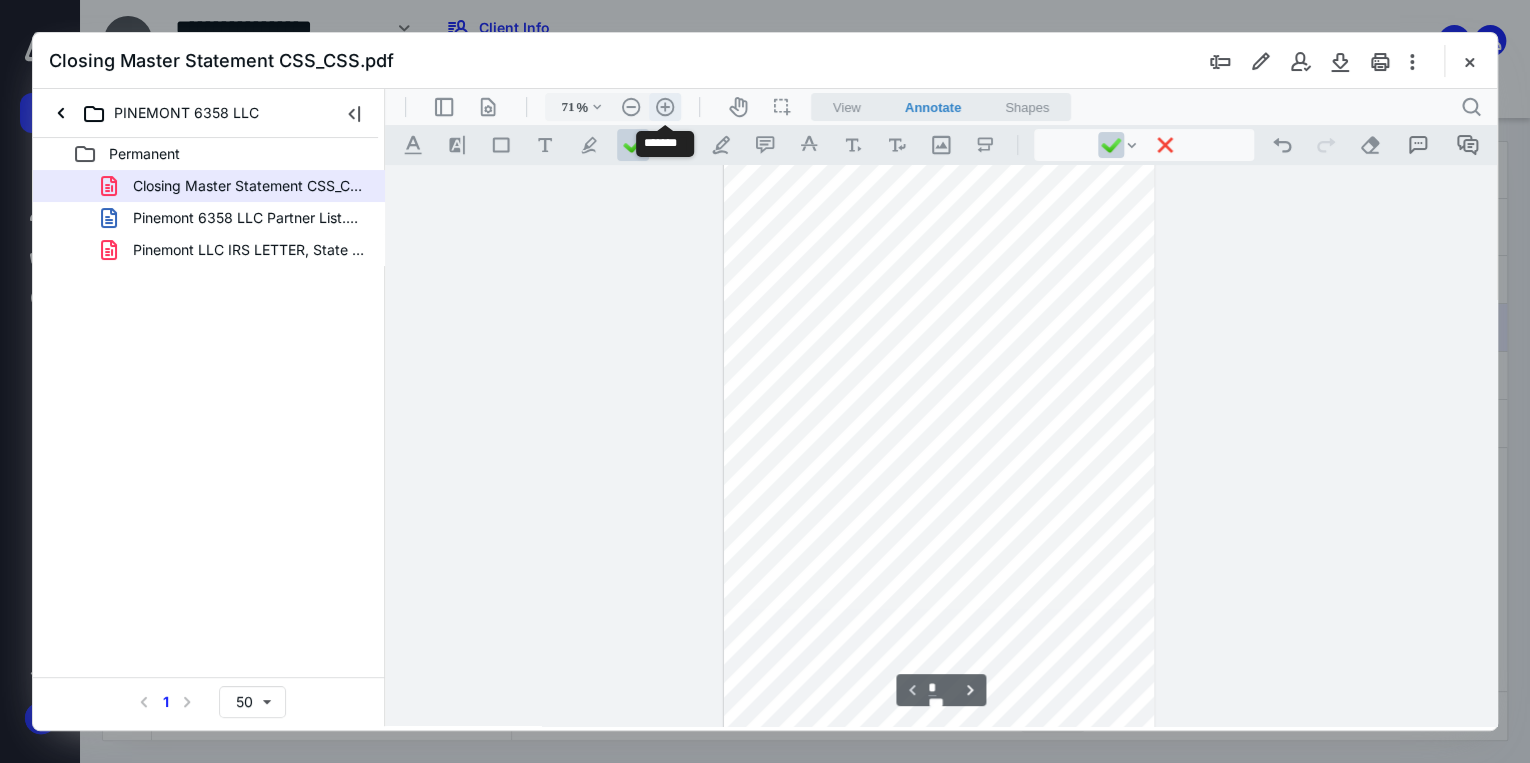 click on ".cls-1{fill:#abb0c4;} icon - header - zoom - in - line" at bounding box center (665, 107) 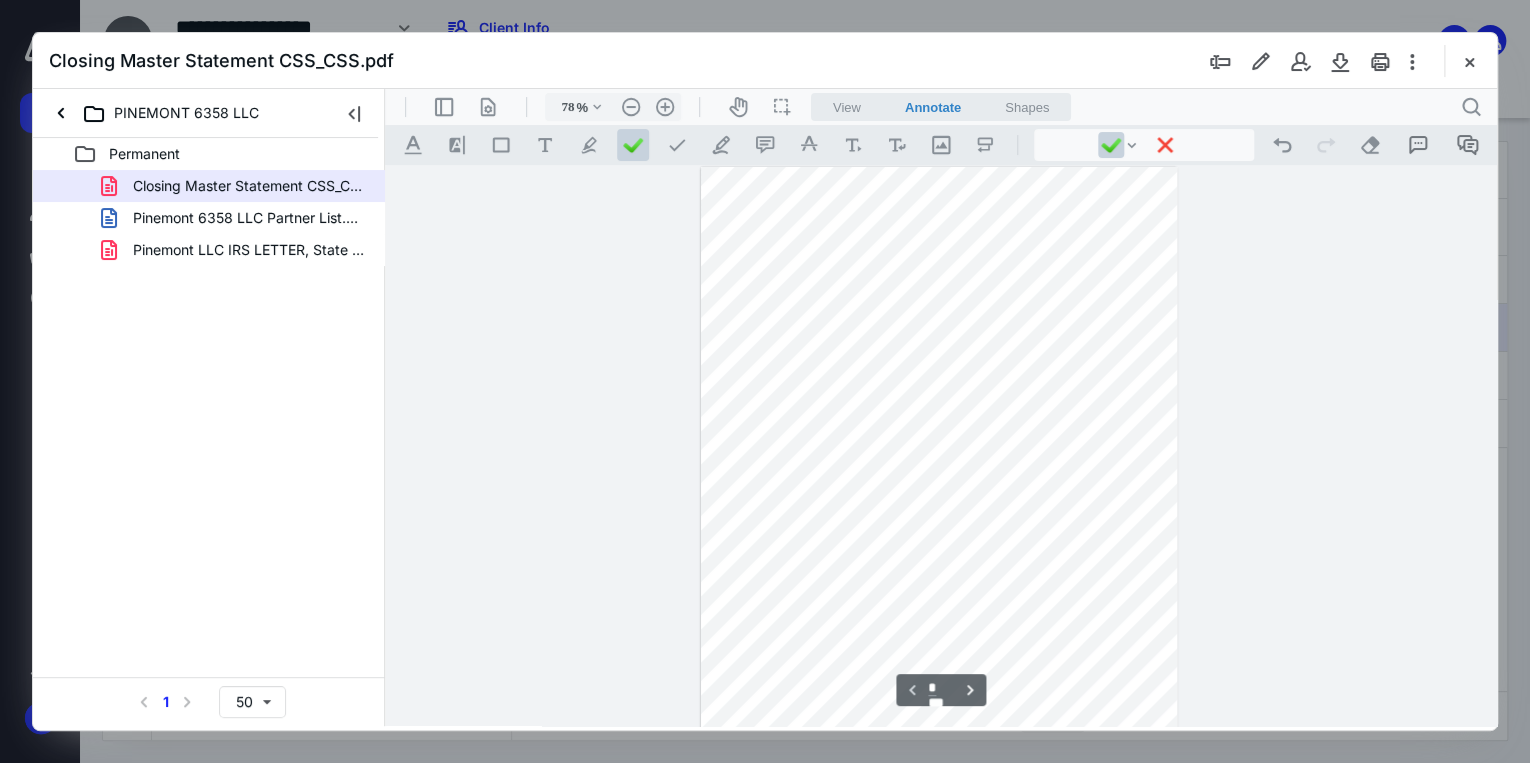 scroll, scrollTop: 0, scrollLeft: 0, axis: both 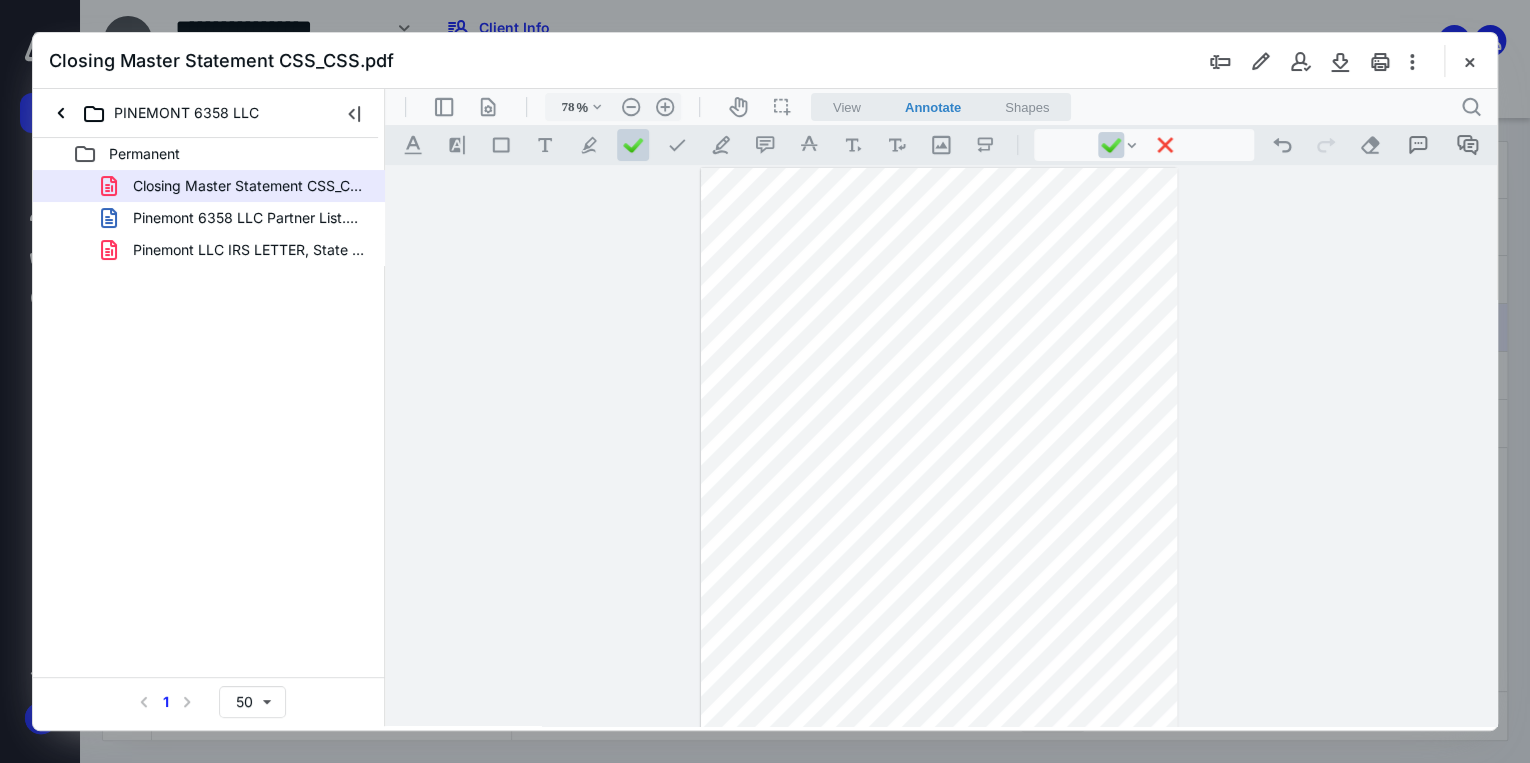 type 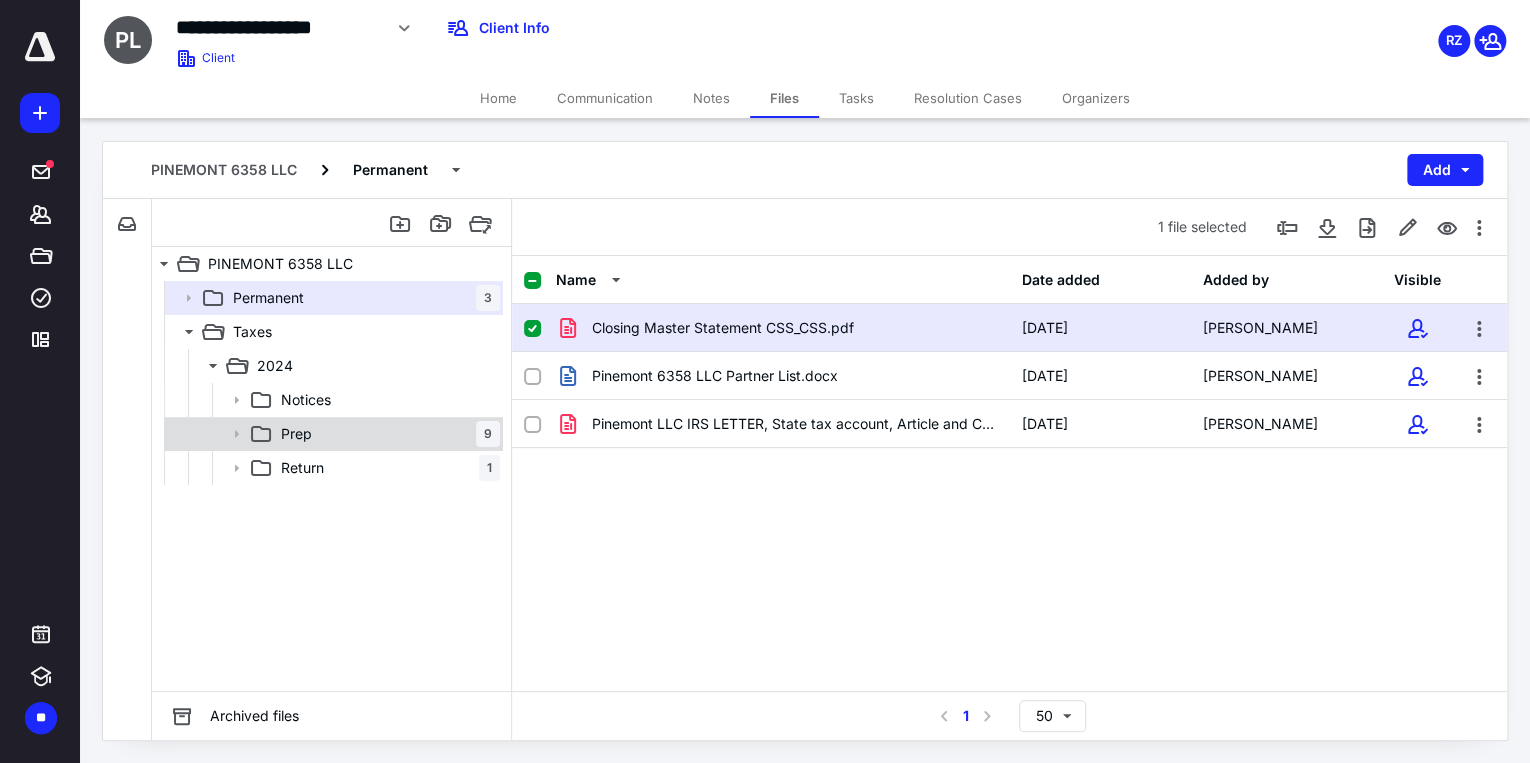 click on "Prep 9" at bounding box center (386, 434) 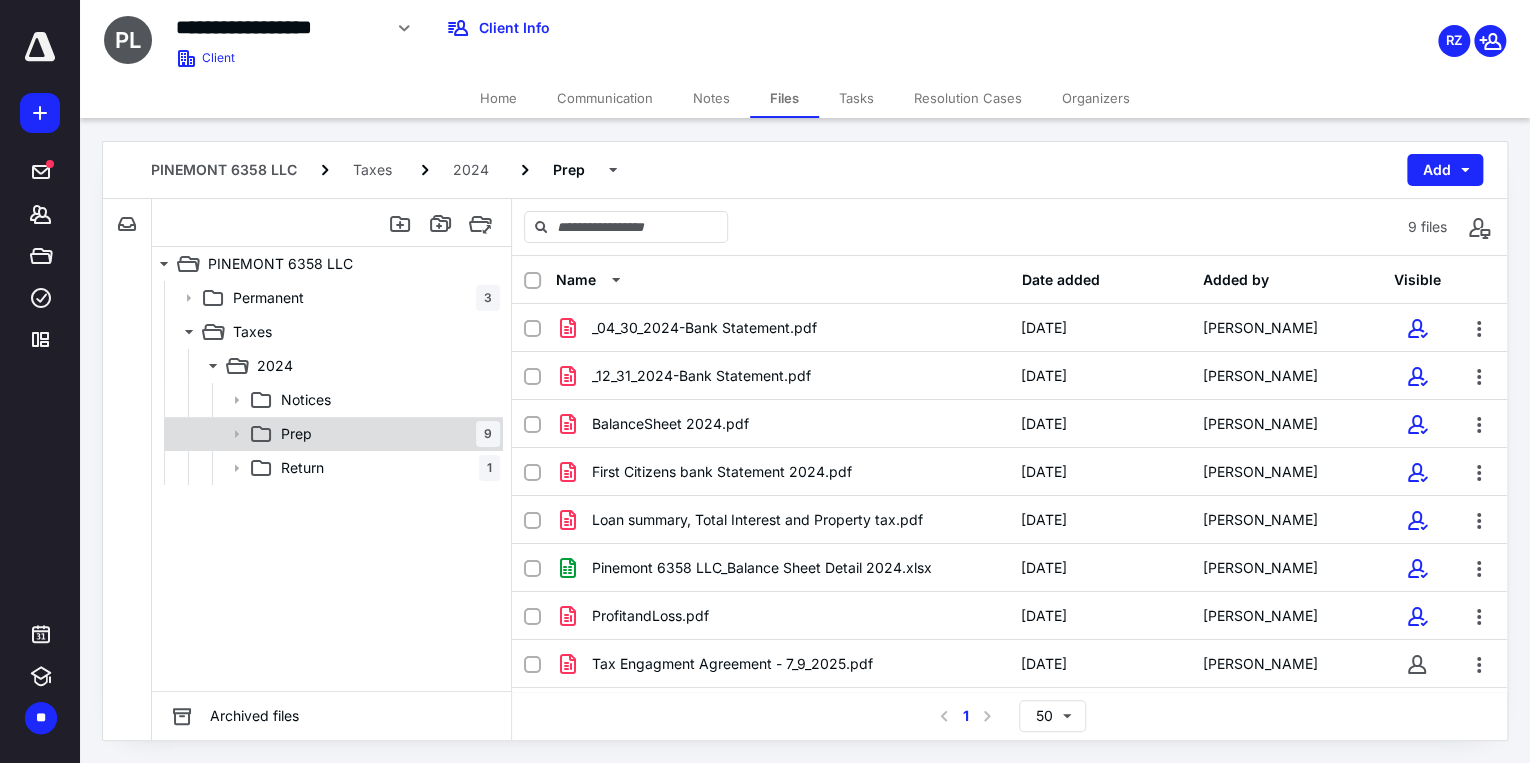 click on "Prep 9" at bounding box center [386, 434] 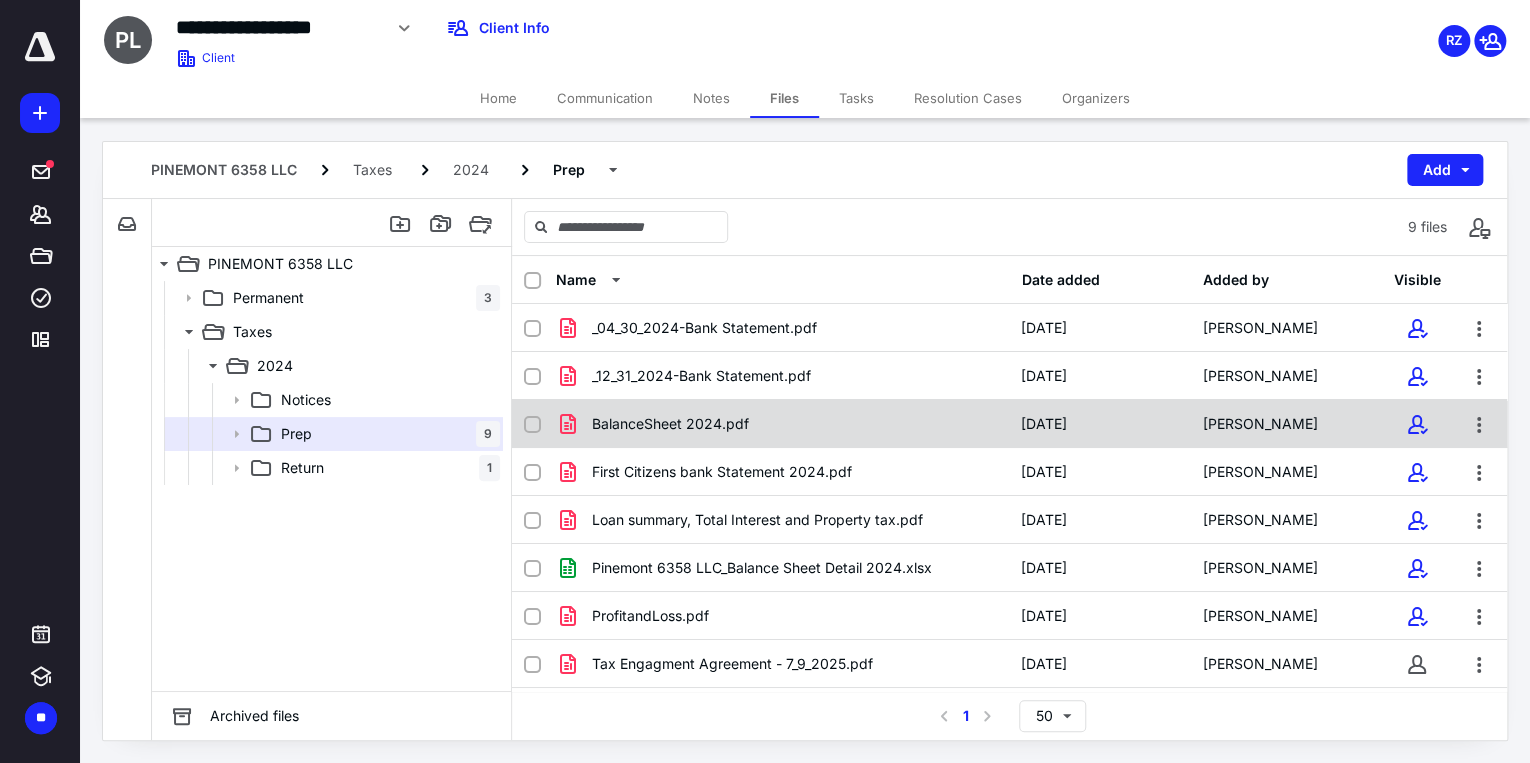 click on "BalanceSheet 2024.pdf" at bounding box center (782, 424) 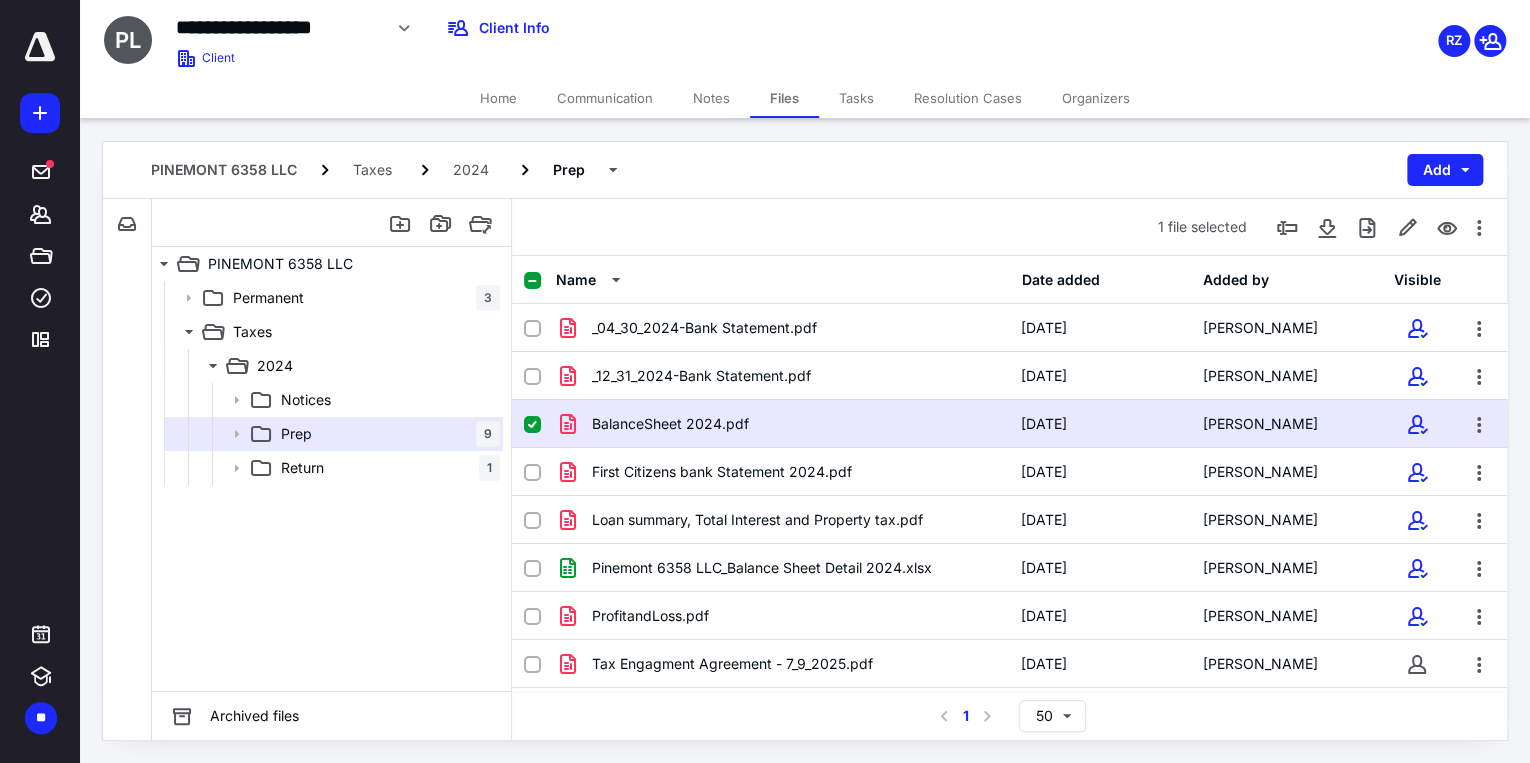 click on "BalanceSheet 2024.pdf" at bounding box center (782, 424) 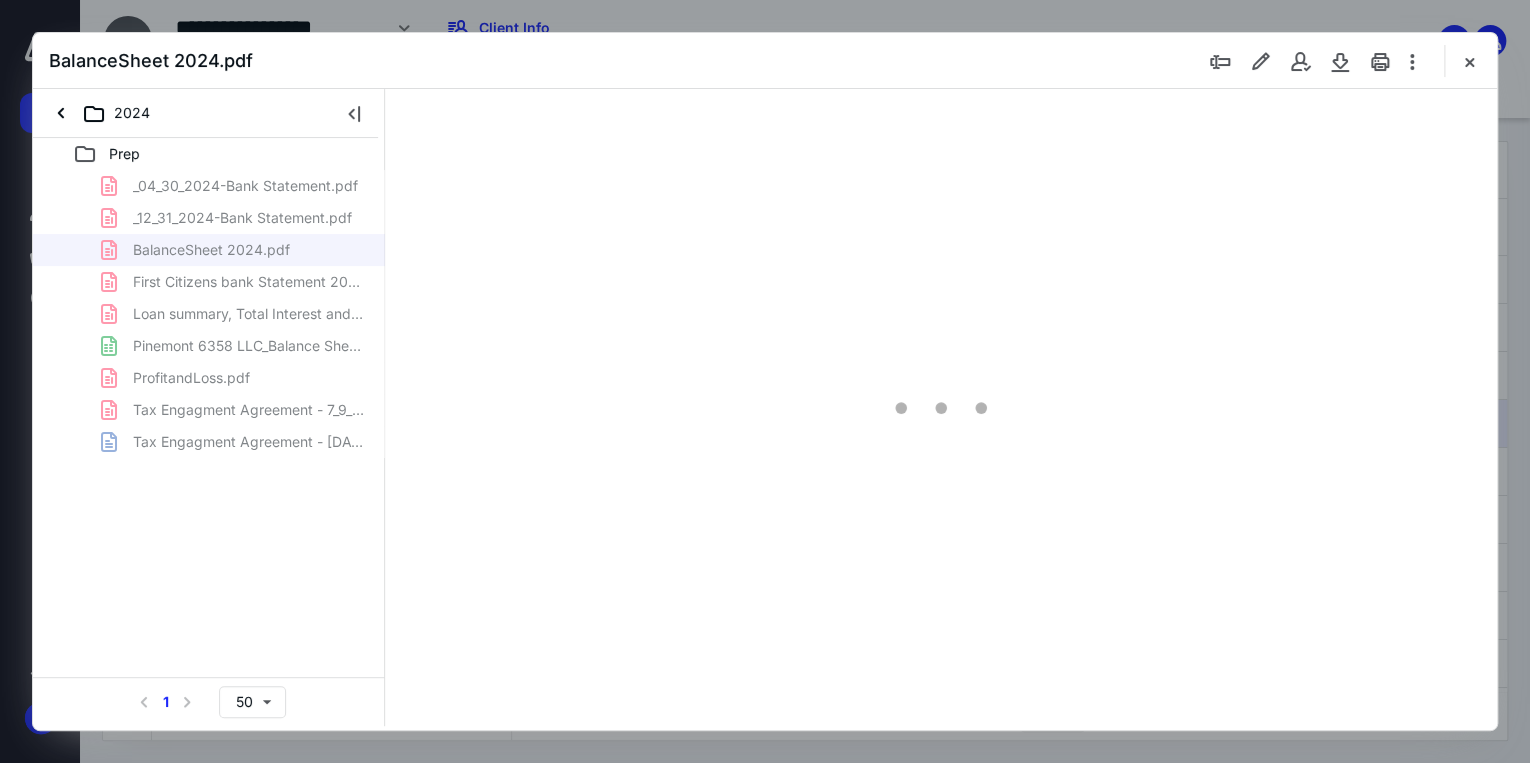 scroll, scrollTop: 0, scrollLeft: 0, axis: both 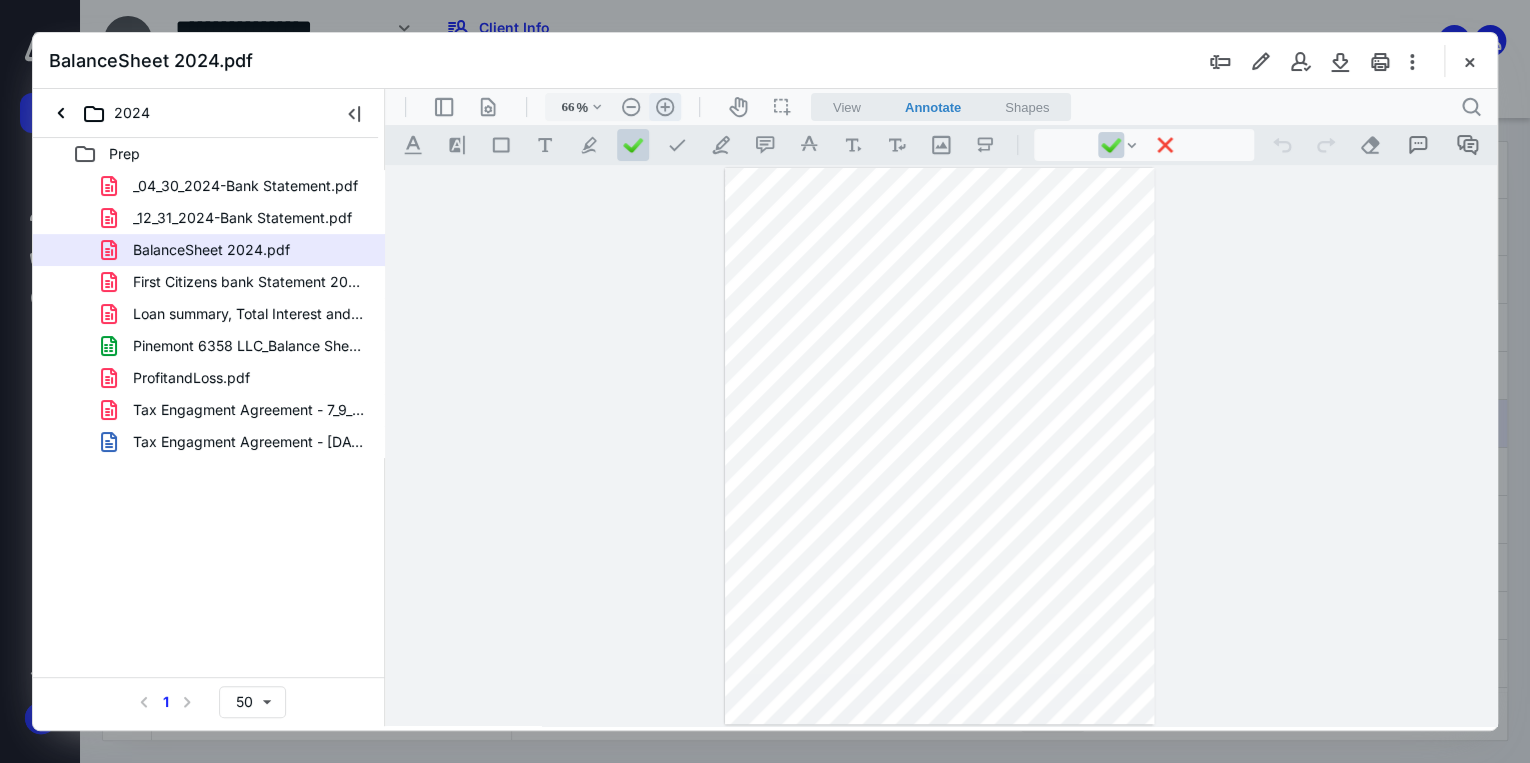 click on ".cls-1{fill:#abb0c4;} icon - header - zoom - in - line" at bounding box center [665, 107] 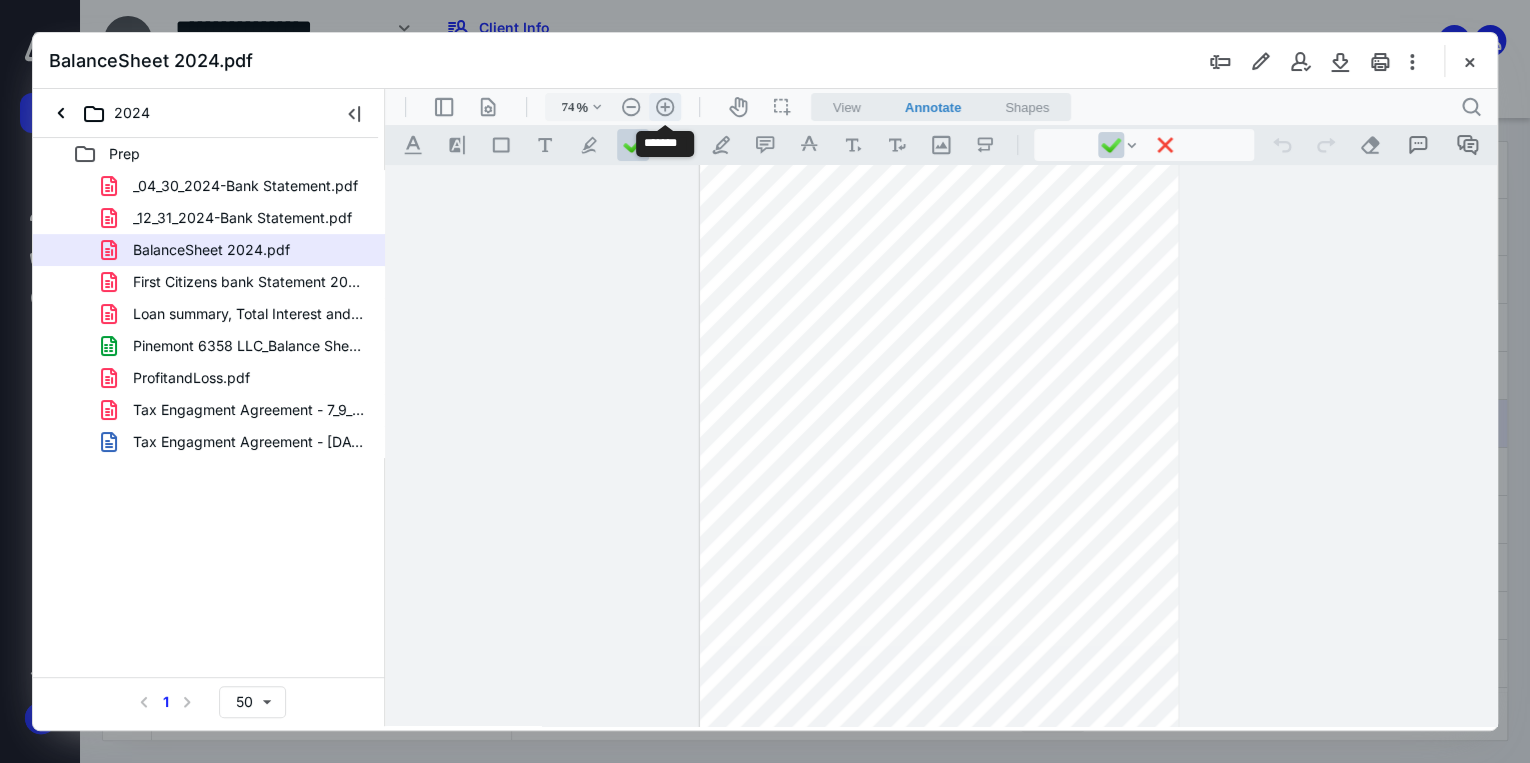 click on ".cls-1{fill:#abb0c4;} icon - header - zoom - in - line" at bounding box center [665, 107] 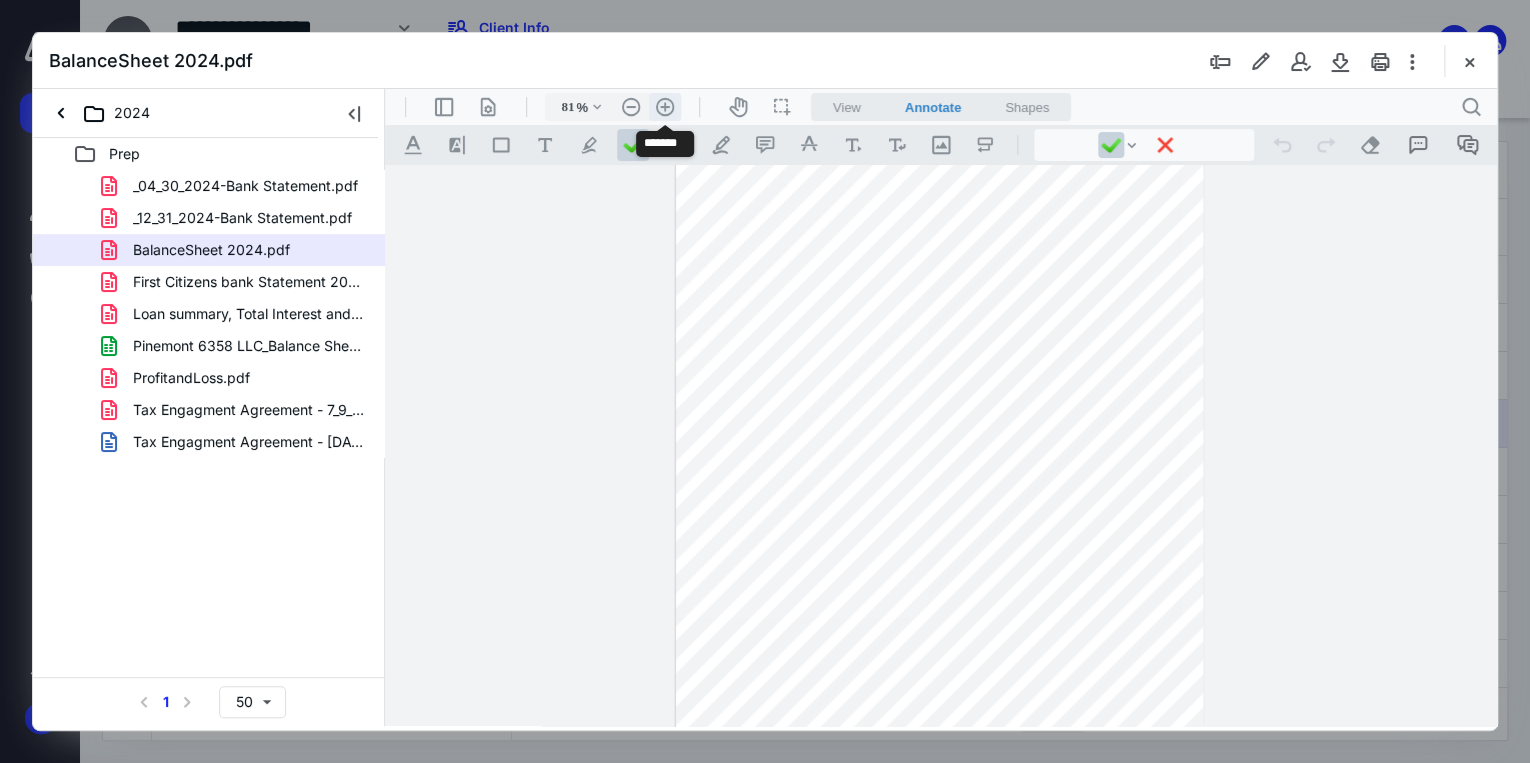 click on ".cls-1{fill:#abb0c4;} icon - header - zoom - in - line" at bounding box center [665, 107] 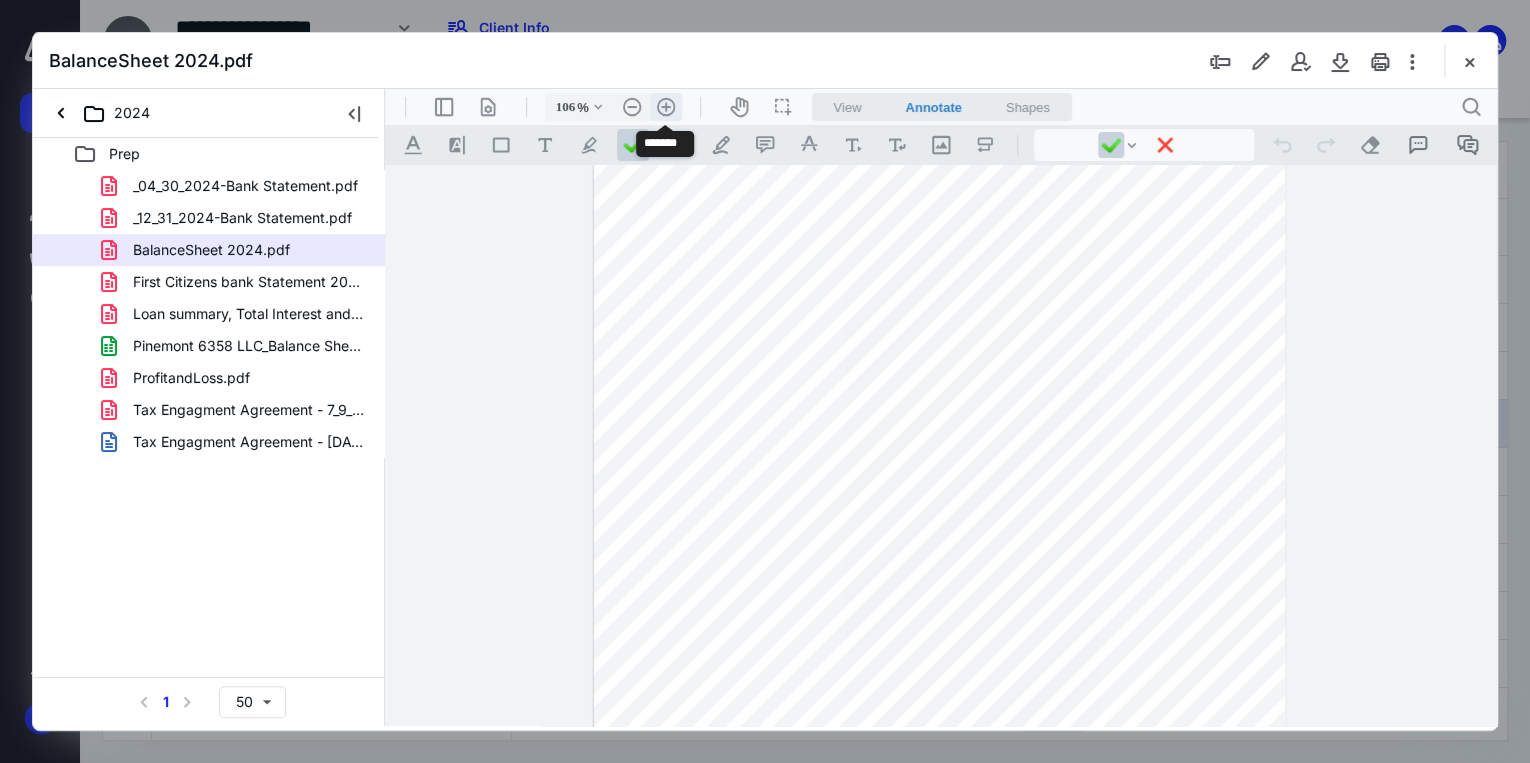scroll, scrollTop: 148, scrollLeft: 0, axis: vertical 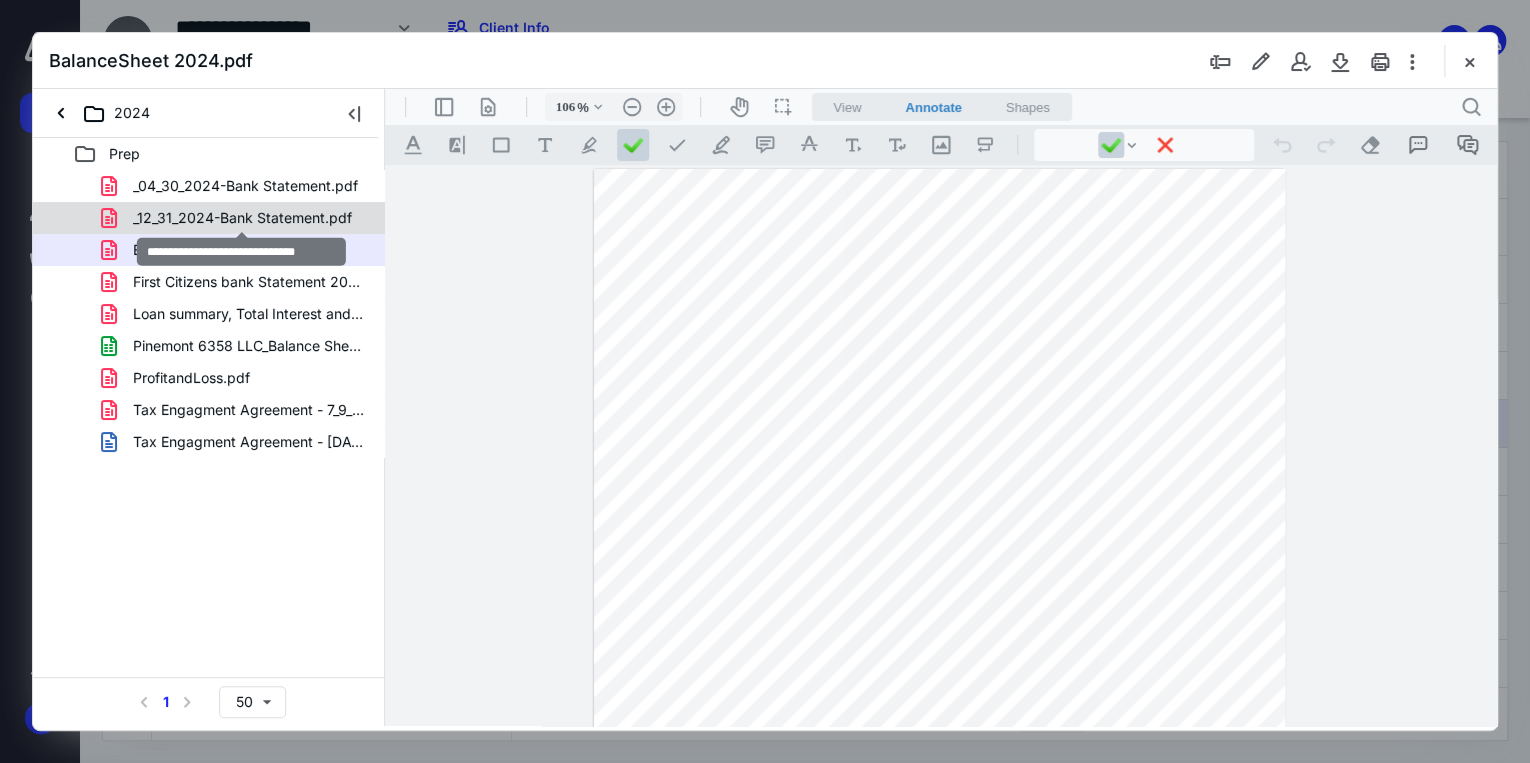 click on "_12_31_2024-Bank Statement.pdf" at bounding box center (242, 218) 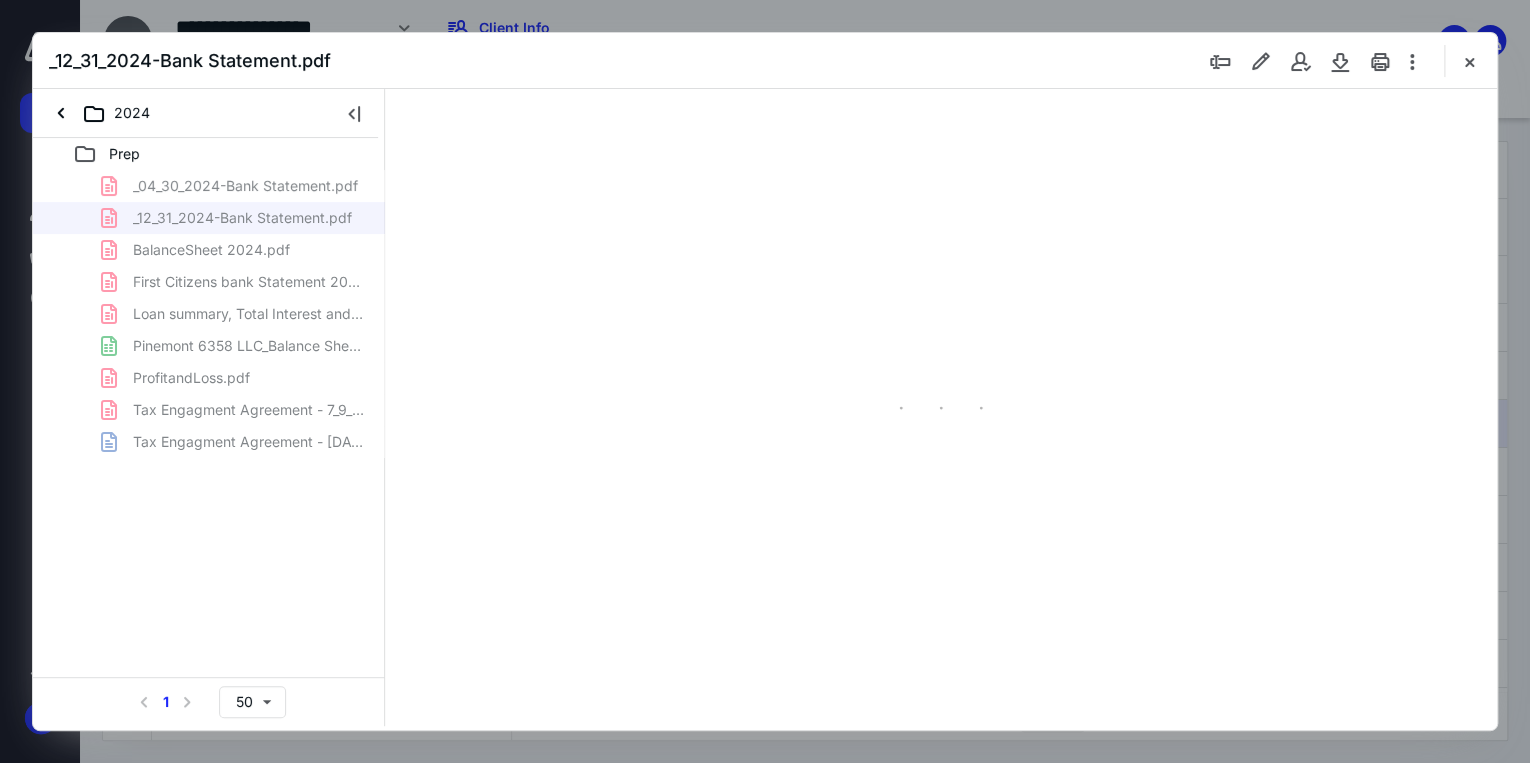 type on "71" 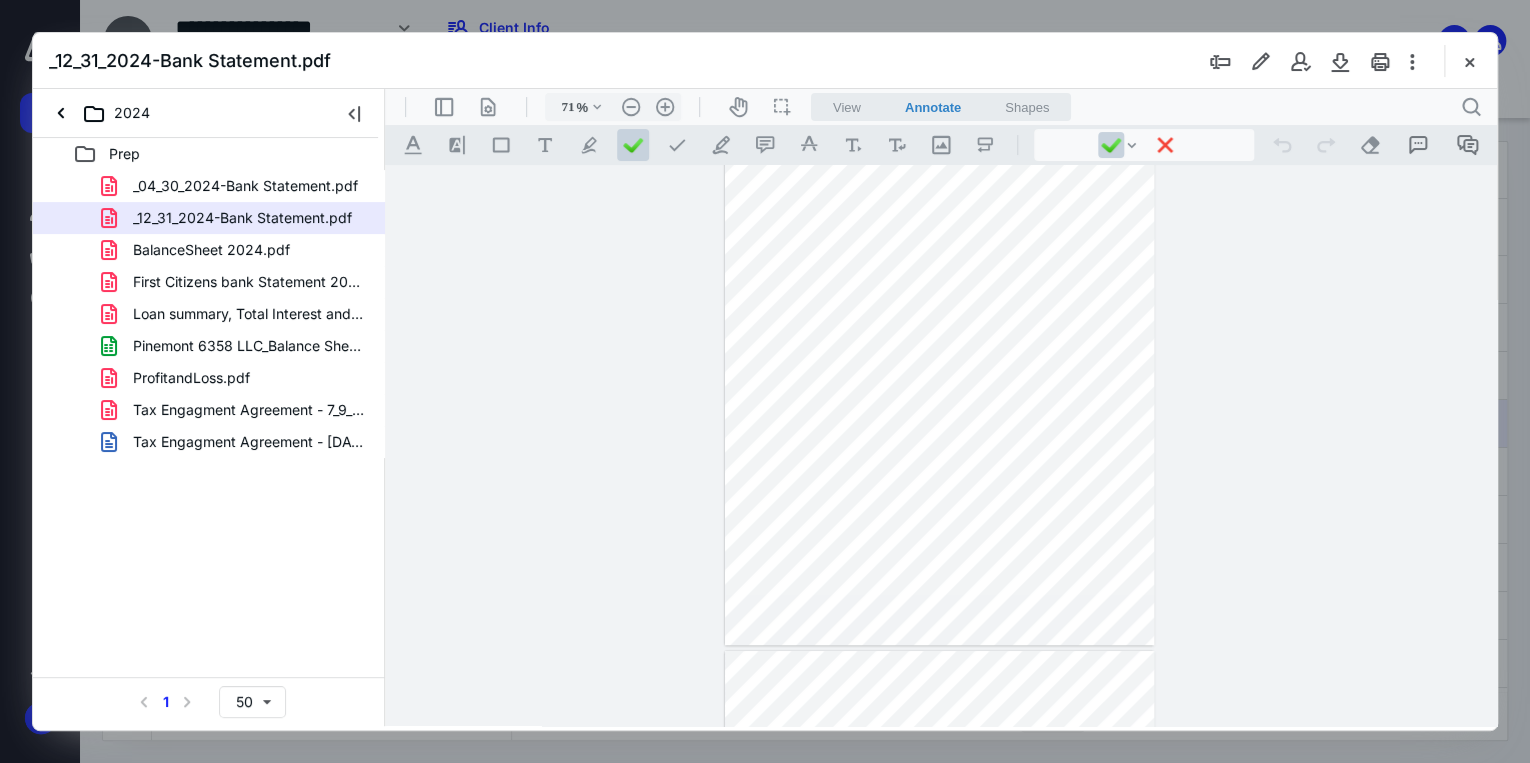 scroll, scrollTop: 0, scrollLeft: 0, axis: both 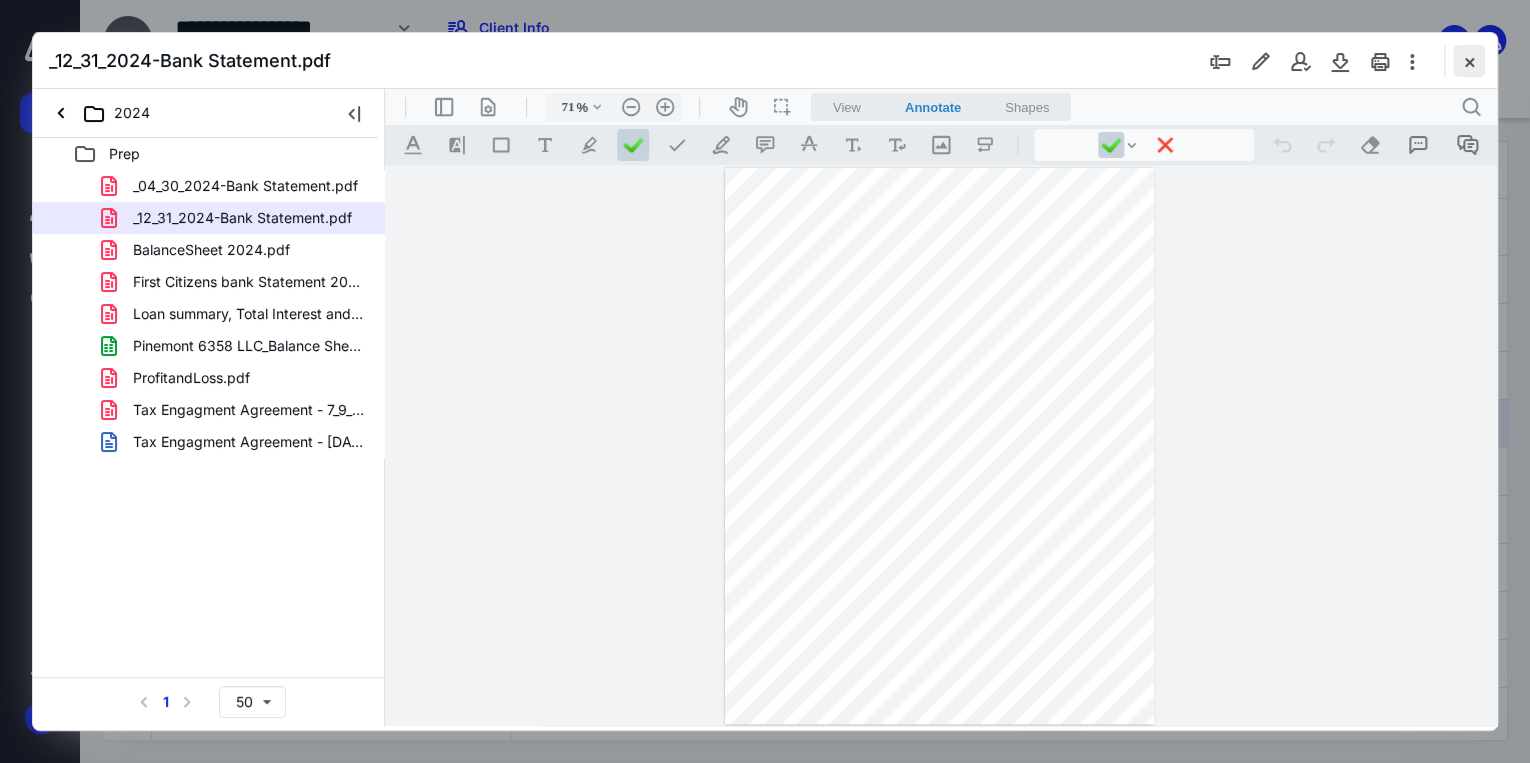 click at bounding box center [1469, 61] 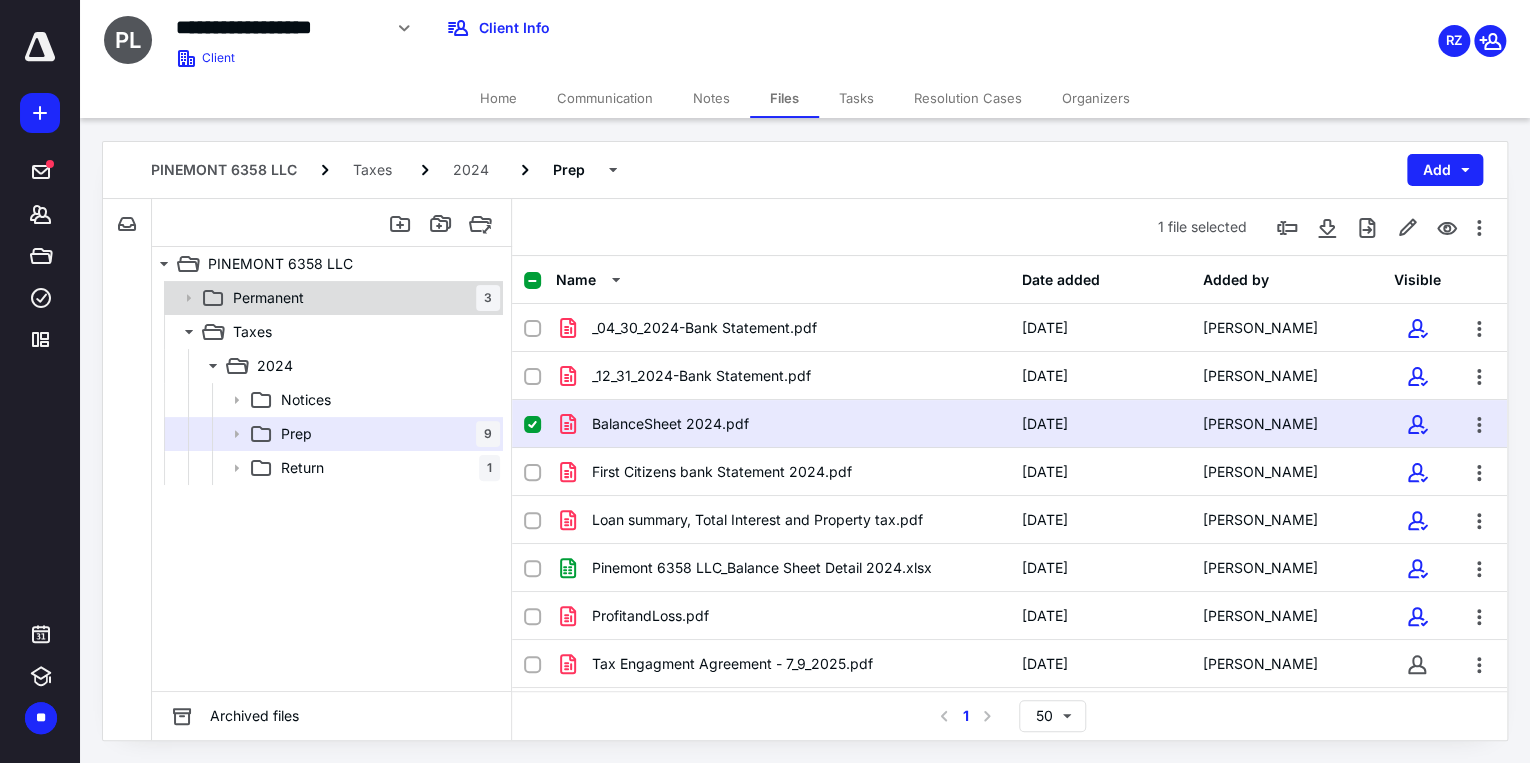 click on "Permanent 3" at bounding box center (362, 298) 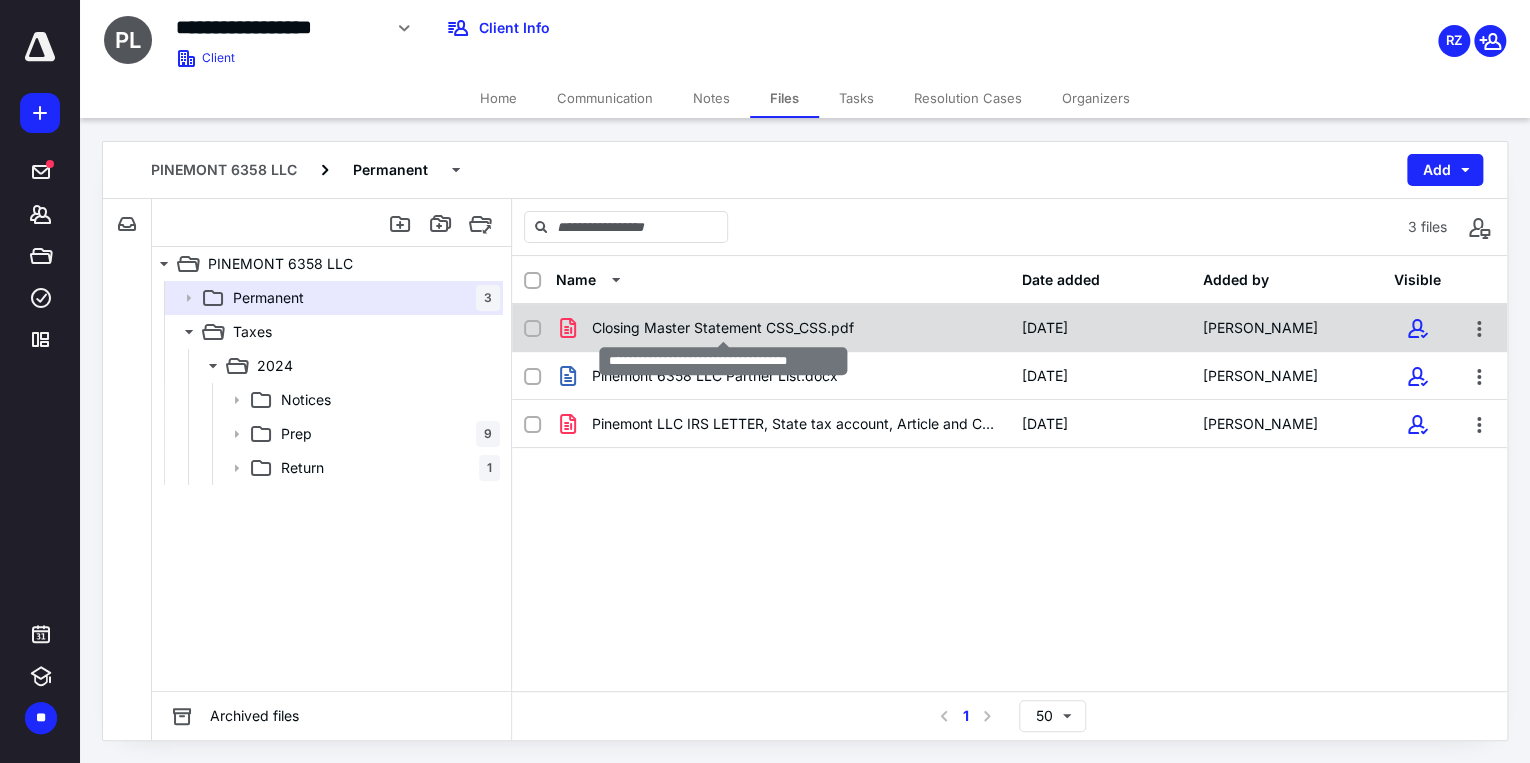 click on "Closing Master Statement CSS_CSS.pdf" at bounding box center [723, 328] 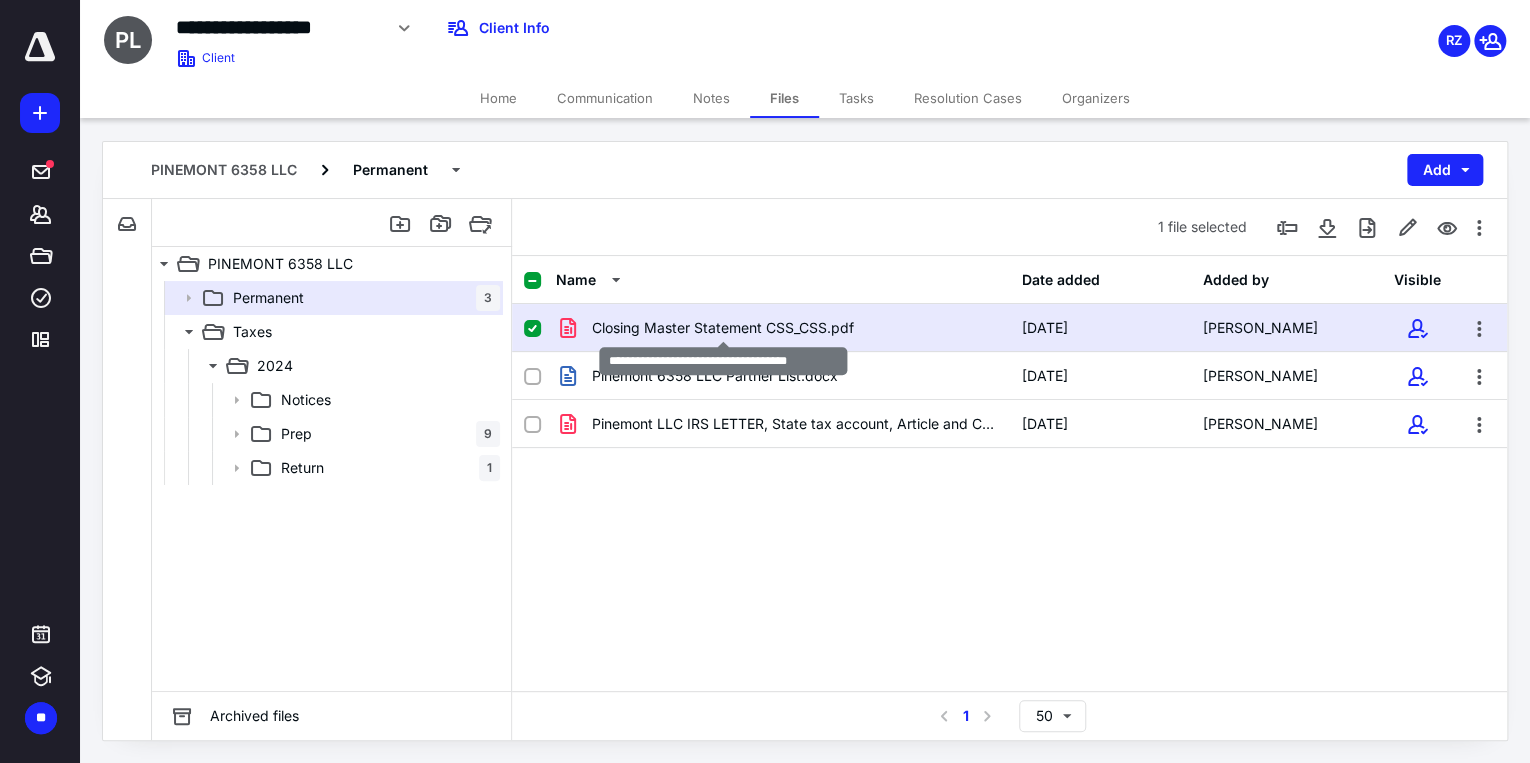 checkbox on "true" 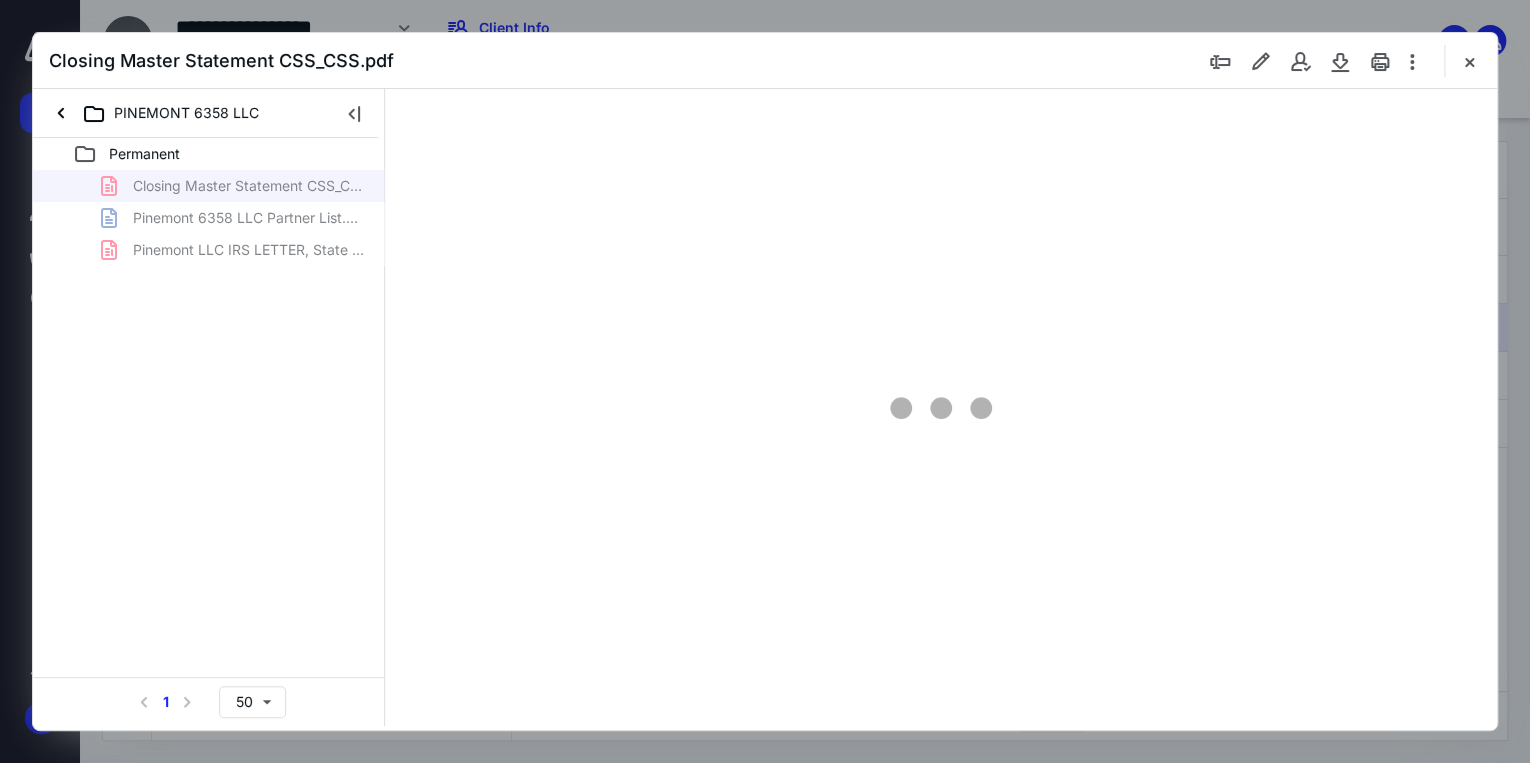 scroll, scrollTop: 0, scrollLeft: 0, axis: both 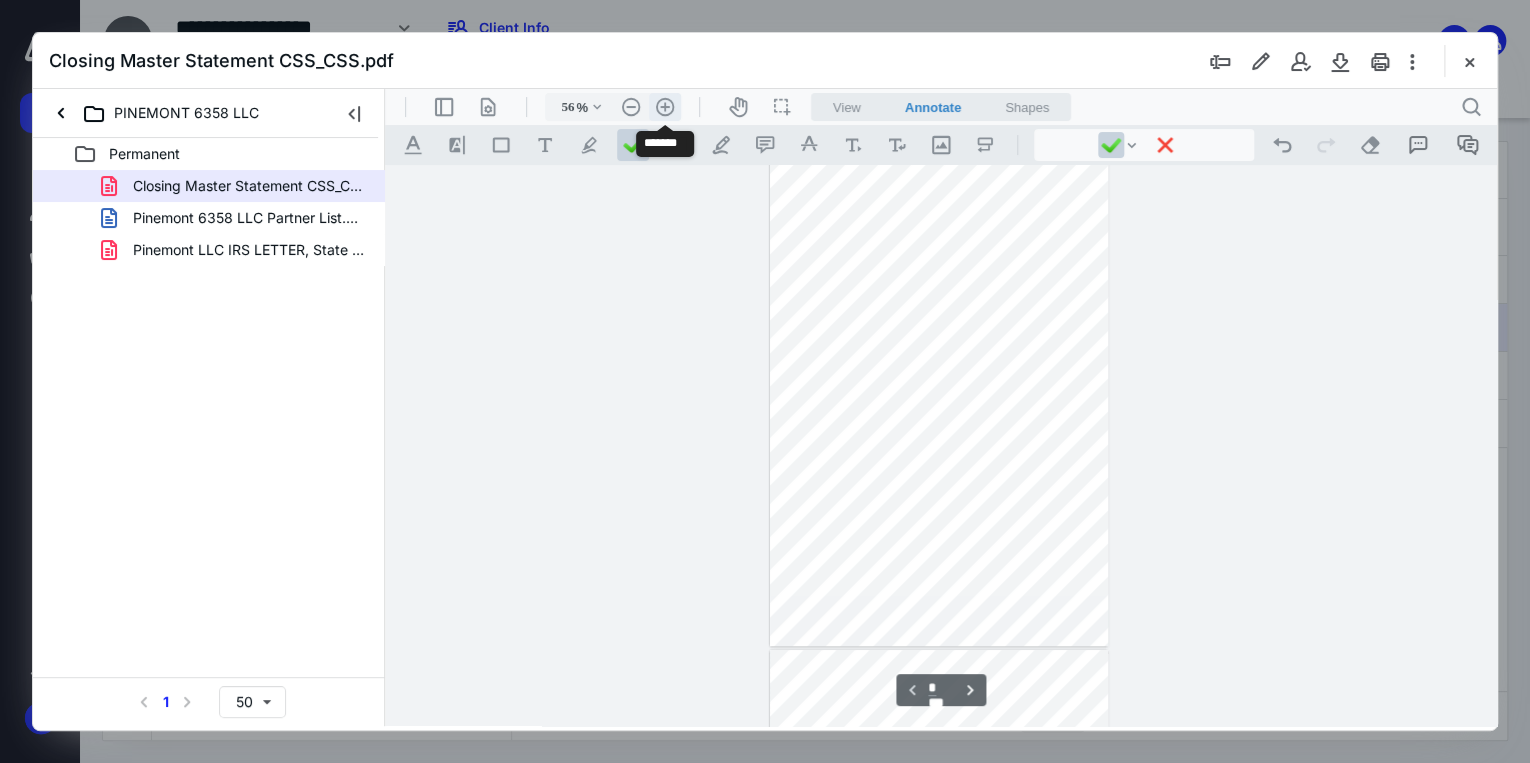 click on ".cls-1{fill:#abb0c4;} icon - header - zoom - in - line" at bounding box center [665, 107] 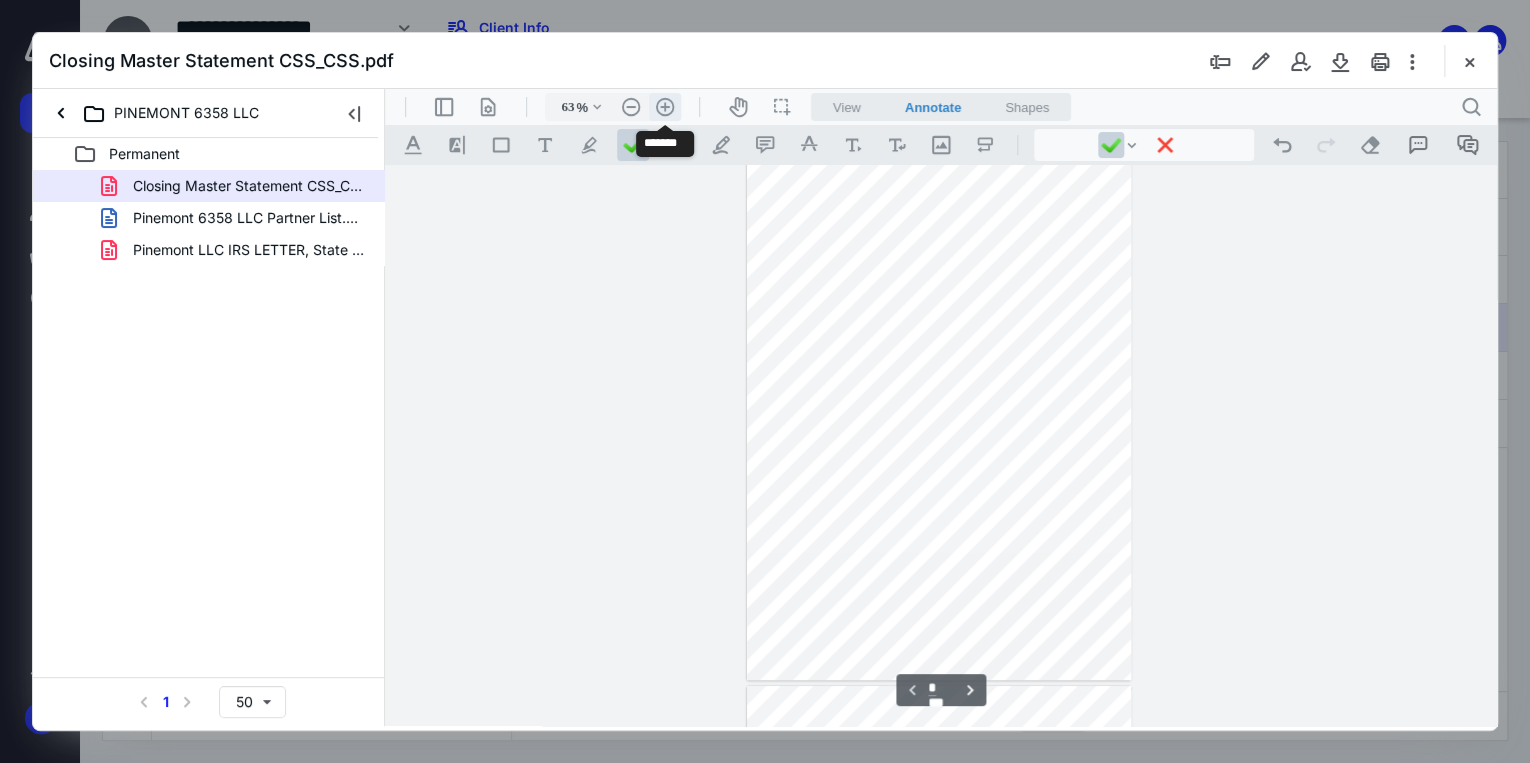 click on ".cls-1{fill:#abb0c4;} icon - header - zoom - in - line" at bounding box center [665, 107] 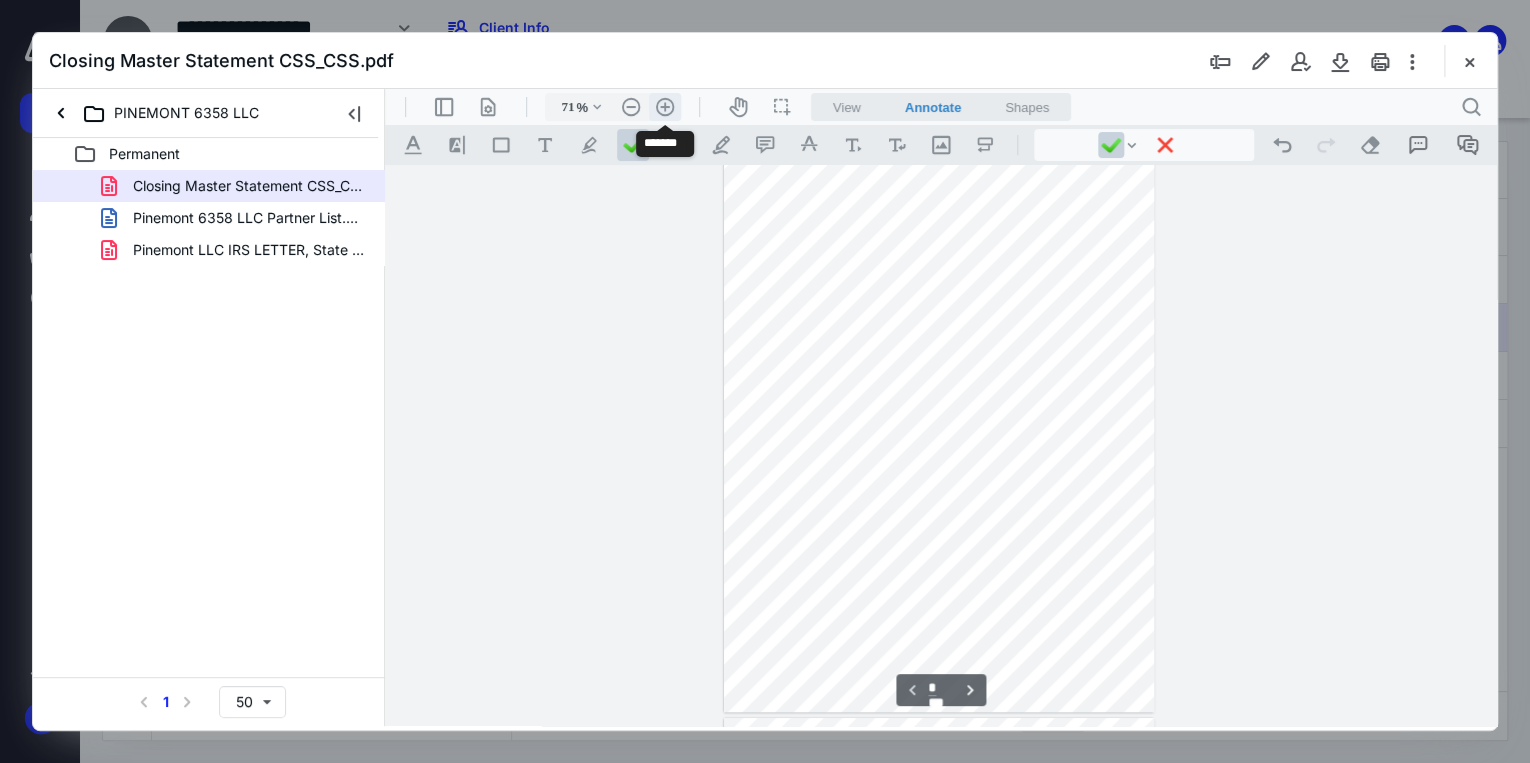 click on ".cls-1{fill:#abb0c4;} icon - header - zoom - in - line" at bounding box center (665, 107) 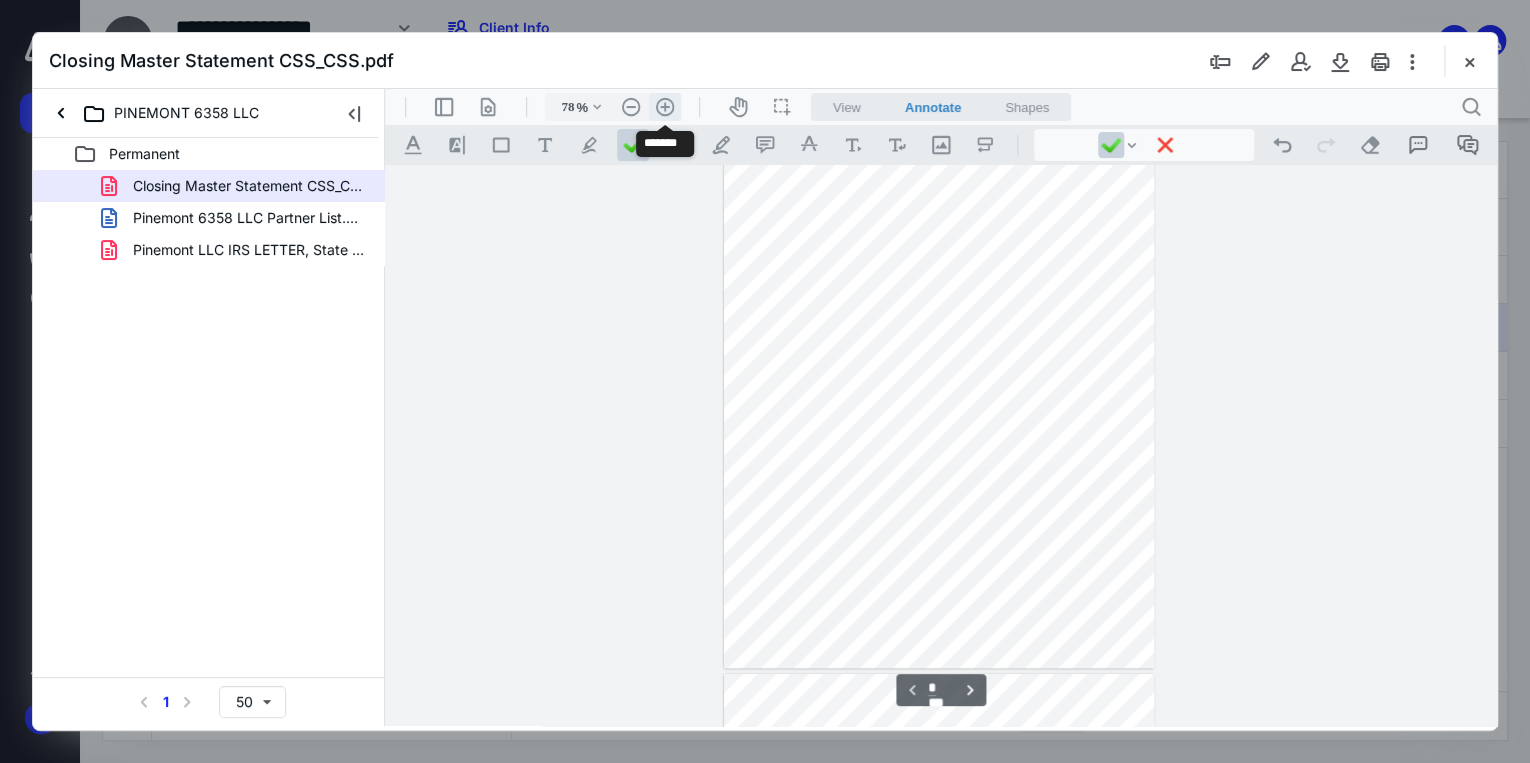 click on ".cls-1{fill:#abb0c4;} icon - header - zoom - in - line" at bounding box center [665, 107] 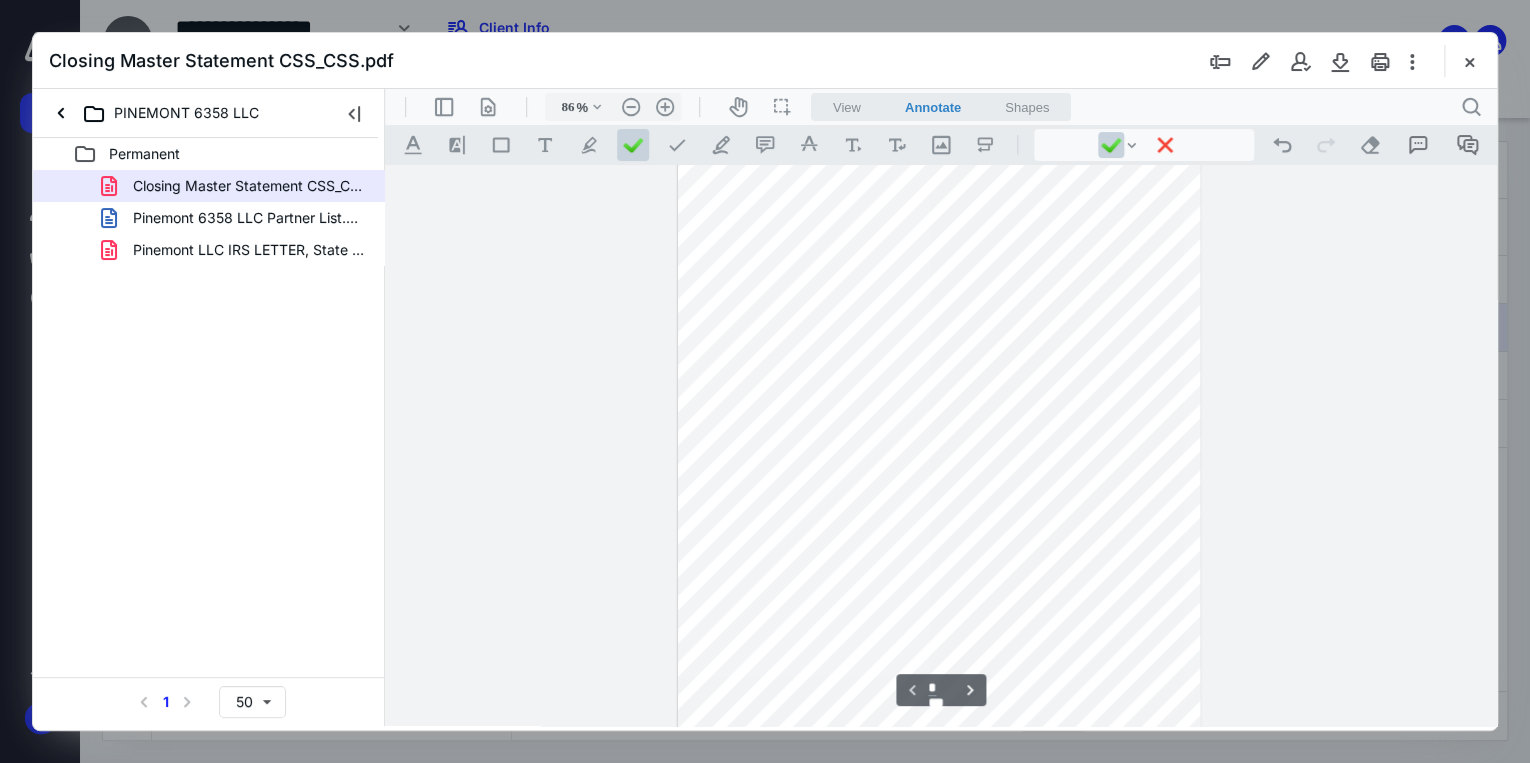 scroll, scrollTop: 0, scrollLeft: 0, axis: both 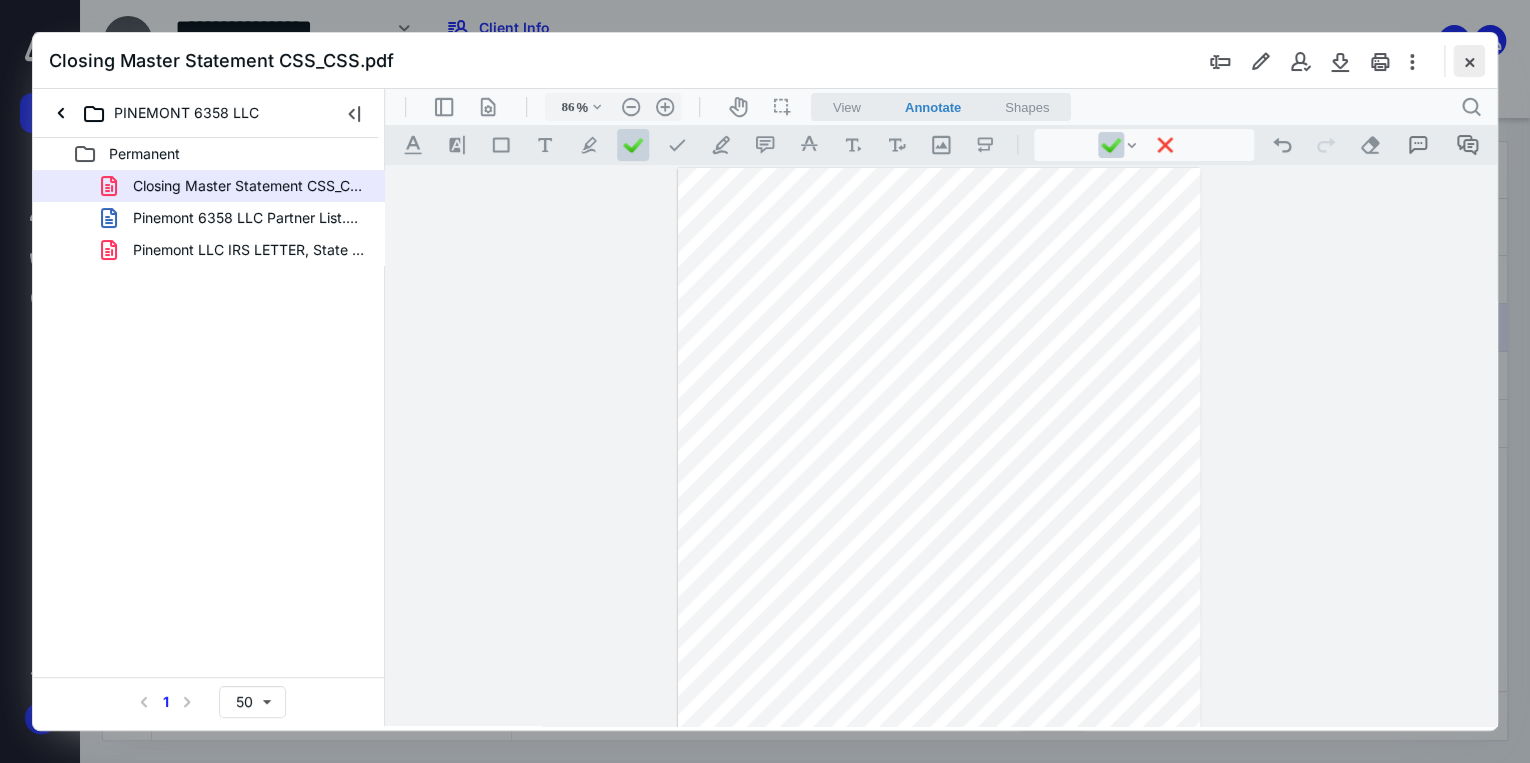 click at bounding box center (1469, 61) 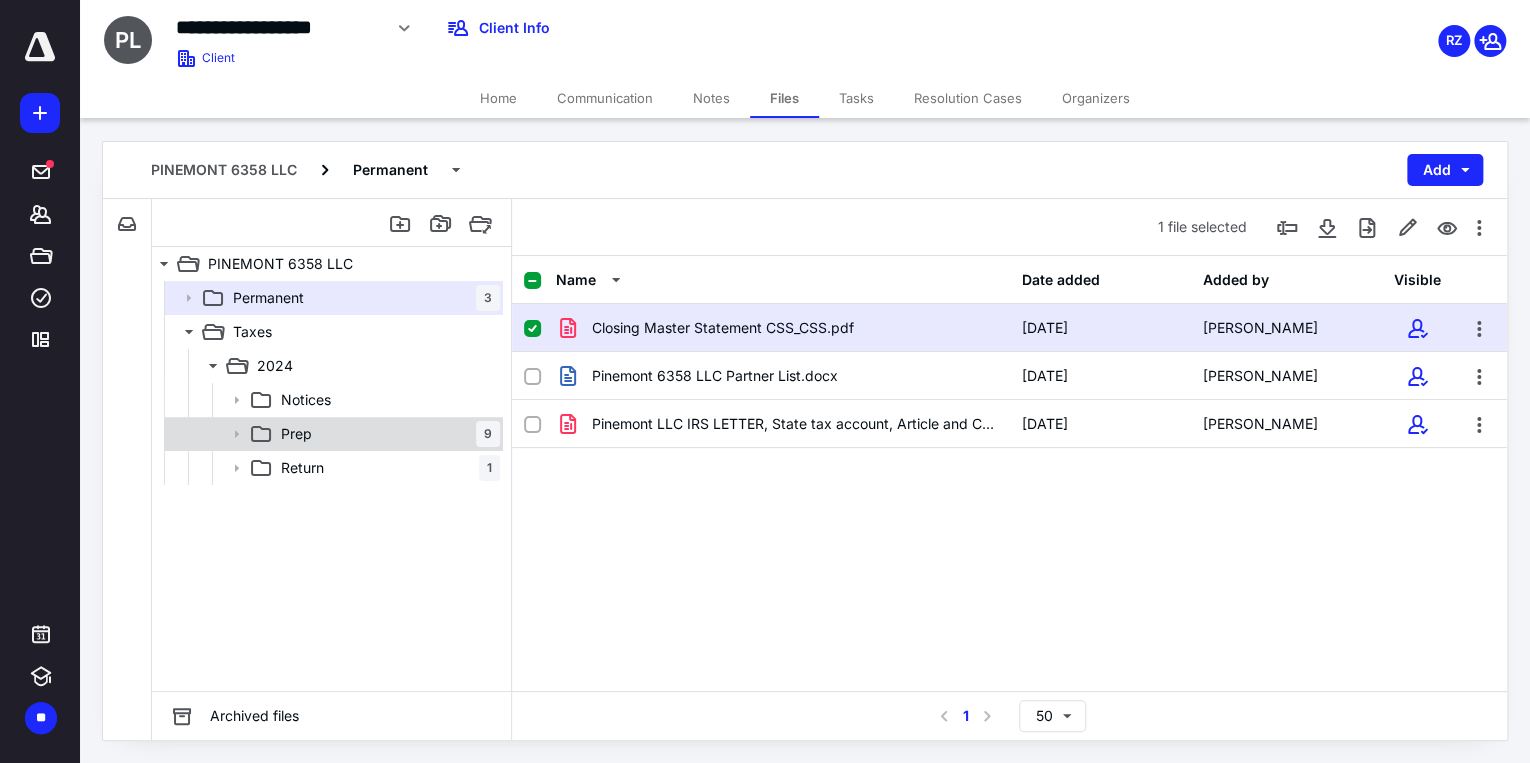 click on "Prep 9" at bounding box center (386, 434) 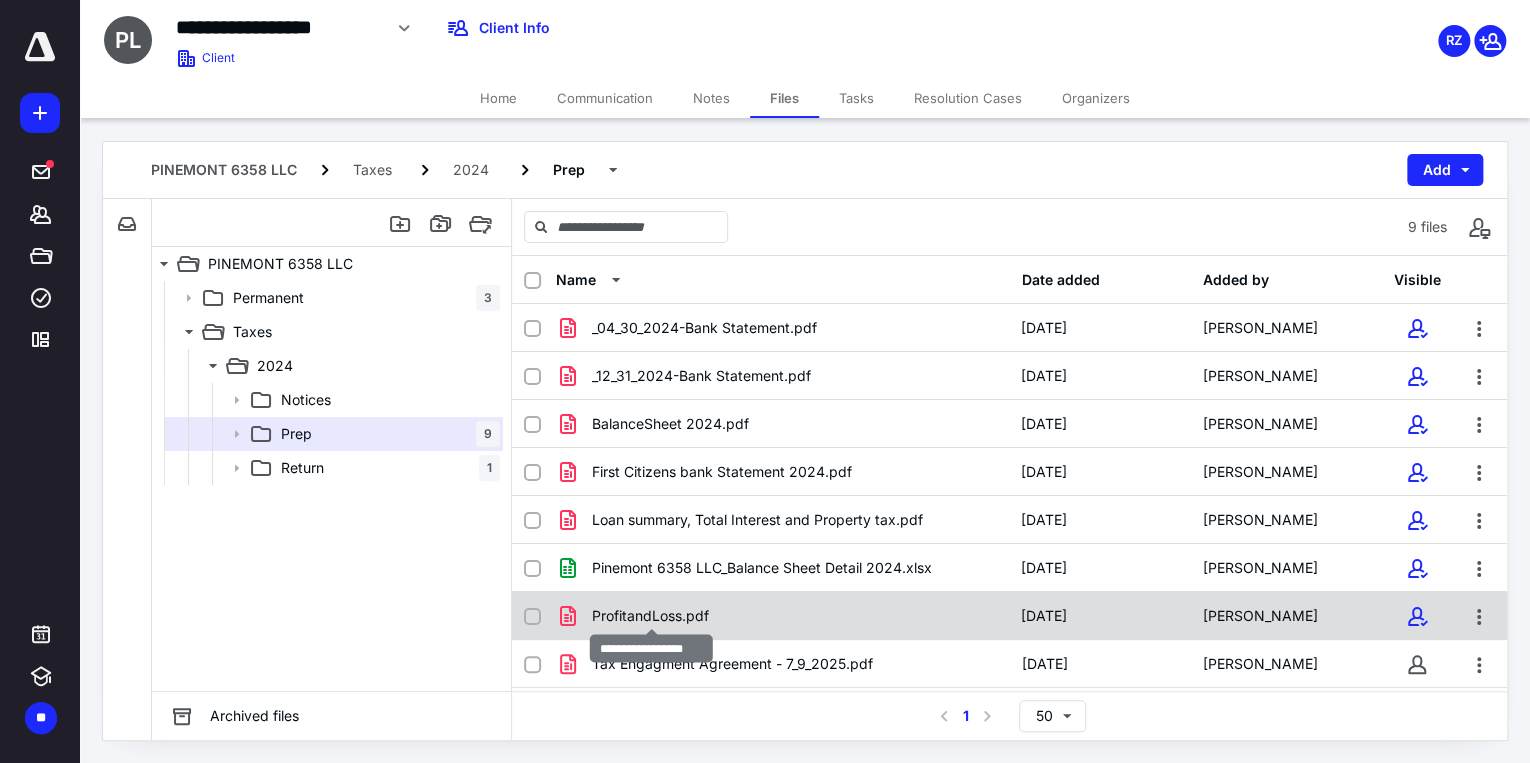click on "ProfitandLoss.pdf" at bounding box center (650, 616) 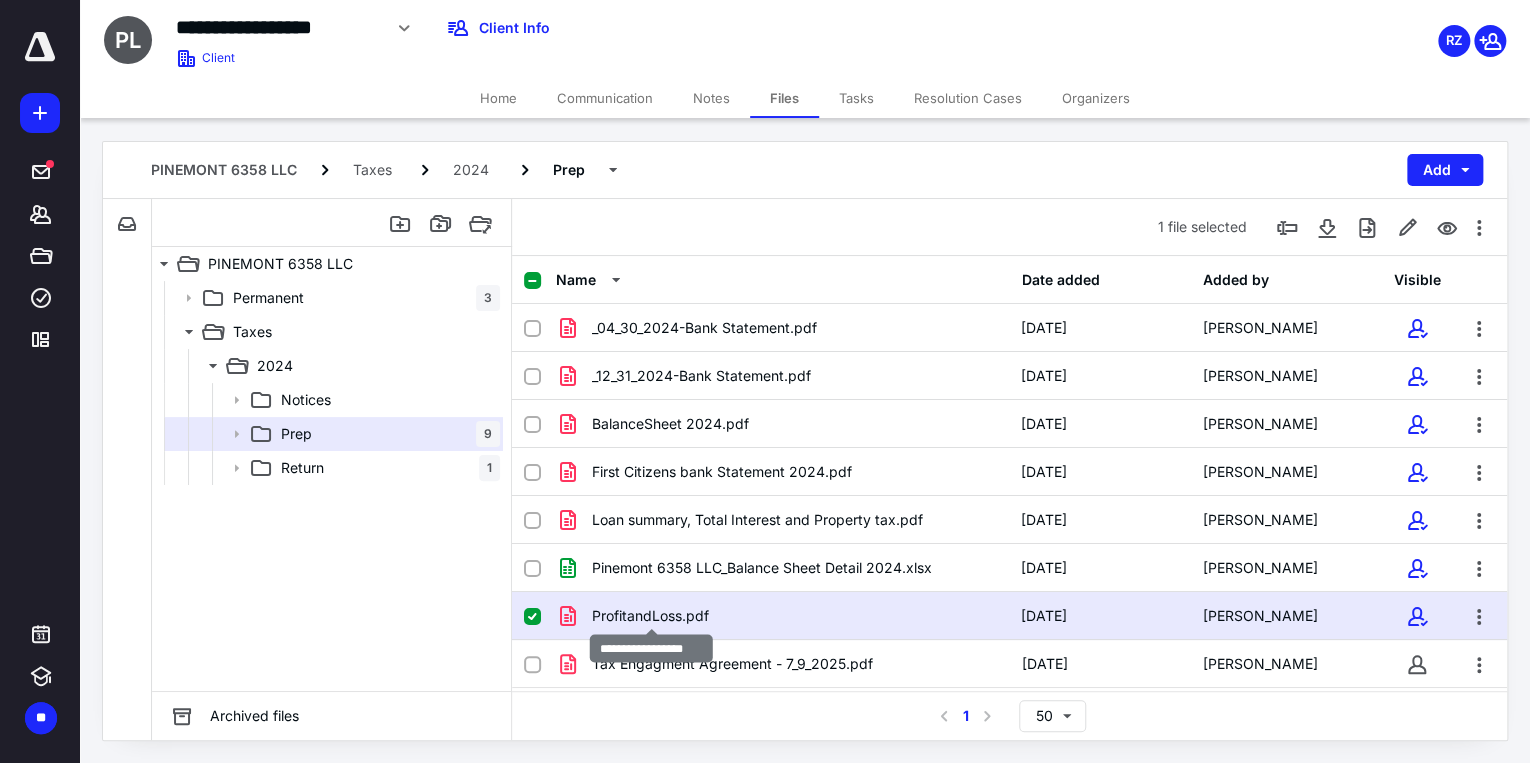click on "ProfitandLoss.pdf" at bounding box center (650, 616) 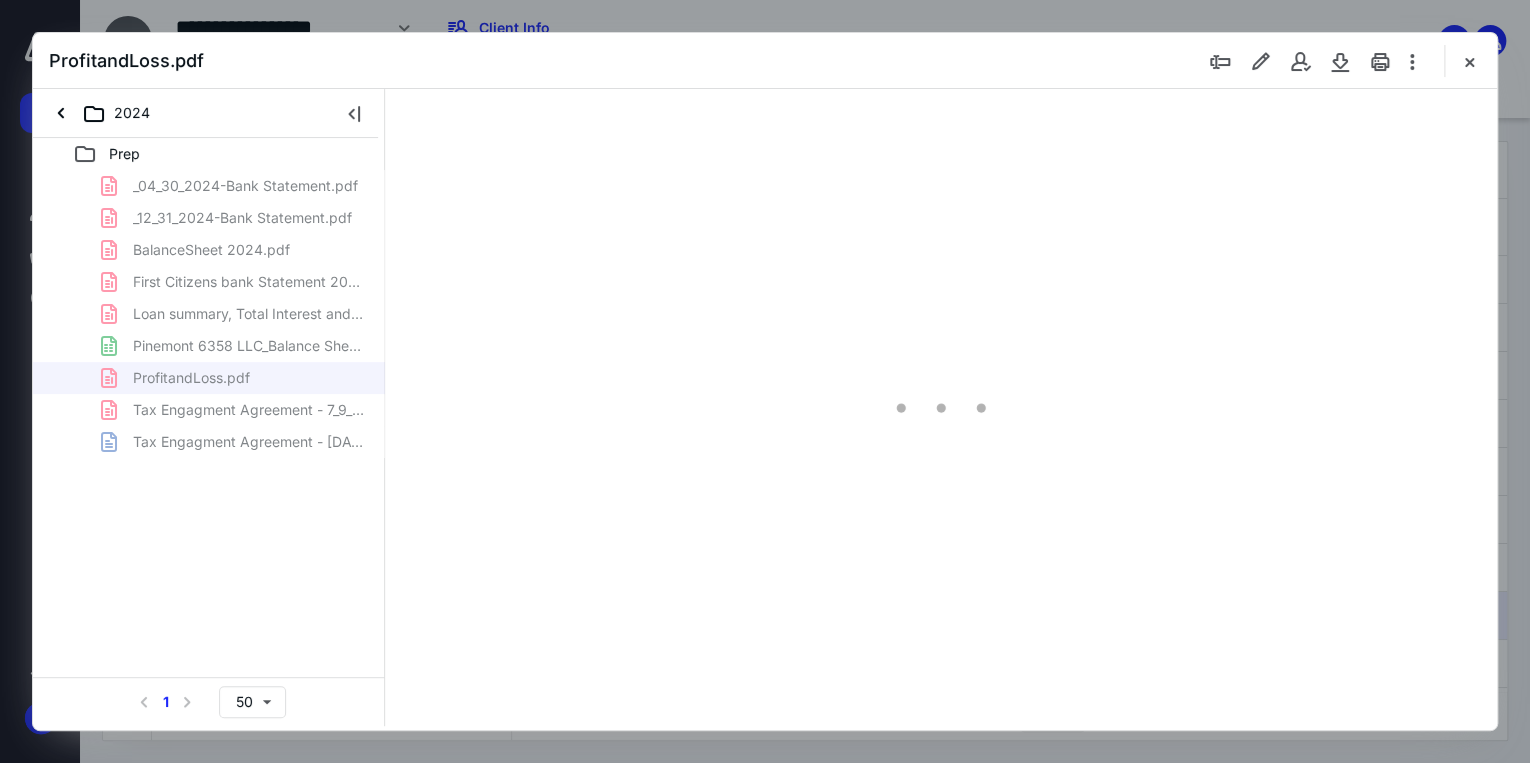 scroll, scrollTop: 0, scrollLeft: 0, axis: both 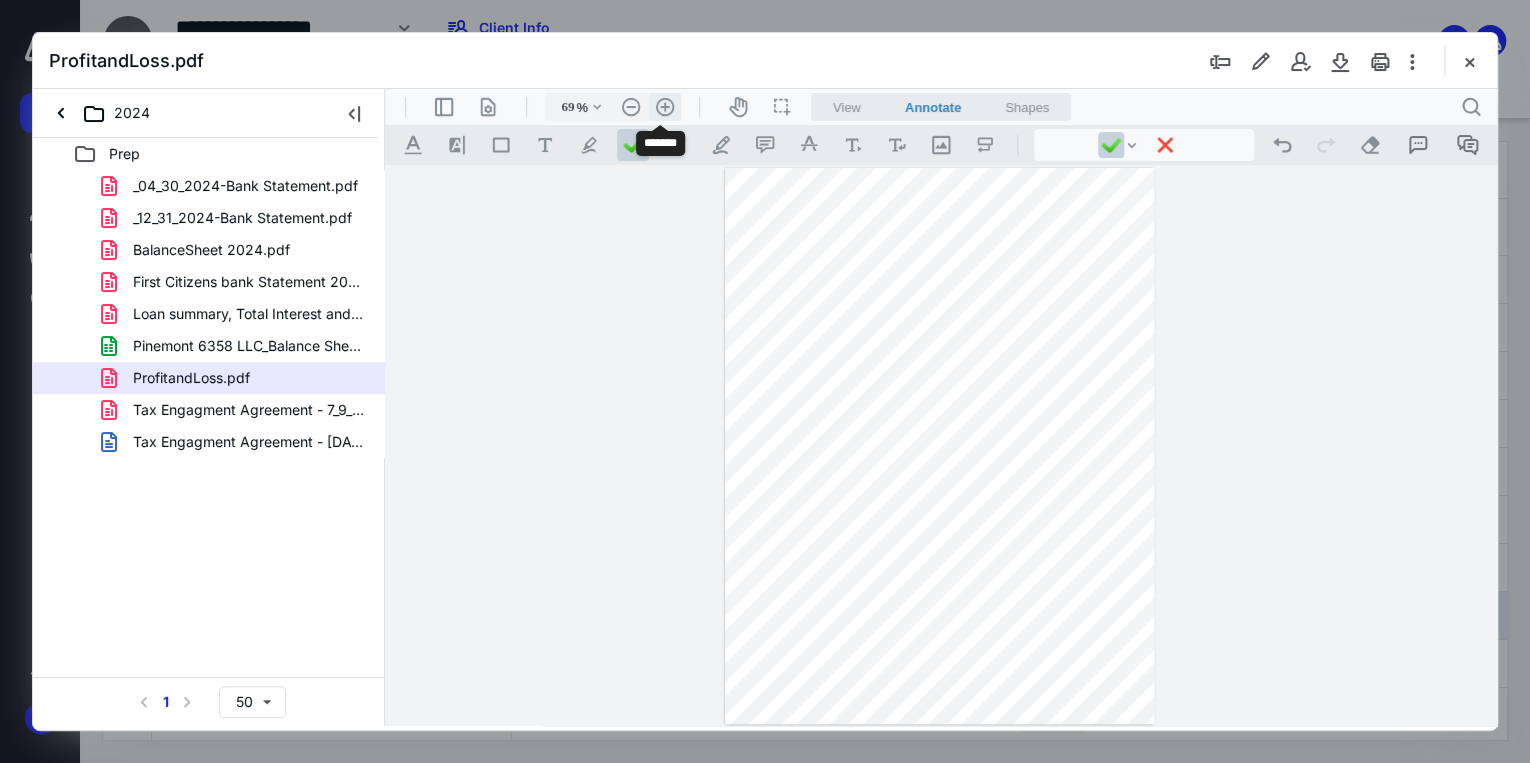 click on ".cls-1{fill:#abb0c4;} icon - header - zoom - in - line" at bounding box center (665, 107) 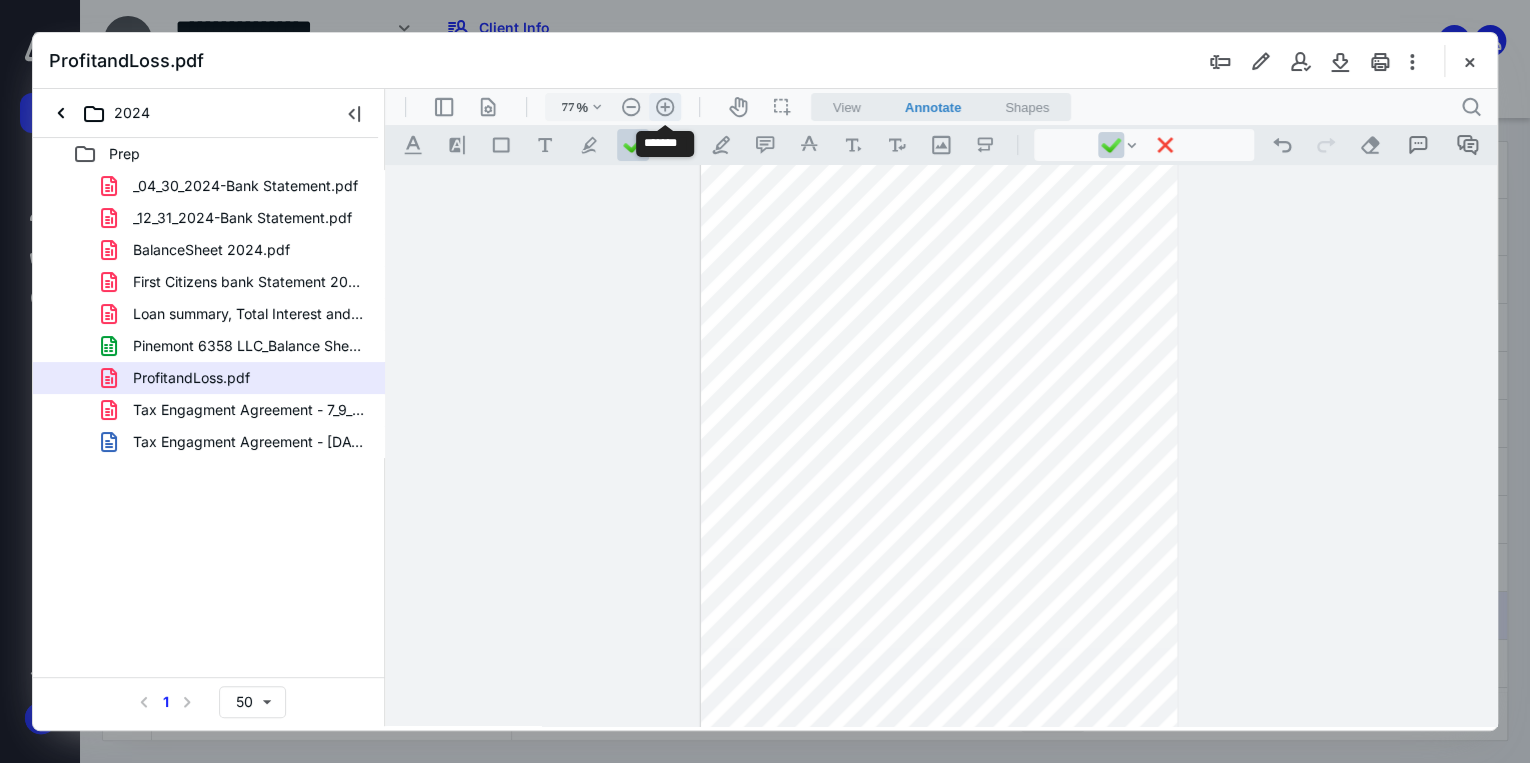 click on ".cls-1{fill:#abb0c4;} icon - header - zoom - in - line" at bounding box center (665, 107) 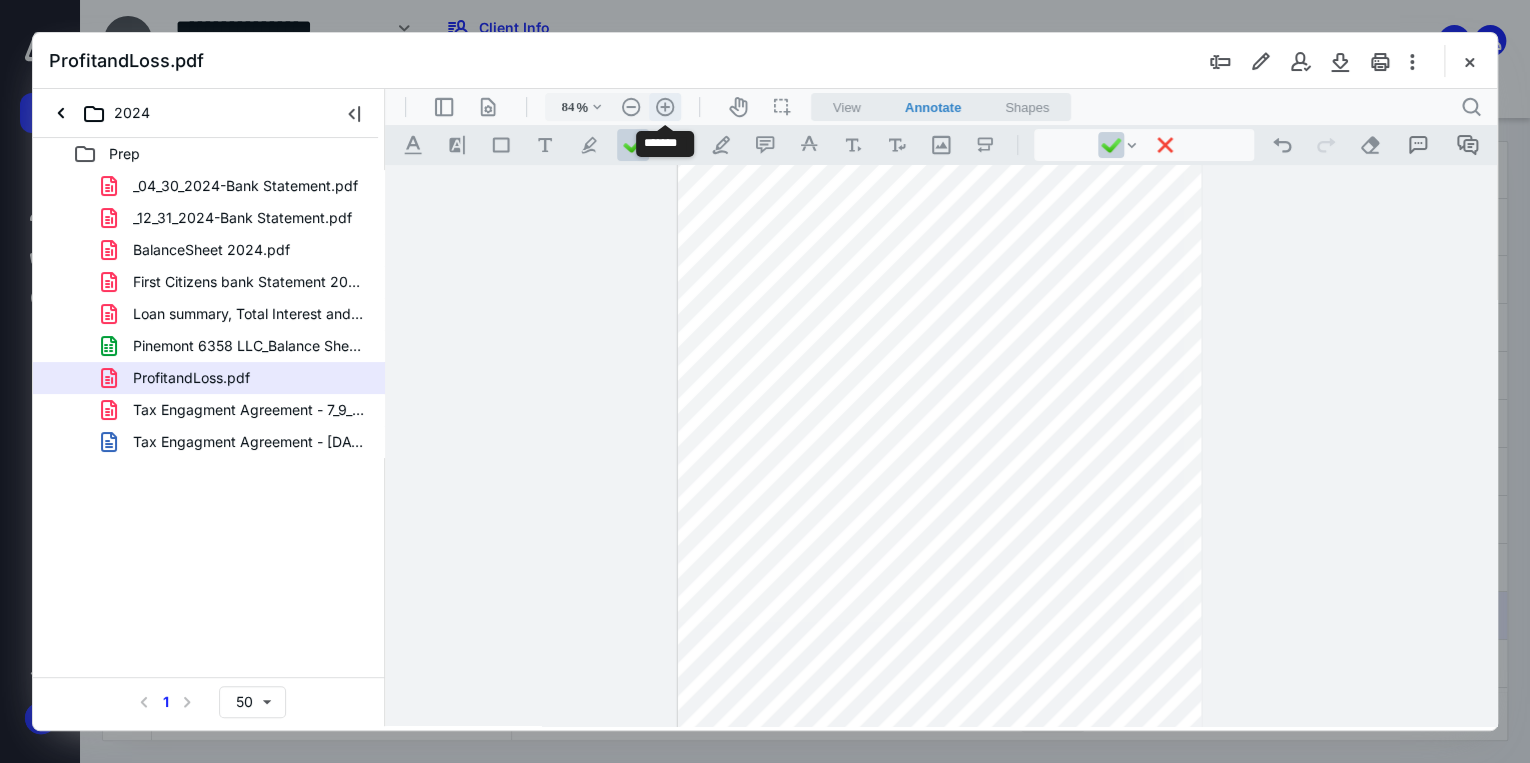 click on ".cls-1{fill:#abb0c4;} icon - header - zoom - in - line" at bounding box center [665, 107] 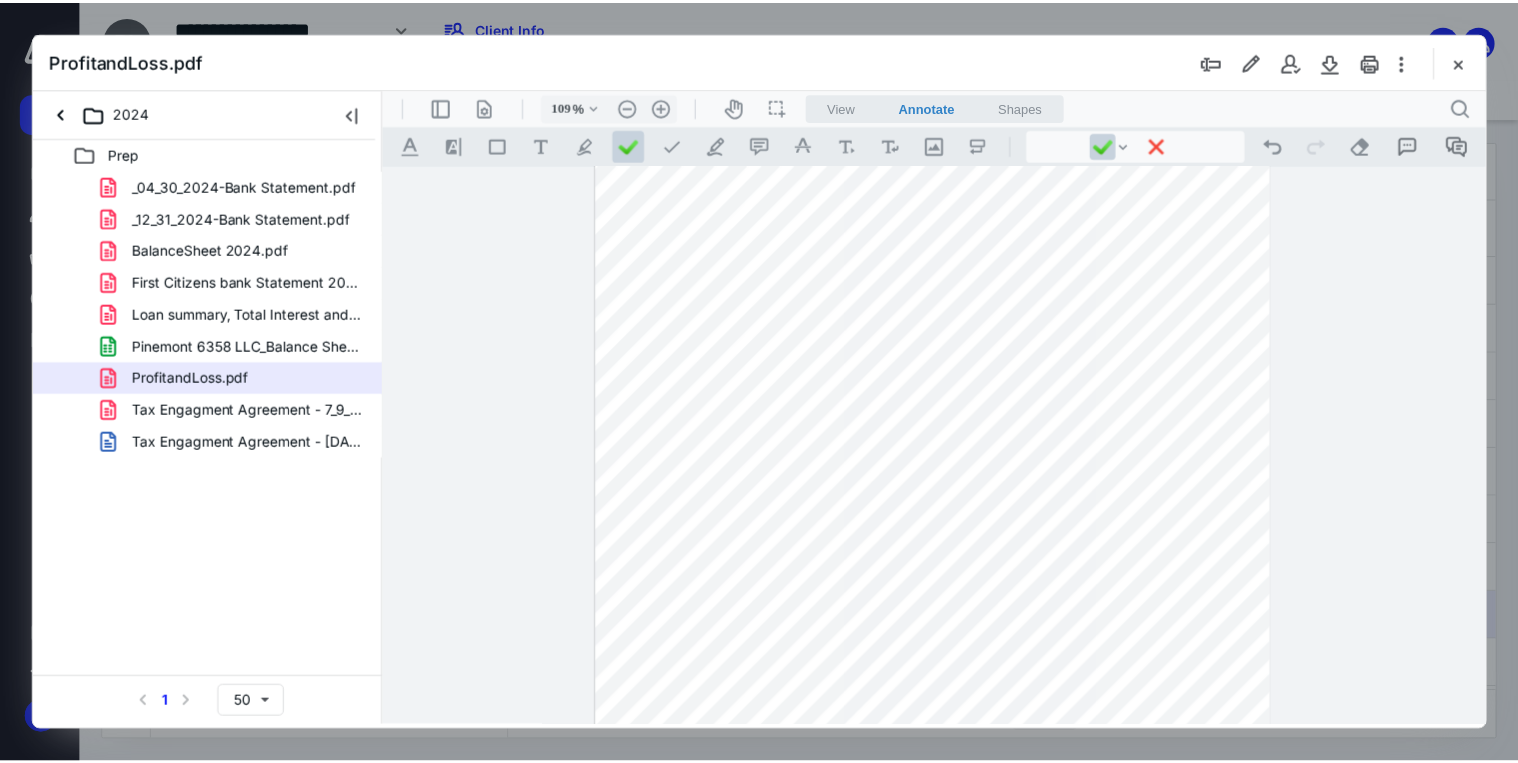 scroll, scrollTop: 0, scrollLeft: 0, axis: both 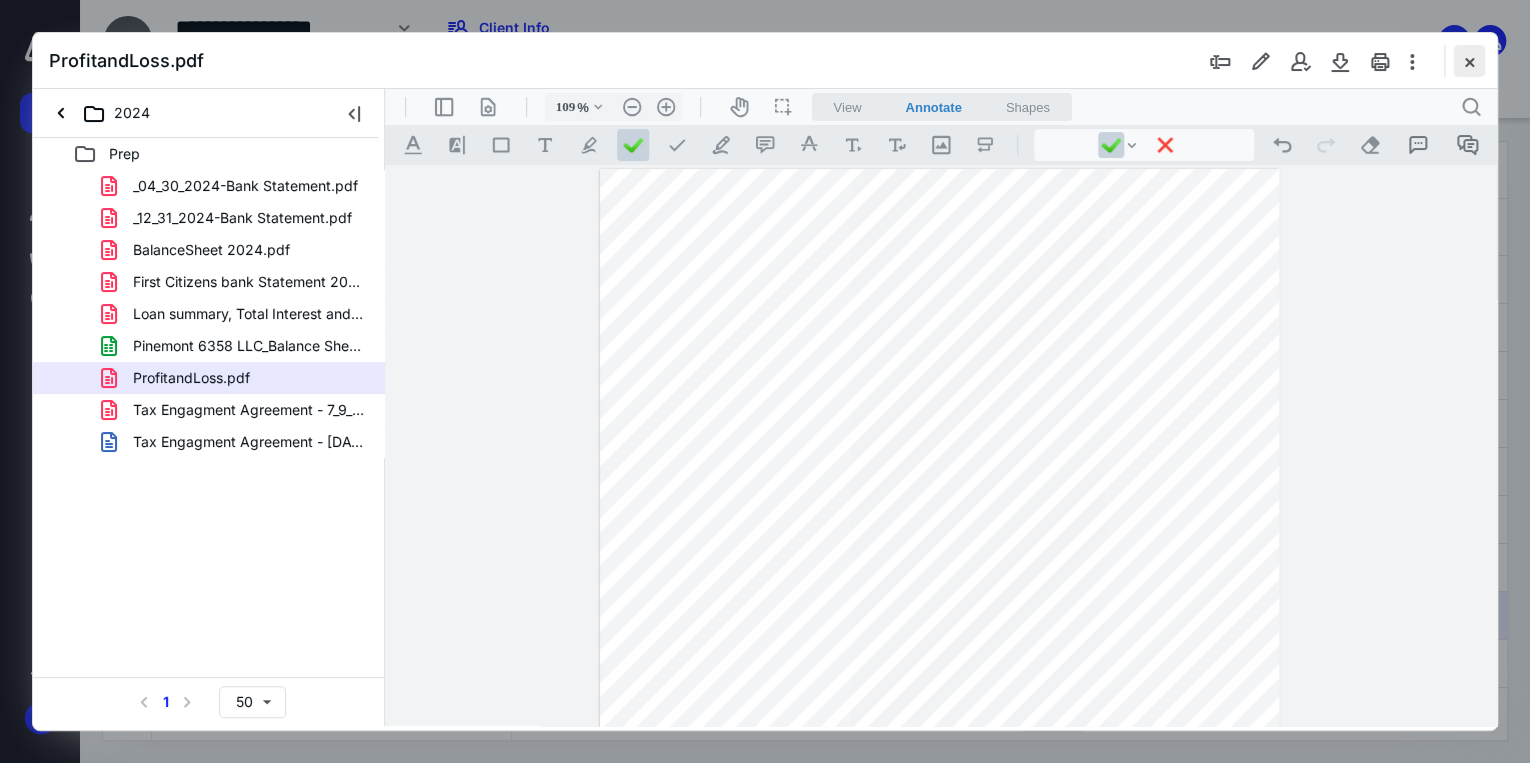 click at bounding box center [1469, 61] 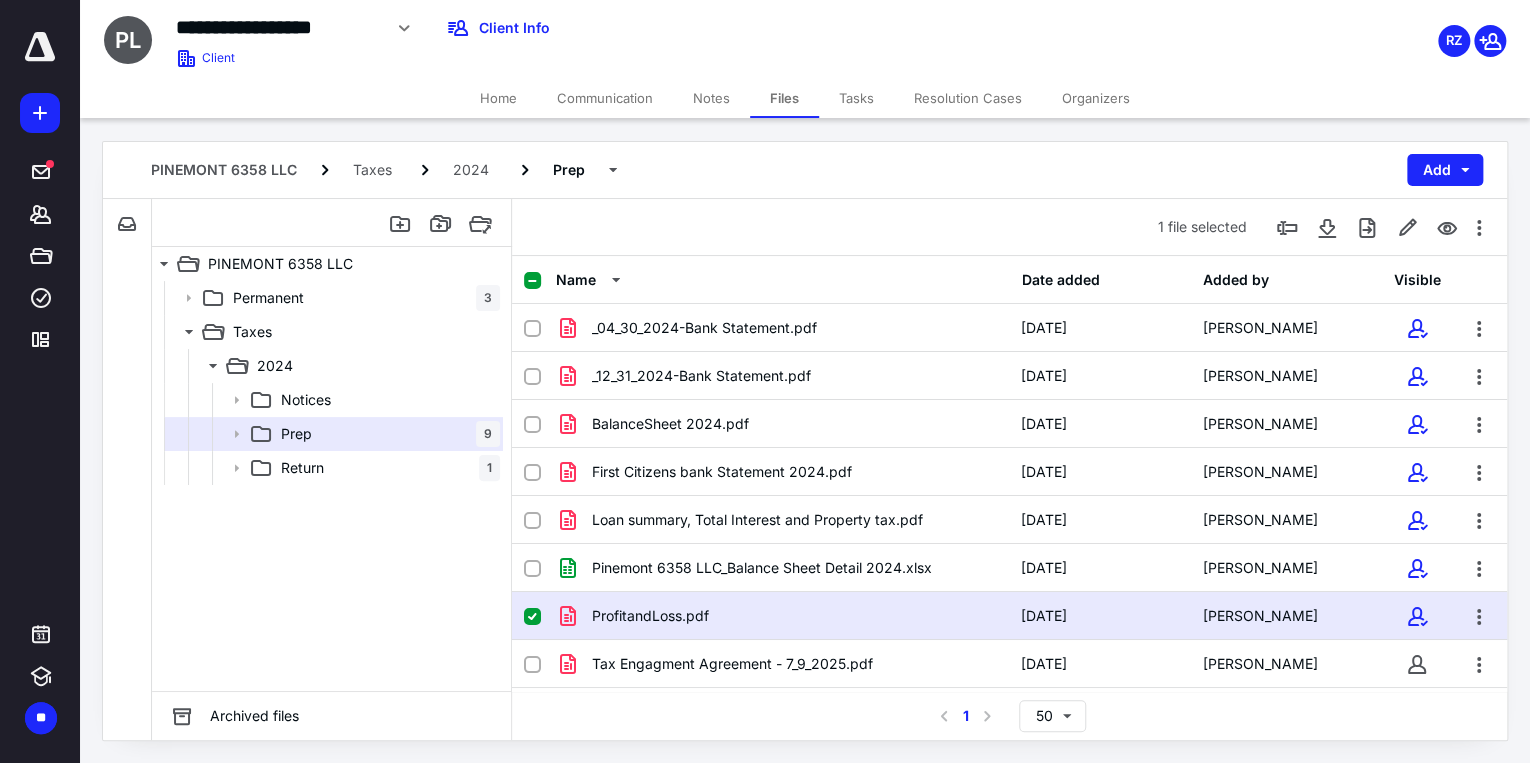 click on "Home" at bounding box center [498, 98] 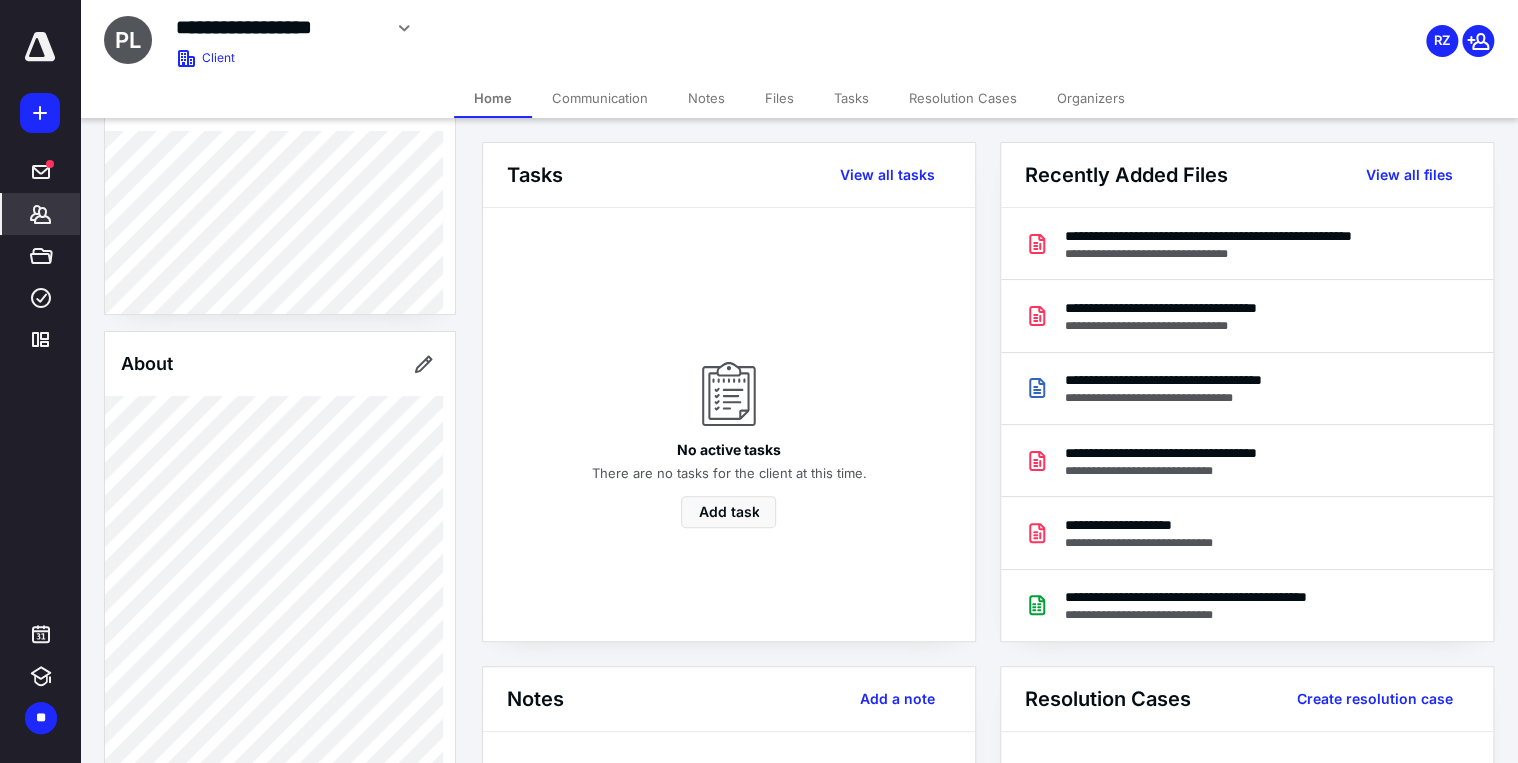 scroll, scrollTop: 0, scrollLeft: 0, axis: both 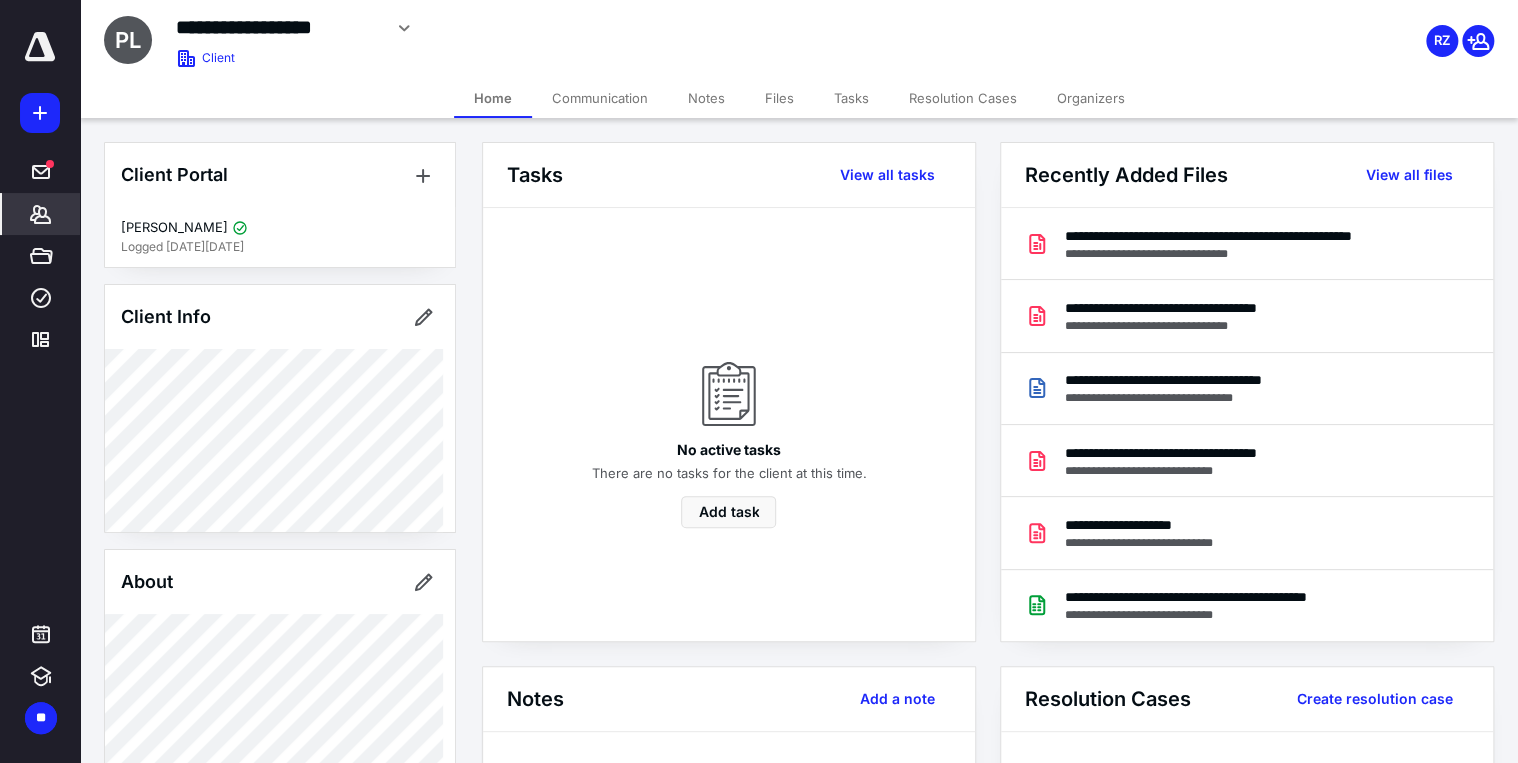 click on "Organizers" at bounding box center (1091, 98) 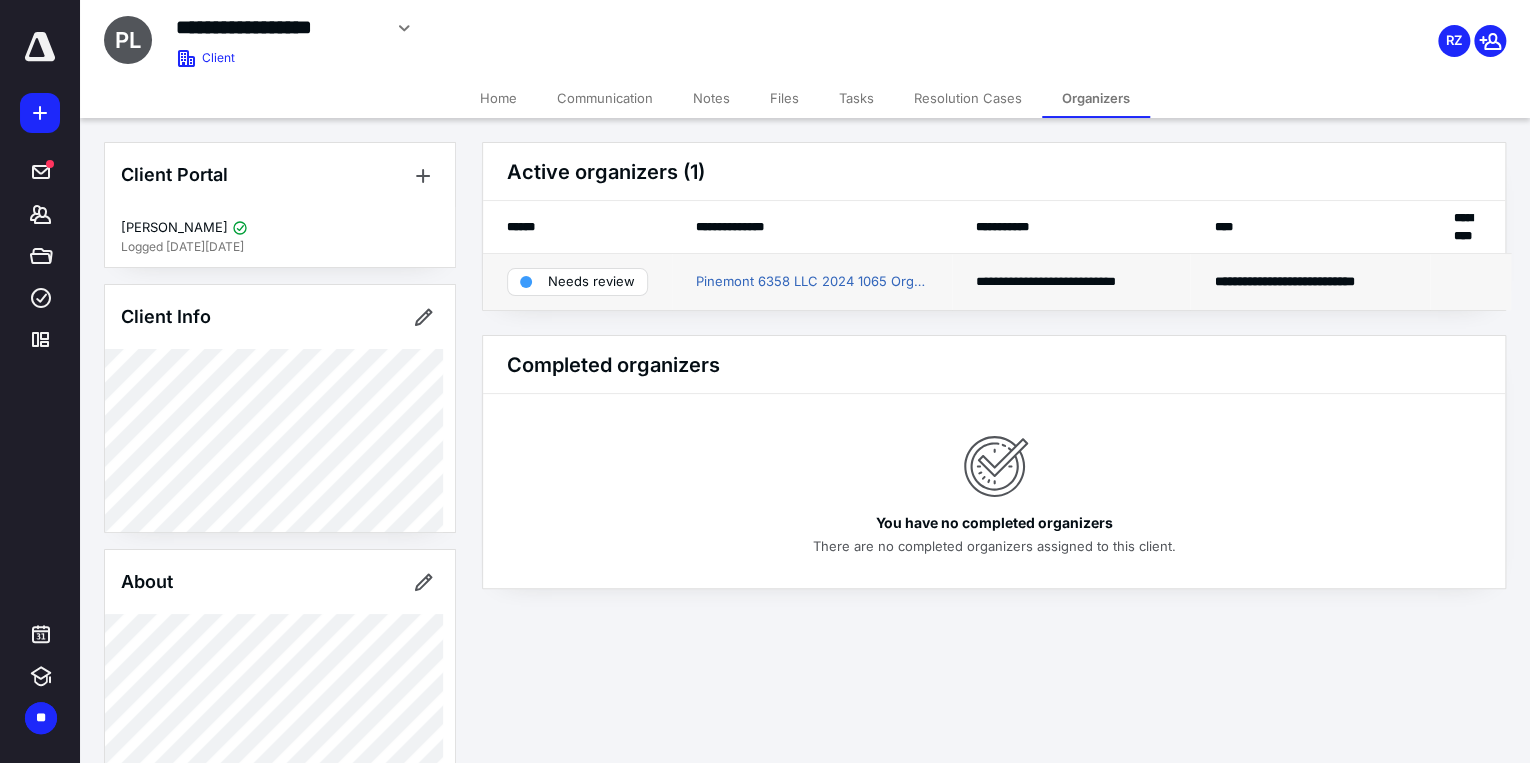 click on "Needs review" at bounding box center (591, 282) 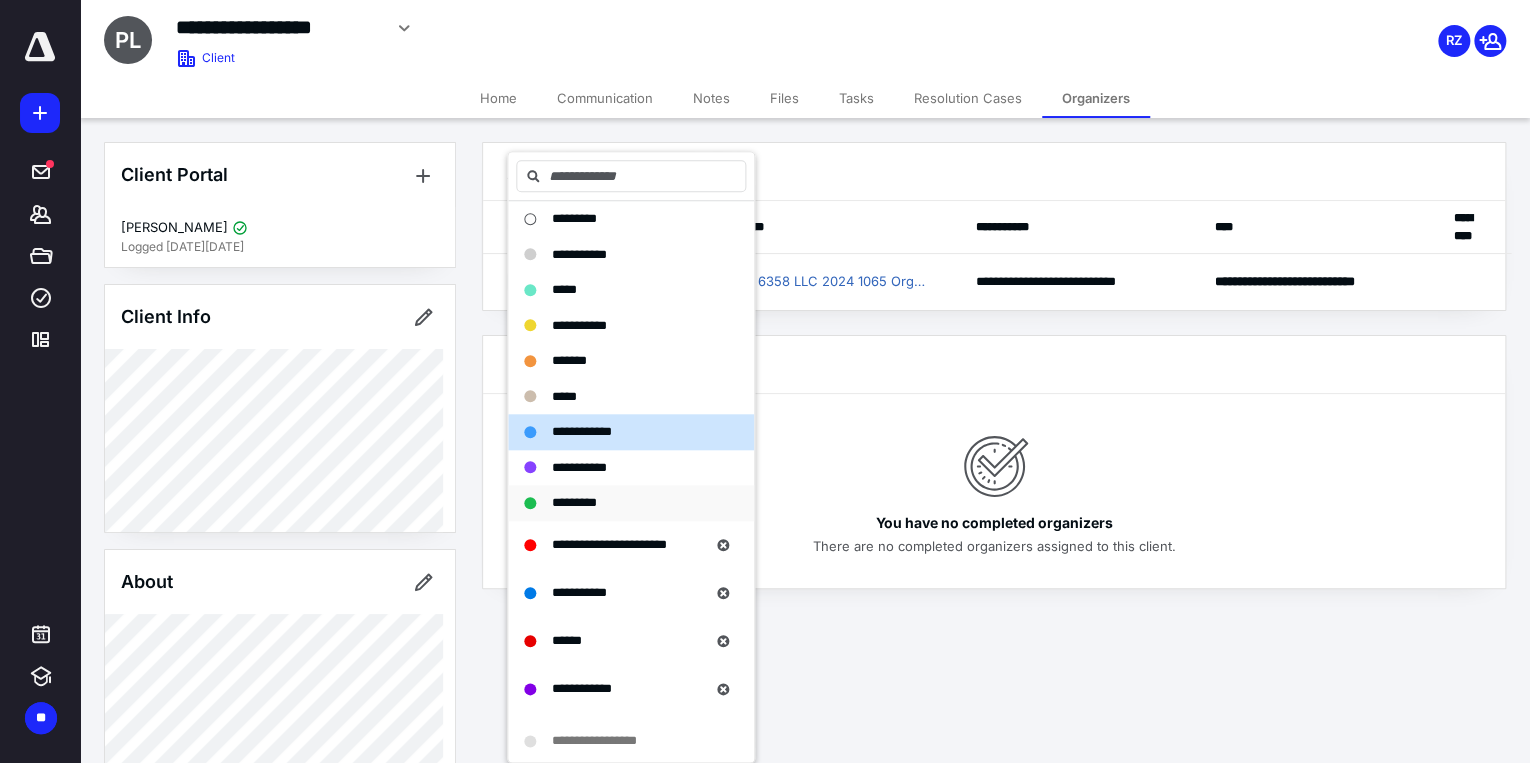 click on "*********" at bounding box center (574, 502) 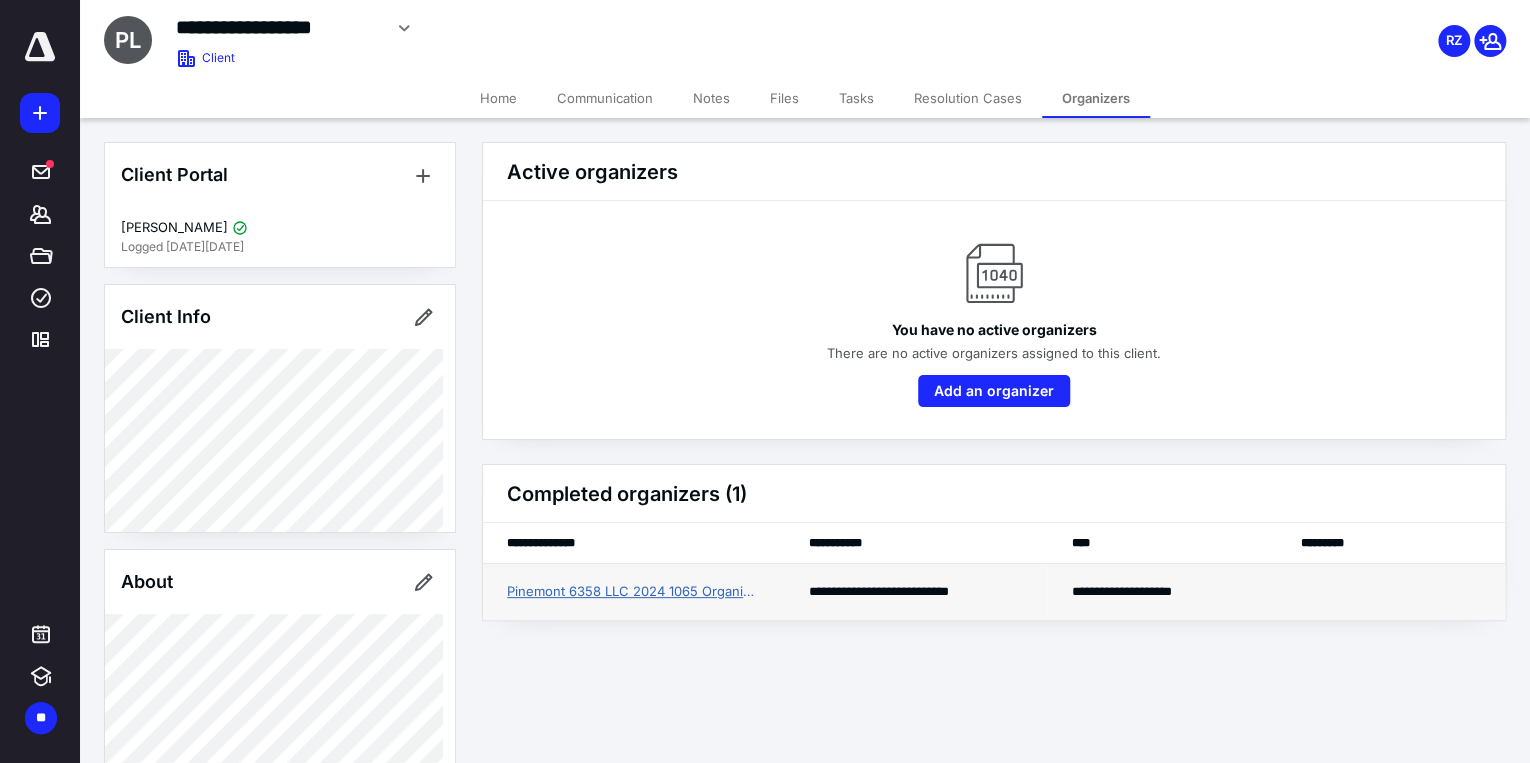 click on "Pinemont 6358 LLC 2024 1065 Organizer" at bounding box center [634, 592] 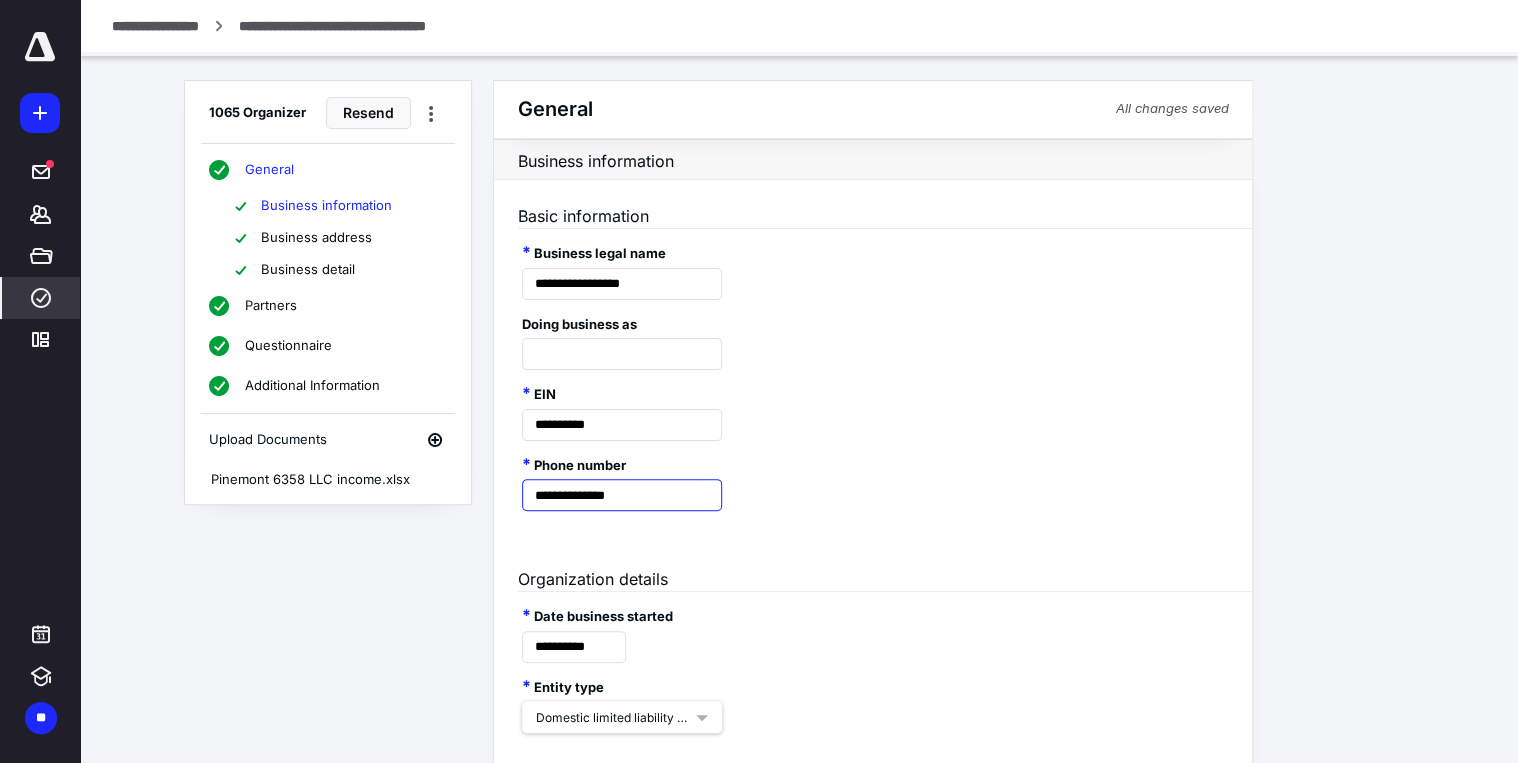 drag, startPoint x: 647, startPoint y: 499, endPoint x: 503, endPoint y: 504, distance: 144.08678 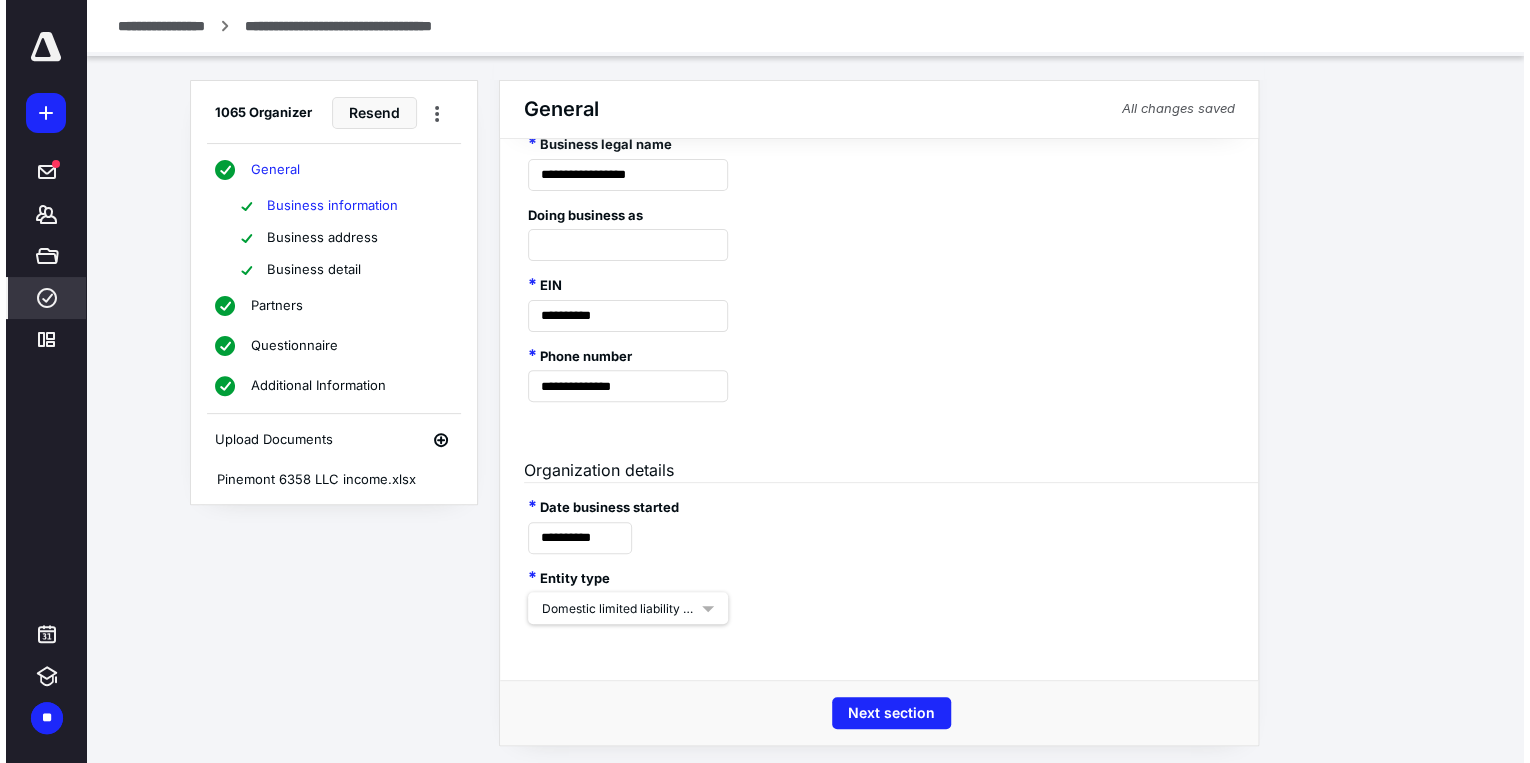 scroll, scrollTop: 0, scrollLeft: 0, axis: both 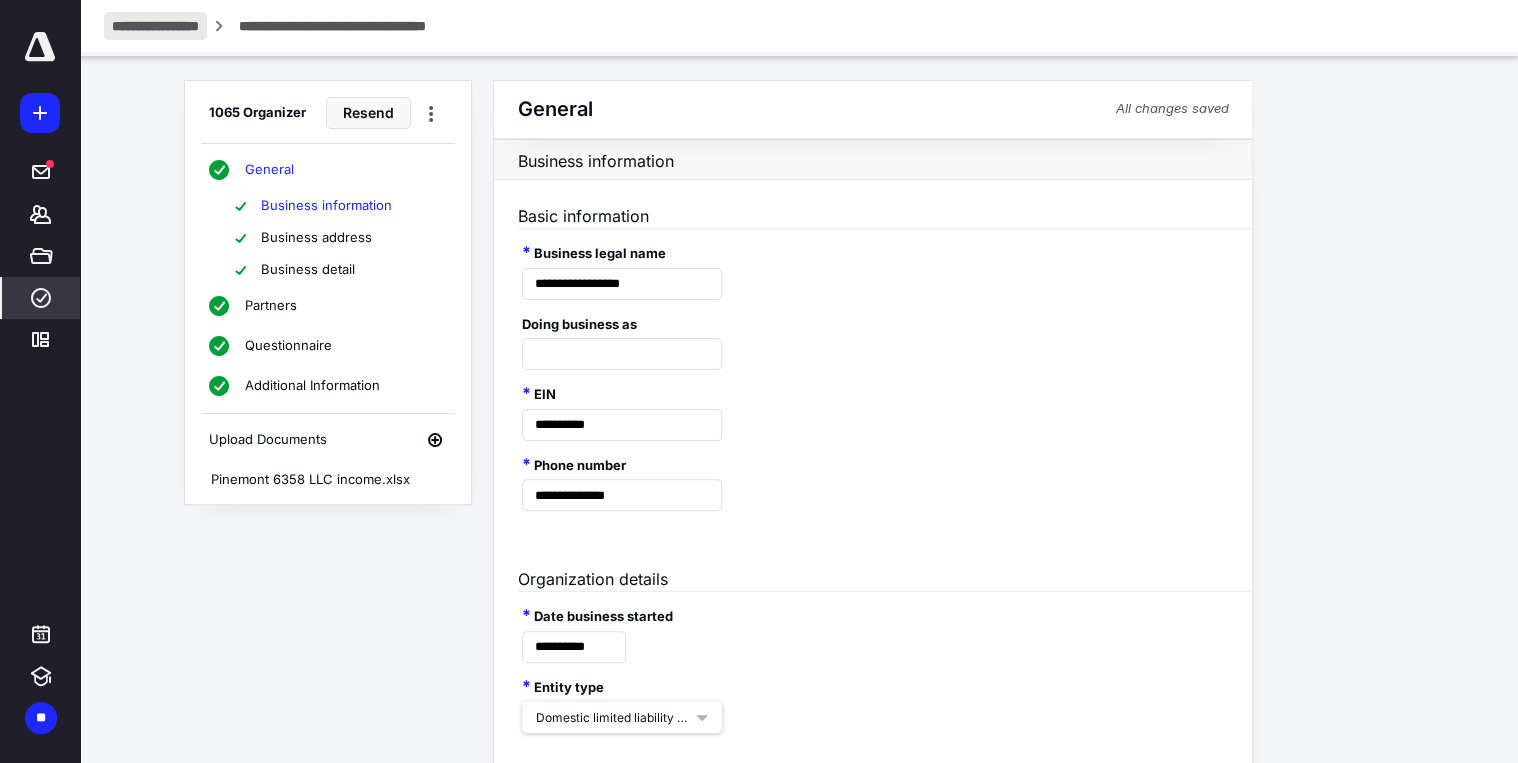click on "**********" at bounding box center (155, 26) 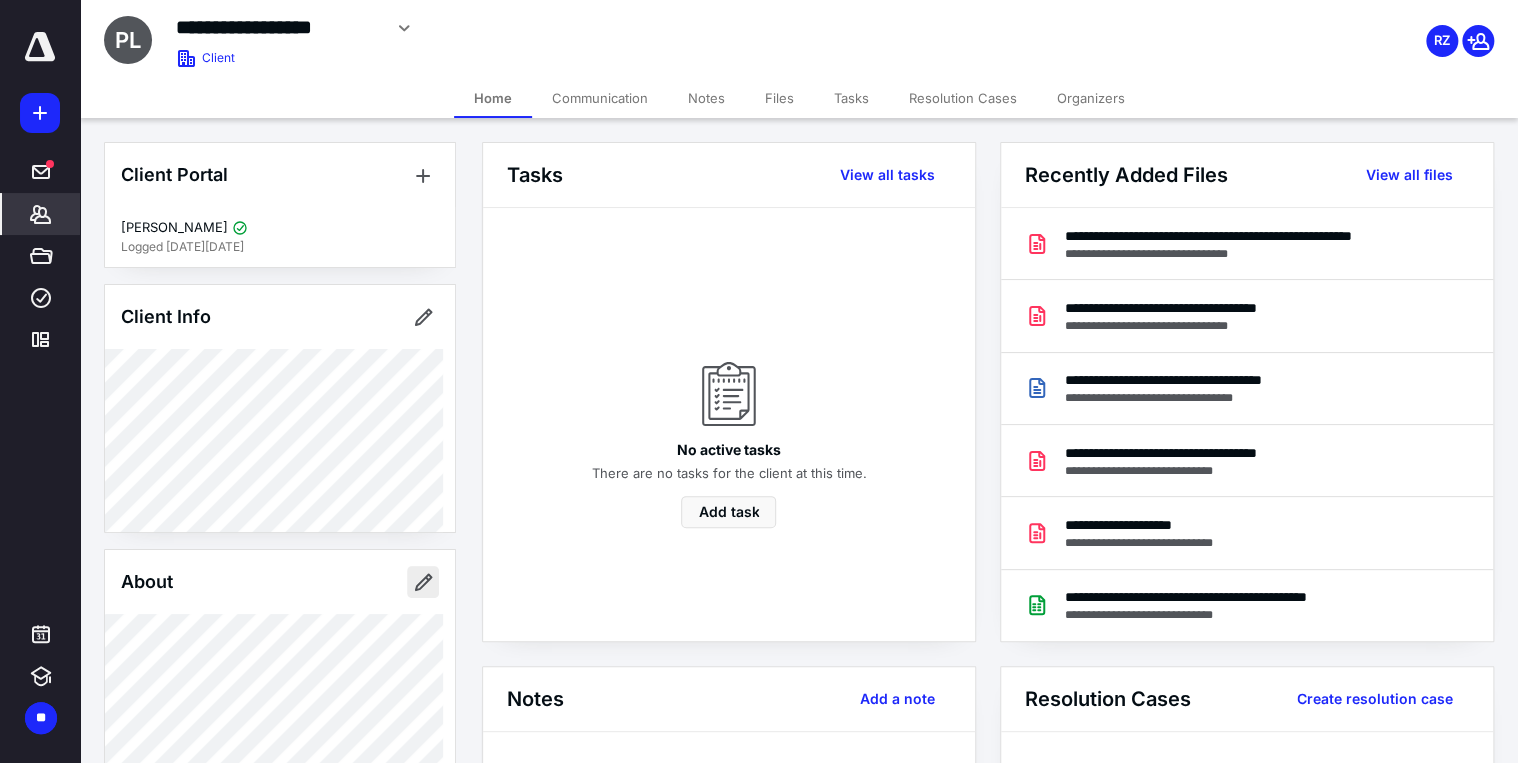 click at bounding box center (423, 582) 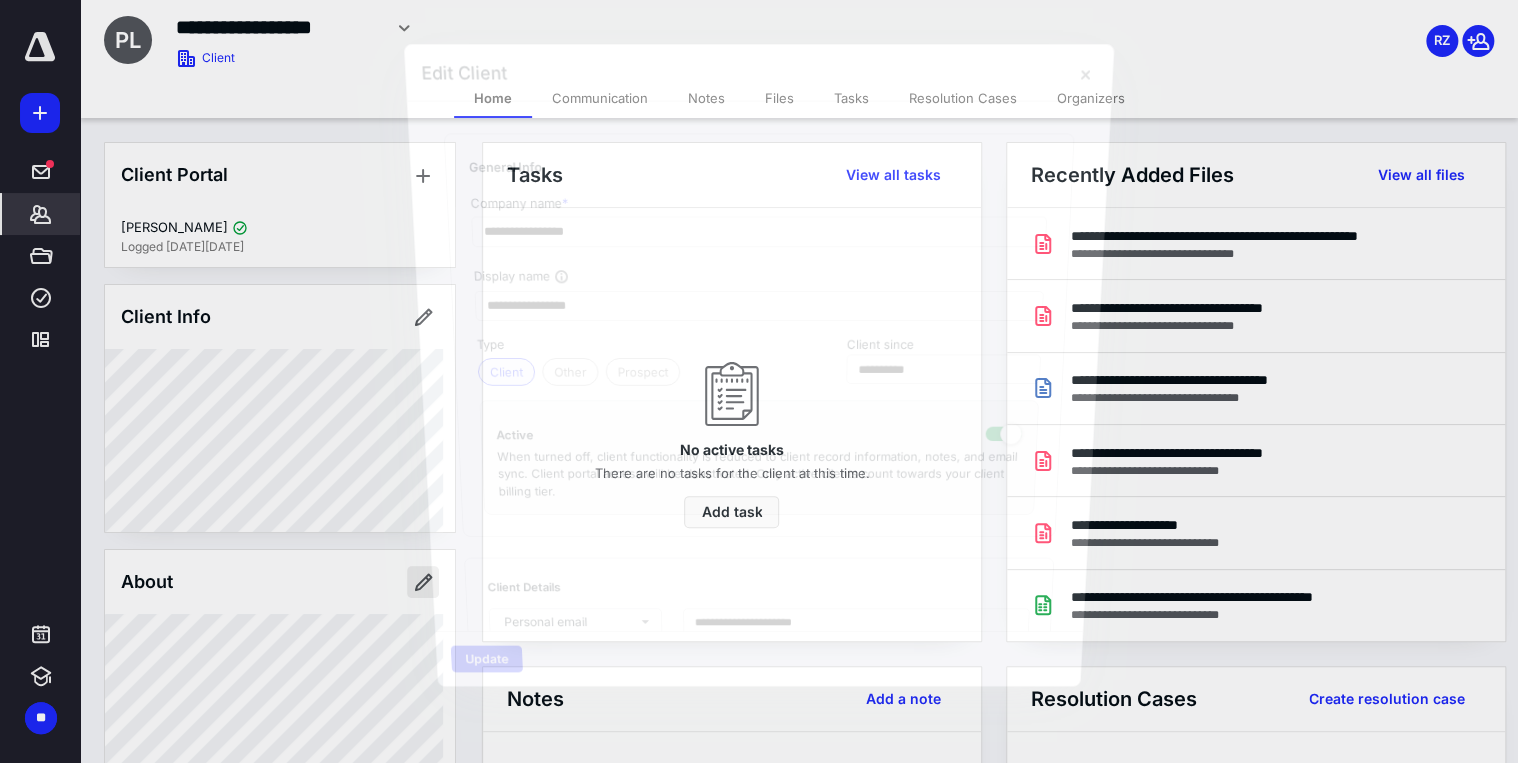 type on "**********" 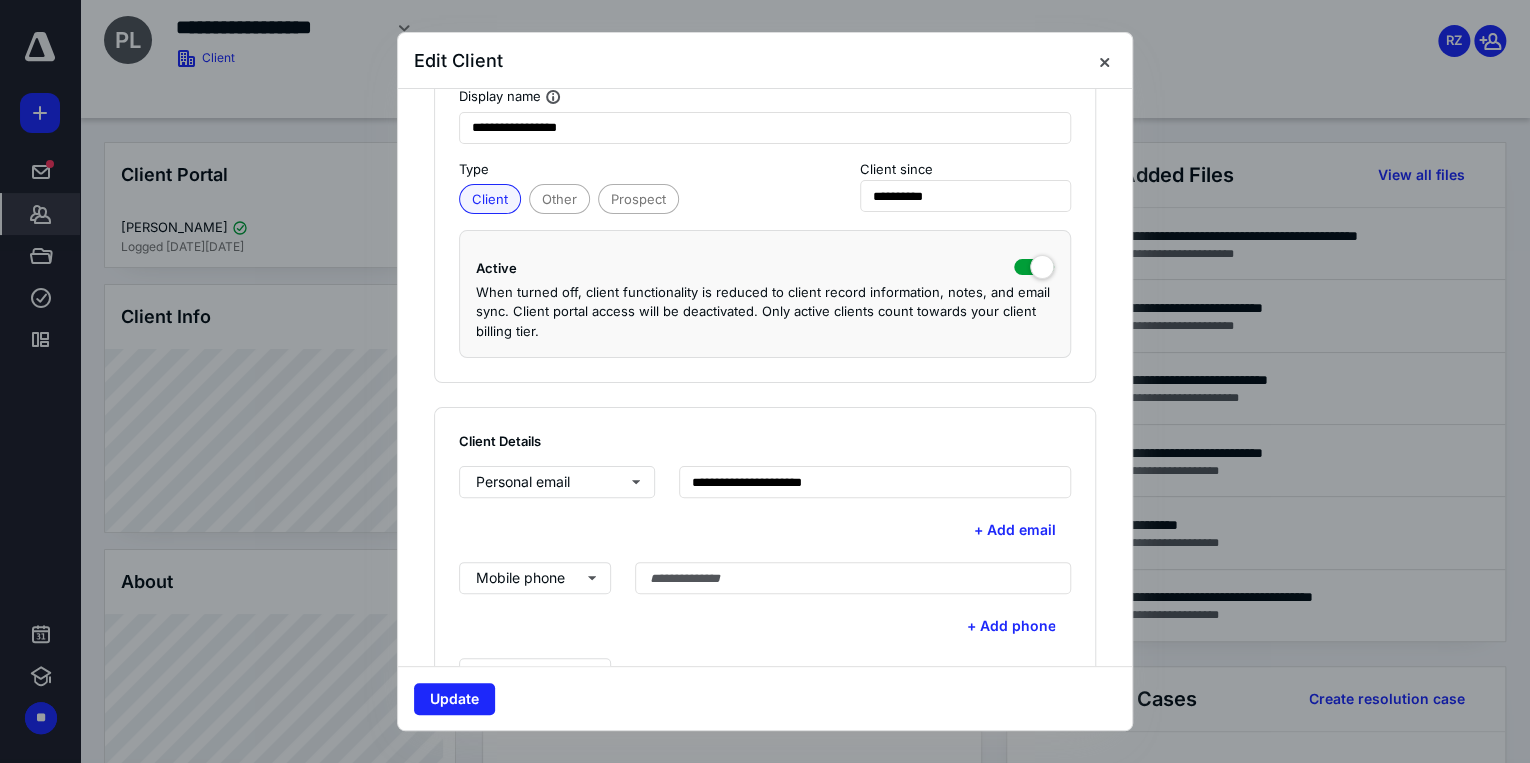 scroll, scrollTop: 240, scrollLeft: 0, axis: vertical 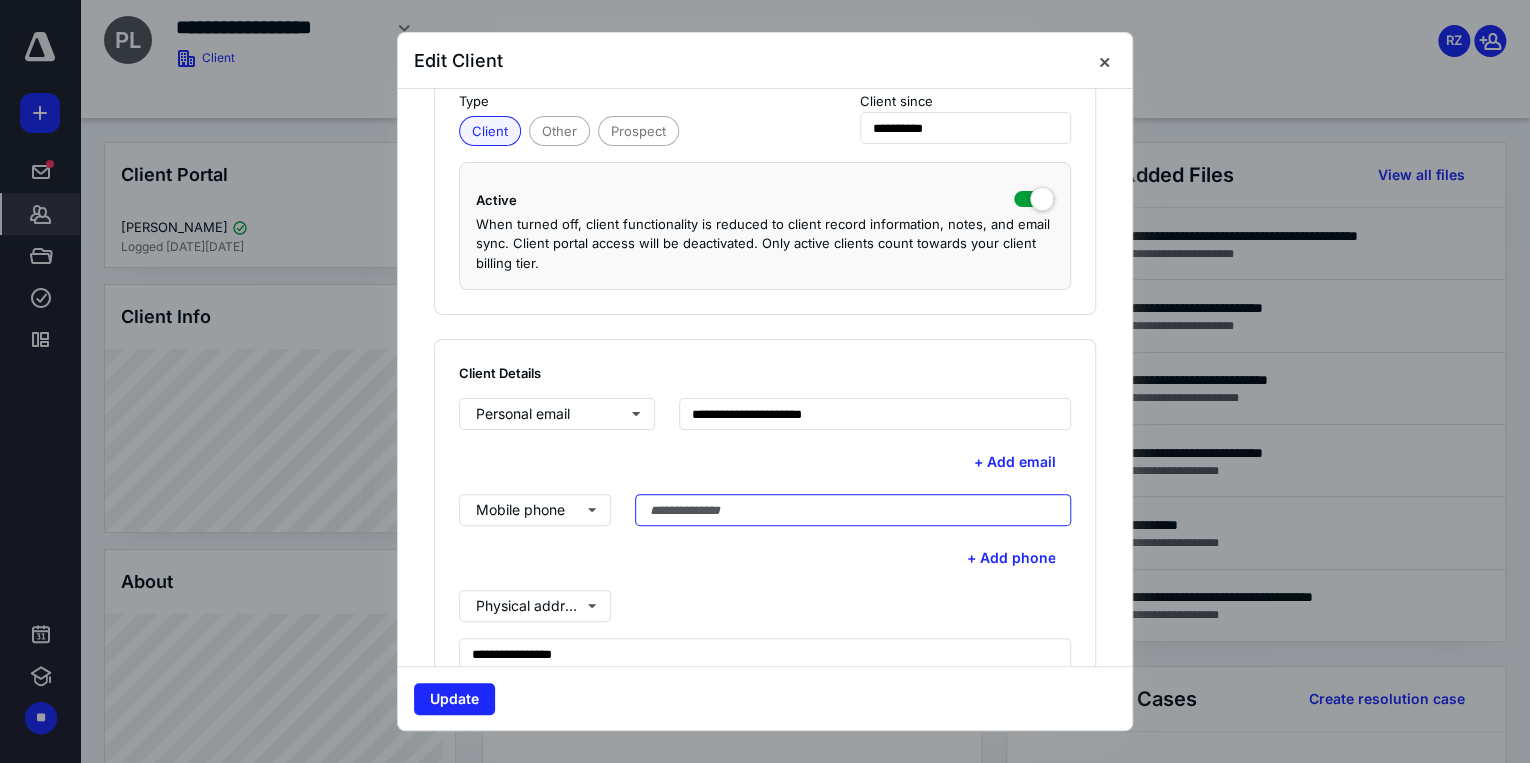 click at bounding box center [853, 510] 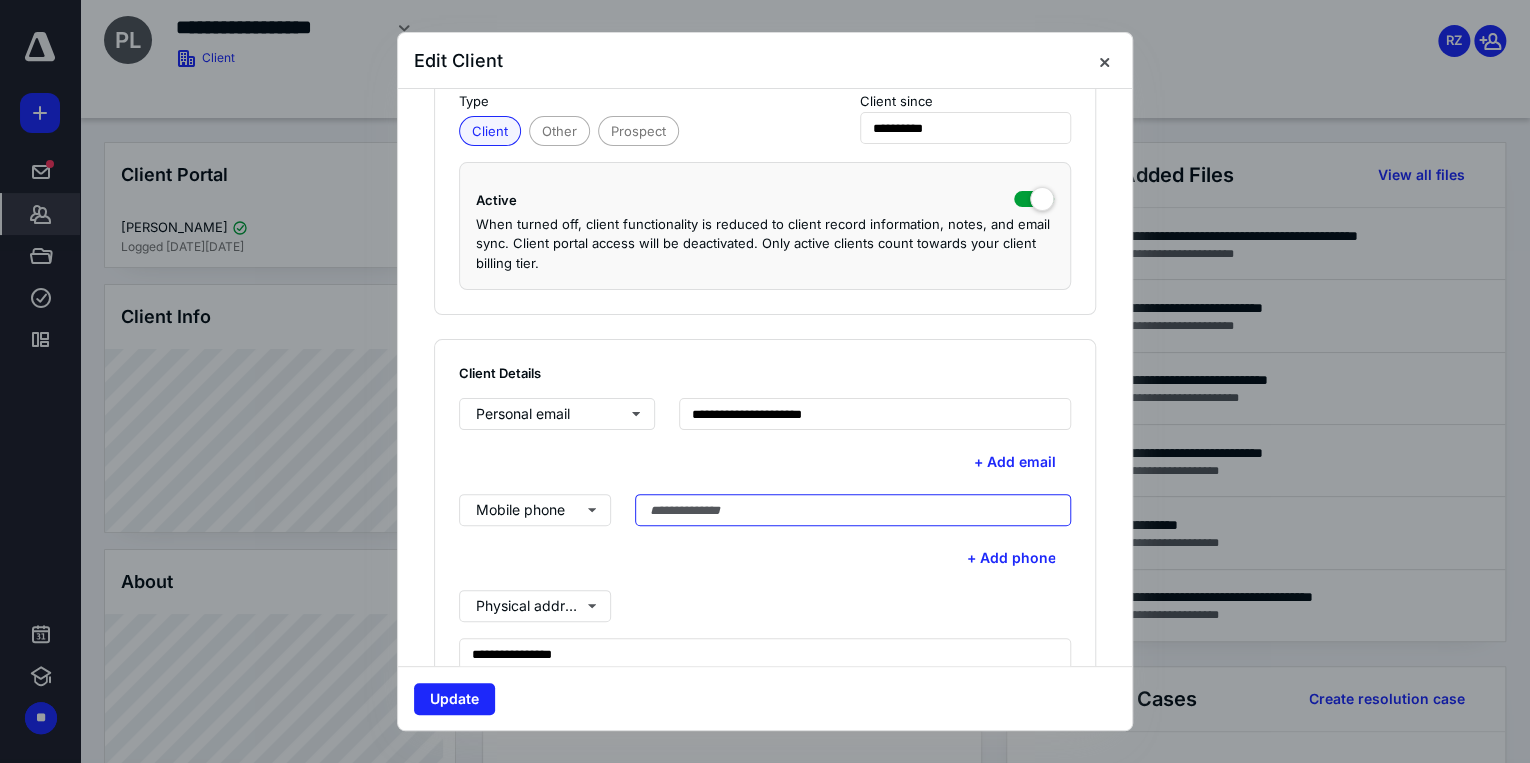 paste on "**********" 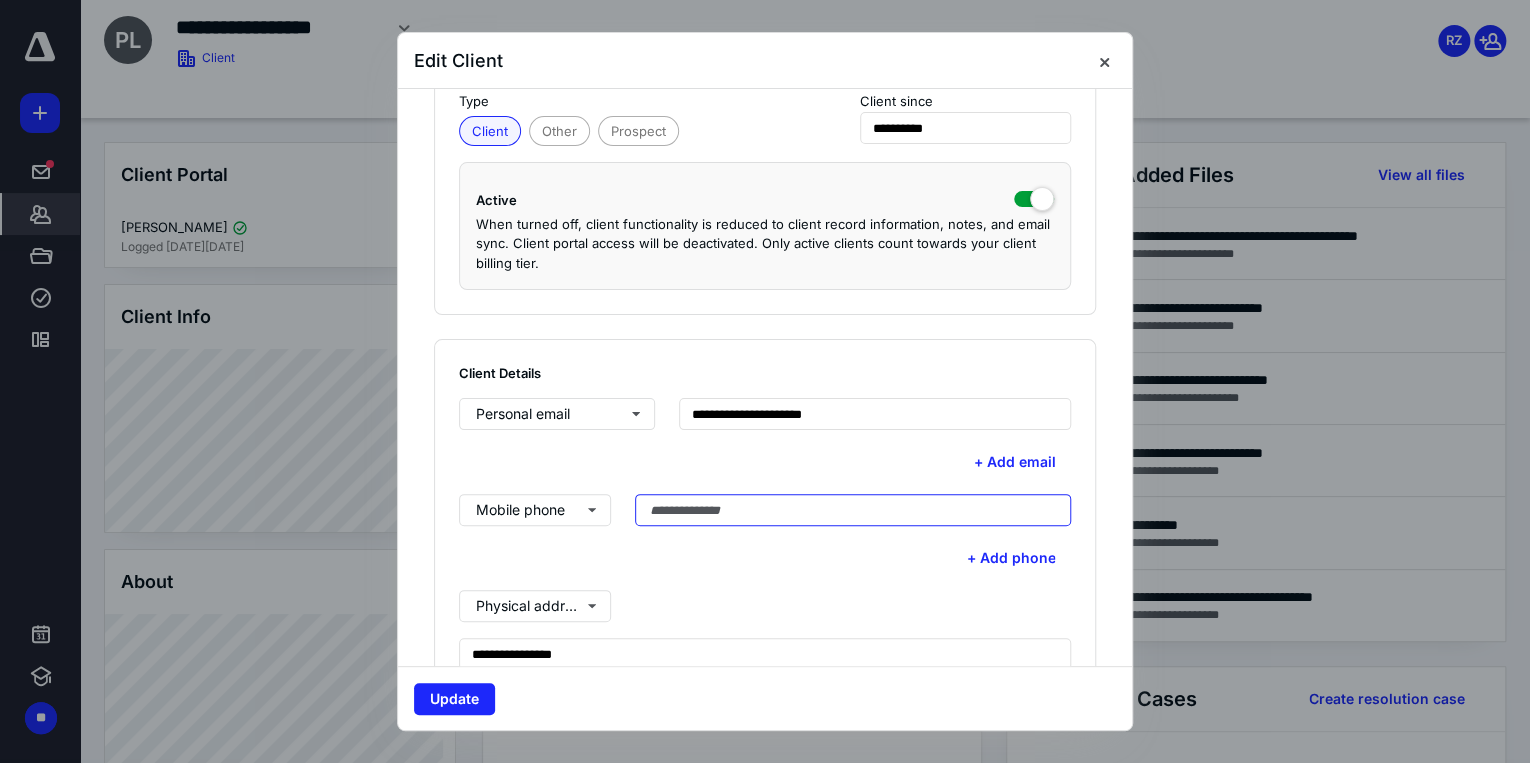 type on "**********" 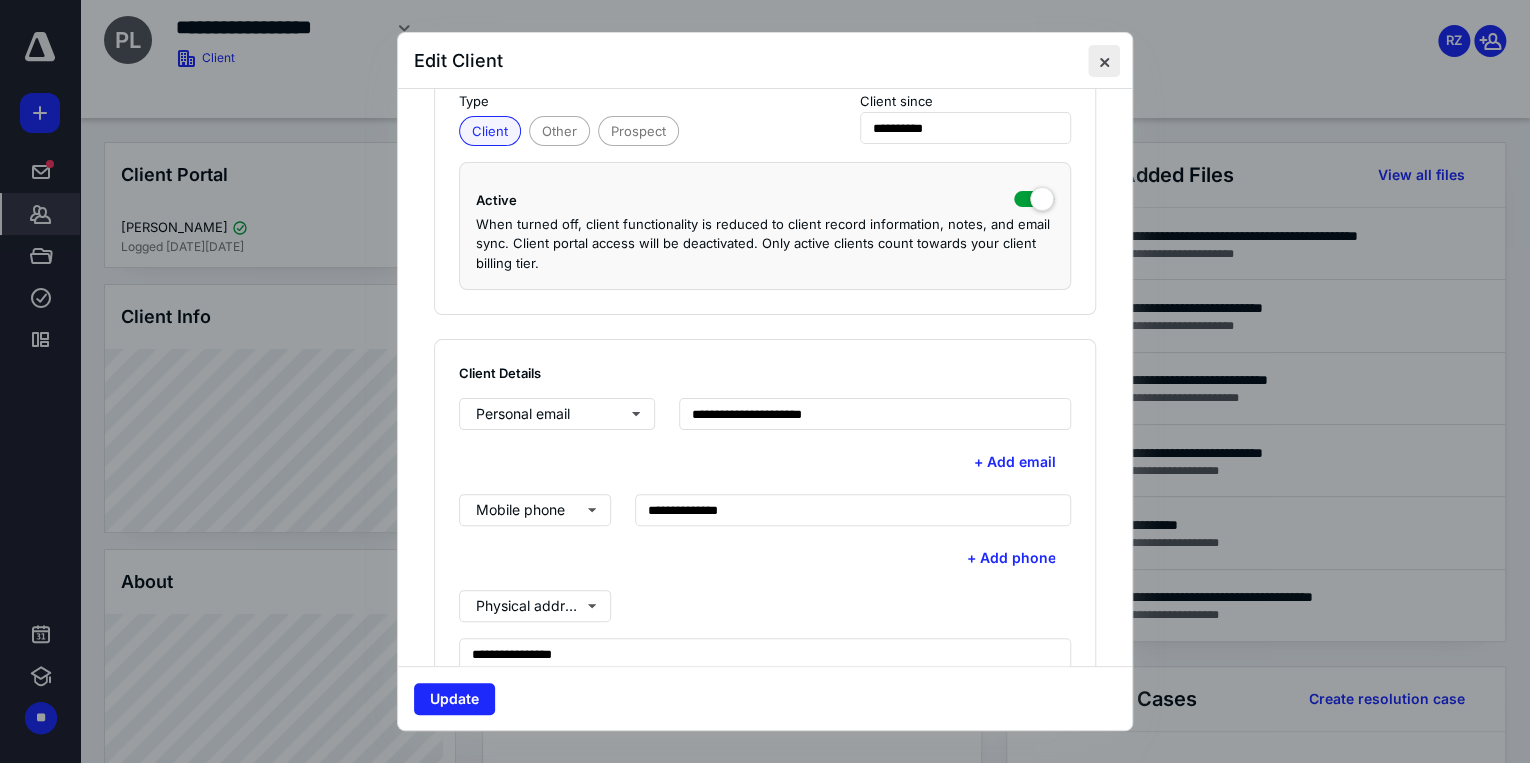 click at bounding box center [1104, 61] 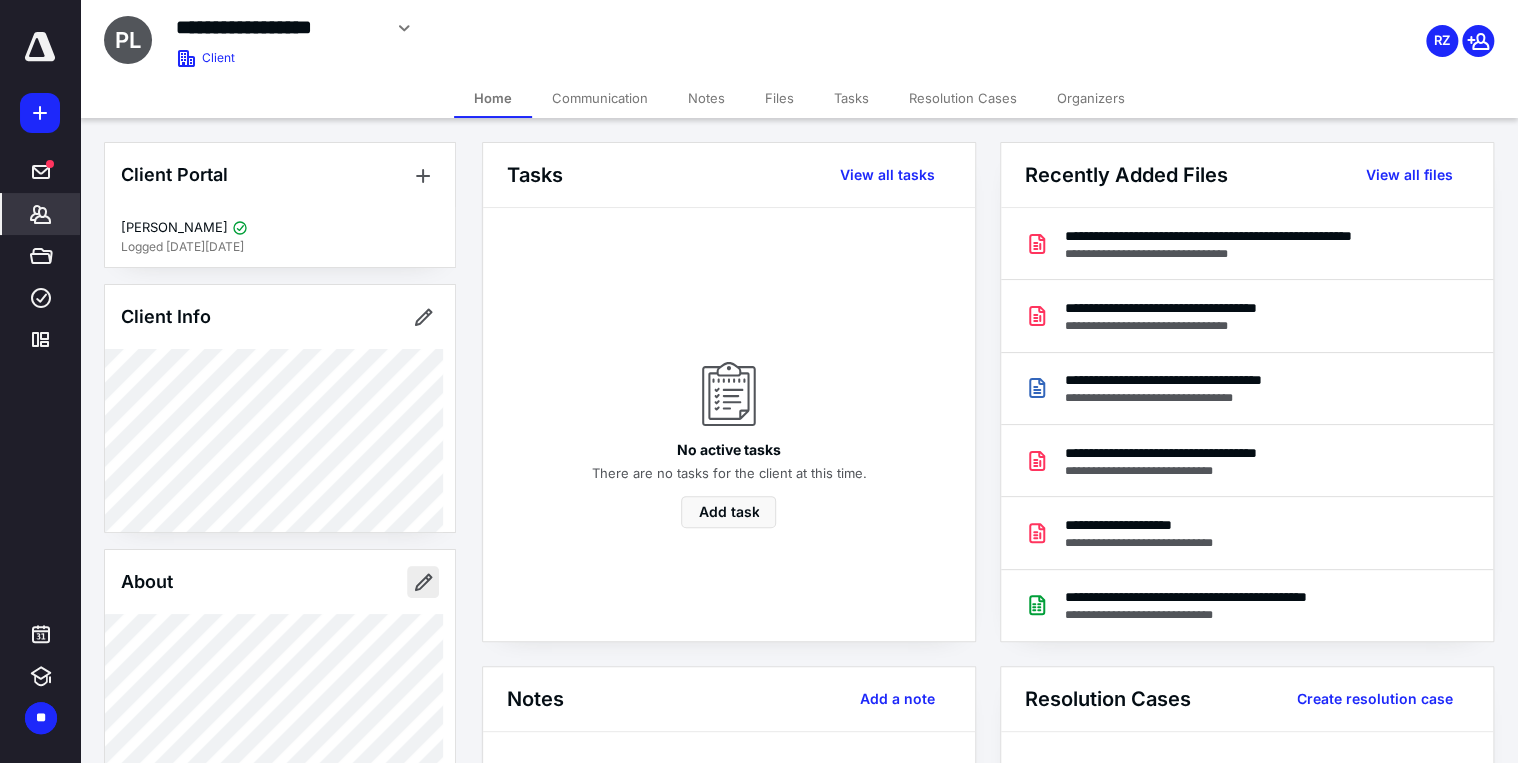 click at bounding box center (423, 582) 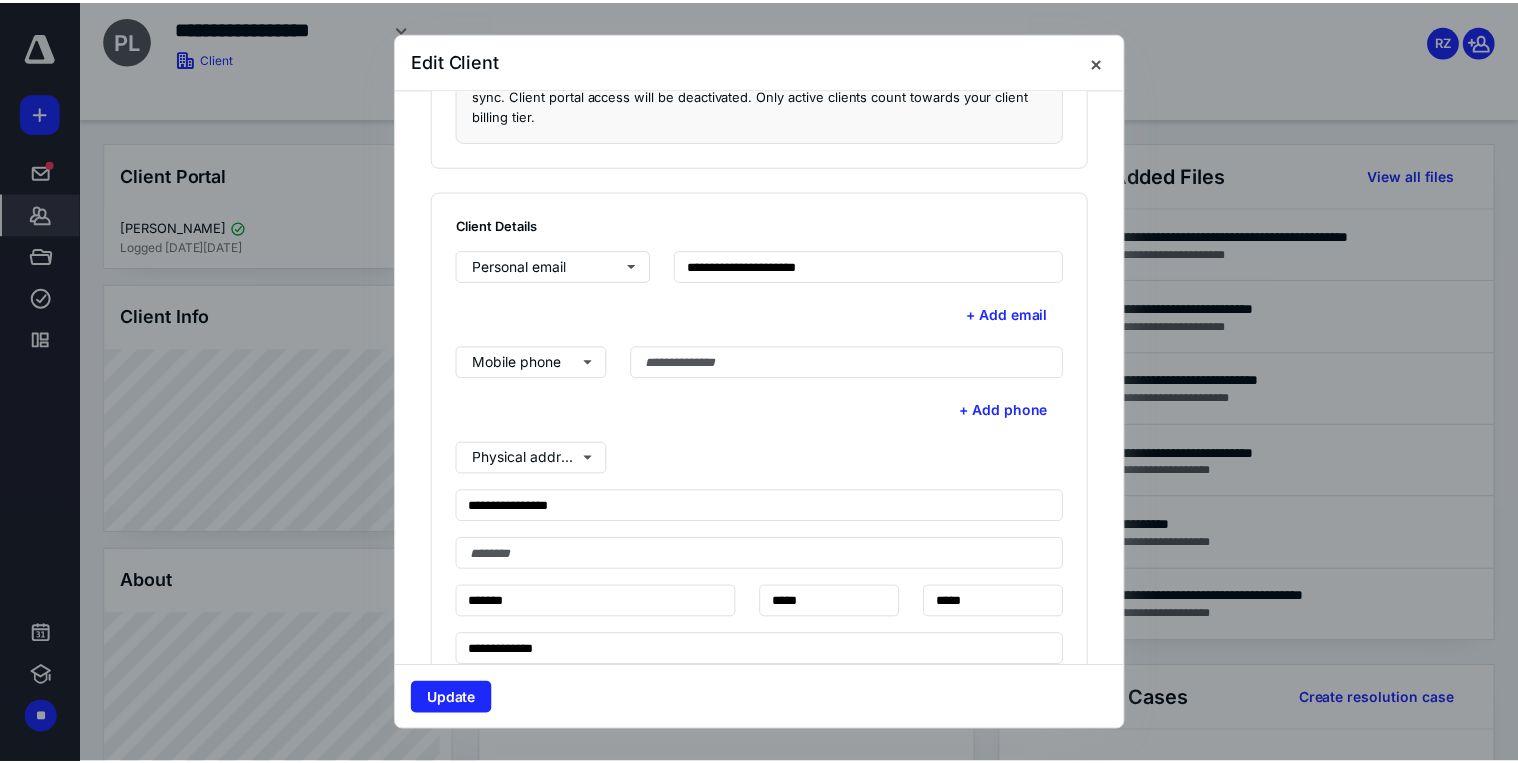 scroll, scrollTop: 400, scrollLeft: 0, axis: vertical 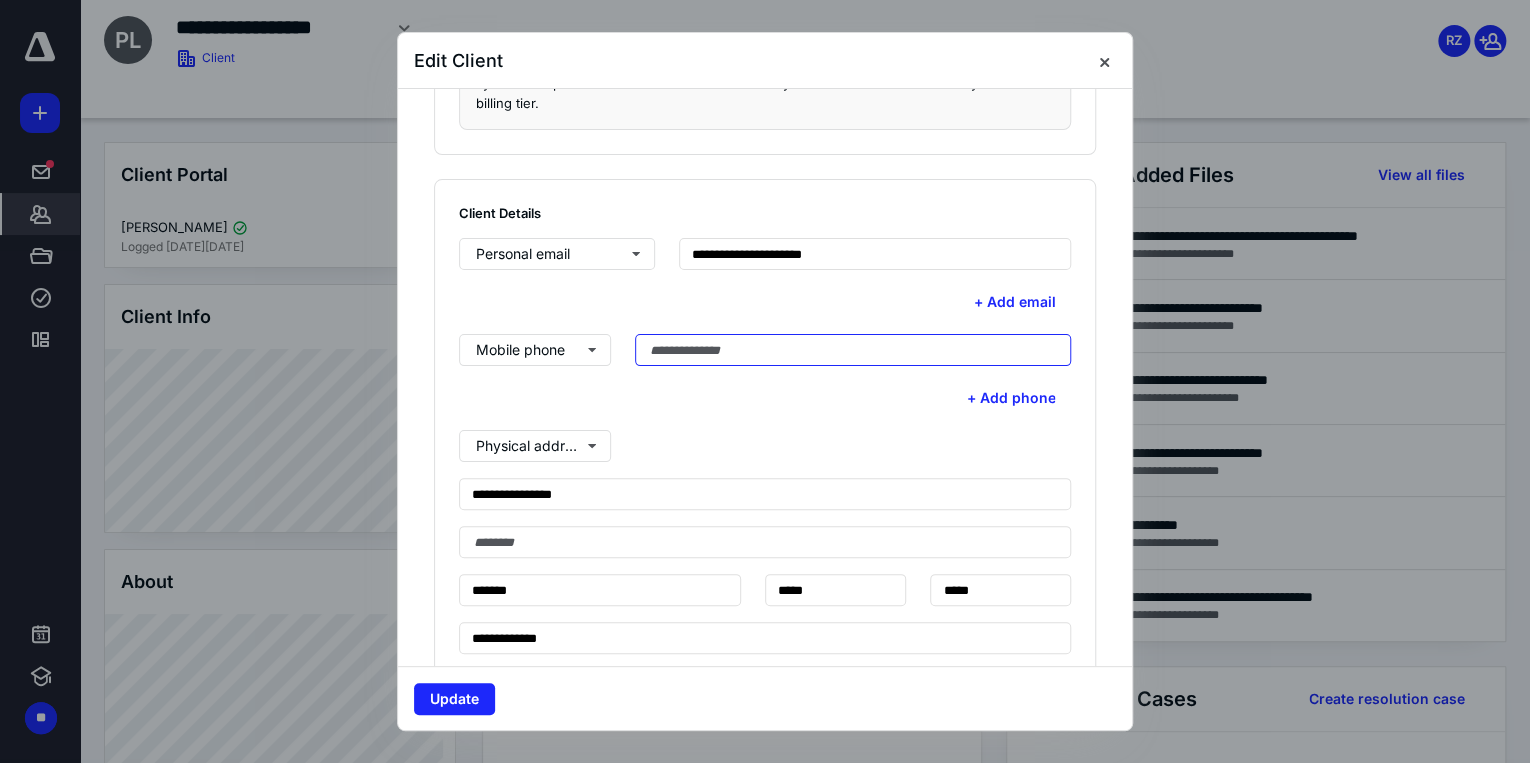 click at bounding box center (853, 350) 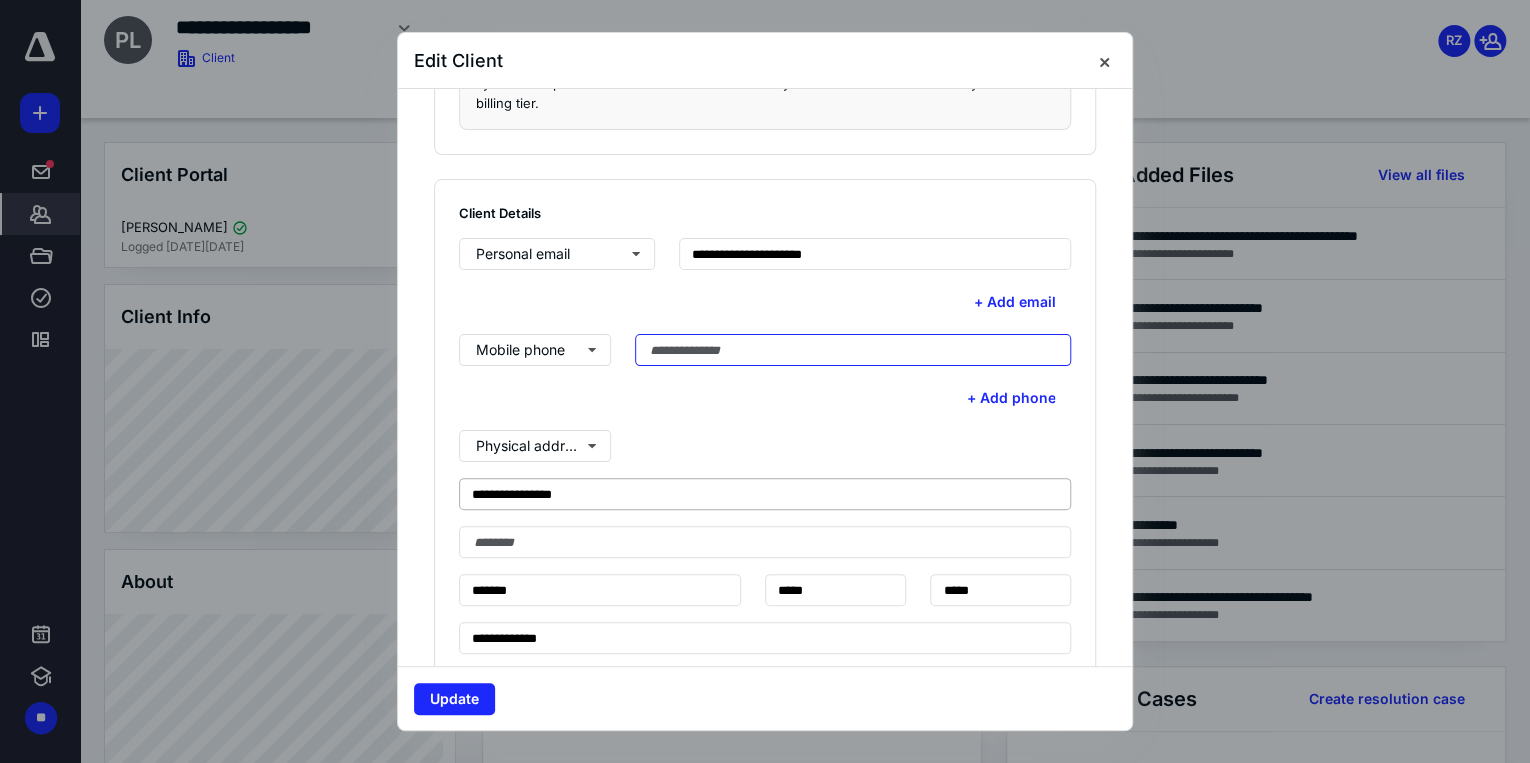 type on "**********" 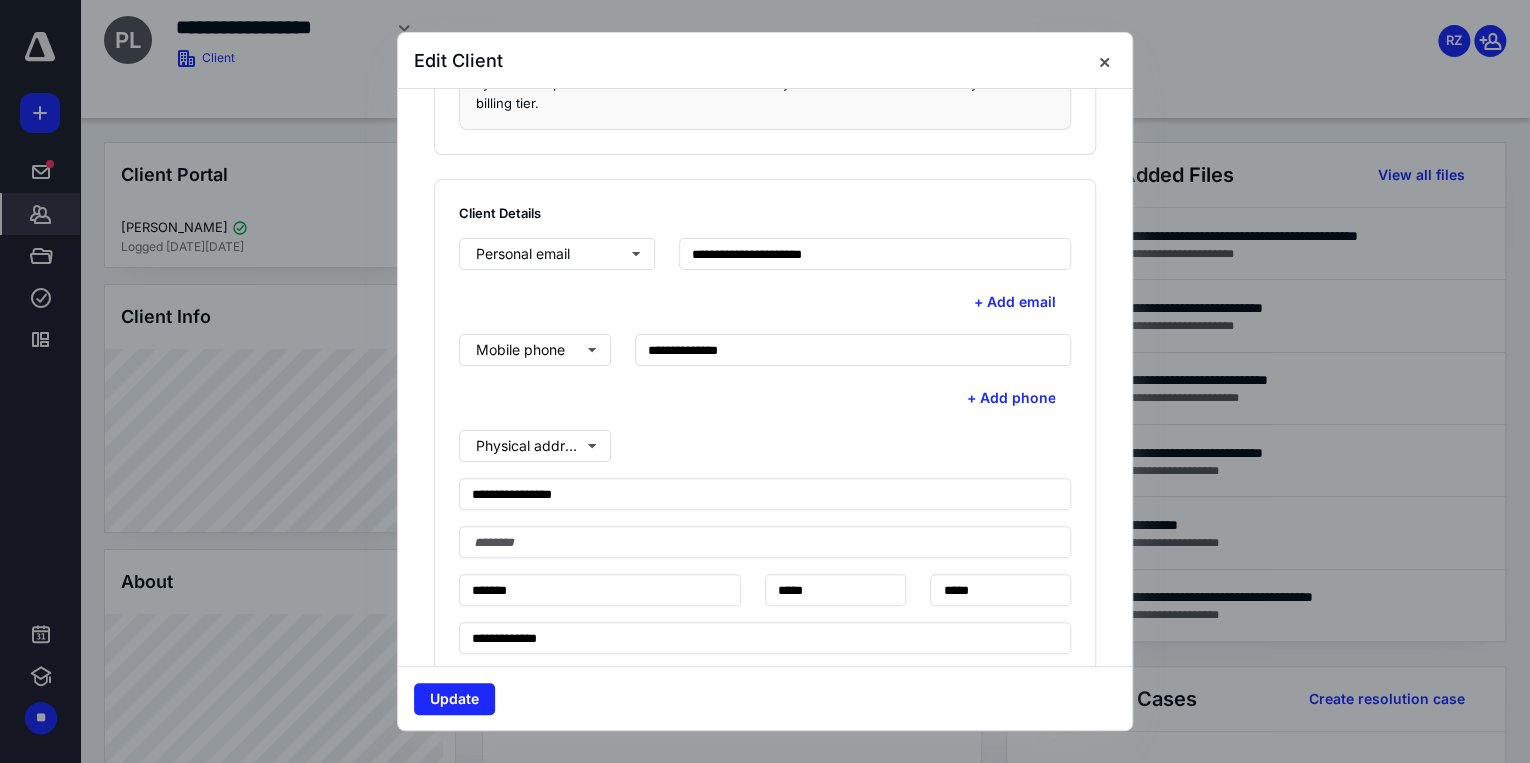 click on "Physical address" at bounding box center [765, 446] 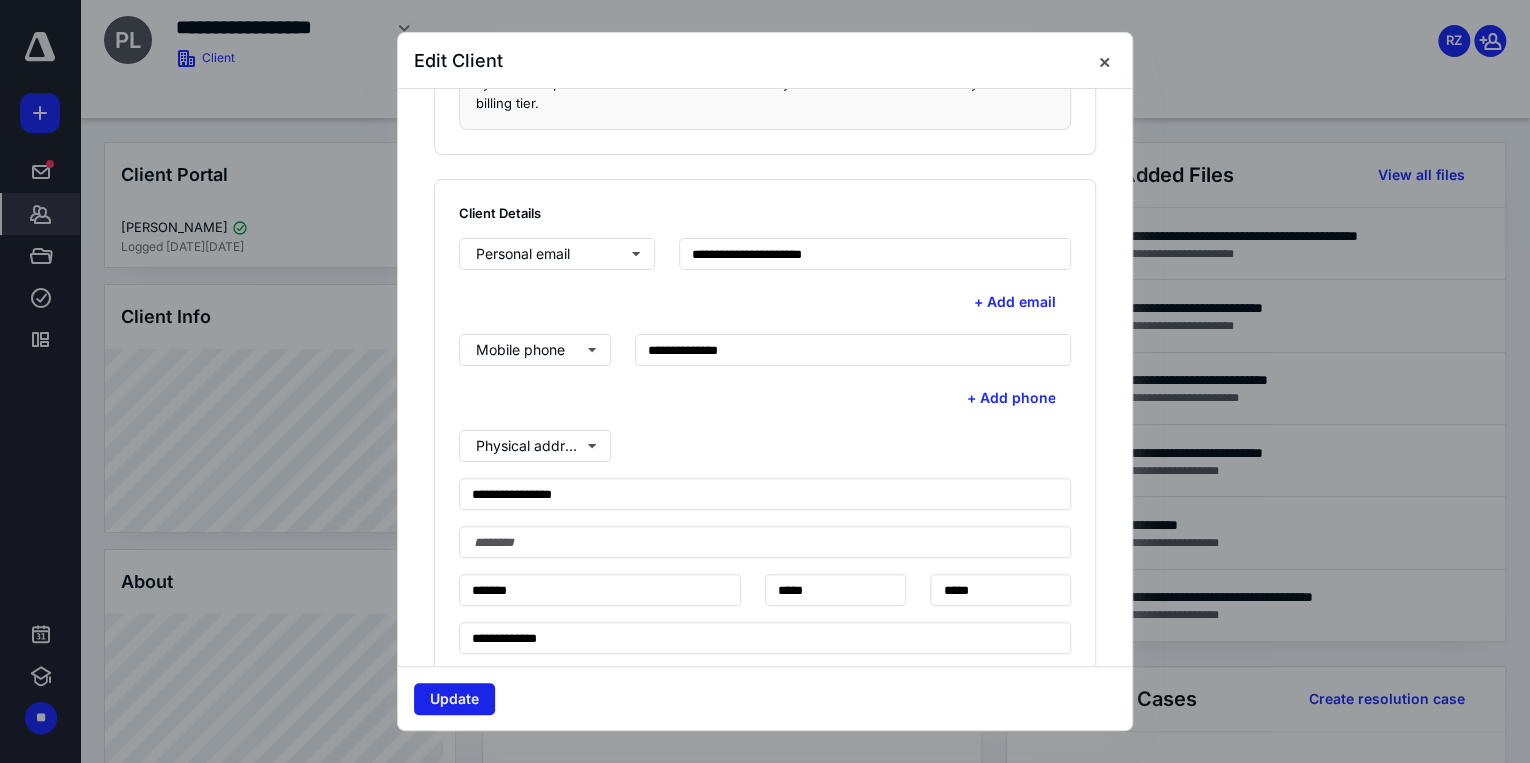click on "Update" at bounding box center [454, 699] 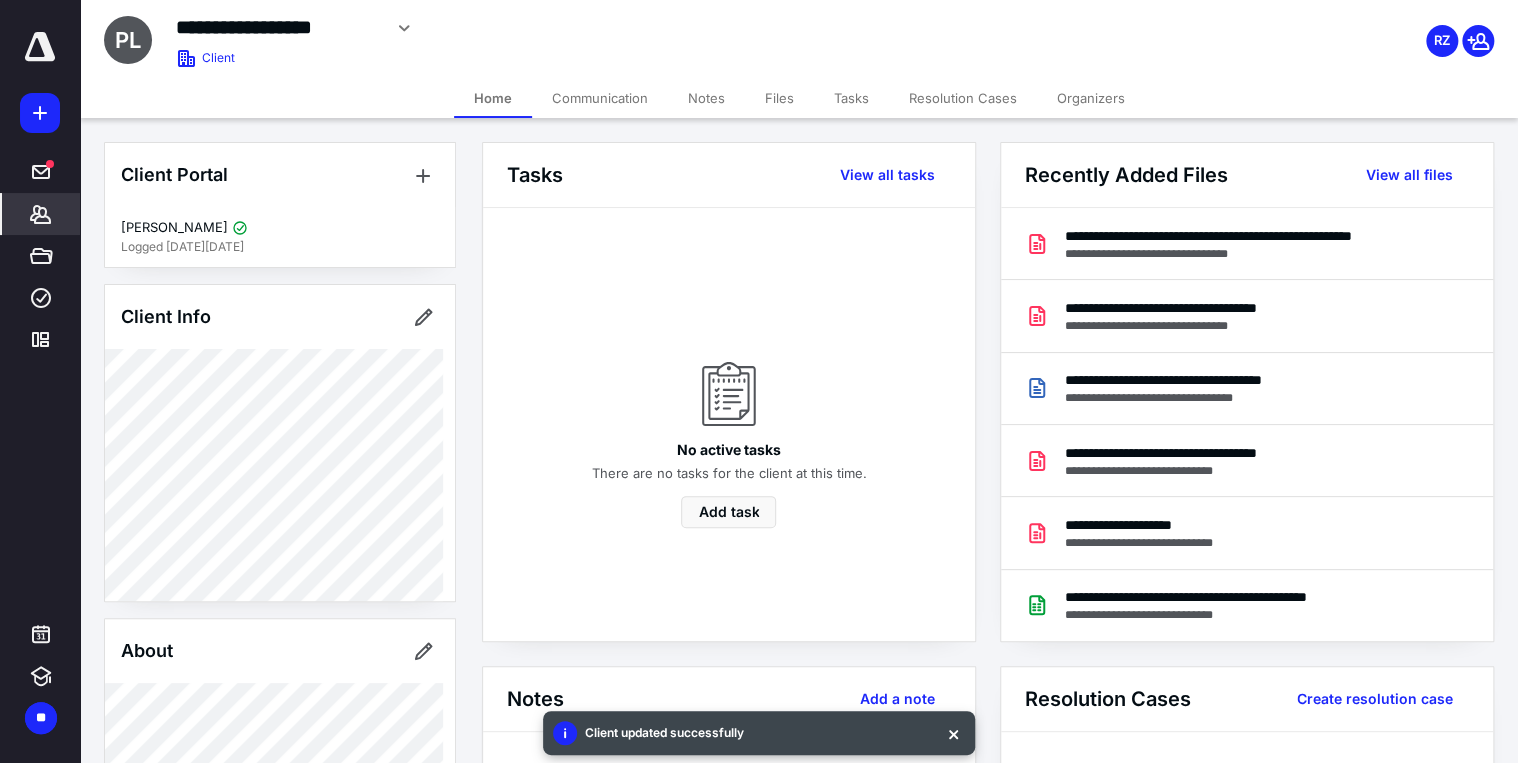 click on "Organizers" at bounding box center (1091, 98) 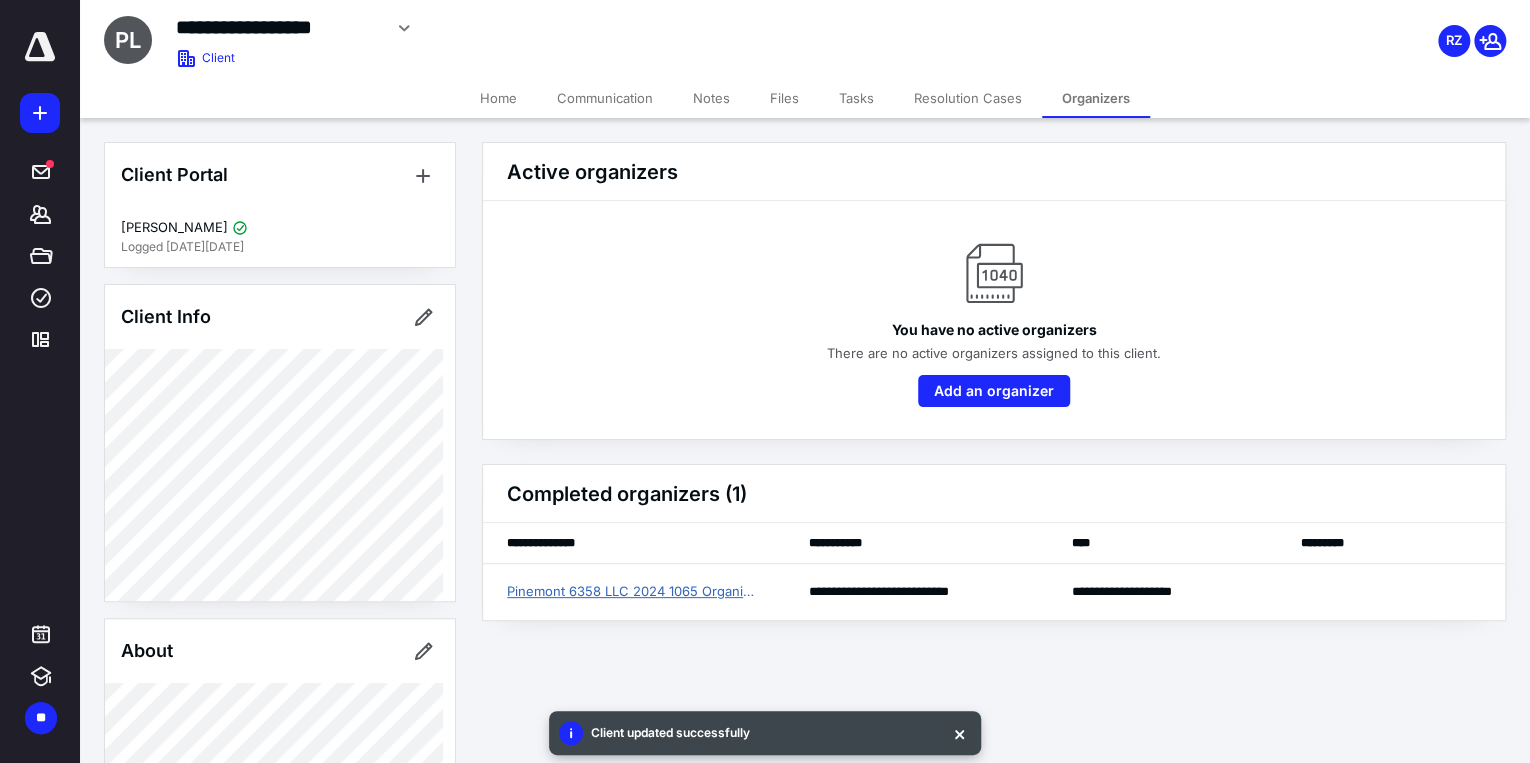 click on "Pinemont 6358 LLC 2024 1065 Organizer" at bounding box center [634, 592] 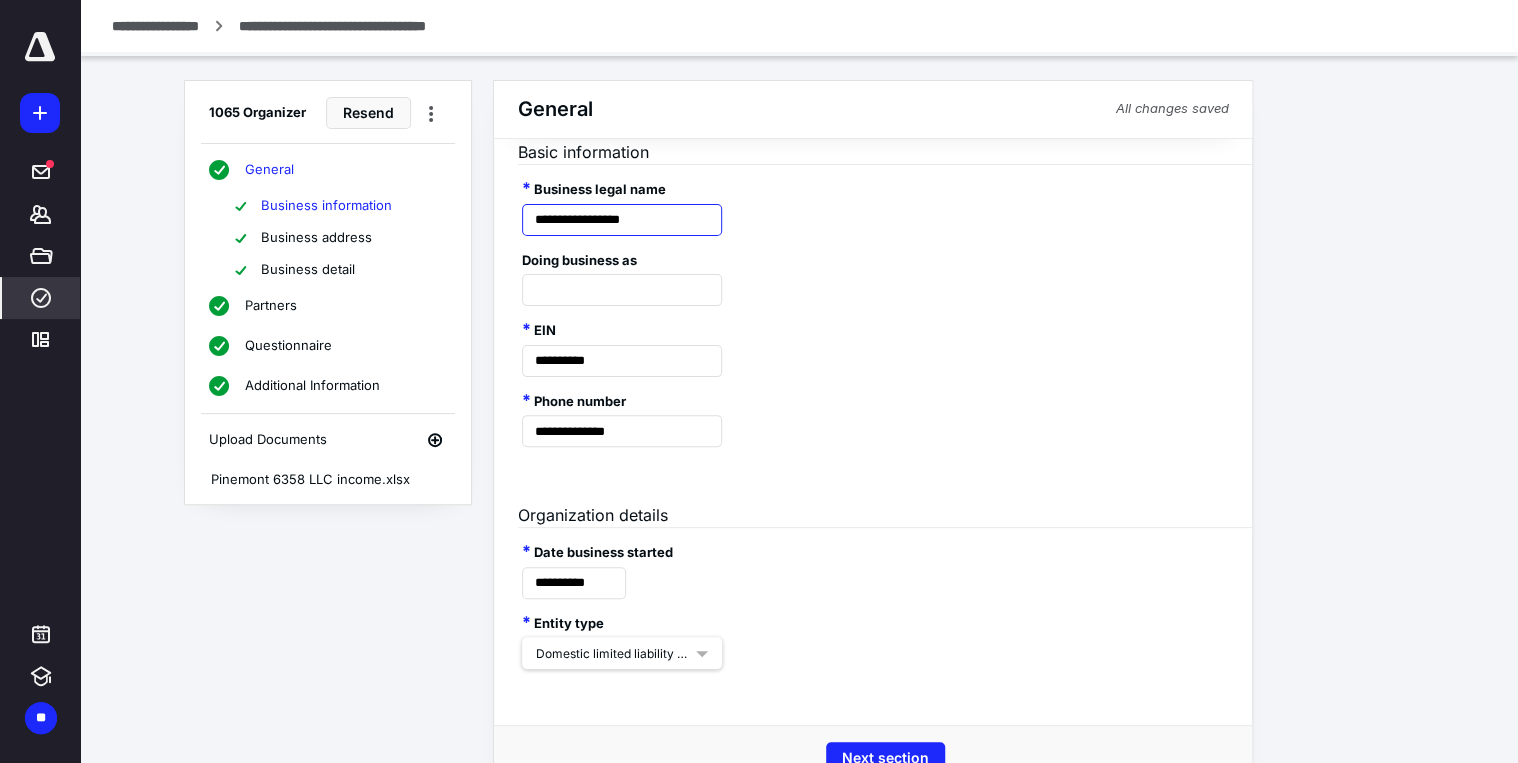 scroll, scrollTop: 114, scrollLeft: 0, axis: vertical 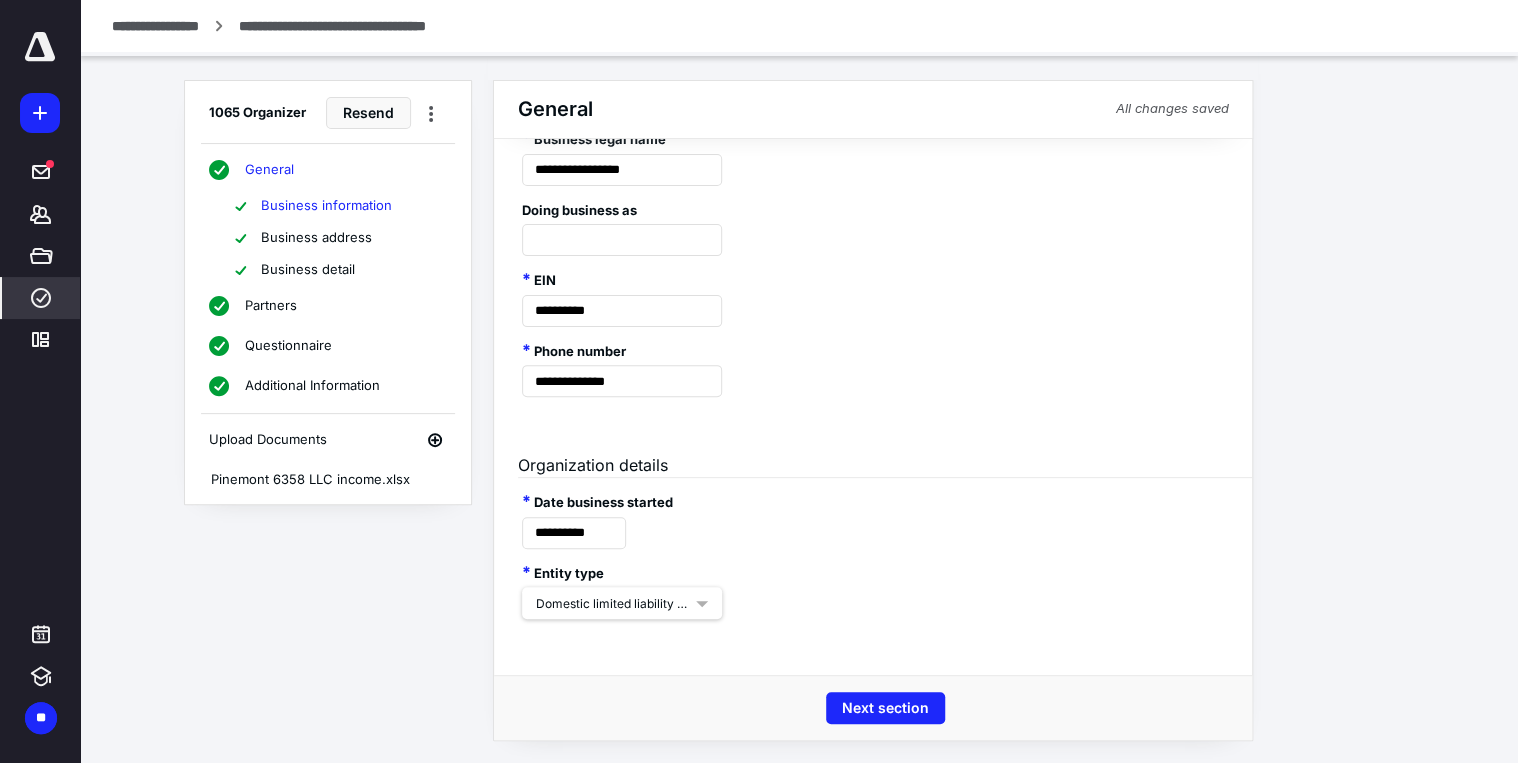 click on "Partners" at bounding box center [271, 306] 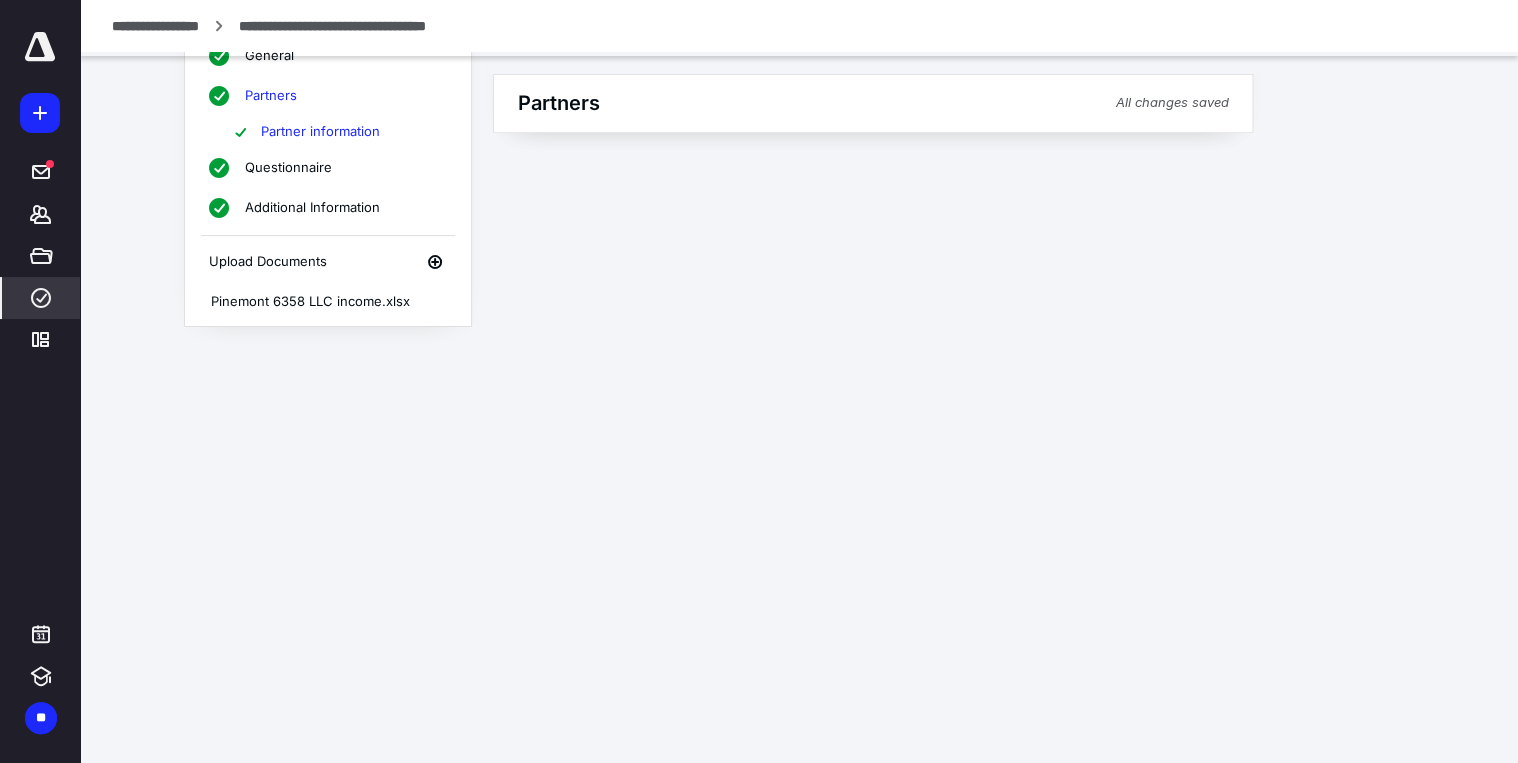 scroll, scrollTop: 0, scrollLeft: 0, axis: both 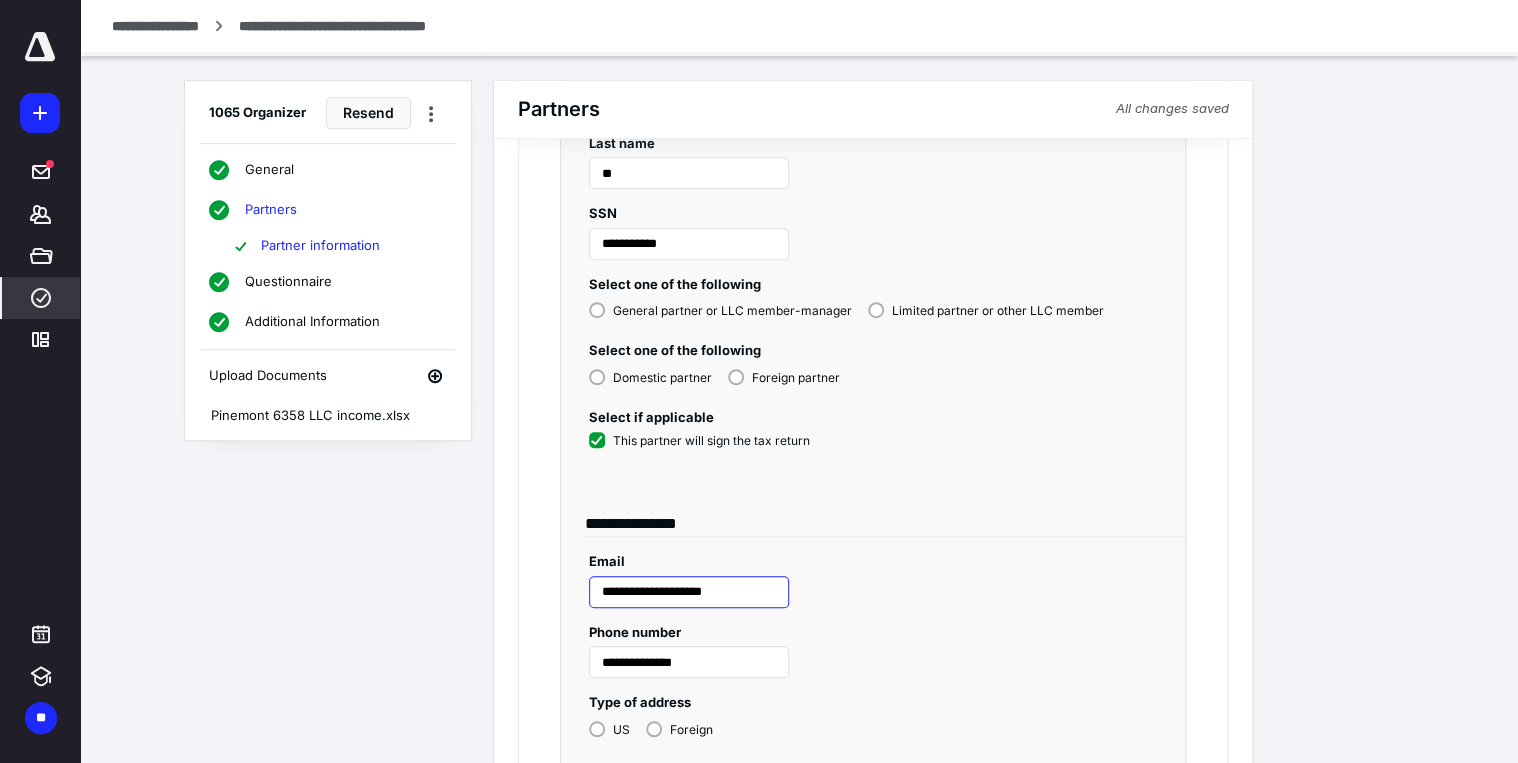 drag, startPoint x: 762, startPoint y: 596, endPoint x: 582, endPoint y: 596, distance: 180 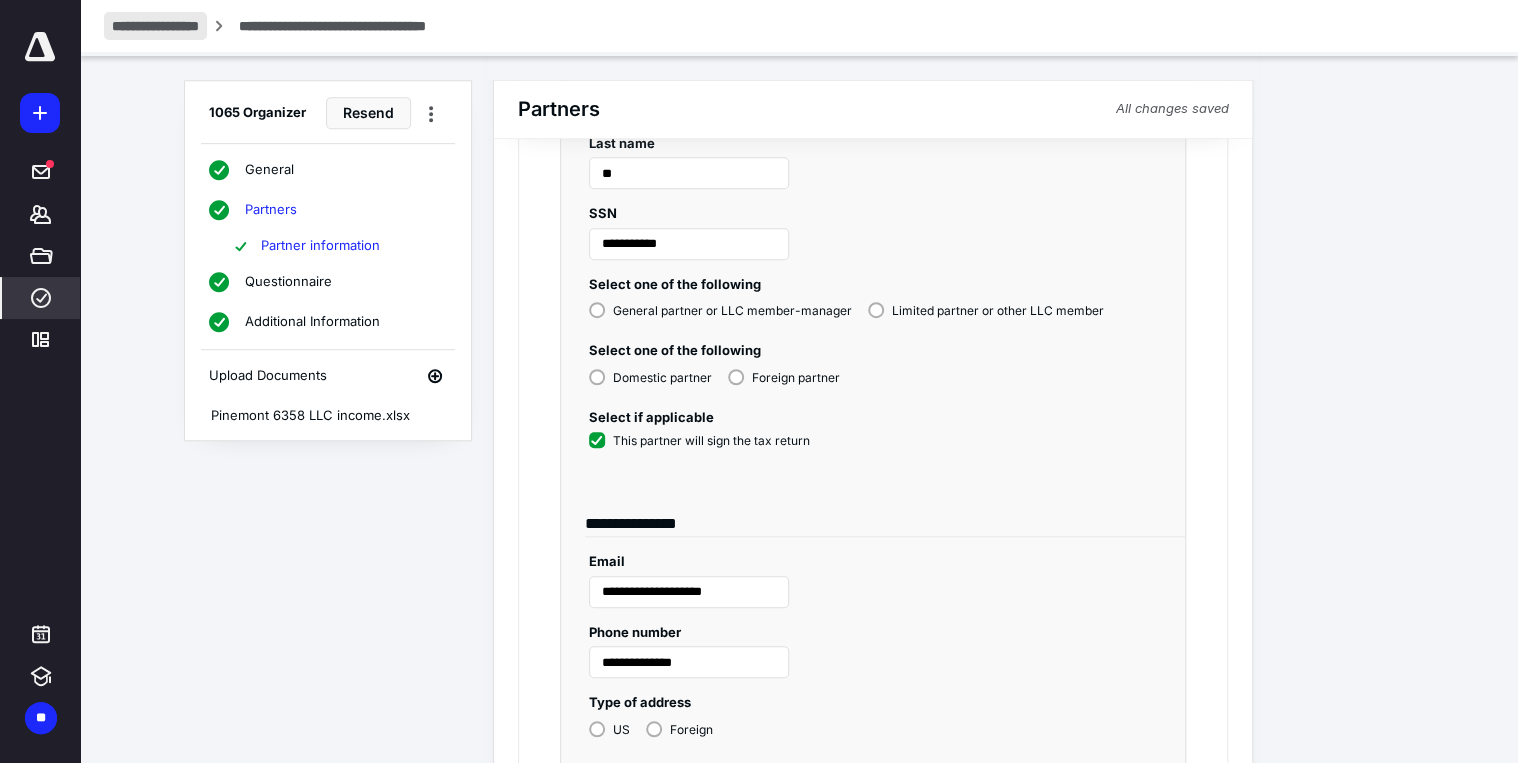 click on "**********" at bounding box center [155, 26] 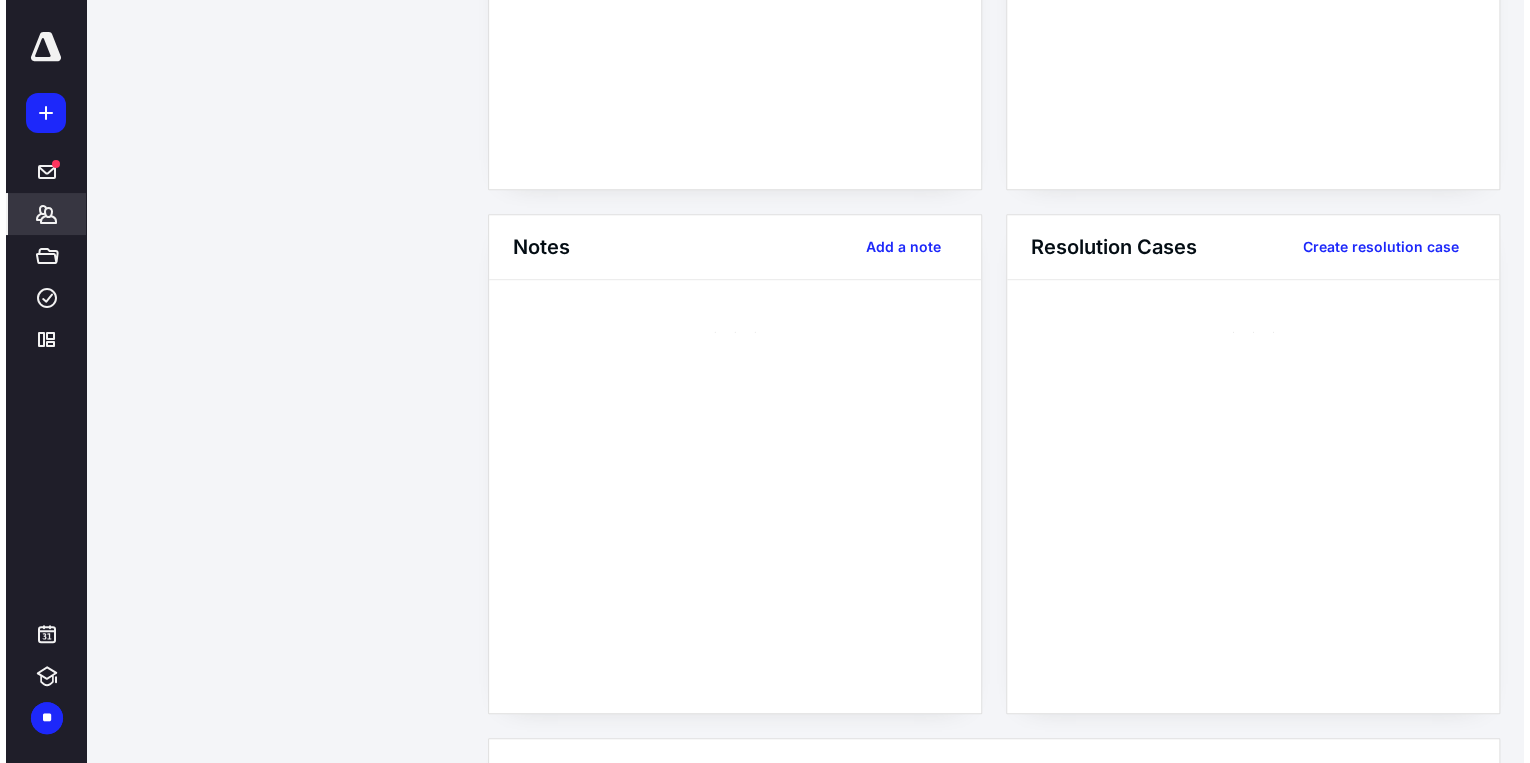 scroll, scrollTop: 885, scrollLeft: 0, axis: vertical 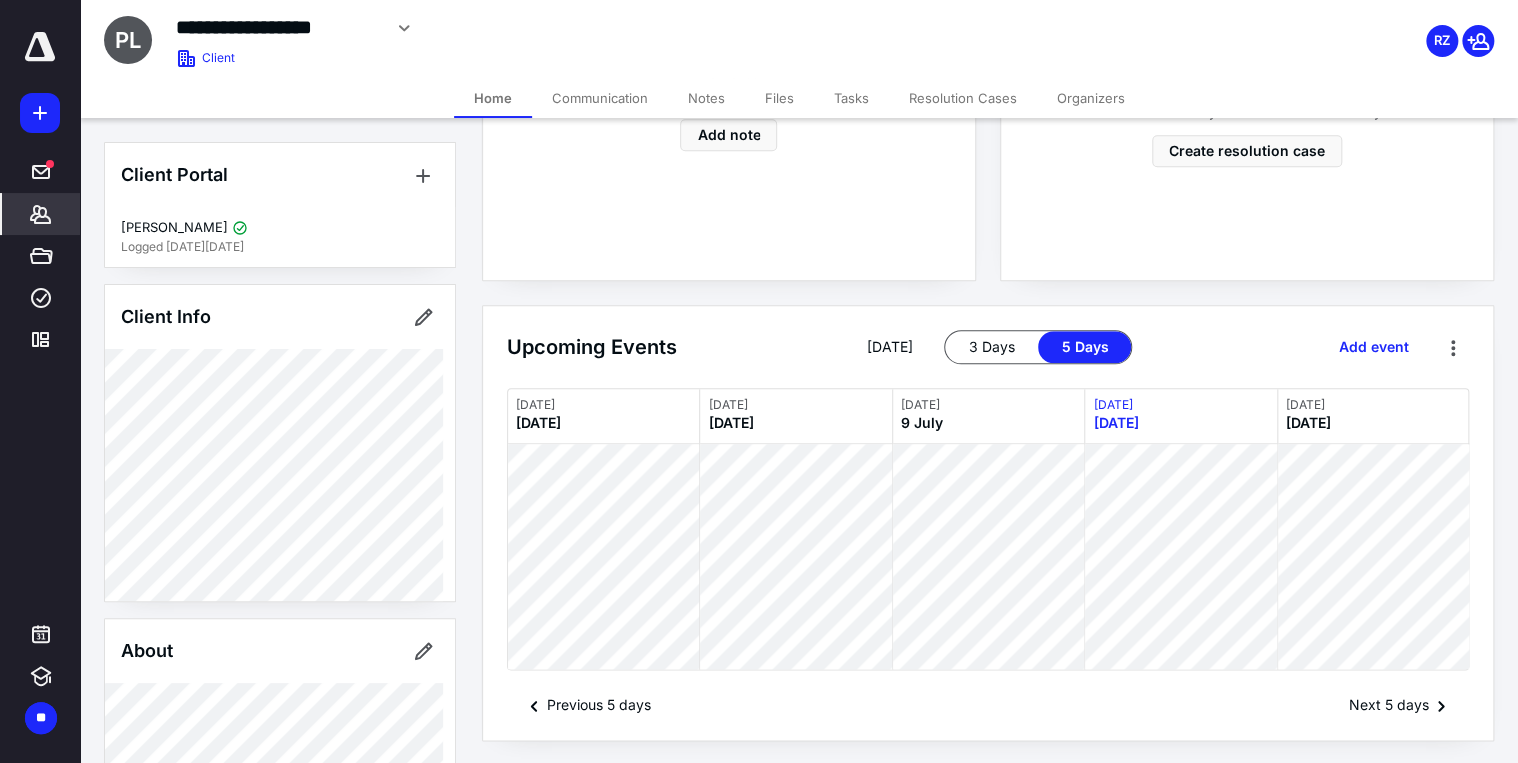 click on "Home" at bounding box center [493, 98] 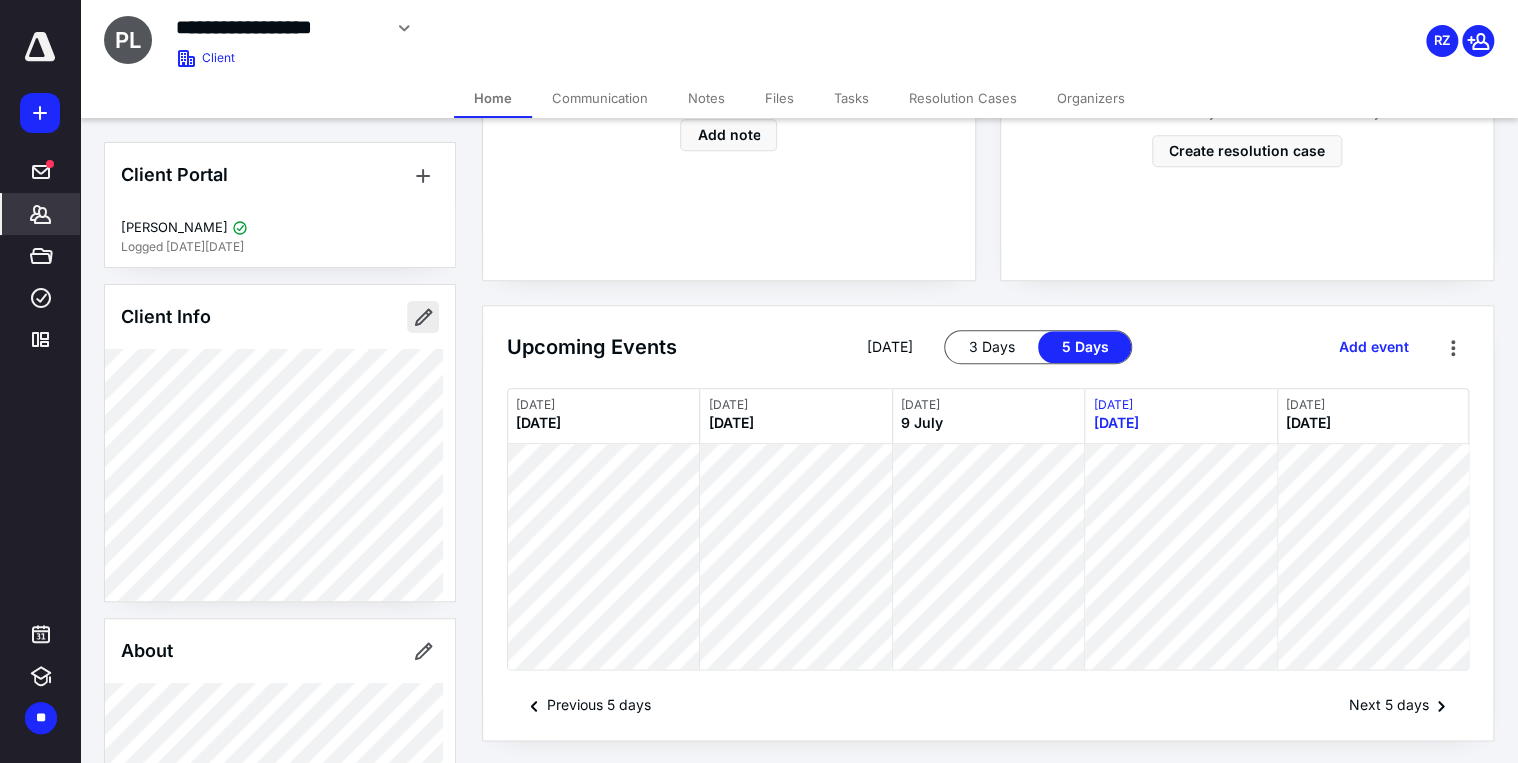 click at bounding box center (423, 317) 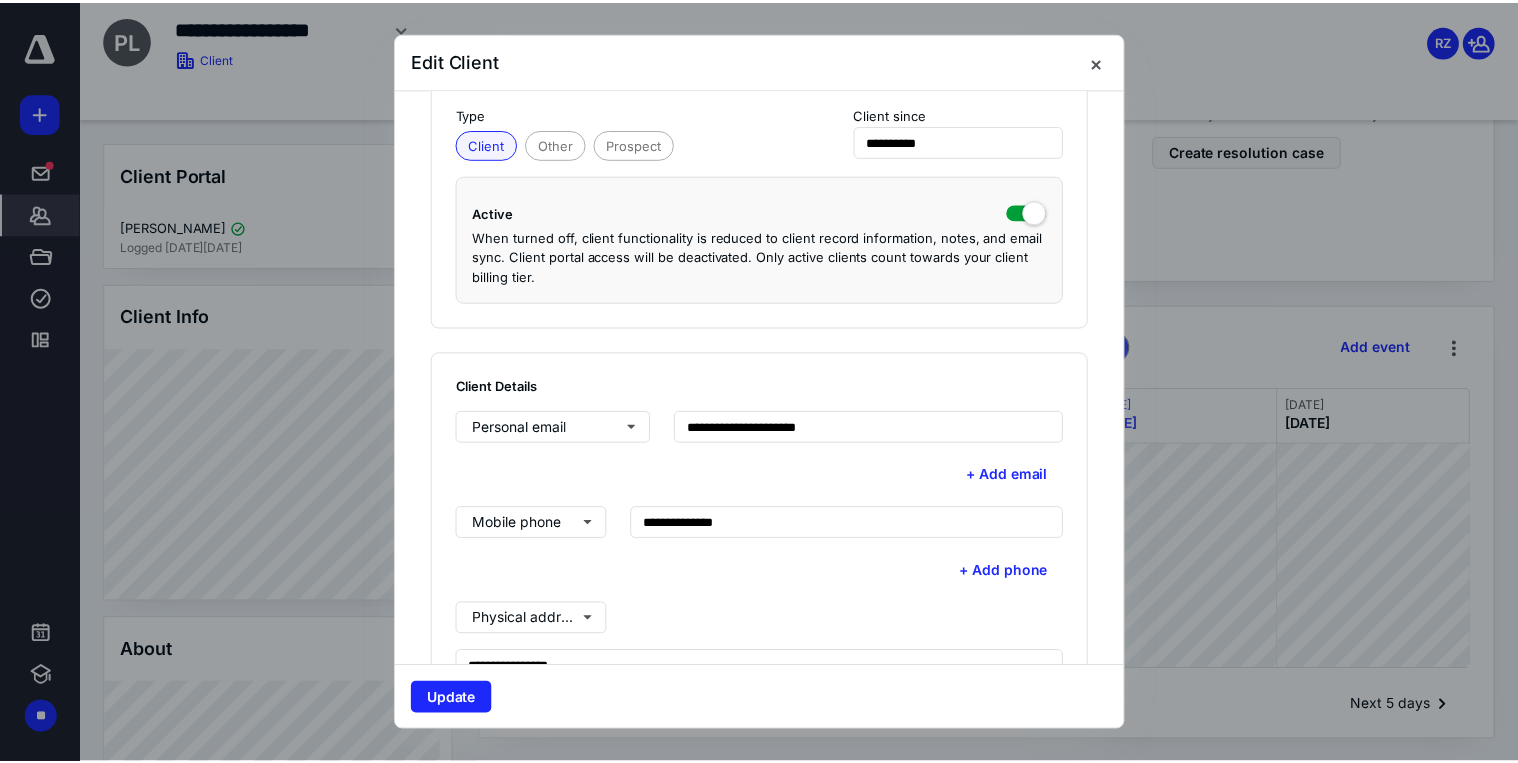 scroll, scrollTop: 240, scrollLeft: 0, axis: vertical 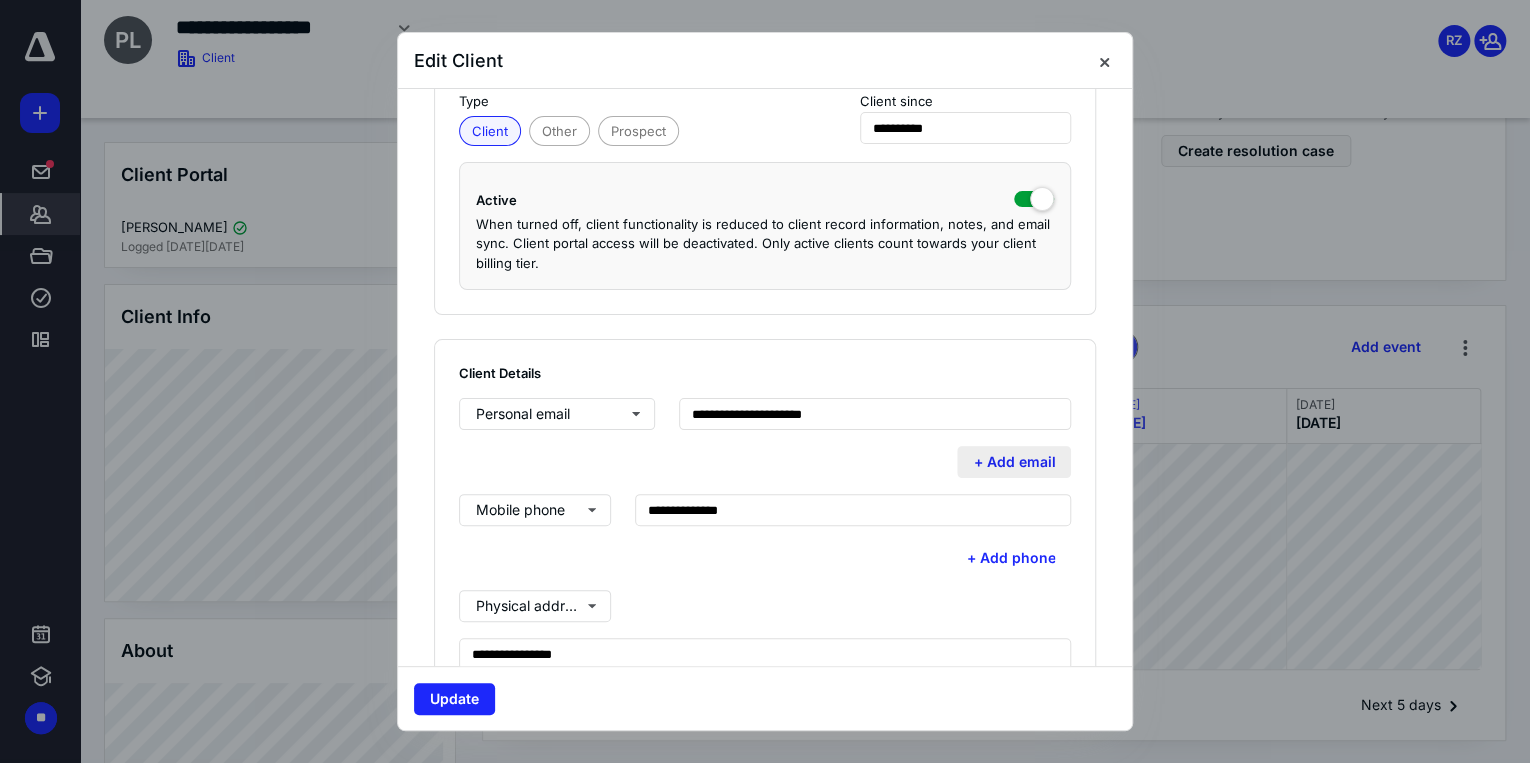 click on "+ Add email" at bounding box center (1014, 462) 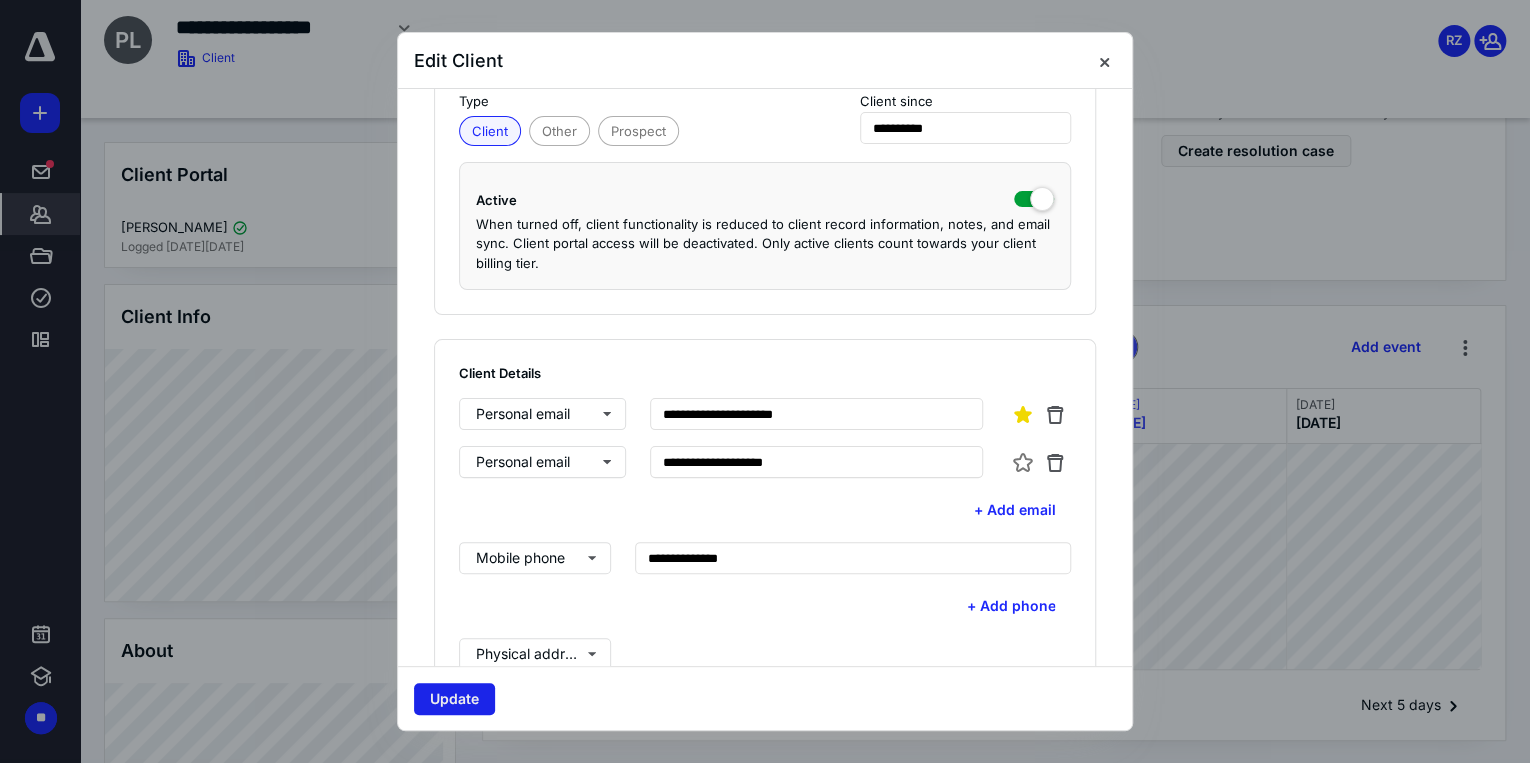 type on "**********" 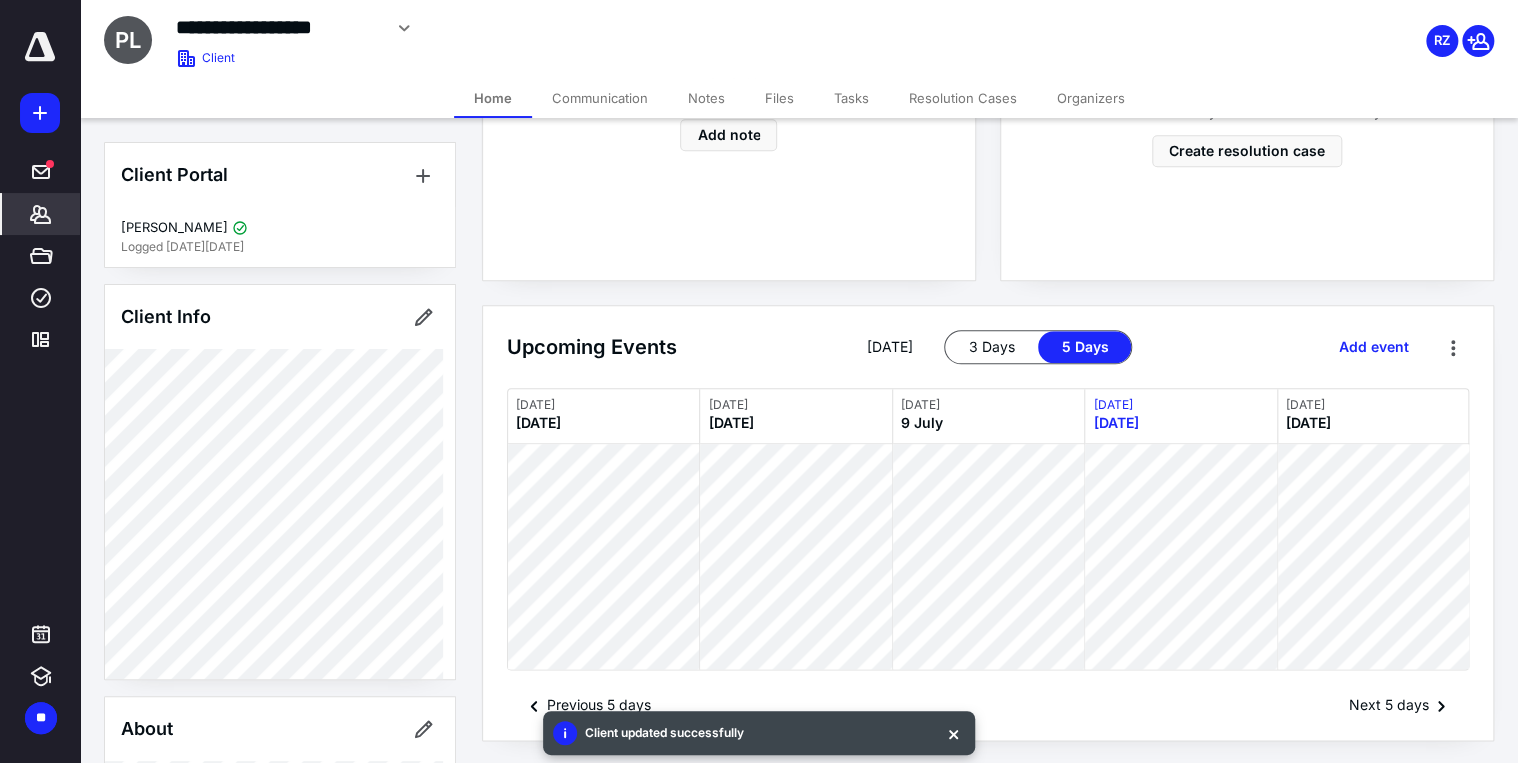 click on "Home" at bounding box center (493, 98) 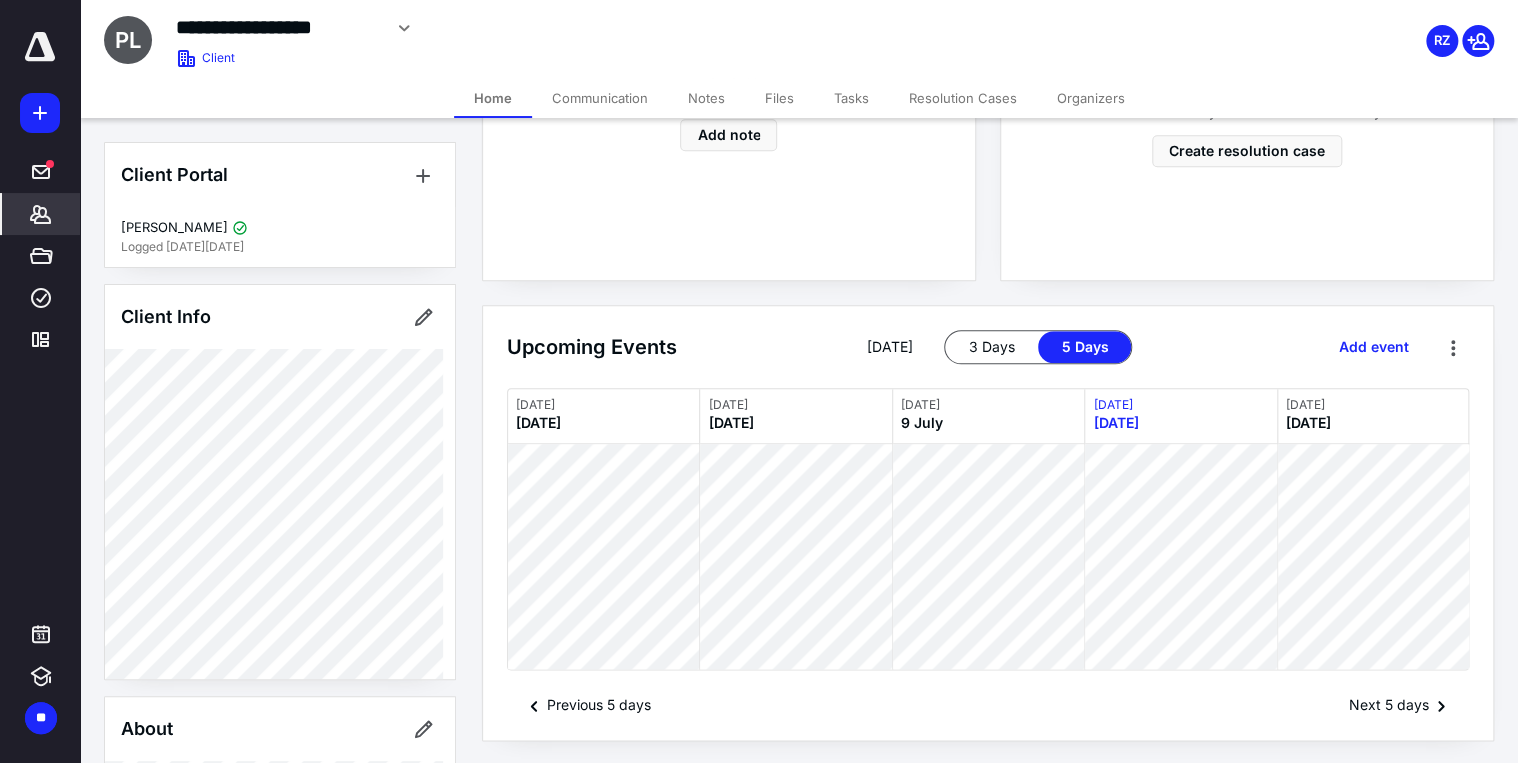 click on "Files" at bounding box center (779, 98) 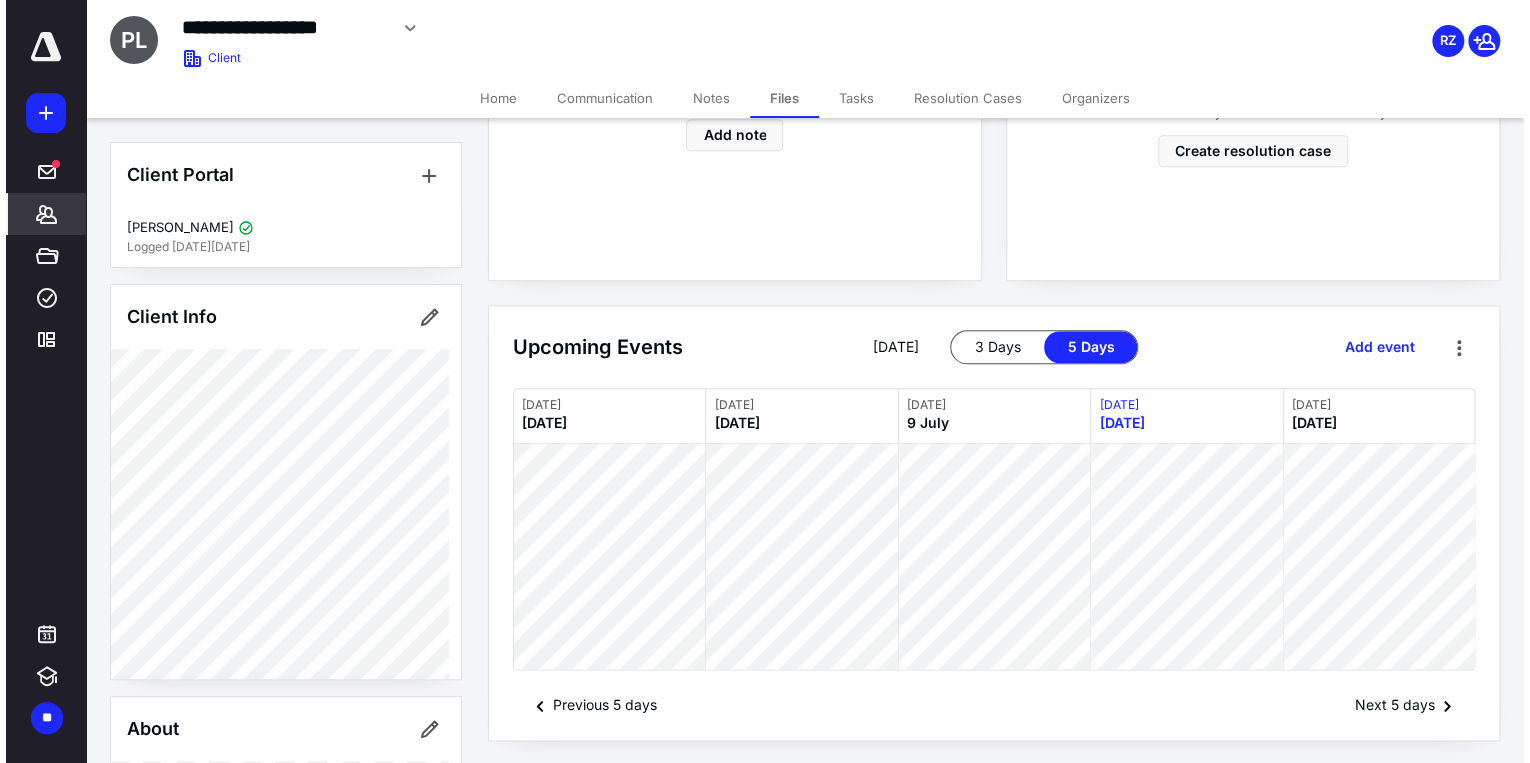 scroll, scrollTop: 0, scrollLeft: 0, axis: both 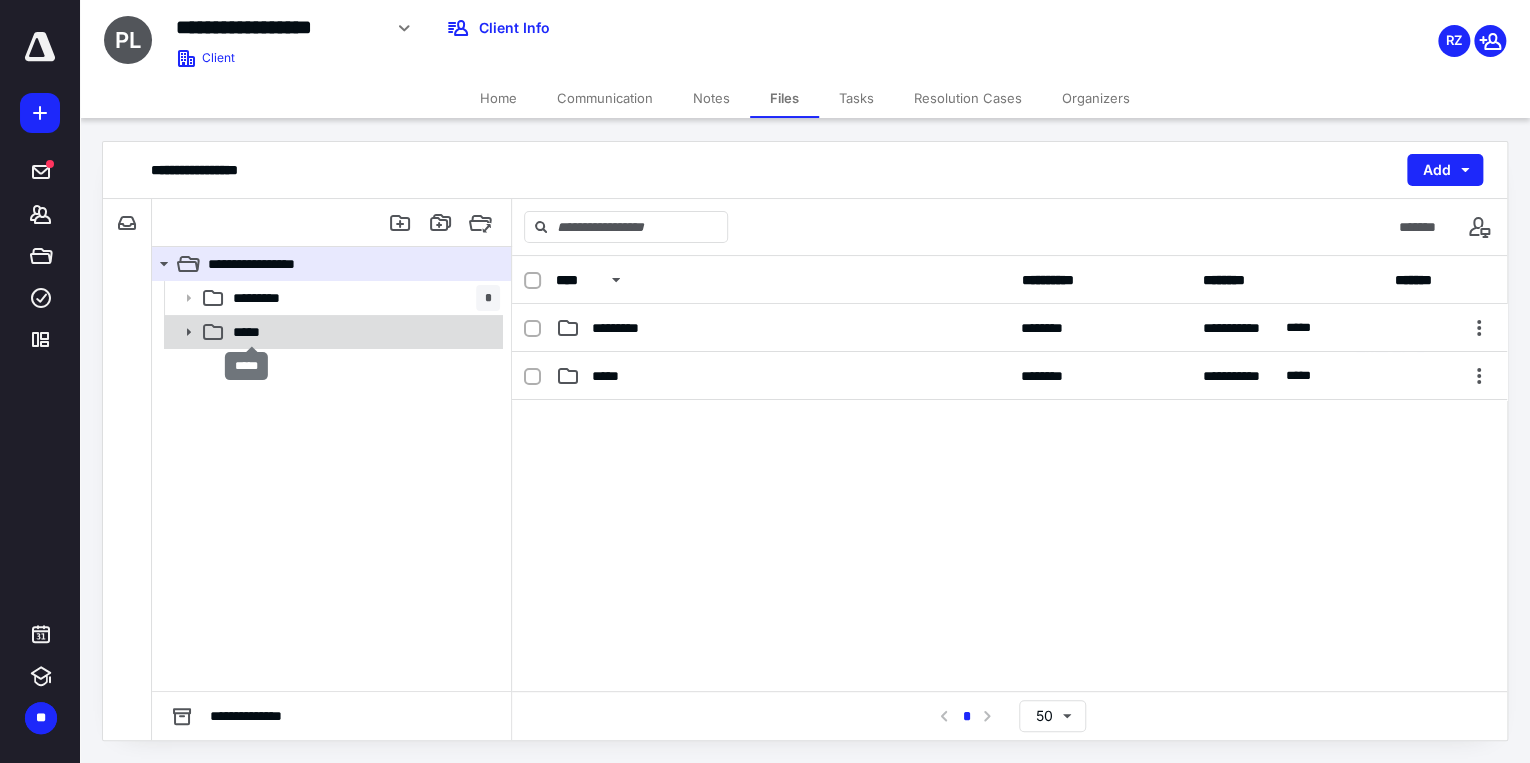 click on "*****" at bounding box center (252, 332) 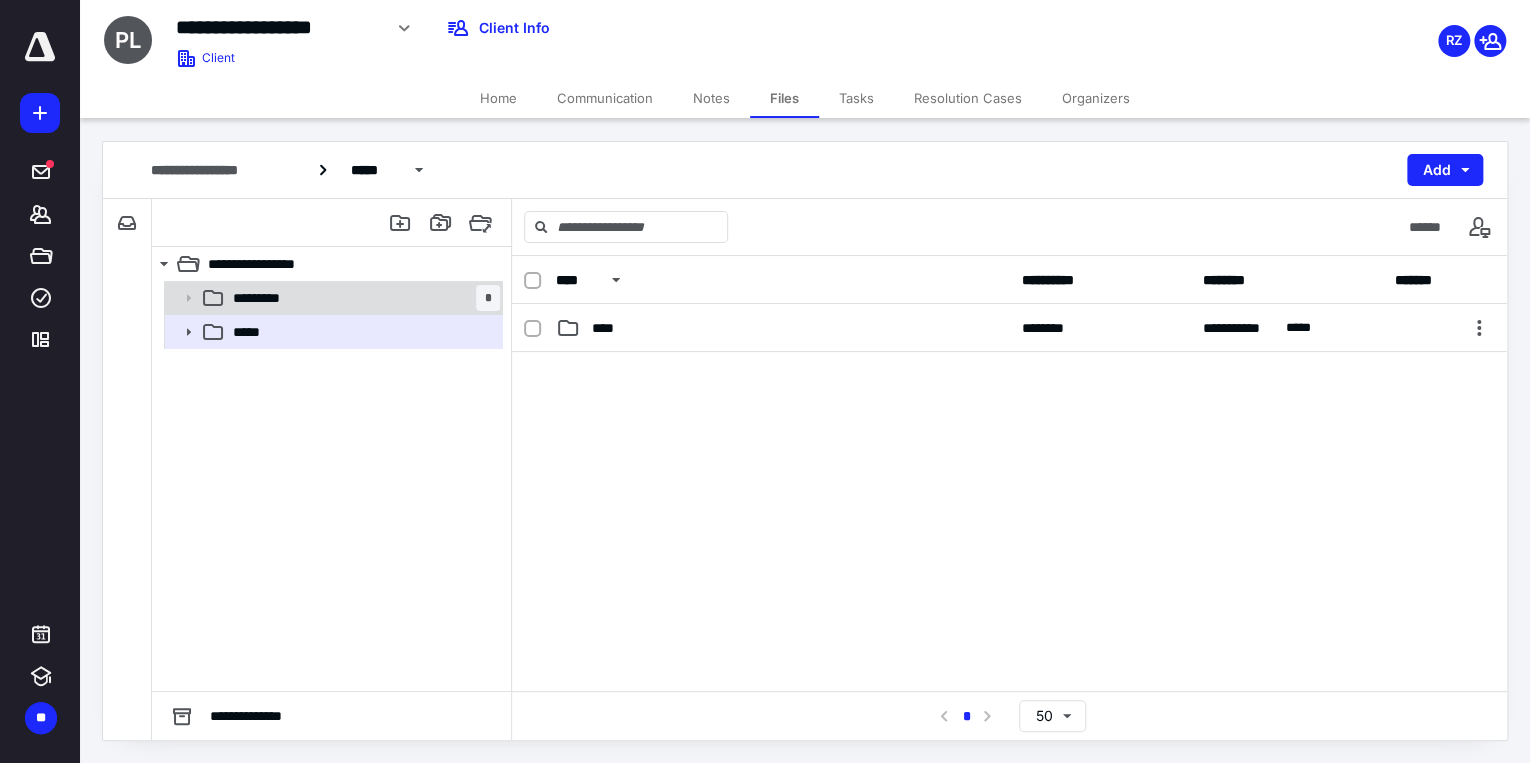 click on "********* *" at bounding box center (362, 298) 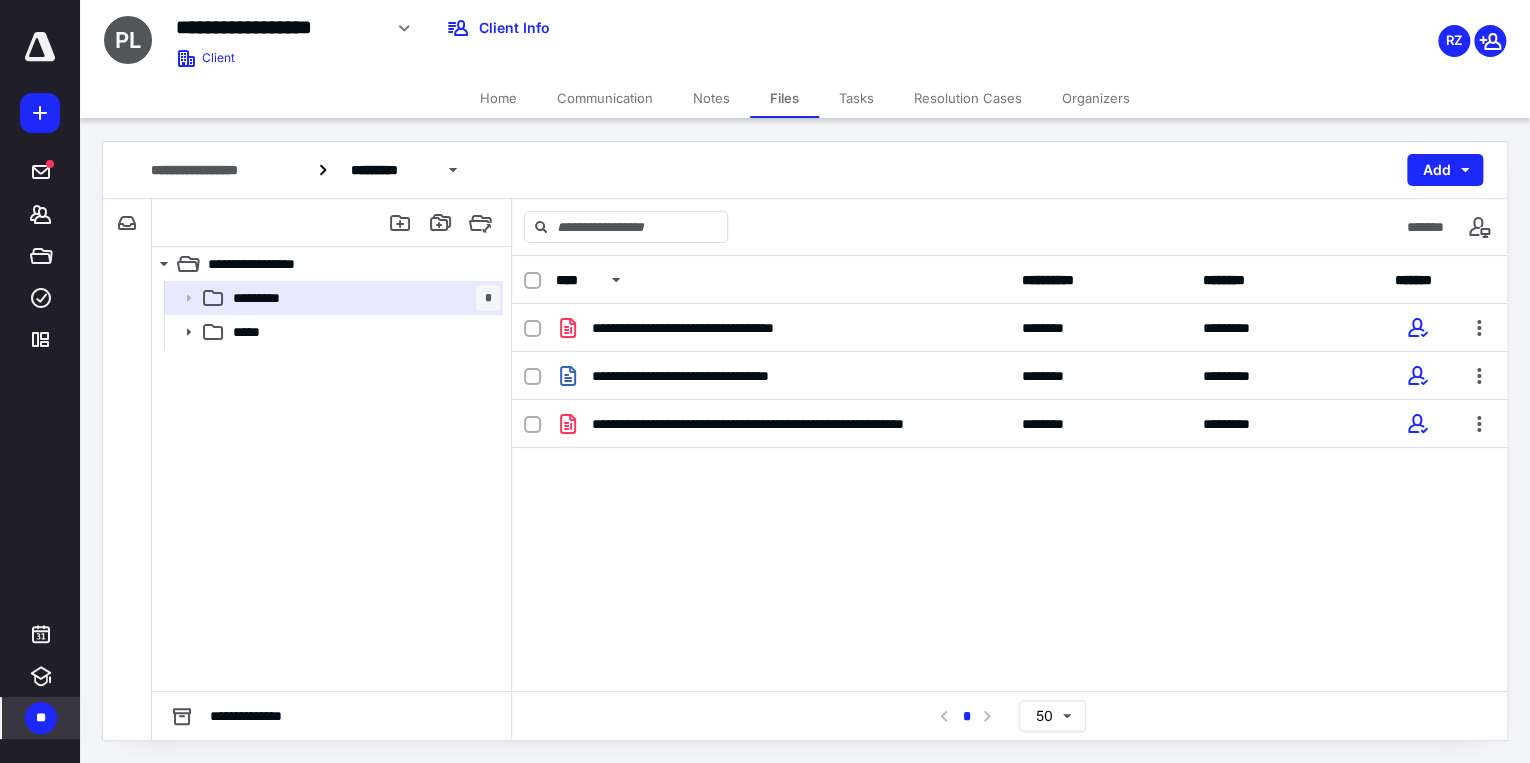 click on "**" at bounding box center [41, 718] 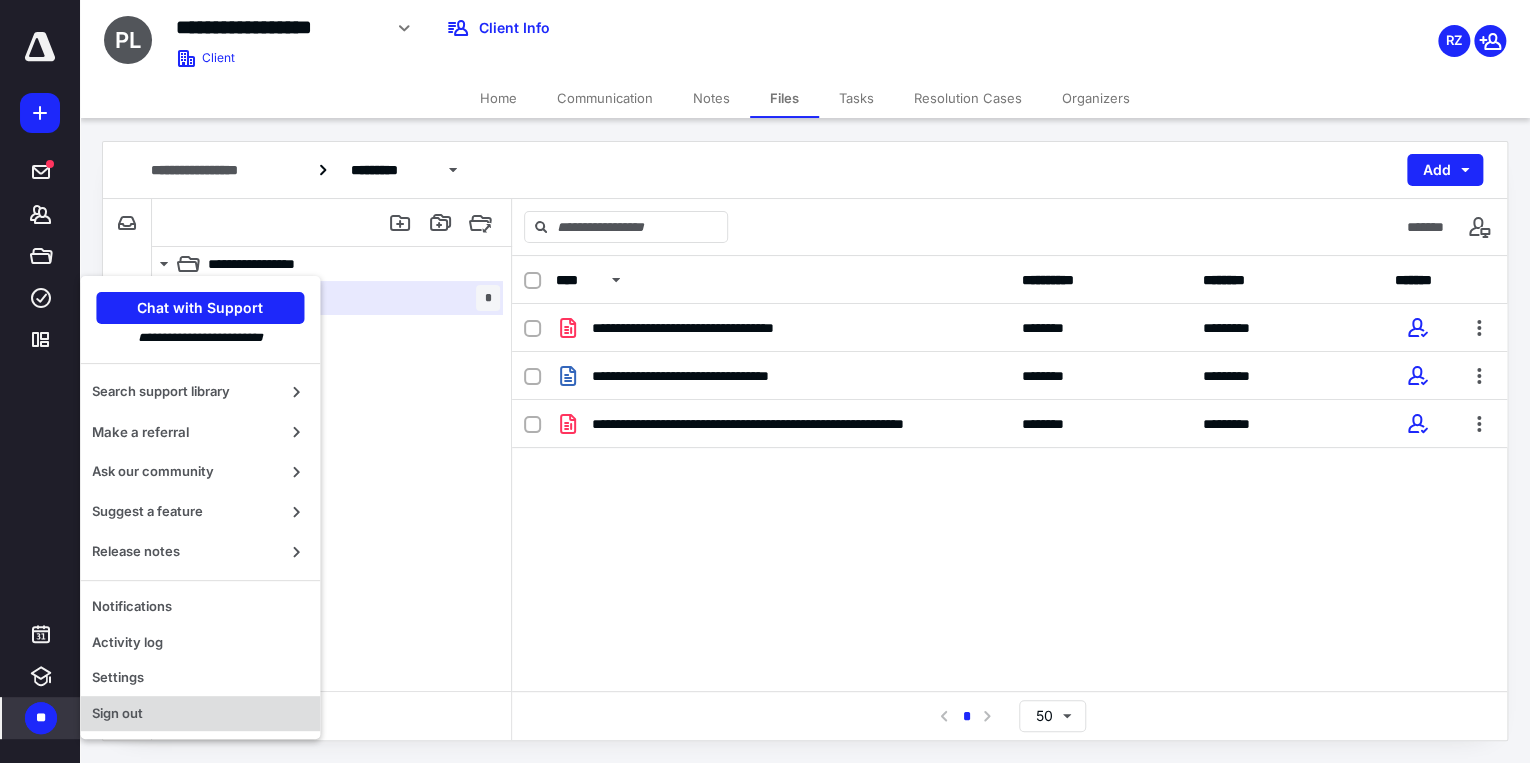 click on "Sign out" at bounding box center [200, 714] 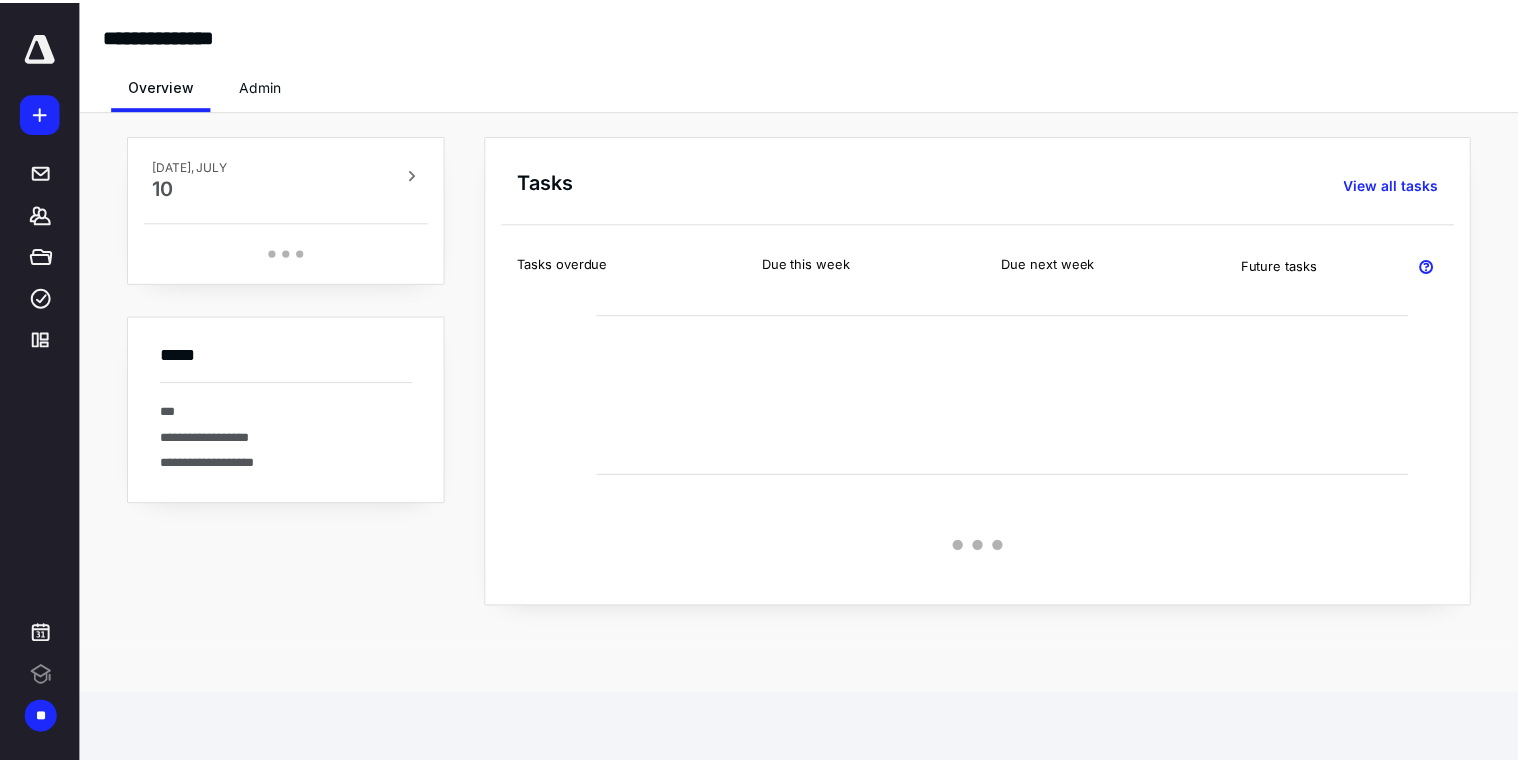 scroll, scrollTop: 0, scrollLeft: 0, axis: both 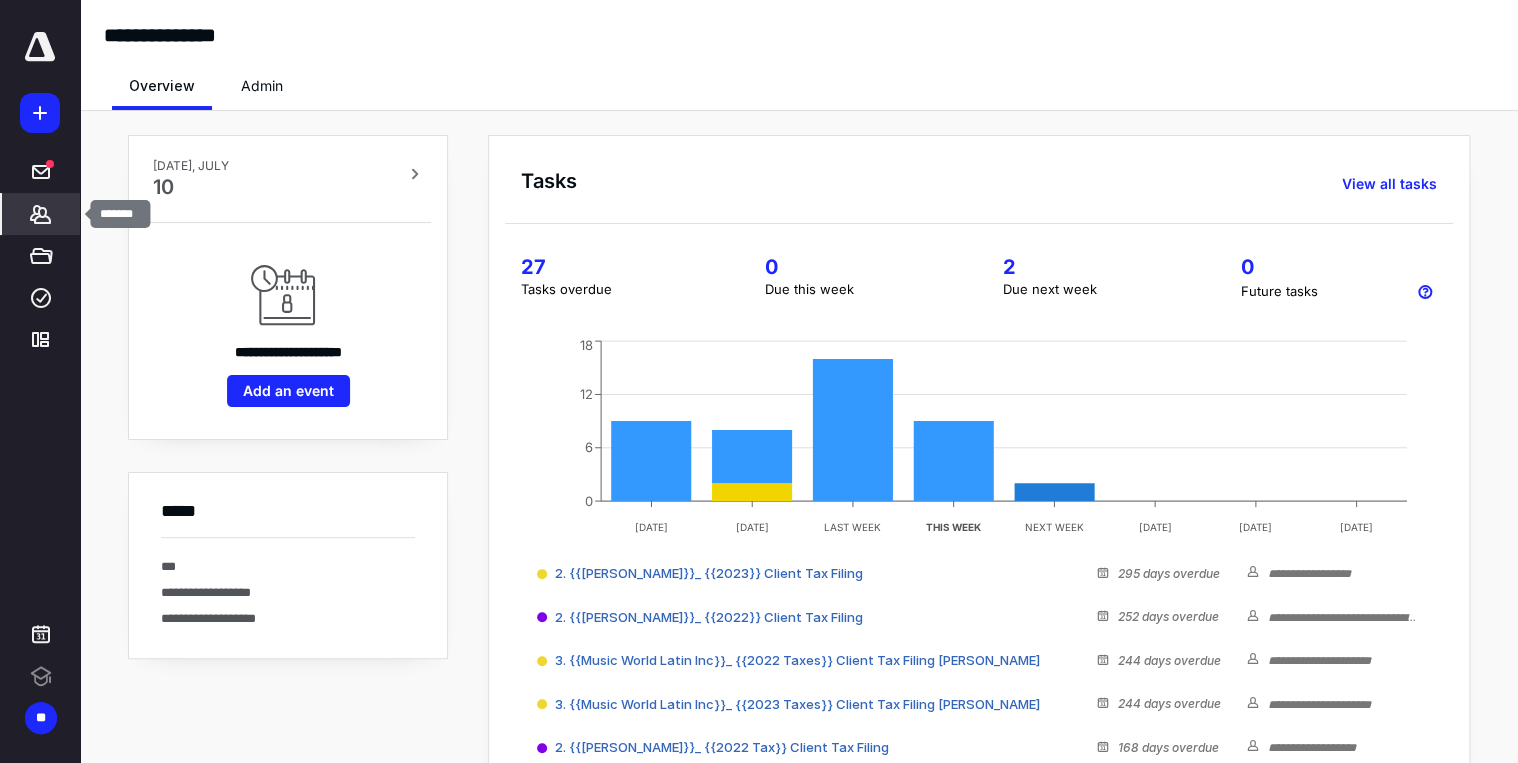 click 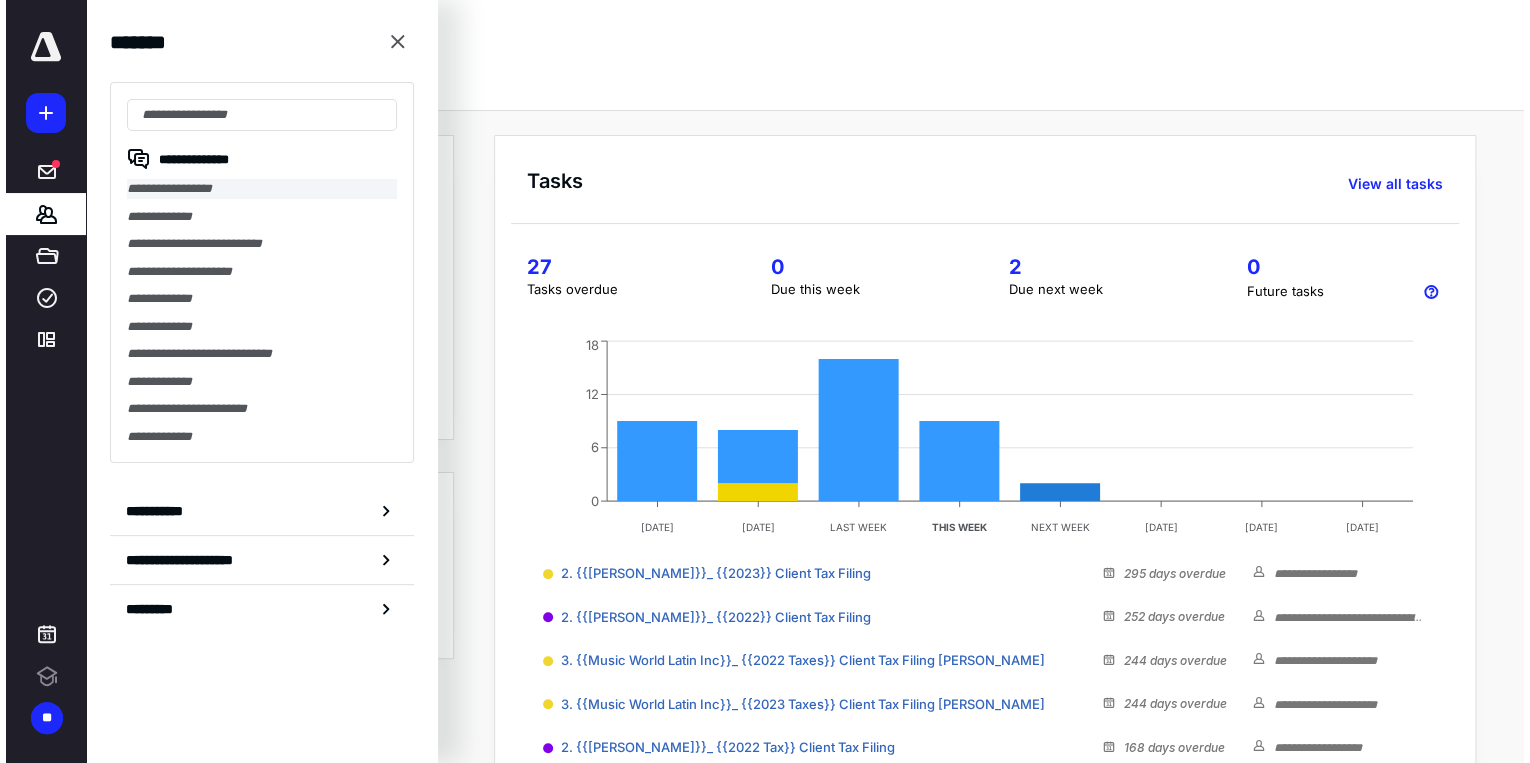 scroll, scrollTop: 0, scrollLeft: 0, axis: both 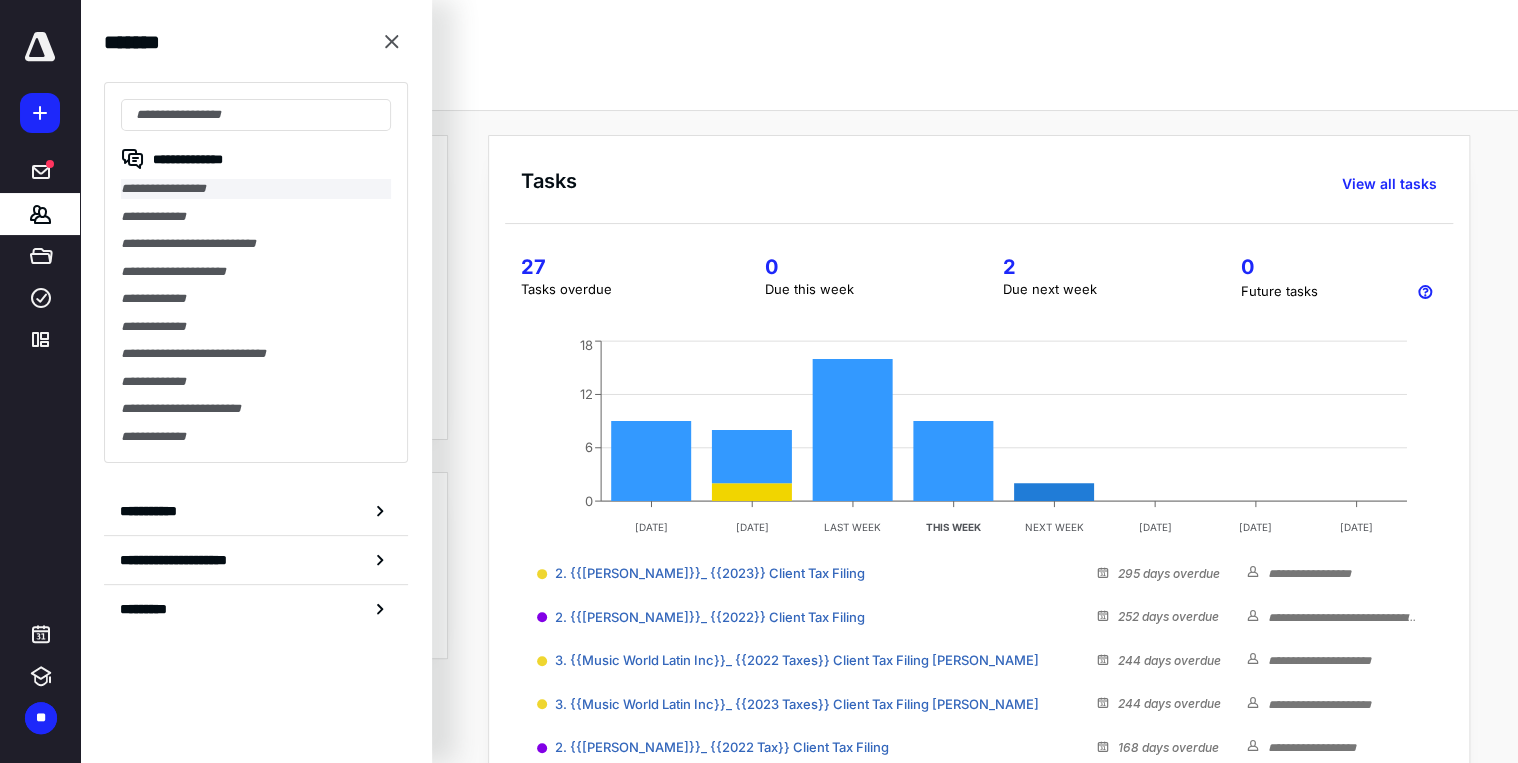 click on "**********" at bounding box center (256, 189) 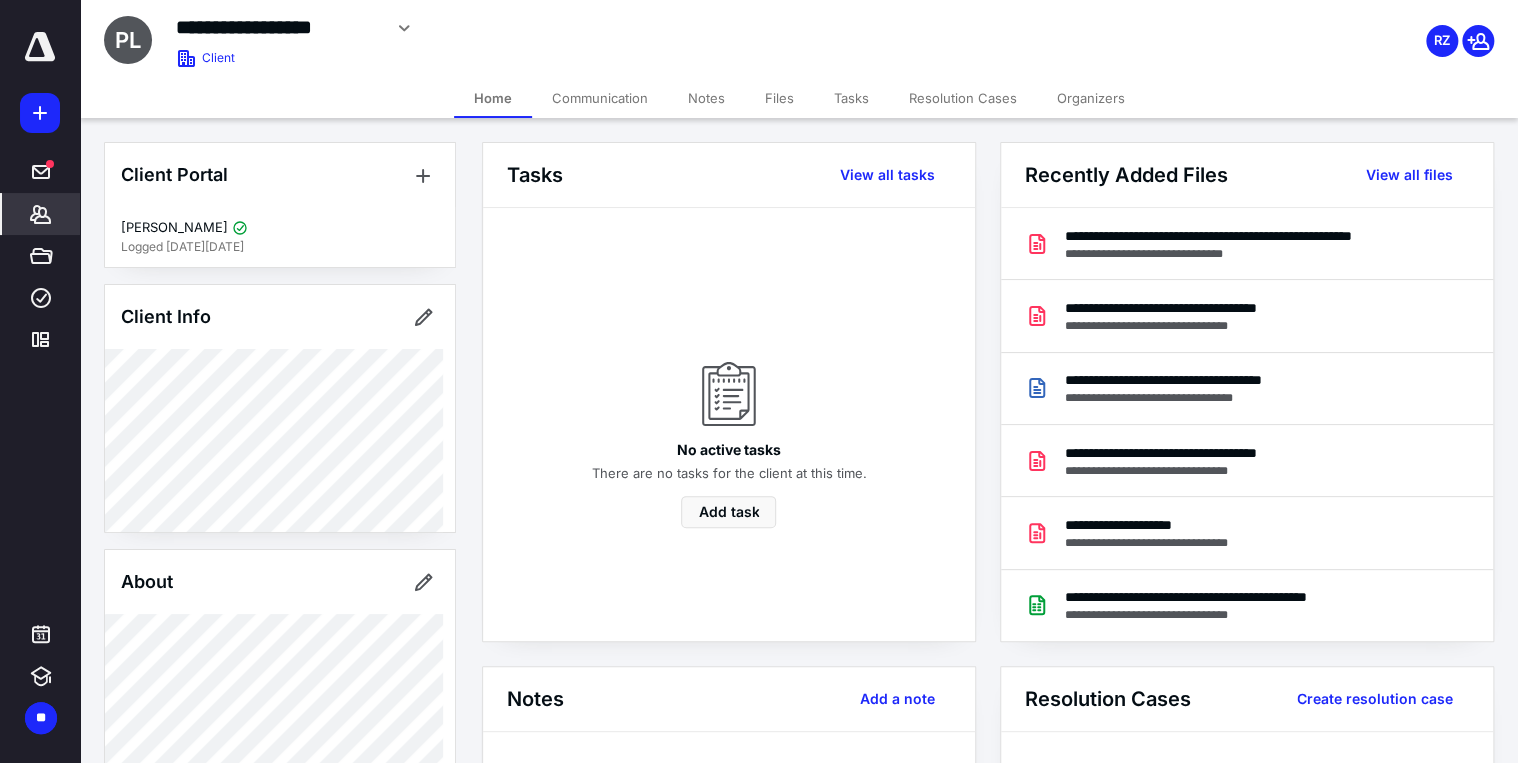 click on "Files" at bounding box center (779, 98) 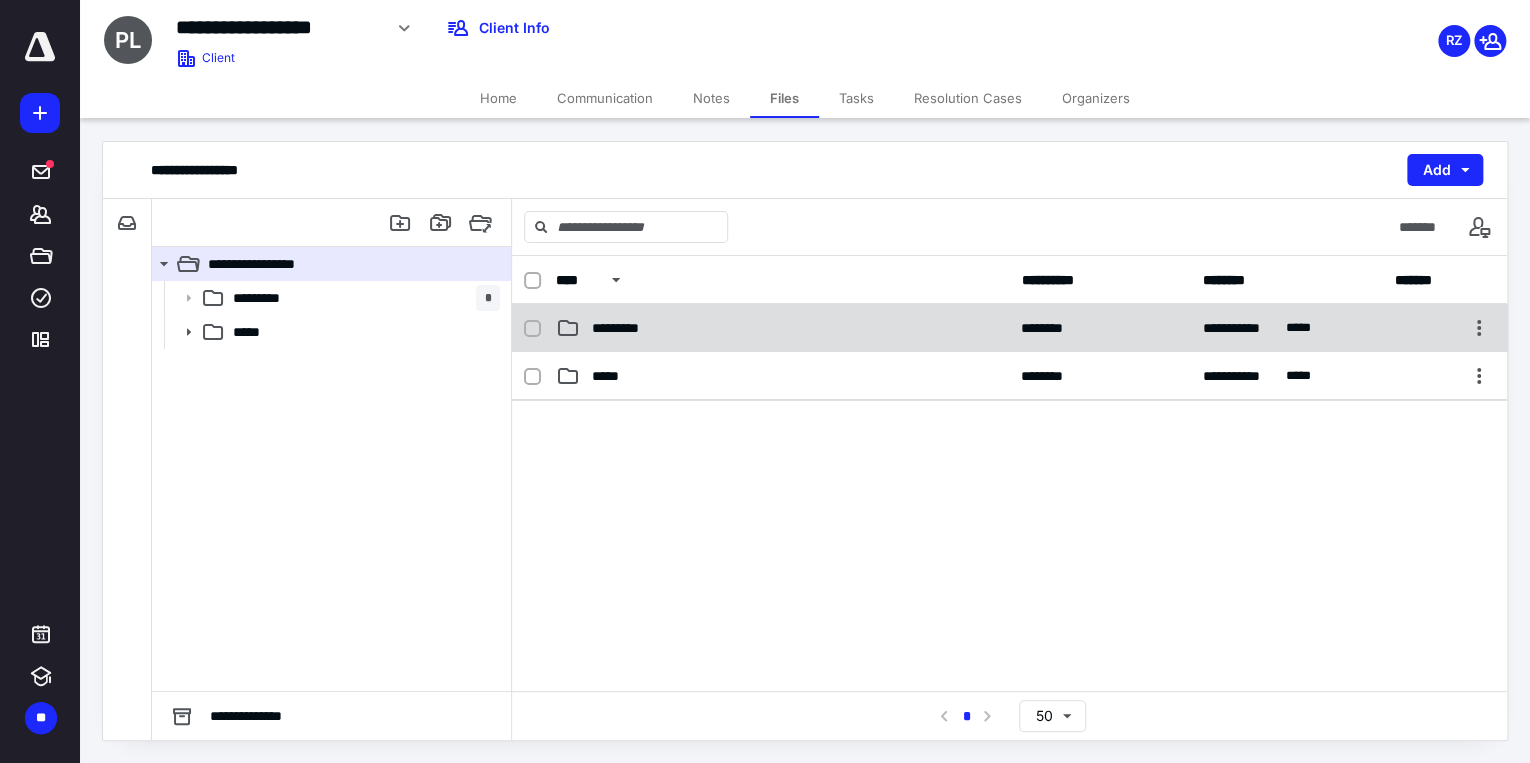 click on "**********" at bounding box center (1009, 328) 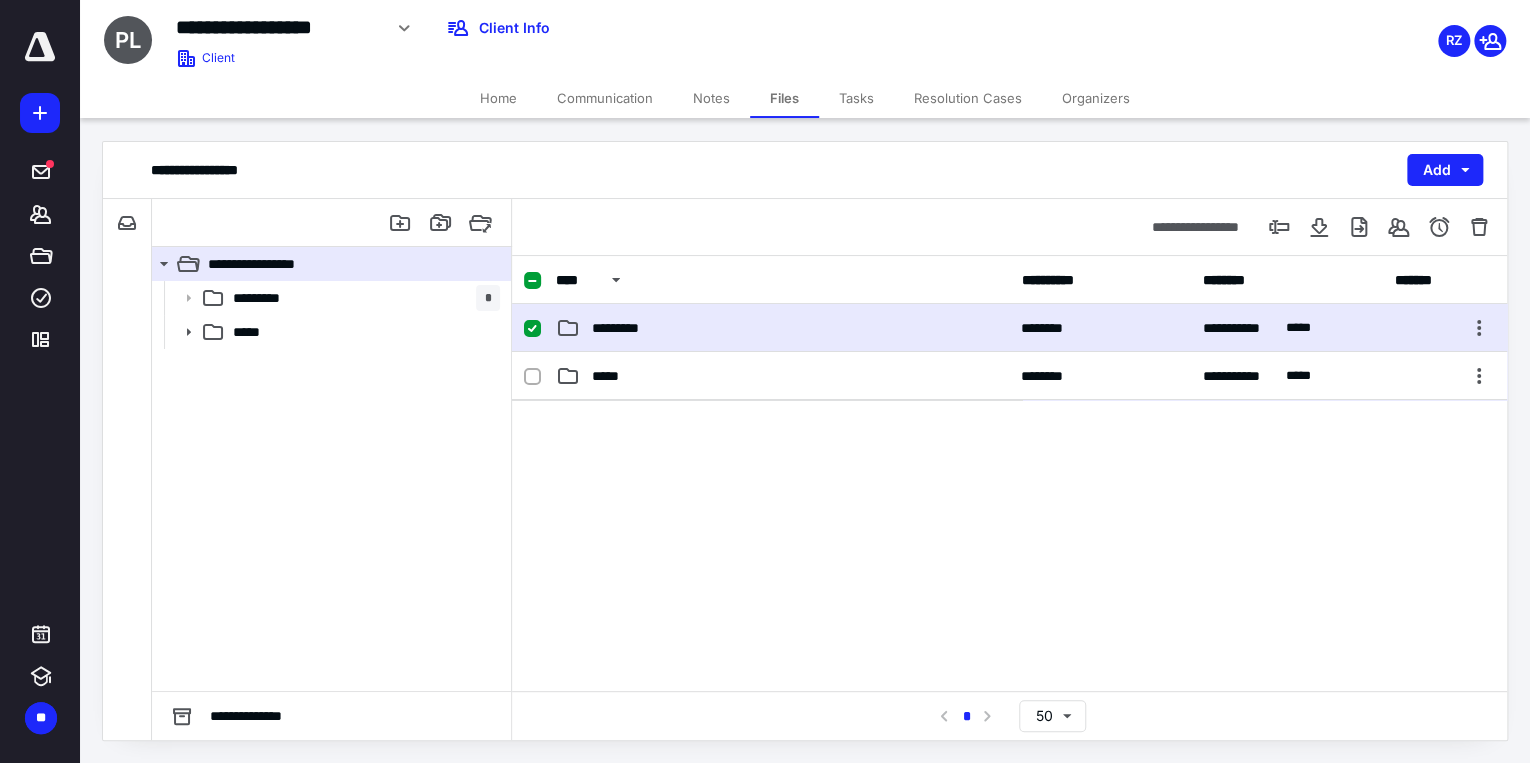 click on "**********" at bounding box center [1009, 328] 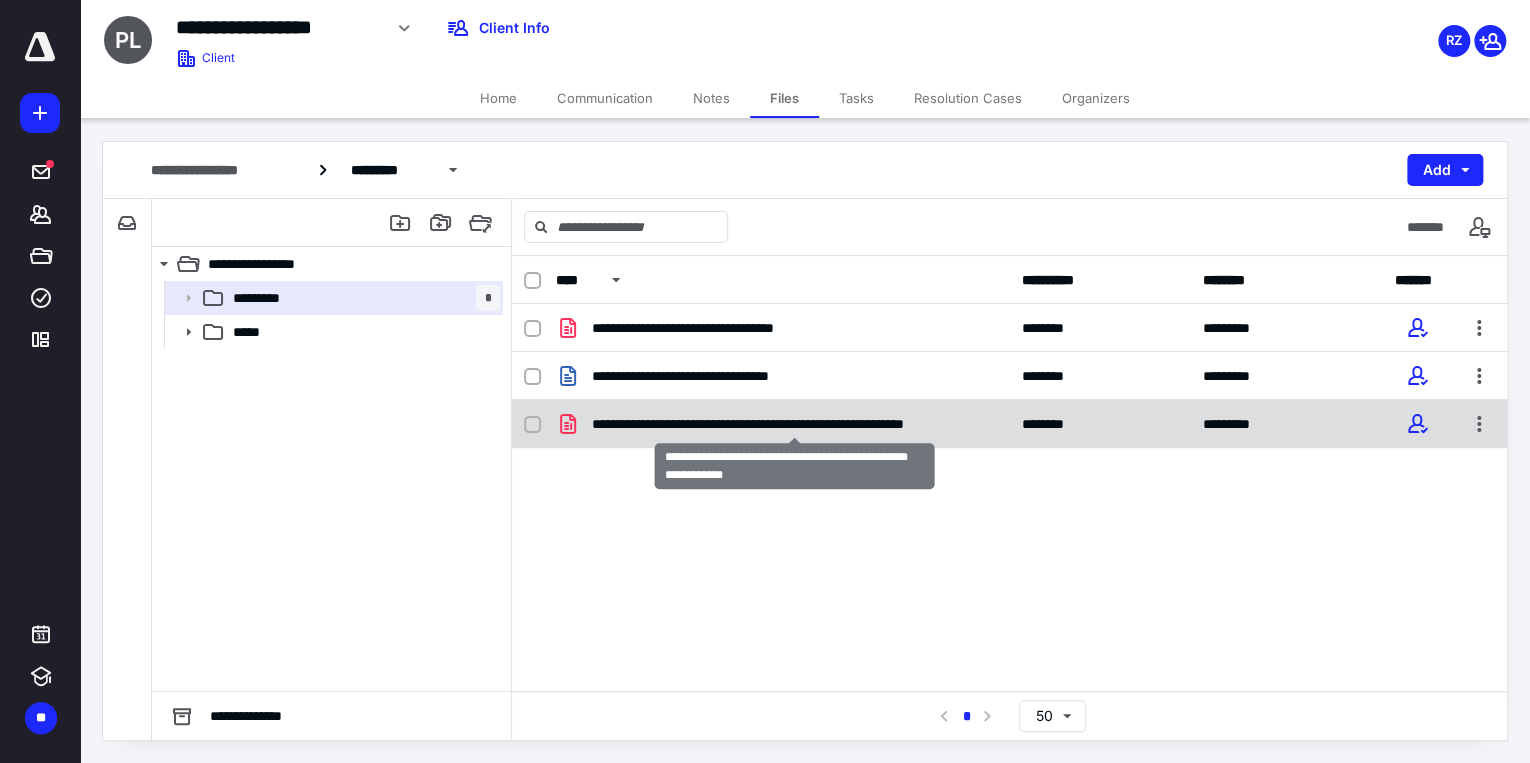 click on "**********" at bounding box center [795, 424] 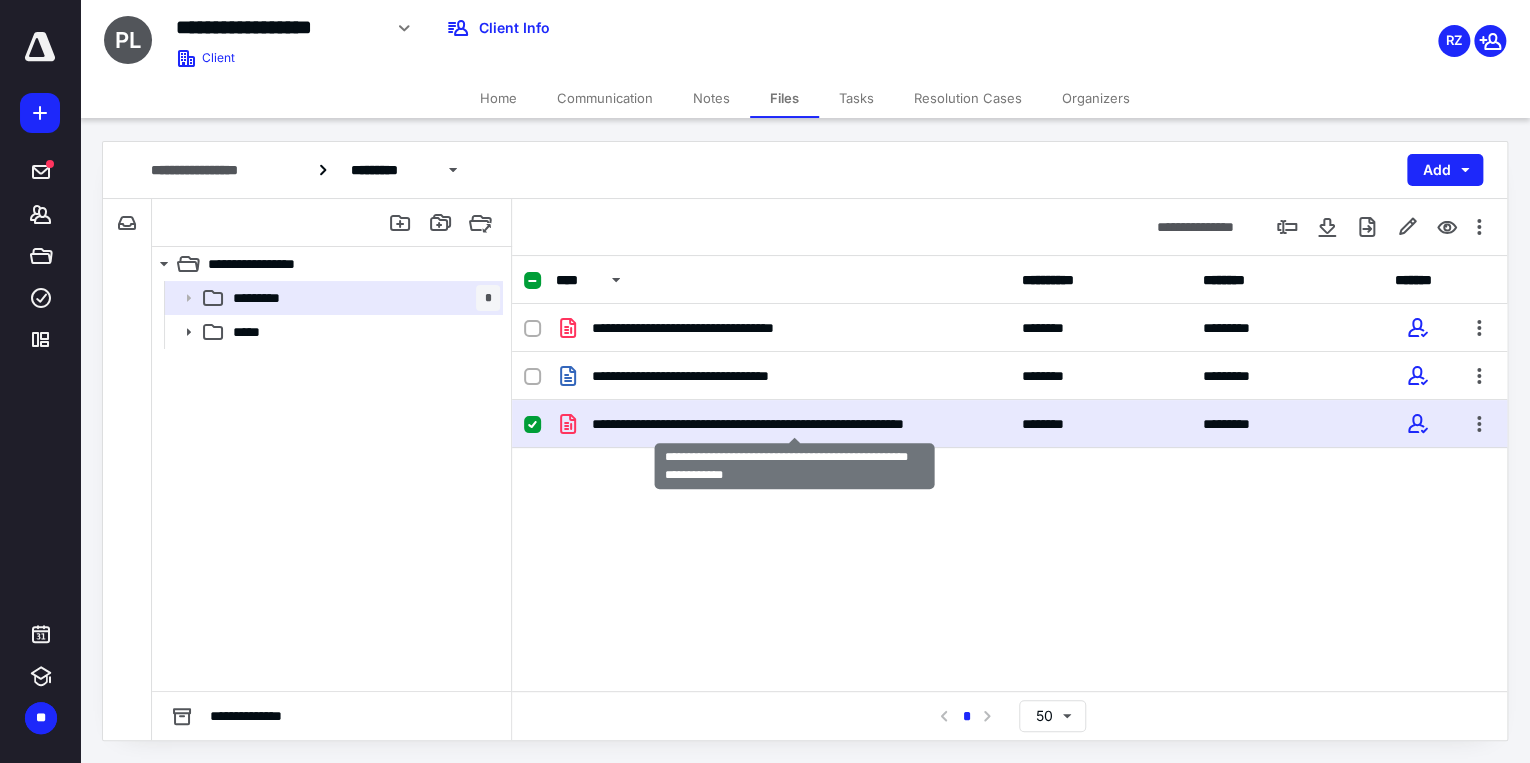 click on "**********" at bounding box center [795, 424] 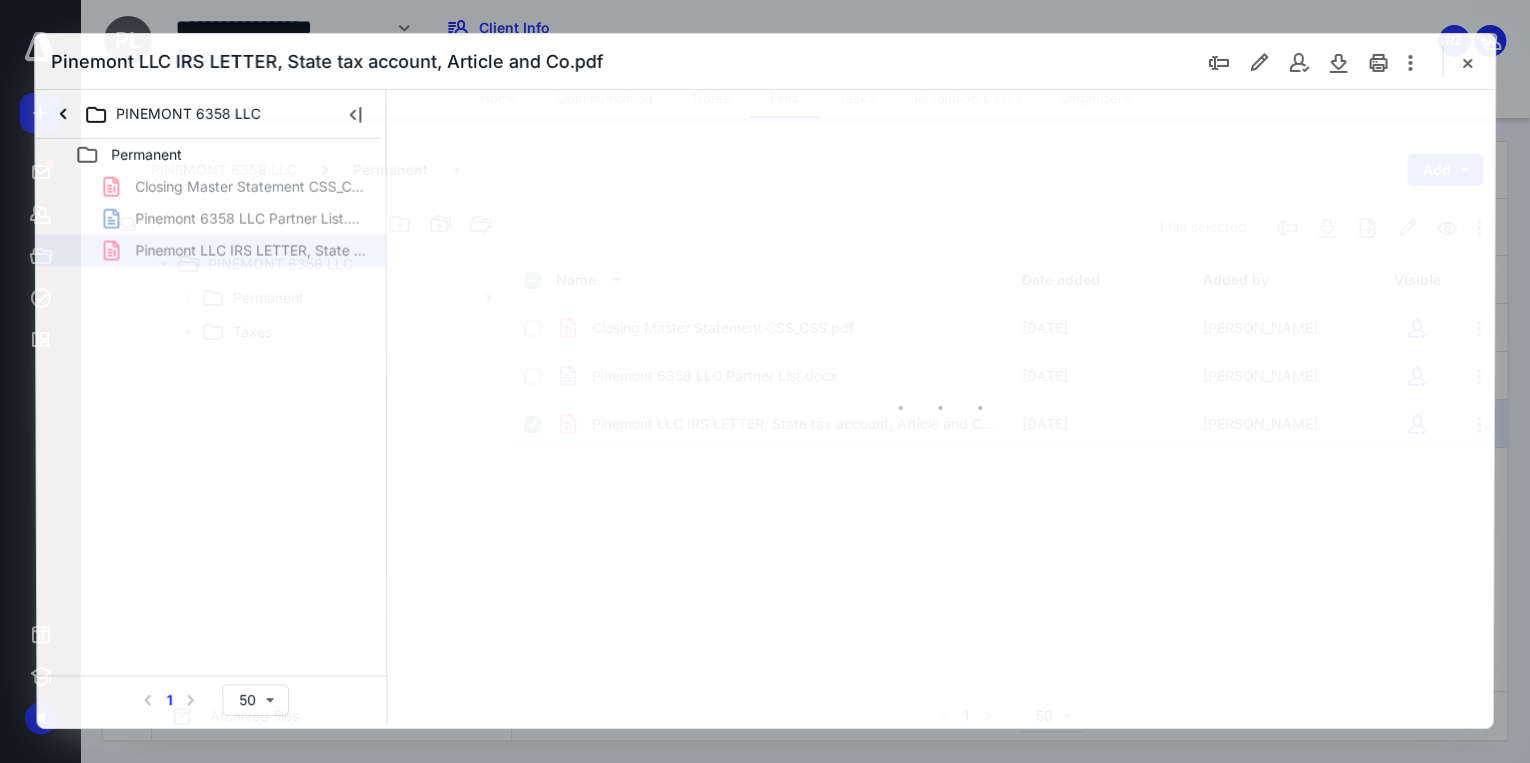 scroll, scrollTop: 0, scrollLeft: 0, axis: both 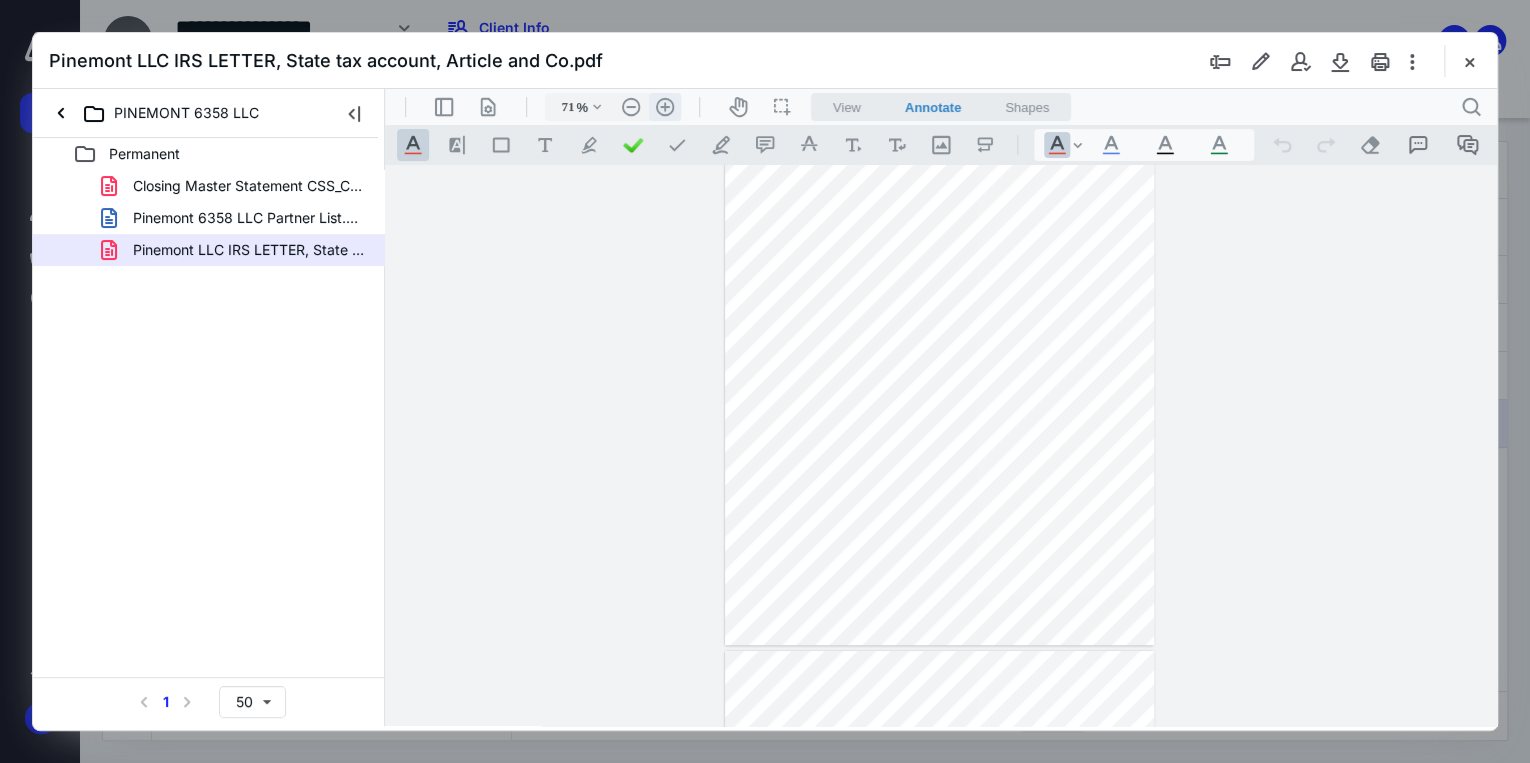 click on ".cls-1{fill:#abb0c4;} icon - header - zoom - in - line" at bounding box center (665, 107) 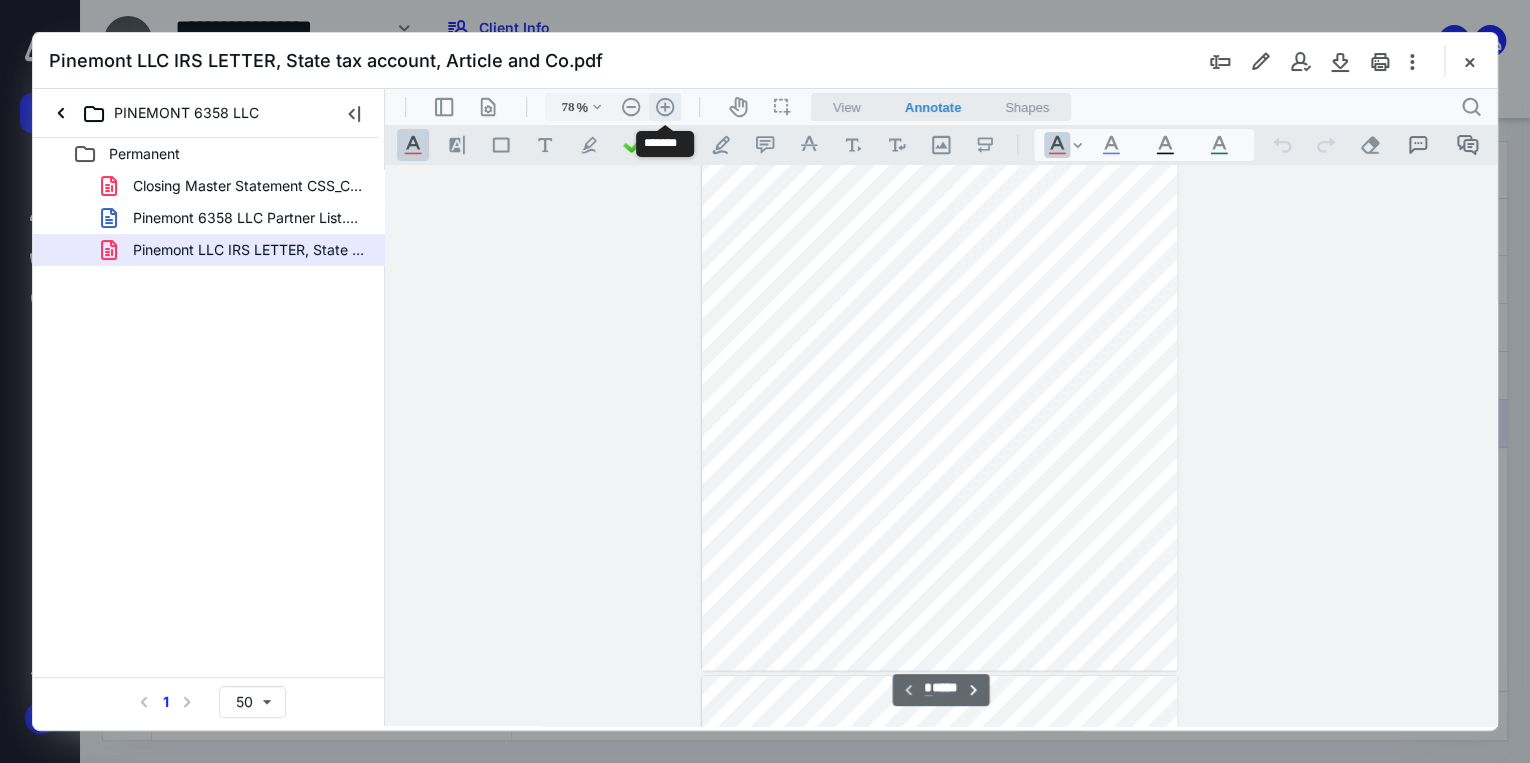click on ".cls-1{fill:#abb0c4;} icon - header - zoom - in - line" at bounding box center [665, 107] 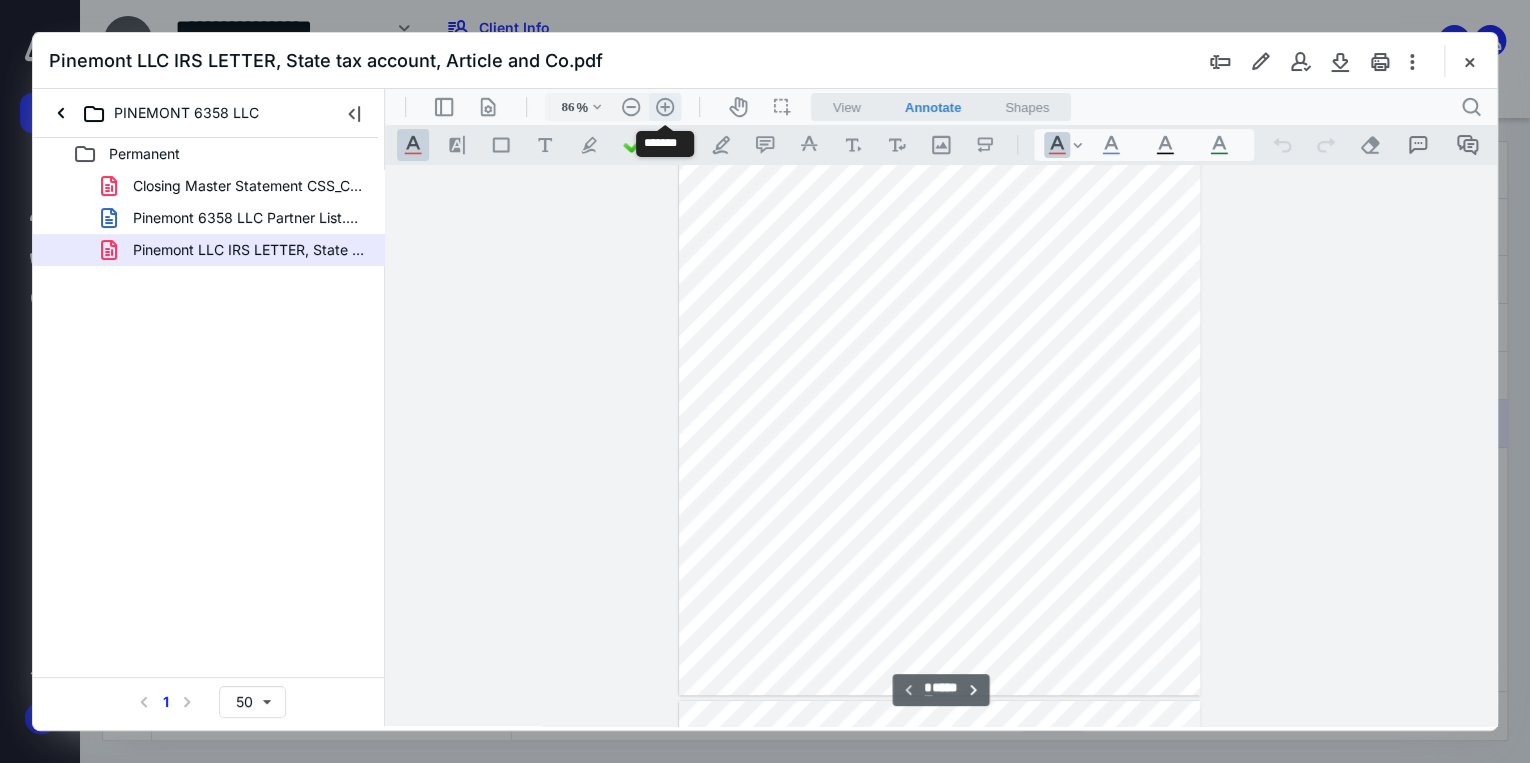 click on ".cls-1{fill:#abb0c4;} icon - header - zoom - in - line" at bounding box center [665, 107] 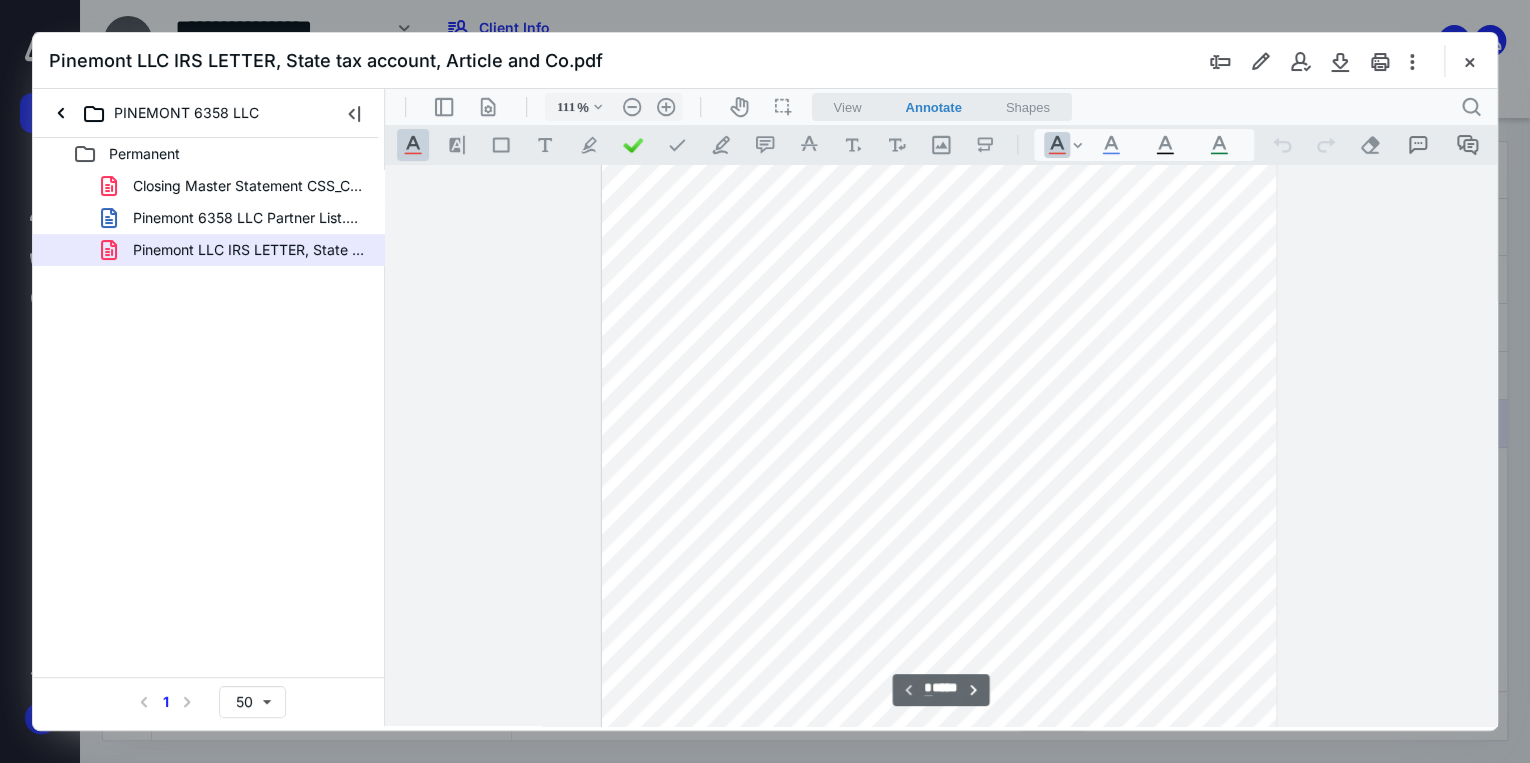 scroll, scrollTop: 0, scrollLeft: 0, axis: both 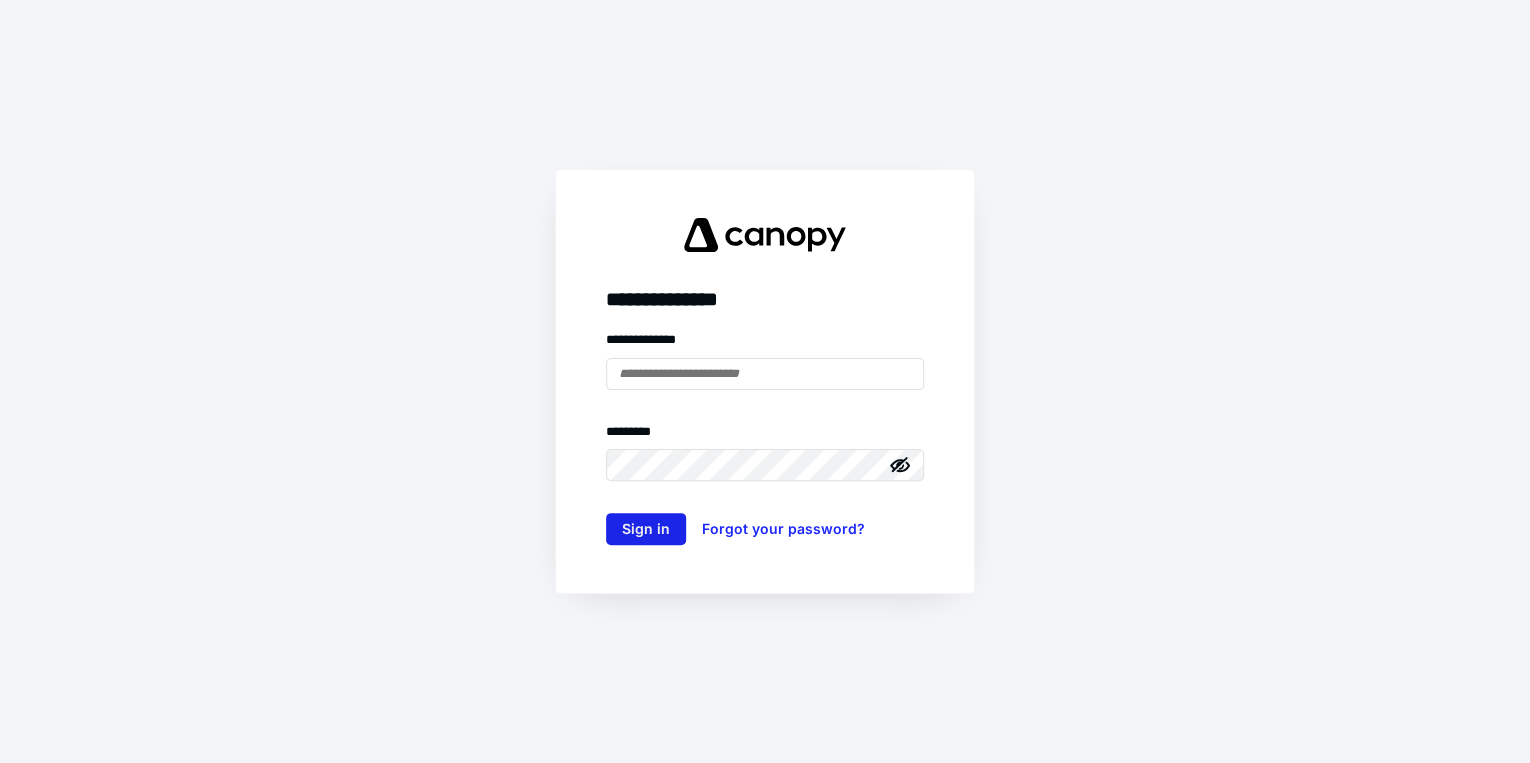 type on "**********" 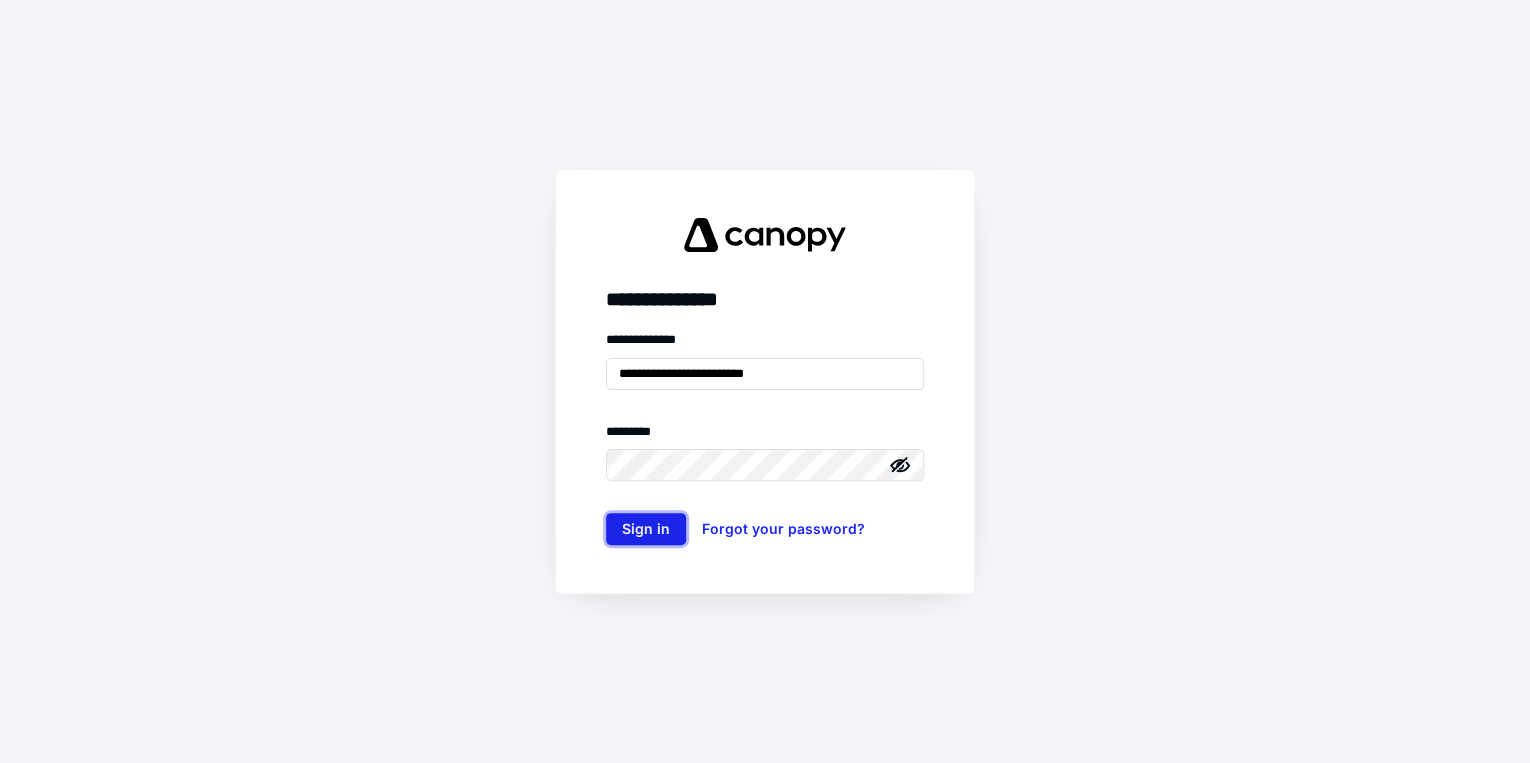 click on "Sign in" at bounding box center [646, 529] 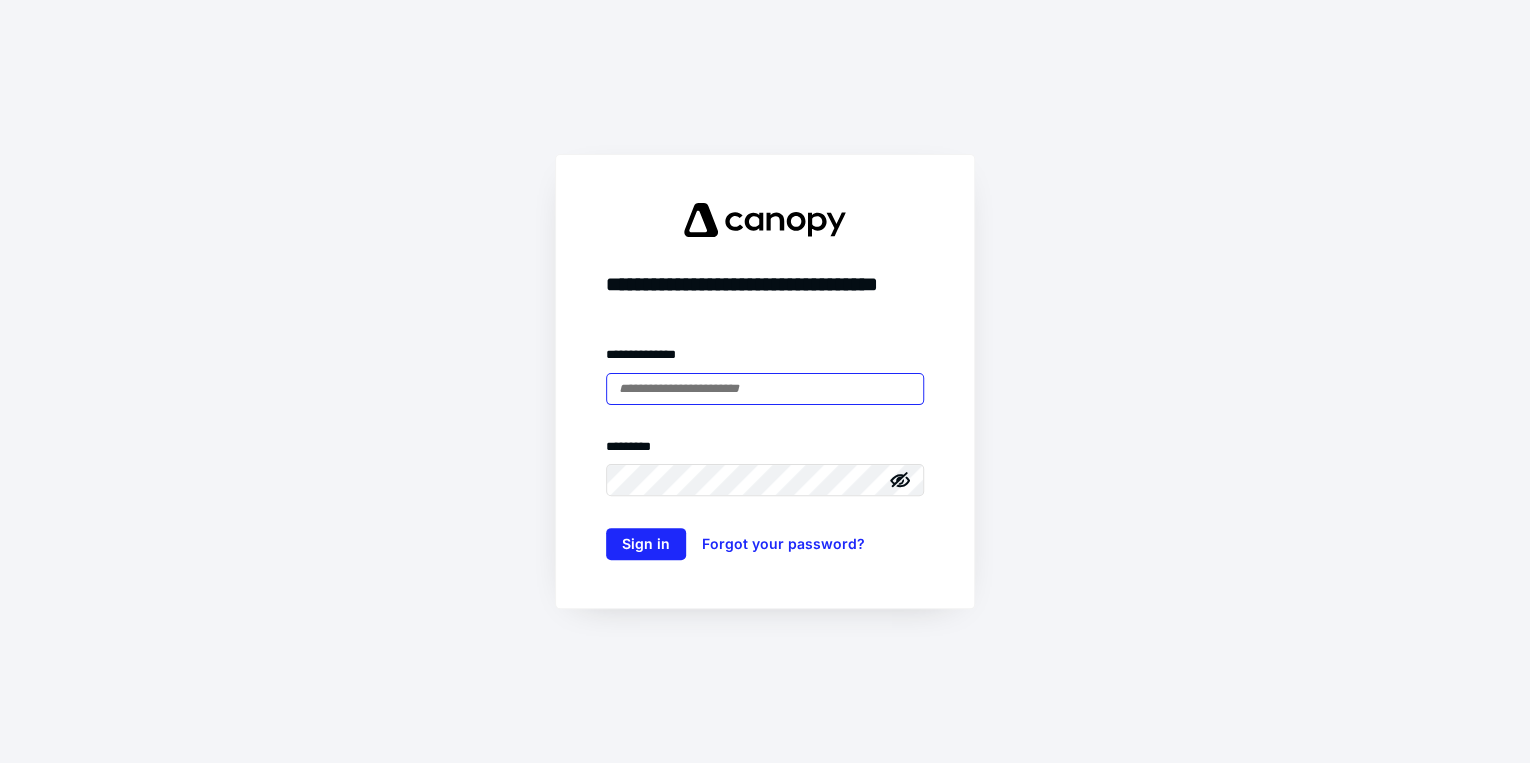 scroll, scrollTop: 0, scrollLeft: 0, axis: both 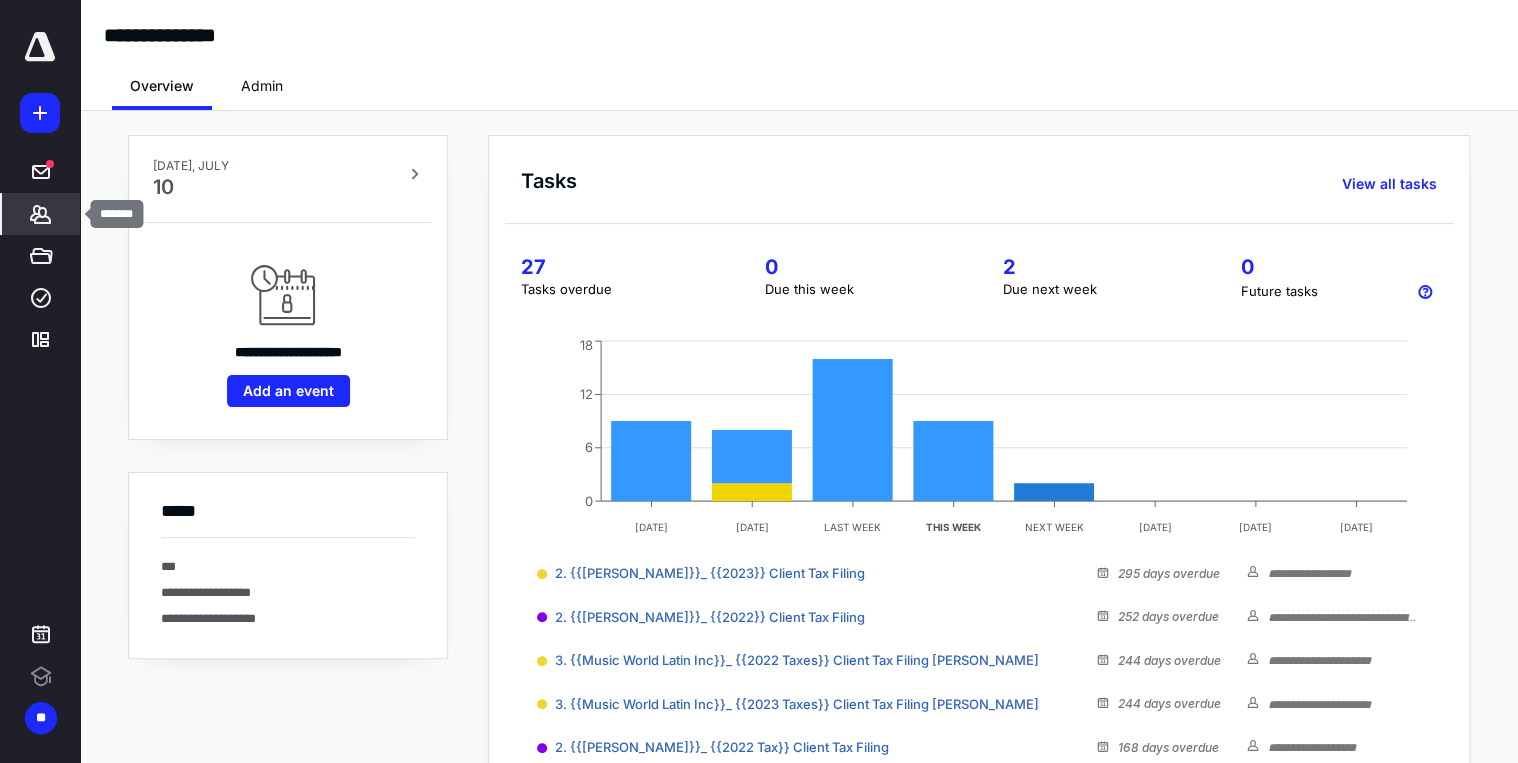 click 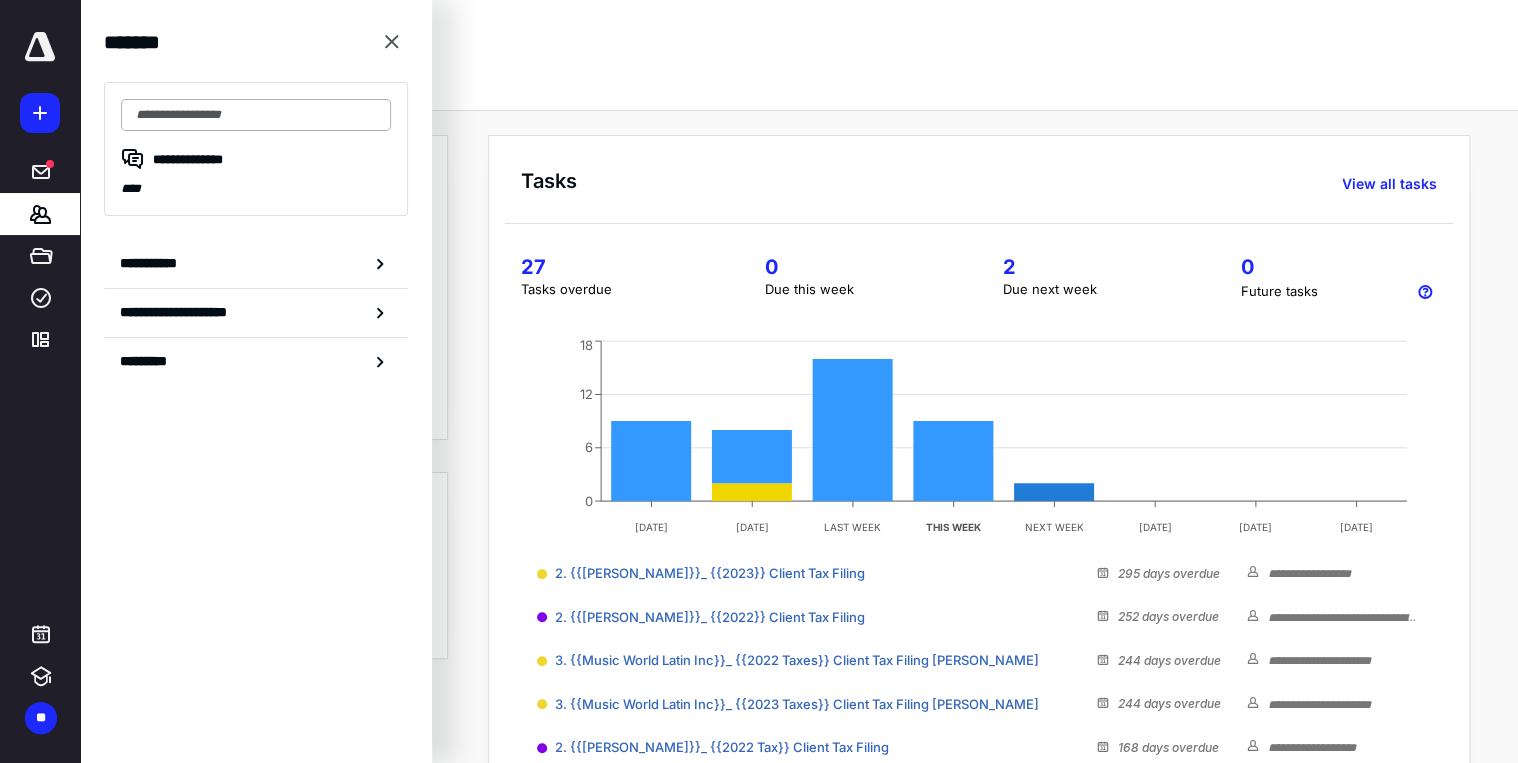 click at bounding box center (256, 115) 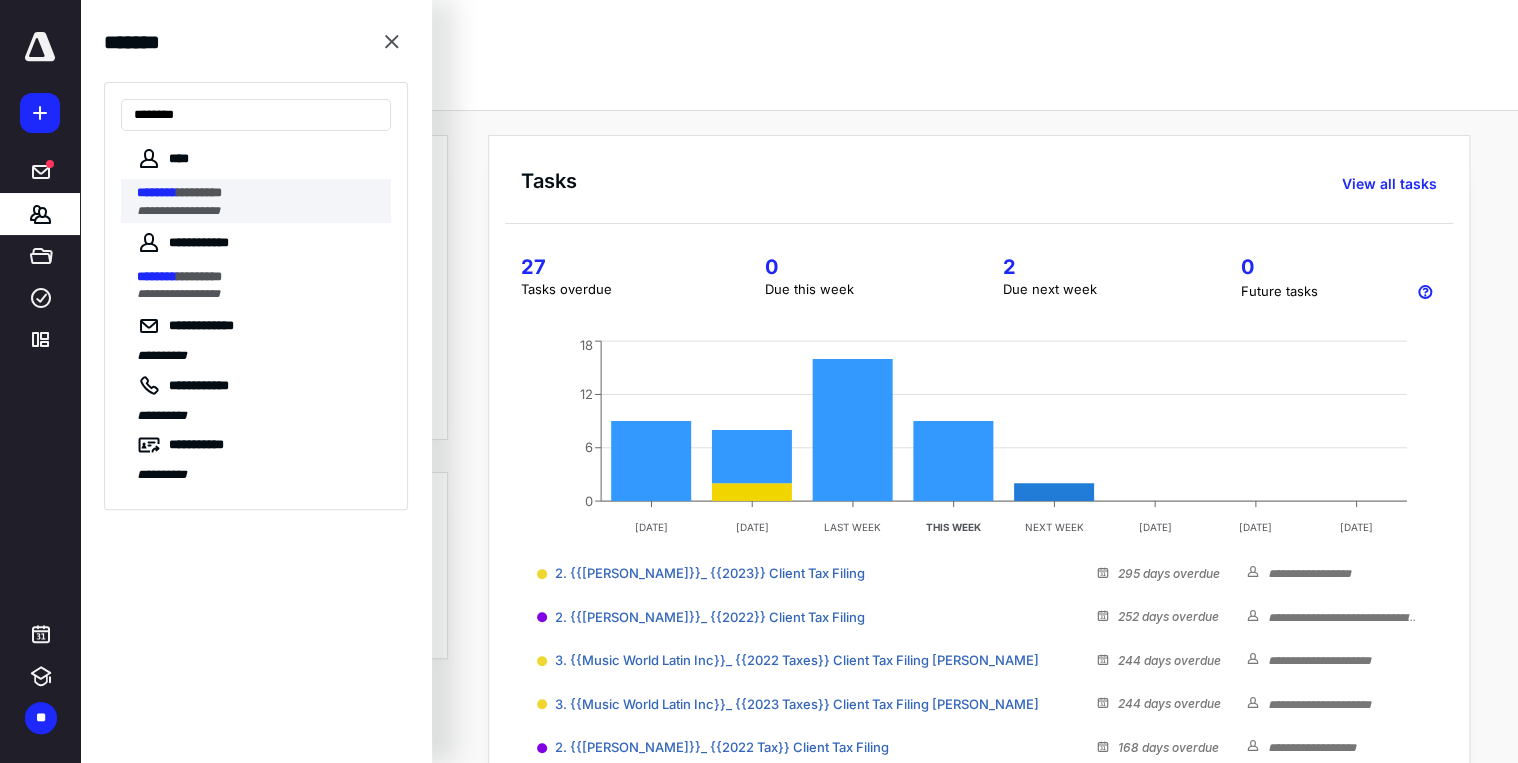 type on "********" 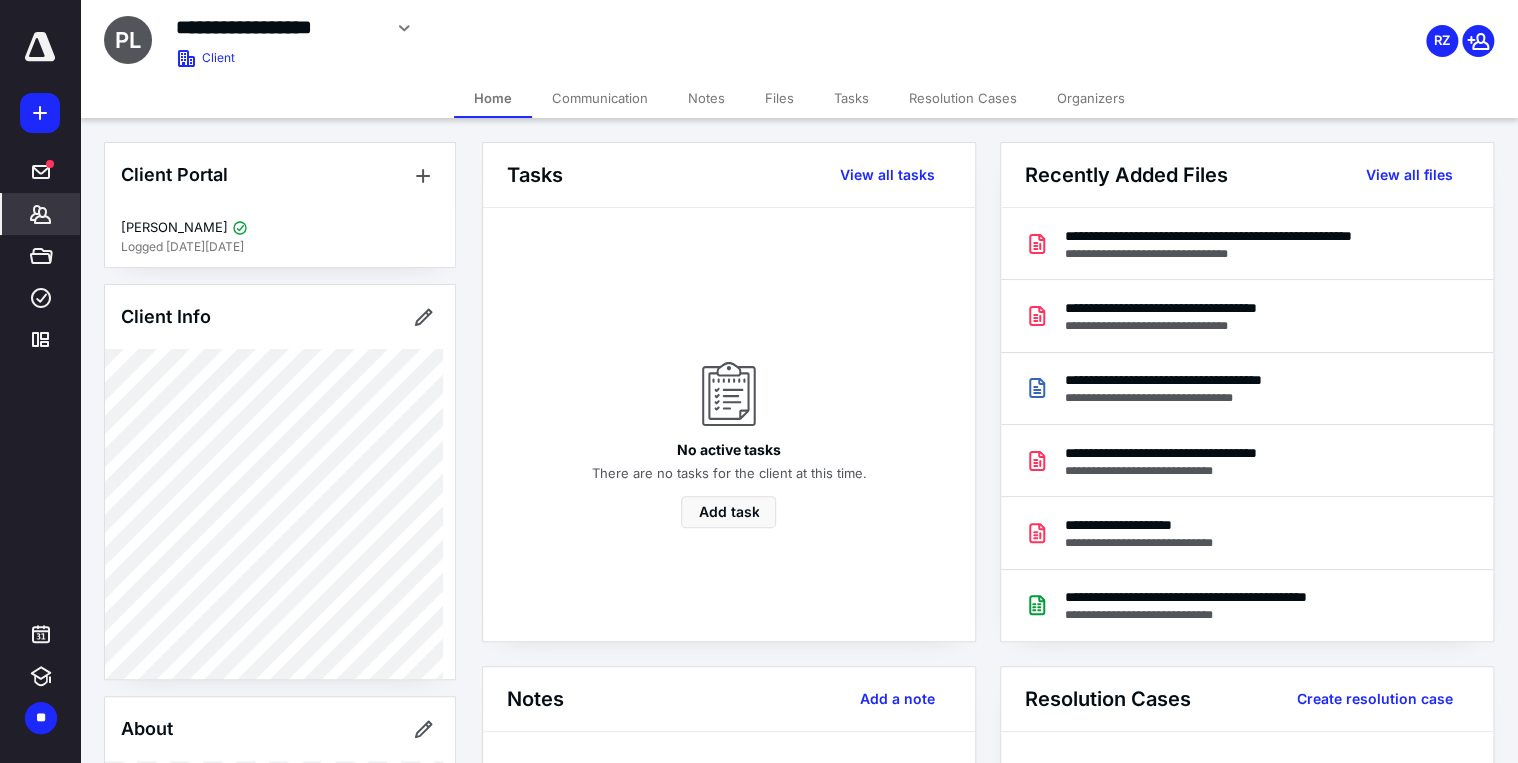 click on "Files" at bounding box center [779, 98] 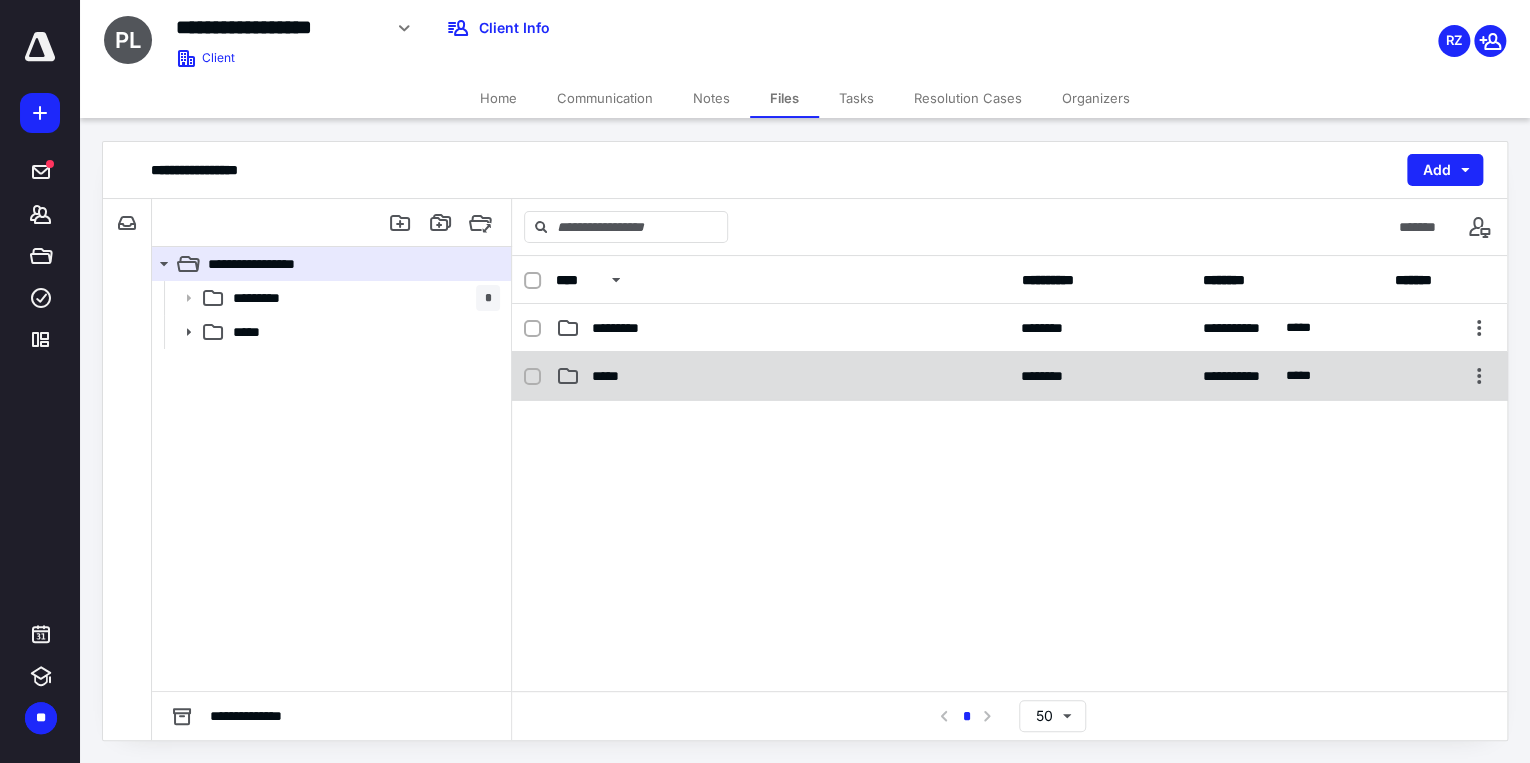 click on "*****" at bounding box center (782, 376) 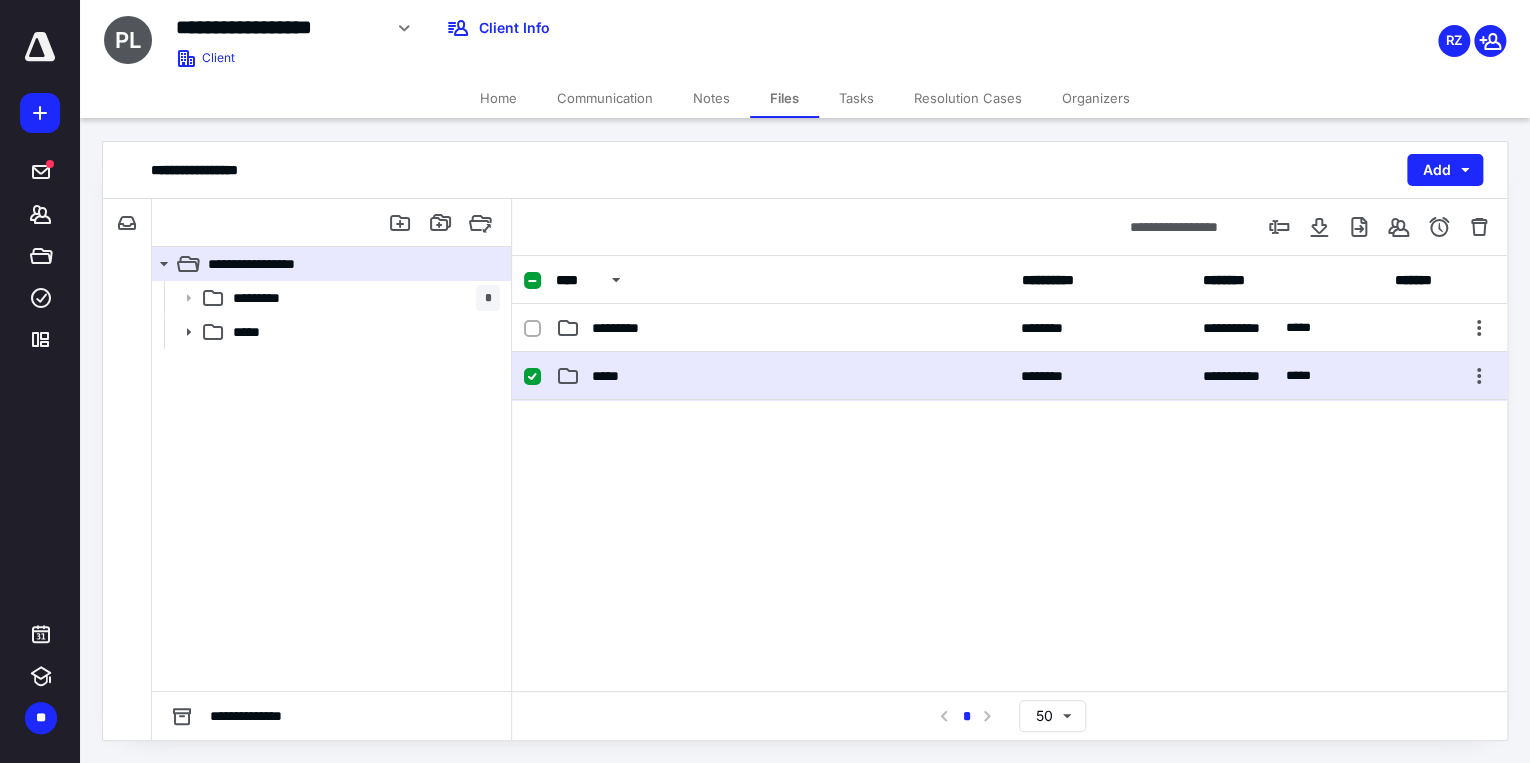 click on "*****" at bounding box center (782, 376) 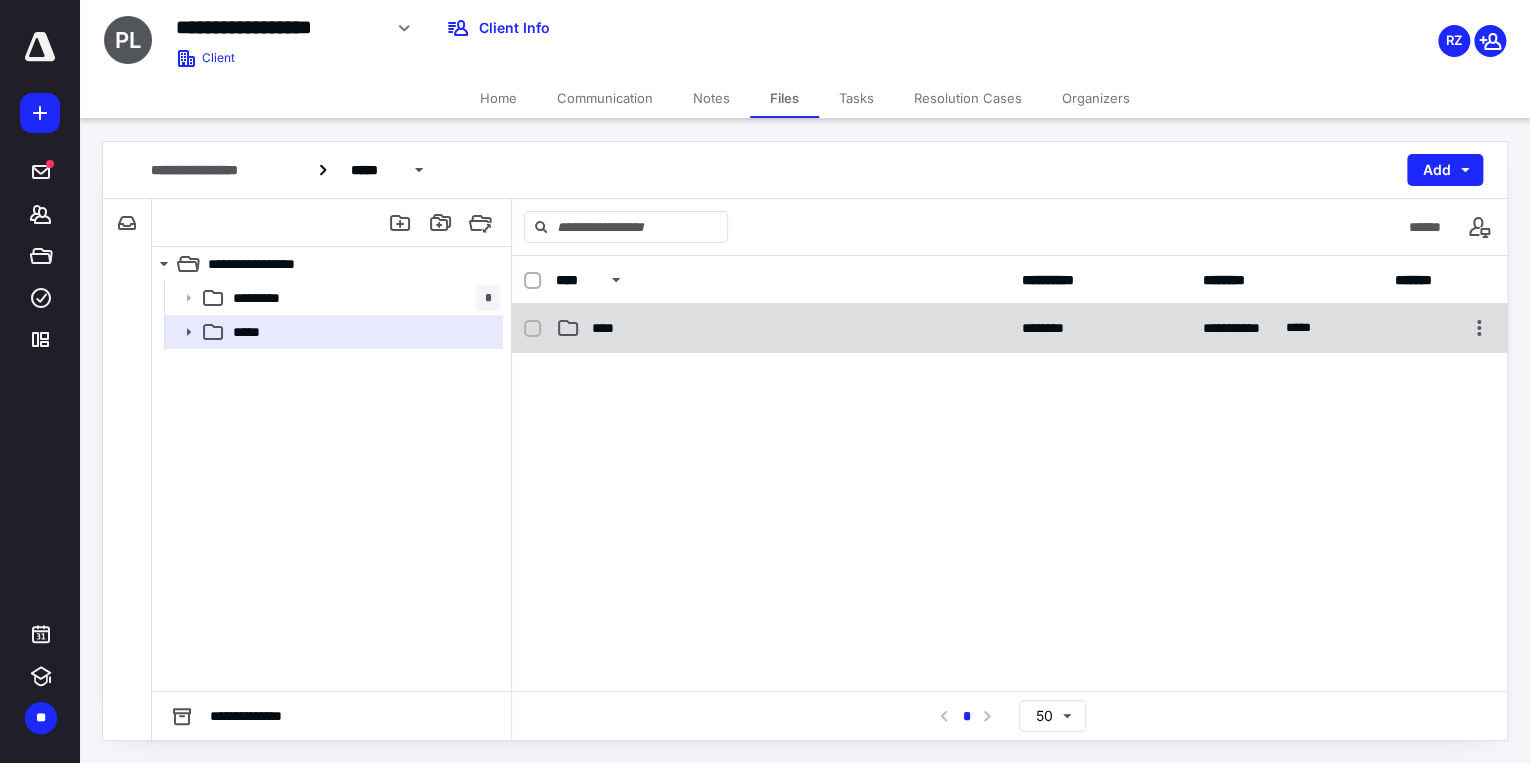 click on "****" at bounding box center [782, 328] 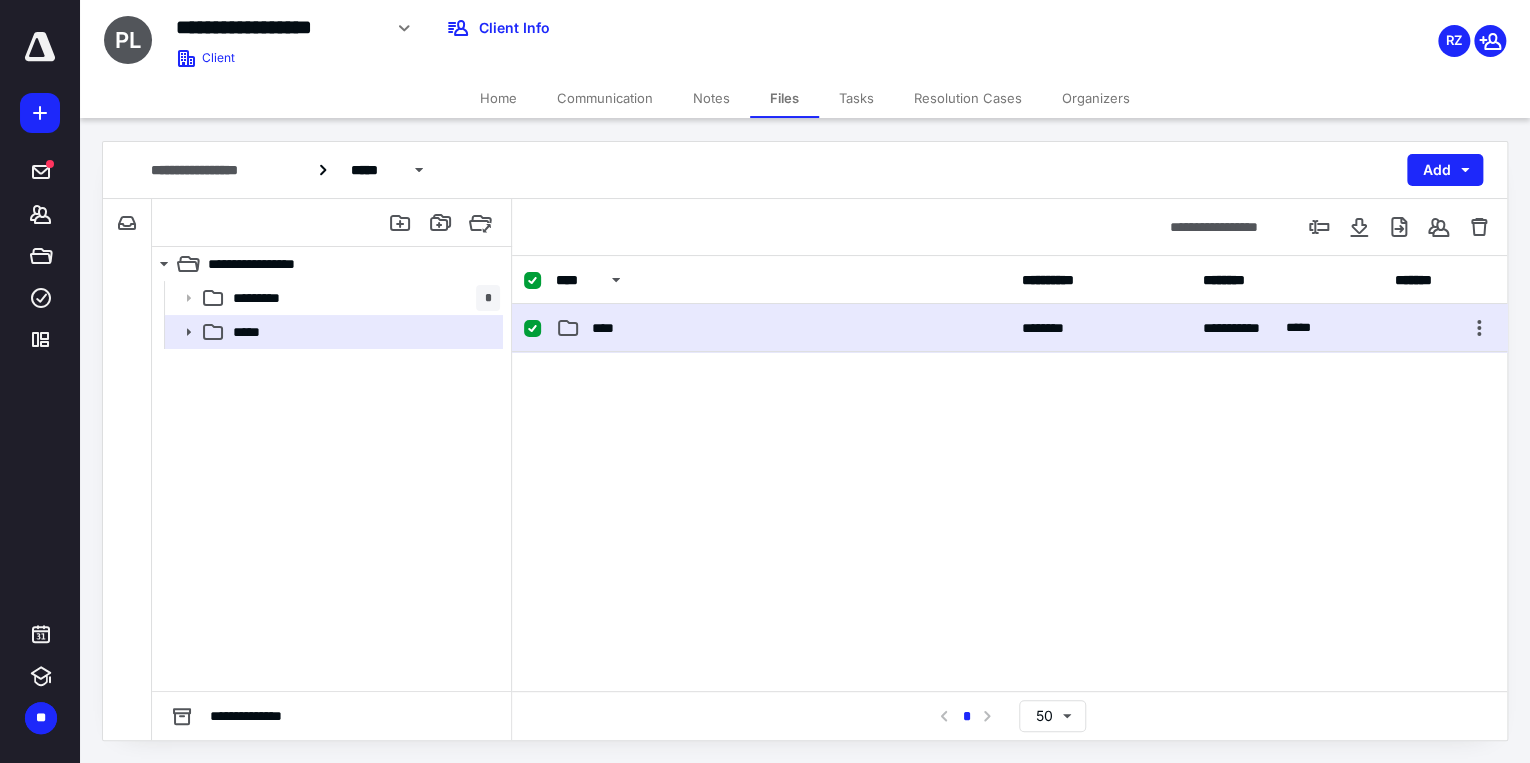 click on "****" at bounding box center [782, 328] 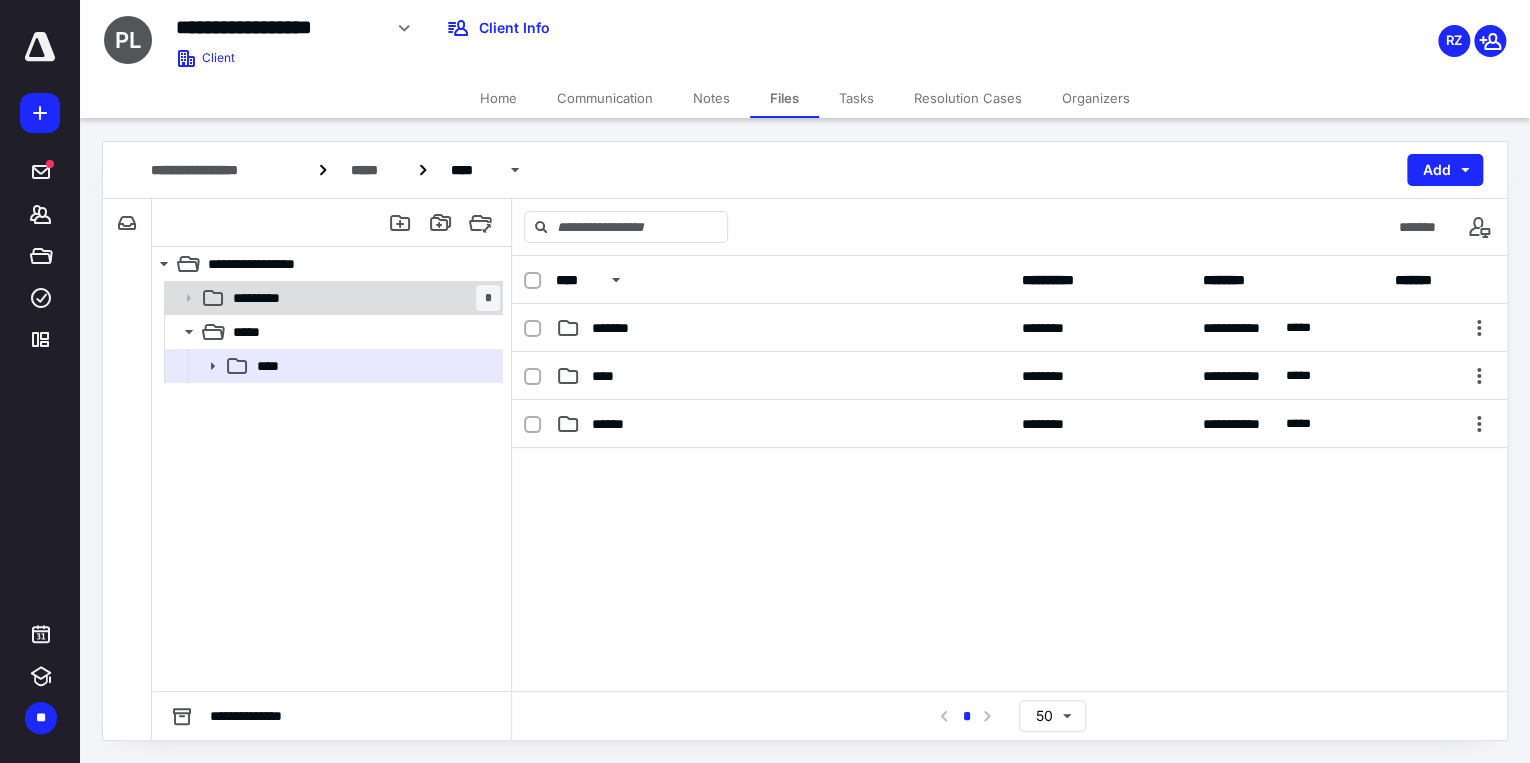 click on "********* *" at bounding box center [362, 298] 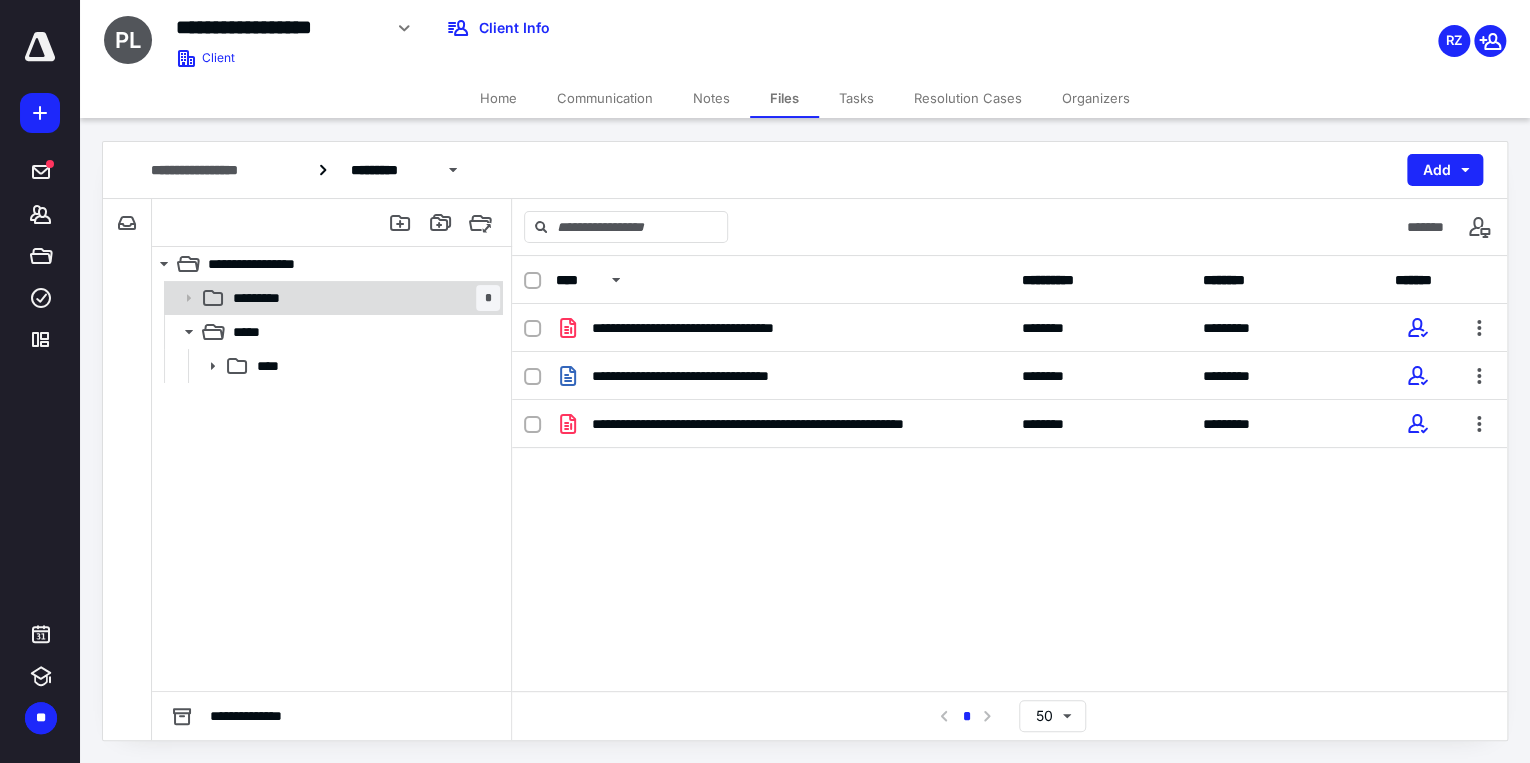 click on "********* *" at bounding box center (362, 298) 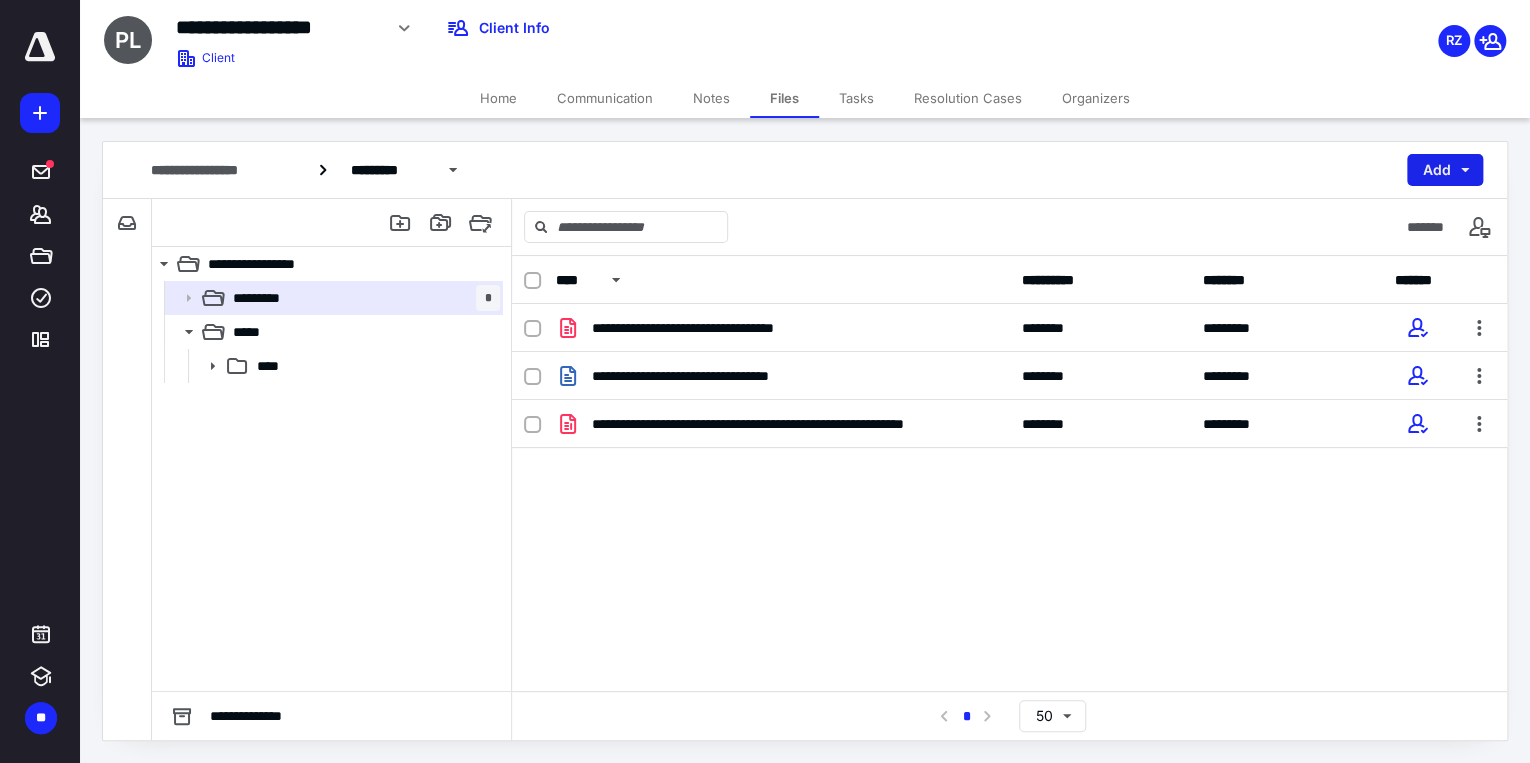 click on "Add" at bounding box center [1445, 170] 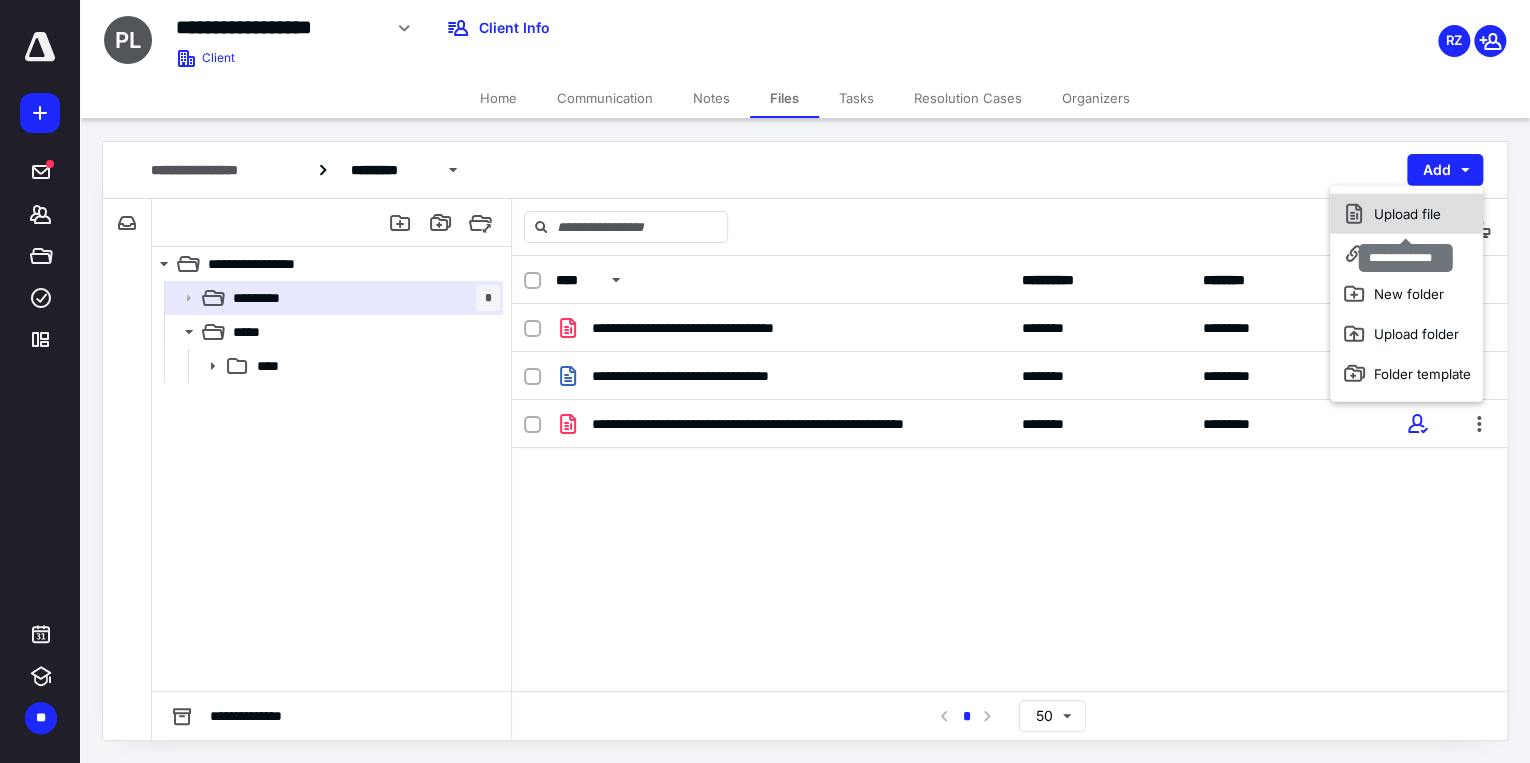 click on "Upload file" at bounding box center (1405, 214) 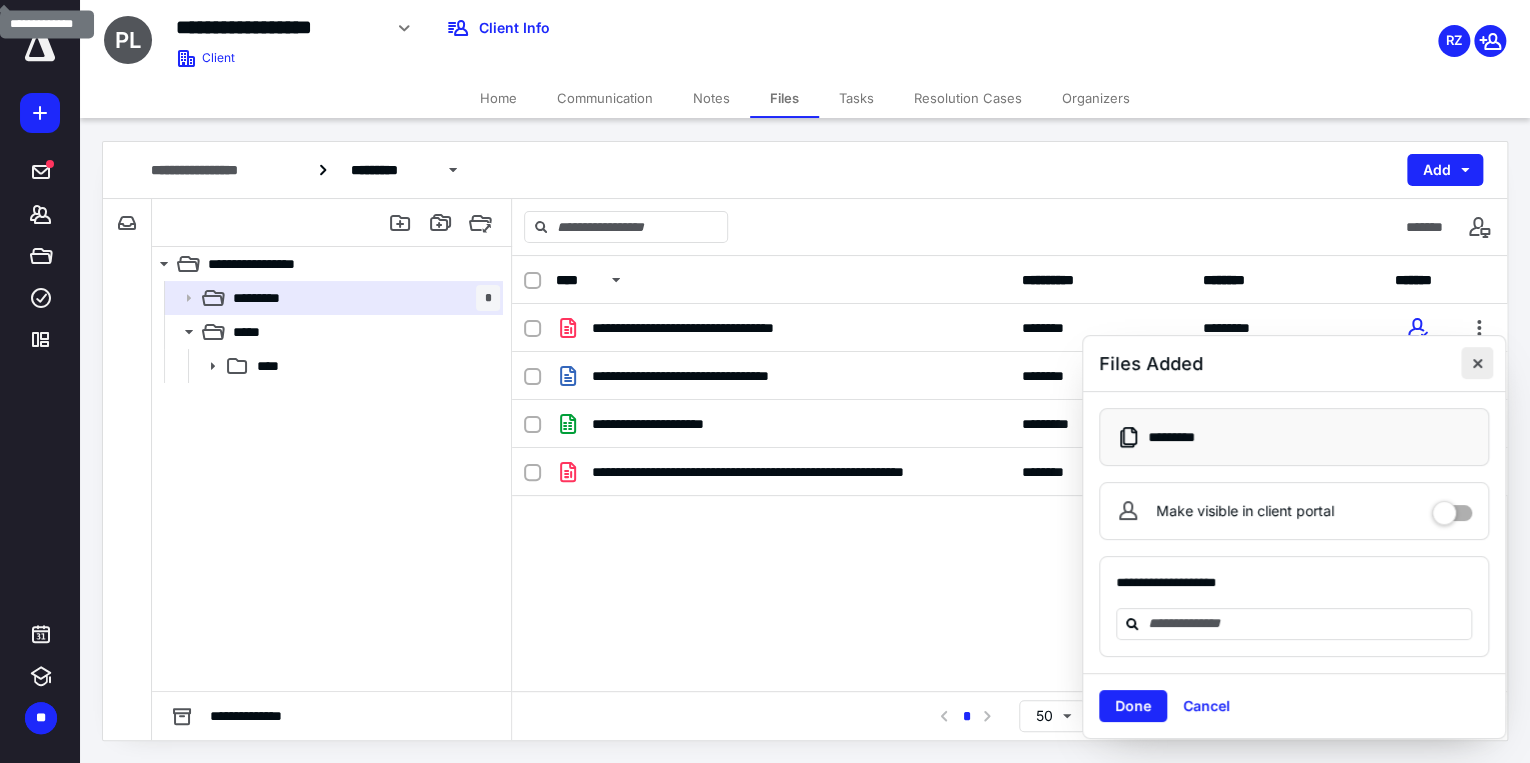 click at bounding box center [1477, 363] 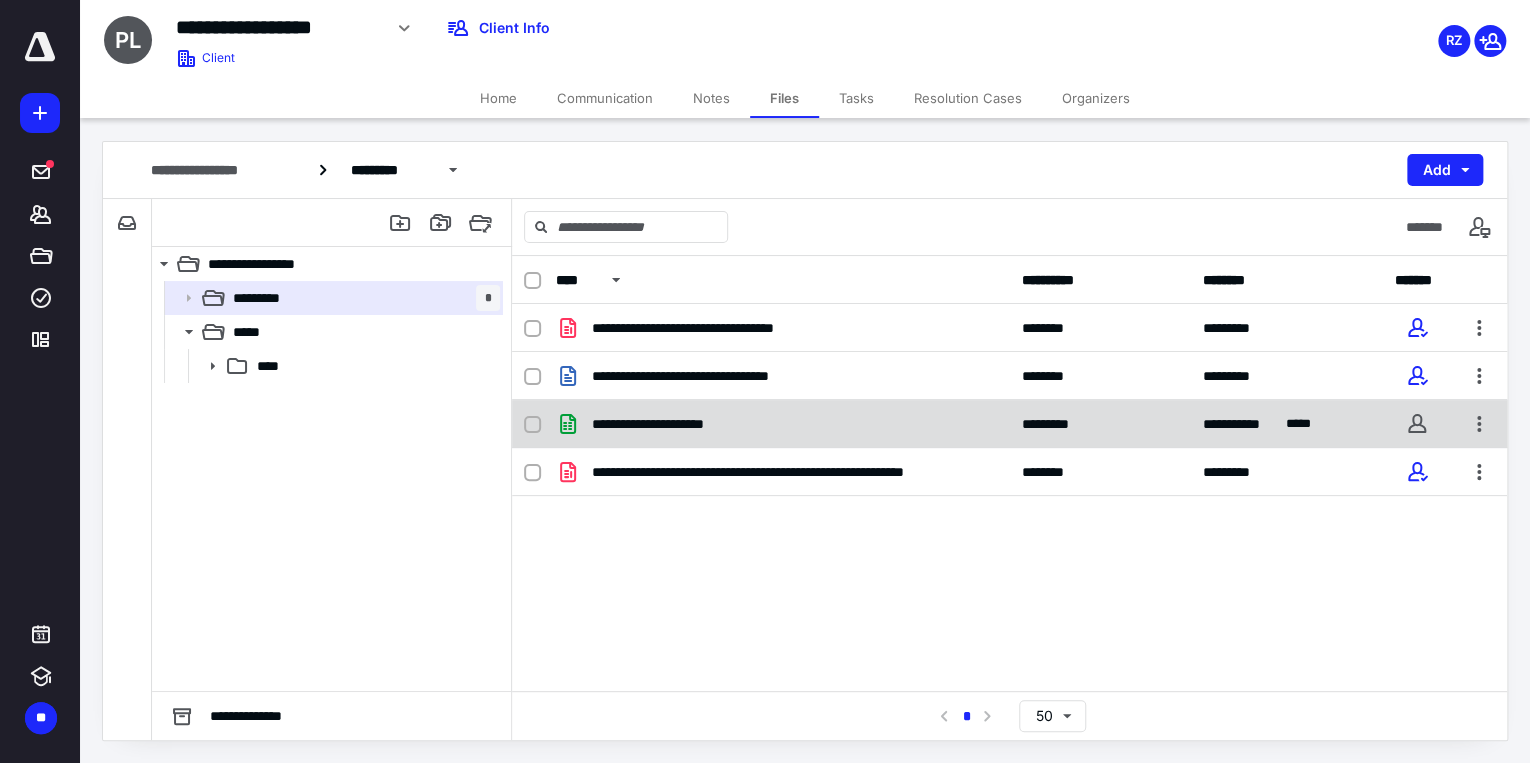 checkbox on "true" 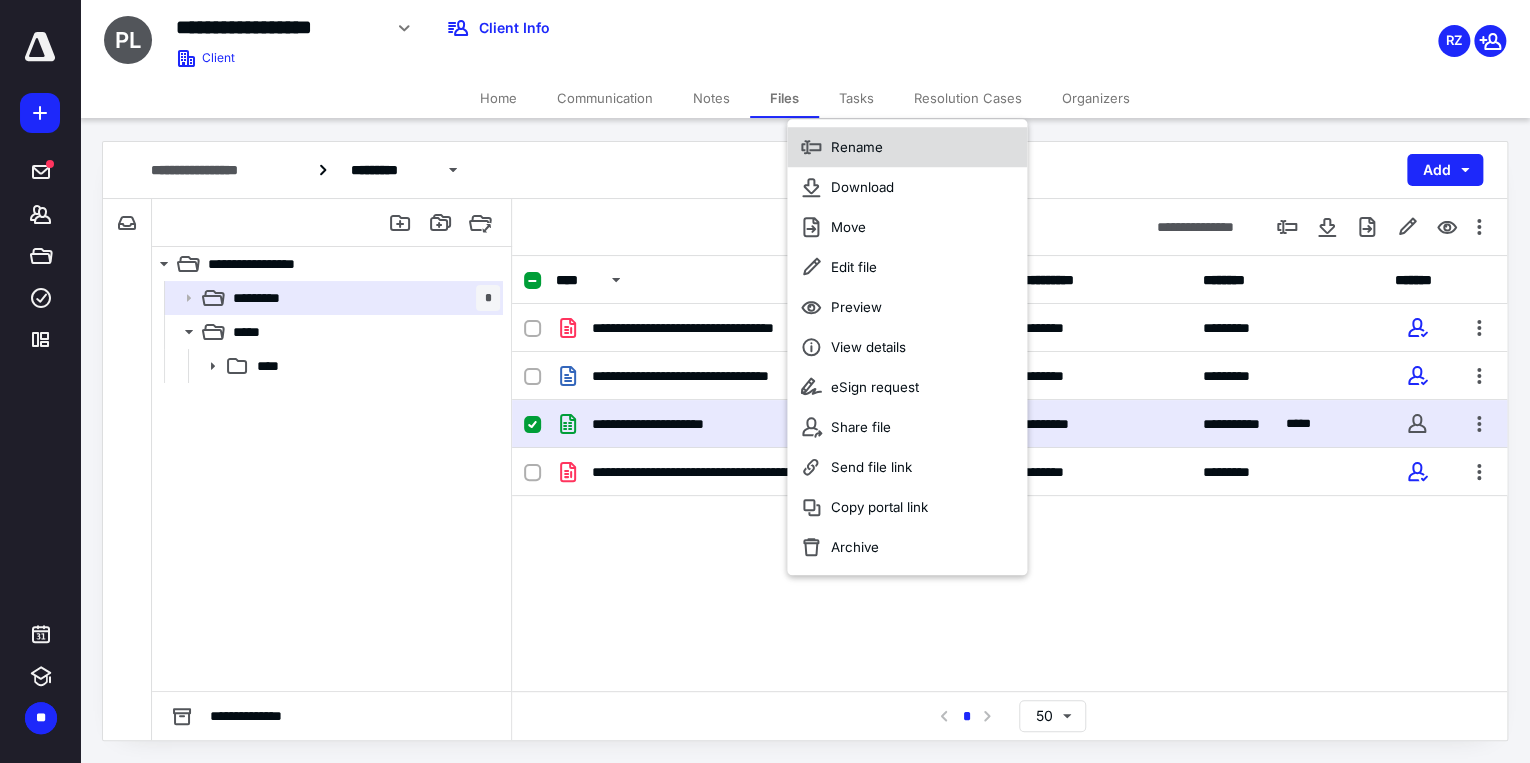 click on "Rename" at bounding box center [857, 147] 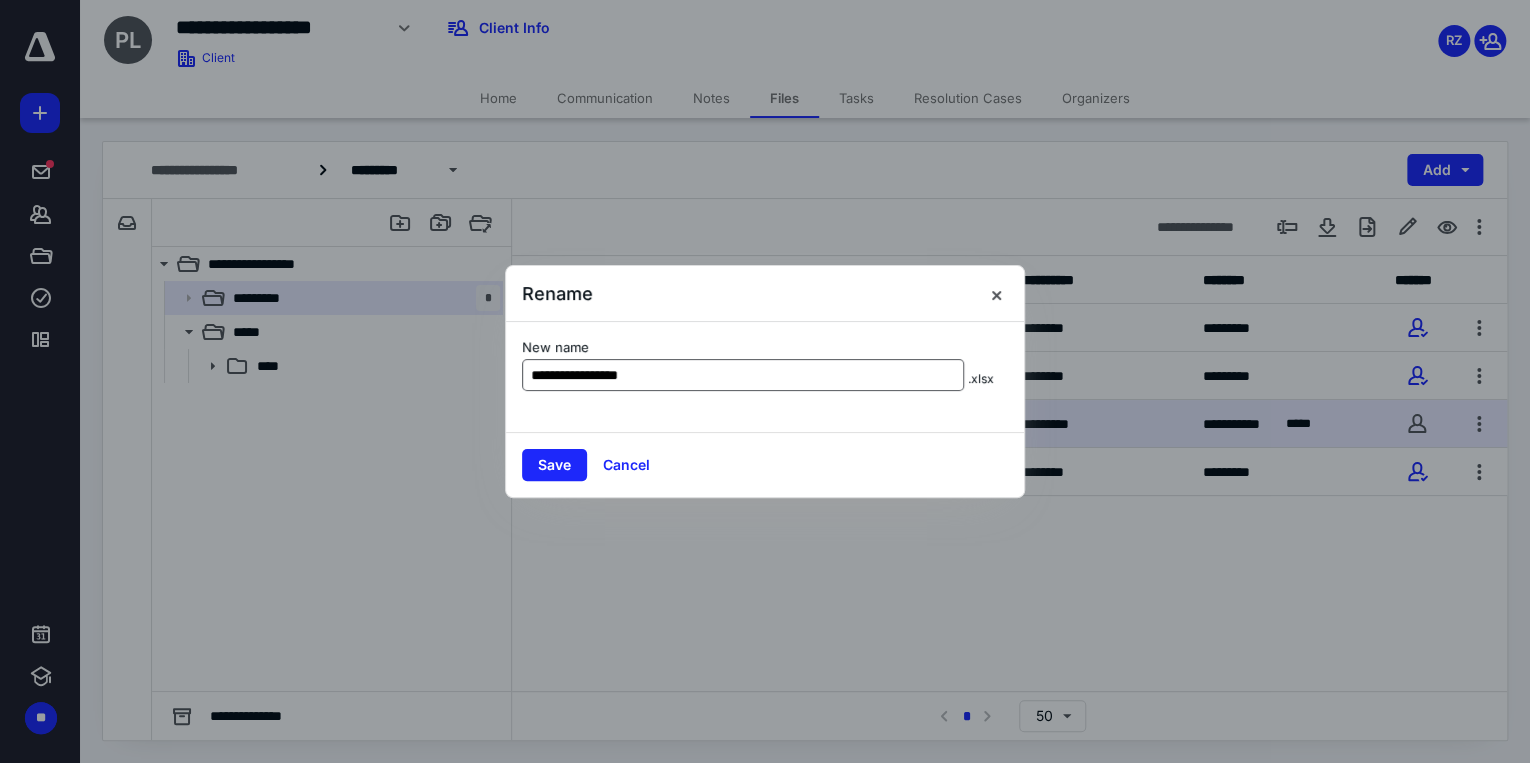 click on "**********" at bounding box center (743, 375) 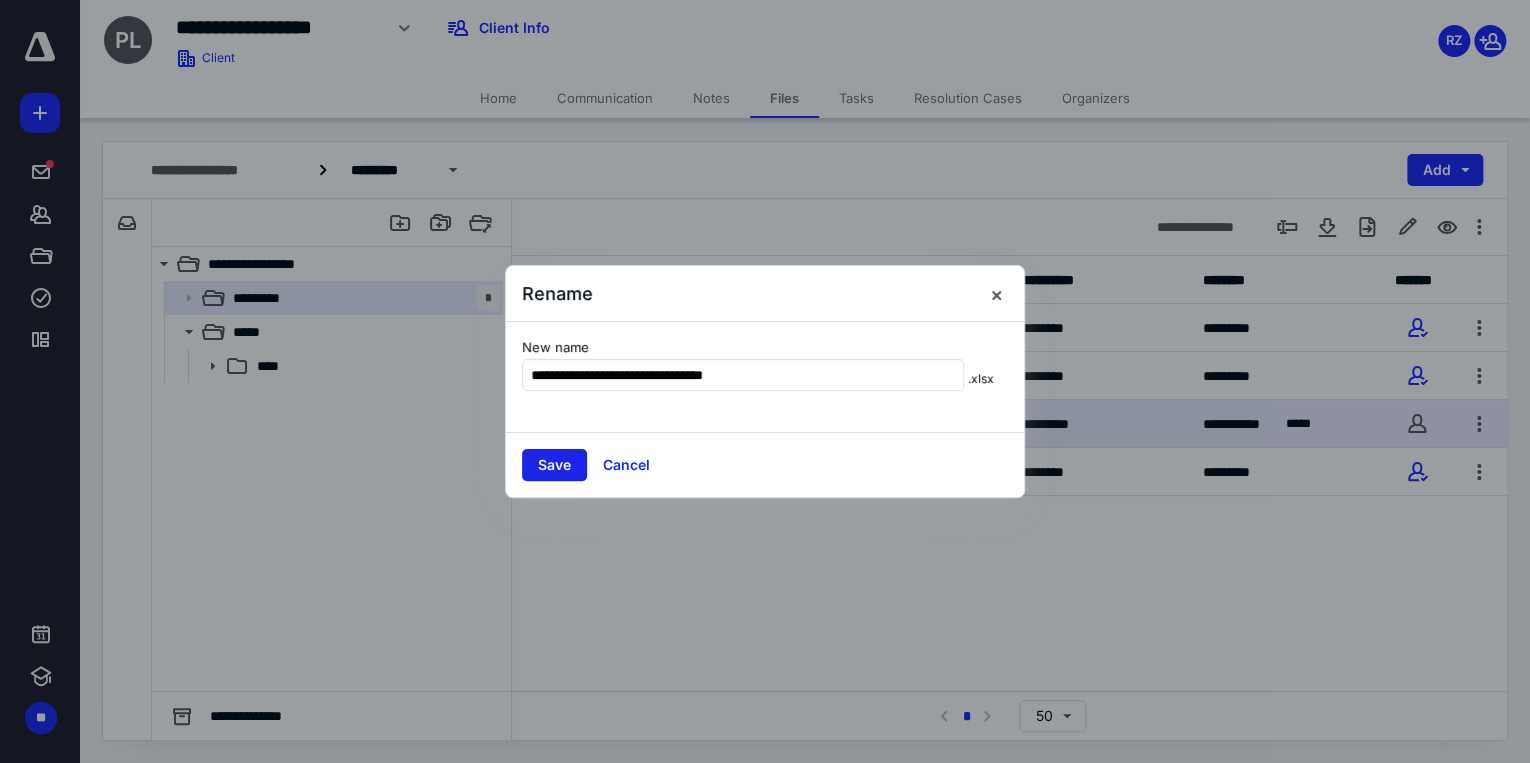type on "**********" 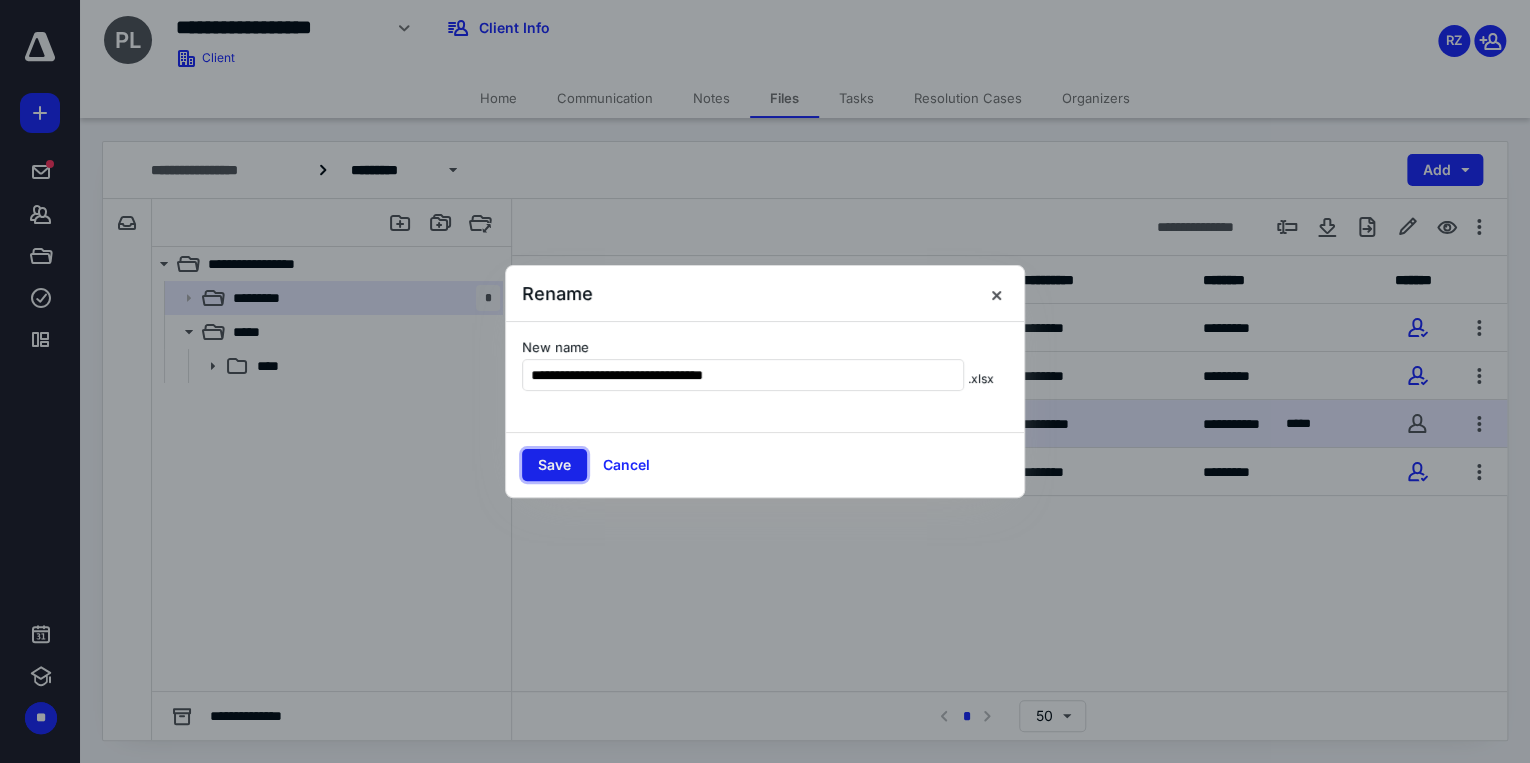 click on "Save" at bounding box center [554, 465] 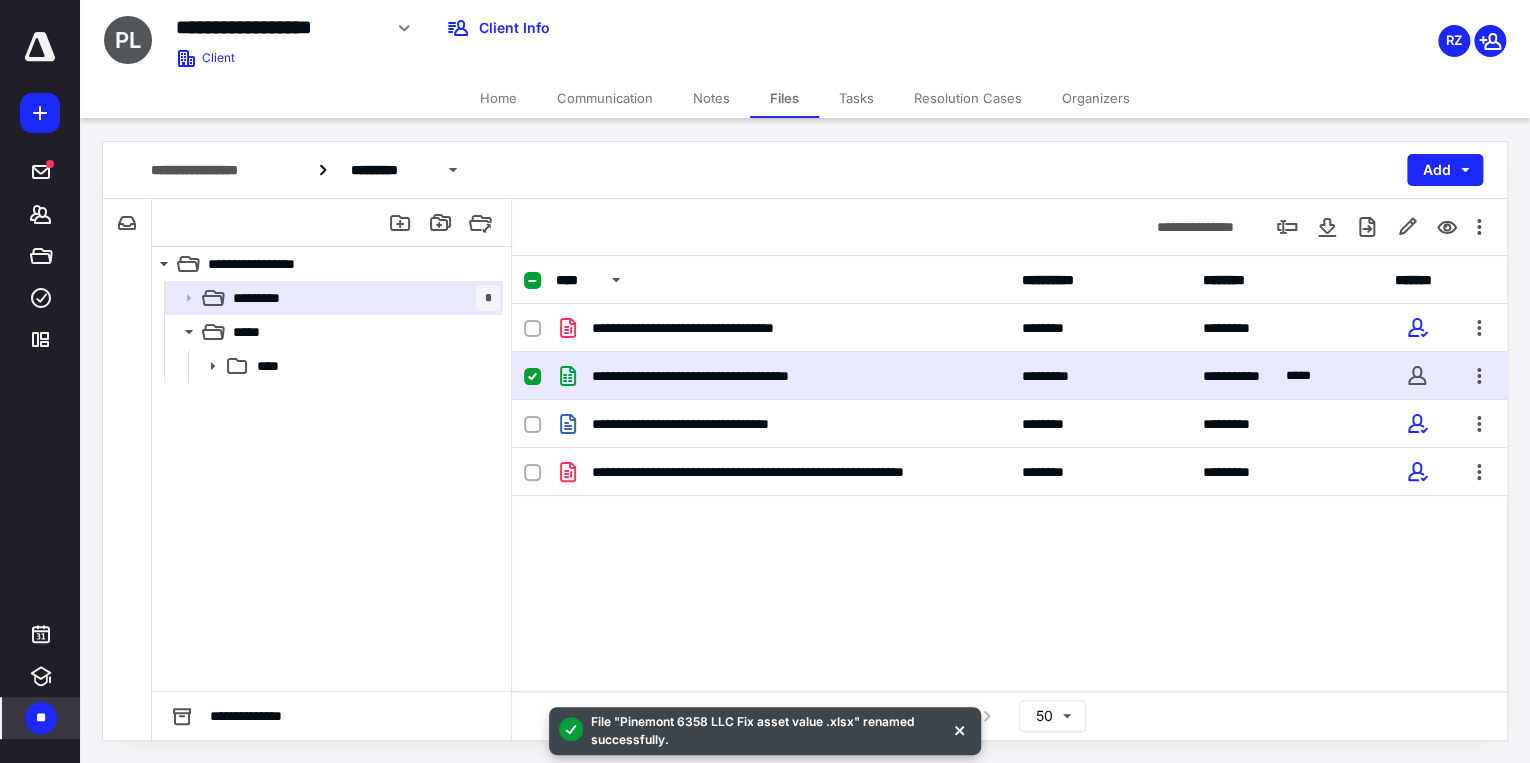 click on "**" at bounding box center (41, 718) 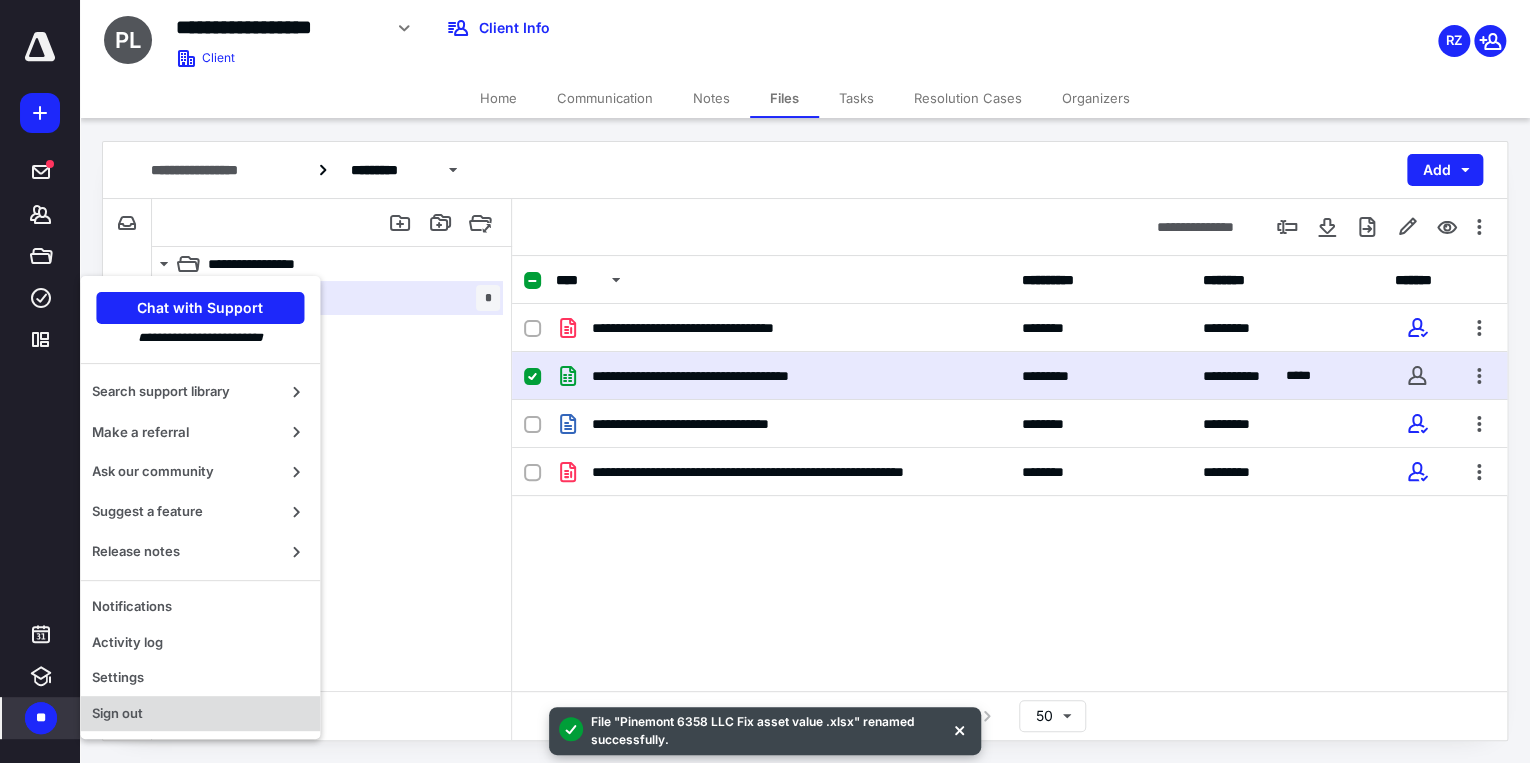 click on "Sign out" at bounding box center [200, 714] 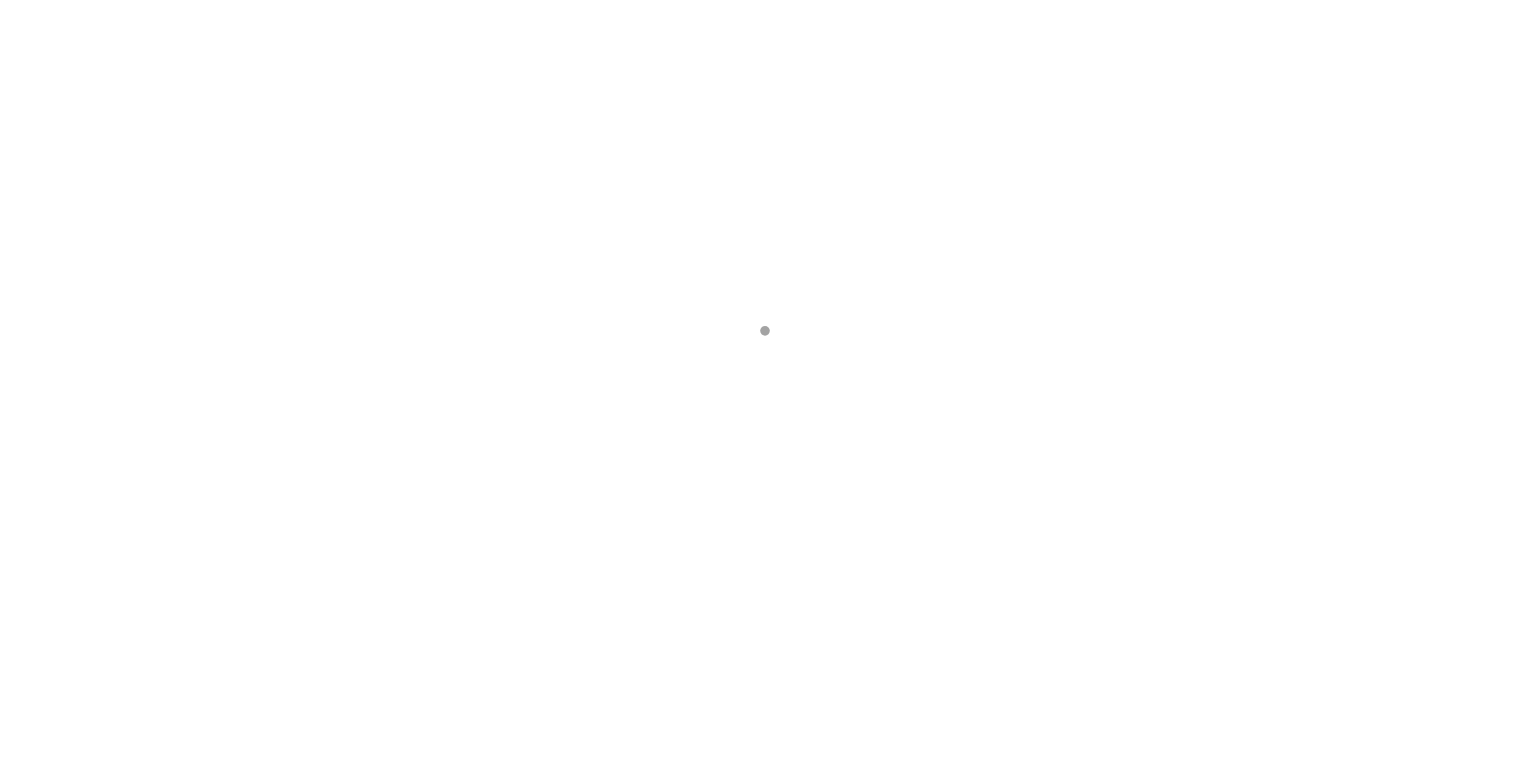scroll, scrollTop: 0, scrollLeft: 0, axis: both 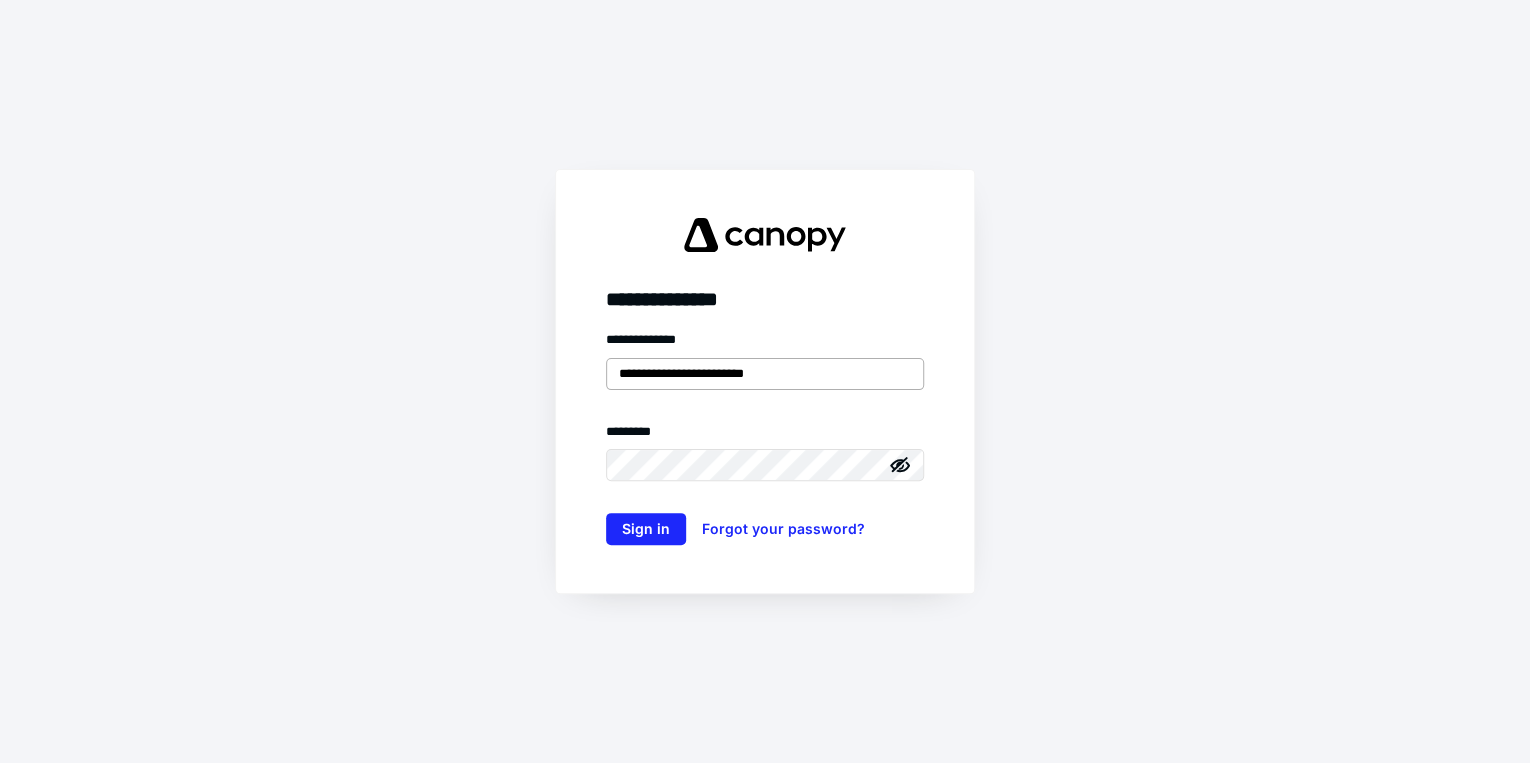 click on "**********" at bounding box center [765, 374] 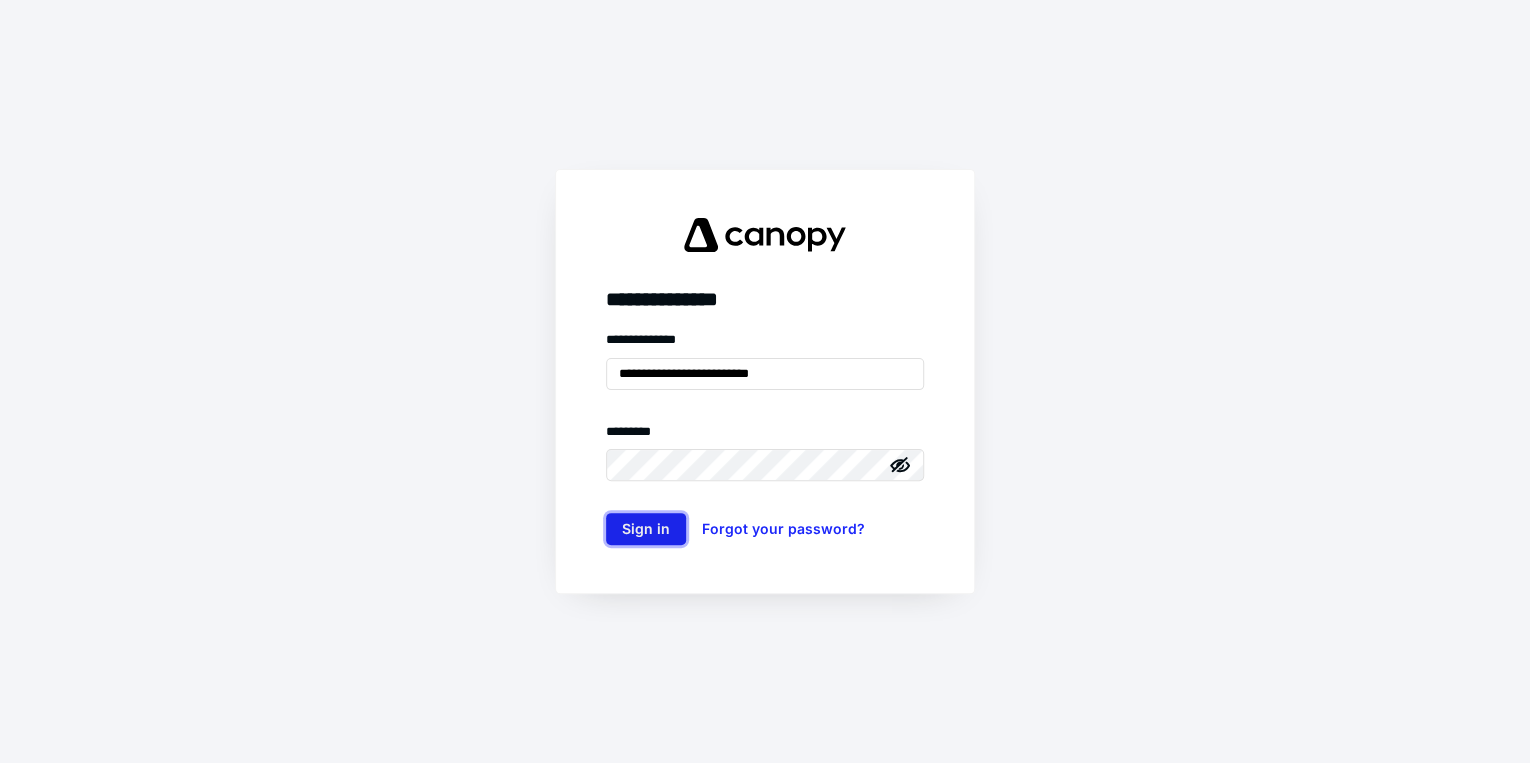 click on "Sign in" at bounding box center (646, 529) 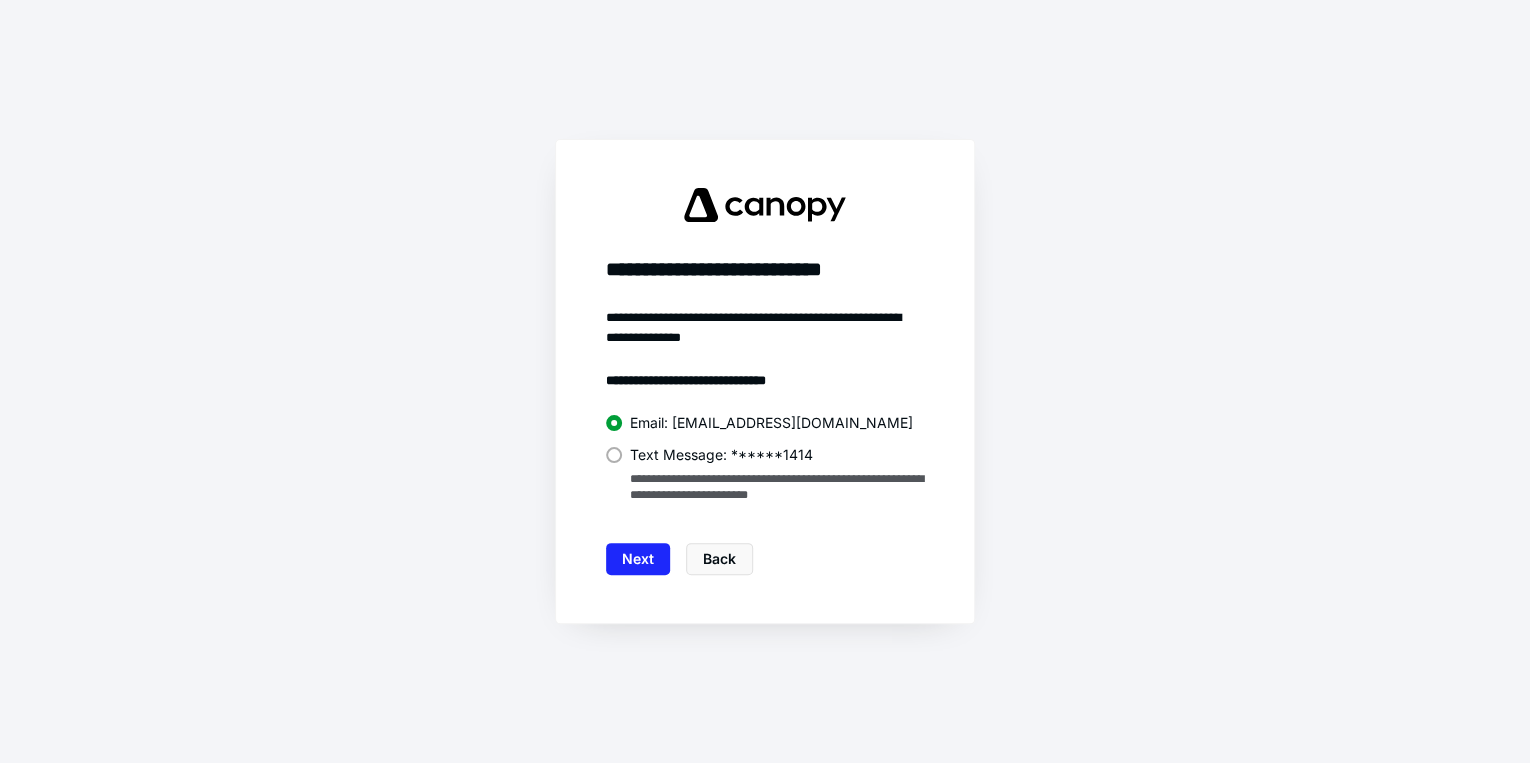 click on "Text Message: ******1414" at bounding box center [765, 453] 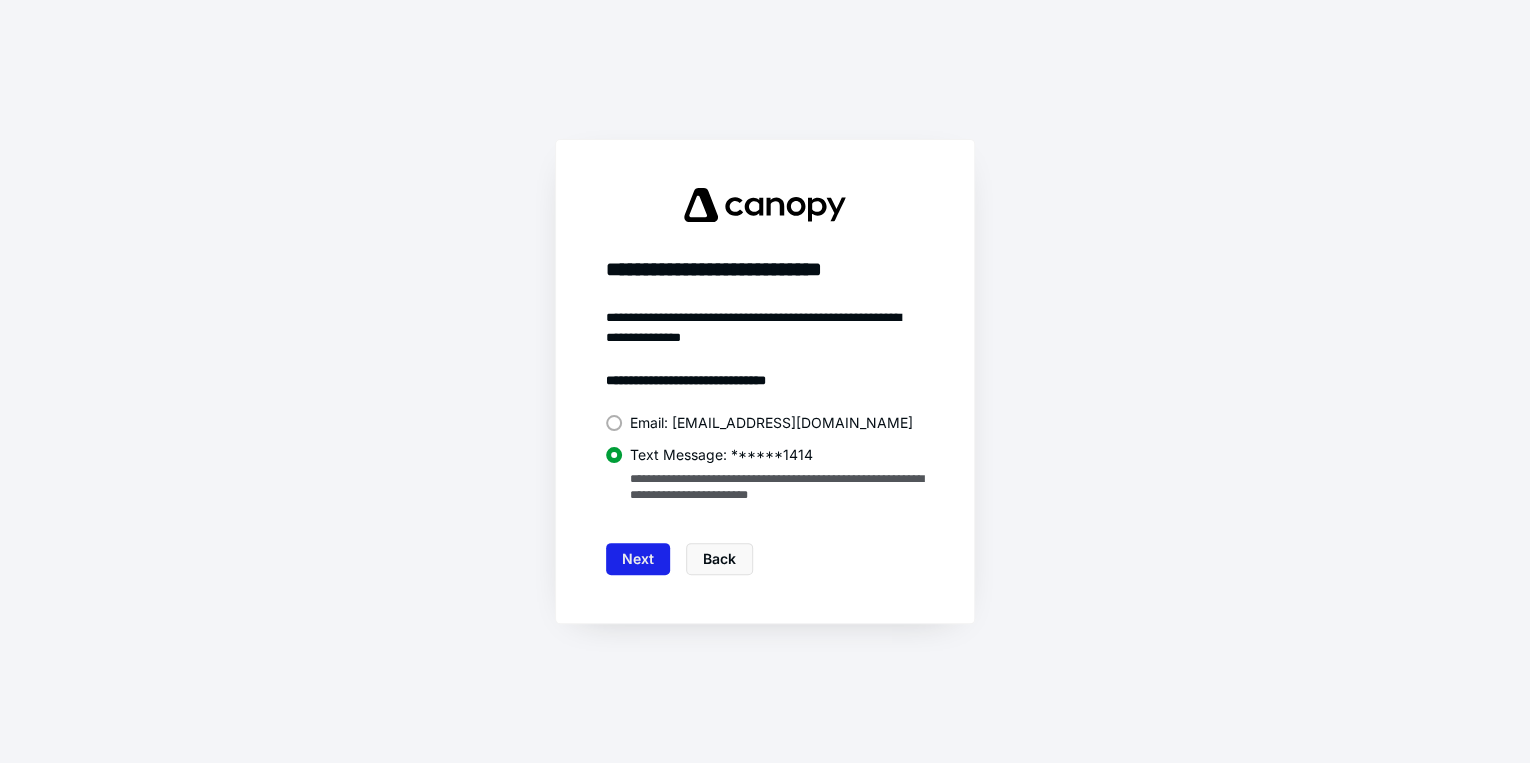 click on "Next" at bounding box center [638, 559] 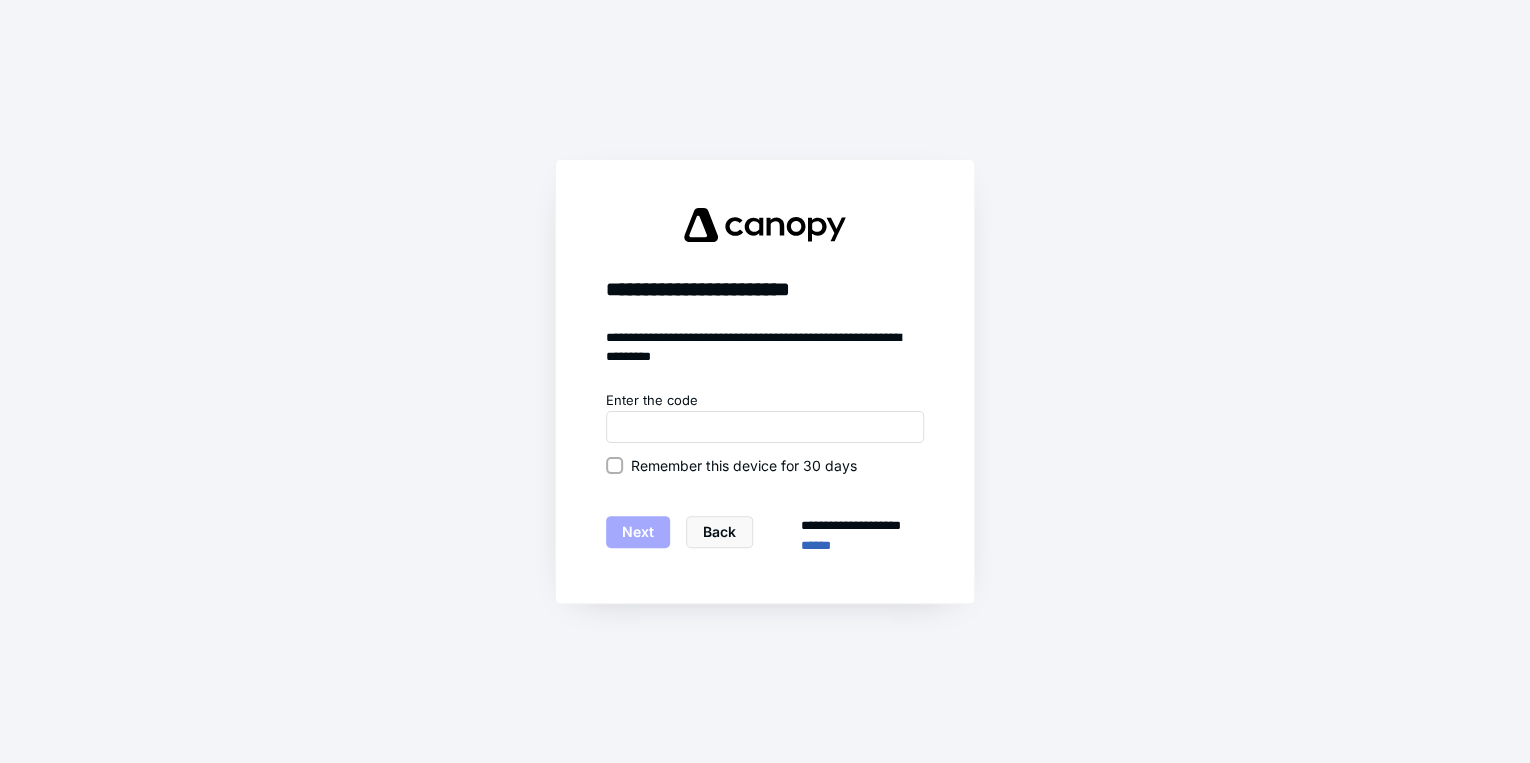 click on "Remember this device for 30 days" at bounding box center (614, 465) 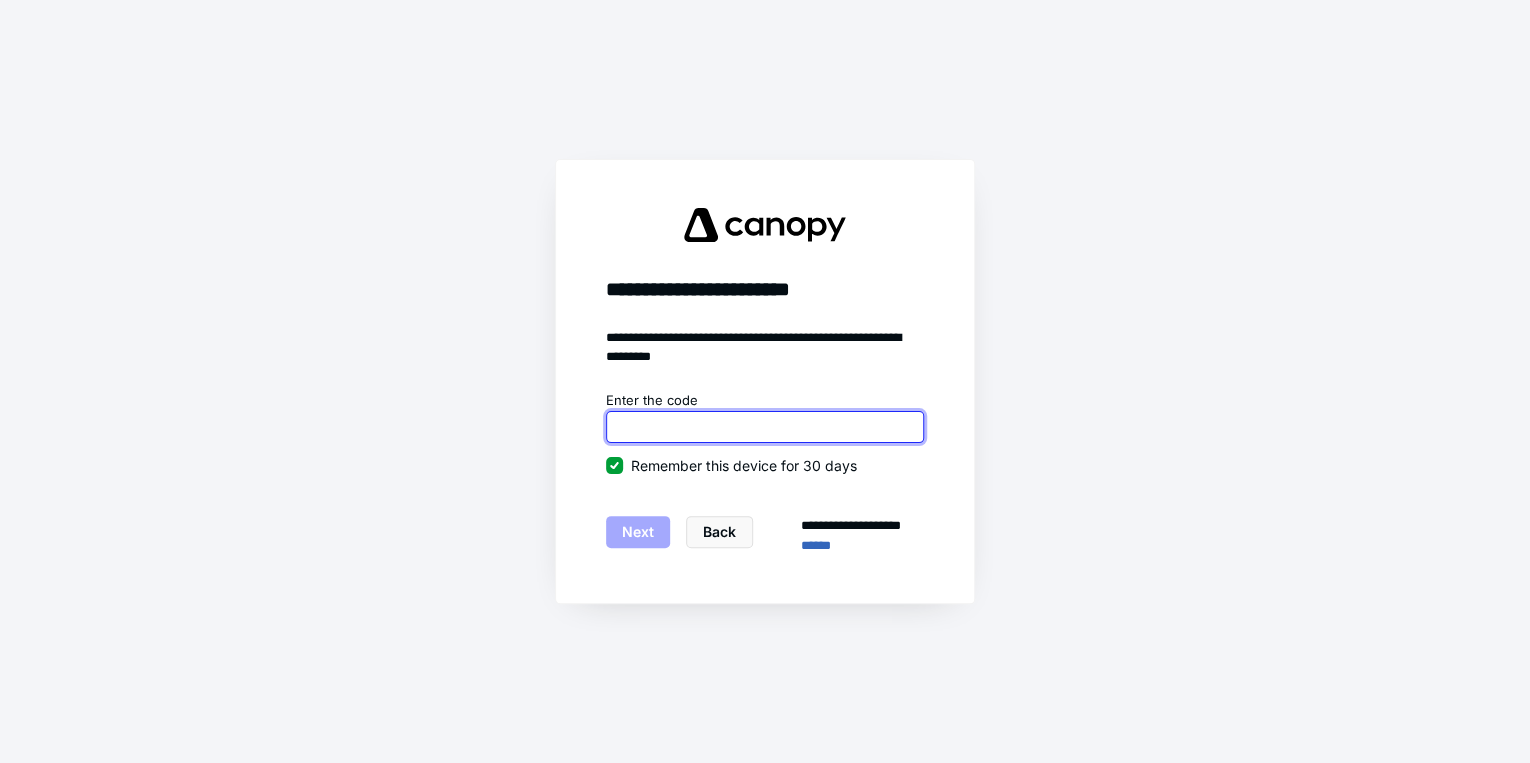 click at bounding box center [765, 427] 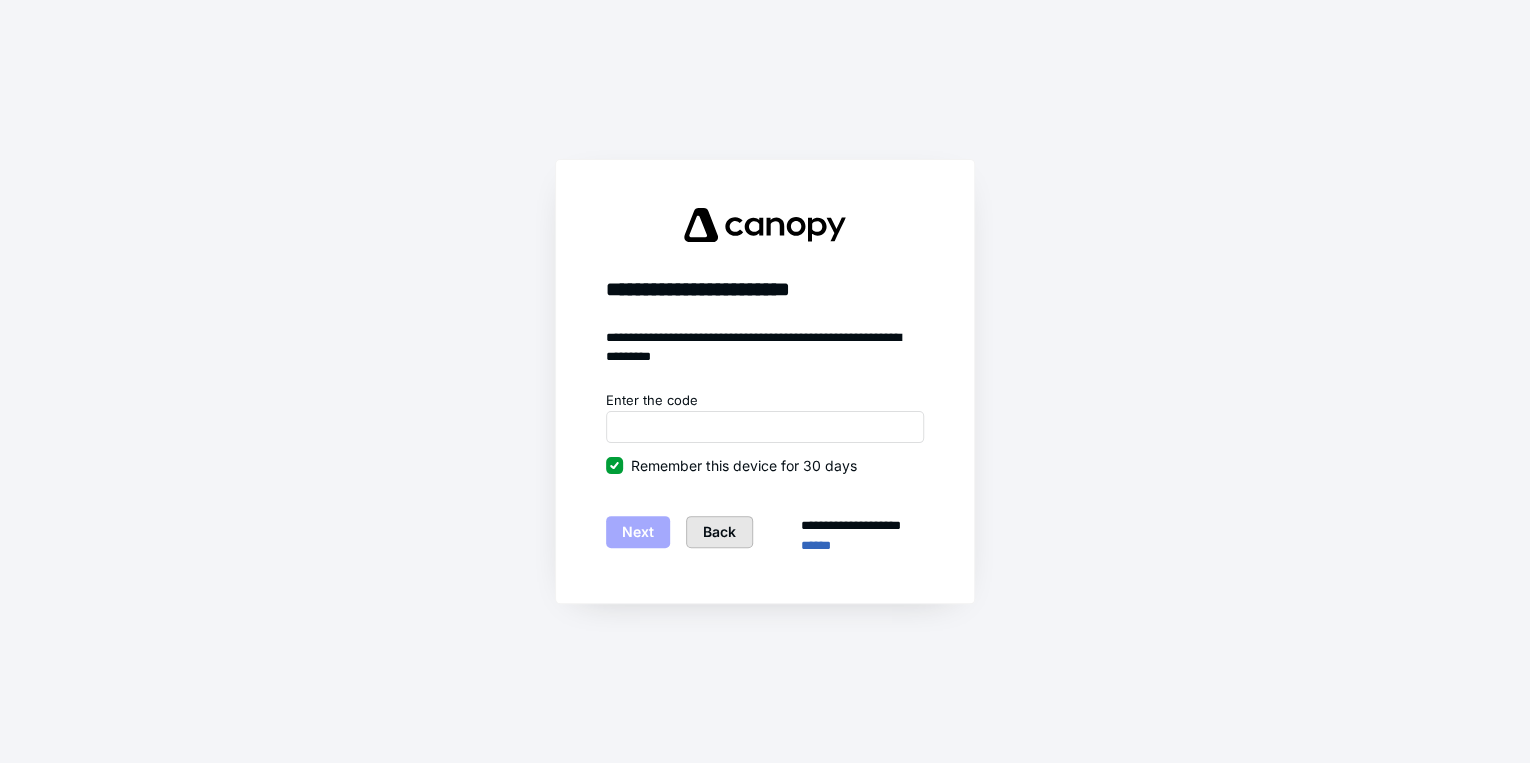 click on "Back" at bounding box center [719, 532] 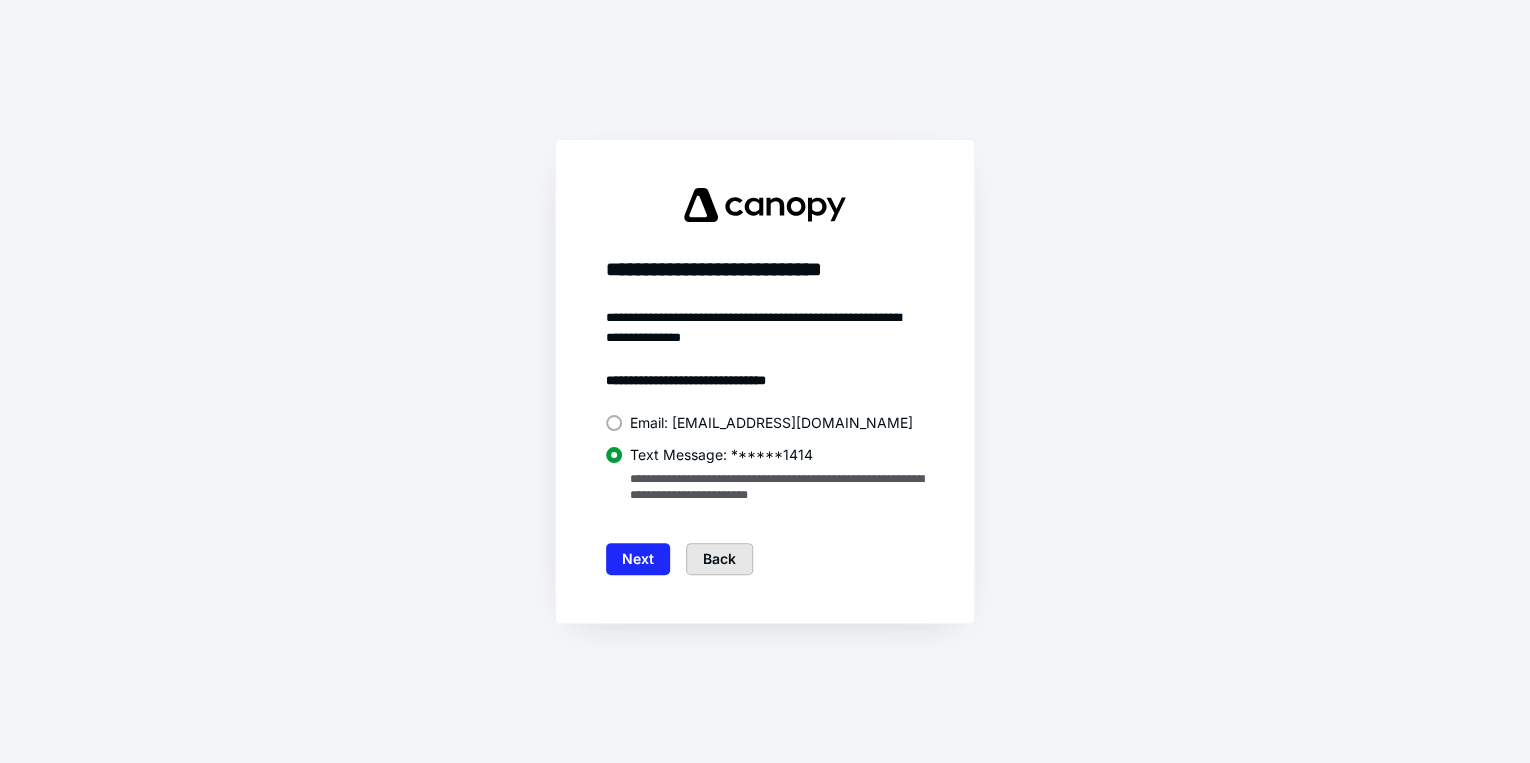 click on "Back" at bounding box center [719, 559] 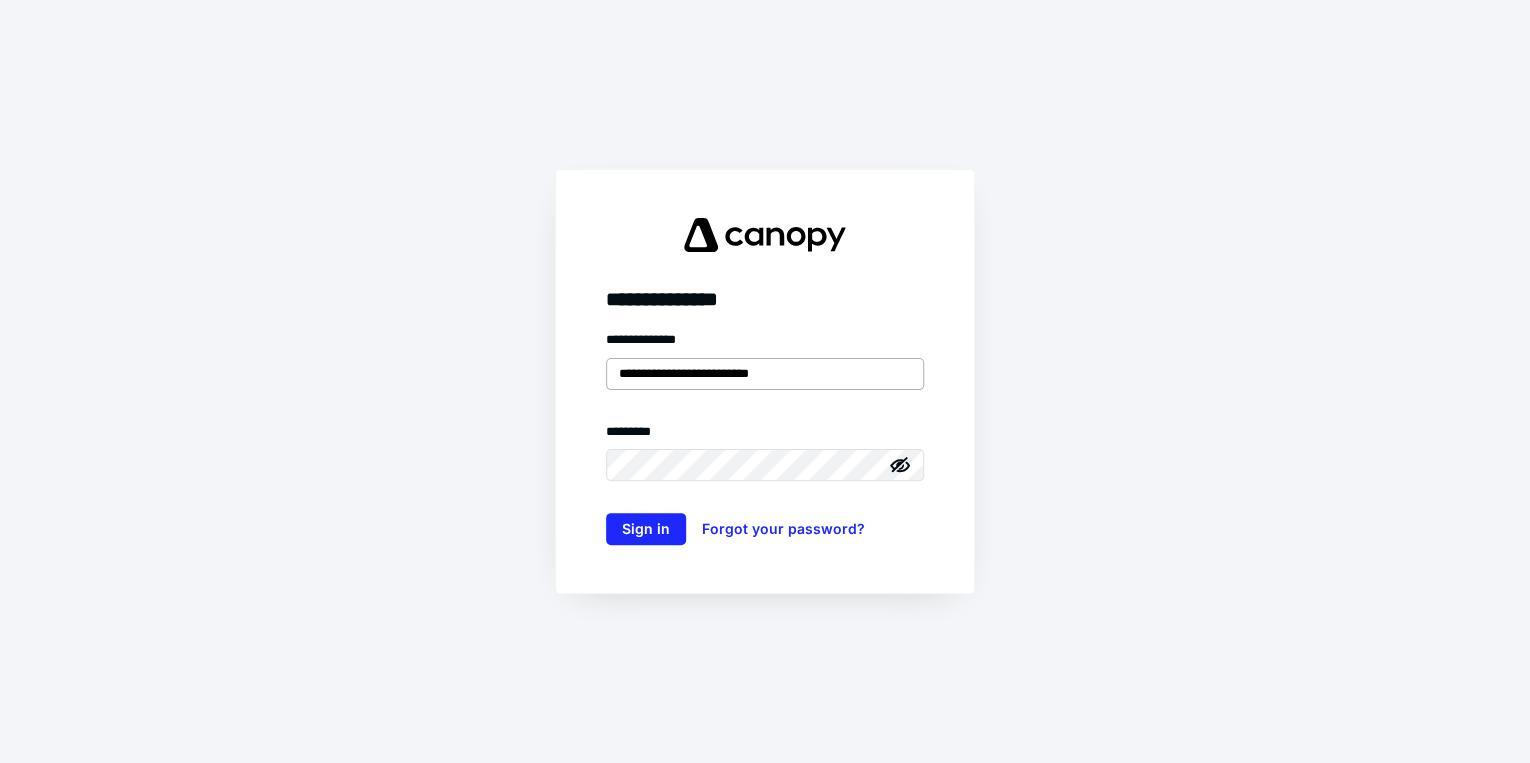 click on "**********" at bounding box center [765, 374] 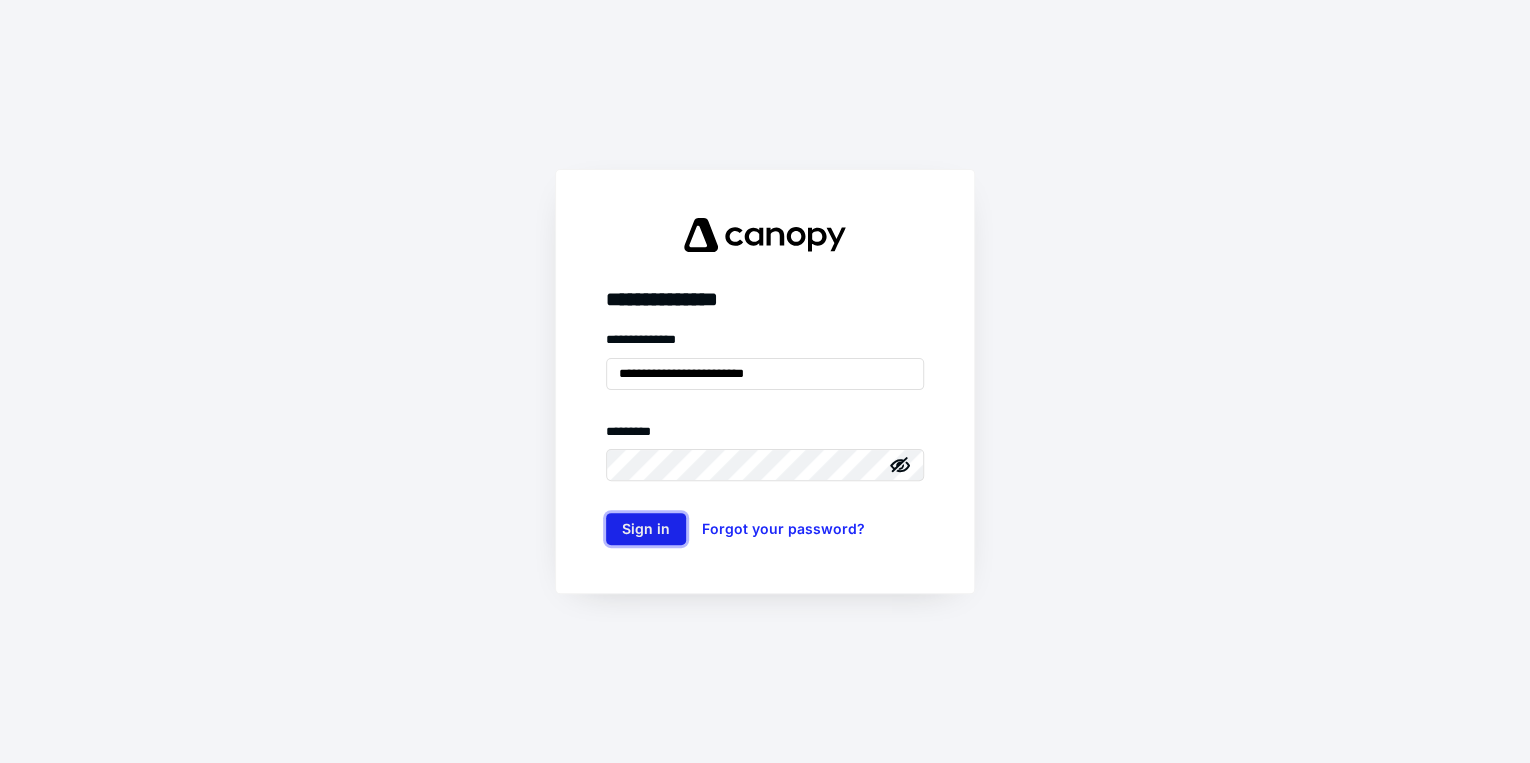 click on "Sign in" at bounding box center [646, 529] 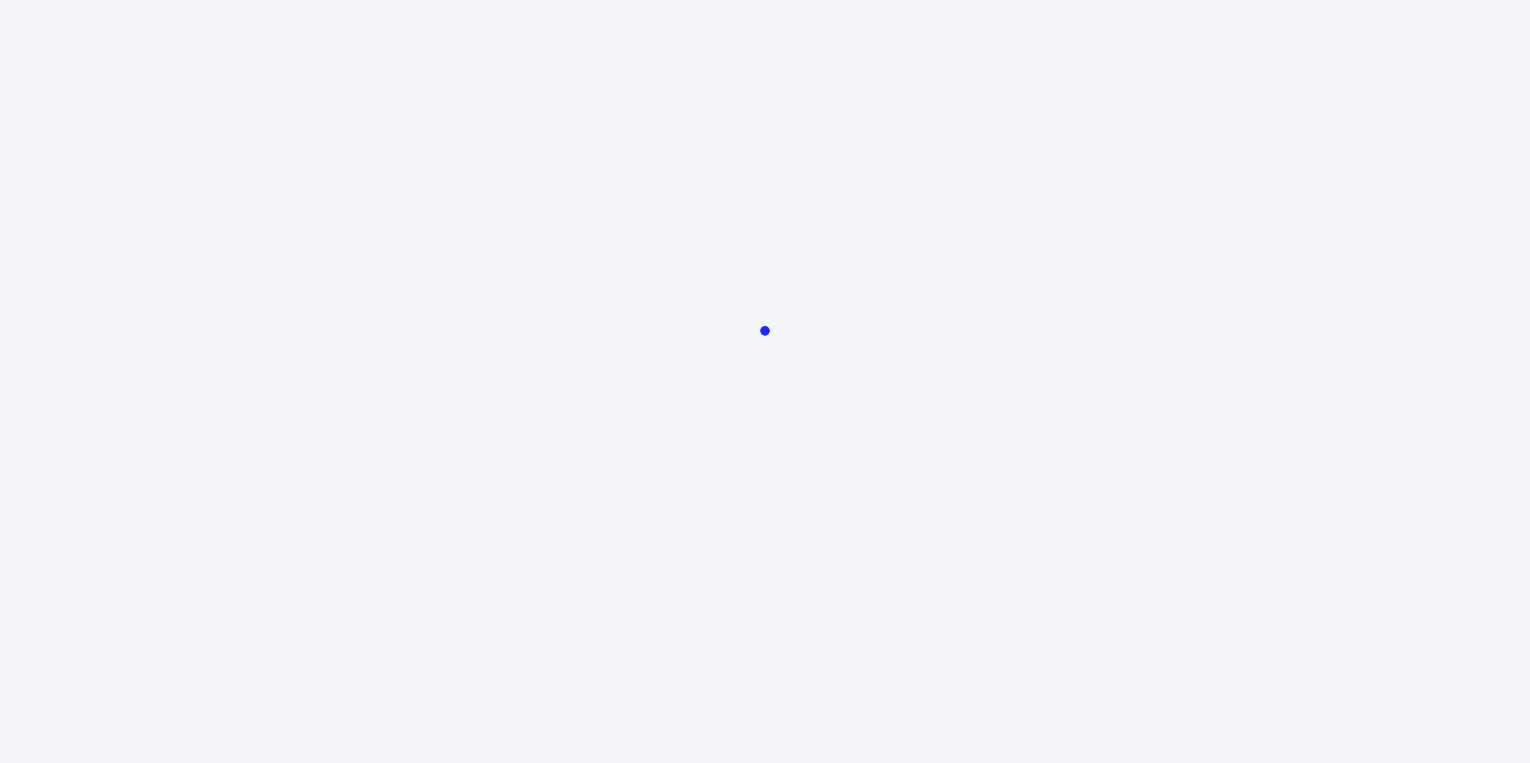 scroll, scrollTop: 0, scrollLeft: 0, axis: both 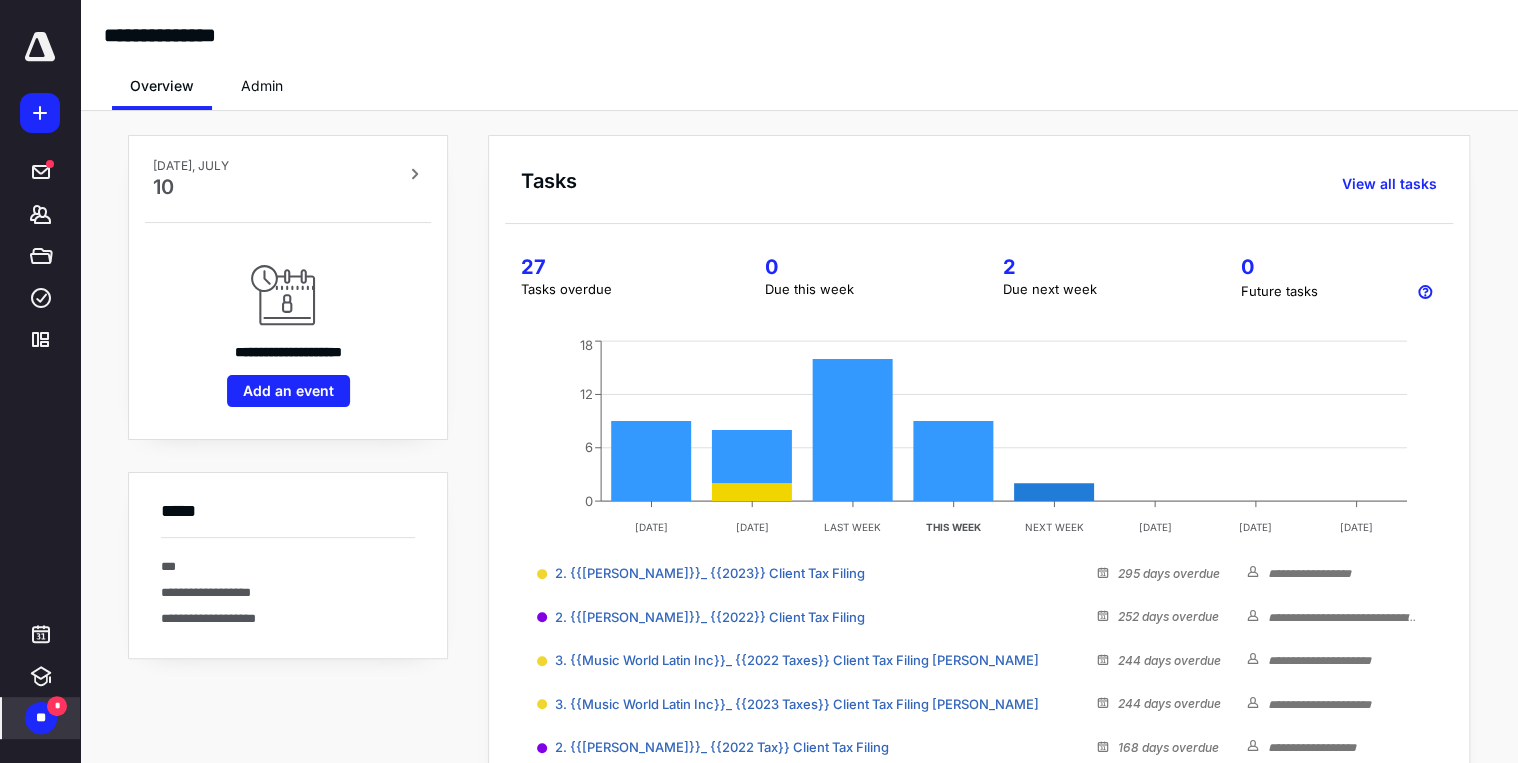 click on "**" at bounding box center [41, 718] 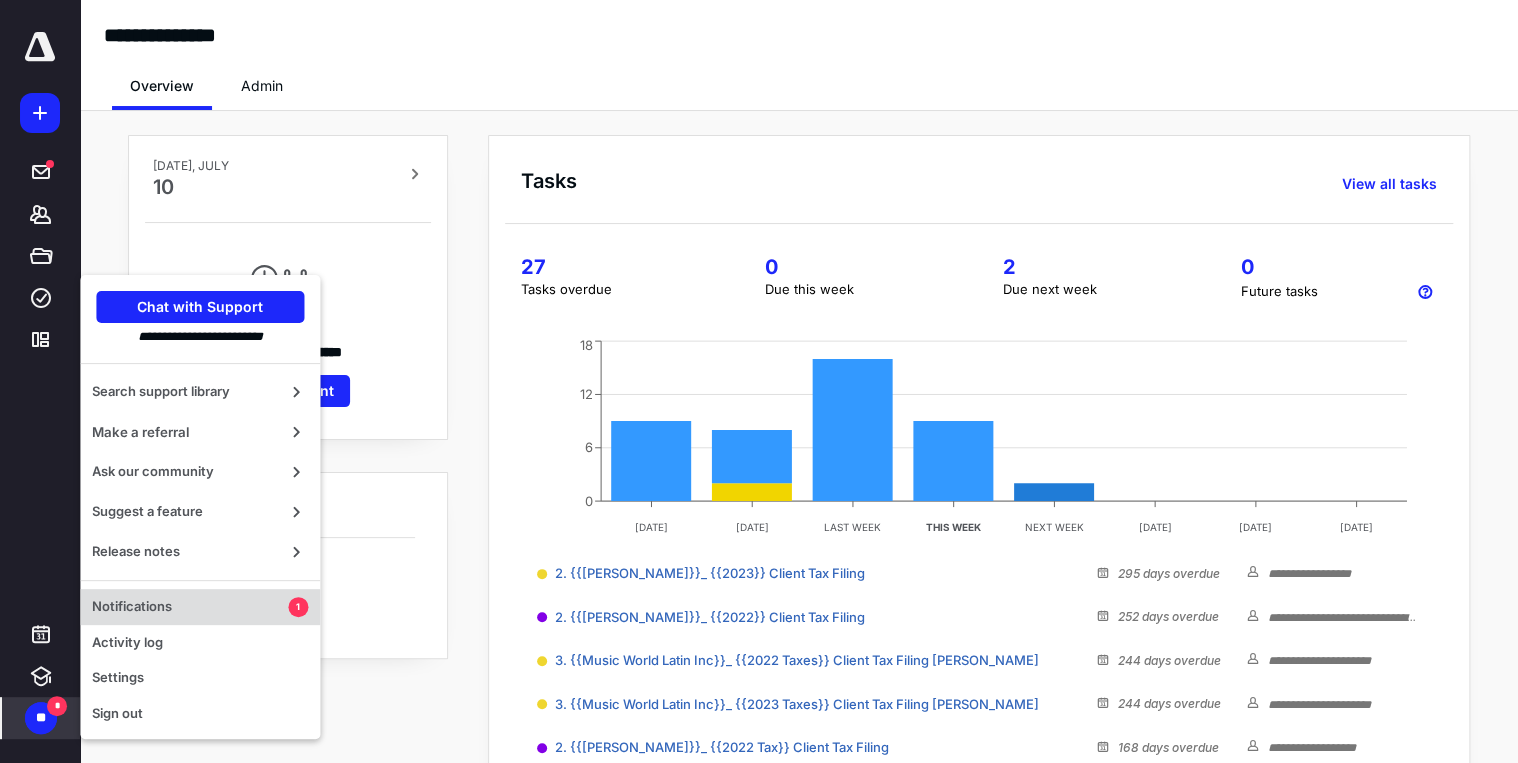 click on "Notifications" at bounding box center [190, 607] 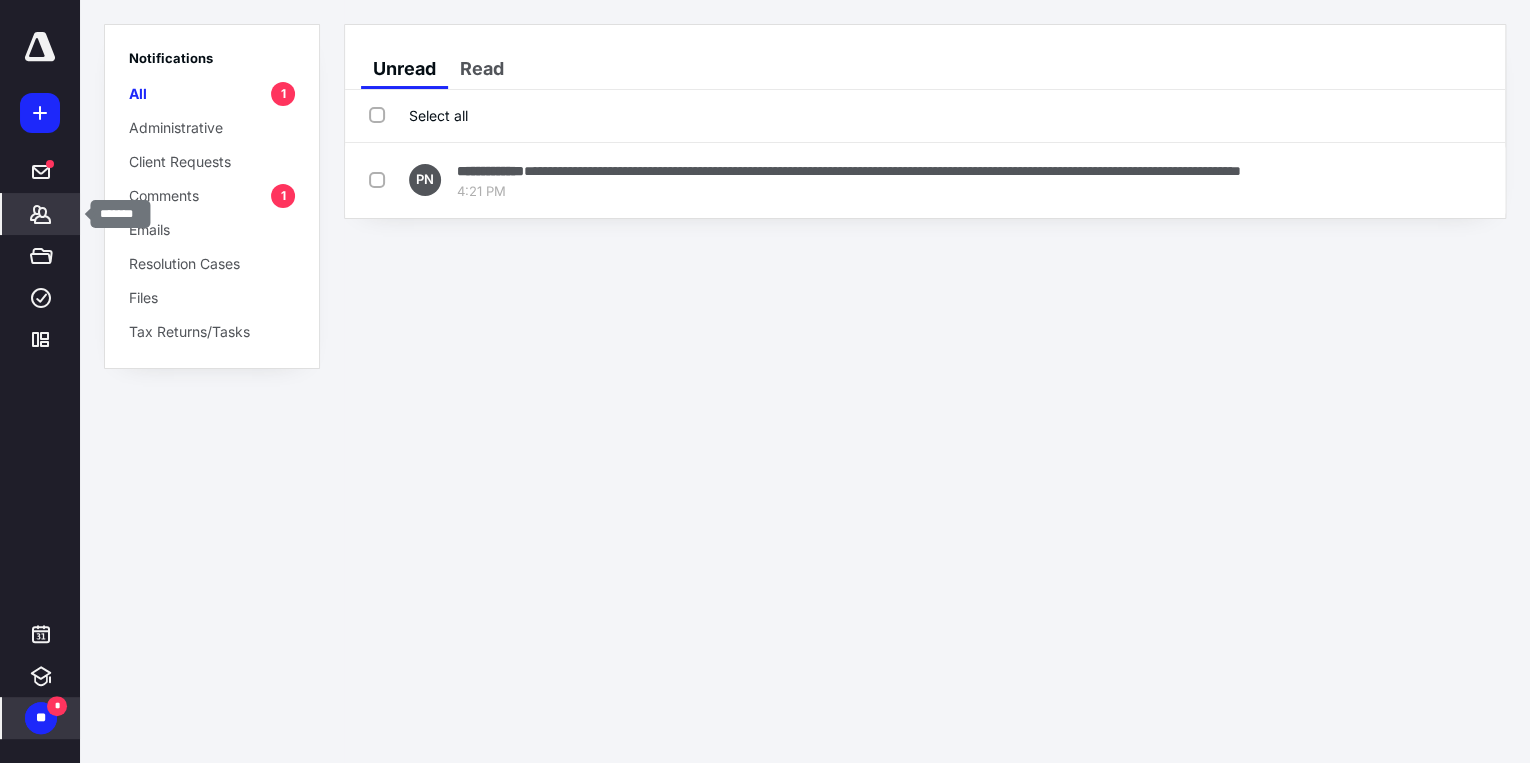 click 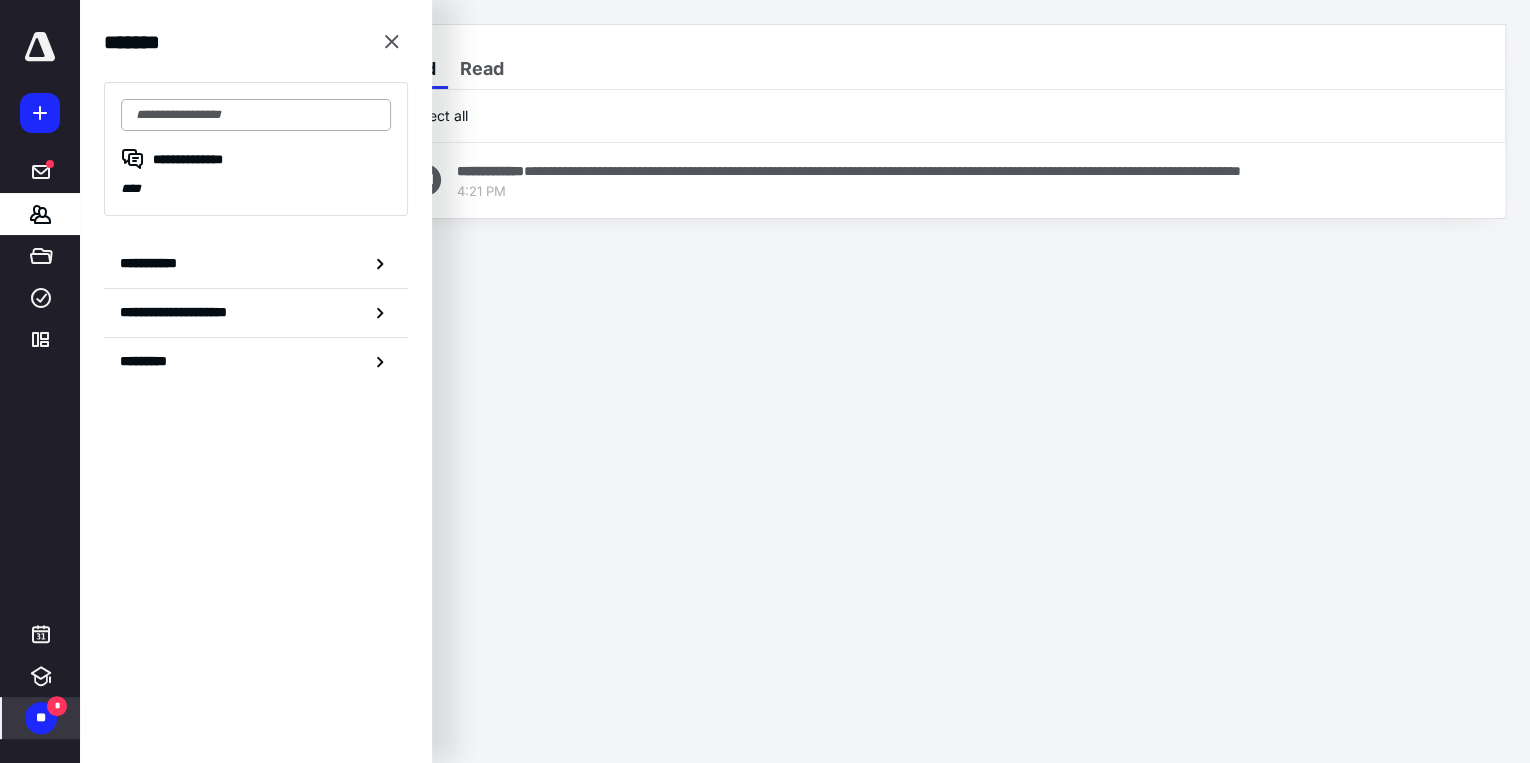 click at bounding box center [256, 115] 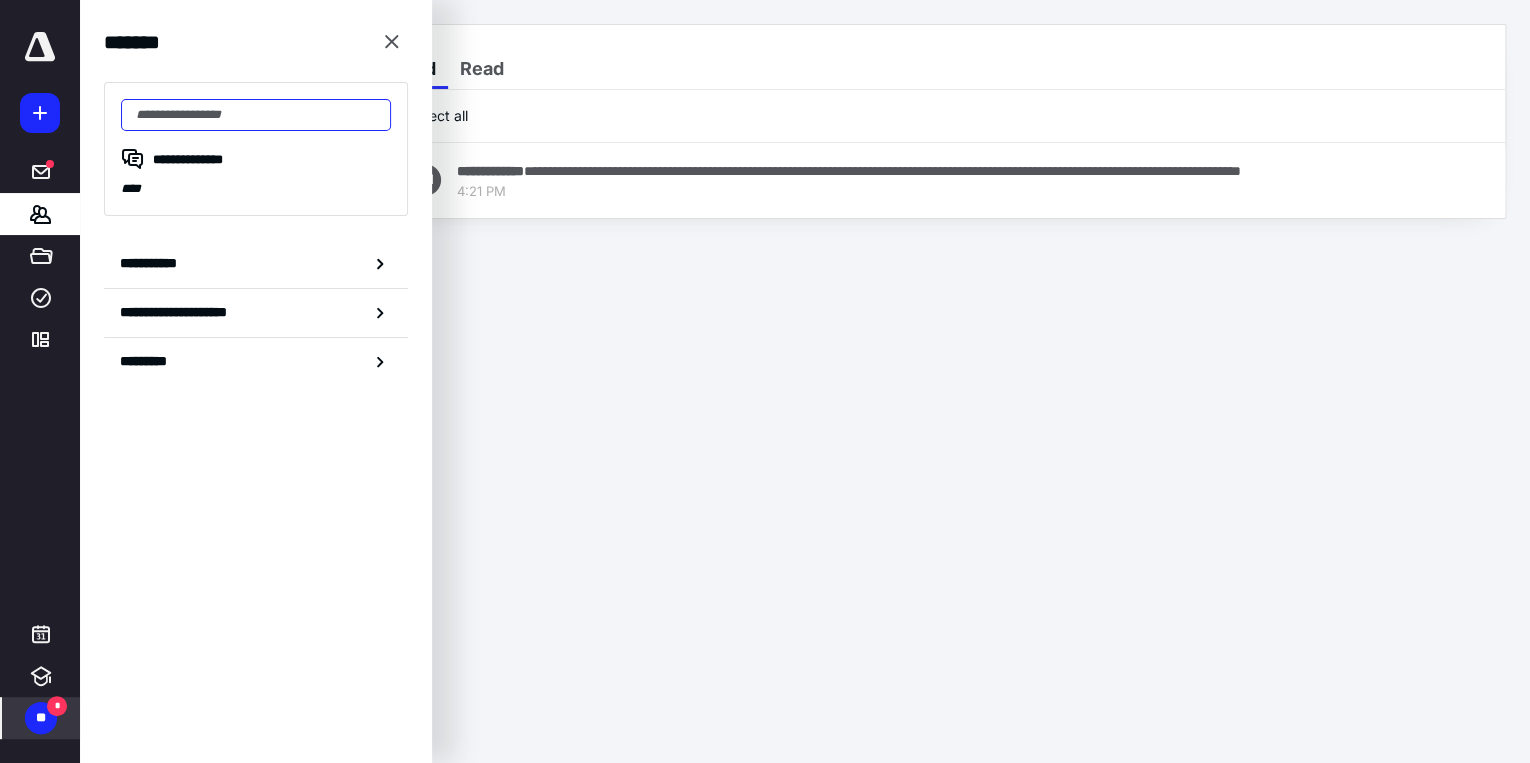 click at bounding box center [256, 115] 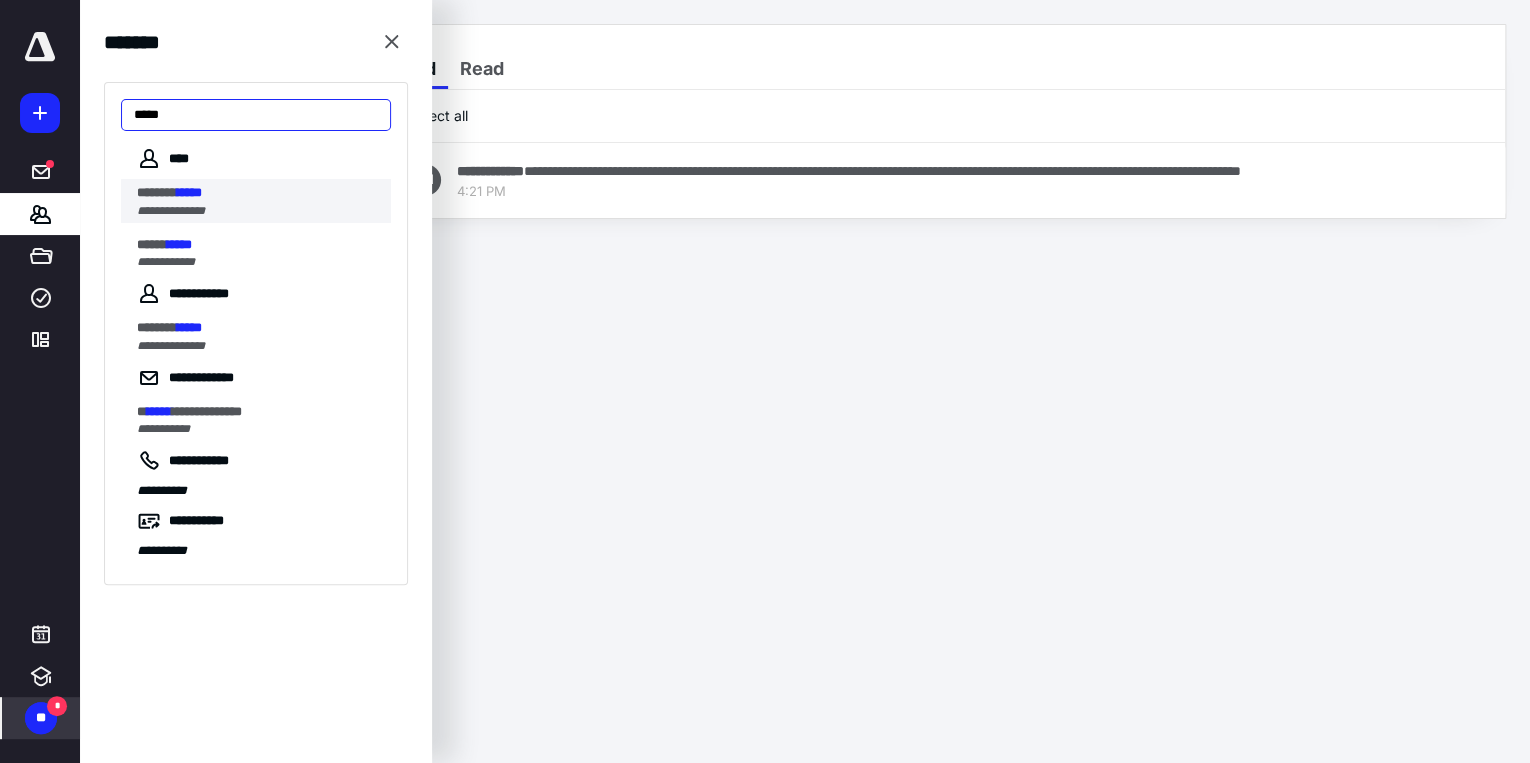 type on "*****" 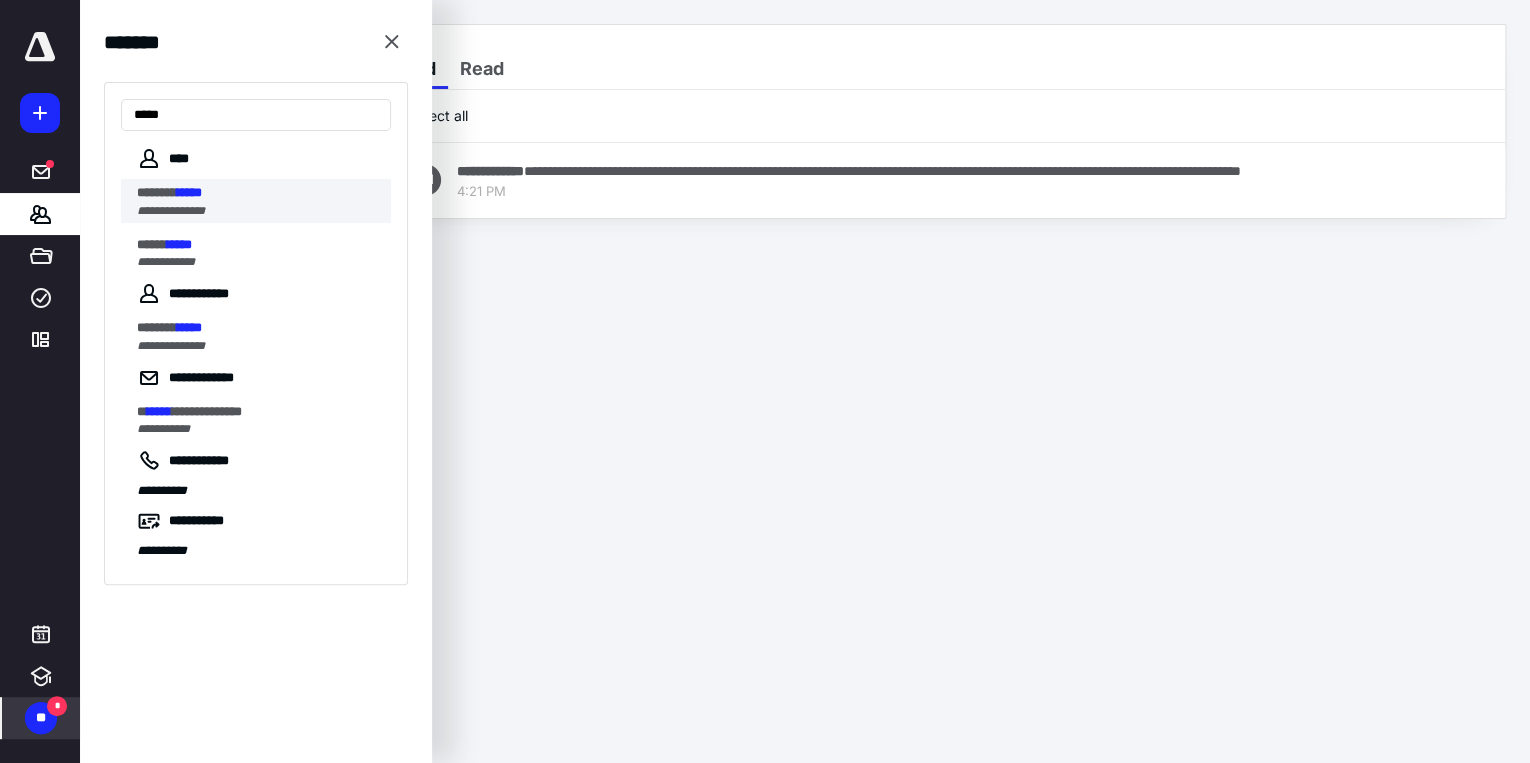 click on "**********" at bounding box center [171, 211] 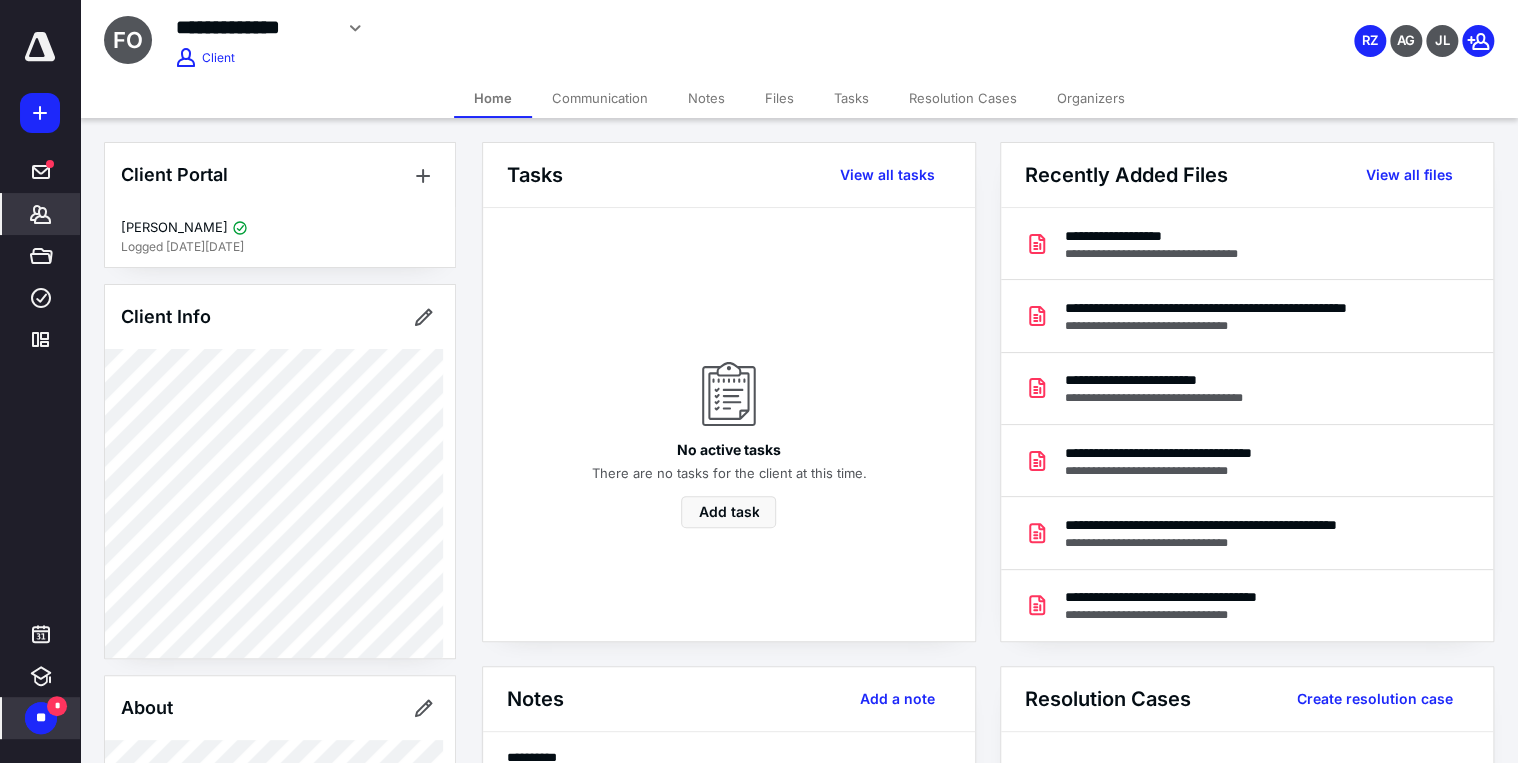 click on "Files" at bounding box center [779, 98] 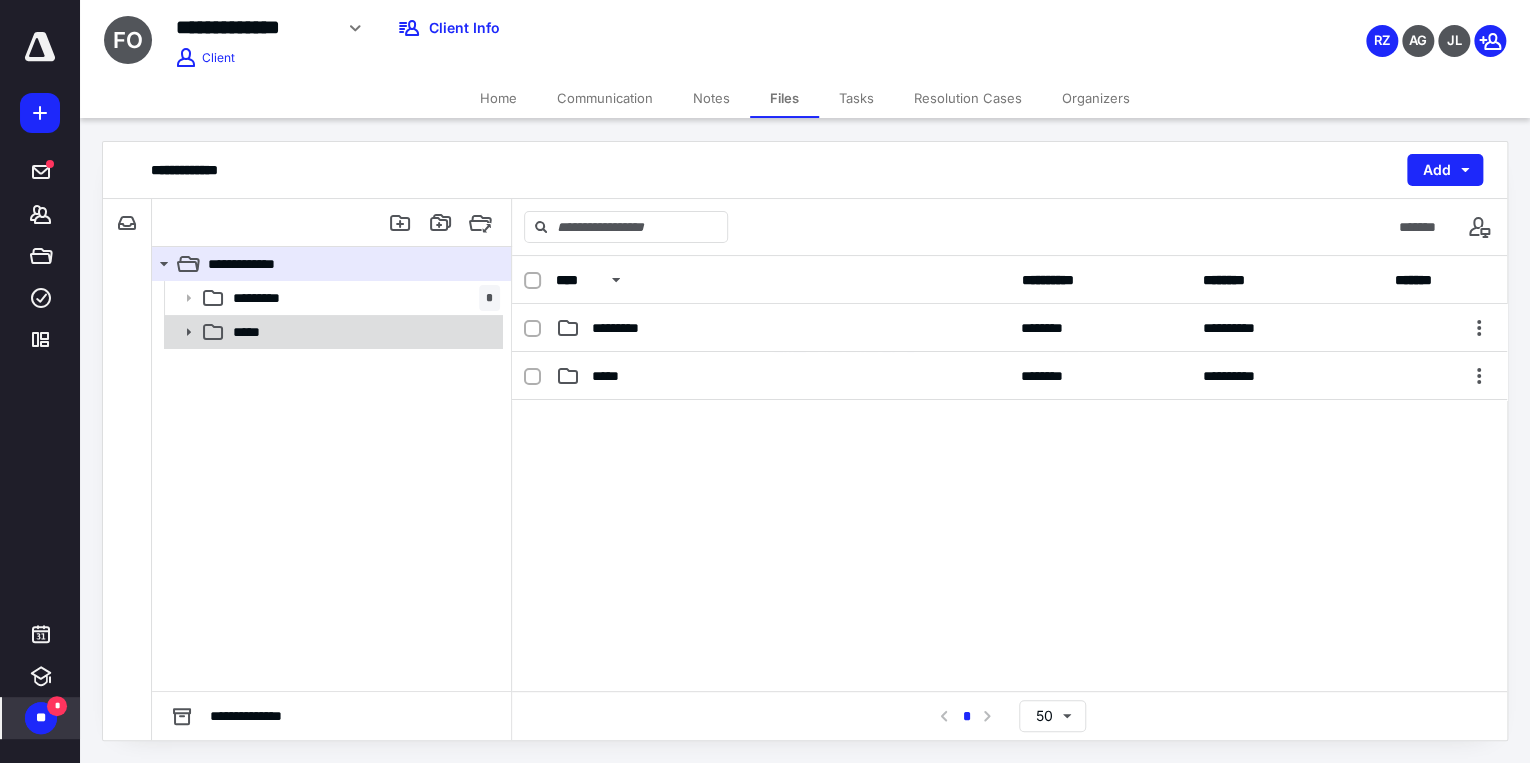 click on "*****" at bounding box center (362, 332) 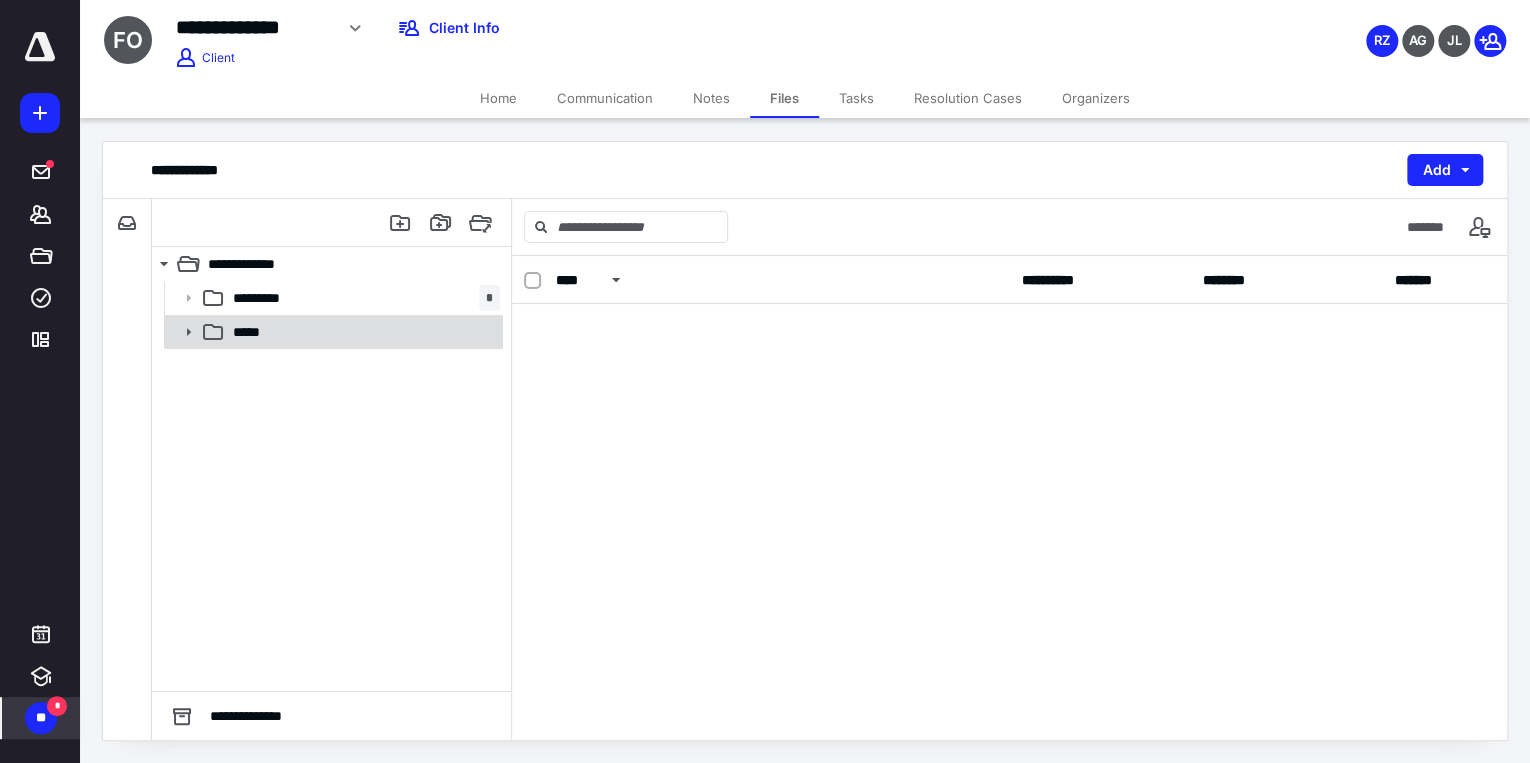 click on "*****" at bounding box center [362, 332] 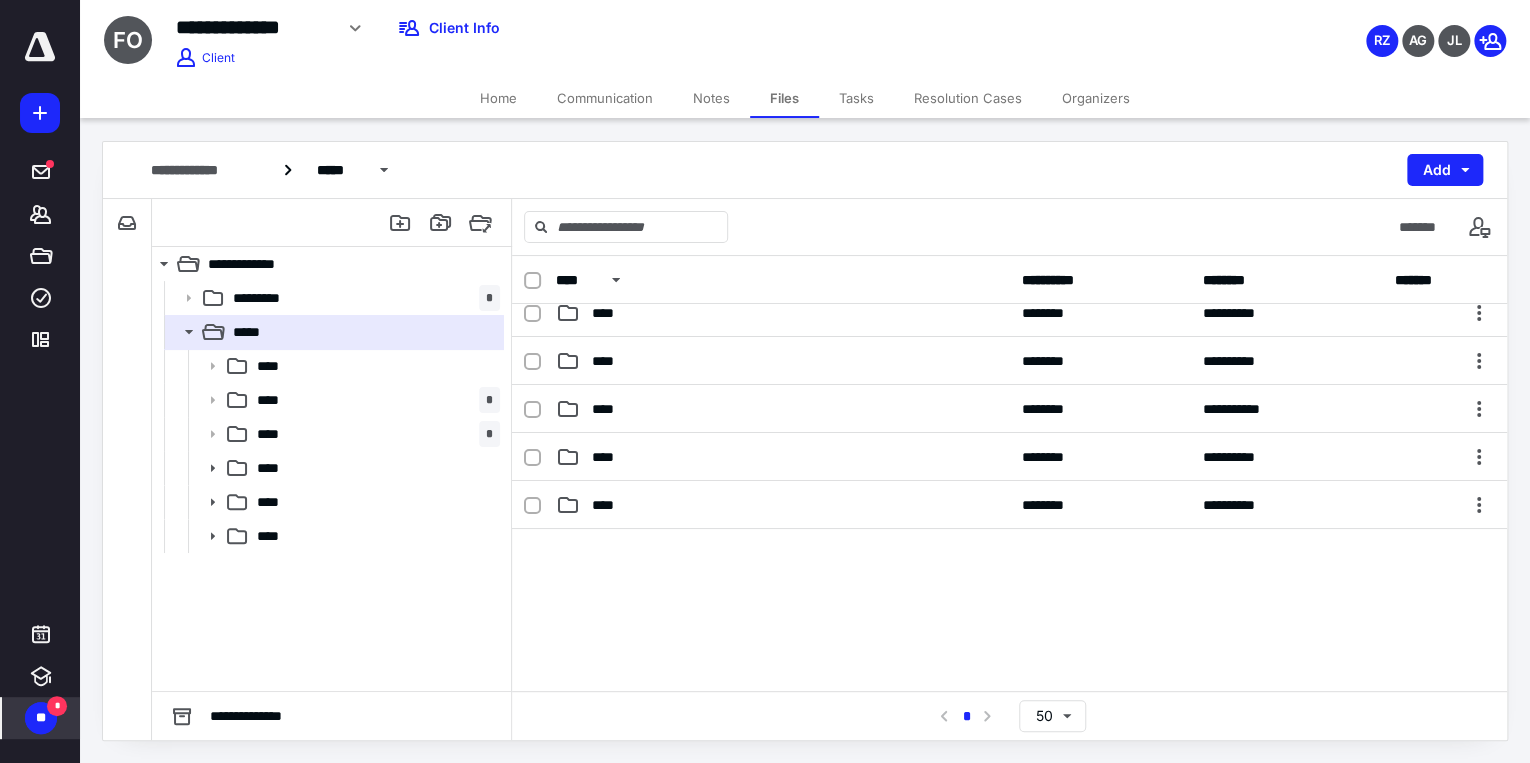scroll, scrollTop: 199, scrollLeft: 0, axis: vertical 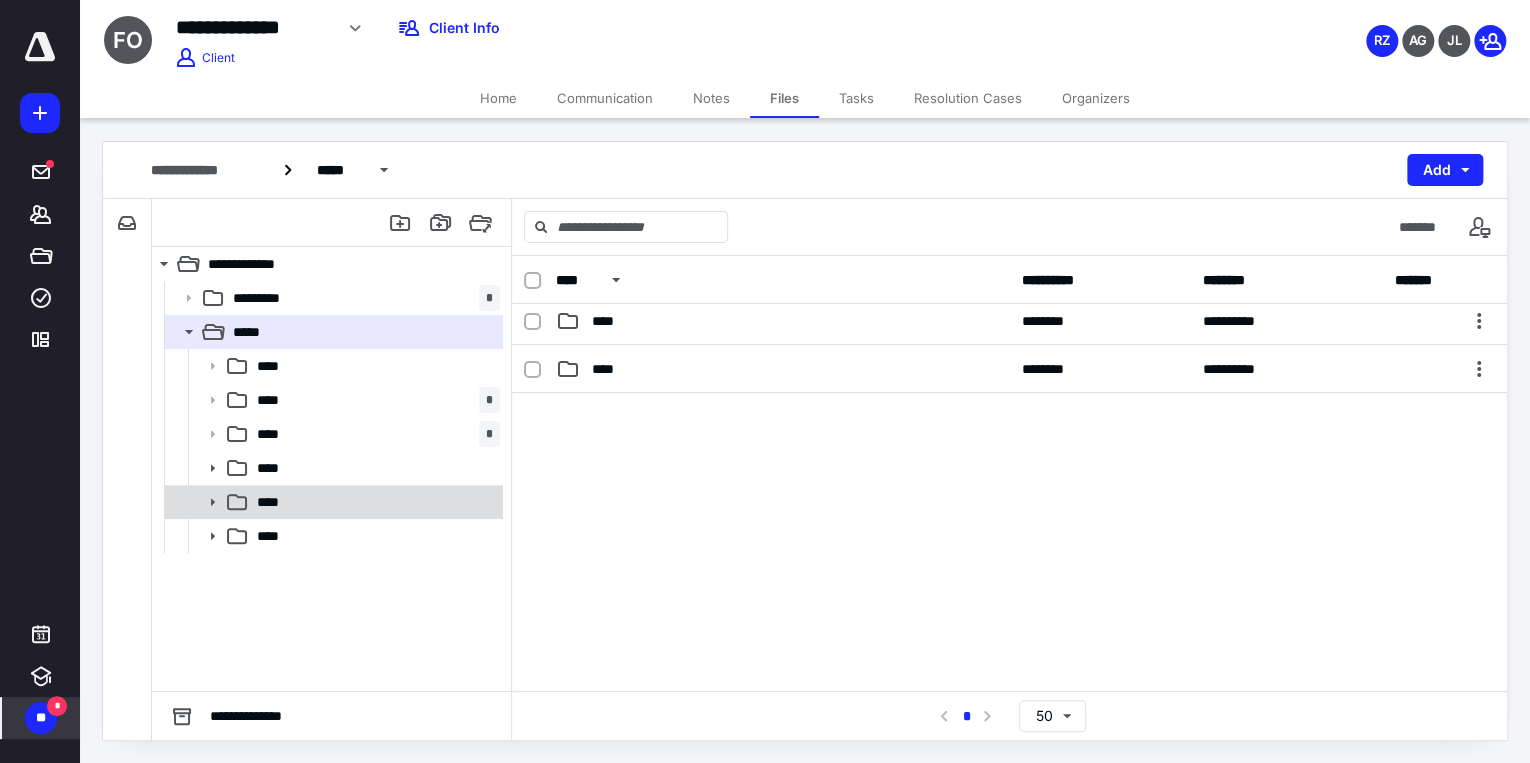 click on "****" at bounding box center [374, 502] 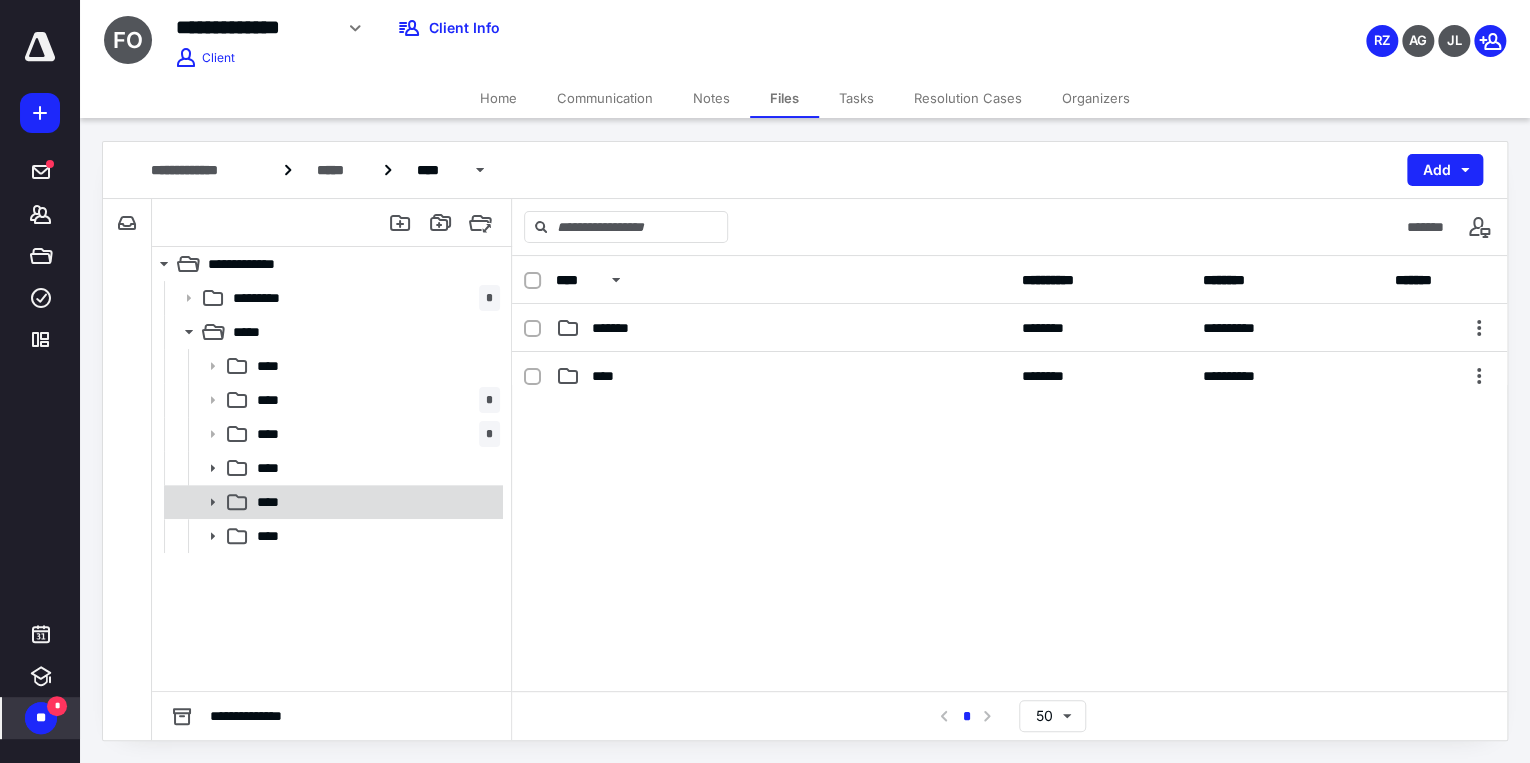 click on "****" at bounding box center (374, 502) 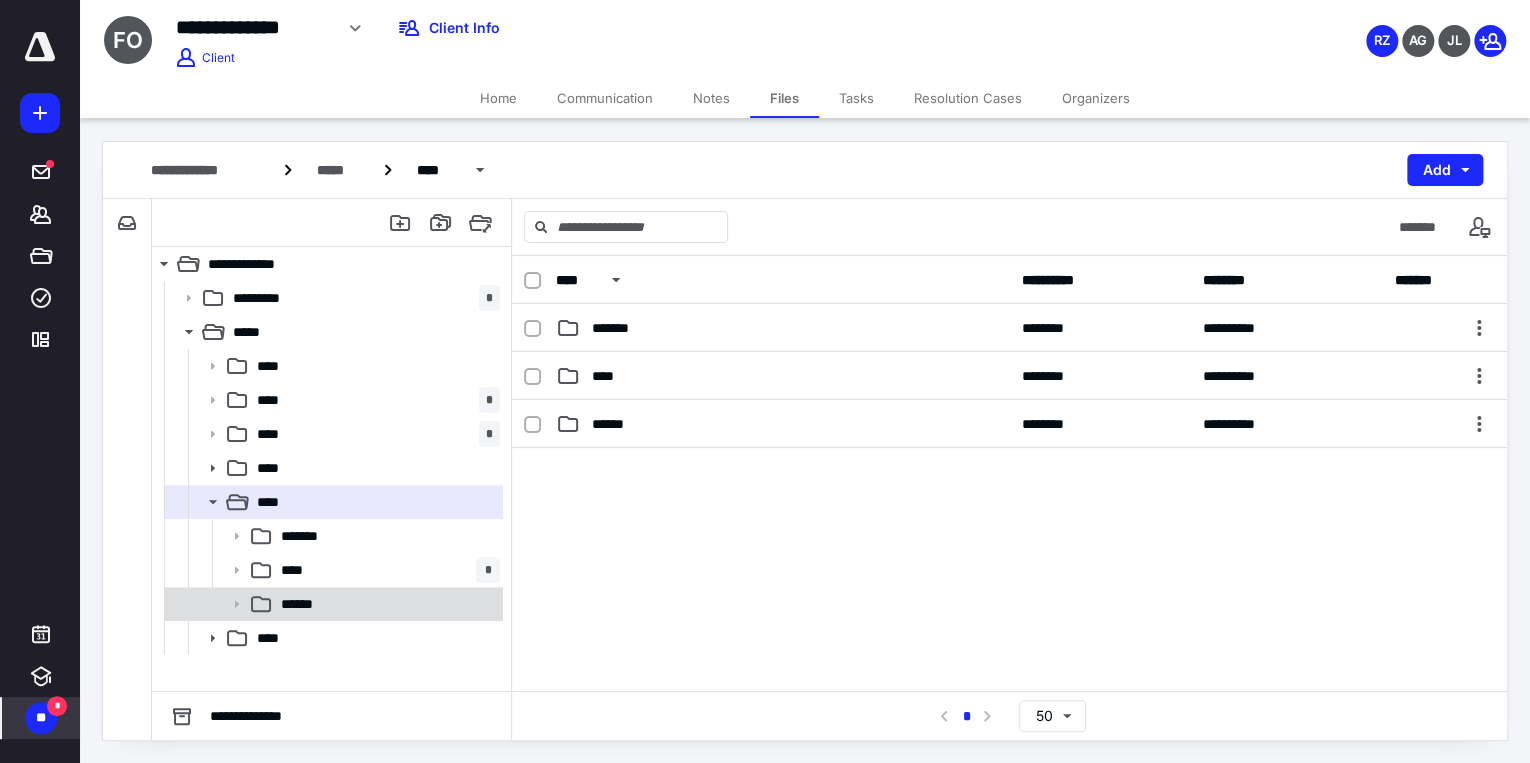 click on "******" at bounding box center (386, 604) 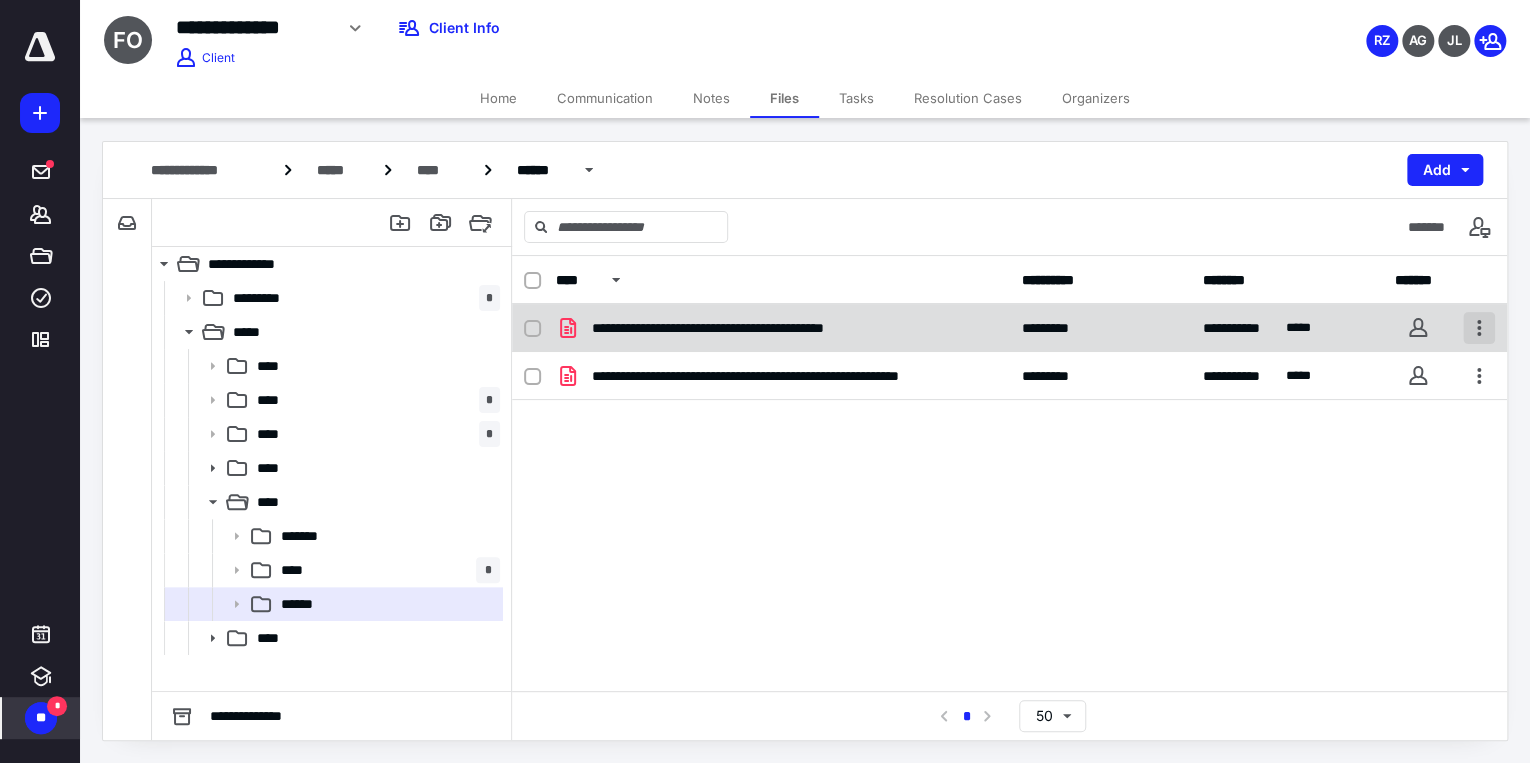 click at bounding box center [1479, 328] 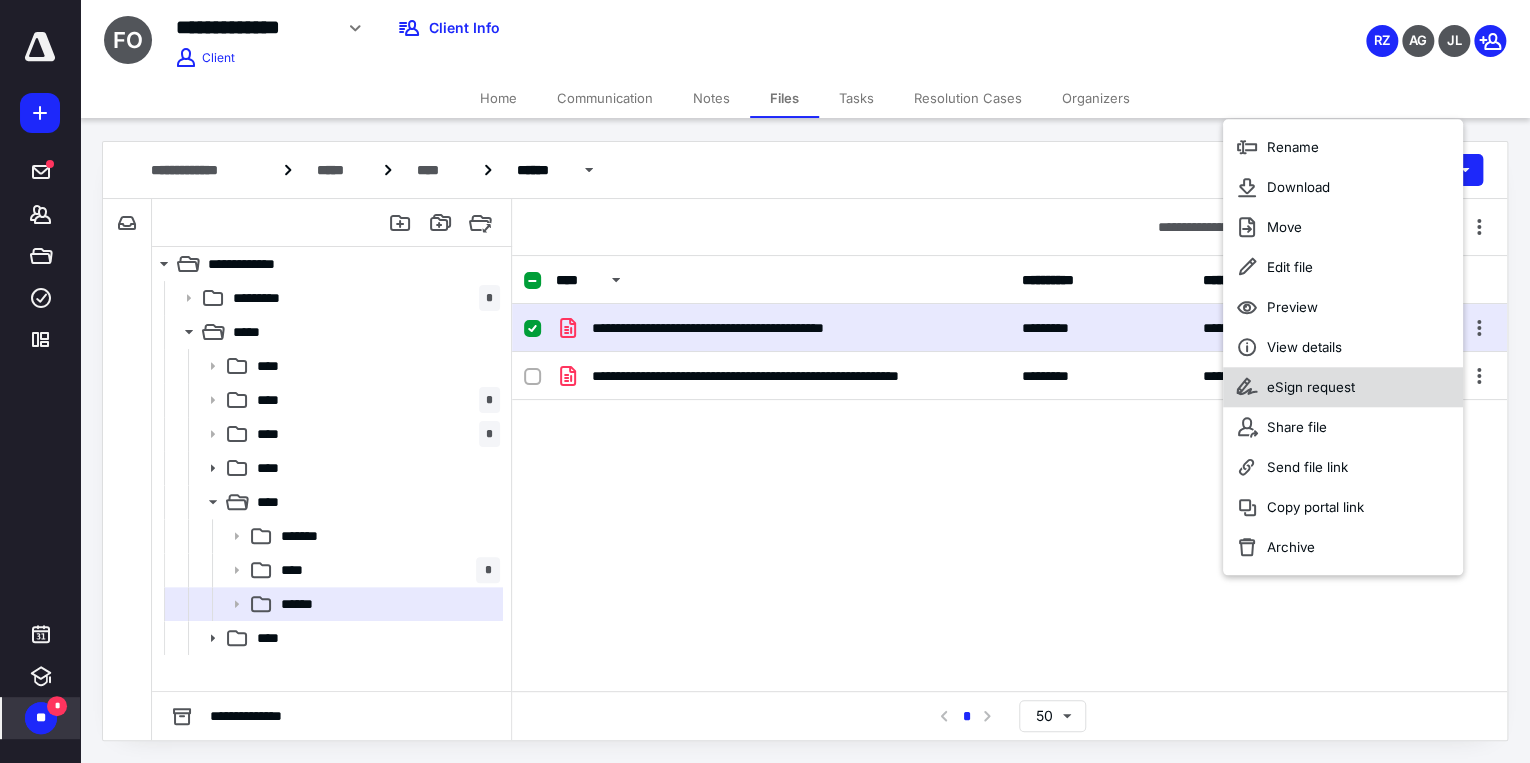 click on "eSign request" at bounding box center [1342, 387] 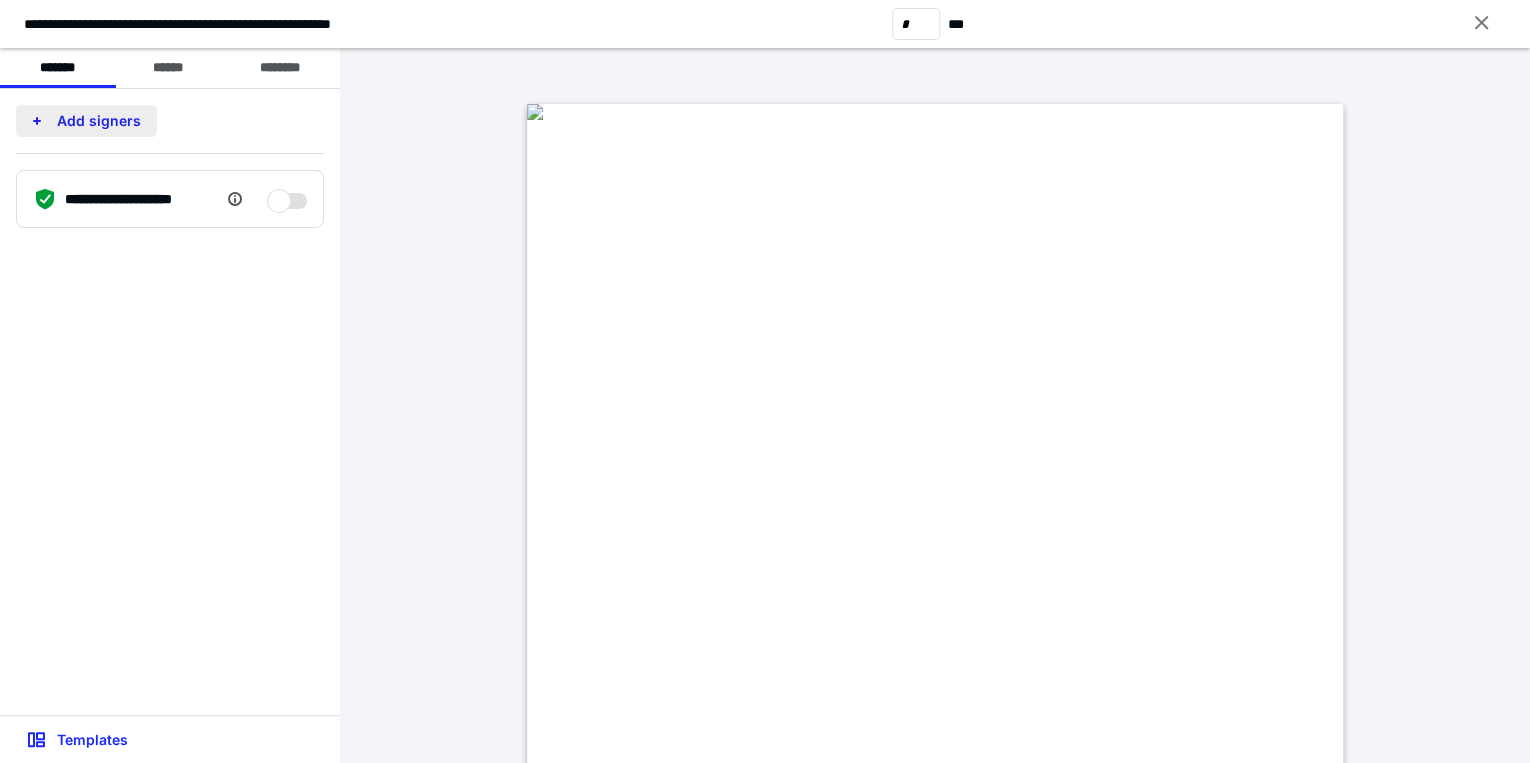 click on "Add signers" at bounding box center (86, 121) 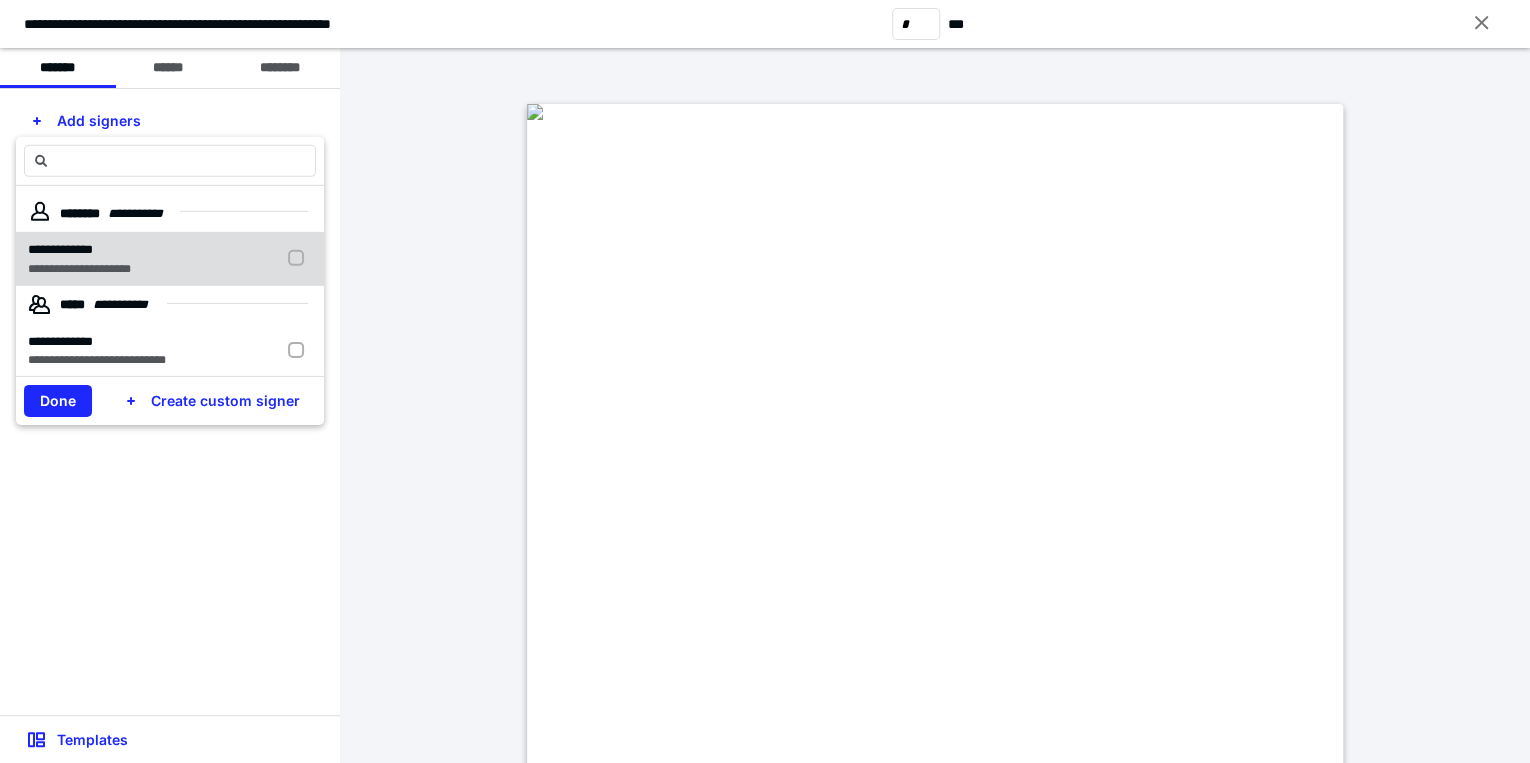 click at bounding box center (300, 258) 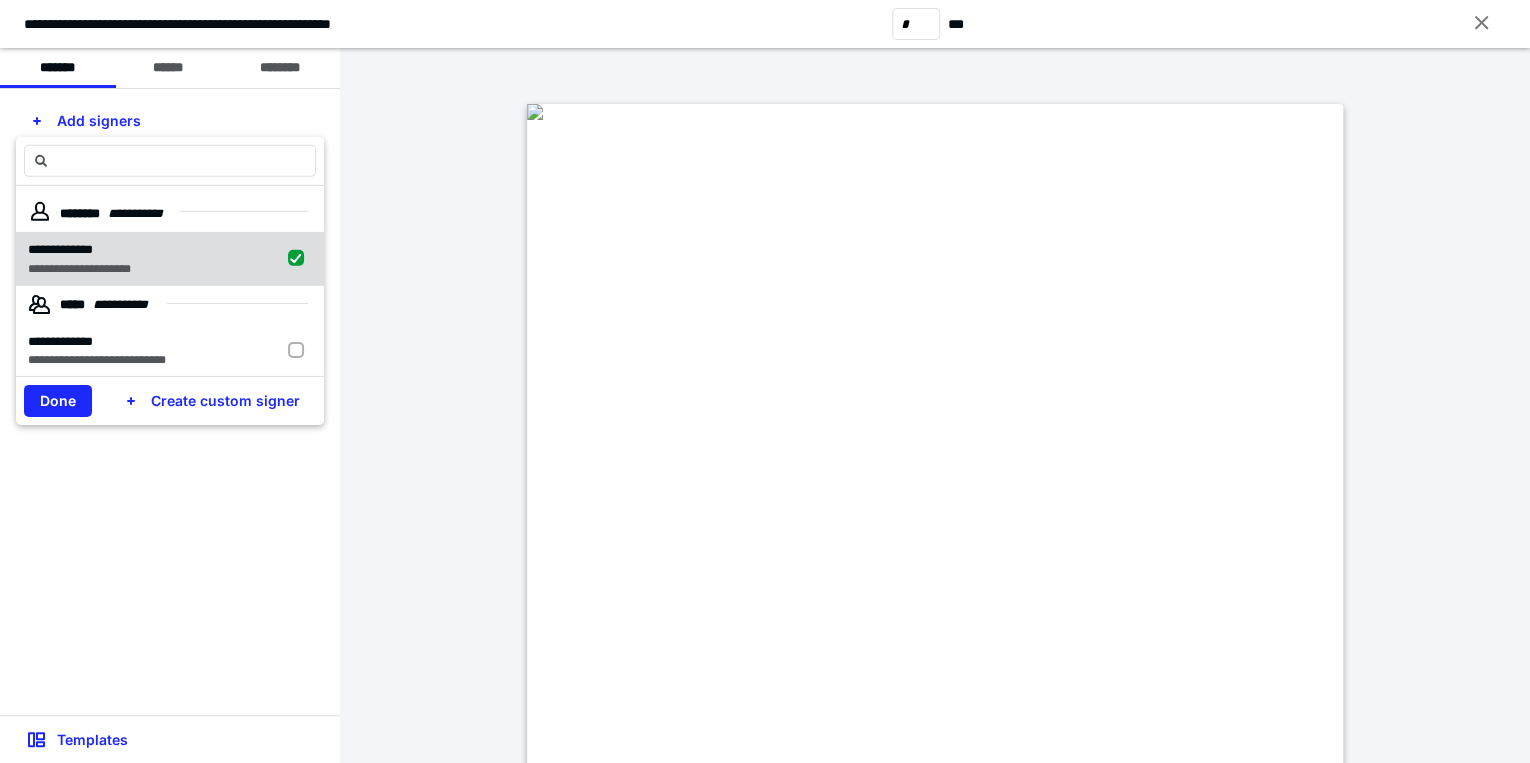 checkbox on "true" 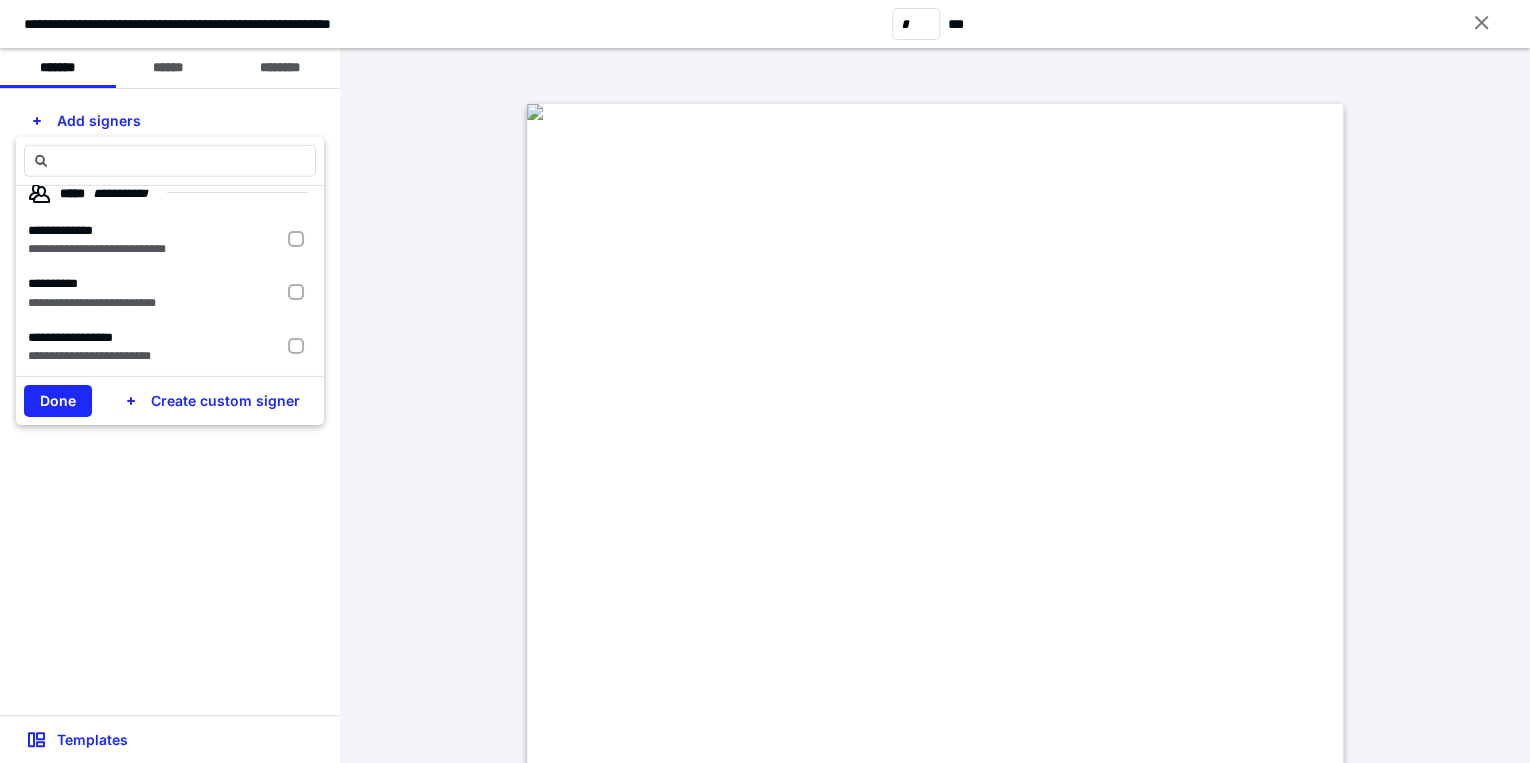 scroll, scrollTop: 116, scrollLeft: 0, axis: vertical 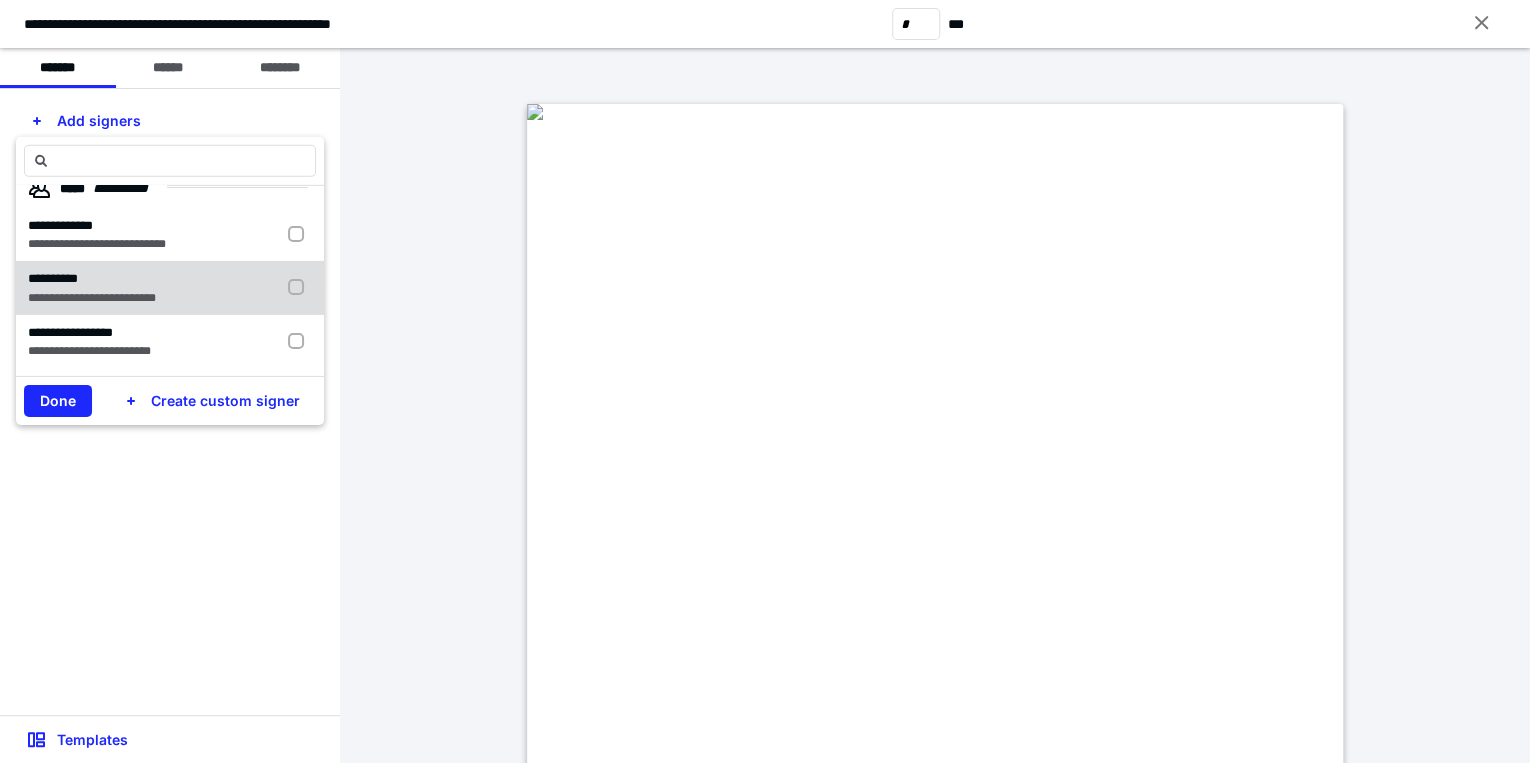 click at bounding box center (300, 288) 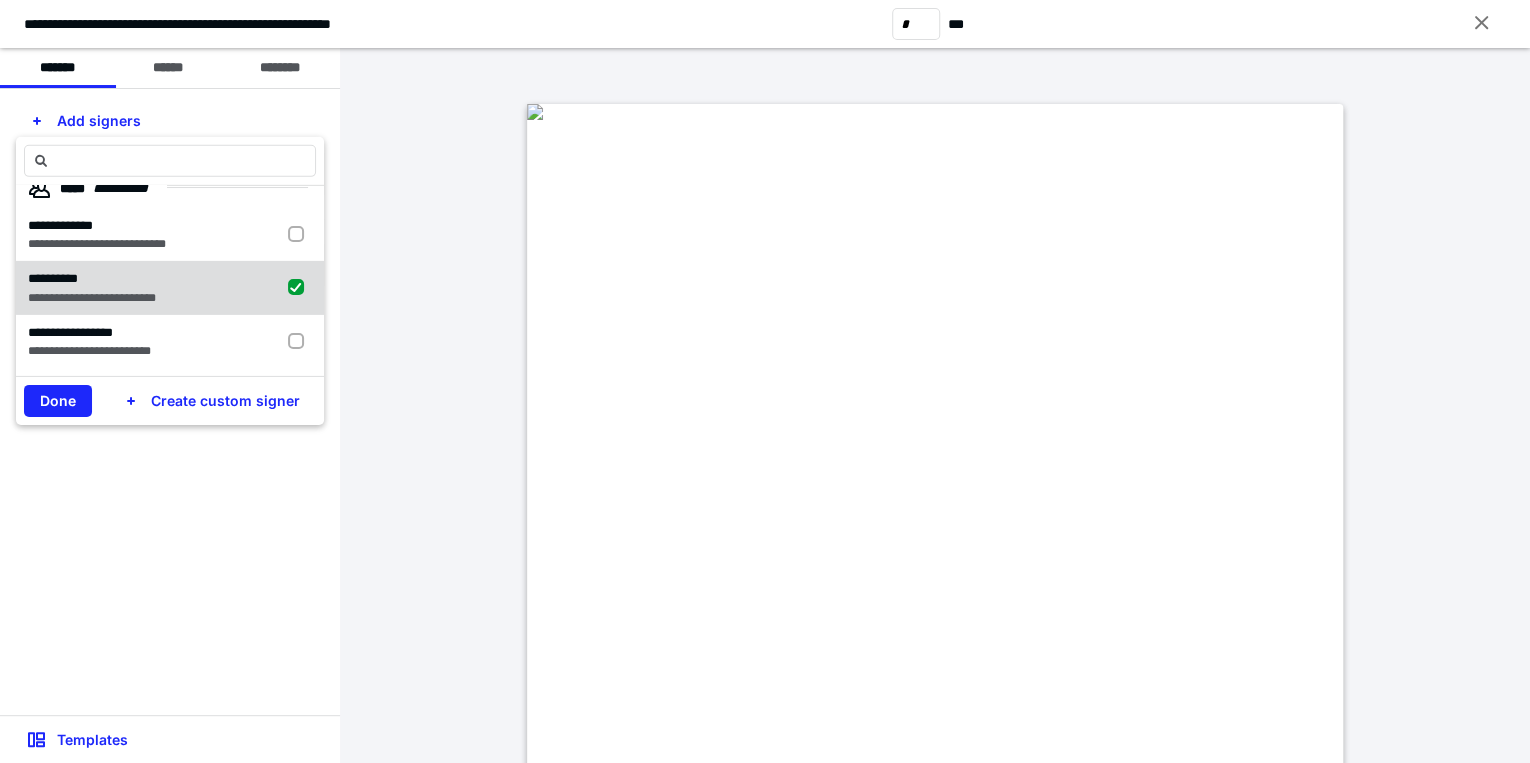 checkbox on "true" 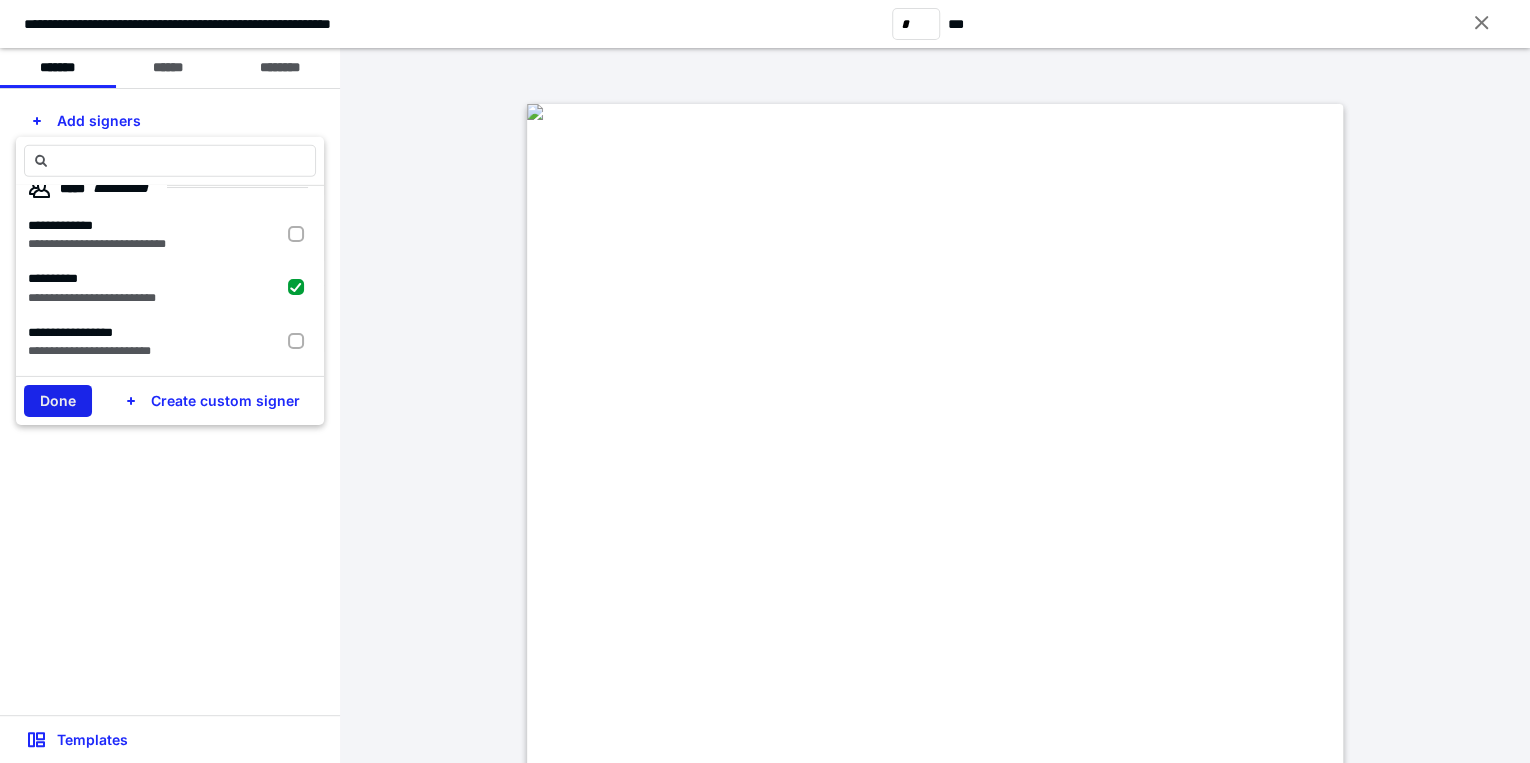 click on "Done" at bounding box center (58, 401) 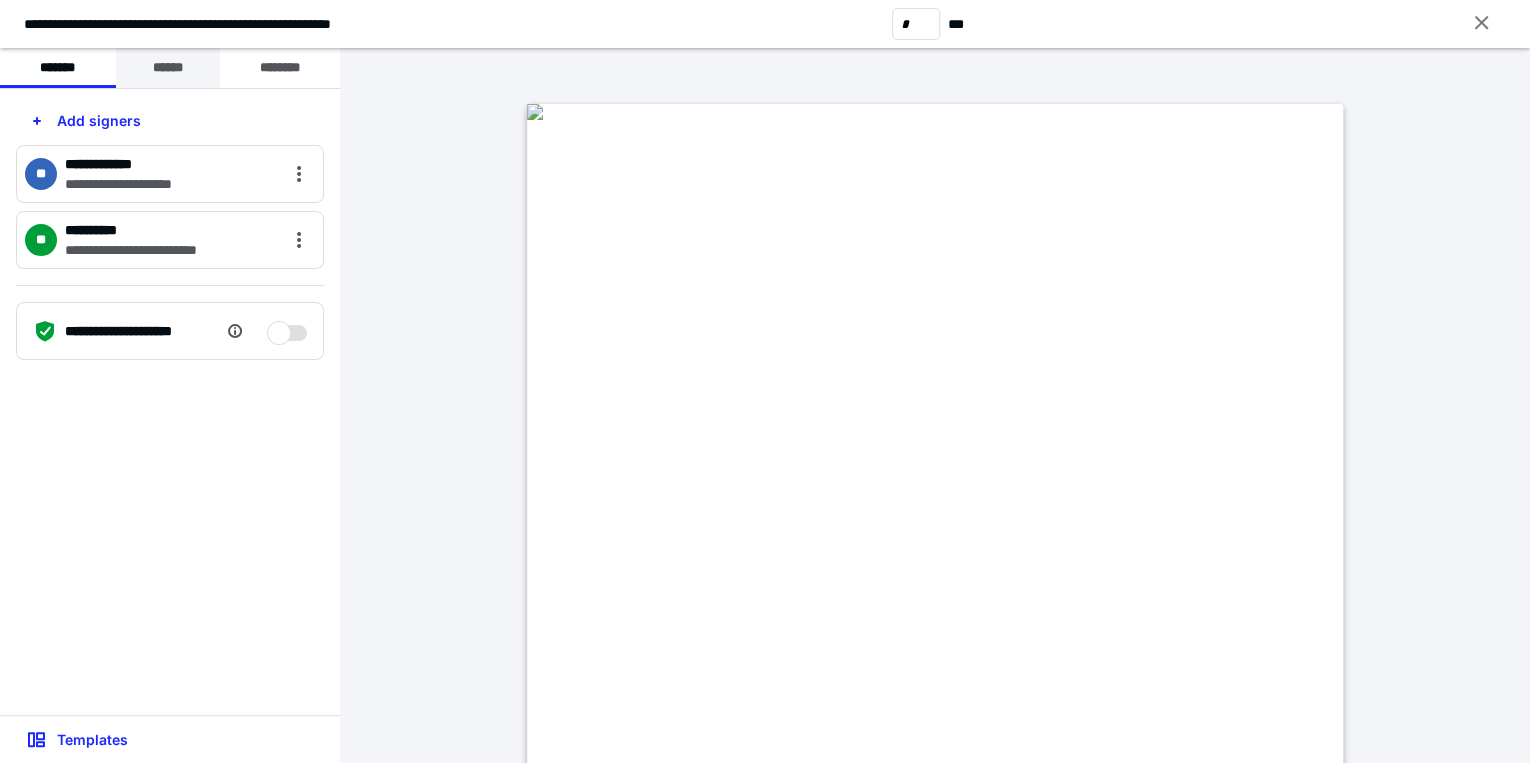 click on "******" at bounding box center (168, 68) 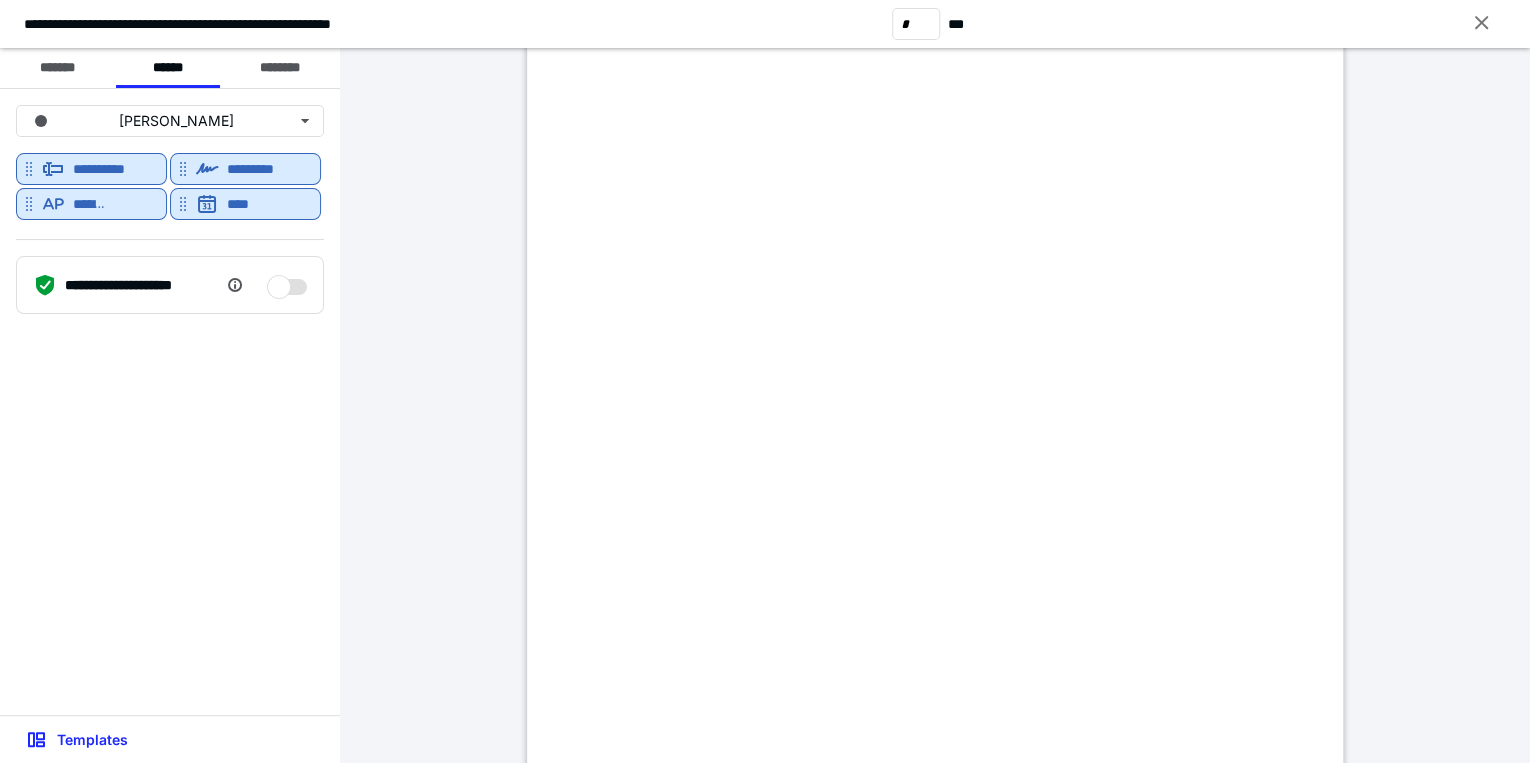 scroll, scrollTop: 160, scrollLeft: 0, axis: vertical 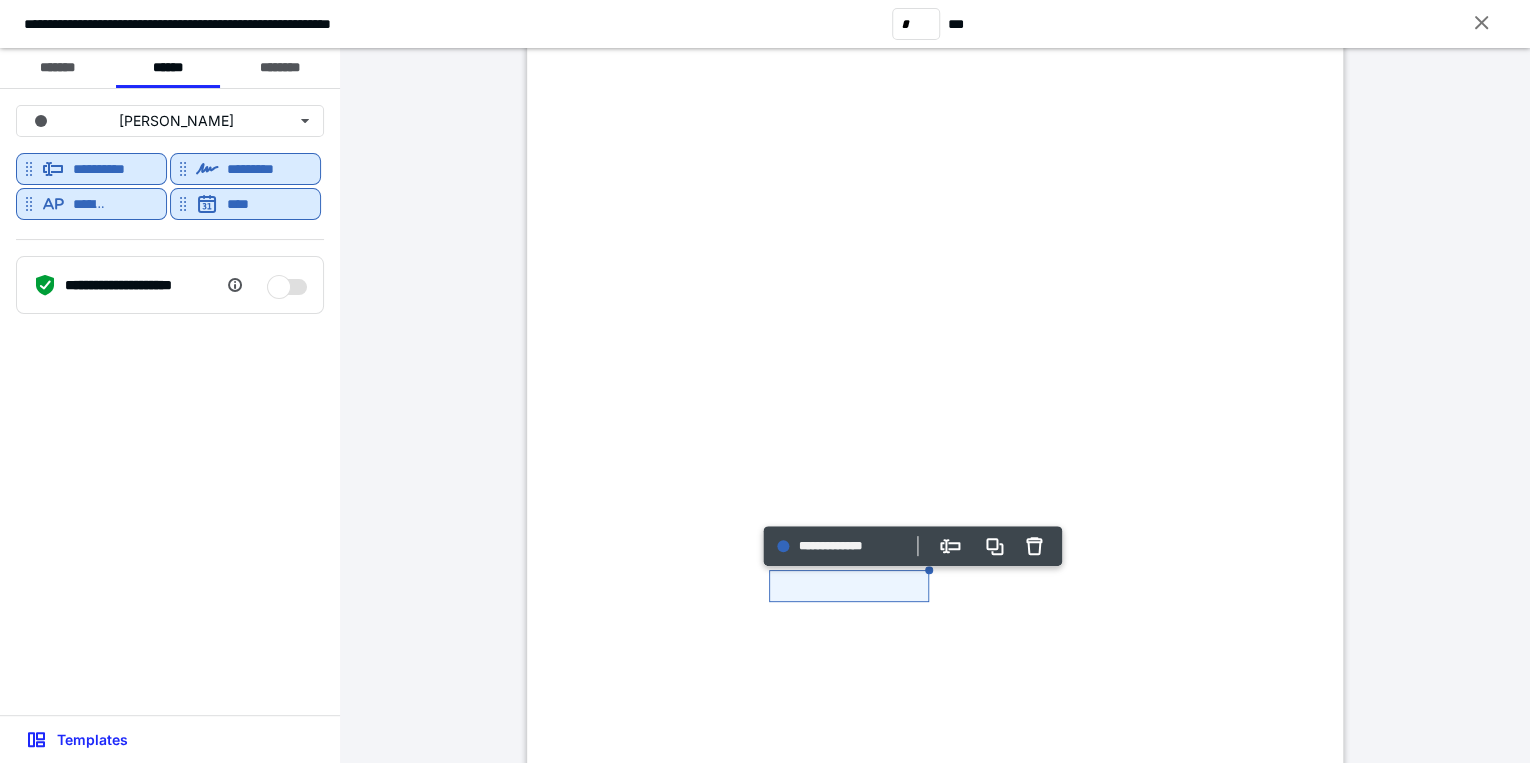 click at bounding box center (849, 586) 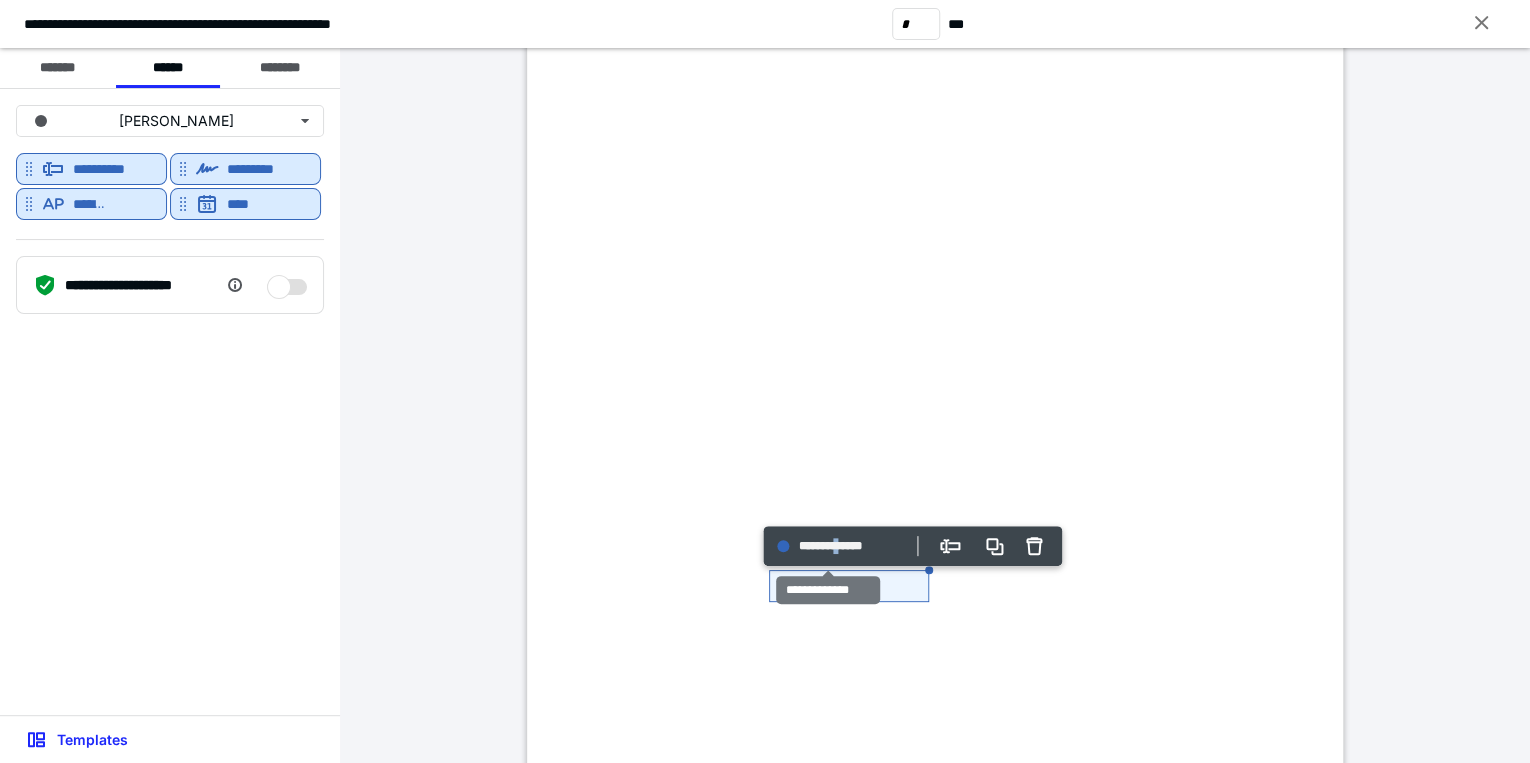 drag, startPoint x: 844, startPoint y: 539, endPoint x: 850, endPoint y: 557, distance: 18.973665 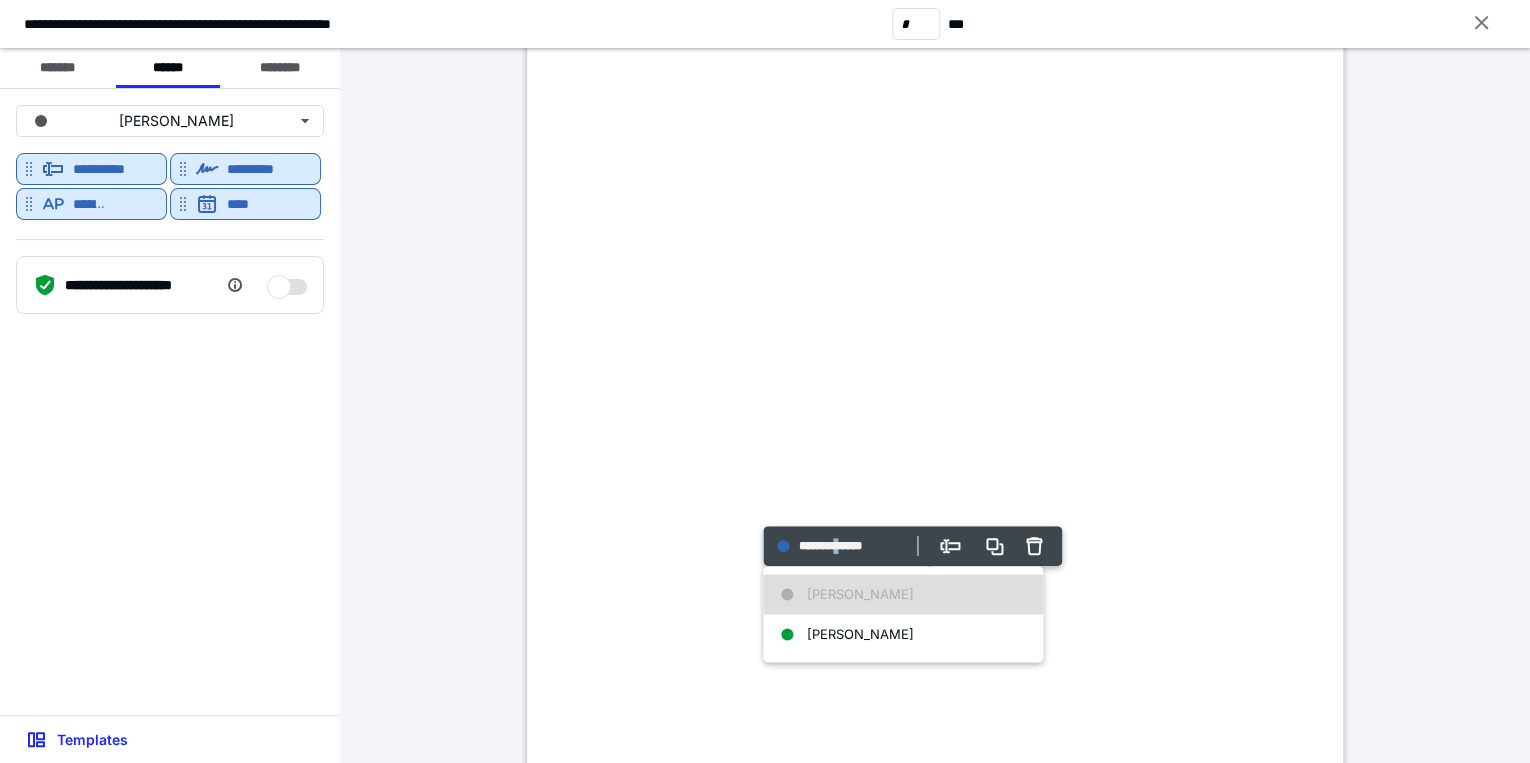 click on "[PERSON_NAME]" at bounding box center (860, 594) 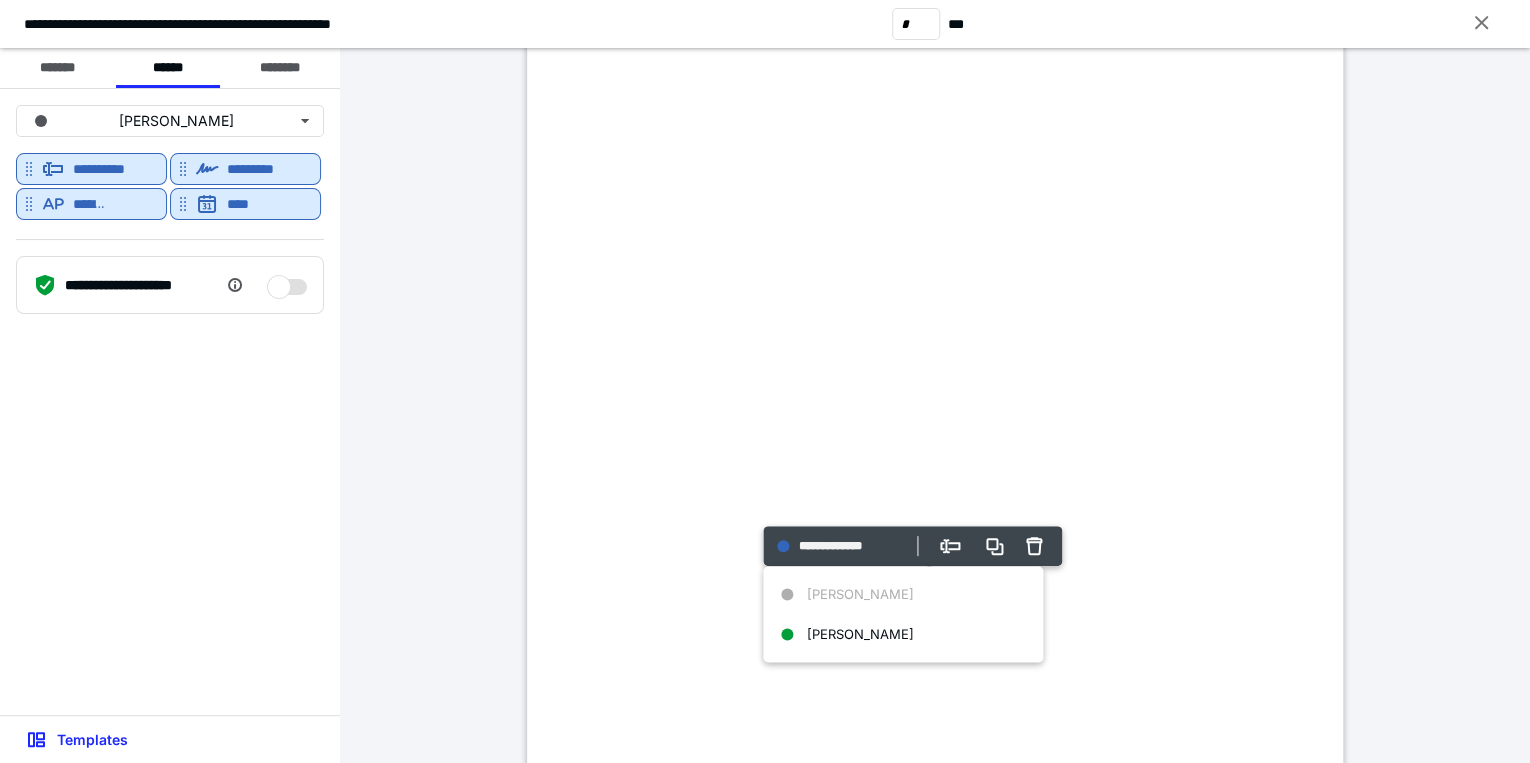 click on "**********" at bounding box center [170, 402] 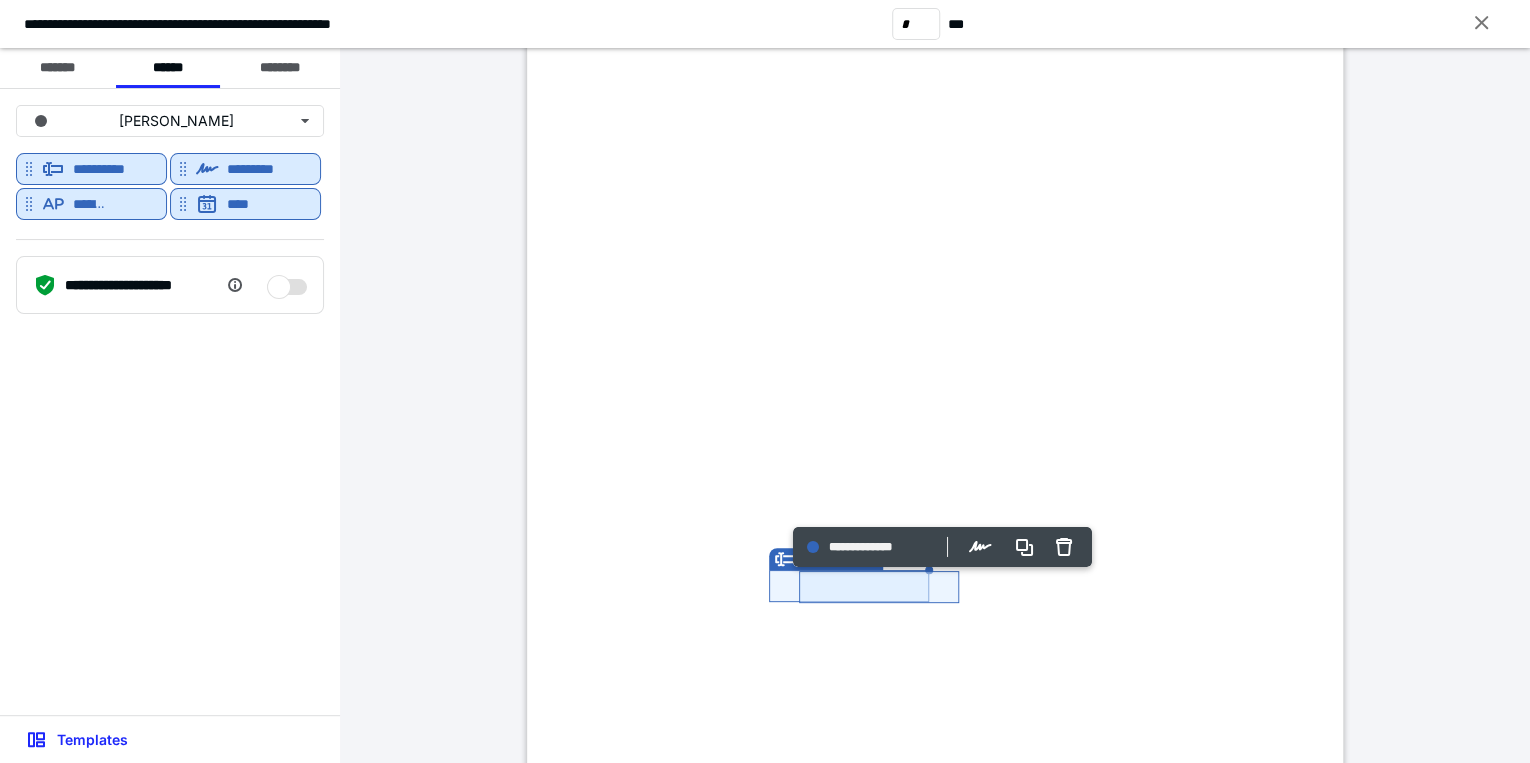 click at bounding box center [535, -48] 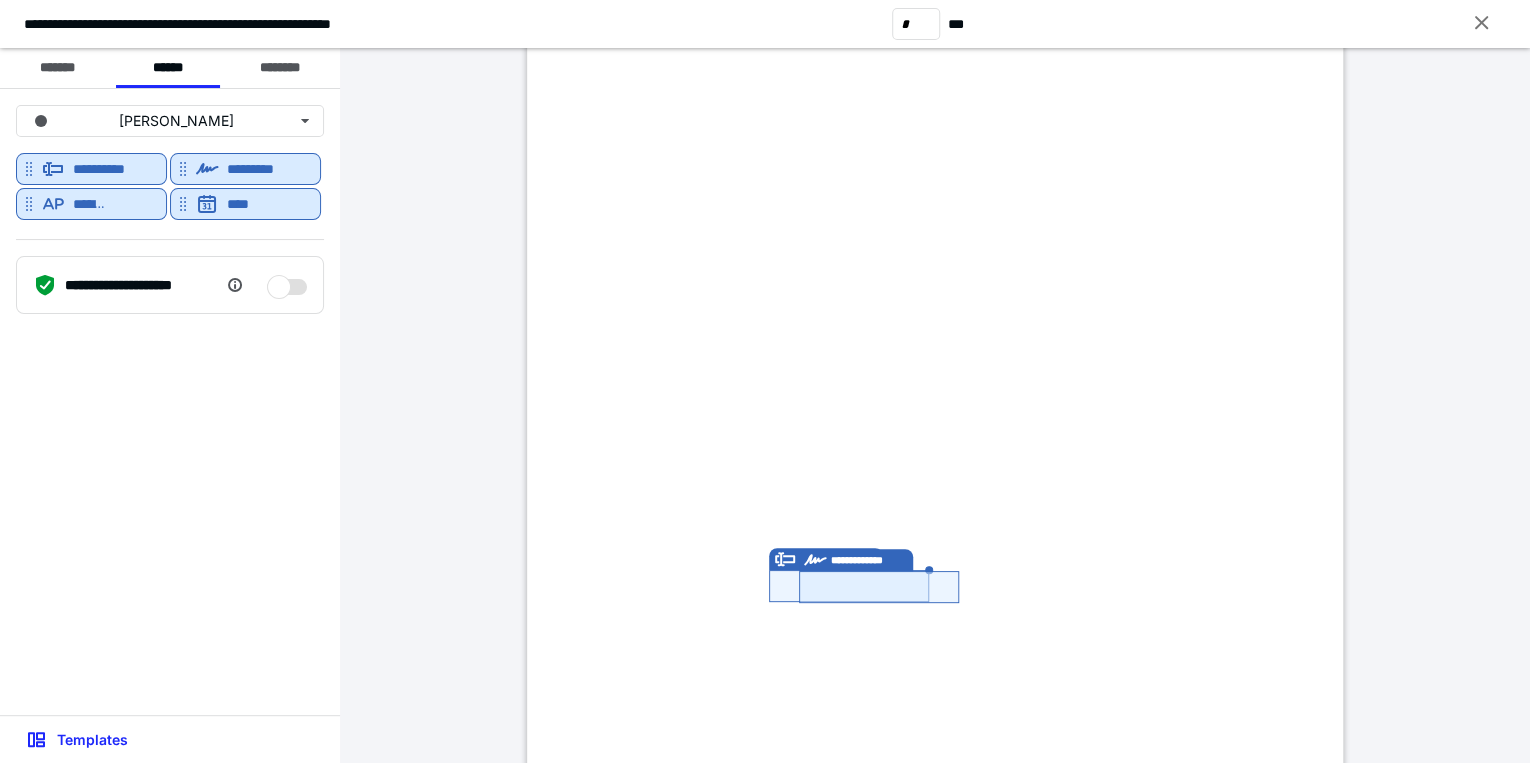click at bounding box center (879, 587) 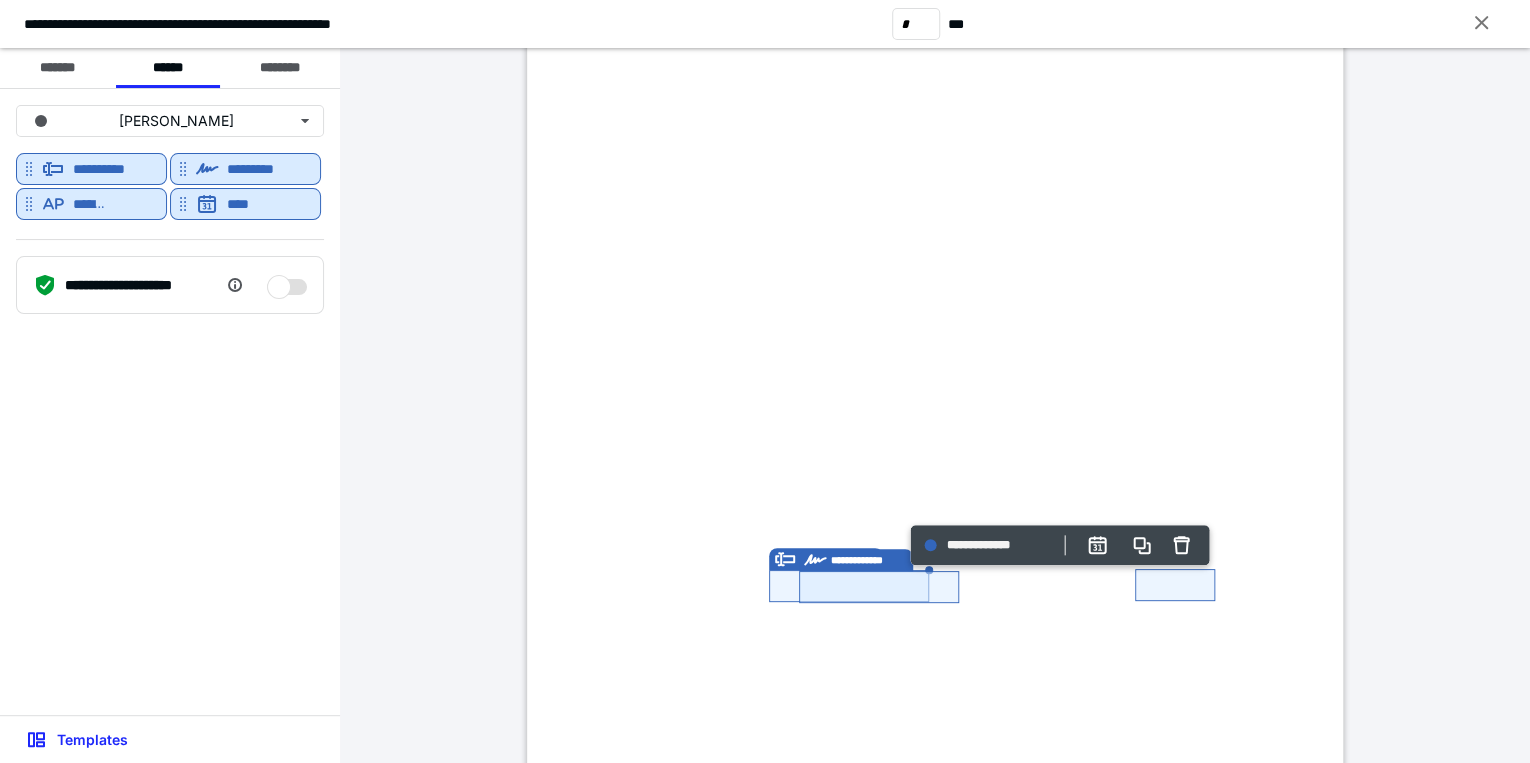 click at bounding box center (879, 587) 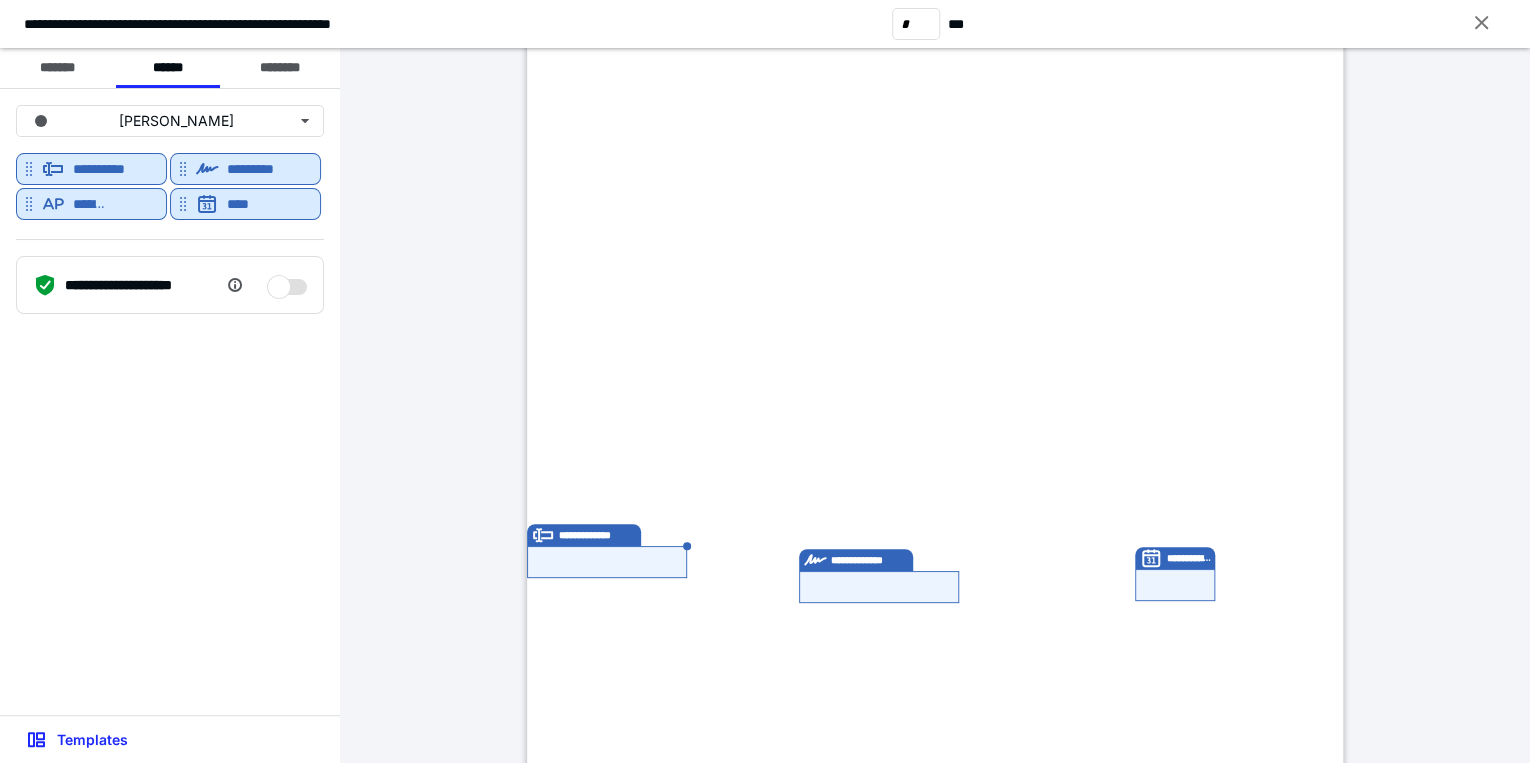 click at bounding box center (607, 562) 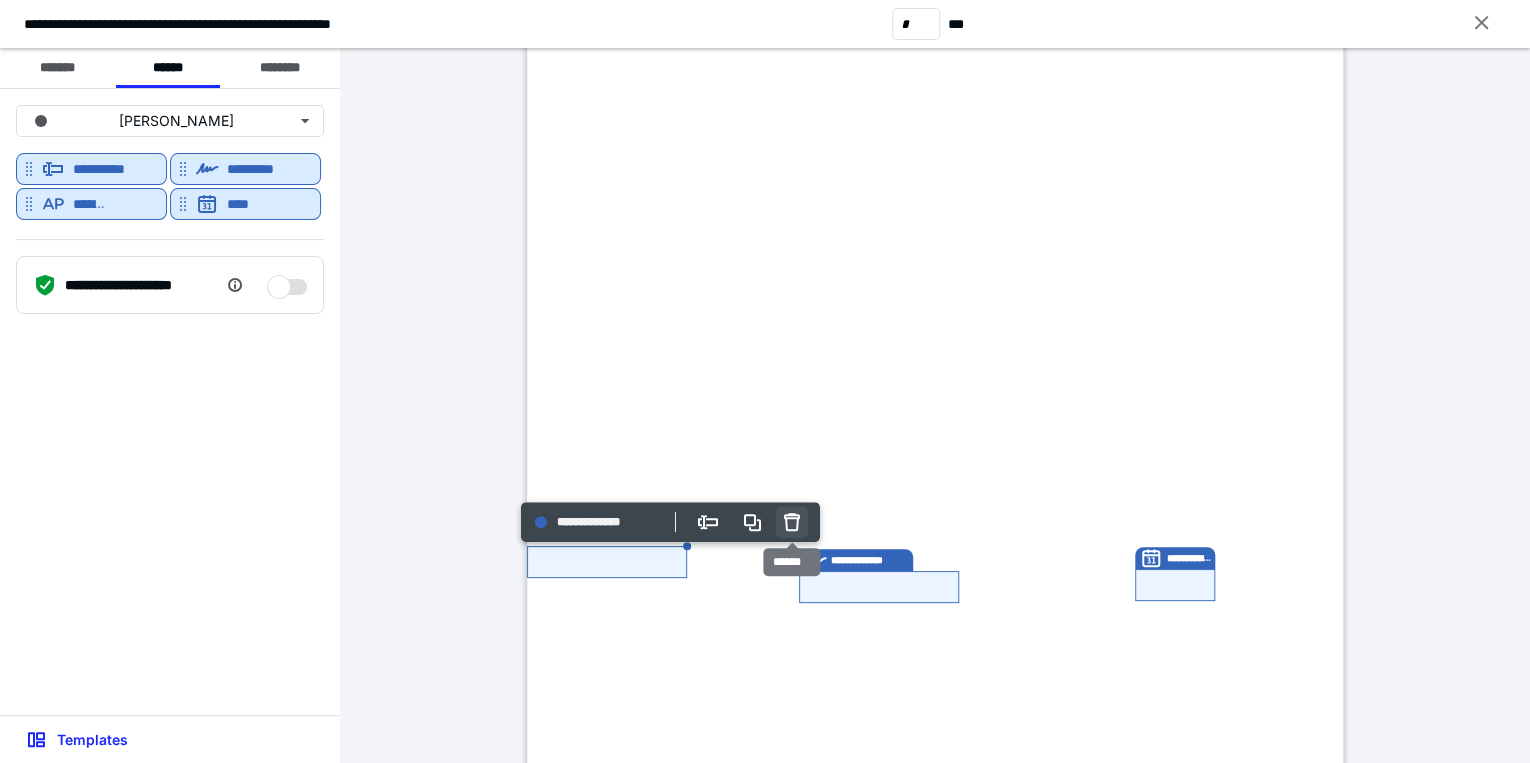 click at bounding box center (792, 522) 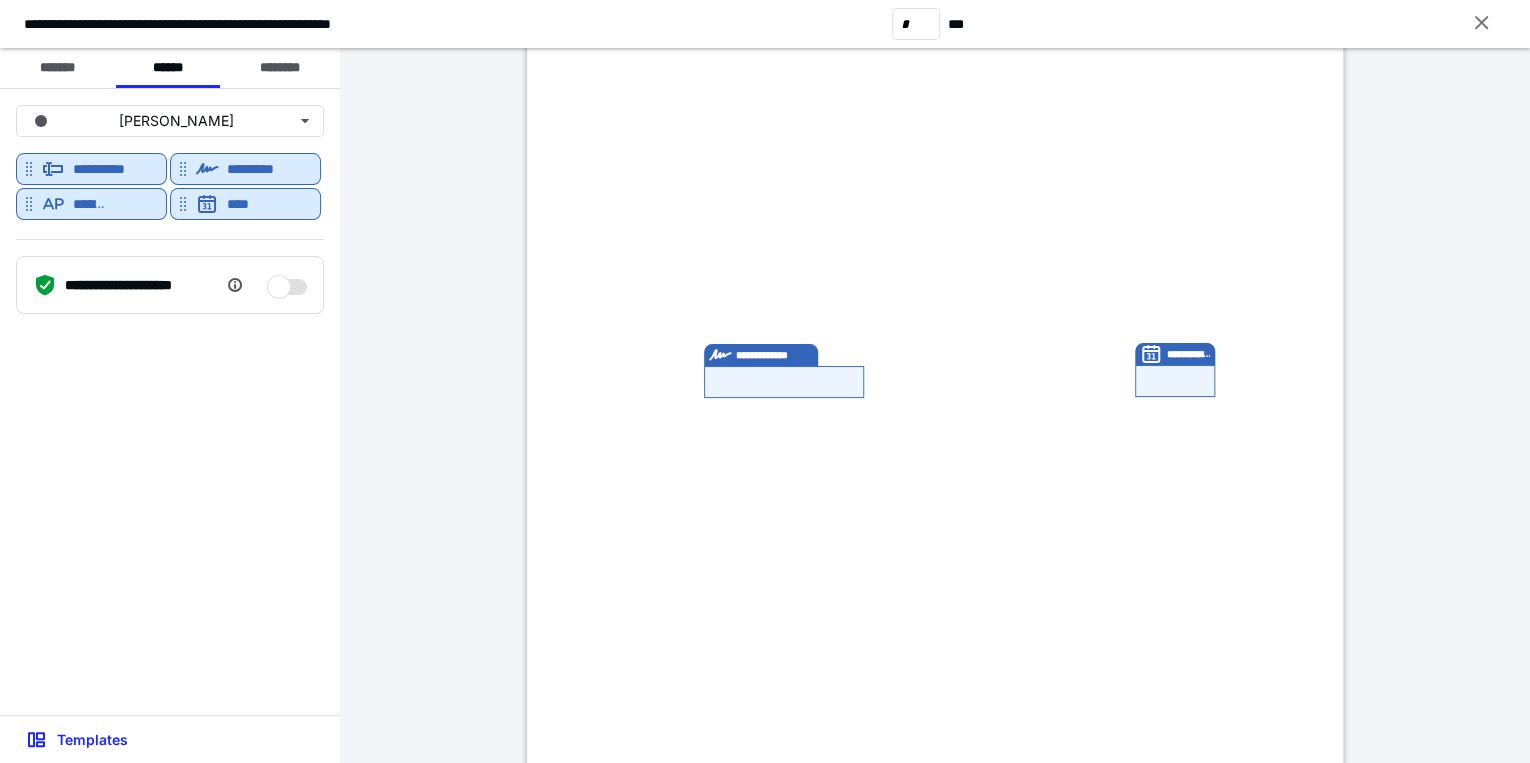 scroll, scrollTop: 400, scrollLeft: 0, axis: vertical 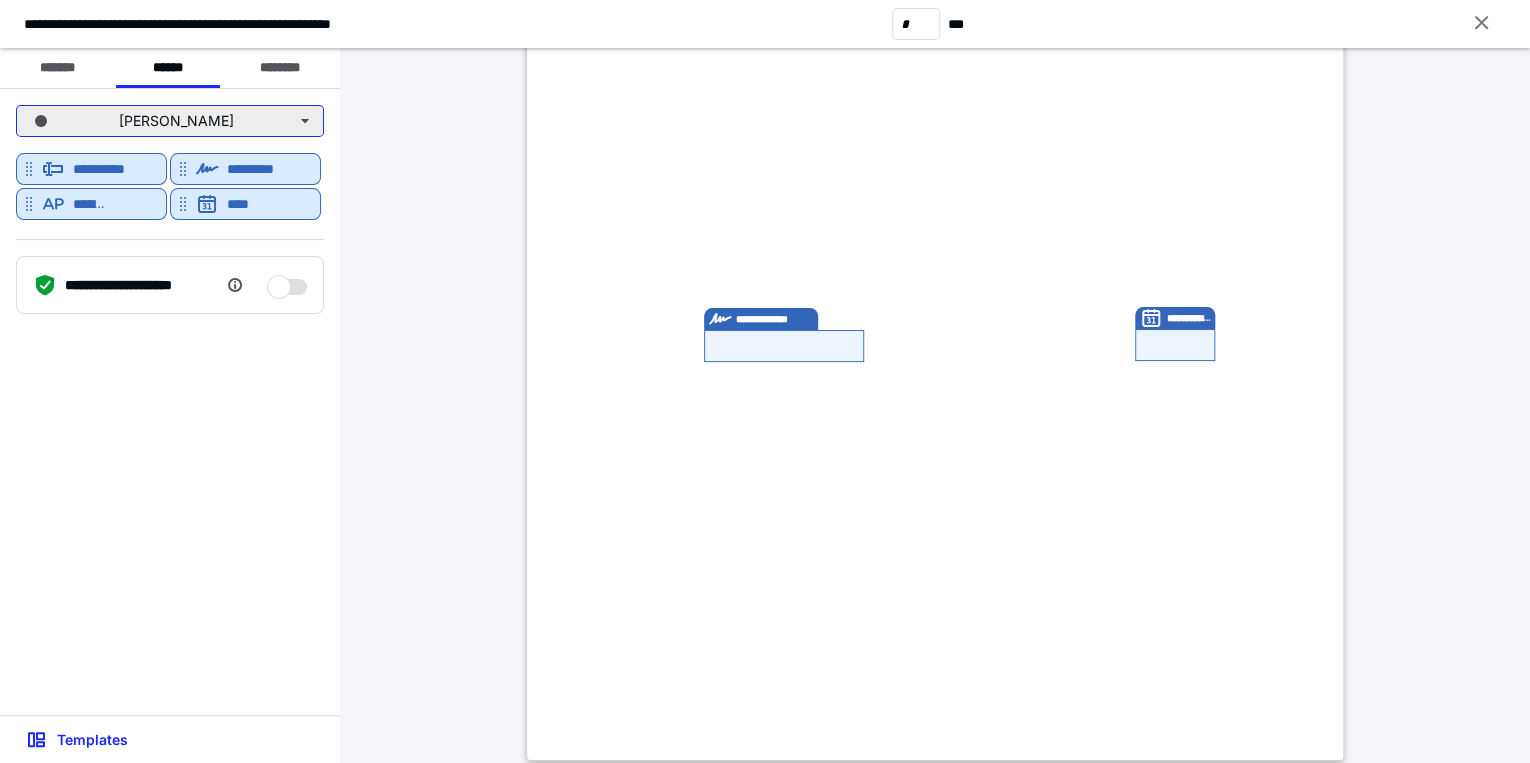 click on "[PERSON_NAME]" at bounding box center (170, 121) 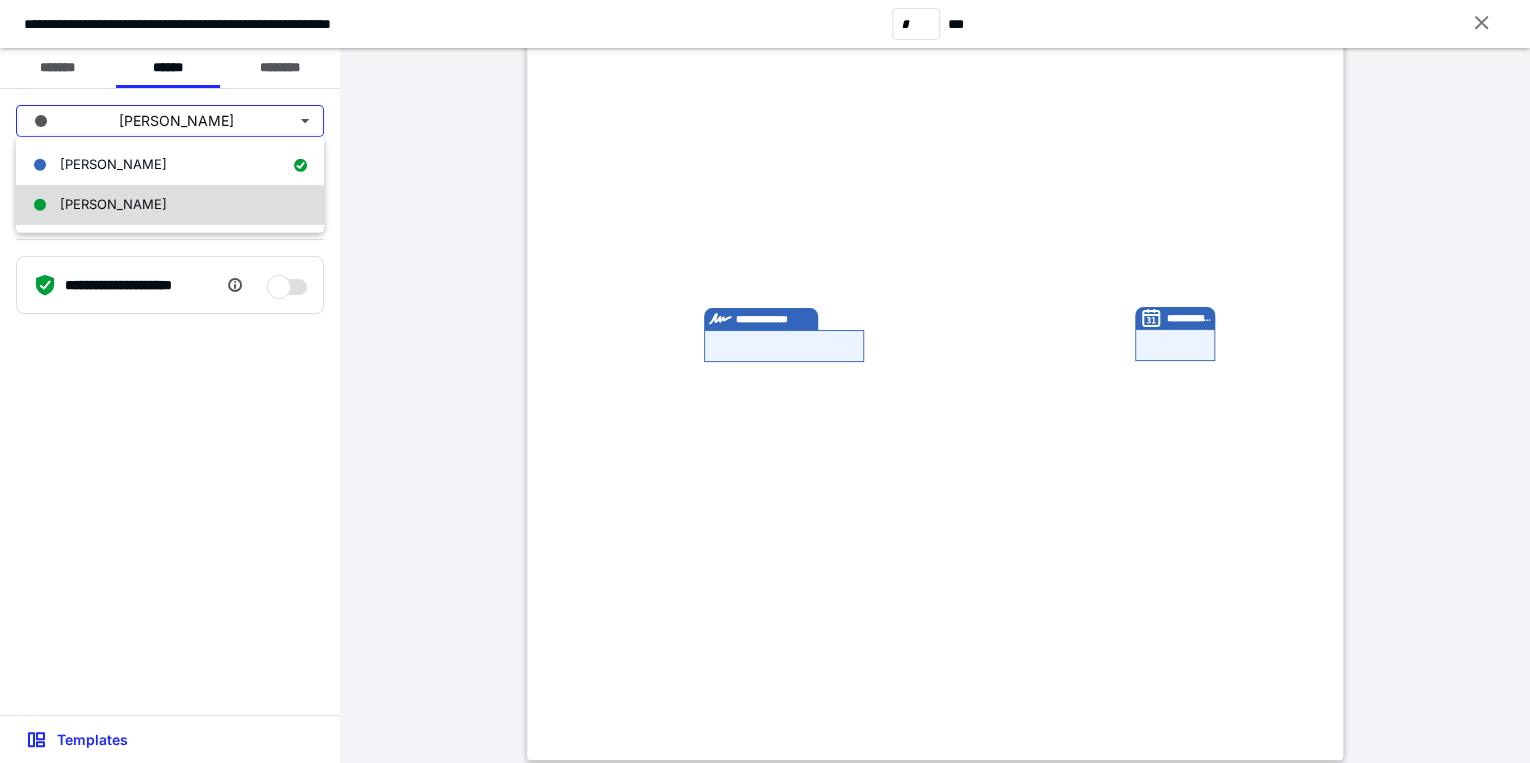 click on "[PERSON_NAME]" at bounding box center [170, 205] 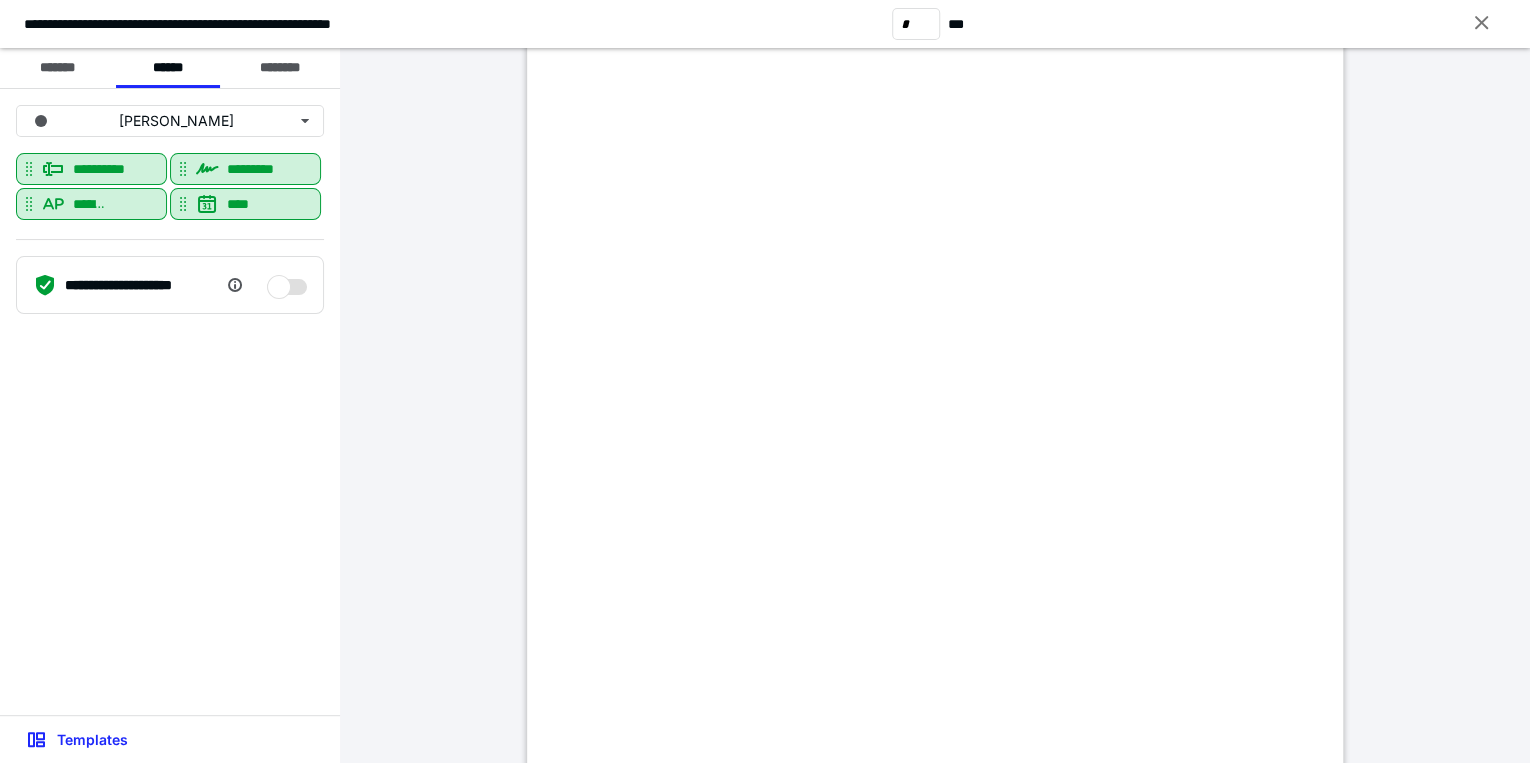 scroll, scrollTop: 2320, scrollLeft: 0, axis: vertical 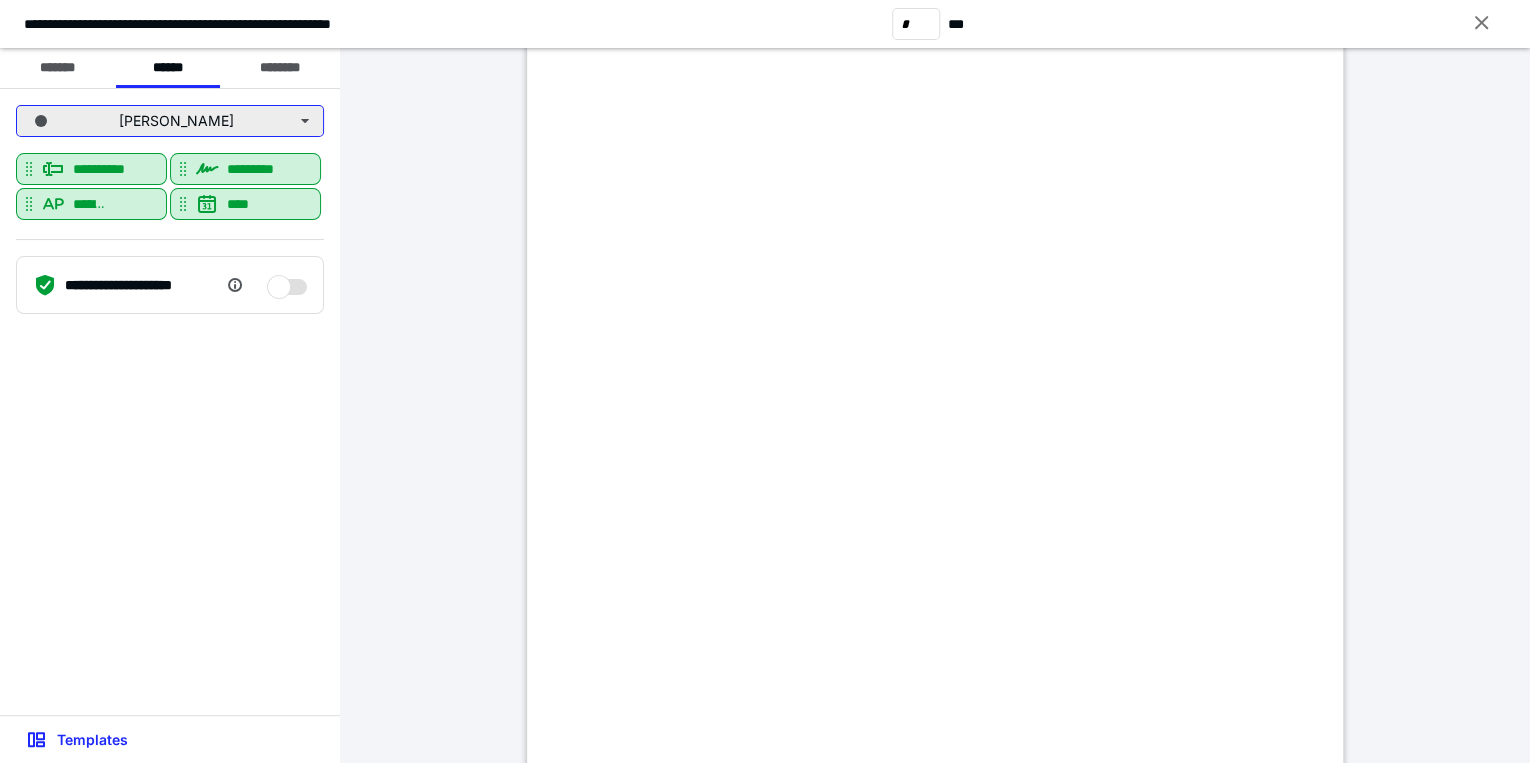 click on "[PERSON_NAME]" at bounding box center (170, 121) 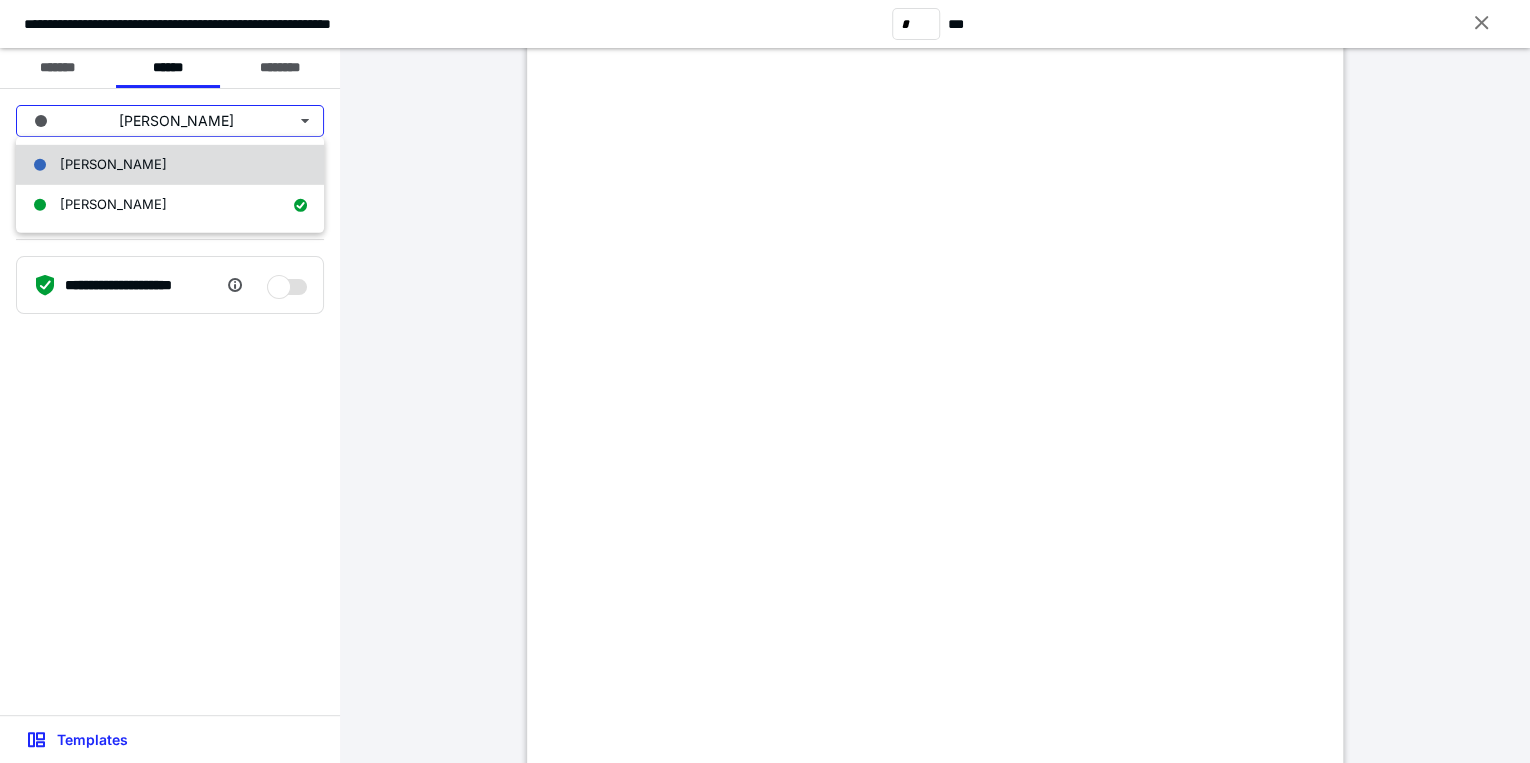 click on "[PERSON_NAME]" at bounding box center (113, 164) 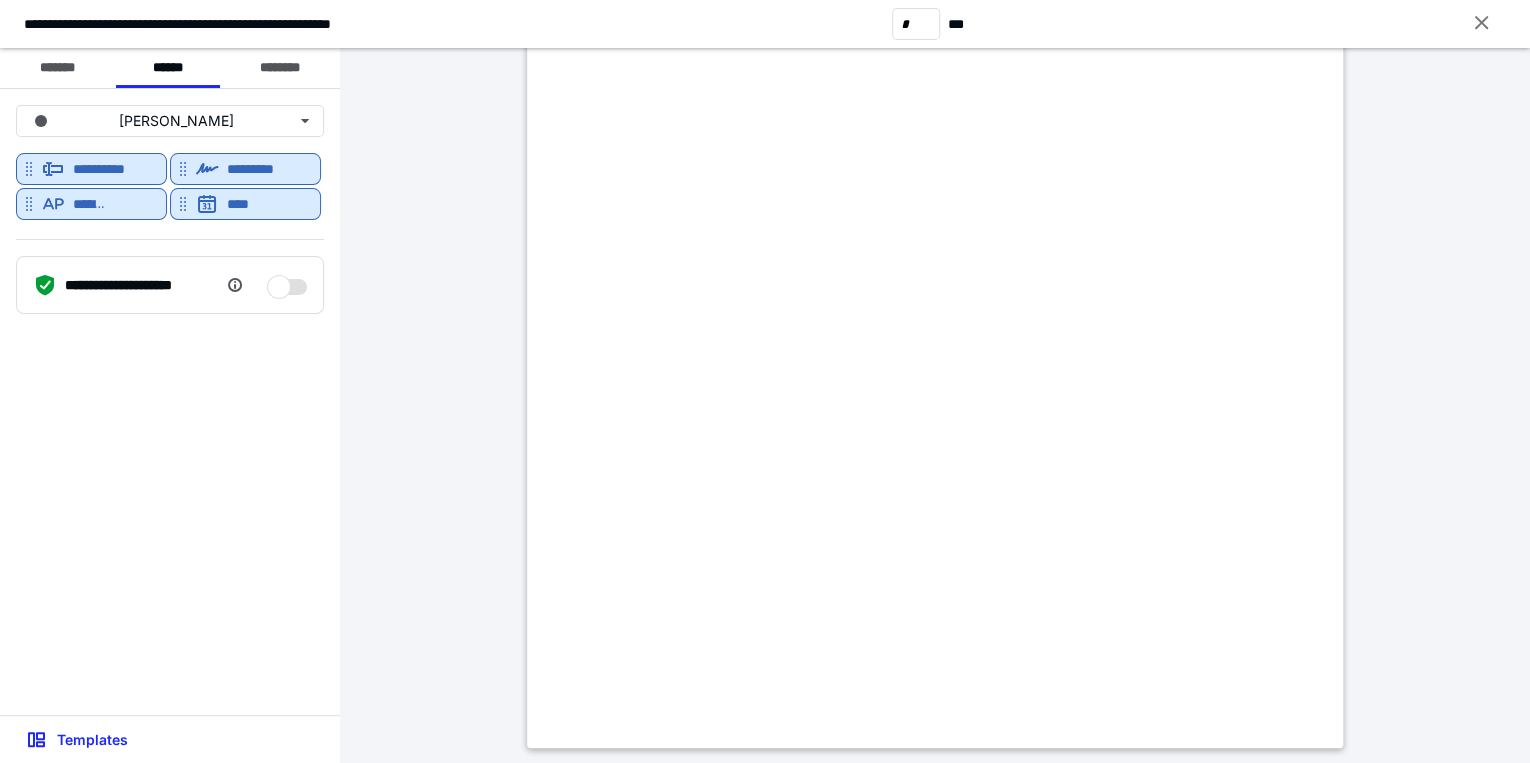 scroll, scrollTop: 3840, scrollLeft: 0, axis: vertical 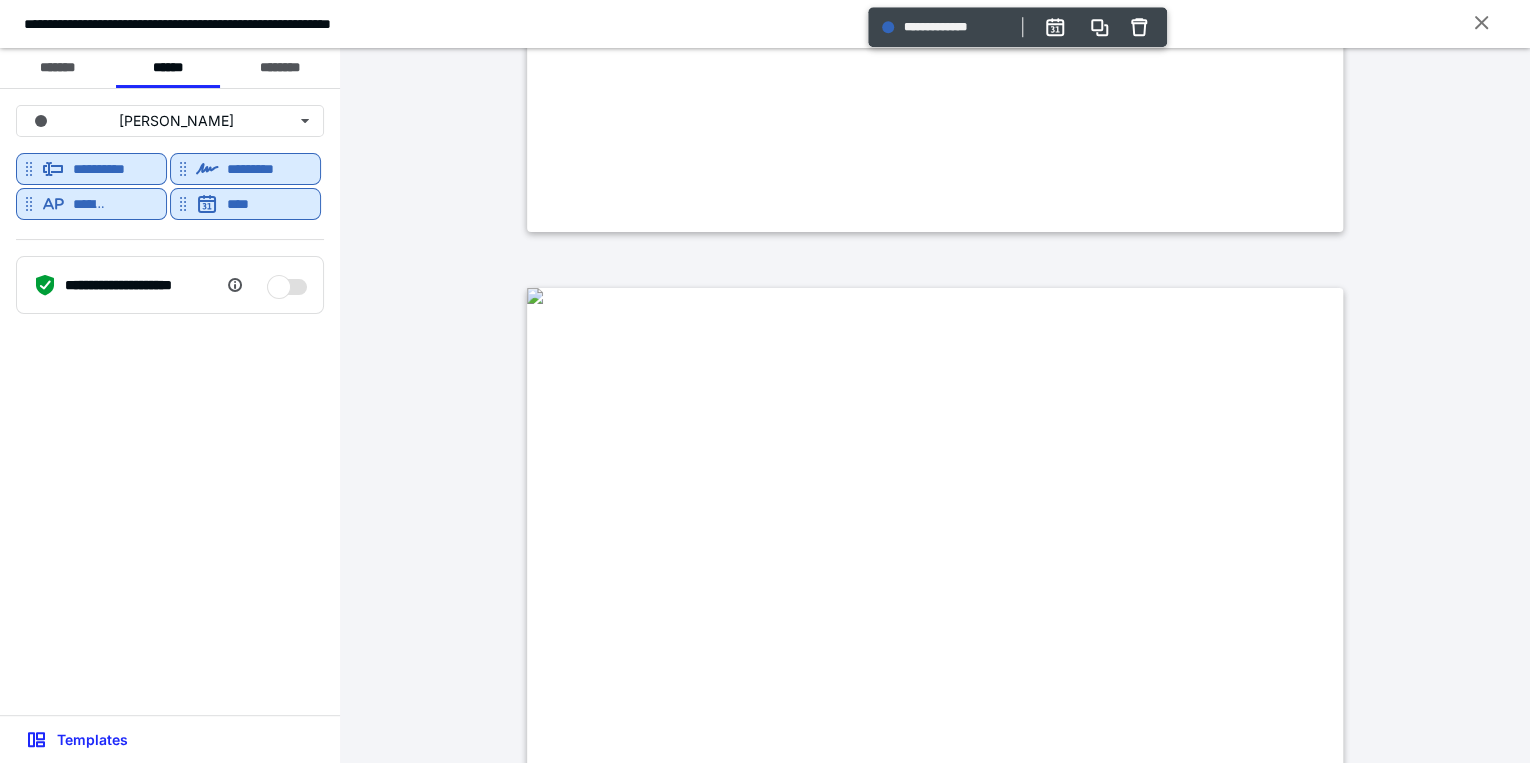 type on "*" 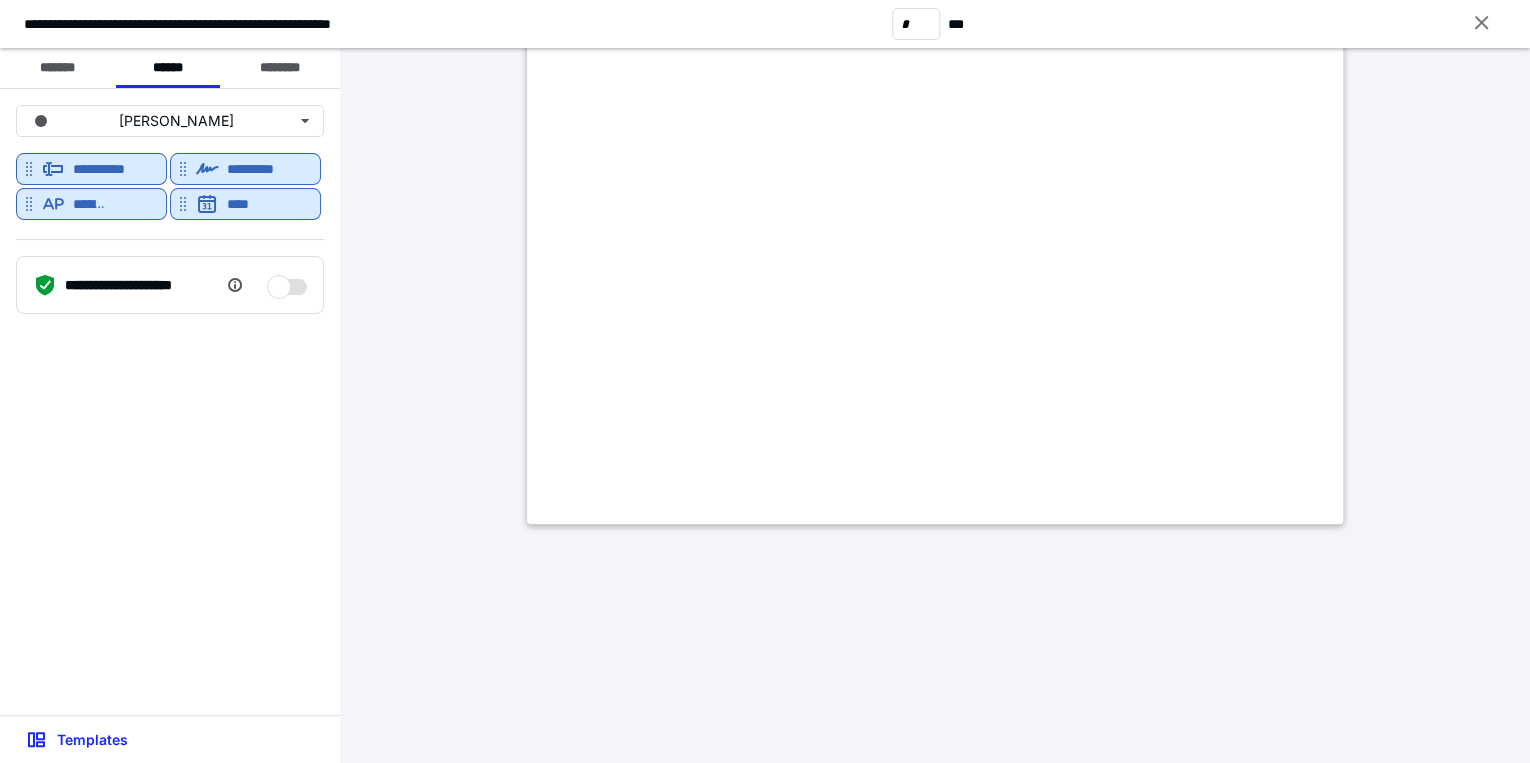 scroll, scrollTop: 5100, scrollLeft: 0, axis: vertical 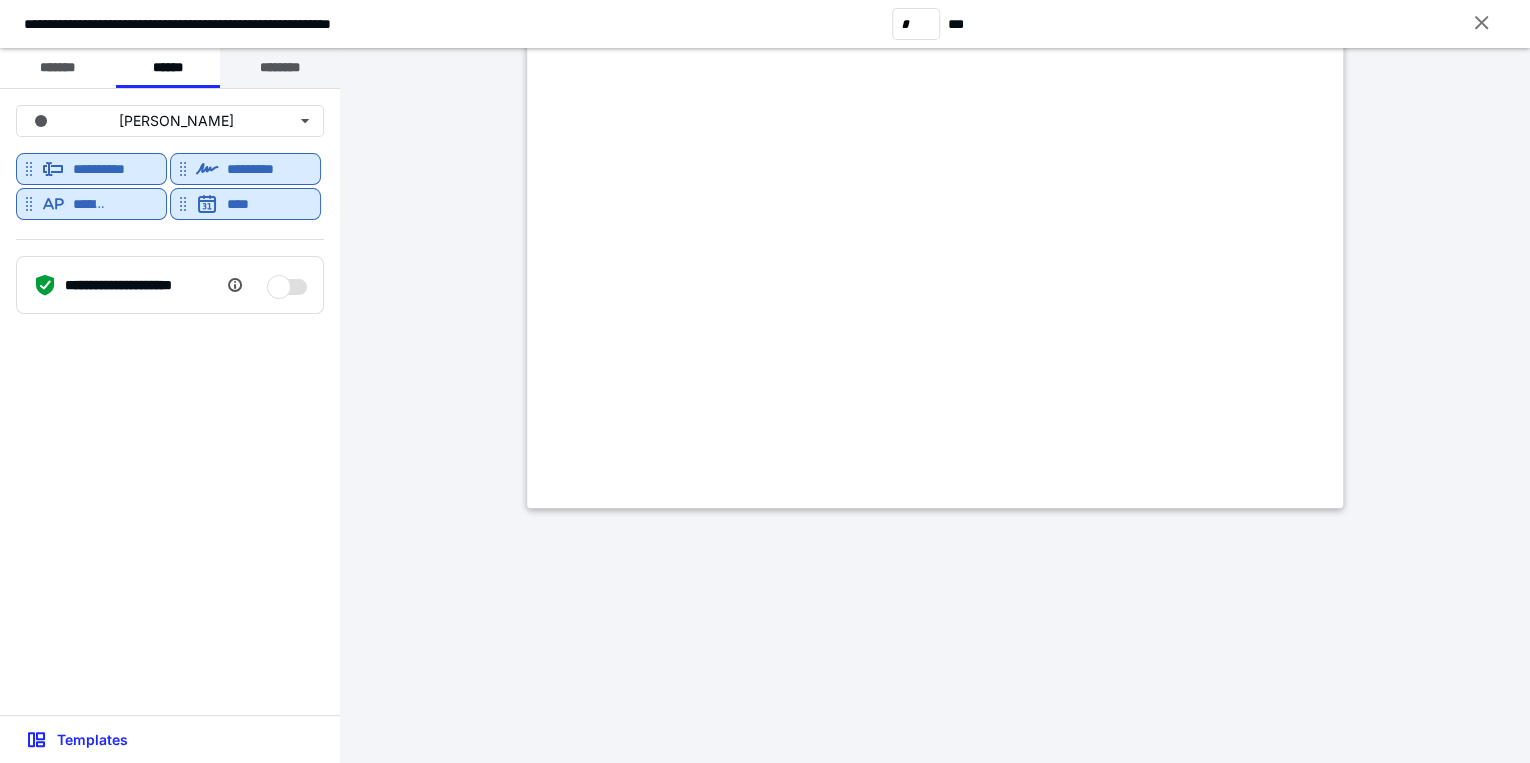 click on "********" at bounding box center (280, 68) 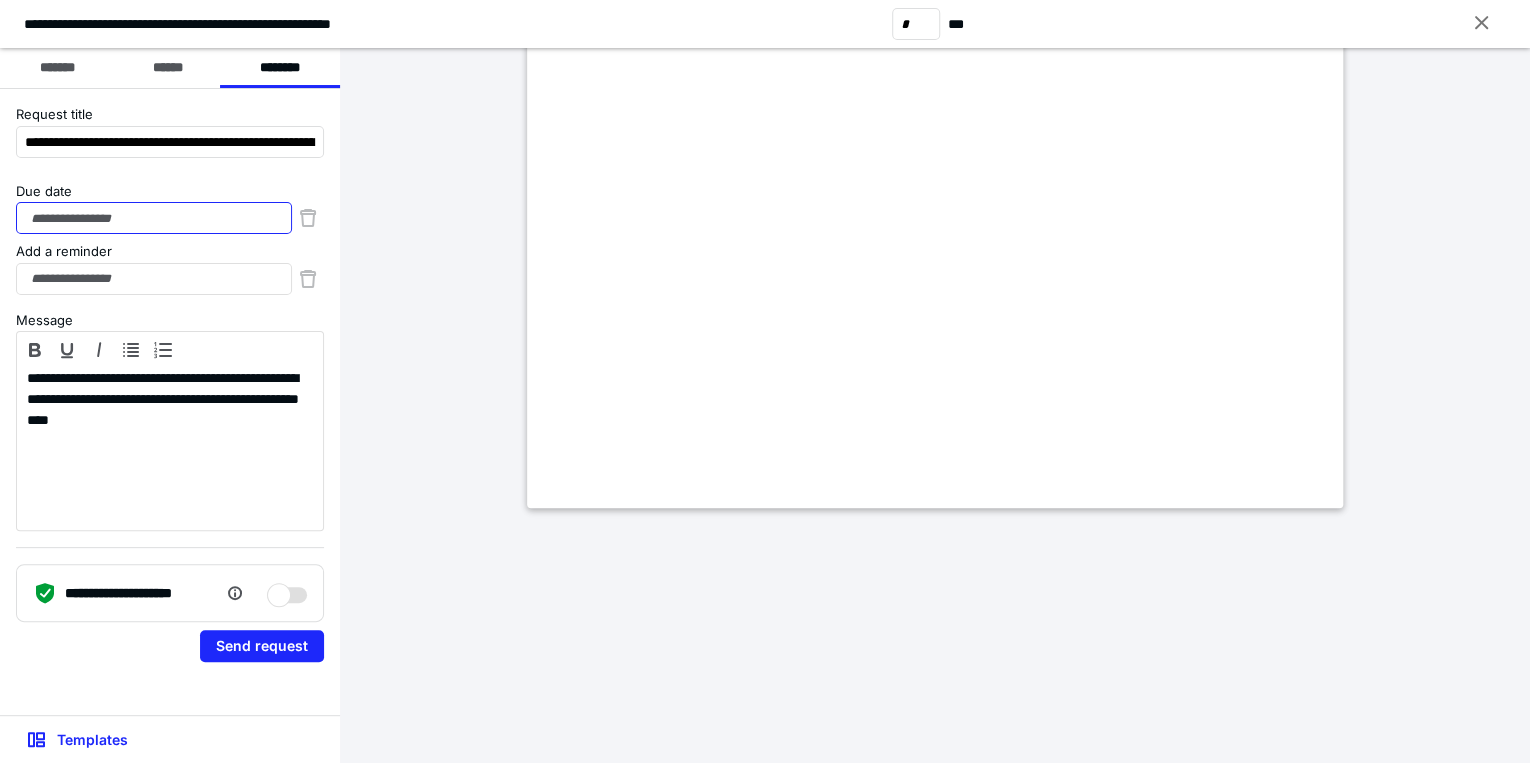 click on "Due date" at bounding box center (154, 218) 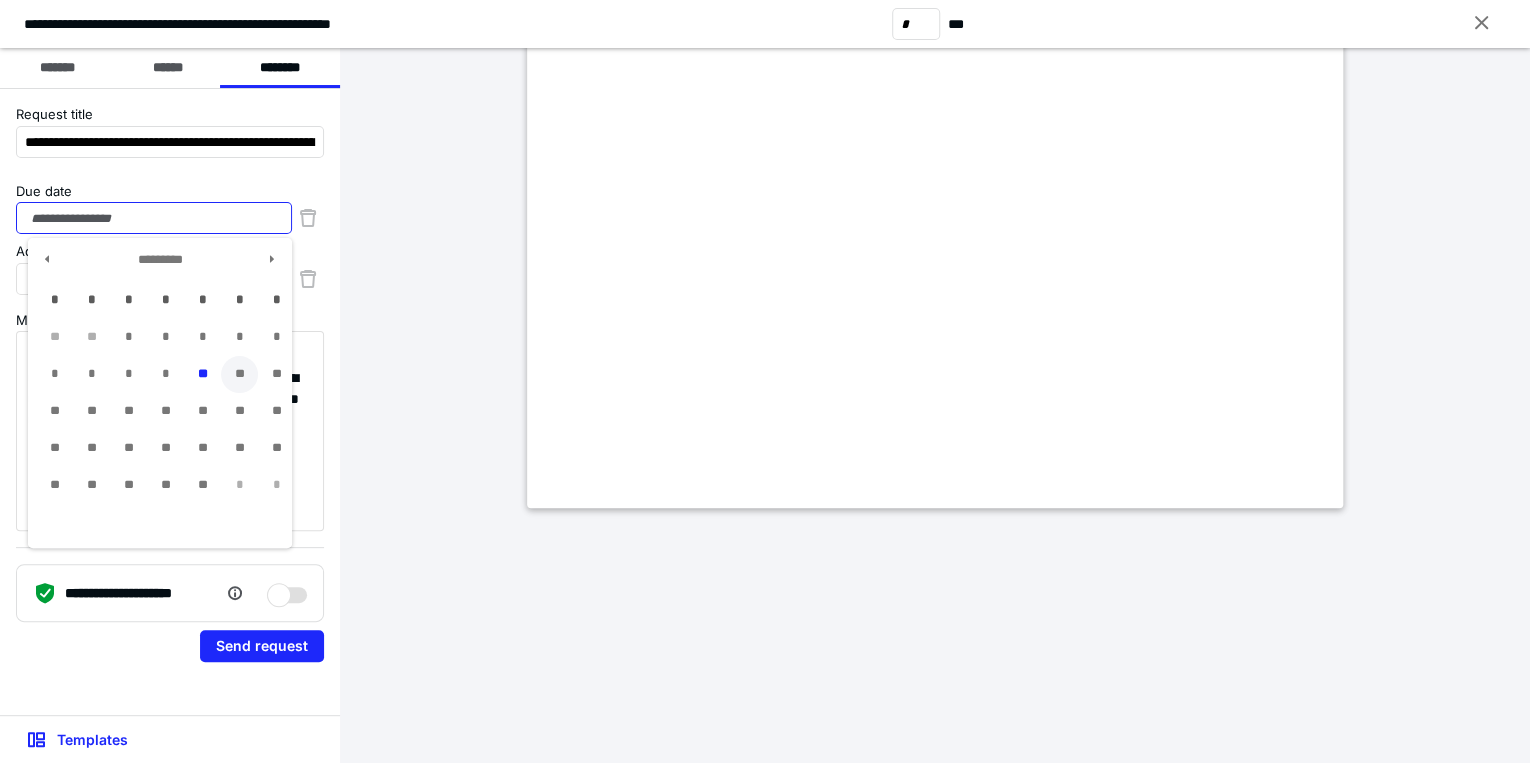 click on "**" at bounding box center [239, 374] 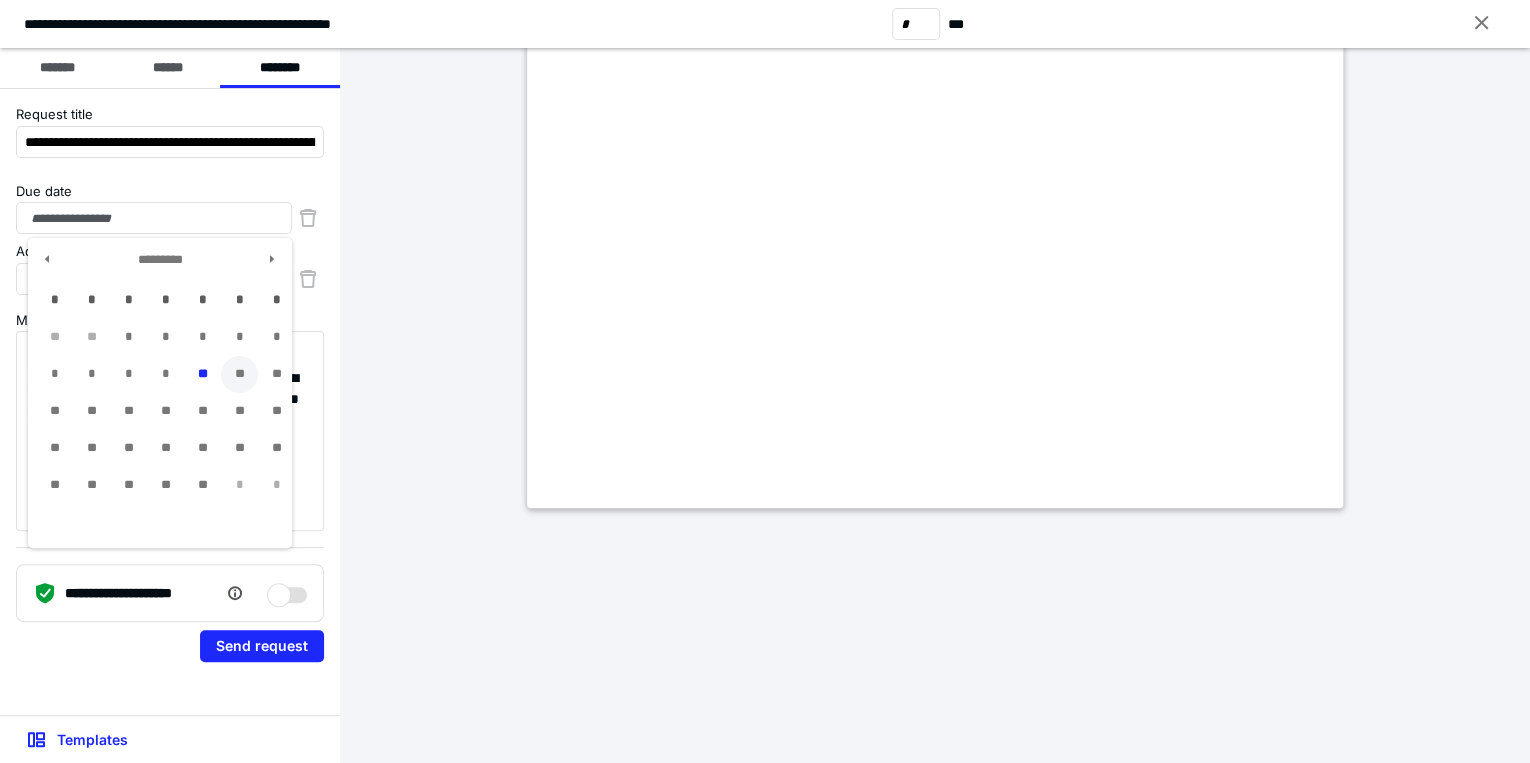 type on "**********" 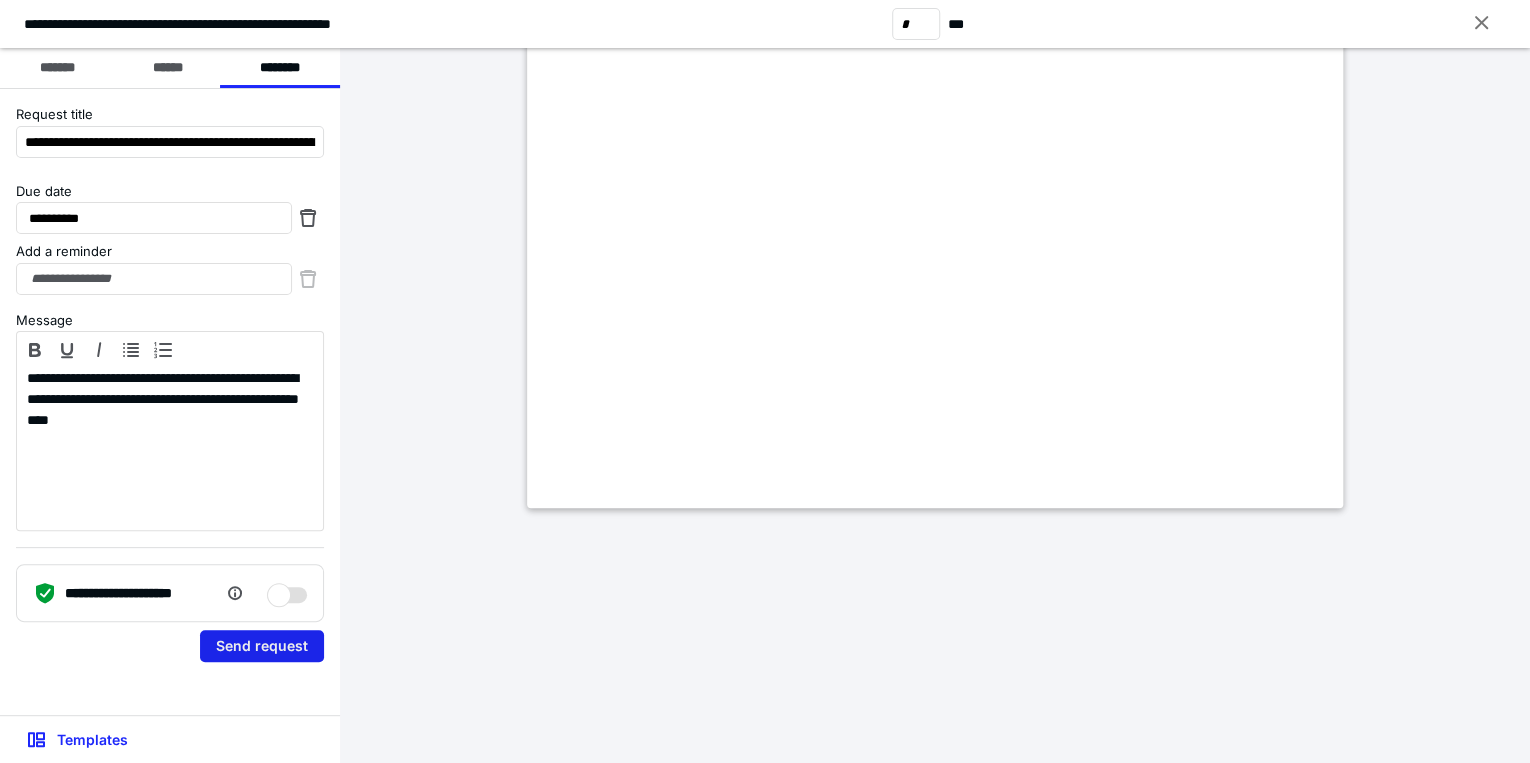 click on "Send request" at bounding box center [262, 646] 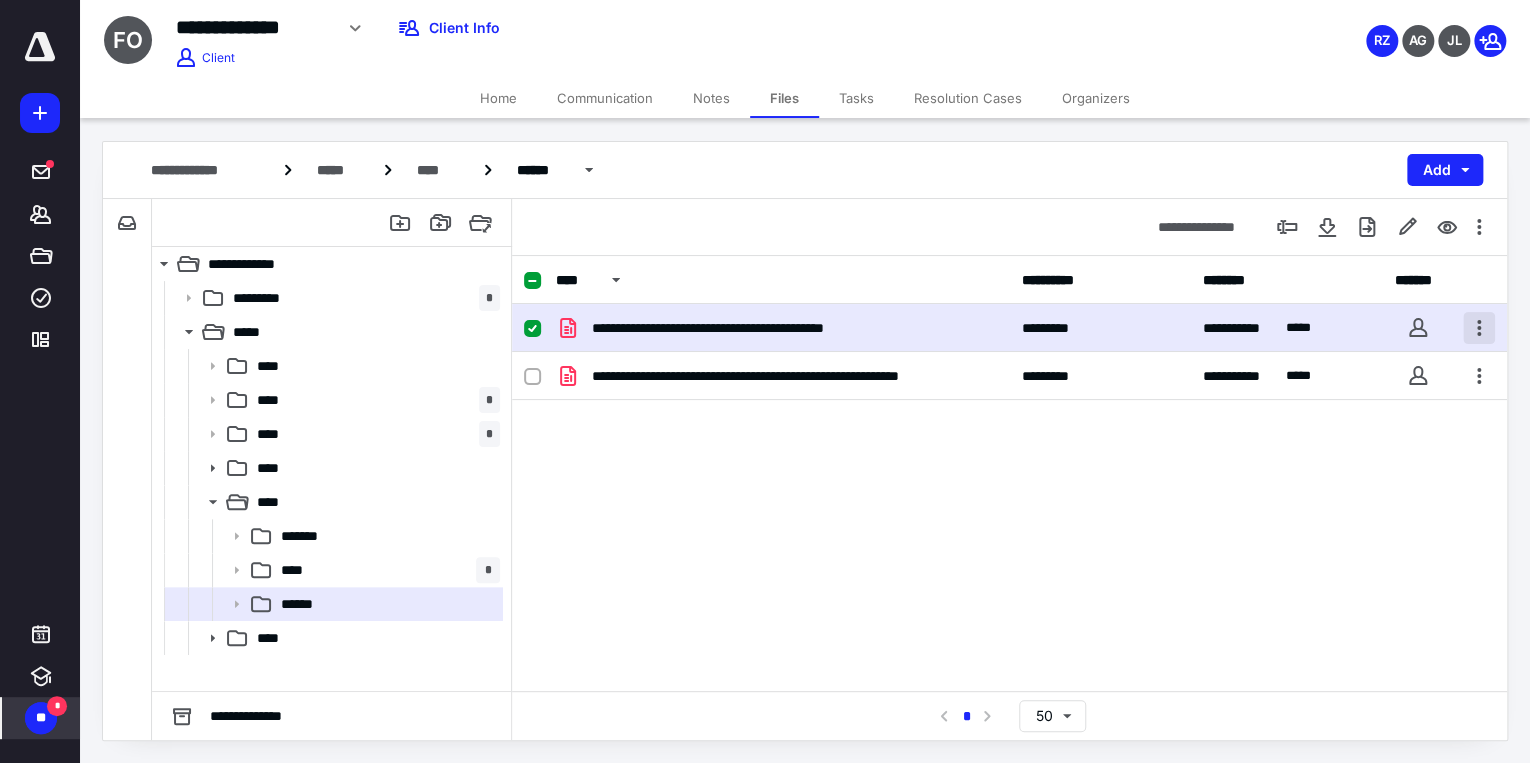 click at bounding box center (1479, 328) 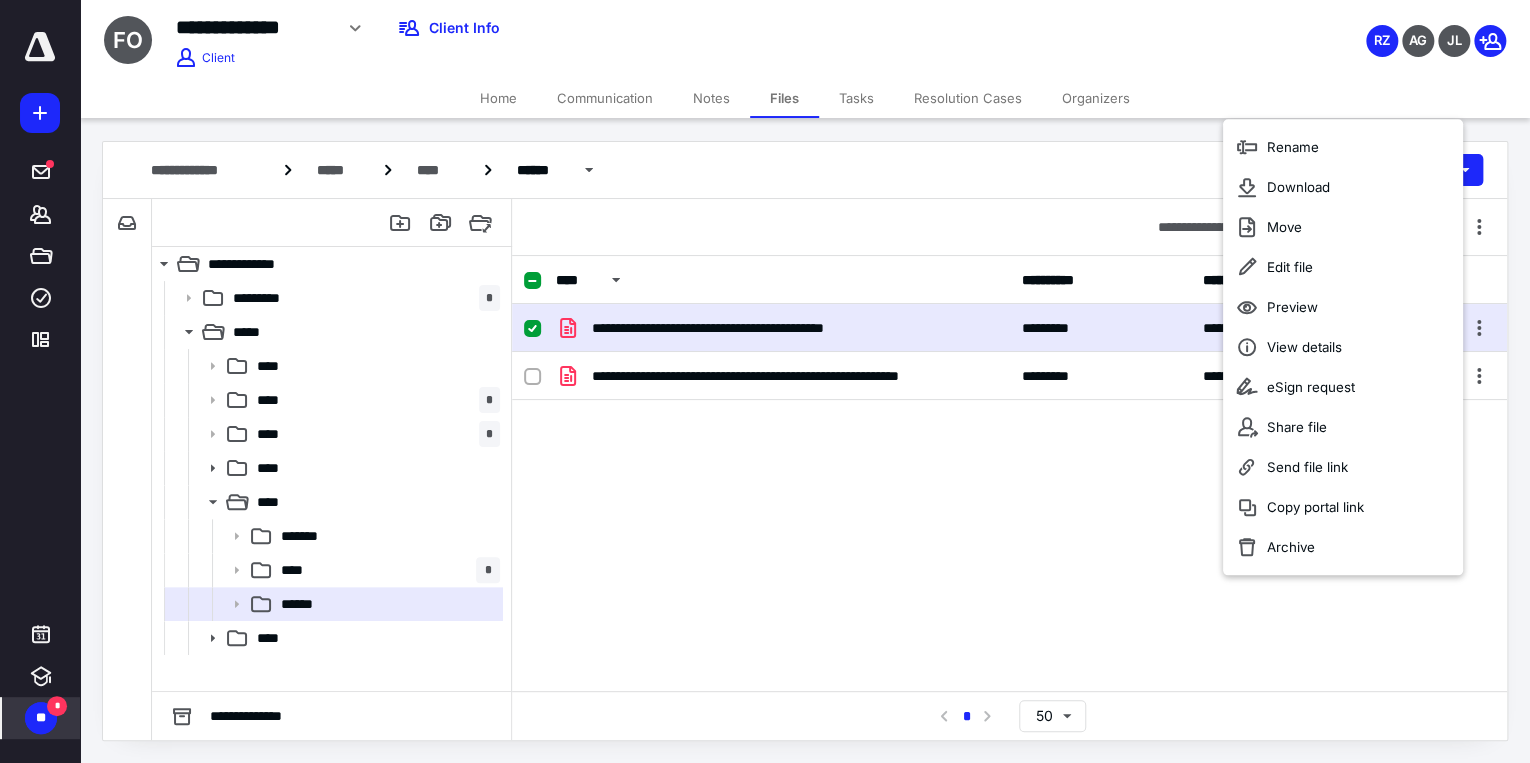 click on "**********" at bounding box center (1009, 454) 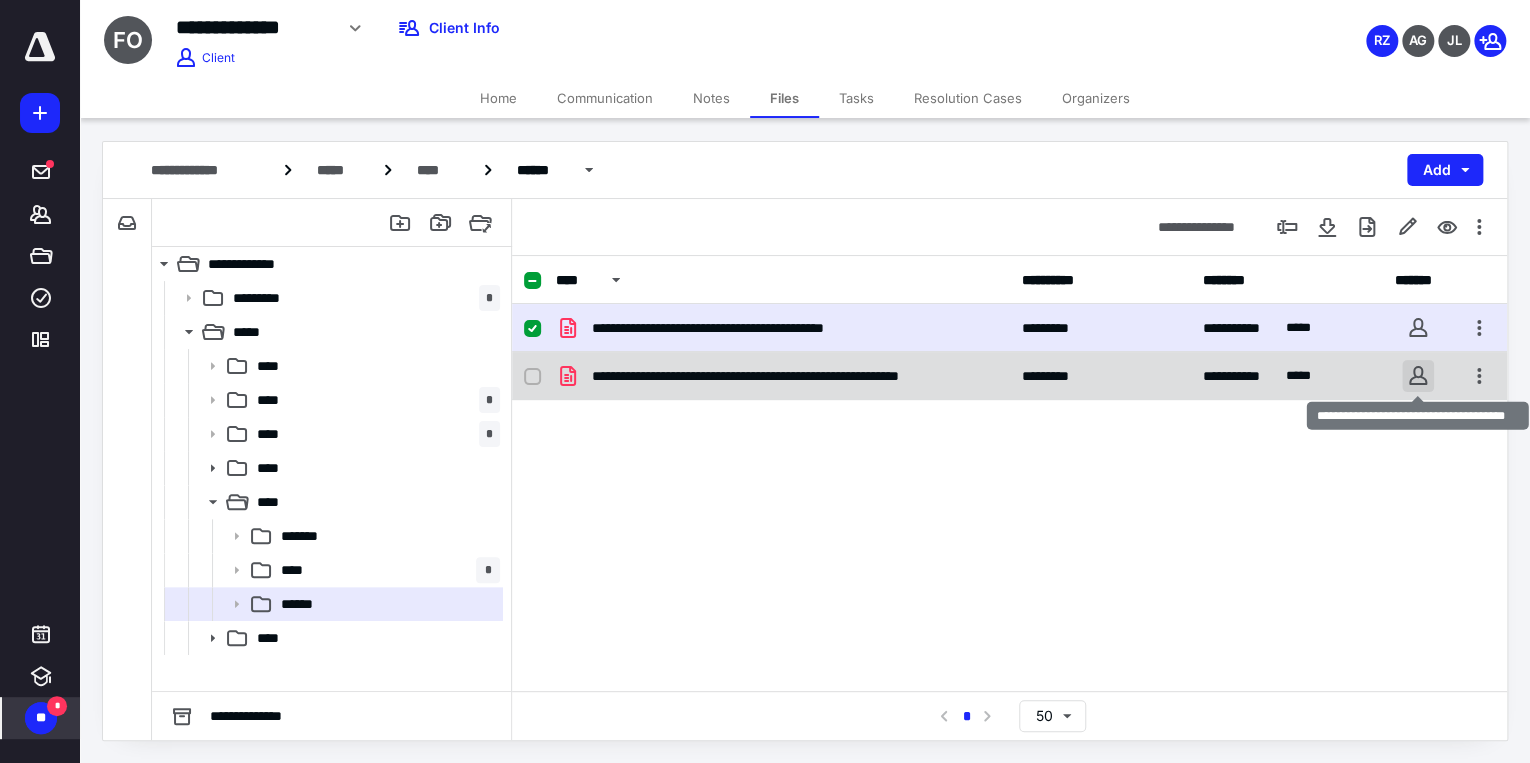 click at bounding box center (1418, 376) 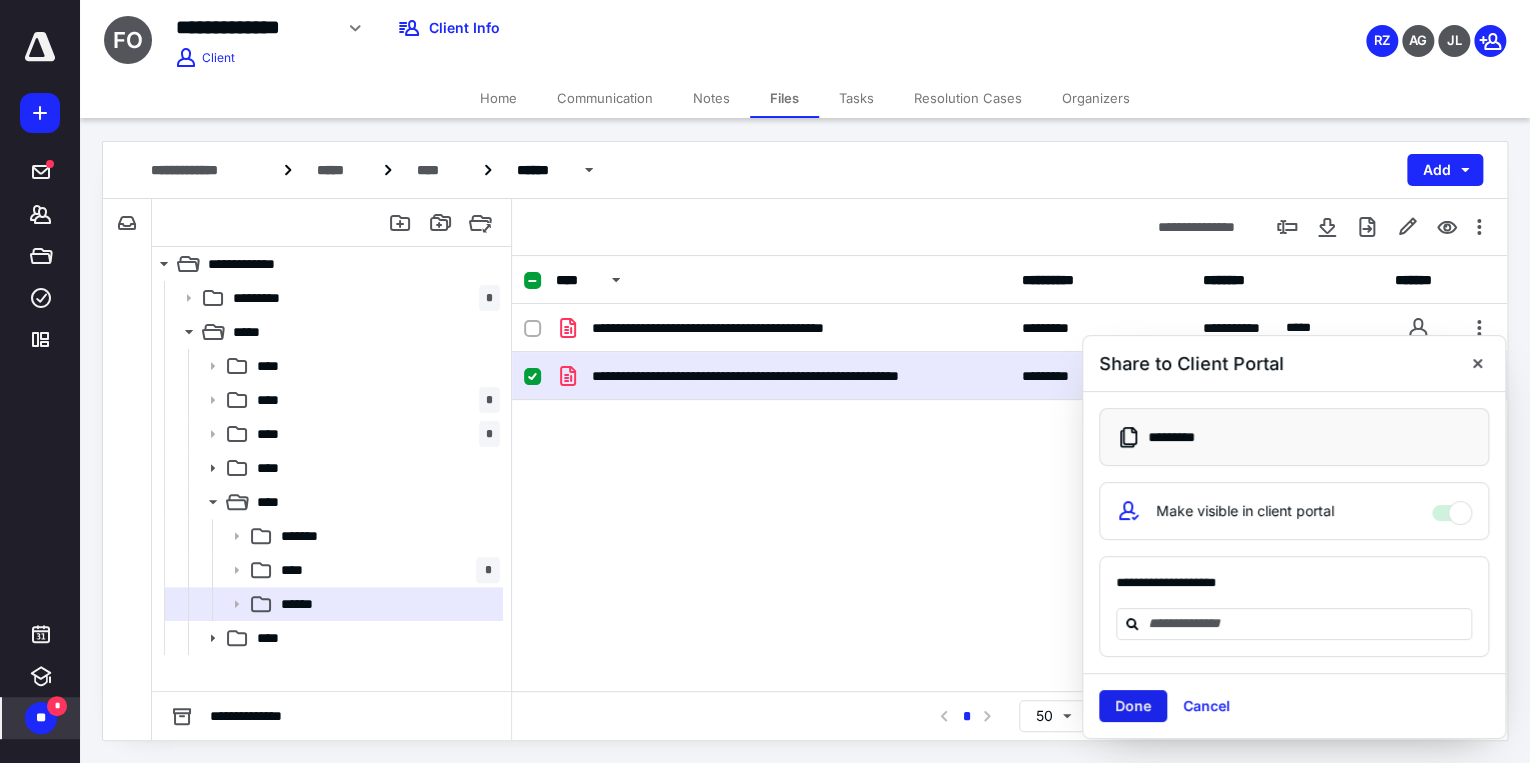 click on "Done" at bounding box center [1133, 706] 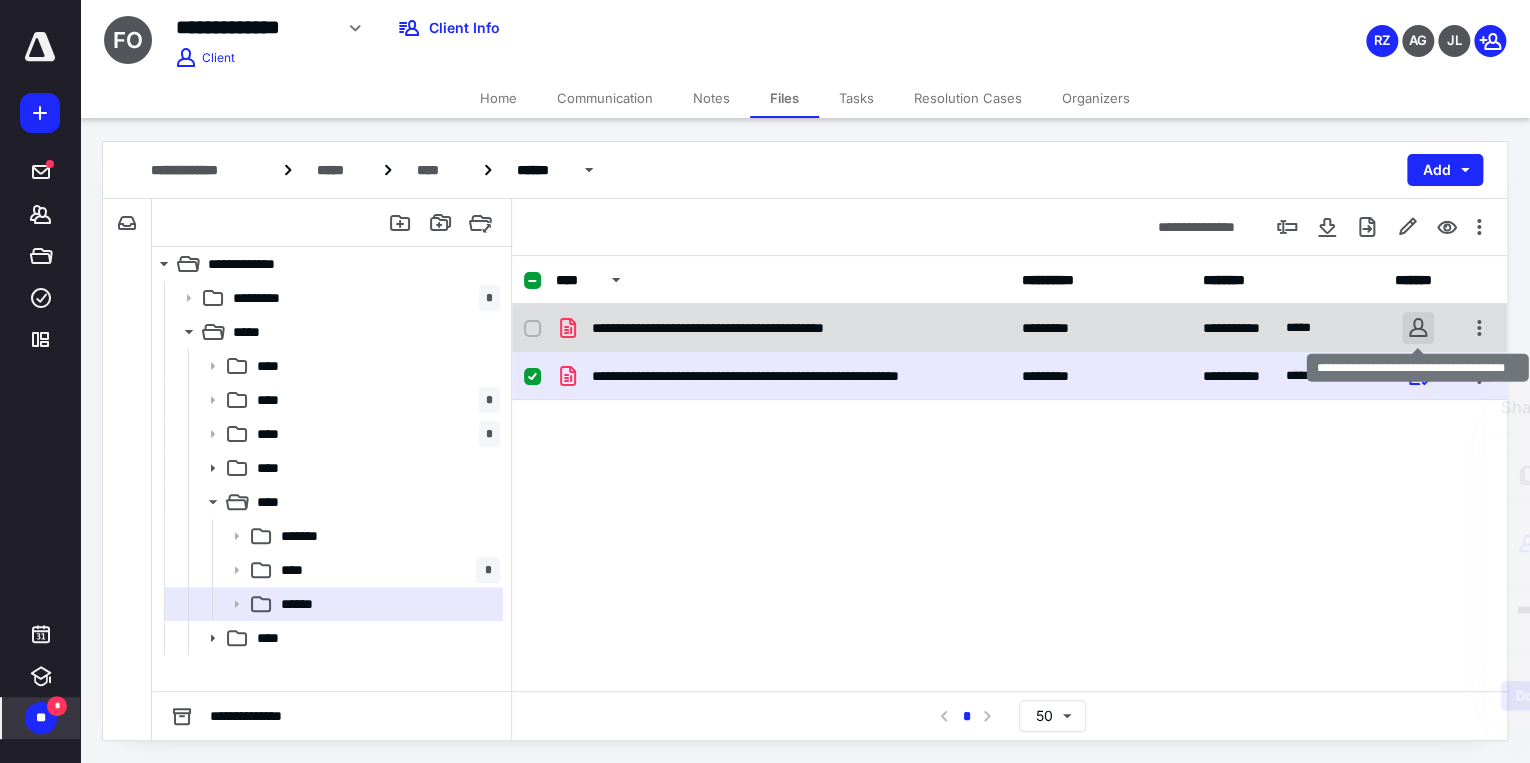 click at bounding box center (1418, 328) 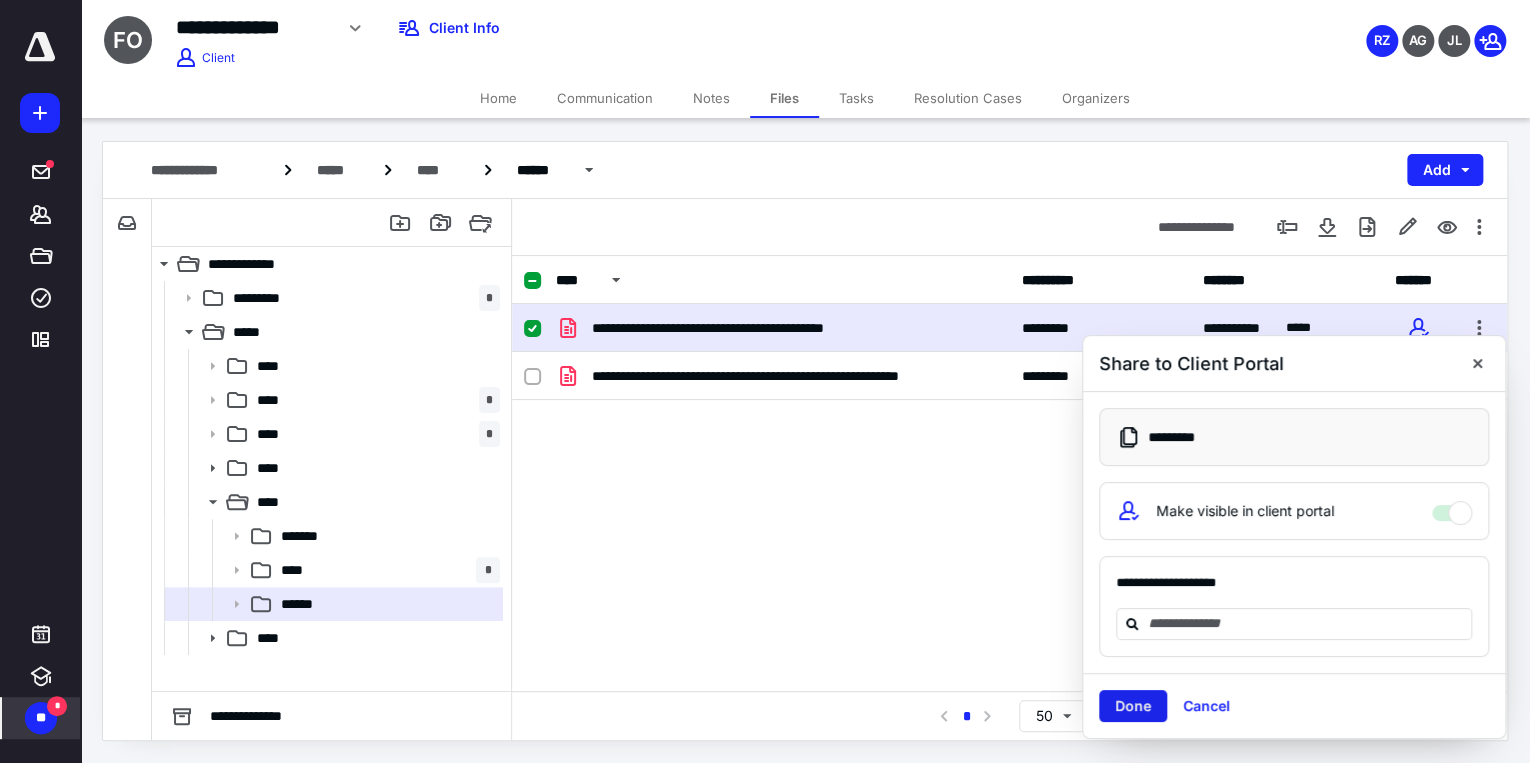 click on "Done" at bounding box center [1133, 706] 